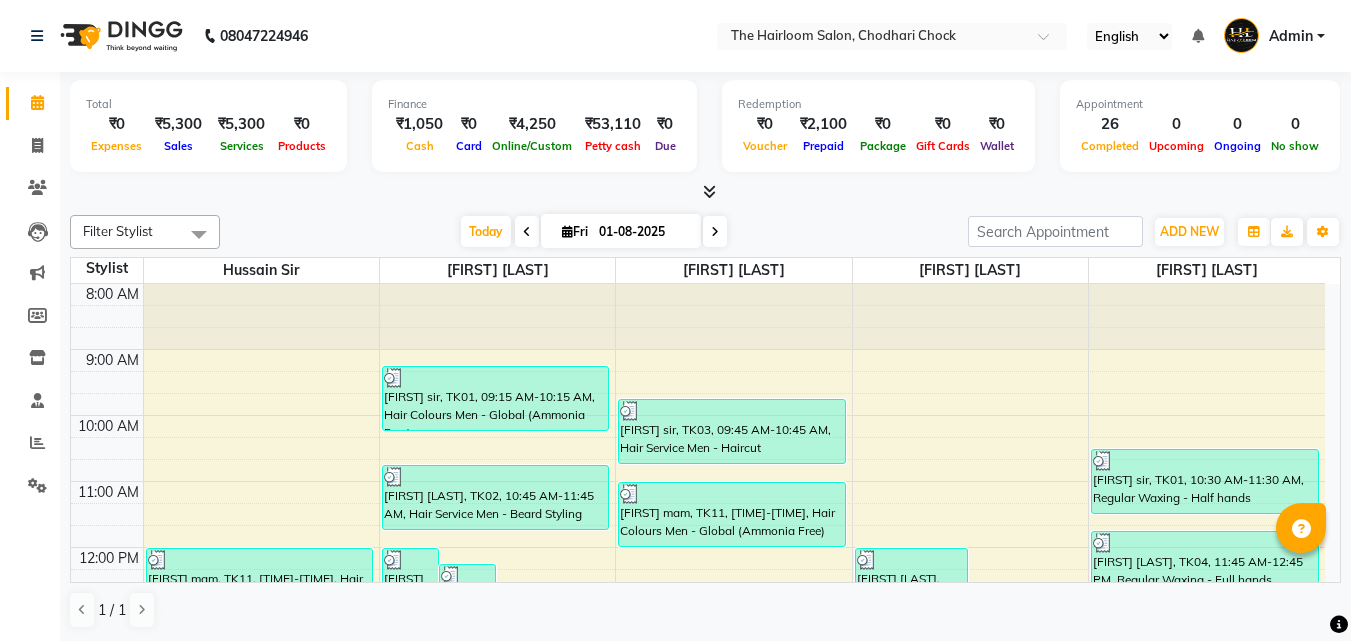 scroll, scrollTop: 0, scrollLeft: 0, axis: both 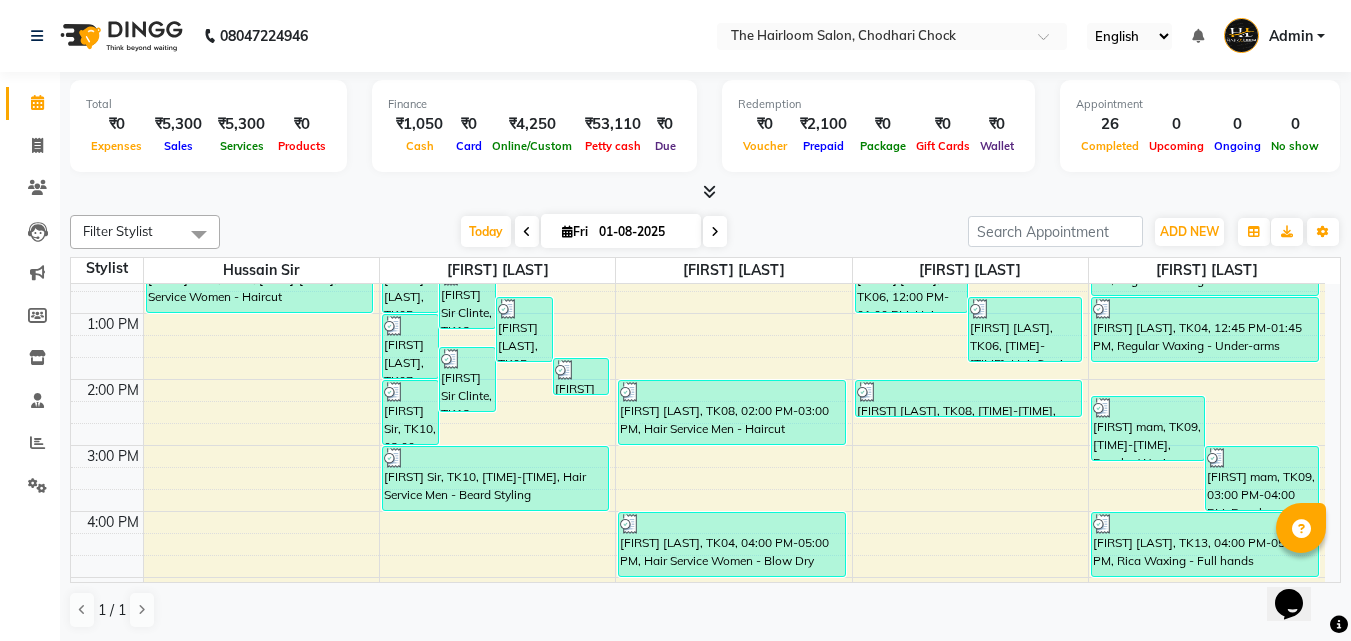 click on "8:00 AM 9:00 AM 10:00 AM 11:00 AM 12:00 PM 1:00 PM 2:00 PM 3:00 PM 4:00 PM 5:00 PM 6:00 PM 7:00 PM 8:00 PM 9:00 PM 10:00 PM 11:00 PM     [FIRST] mam, TK11, 12:00 PM-01:00 PM, Hair Service Women  - Haircut     [FIRST] [LAST], TK05, 12:00 PM-01:00 PM, Hair Service Men  - Haircut     [FIRST] Sir Clinte, TK12, 12:15 PM-01:15 PM, Hair Service Men  - Haircut     [FIRST] [LAST], TK05, 12:45 PM-01:45 PM, Hair Service Men  - Beard Styling     [FIRST] [LAST], TK07, 01:40 PM-02:15 PM, kids hair cut     [FIRST] [LAST], TK07, 01:00 PM-02:00 PM, Hair Service Men  - Haircut     [FIRST] Sir Clinte, TK12, 01:30 PM-02:30 PM, Threading  - Eyebrows     [FIRST] Sir, TK10, 02:00 PM-03:00 PM, Hair Service Men  - Haircut     [FIRST] [LAST], TK15, 02:00 PM-03:00 PM, Hair Service Men  - Haircut     [FIRST] [LAST], TK15, 03:00 PM-04:00 PM, Hair Service Men  - Beard Styling     [FIRST] Sir, TK10, 03:00 PM-04:00 PM, Hair Service Men  - Beard Styling     [FIRST] sir, TK01, 09:15 AM-10:15 AM, Hair Colours Men  - Global (Ammonia Free)" at bounding box center [698, 511] 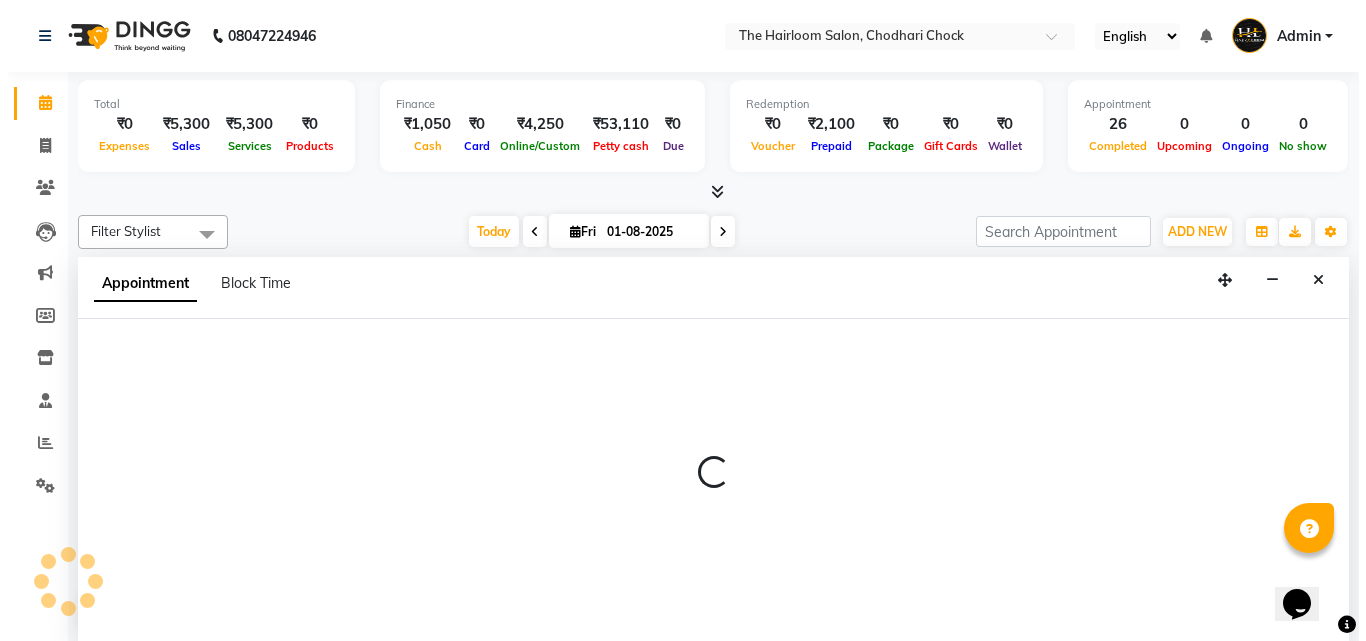 scroll, scrollTop: 1, scrollLeft: 0, axis: vertical 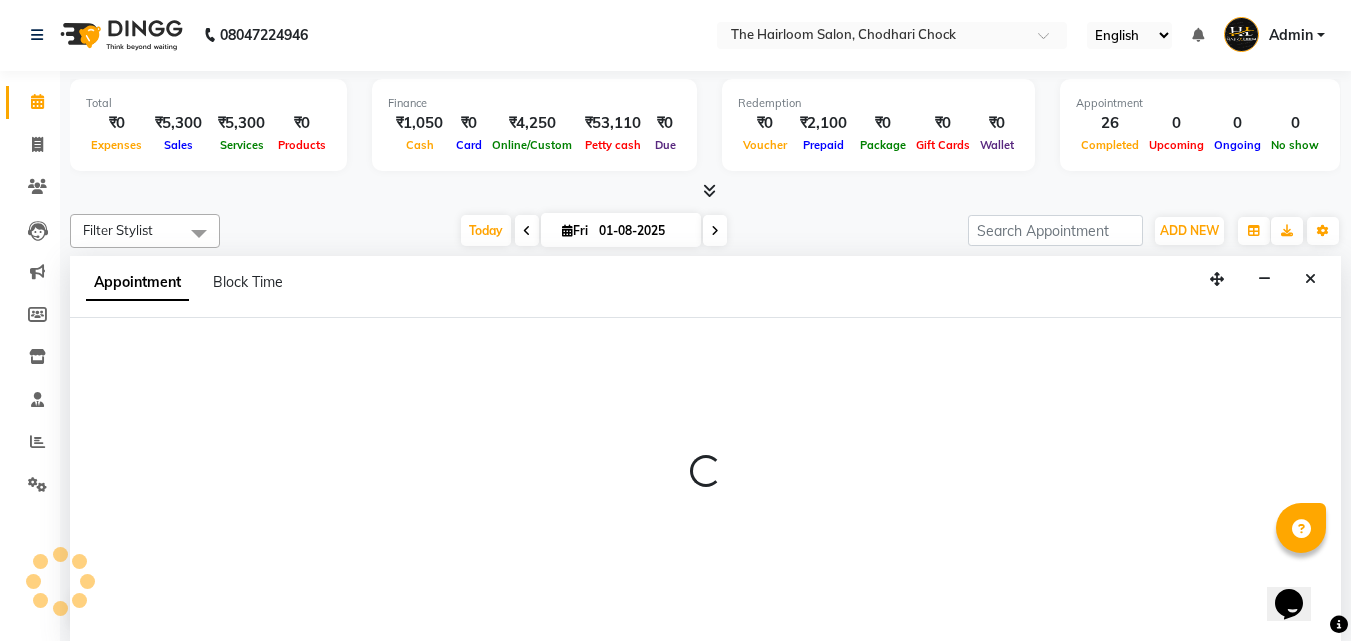 select on "41755" 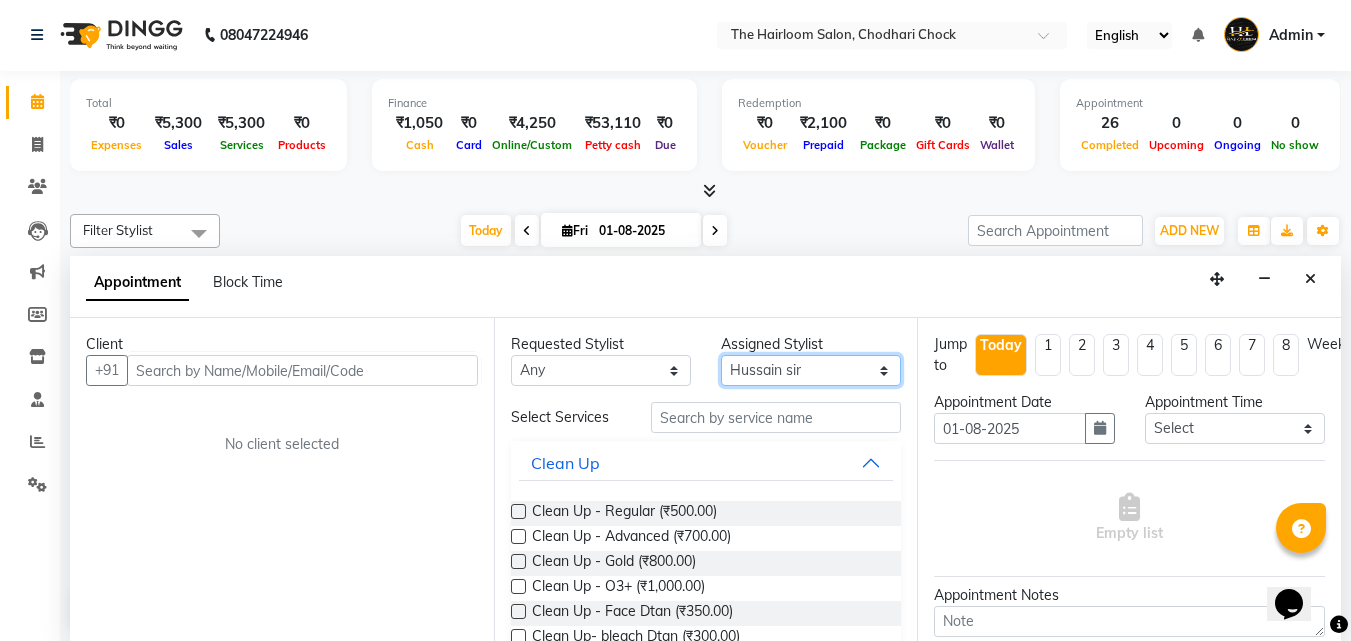 click on "Select [FIRST] [LAST] Hussain sir puja nagapure Shahzad khan sujal wandewar" at bounding box center (811, 370) 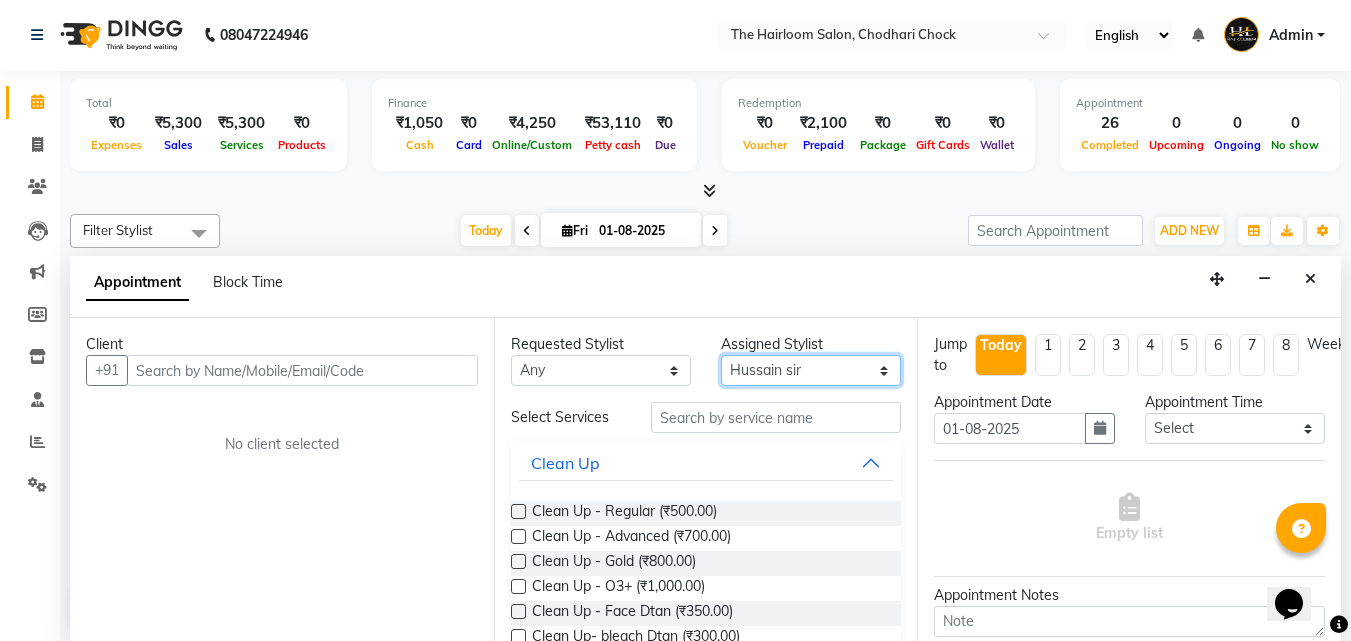 select on "41756" 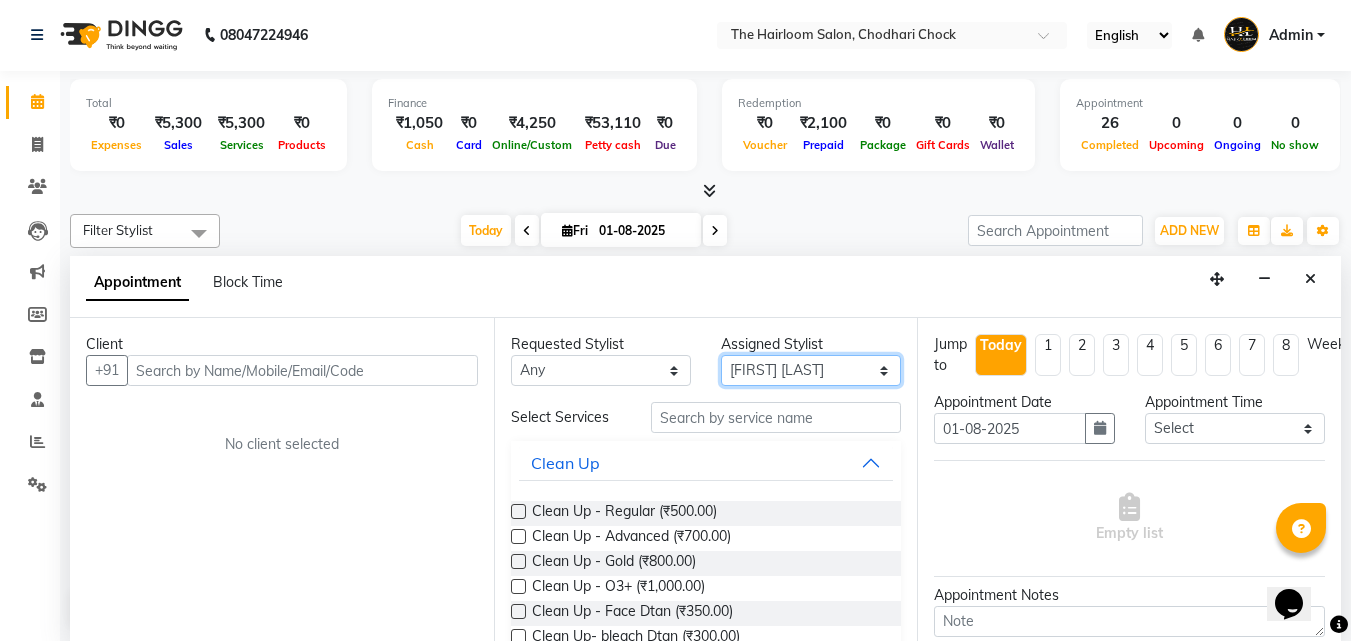 click on "Select [FIRST] [LAST] Hussain sir puja nagapure Shahzad khan sujal wandewar" at bounding box center [811, 370] 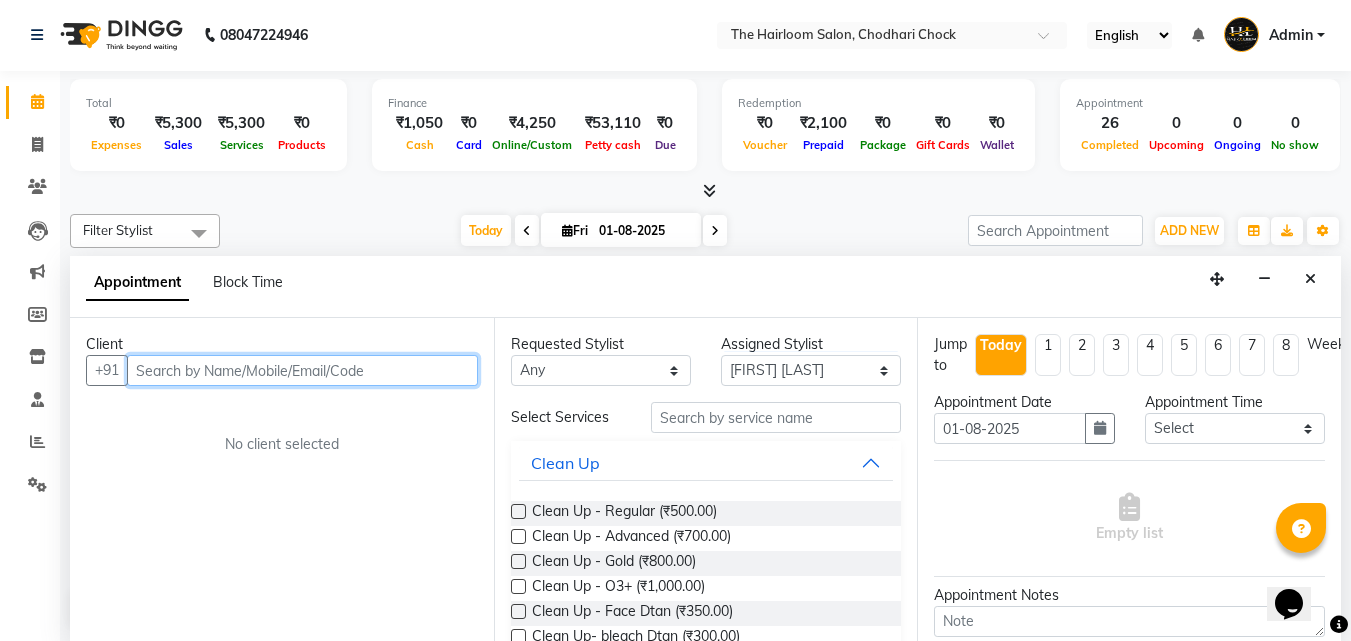 click at bounding box center [302, 370] 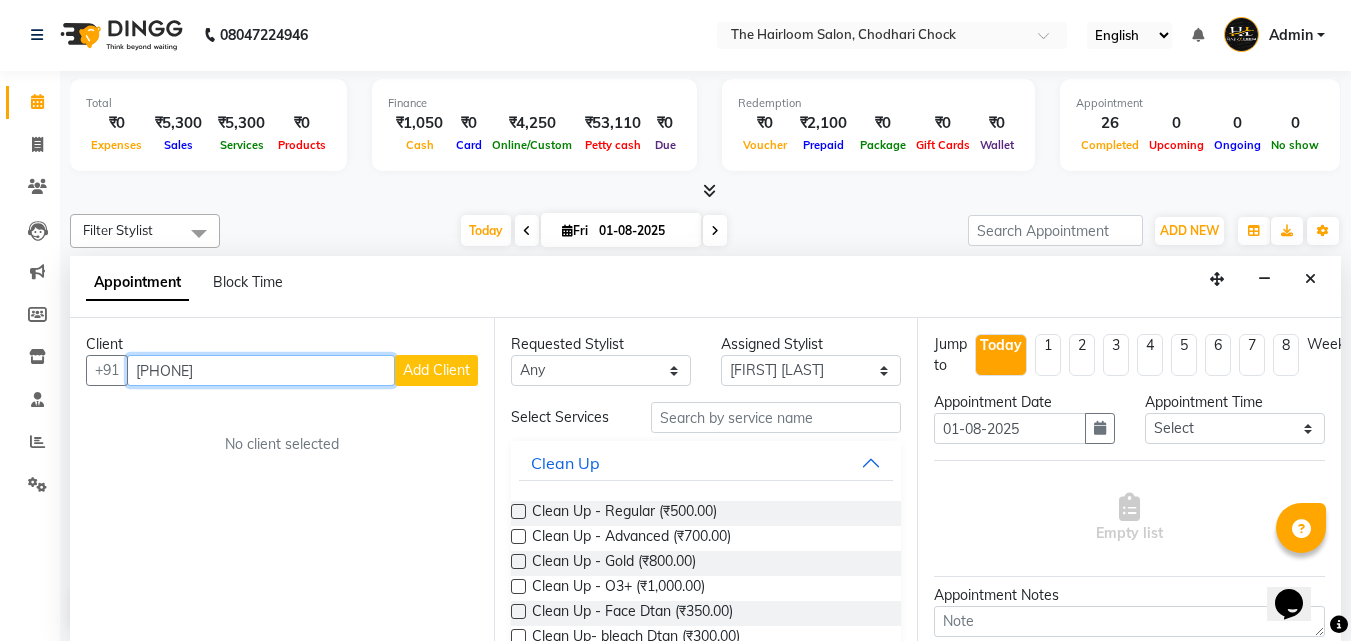 type on "[PHONE]" 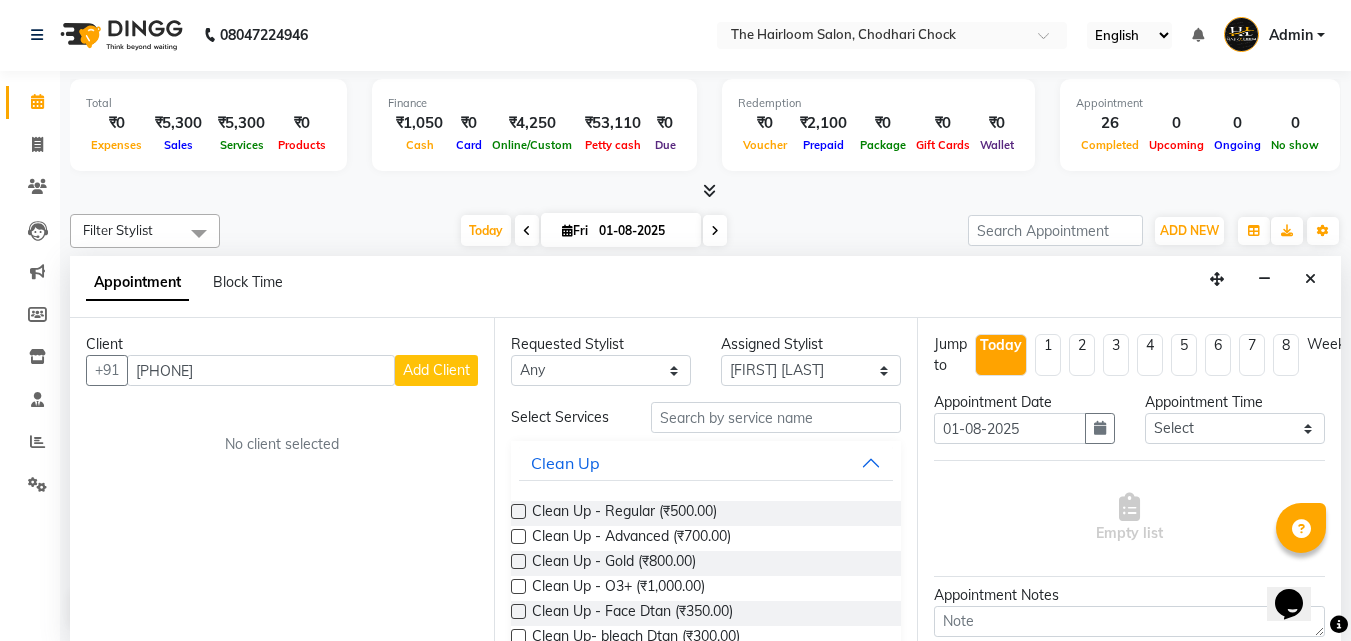 click on "Add Client" at bounding box center [436, 370] 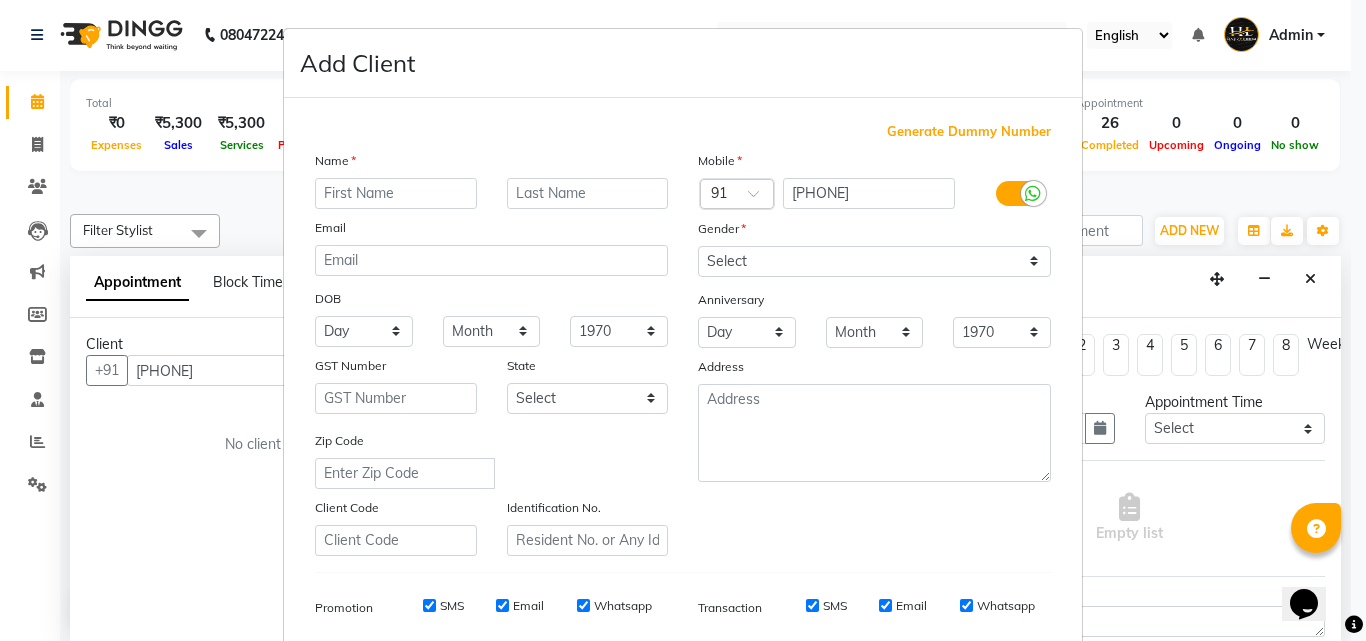 click at bounding box center (396, 193) 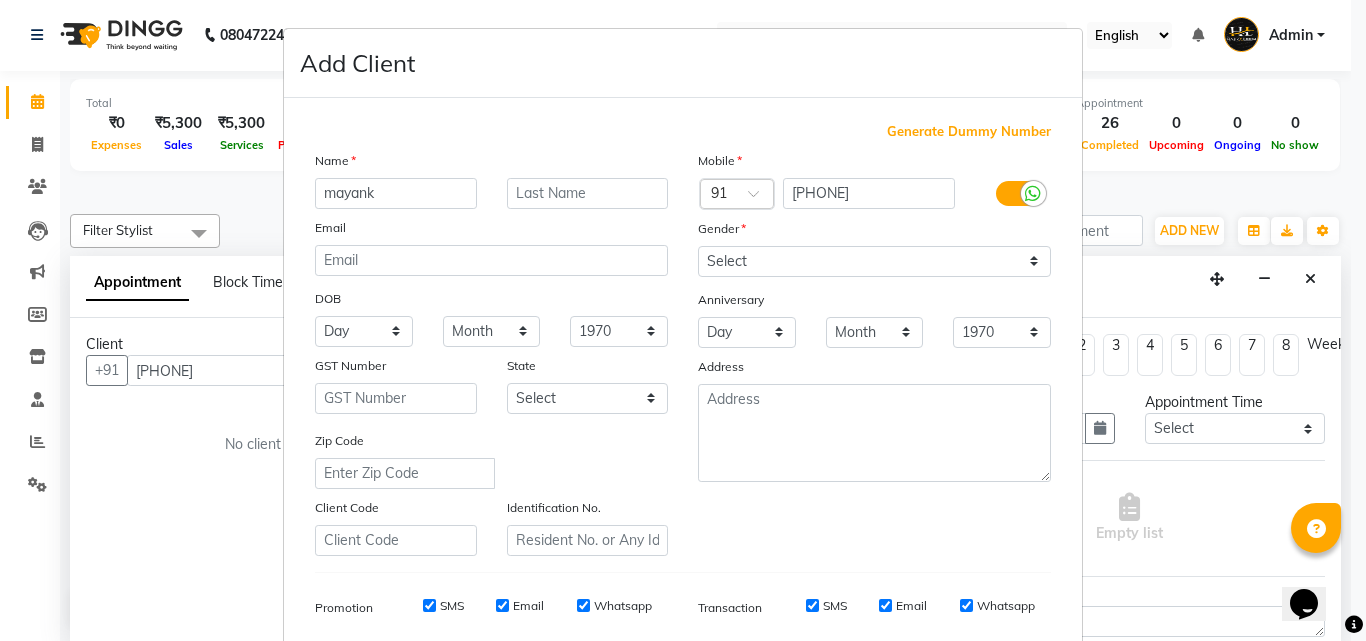 type on "mayank" 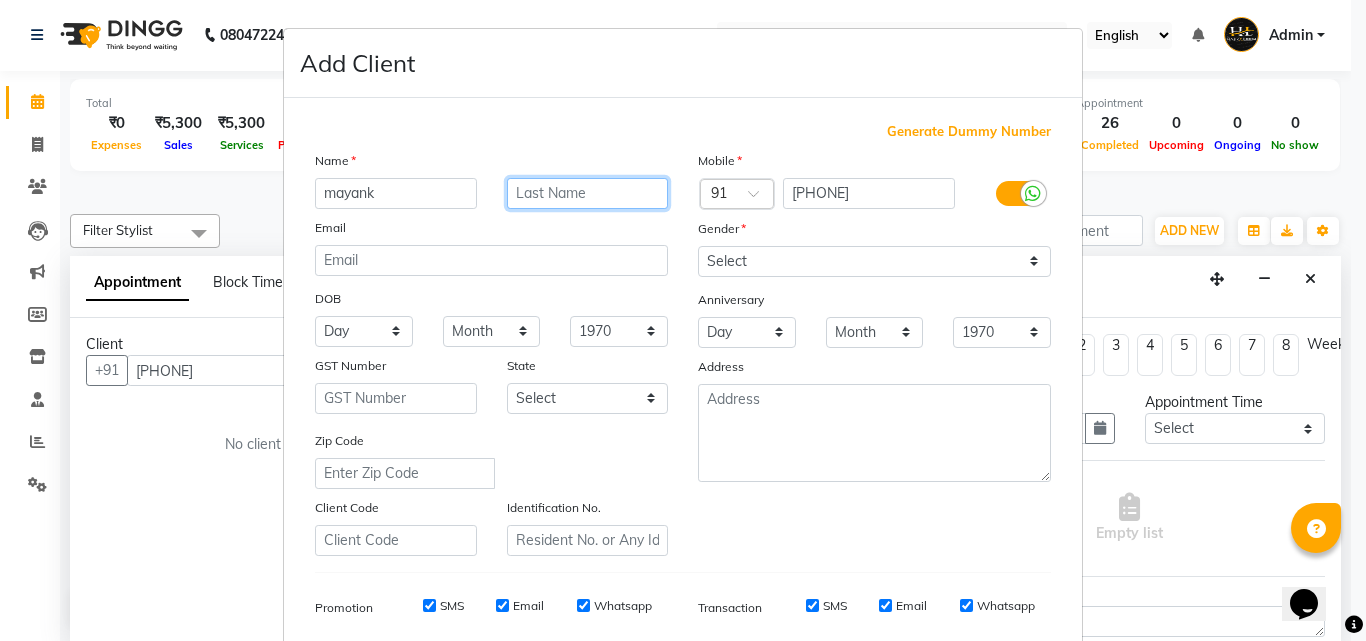 click at bounding box center (588, 193) 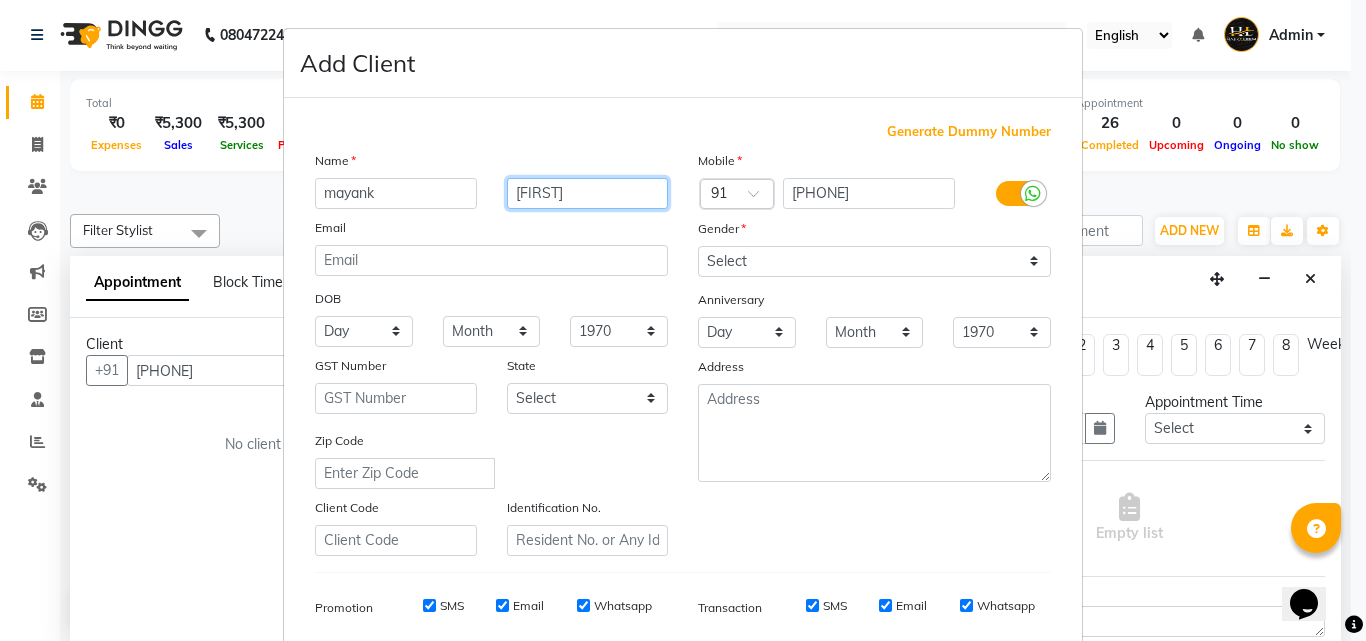 type on "[FIRST]" 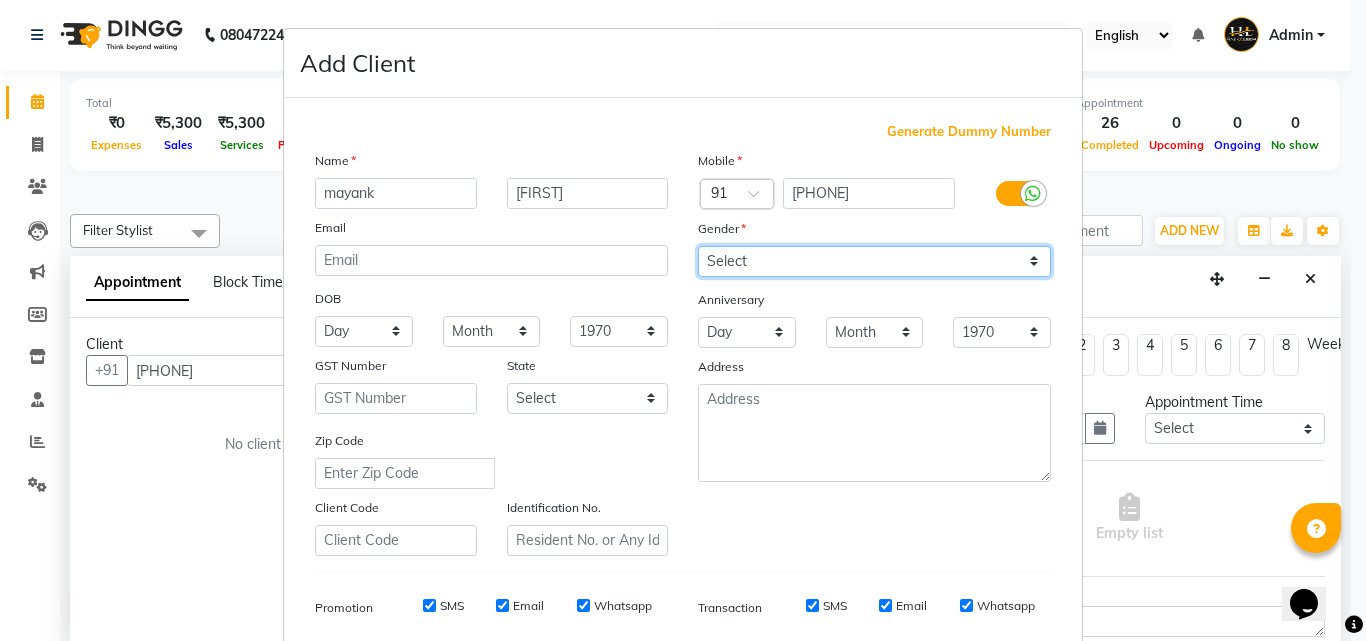 click on "Select Male Female Other Prefer Not To Say" at bounding box center [874, 261] 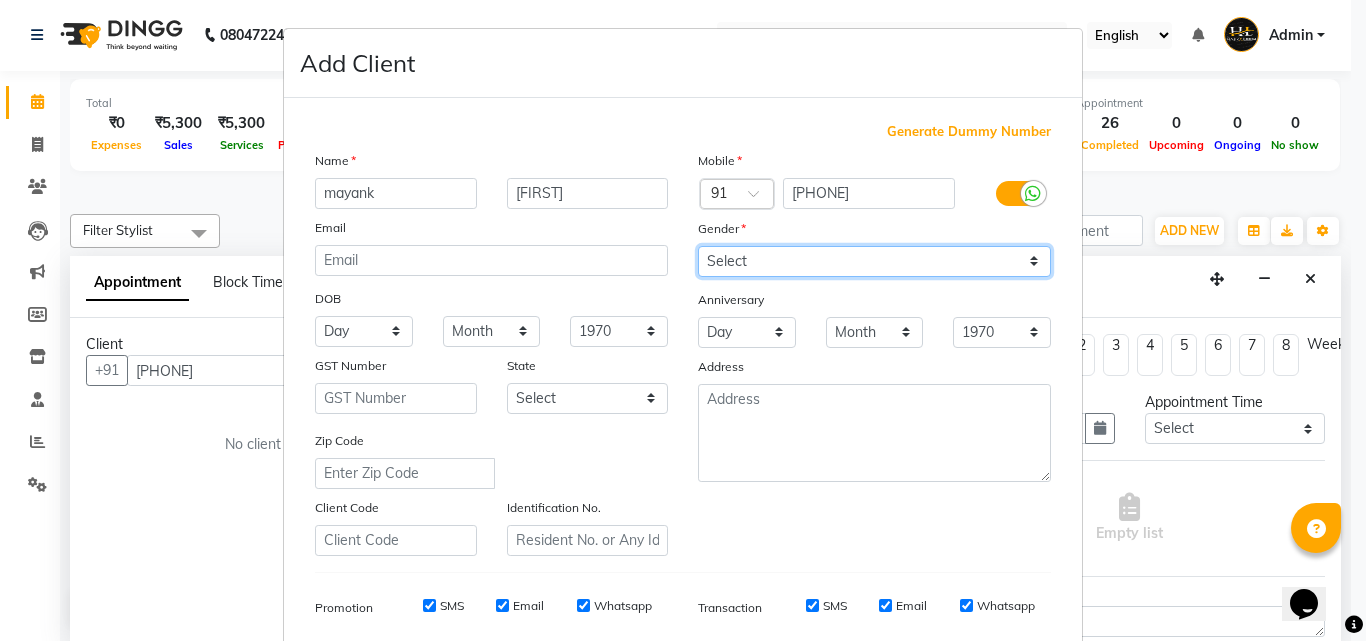 select on "male" 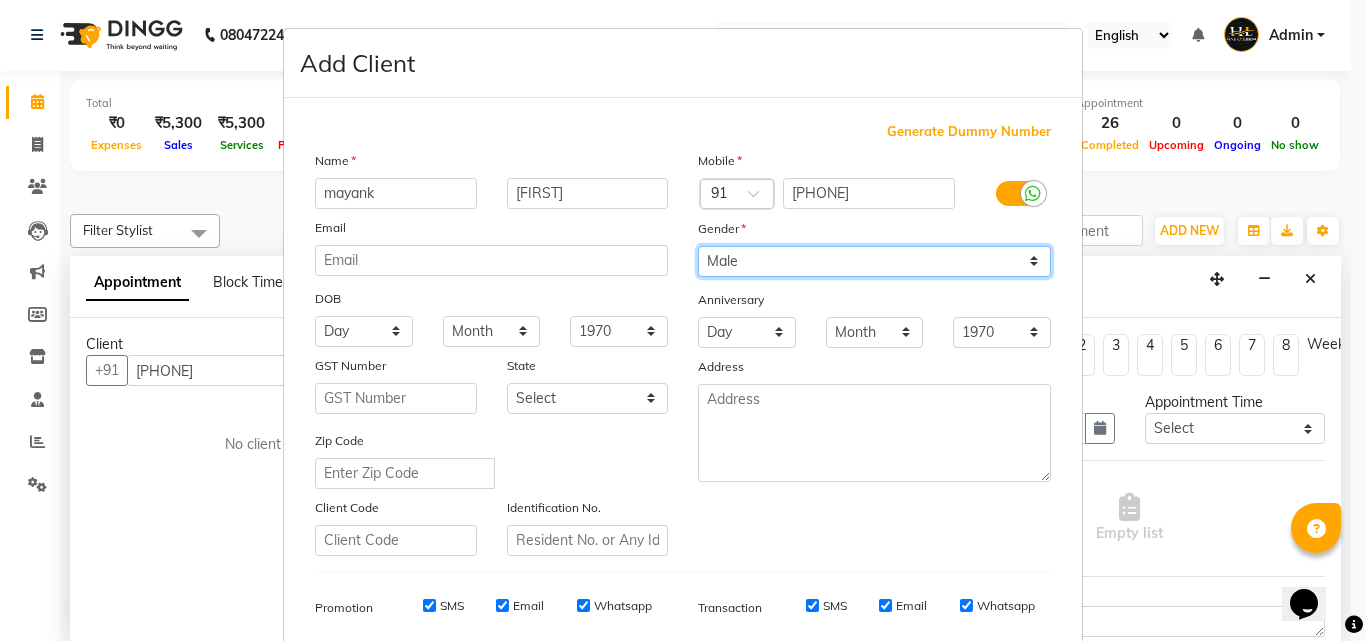 click on "Select Male Female Other Prefer Not To Say" at bounding box center [874, 261] 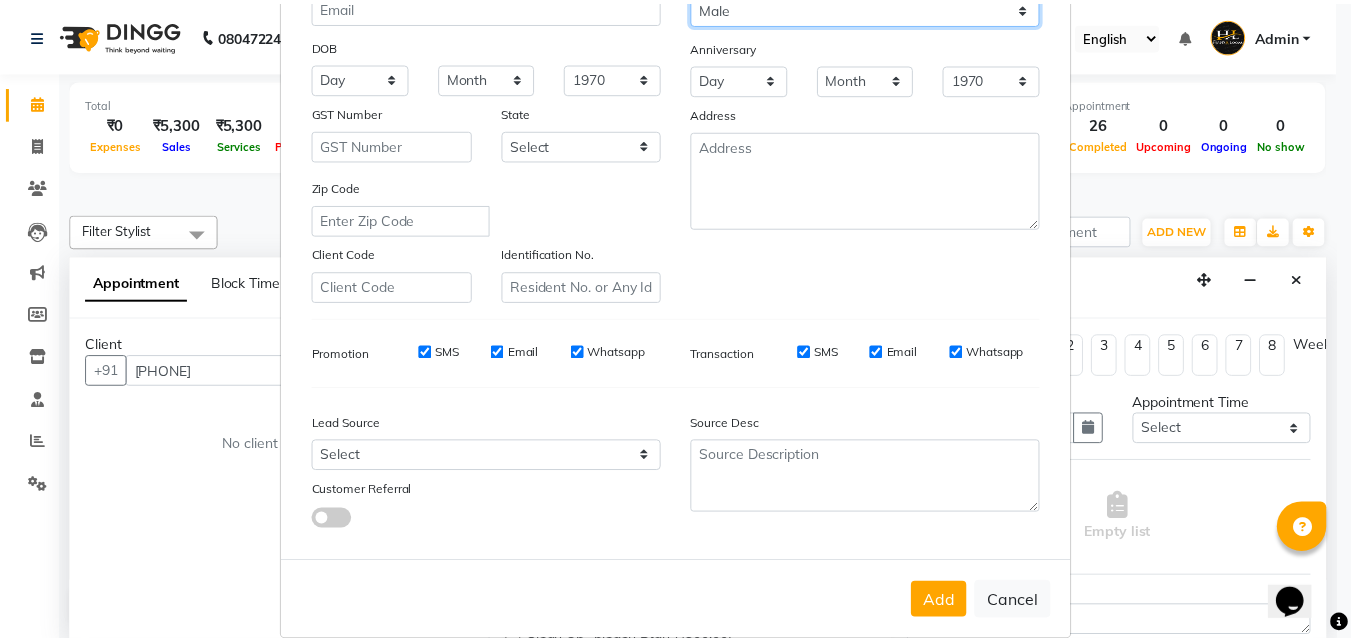 scroll, scrollTop: 282, scrollLeft: 0, axis: vertical 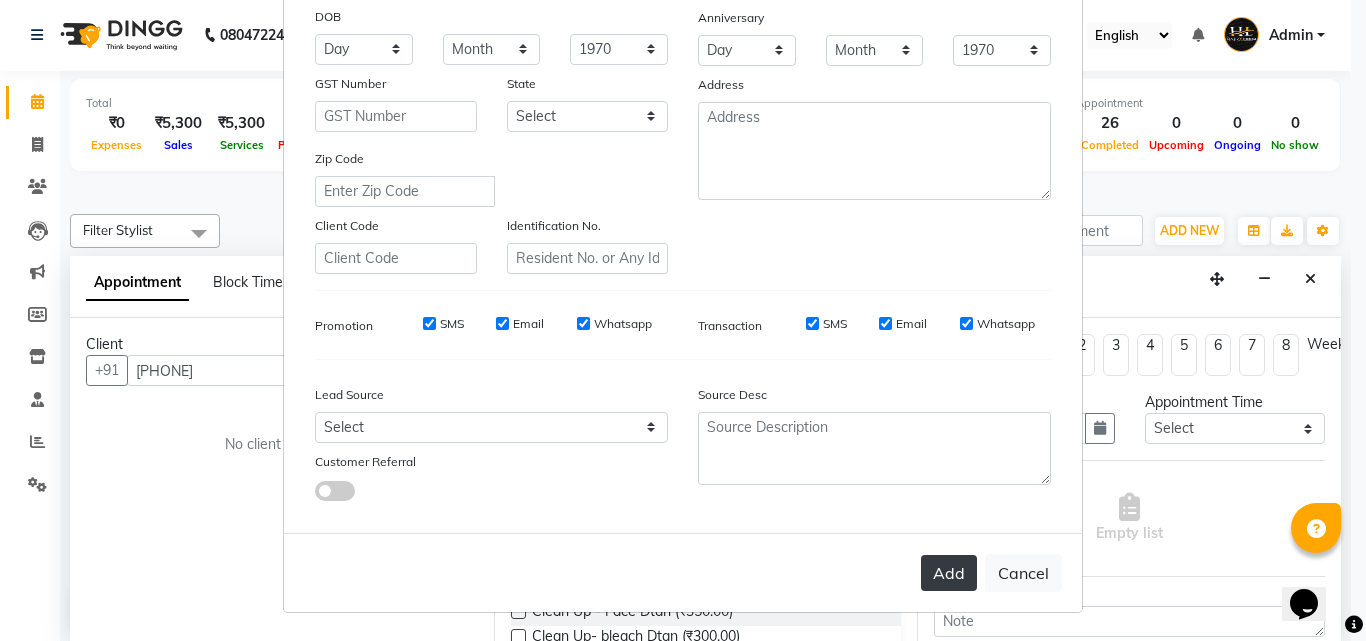 click on "Add" at bounding box center [949, 573] 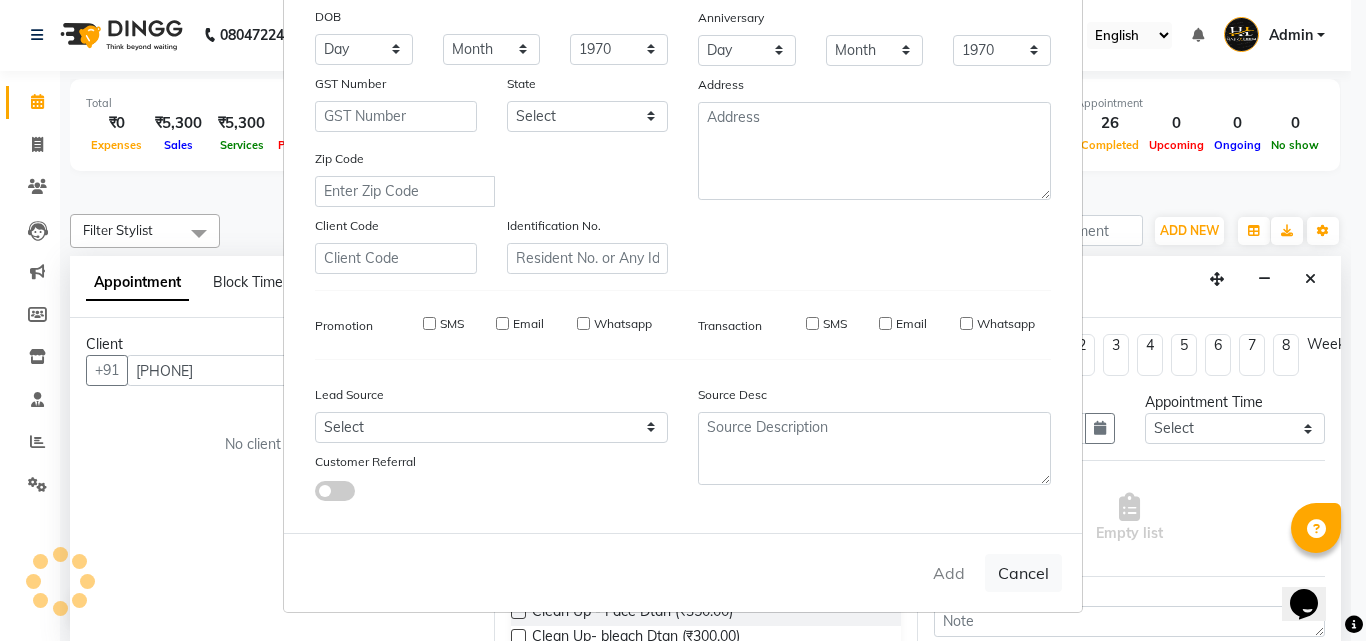 type 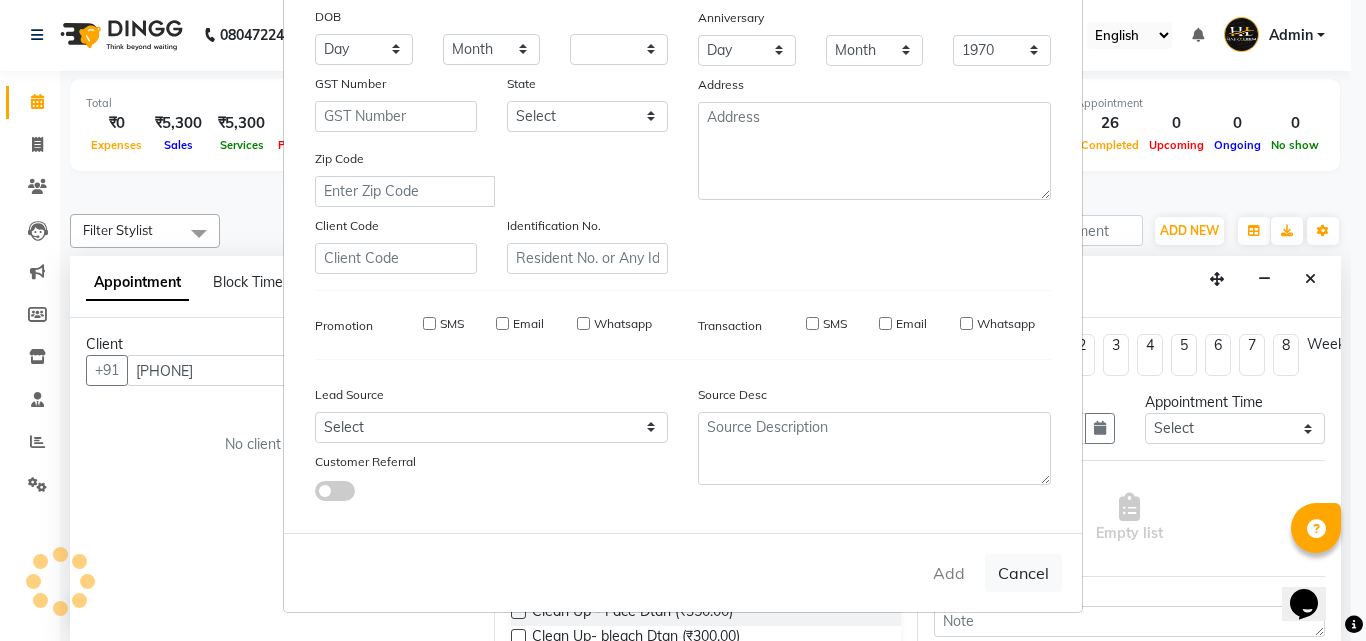 type 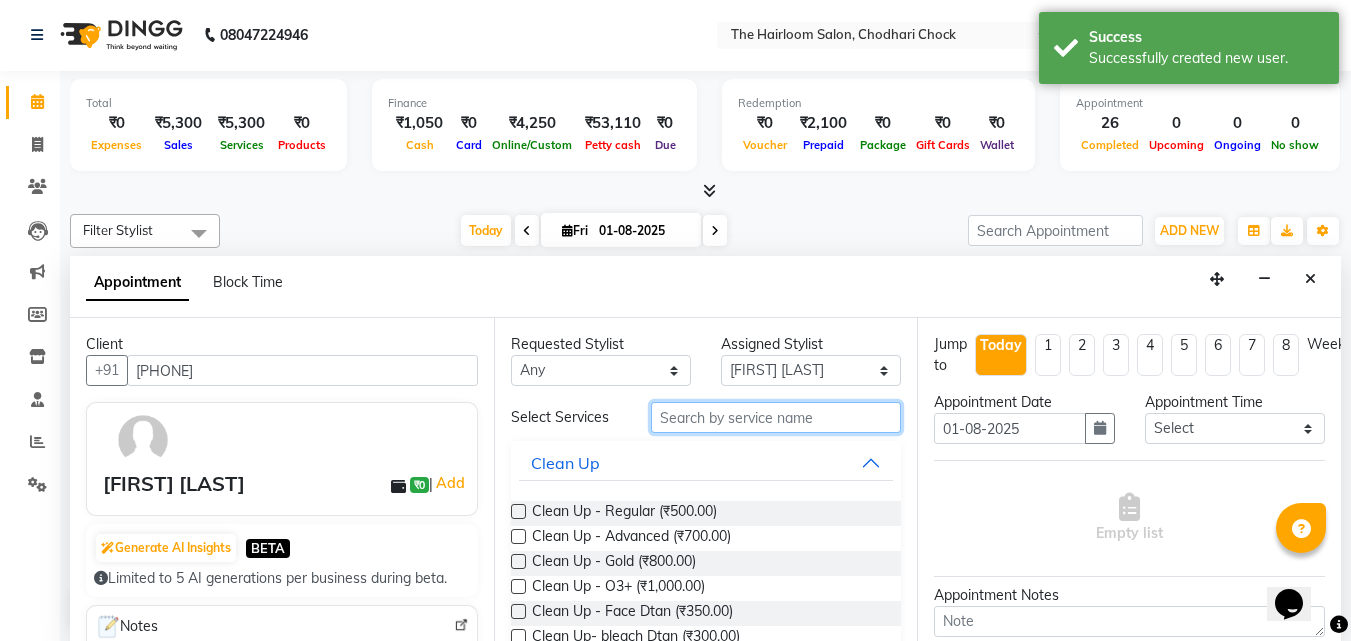 click at bounding box center (776, 417) 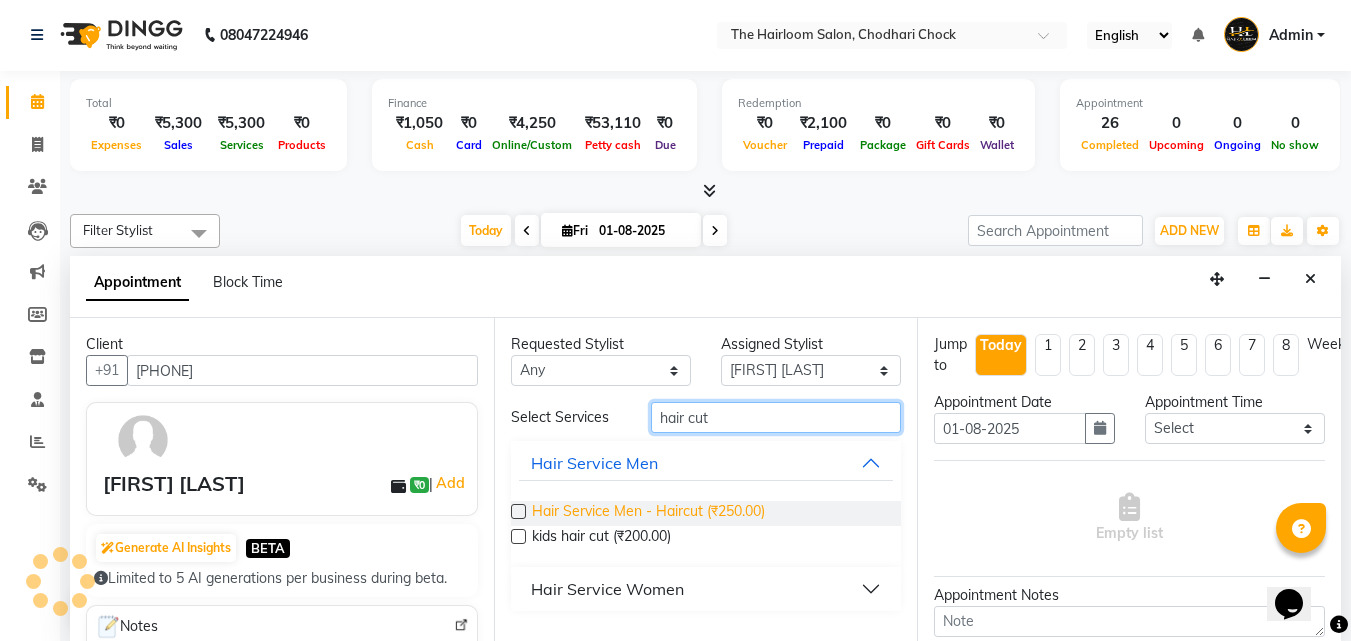 type on "hair cut" 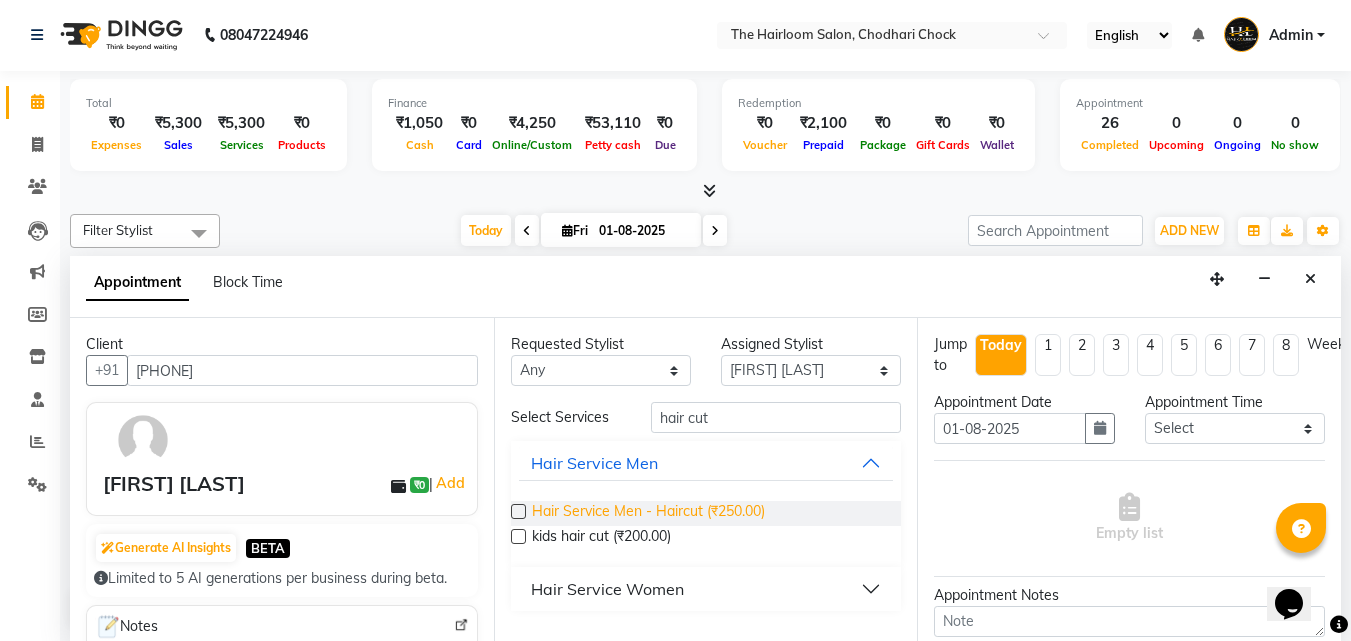 click on "Hair Service Men  - Haircut (₹250.00)" at bounding box center (648, 513) 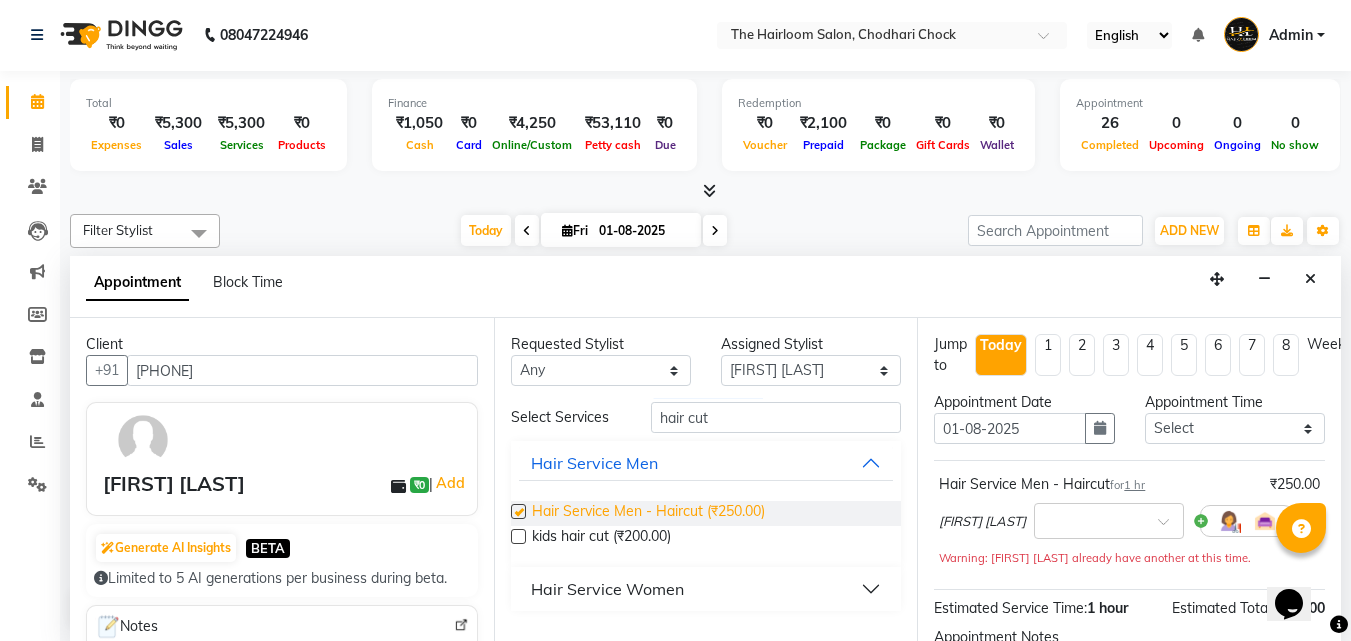 checkbox on "false" 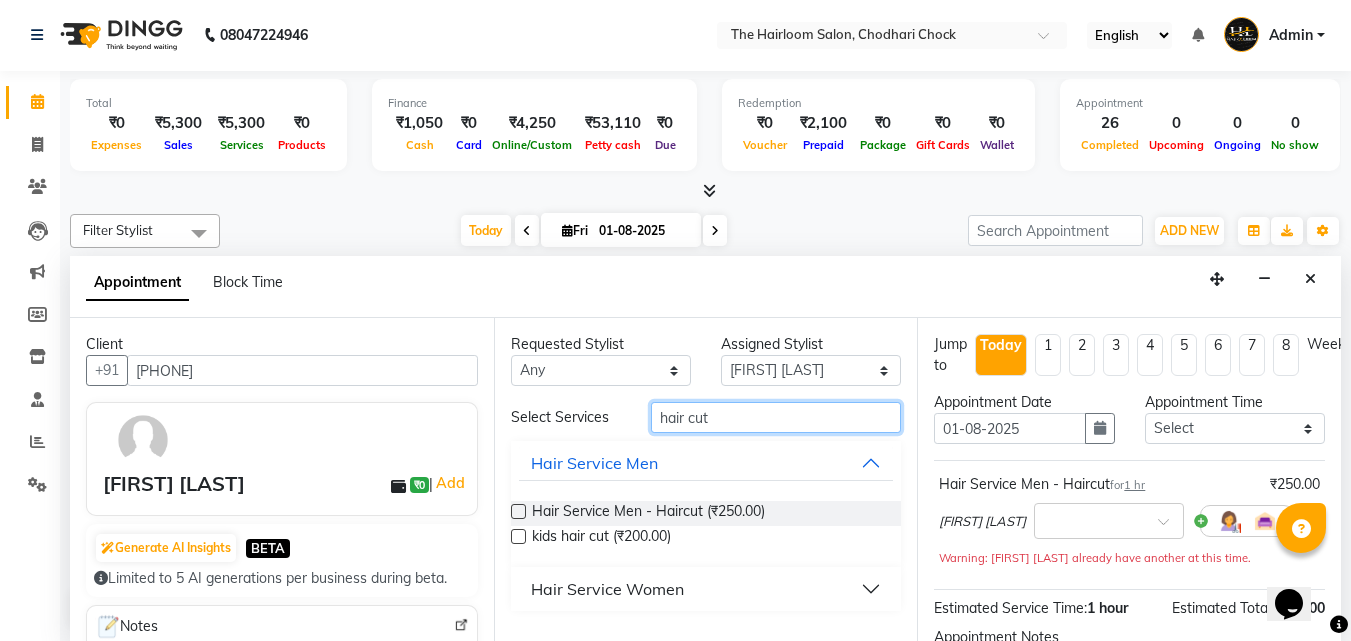 click on "hair cut" at bounding box center [776, 417] 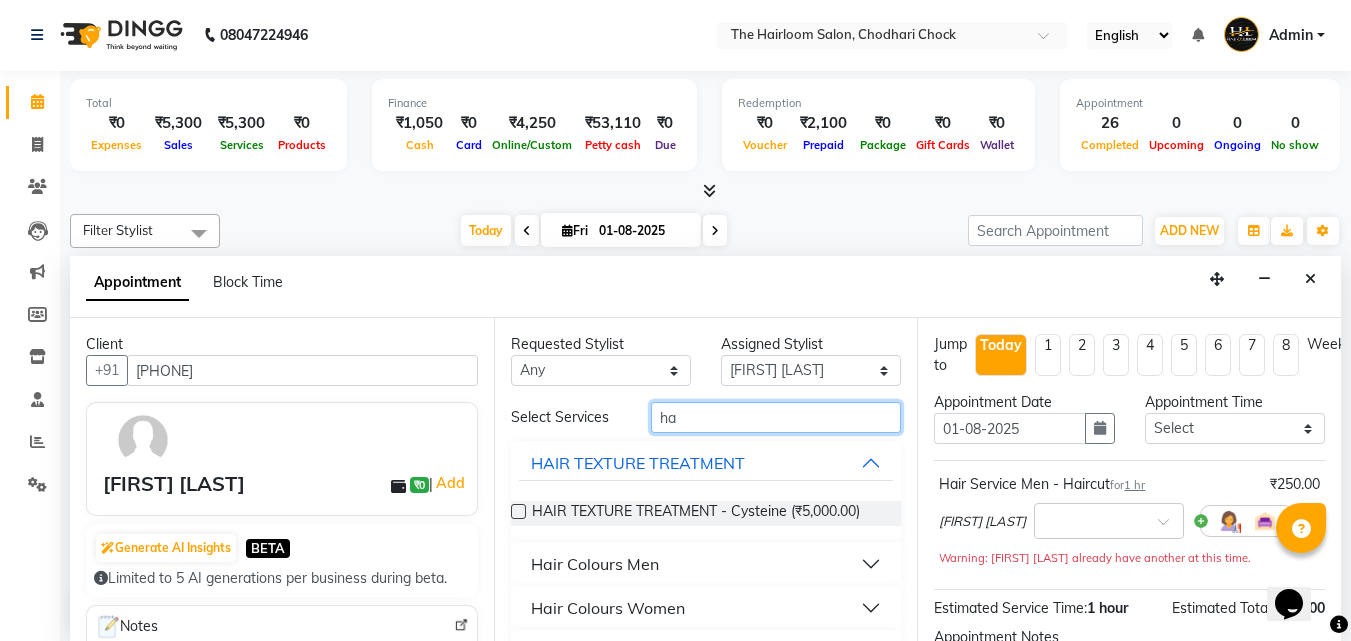 type on "h" 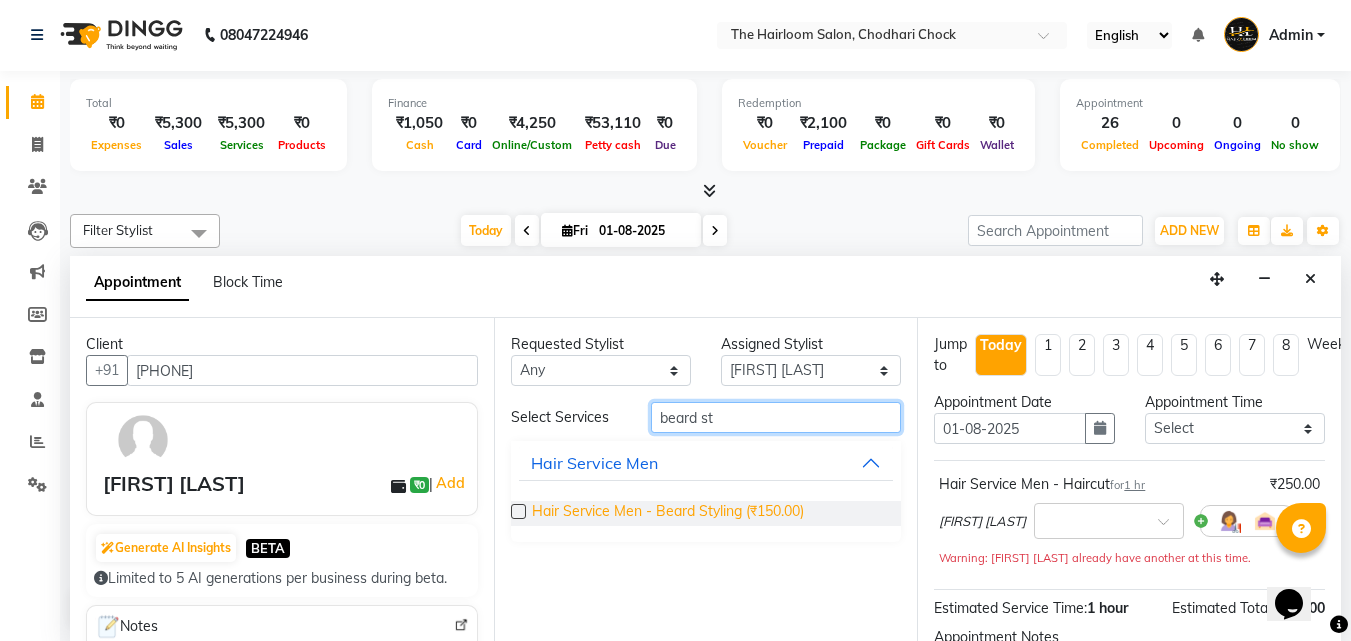 type on "beard st" 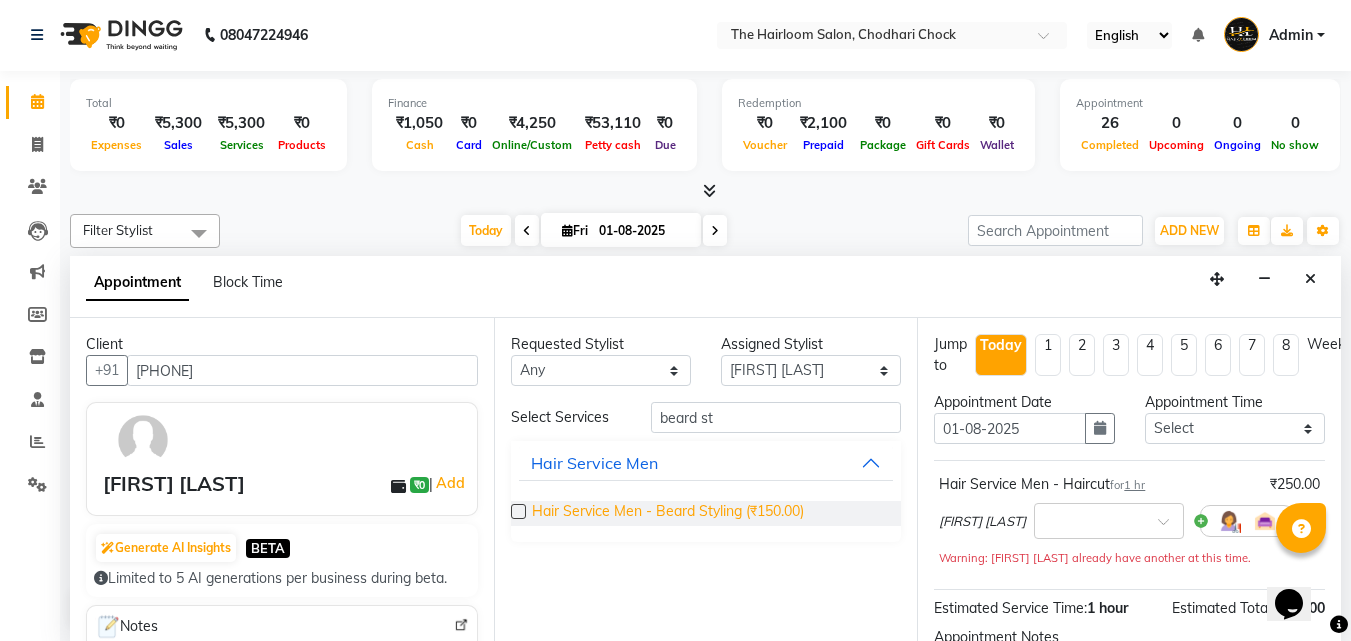 click on "Hair Service Men  - Beard Styling (₹150.00)" at bounding box center (668, 513) 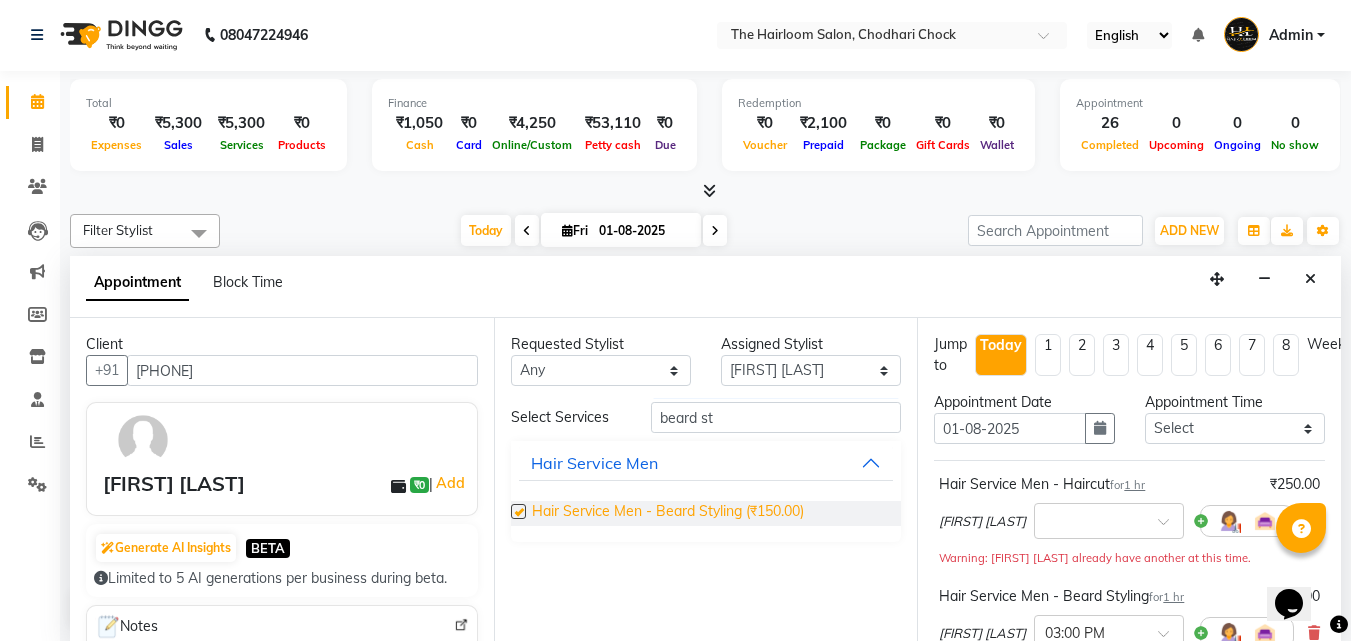 checkbox on "false" 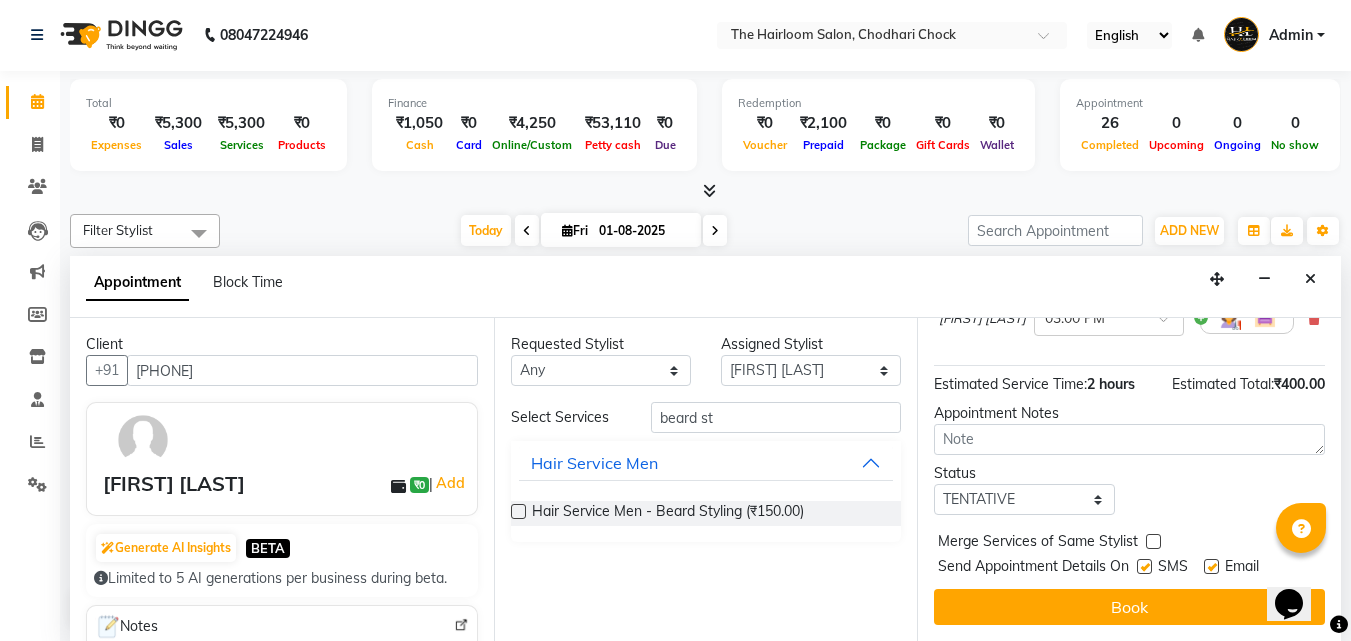 scroll, scrollTop: 330, scrollLeft: 0, axis: vertical 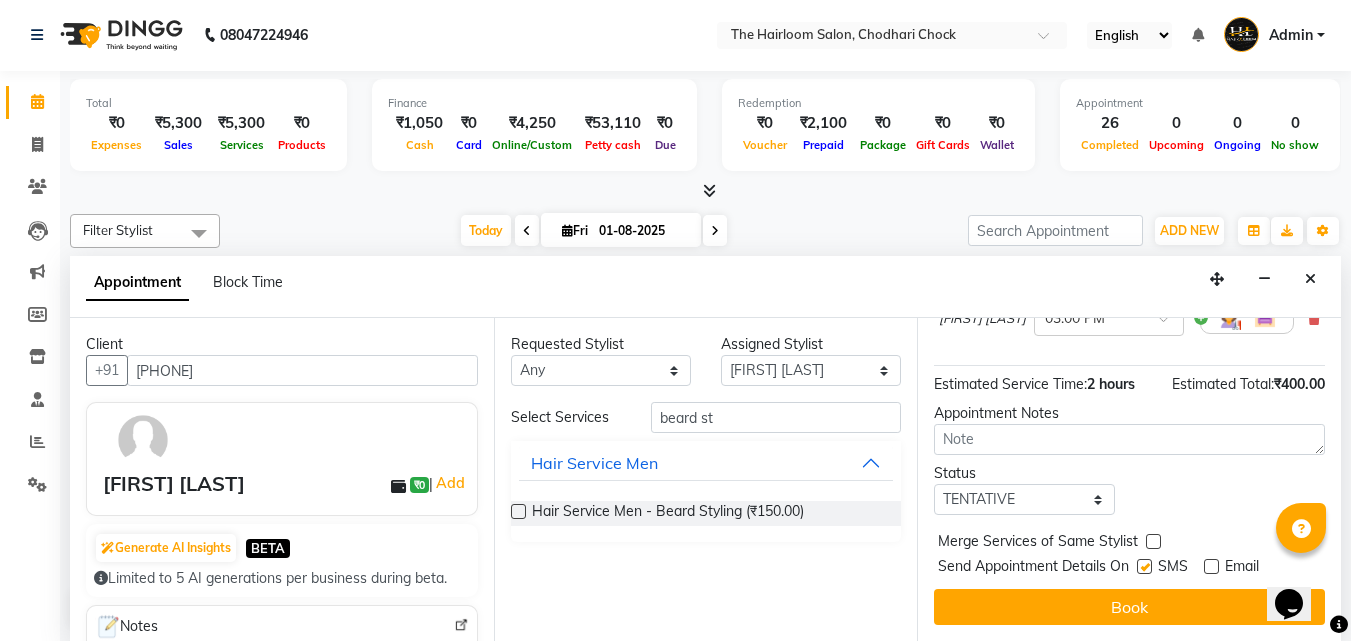 click at bounding box center [1144, 566] 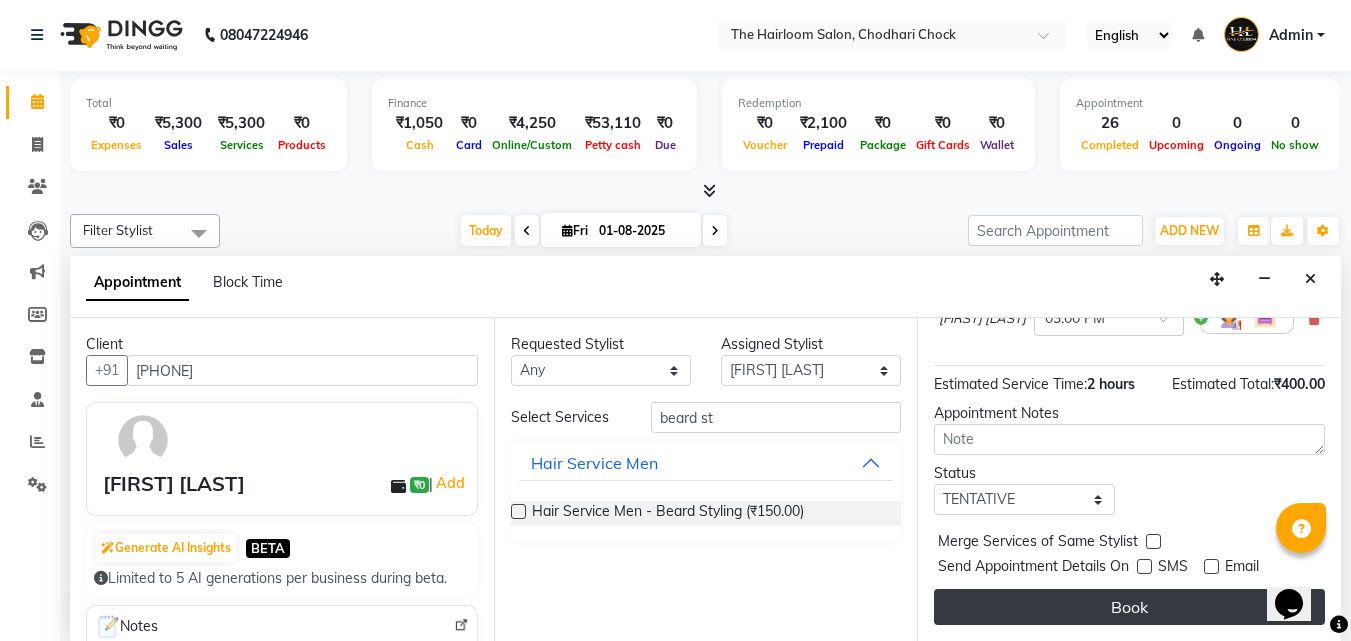 click on "Book" at bounding box center (1129, 607) 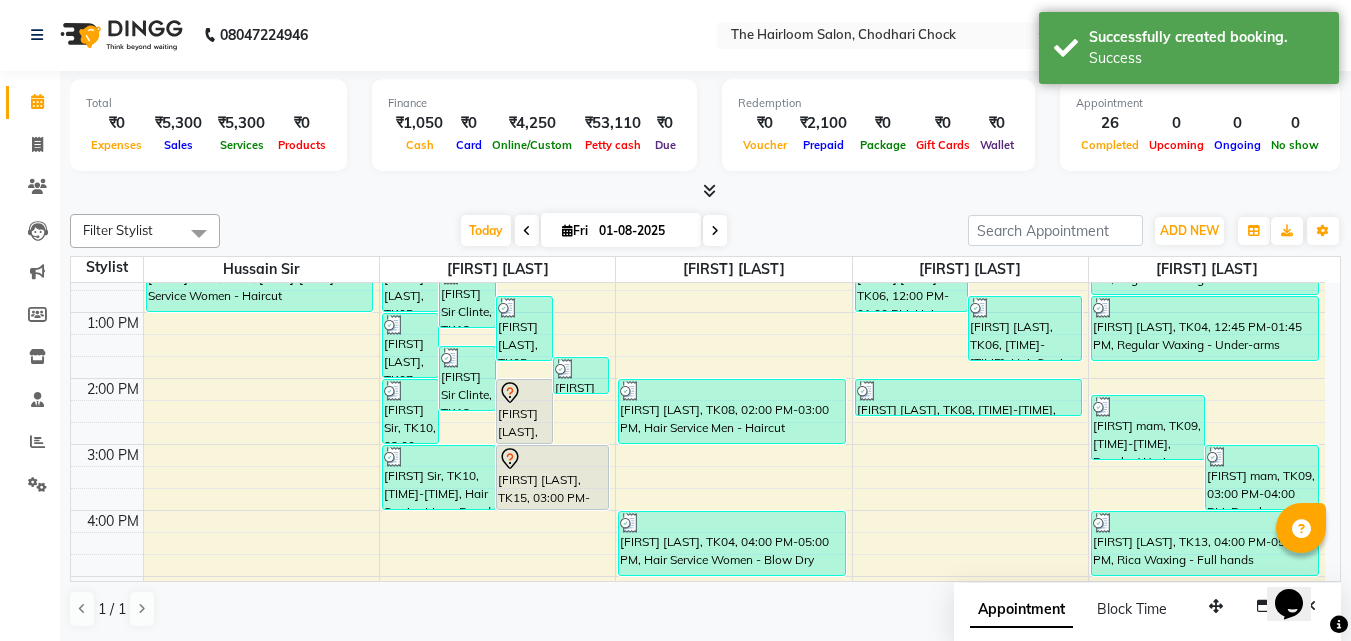 scroll, scrollTop: 0, scrollLeft: 0, axis: both 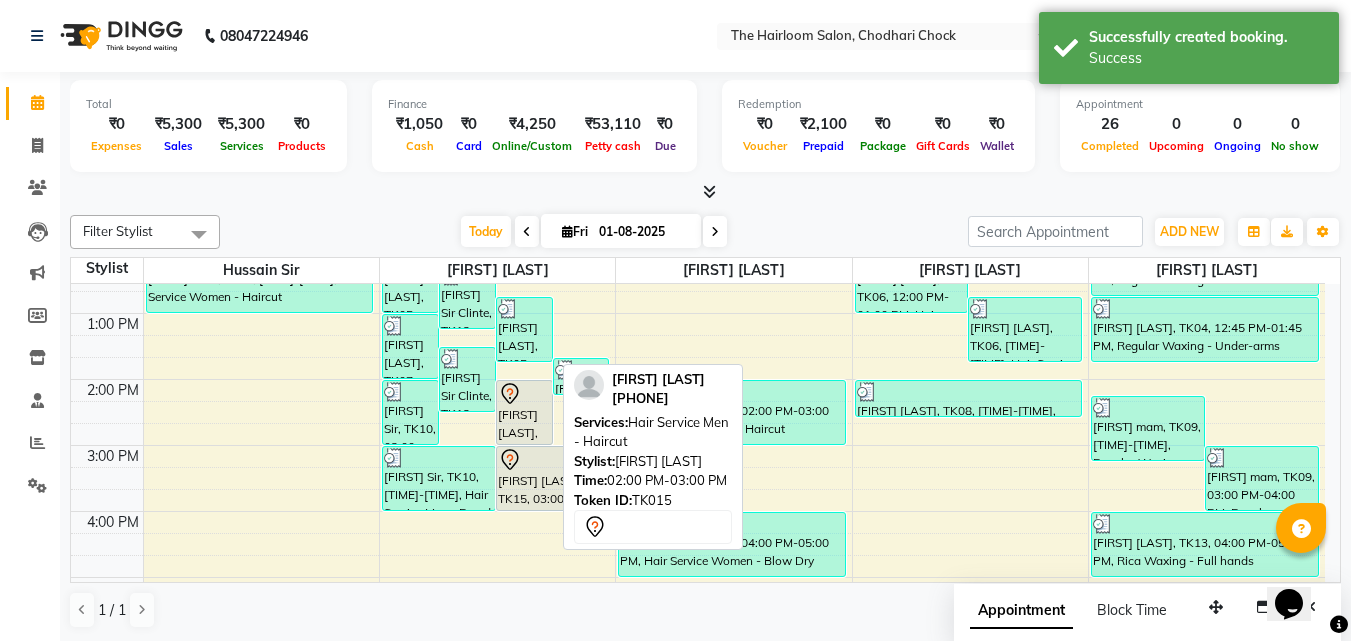 click on "[FIRST] [LAST], TK15, 02:00 PM-03:00 PM, Hair Service Men  - Haircut" at bounding box center (524, 412) 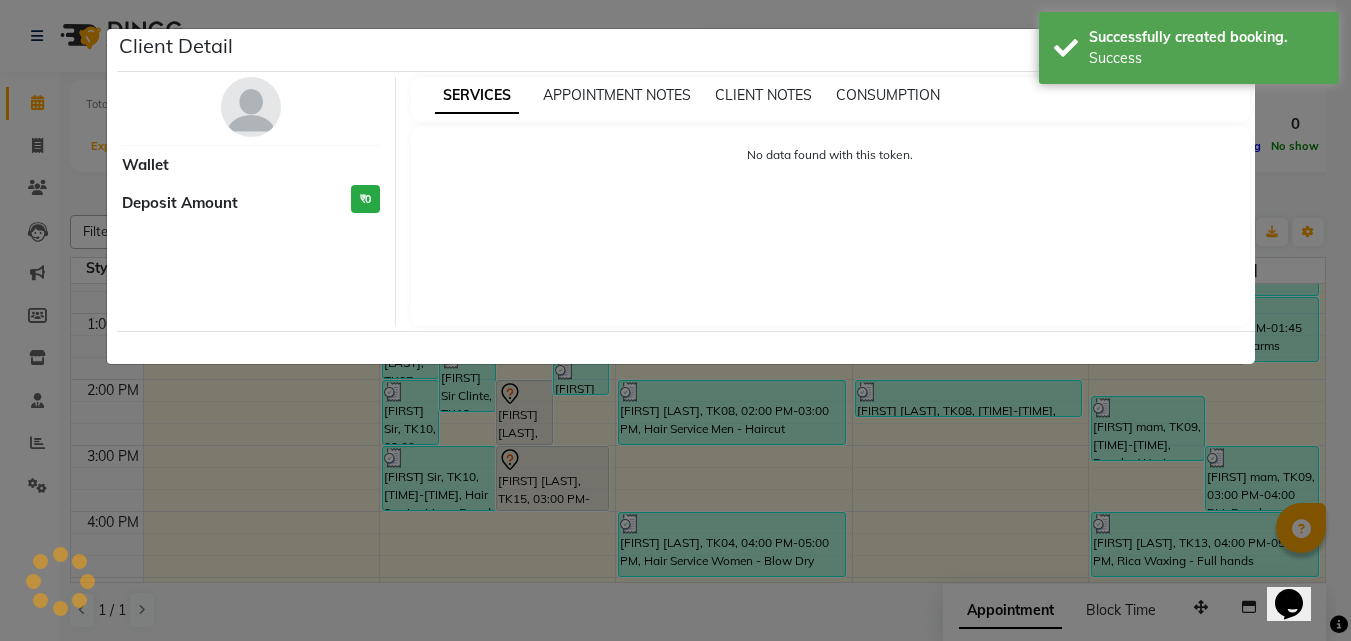 select on "7" 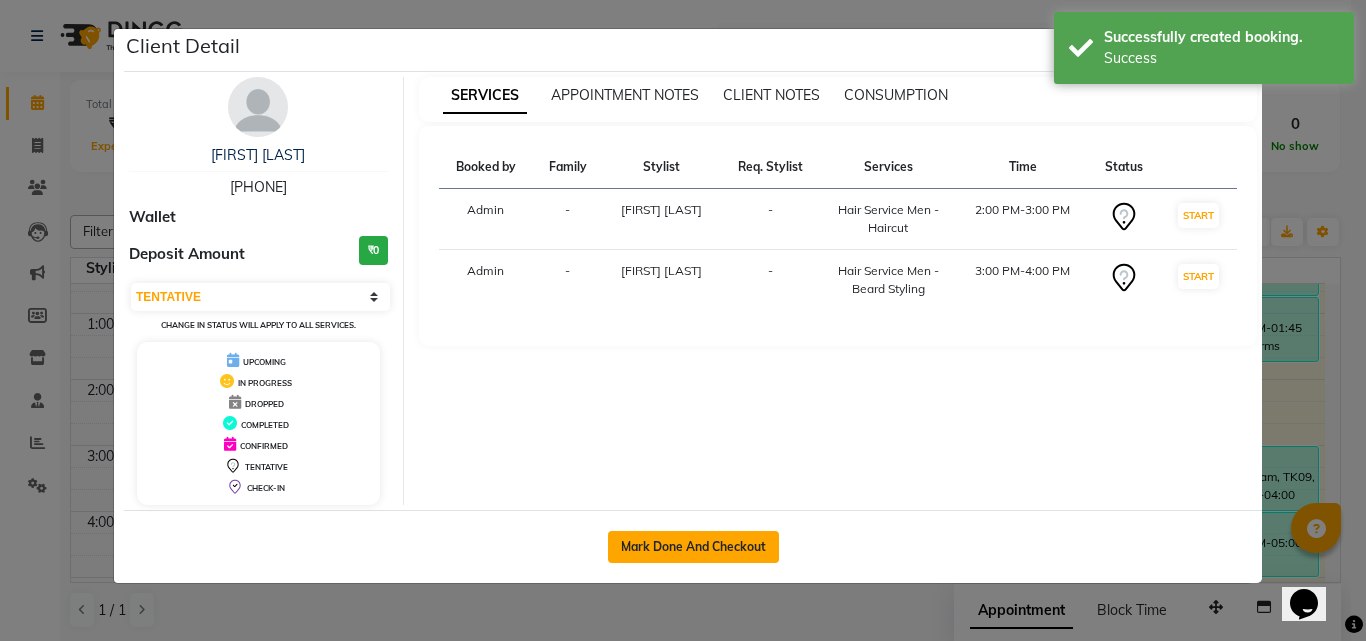 click on "Mark Done And Checkout" 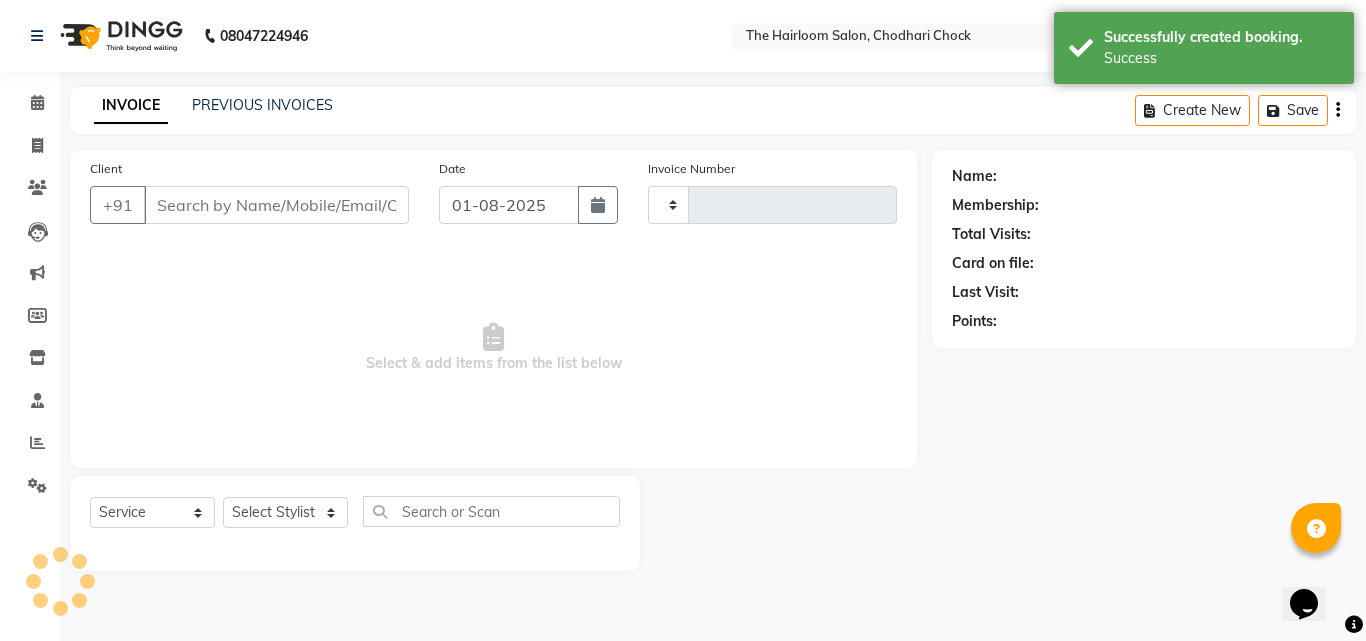 type on "2666" 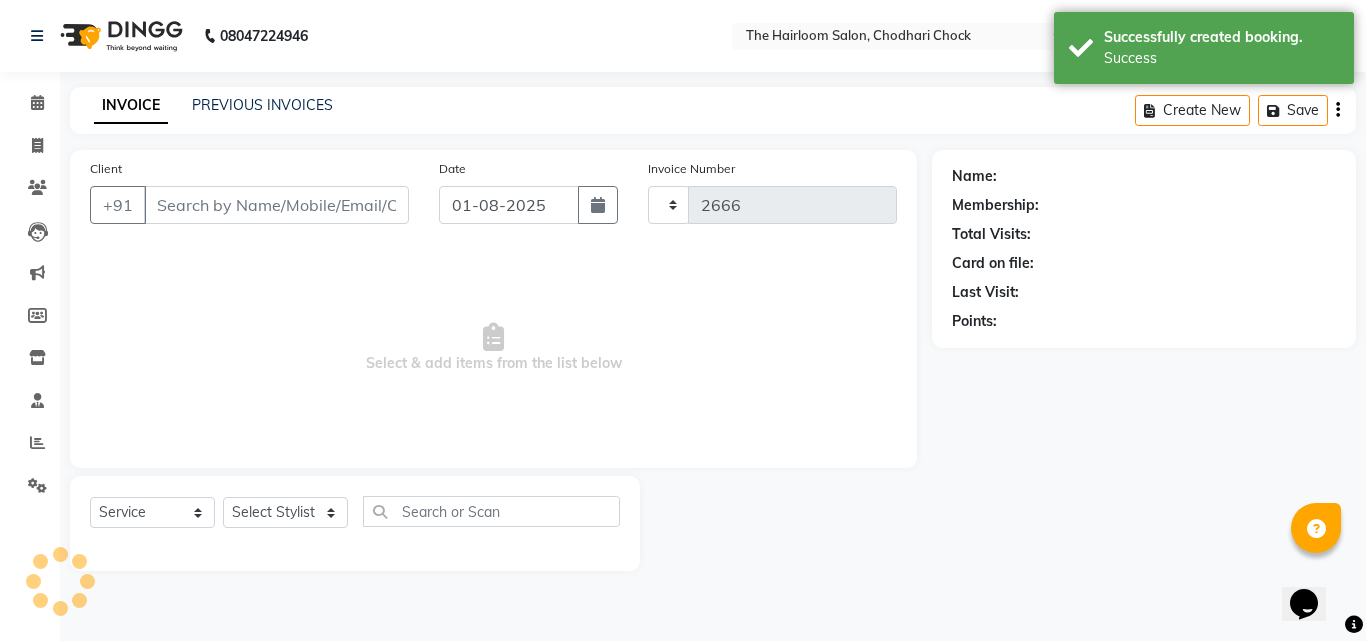 select on "5926" 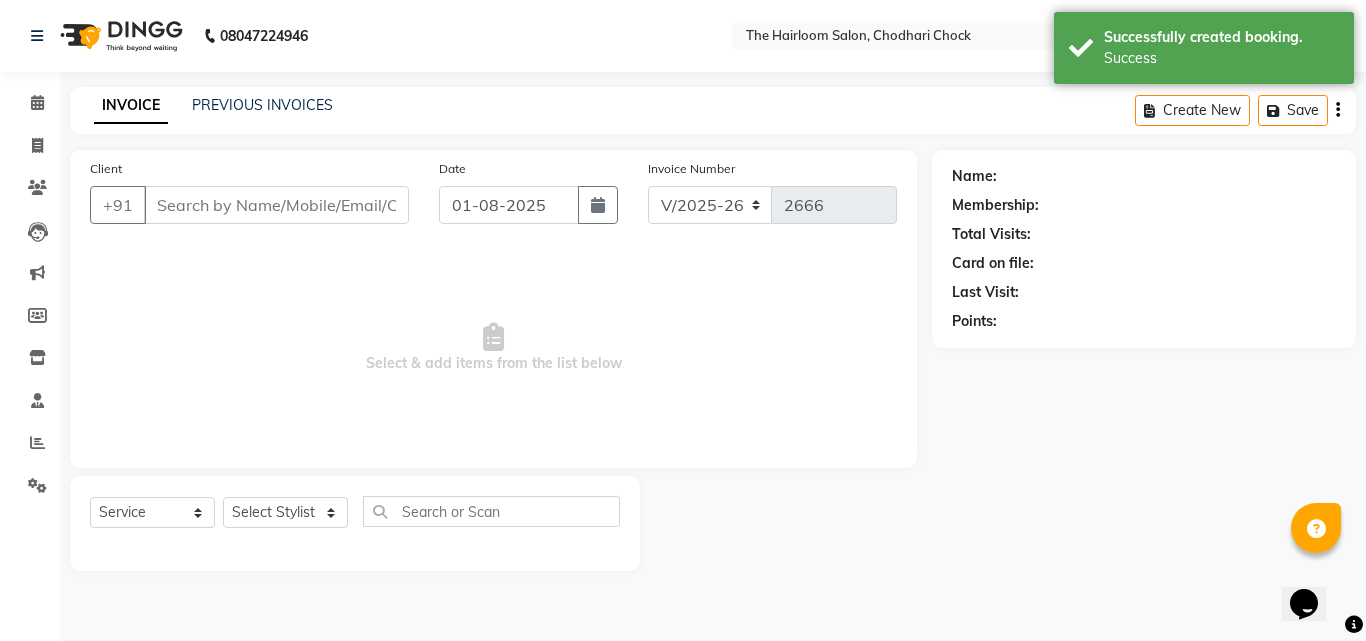 type on "[PHONE]" 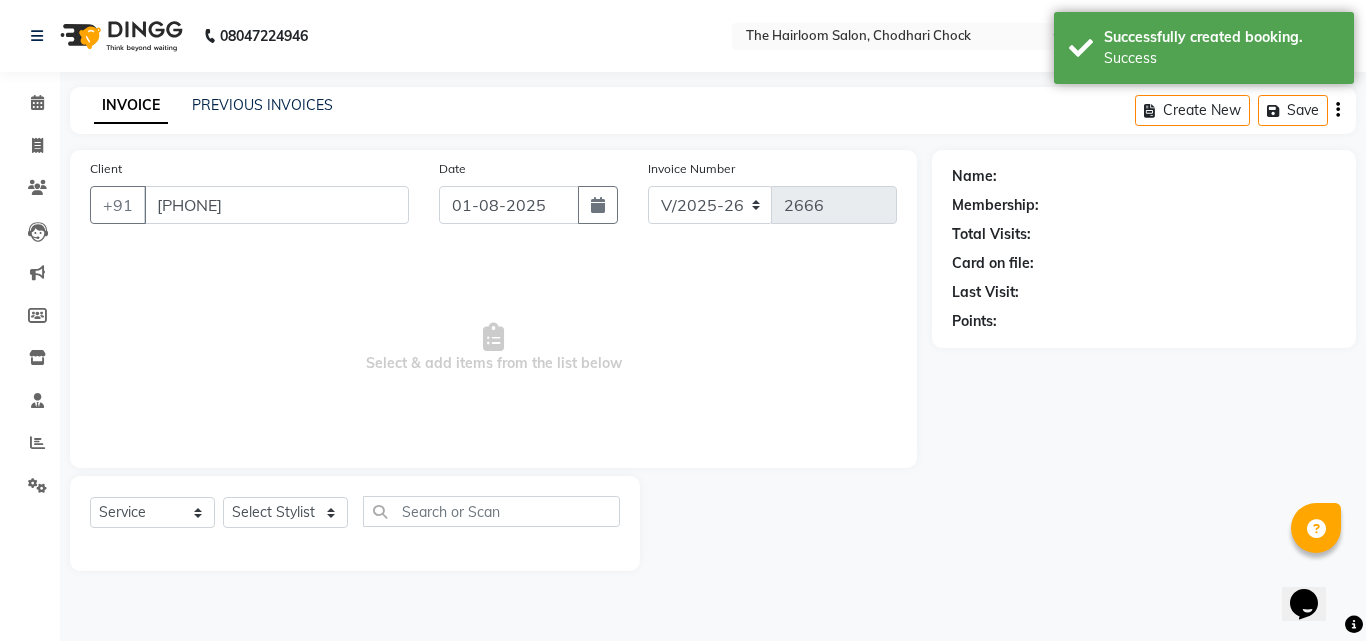 select on "41756" 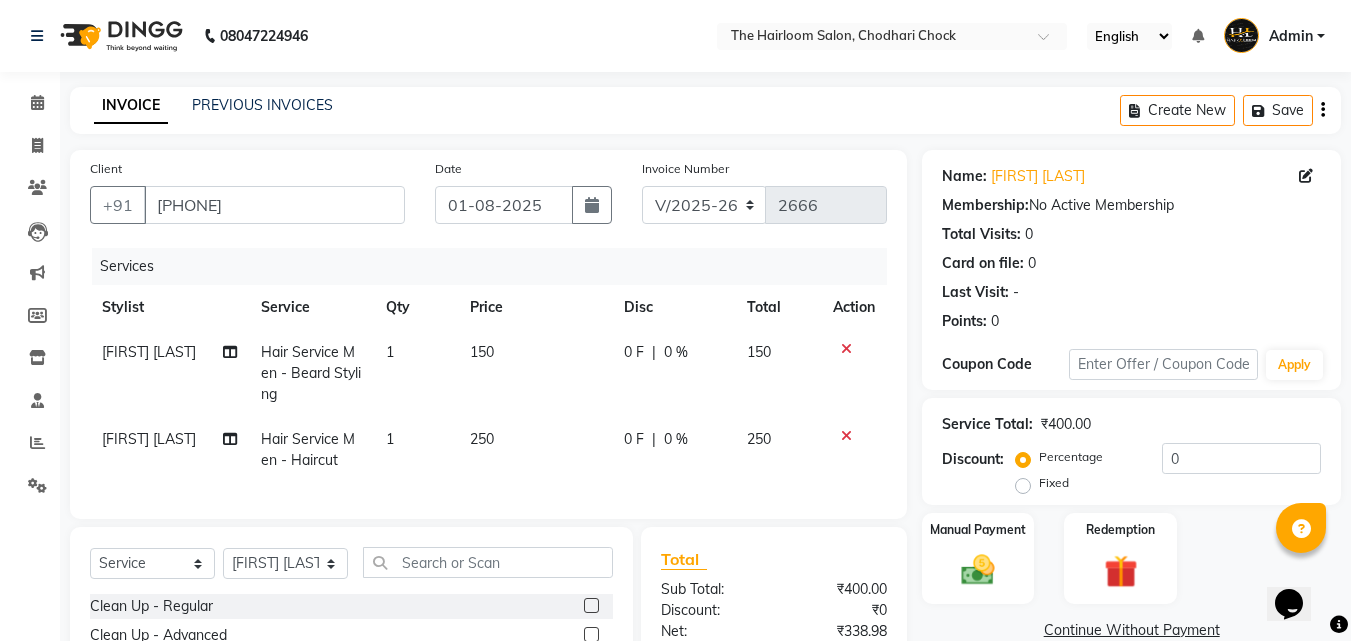 click on "150" 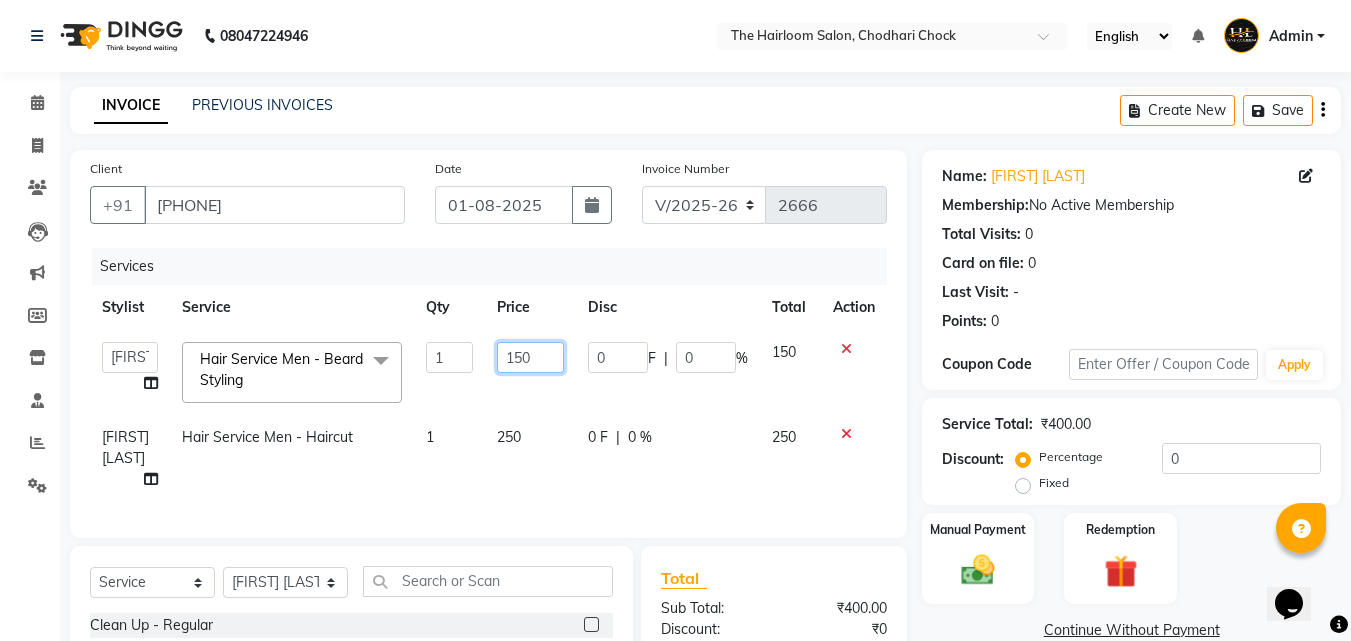 click on "150" 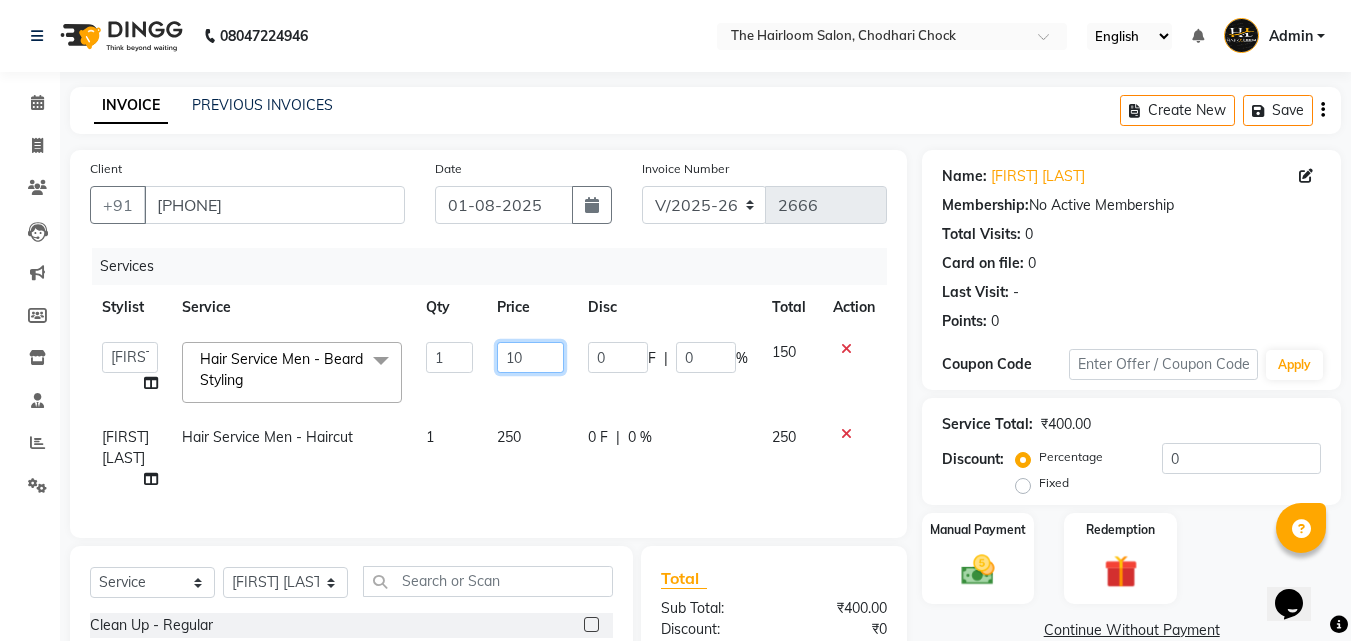 type on "100" 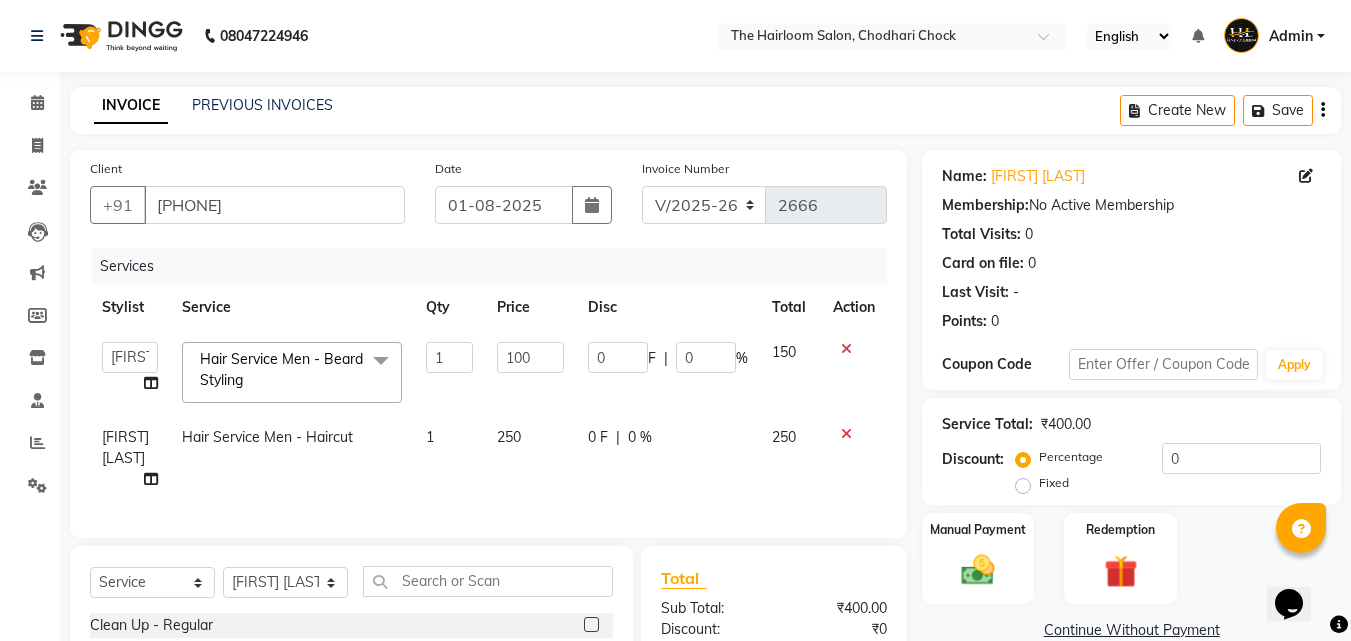 click on "250" 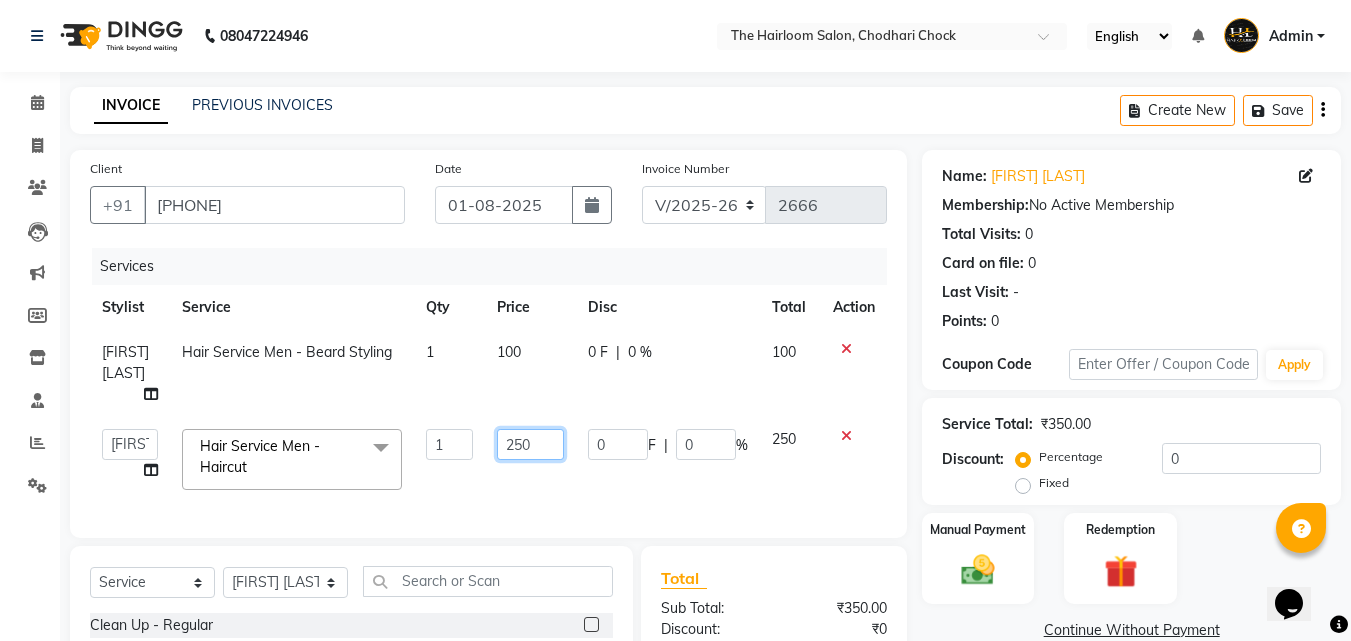 click on "250" 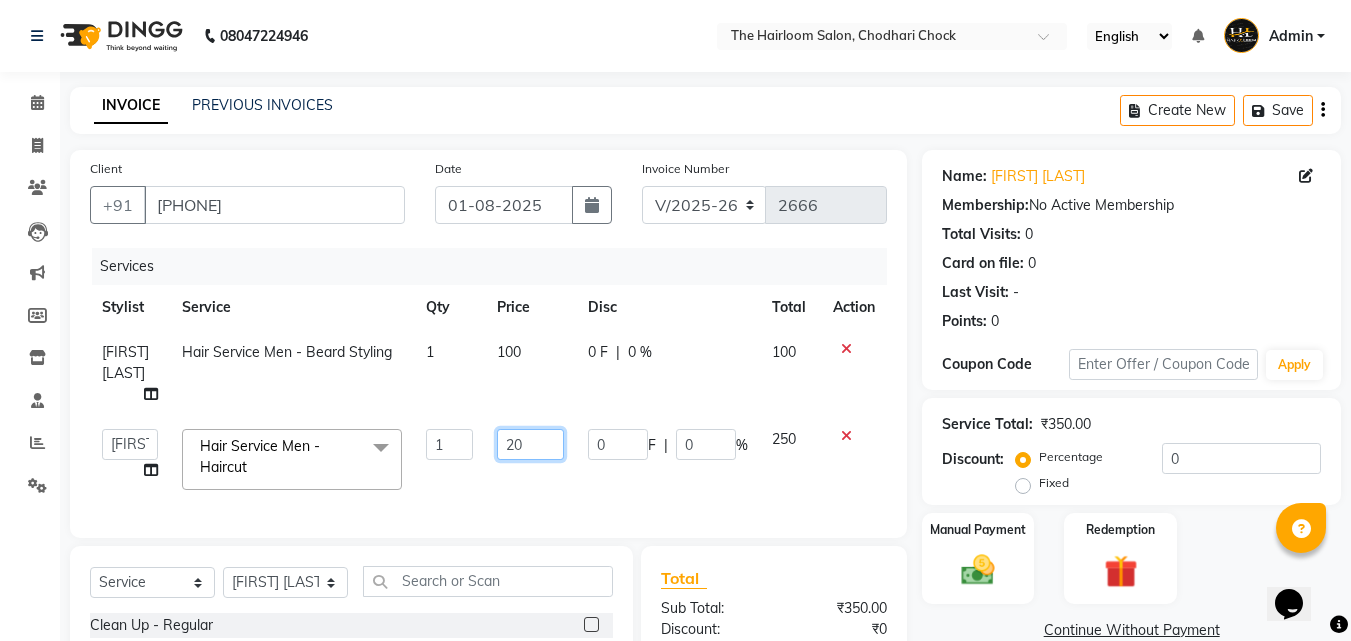 type on "200" 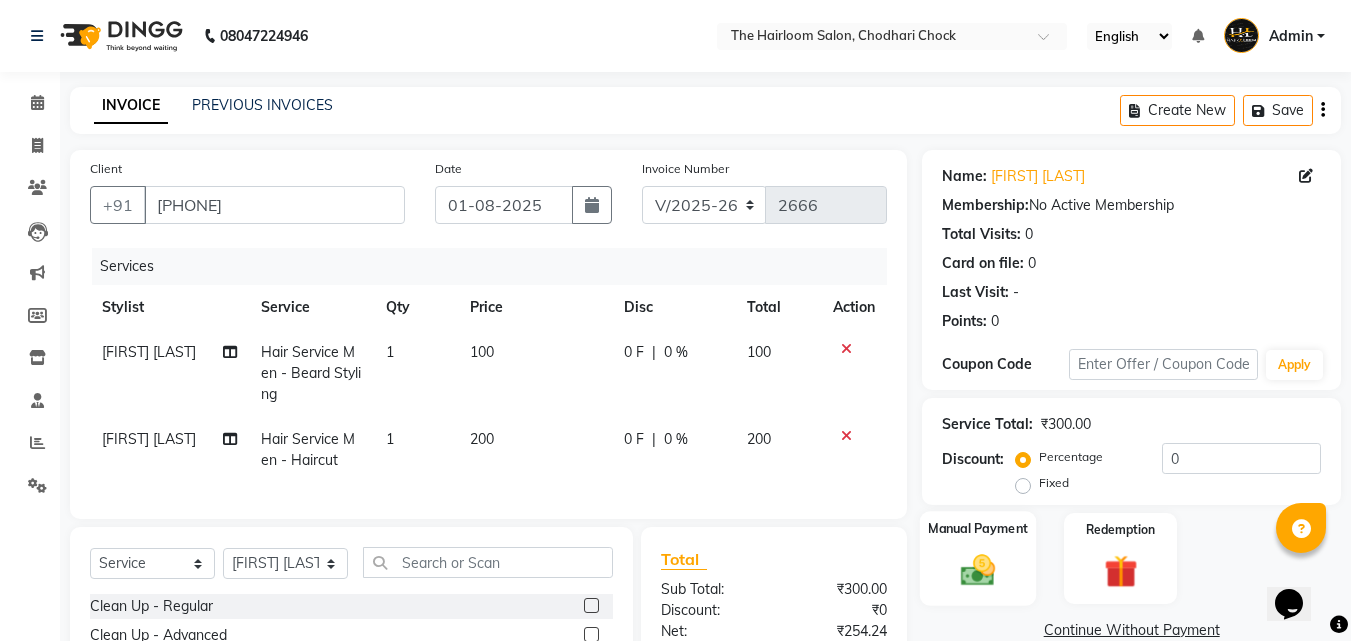click on "Manual Payment" 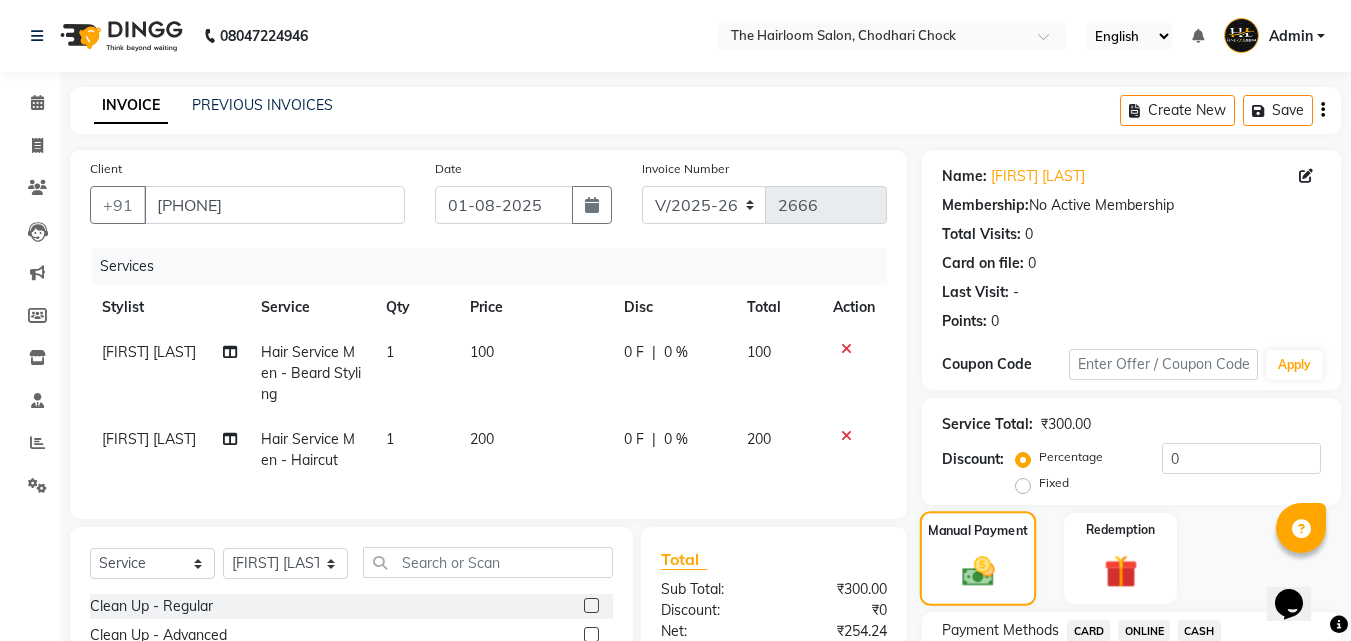 scroll, scrollTop: 226, scrollLeft: 0, axis: vertical 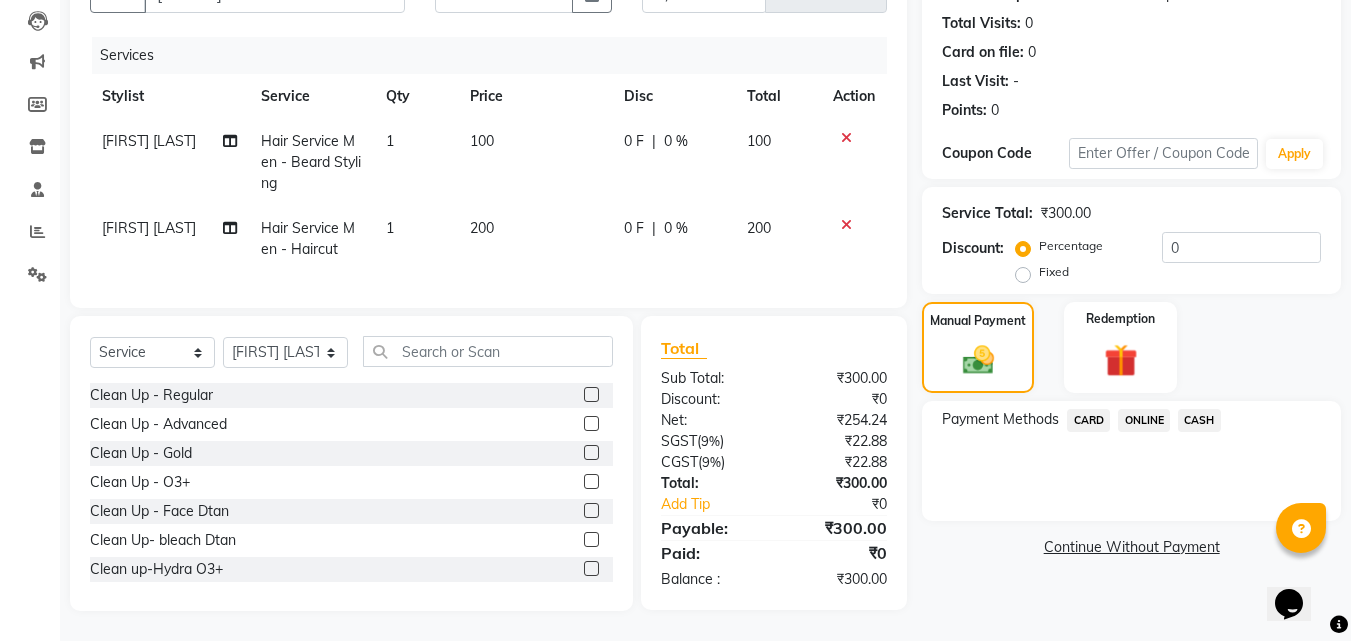 click on "ONLINE" 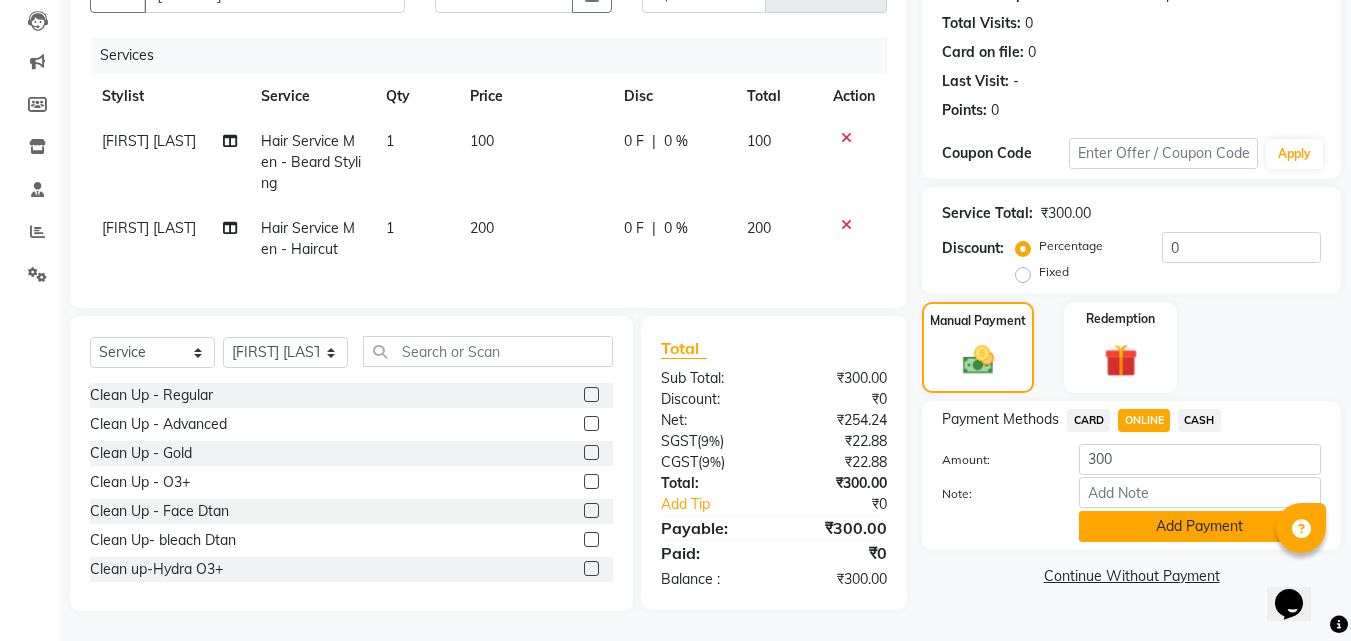 click on "Add Payment" 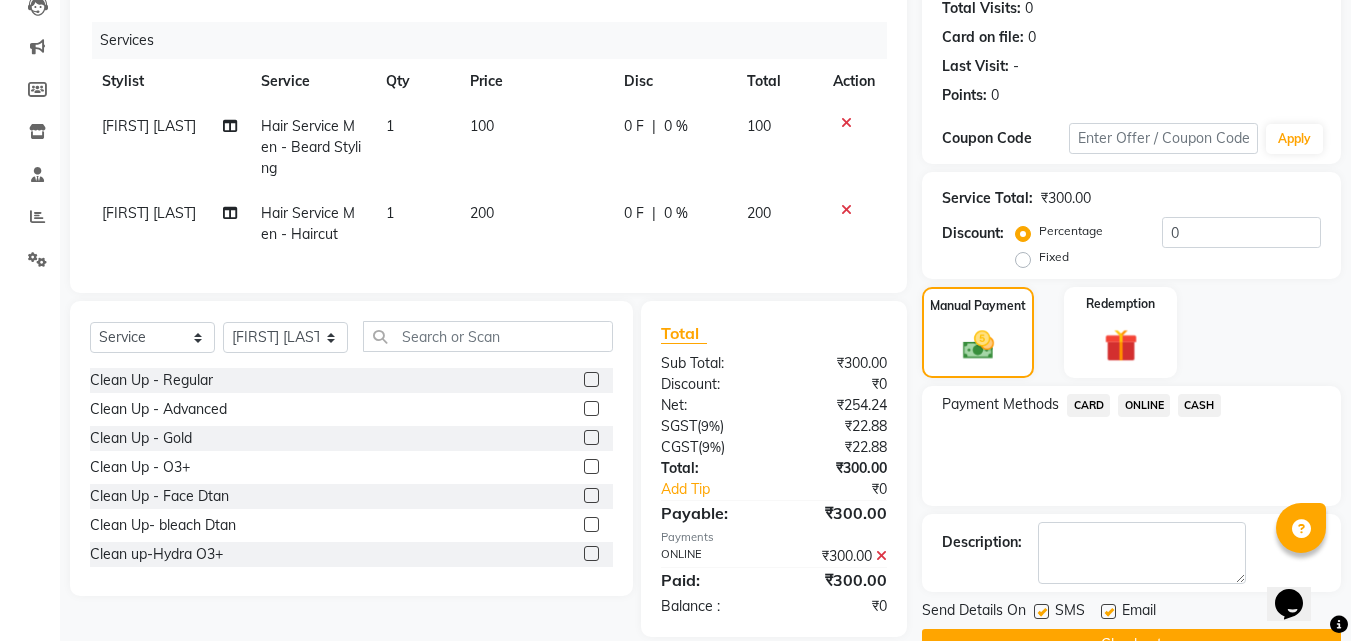 scroll, scrollTop: 275, scrollLeft: 0, axis: vertical 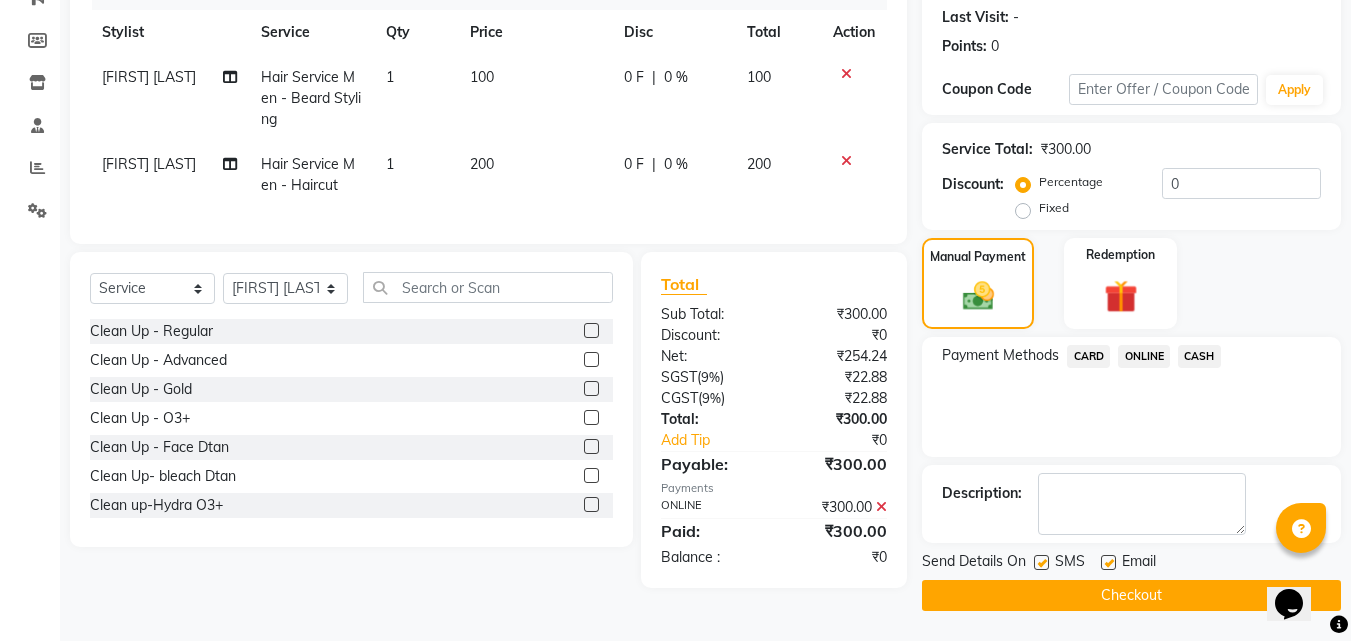 click 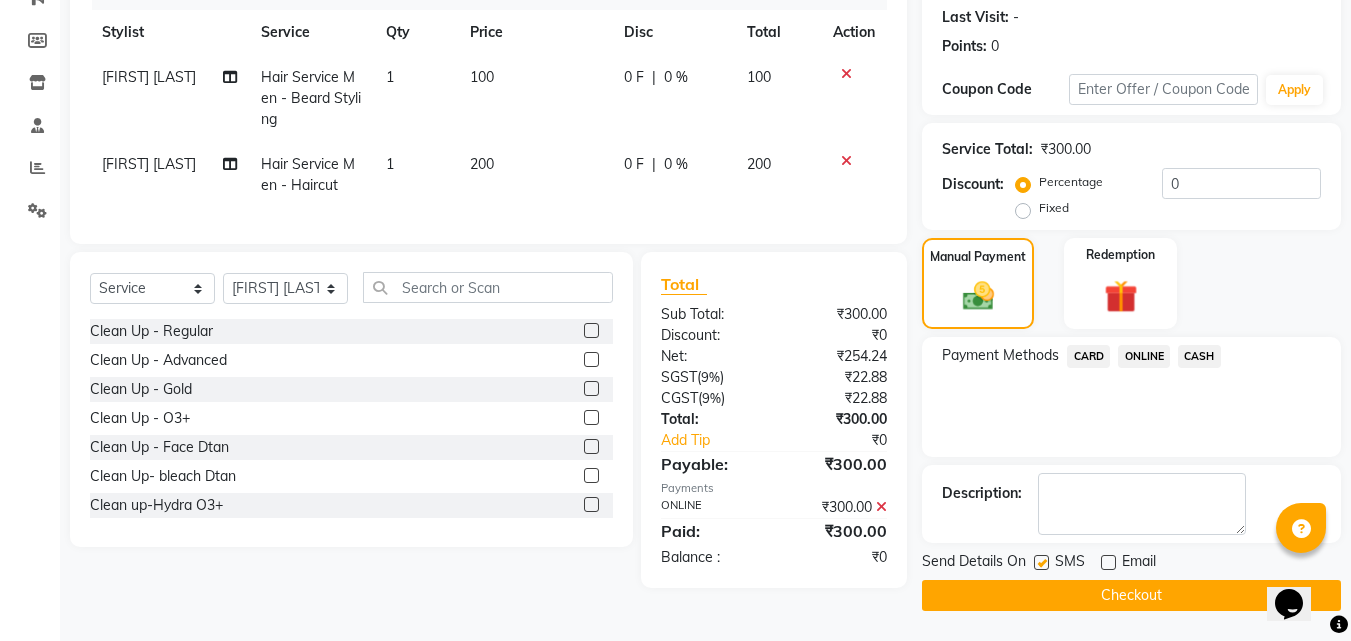 click 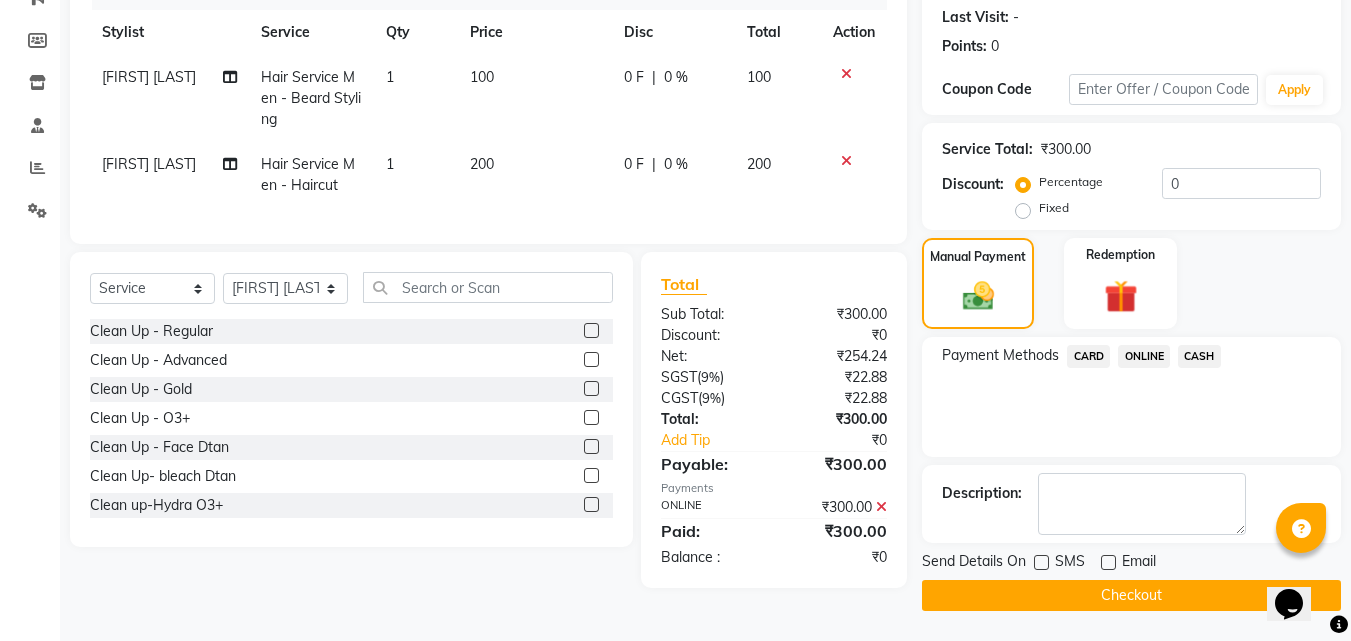click on "Checkout" 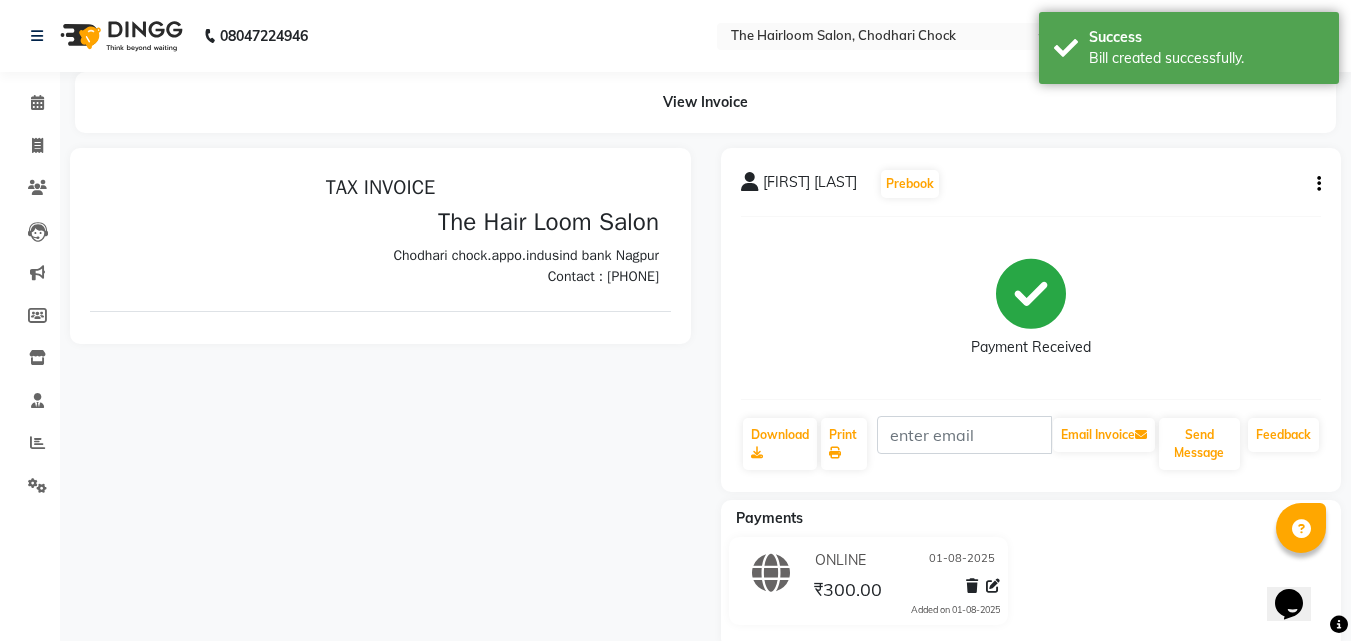 scroll, scrollTop: 0, scrollLeft: 0, axis: both 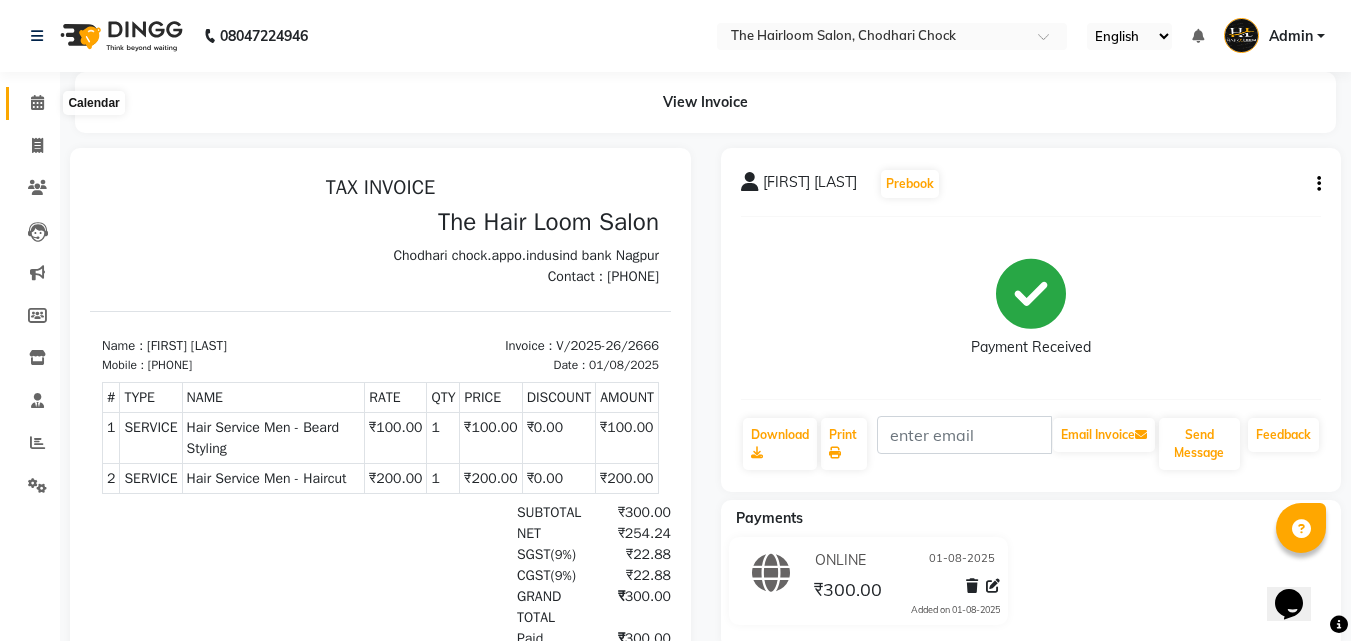 click 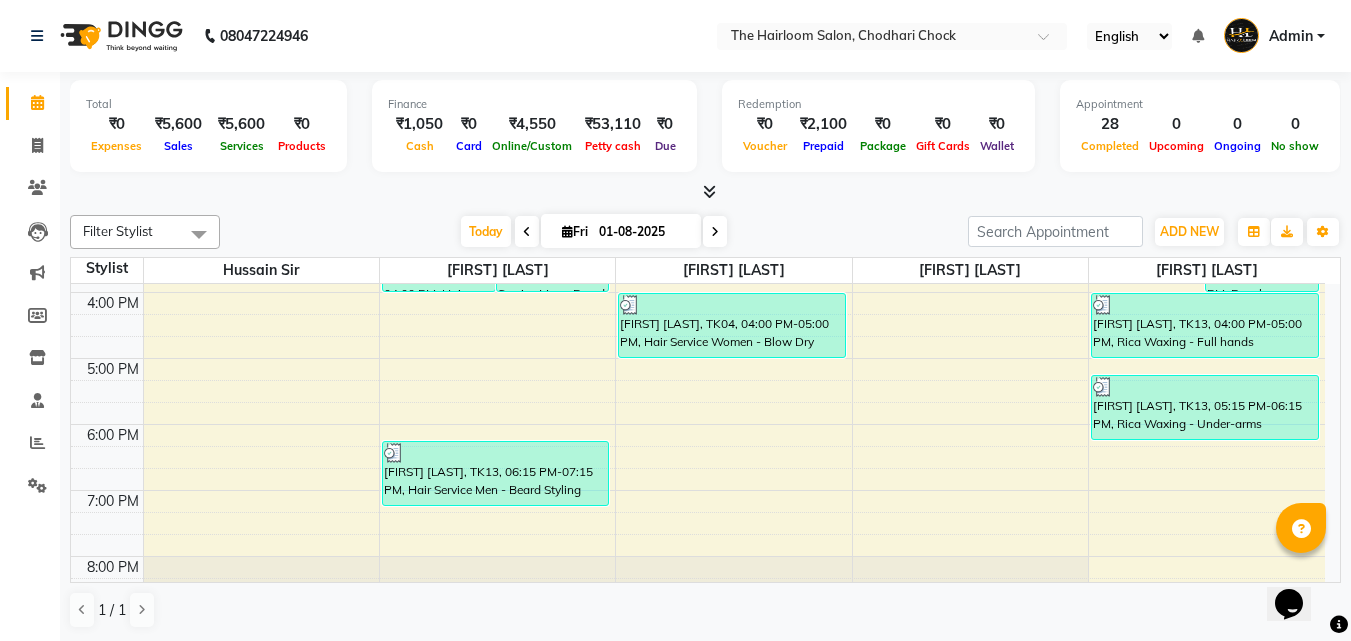 scroll, scrollTop: 419, scrollLeft: 0, axis: vertical 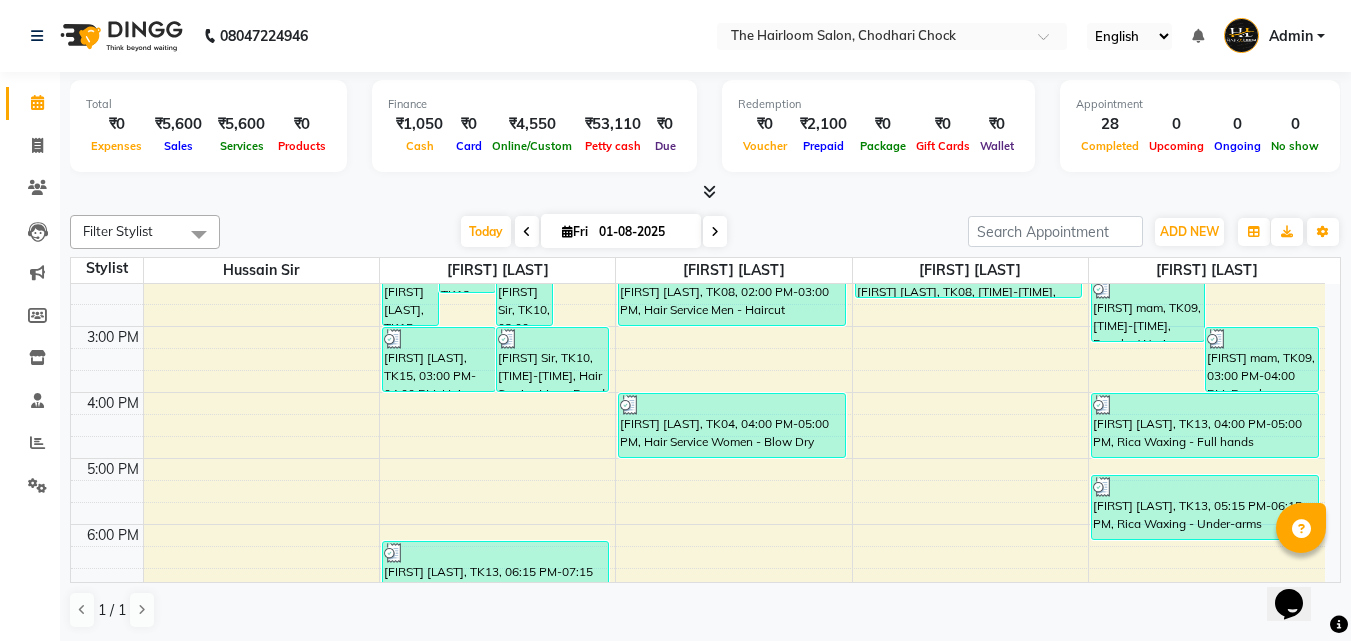 click on "8:00 AM 9:00 AM 10:00 AM 11:00 AM 12:00 PM 1:00 PM 2:00 PM 3:00 PM 4:00 PM 5:00 PM 6:00 PM 7:00 PM 8:00 PM 9:00 PM 10:00 PM 11:00 PM     [FIRST] mam, TK11, 12:00 PM-01:00 PM, Hair Service Women  - Haircut     [FIRST] [LAST], TK05, 12:00 PM-01:00 PM, Hair Service Men  - Haircut     [FIRST] Sir Clinte, TK12, 12:15 PM-01:15 PM, Hair Service Men  - Haircut     [FIRST] [LAST], TK05, 12:45 PM-01:45 PM, Hair Service Men  - Beard Styling     [FIRST] [LAST], TK07, 01:40 PM-02:15 PM, kids hair cut     [FIRST] [LAST], TK07, 01:00 PM-02:00 PM, Hair Service Men  - Haircut     [FIRST] Sir Clinte, TK12, 01:30 PM-02:30 PM, Threading  - Eyebrows     [FIRST] Sir, TK10, 02:00 PM-03:00 PM, Hair Service Men  - Haircut     [FIRST] [LAST], TK15, 02:00 PM-03:00 PM, Hair Service Men  - Haircut     [FIRST] [LAST], TK15, 03:00 PM-04:00 PM, Hair Service Men  - Beard Styling     [FIRST] Sir, TK10, 03:00 PM-04:00 PM, Hair Service Men  - Beard Styling     [FIRST] sir, TK01, 09:15 AM-10:15 AM, Hair Colours Men  - Global (Ammonia Free)" at bounding box center (698, 392) 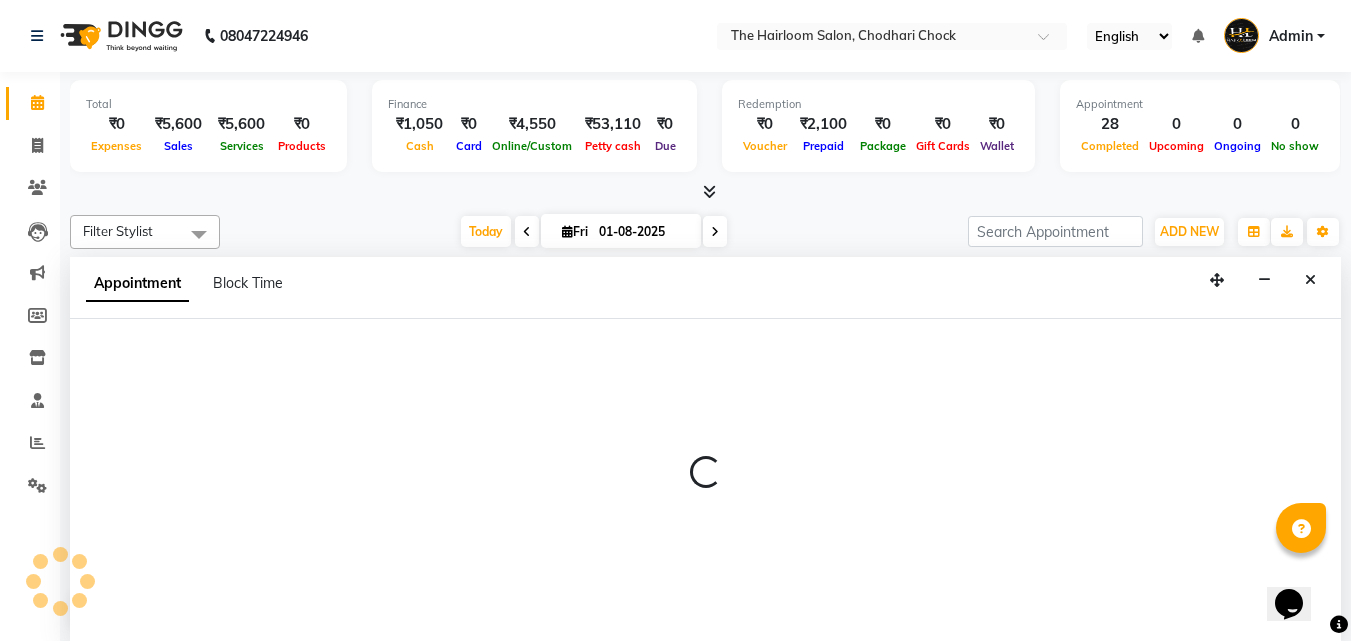 select on "41755" 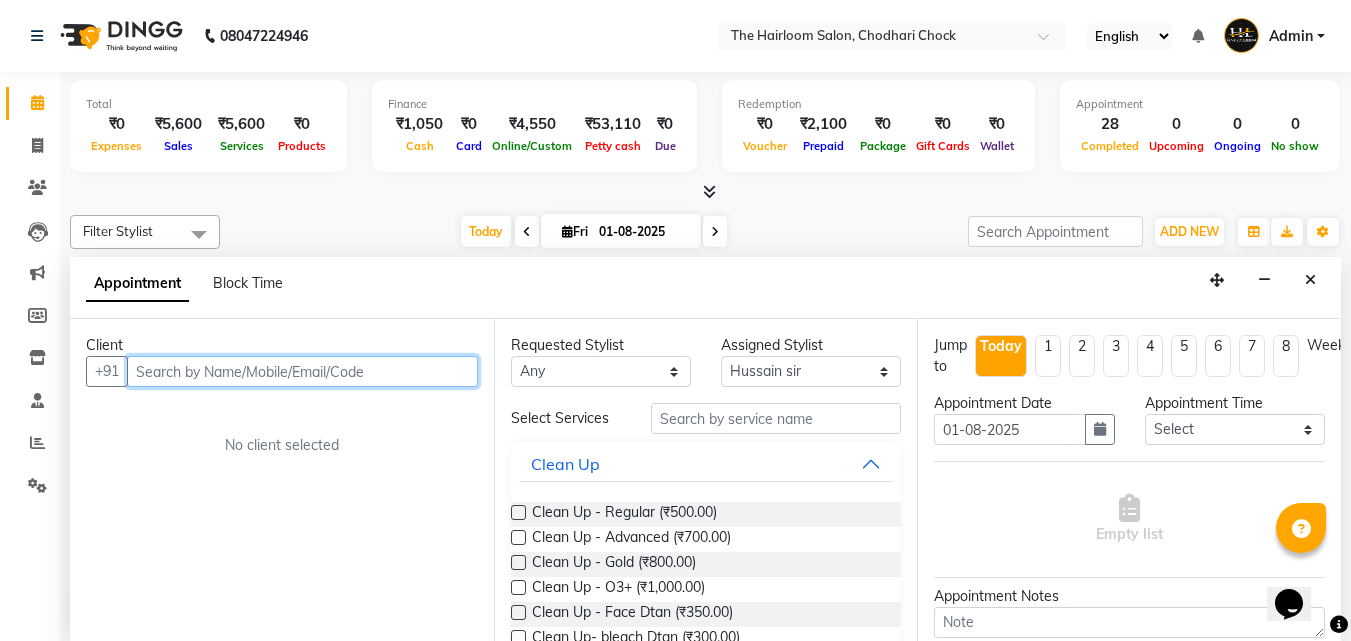 scroll, scrollTop: 1, scrollLeft: 0, axis: vertical 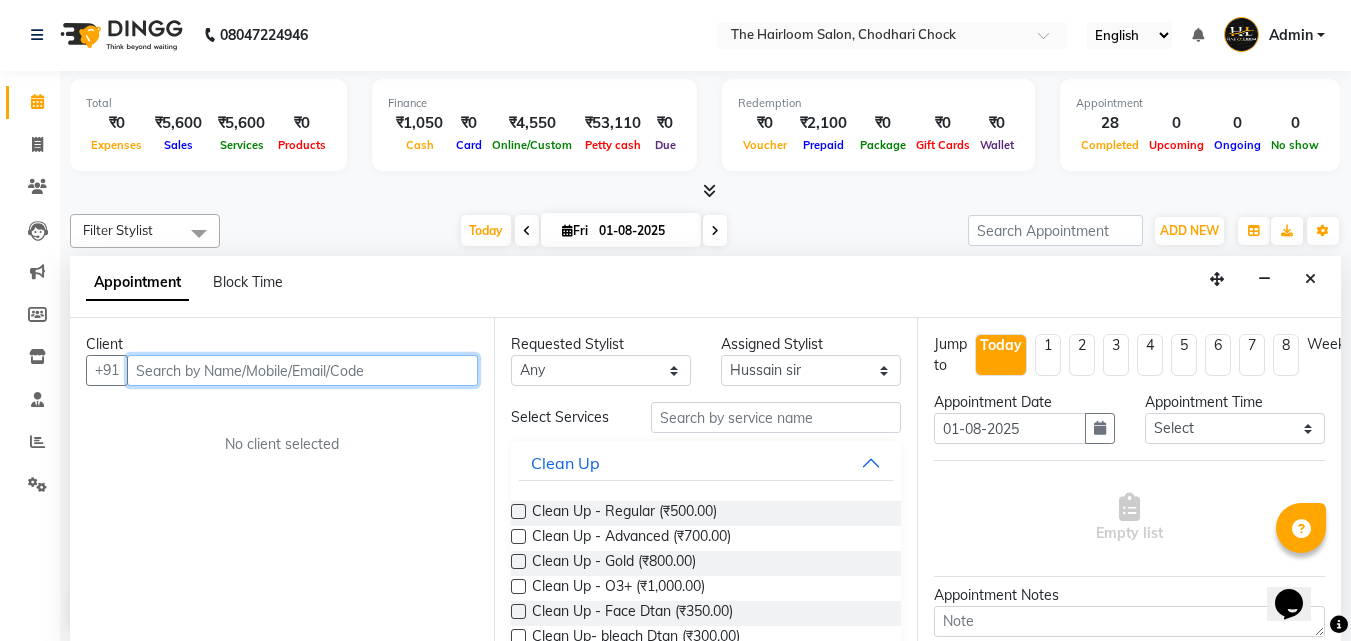 click at bounding box center [302, 370] 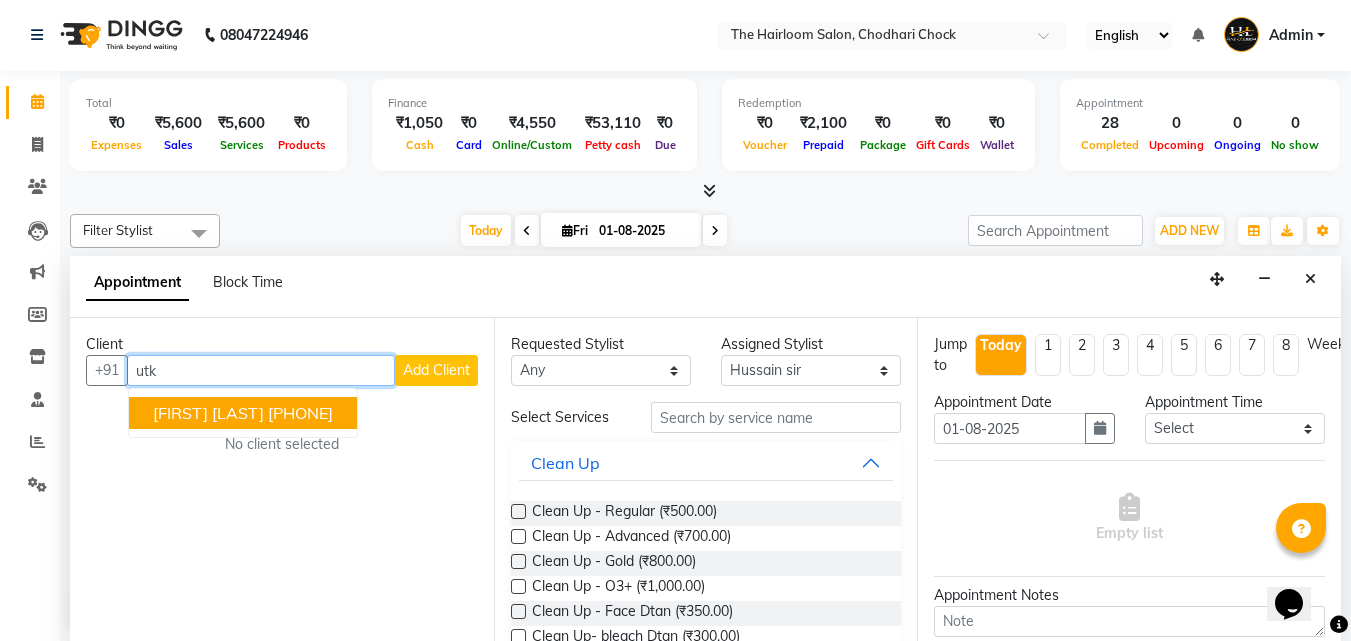 click on "[FIRST] [LAST]" at bounding box center (208, 413) 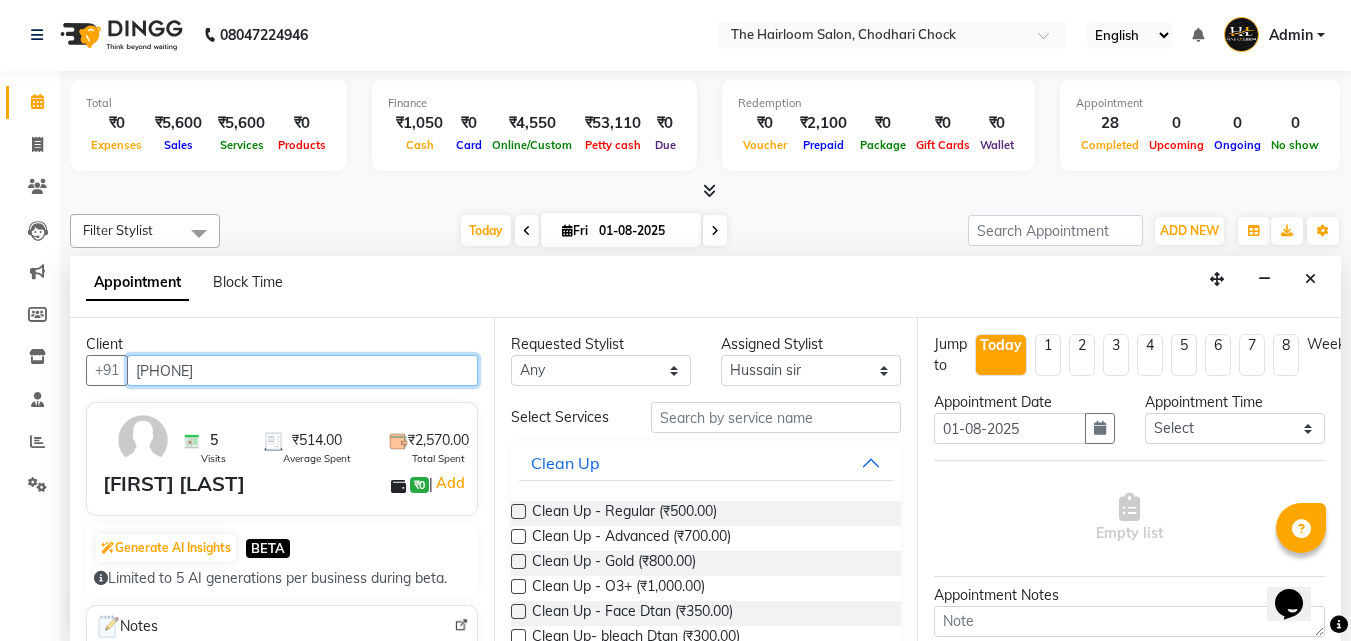 type on "[PHONE]" 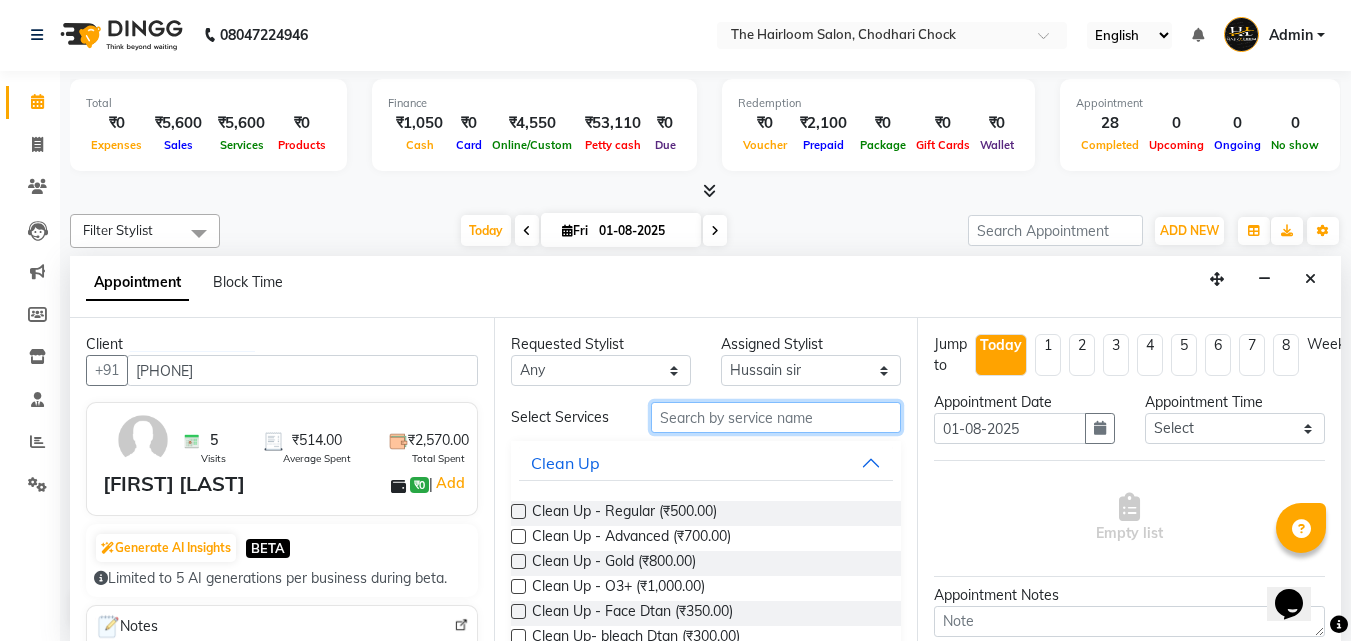 click at bounding box center [776, 417] 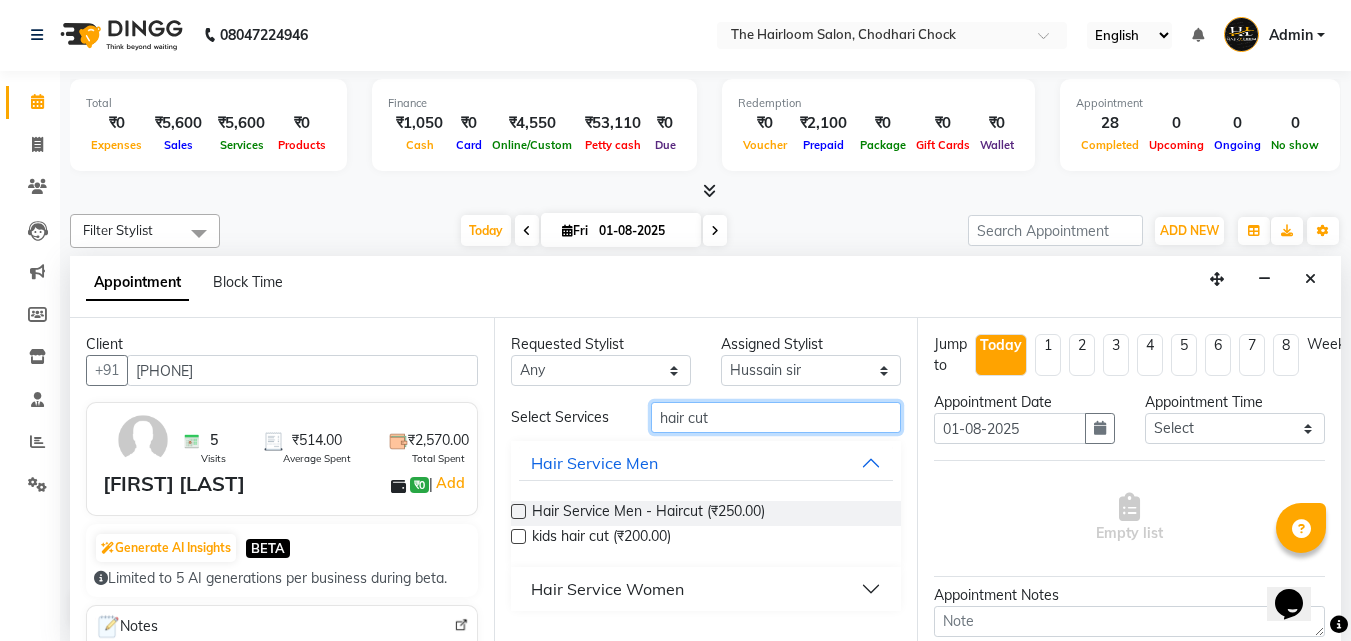 type on "hair cut" 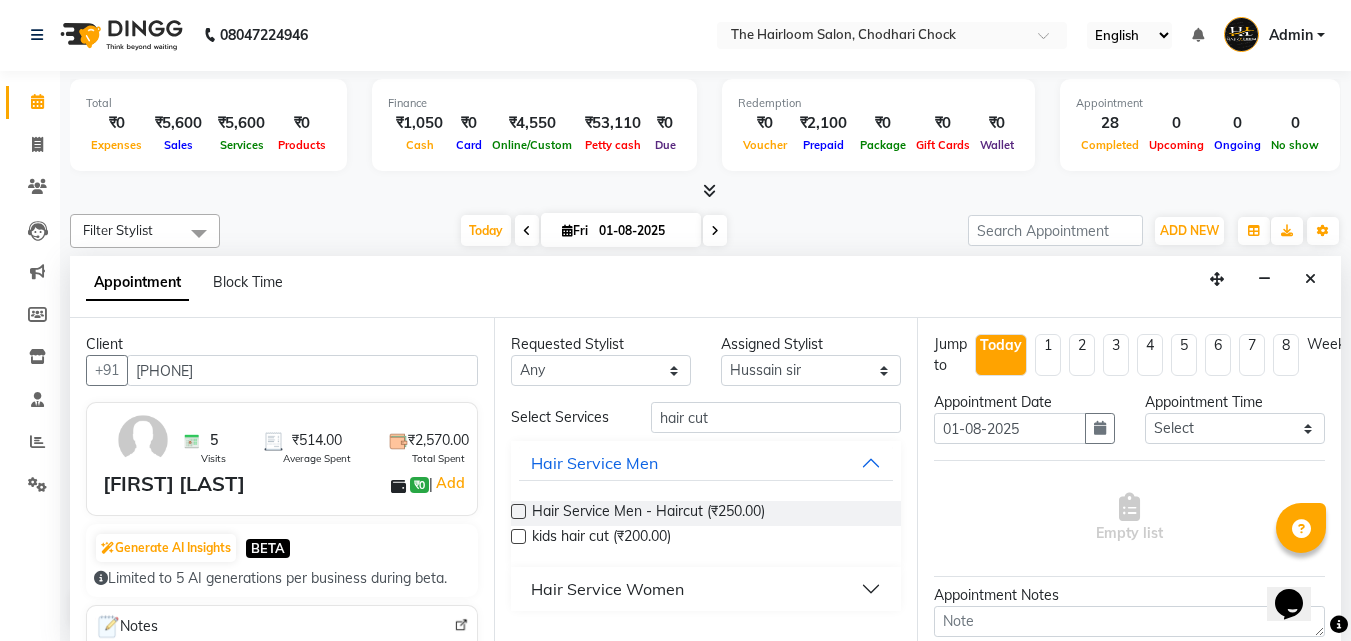 click on "Hair Service Men  - Haircut (₹250.00) kids hair cut (₹200.00)" at bounding box center [706, 526] 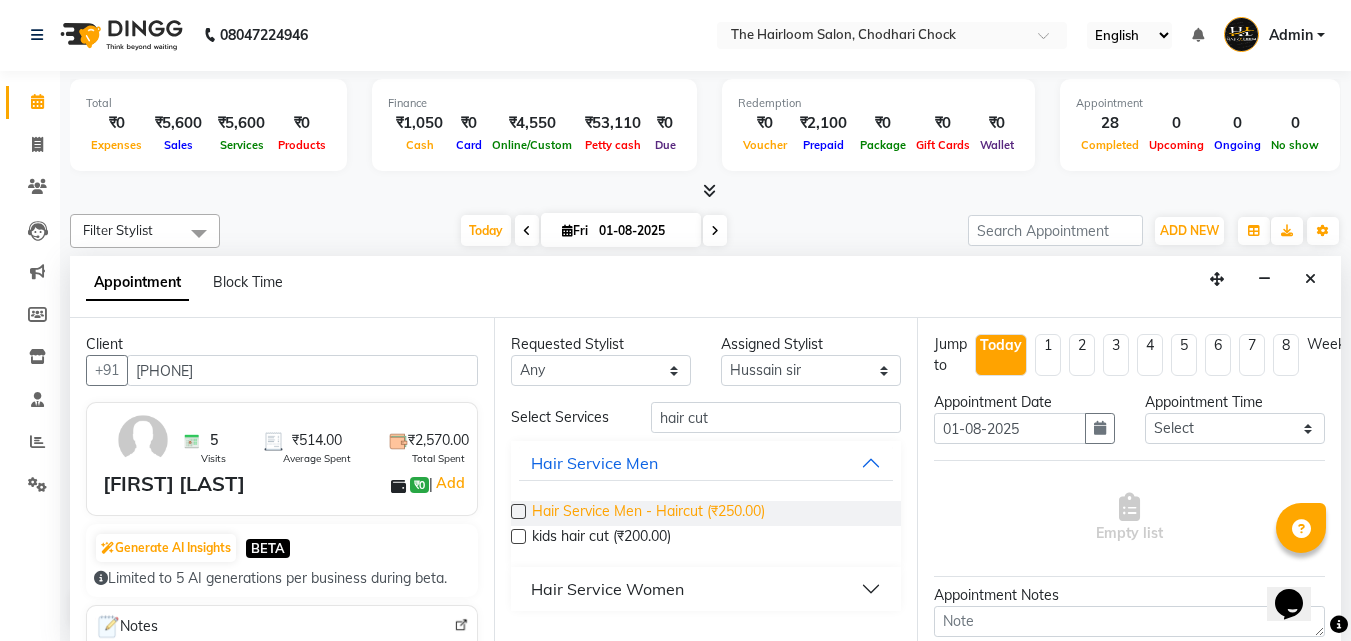 click on "Hair Service Men  - Haircut (₹250.00)" at bounding box center [648, 513] 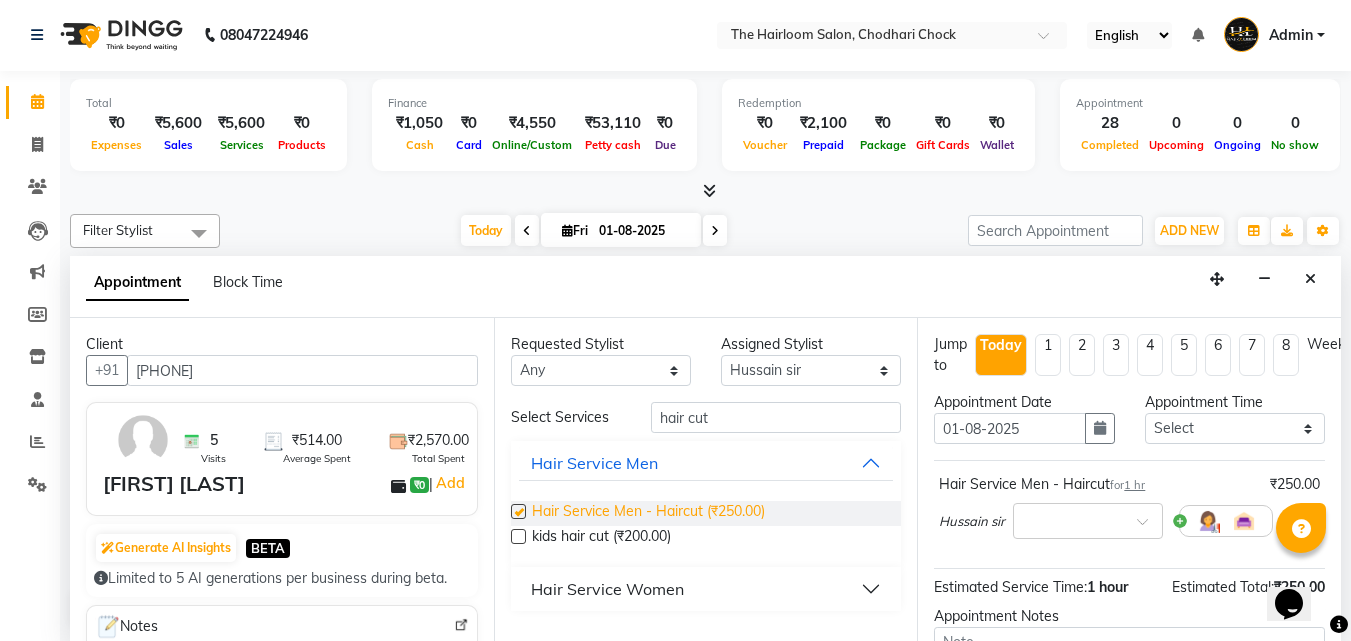 checkbox on "false" 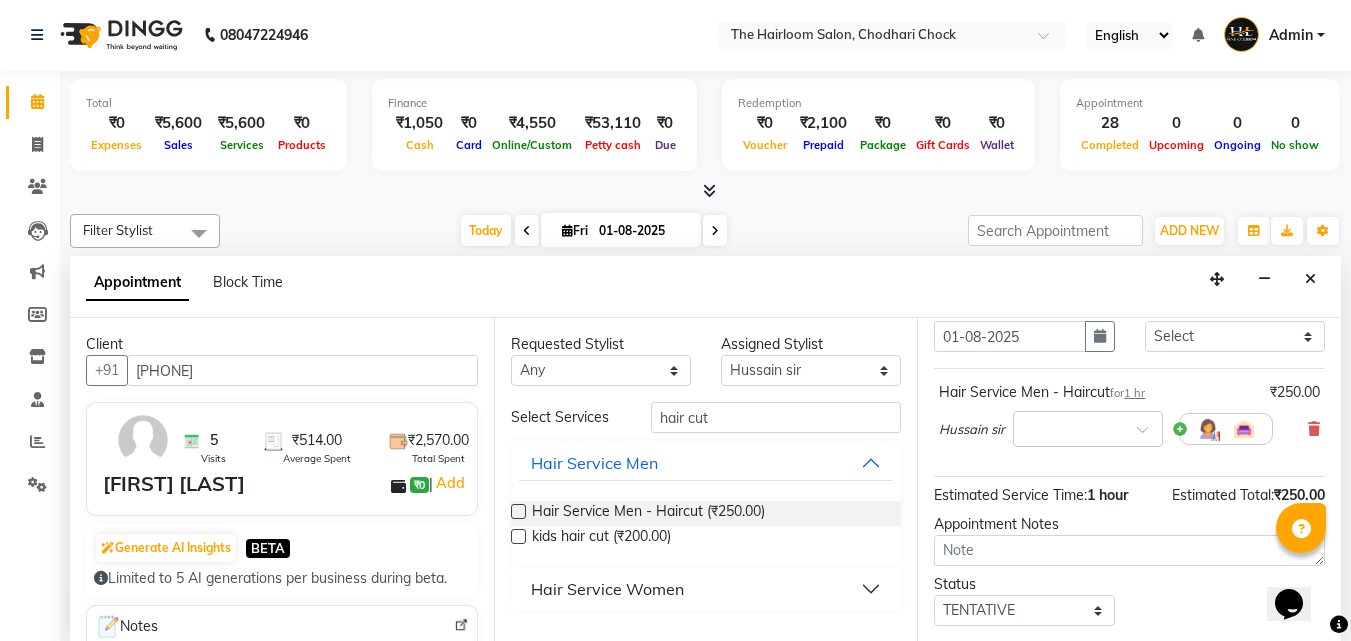 scroll, scrollTop: 218, scrollLeft: 0, axis: vertical 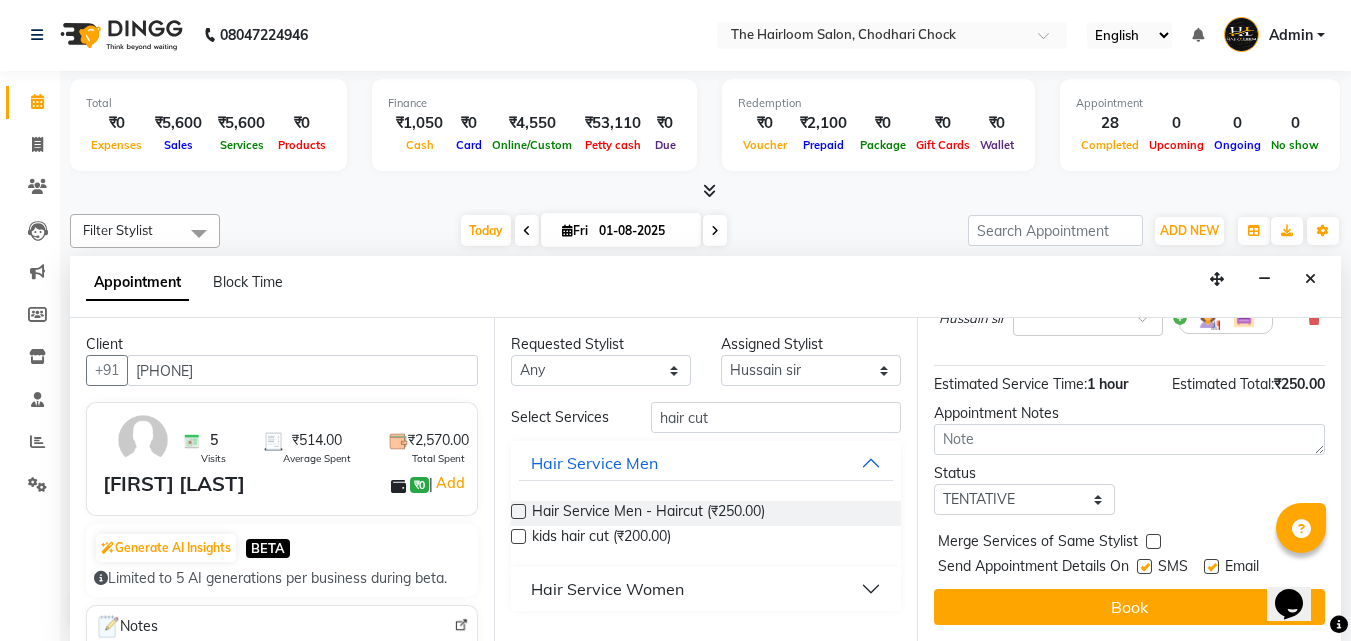 click at bounding box center [1211, 566] 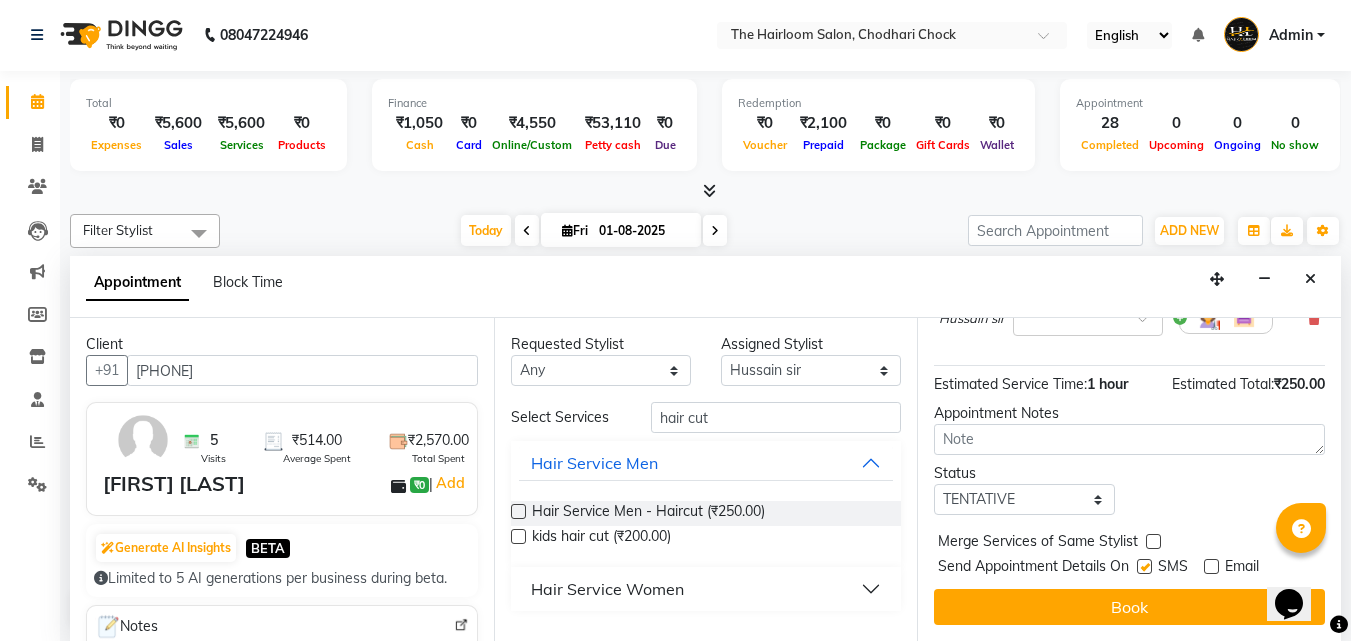 click at bounding box center (1144, 566) 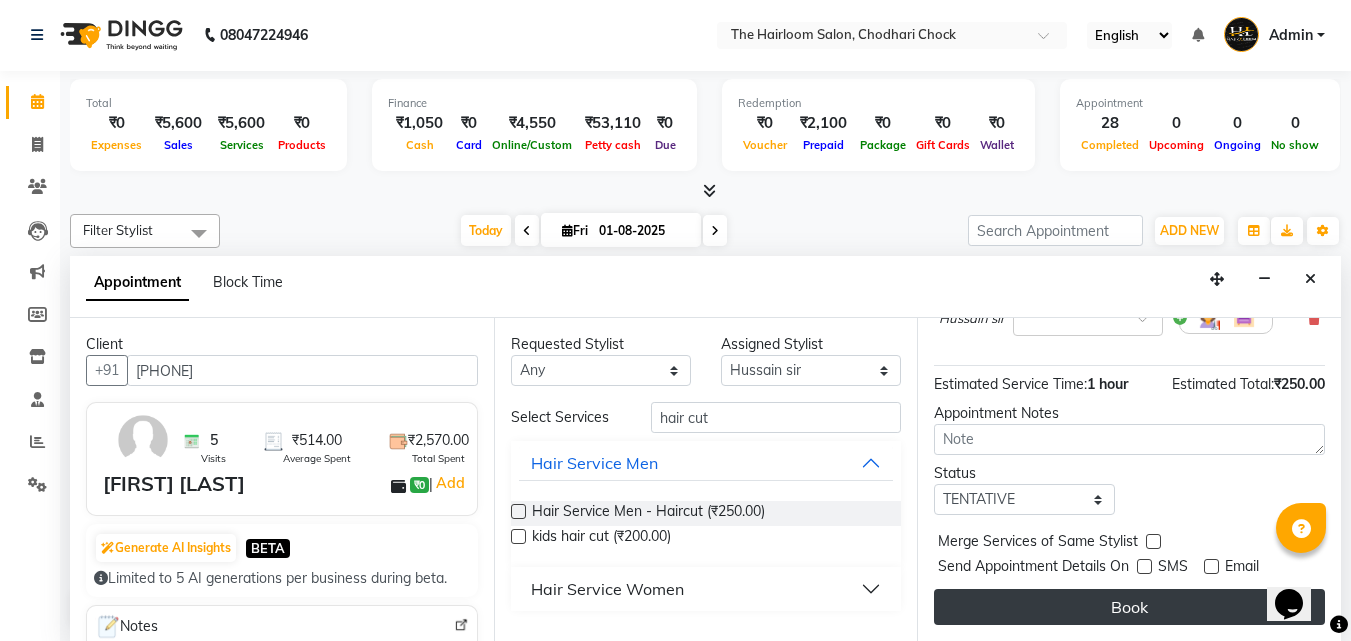 click on "Book" at bounding box center [1129, 607] 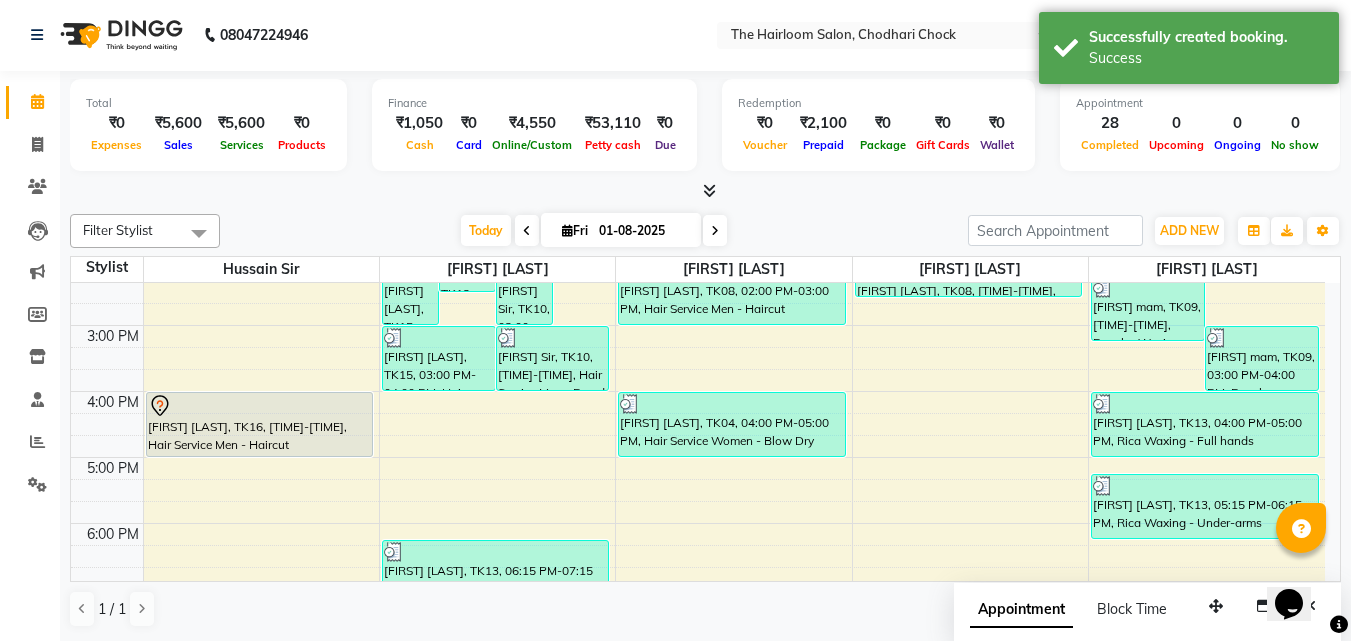 scroll, scrollTop: 0, scrollLeft: 0, axis: both 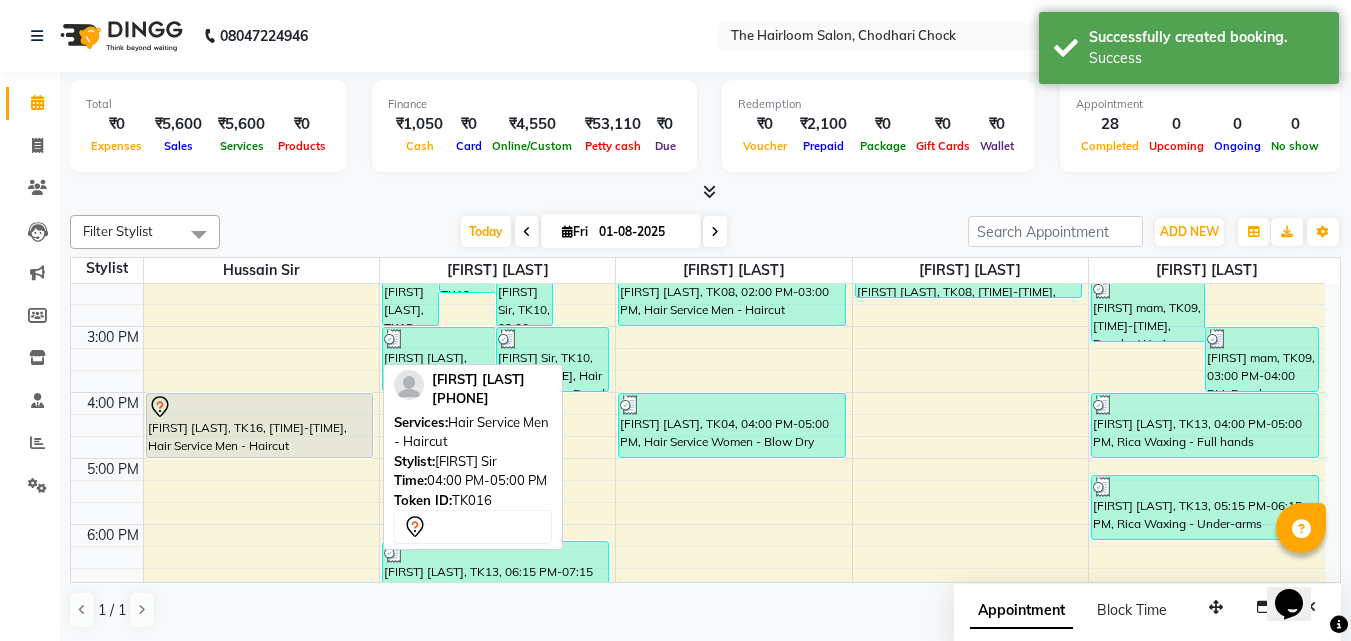 click on "[FIRST] [LAST], TK16, [TIME]-[TIME], Hair Service Men  - Haircut" at bounding box center [260, 425] 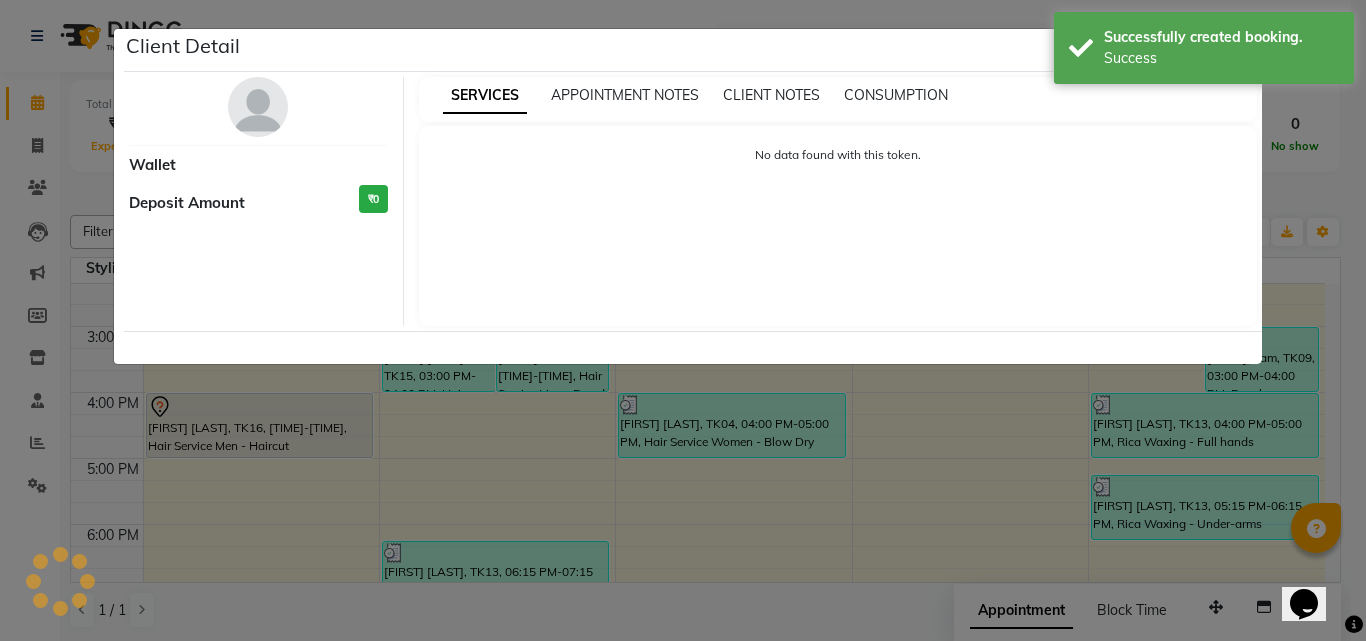 select on "7" 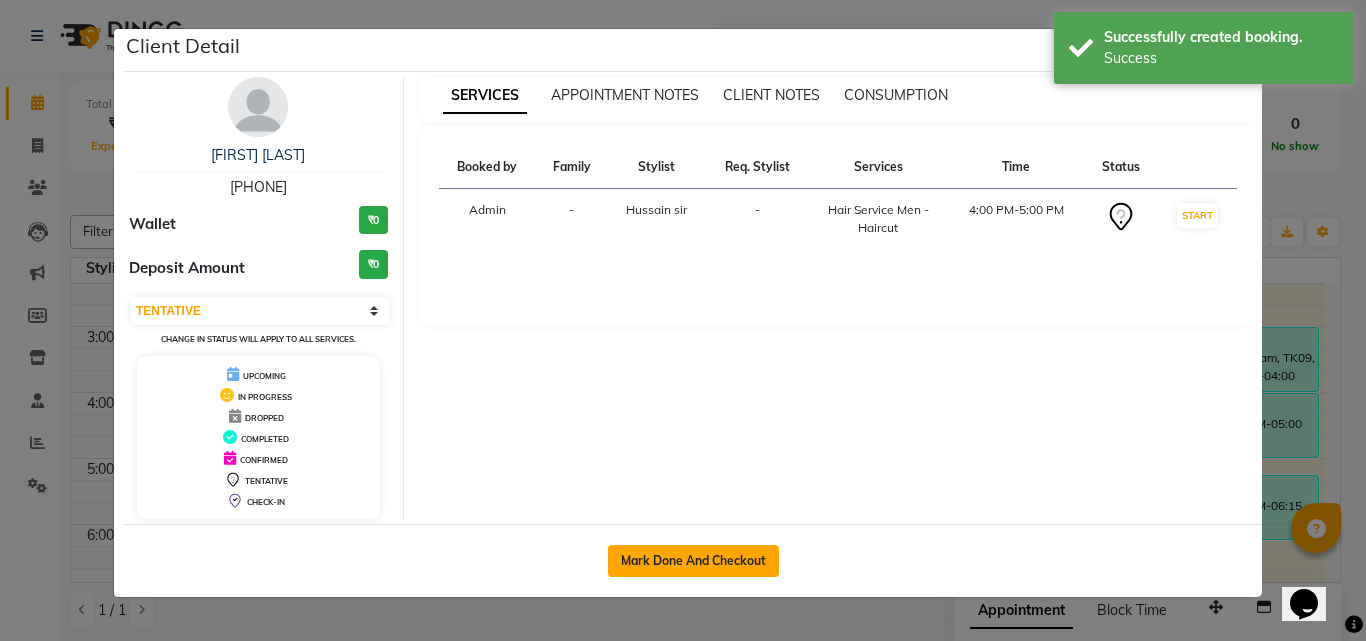 click on "Mark Done And Checkout" 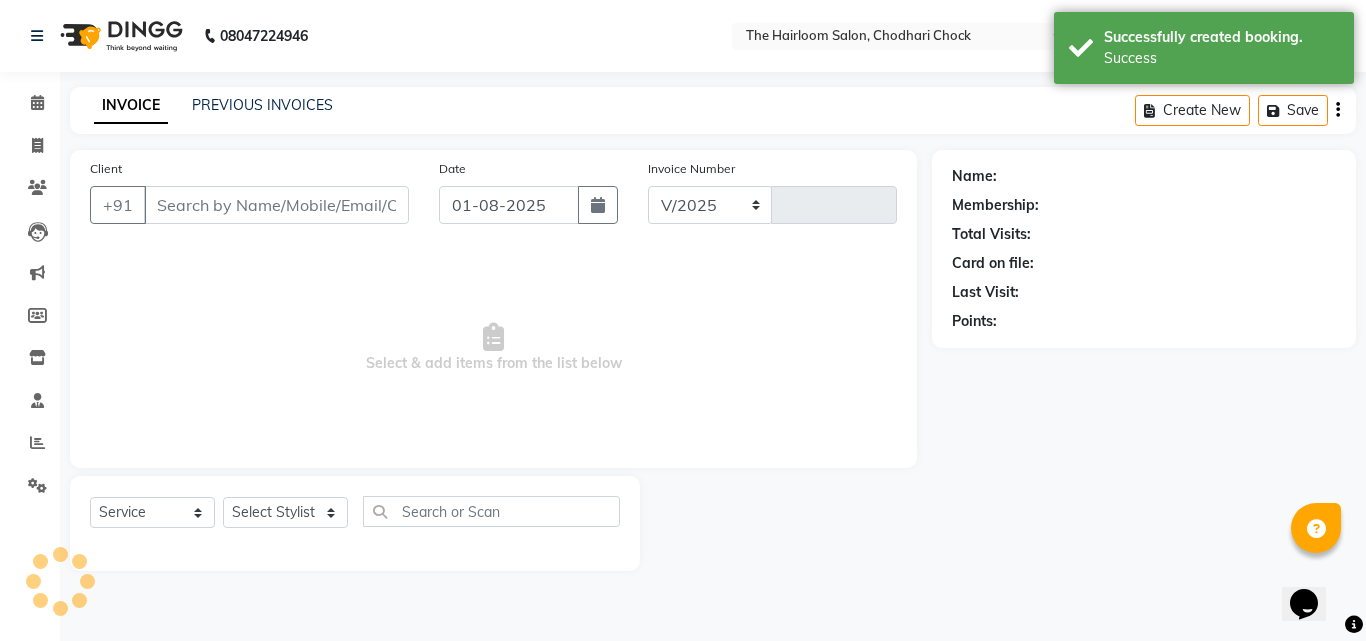 select on "5926" 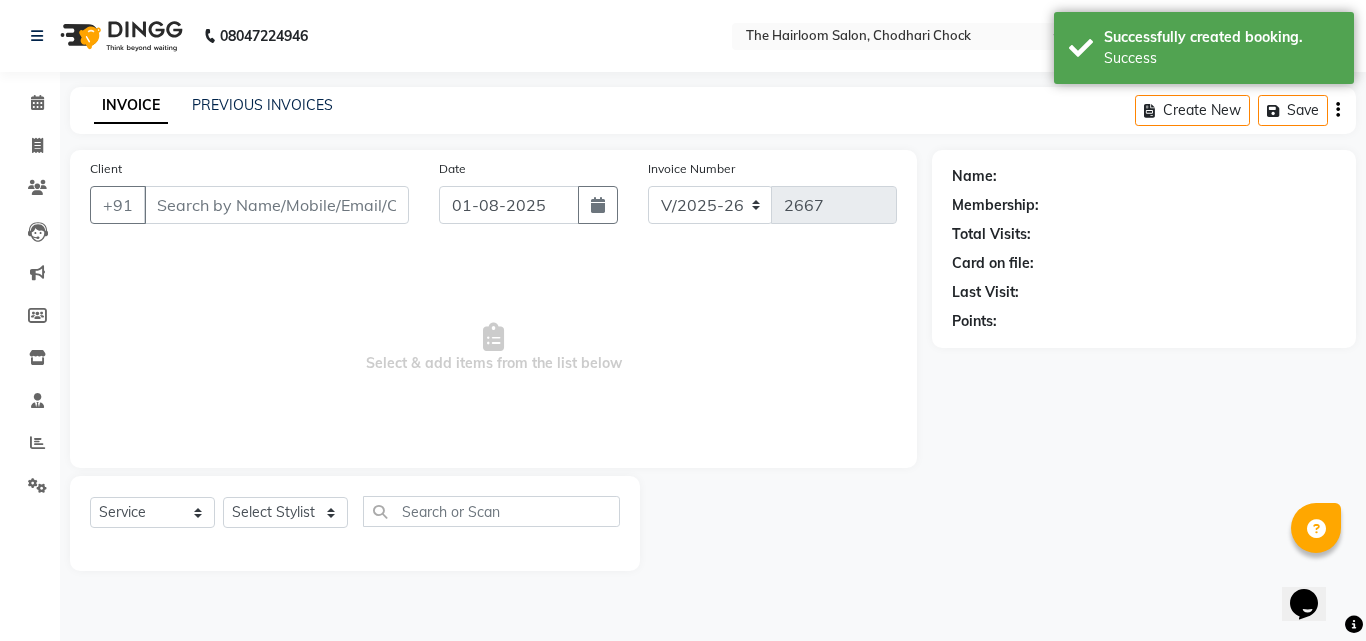 type on "[PHONE]" 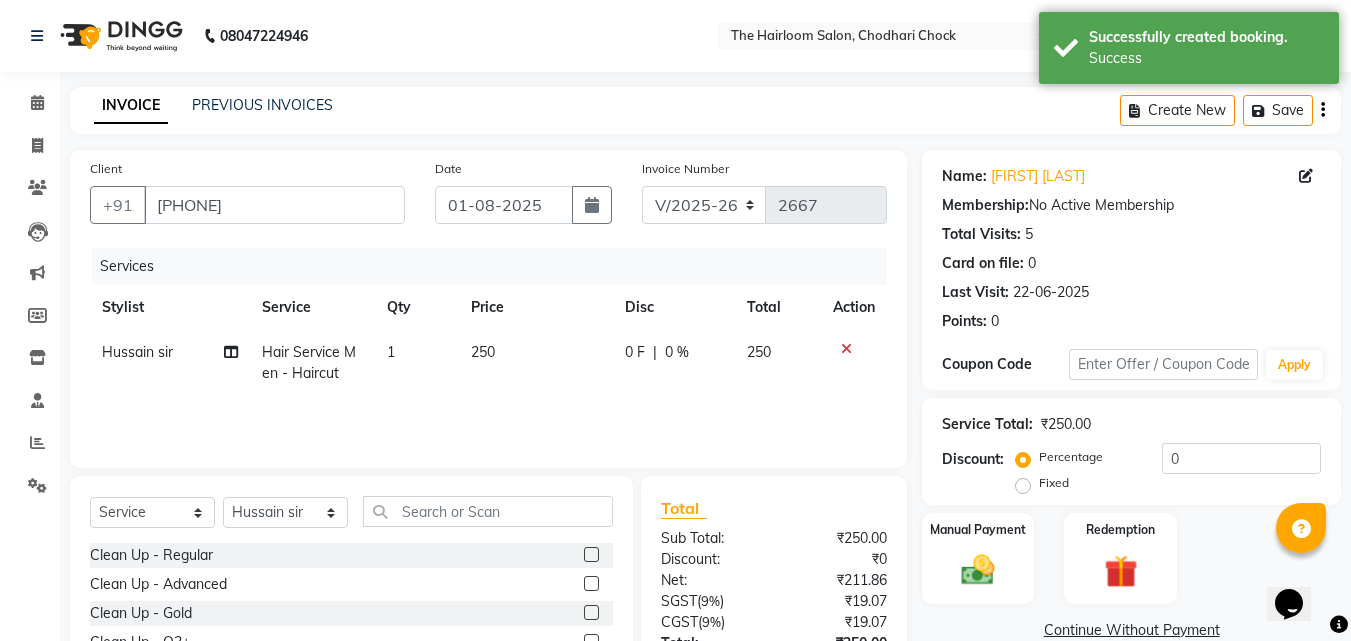 click on "250" 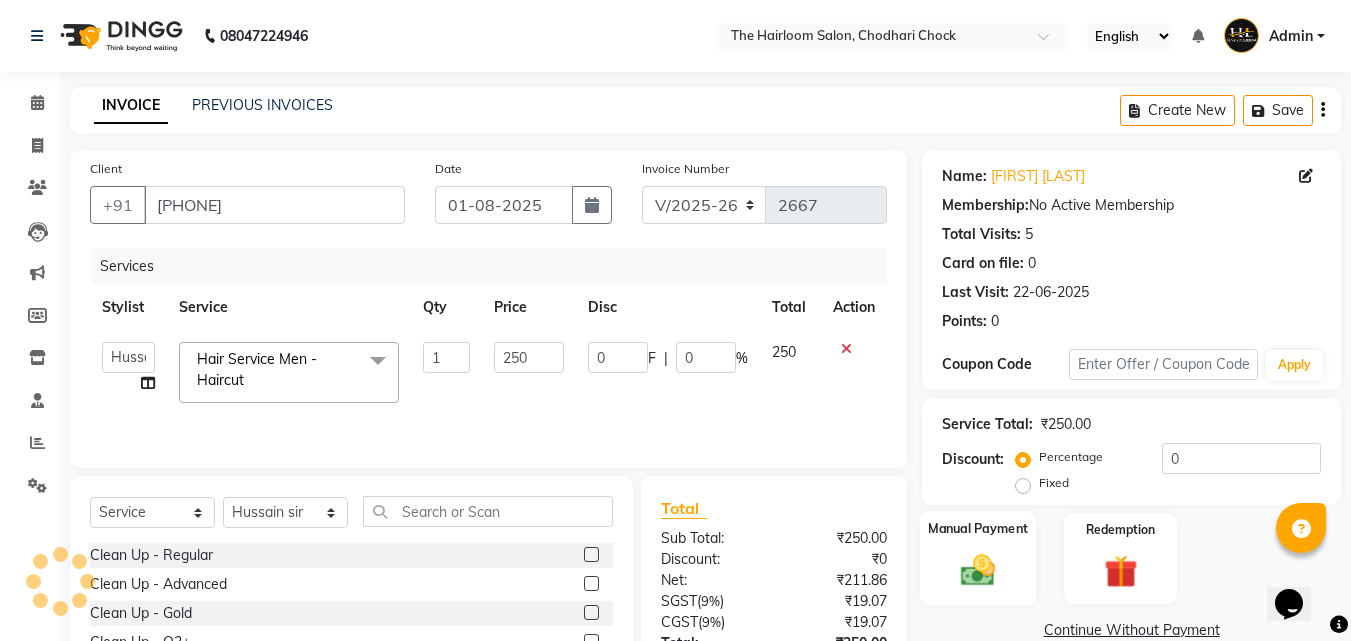 click on "Manual Payment" 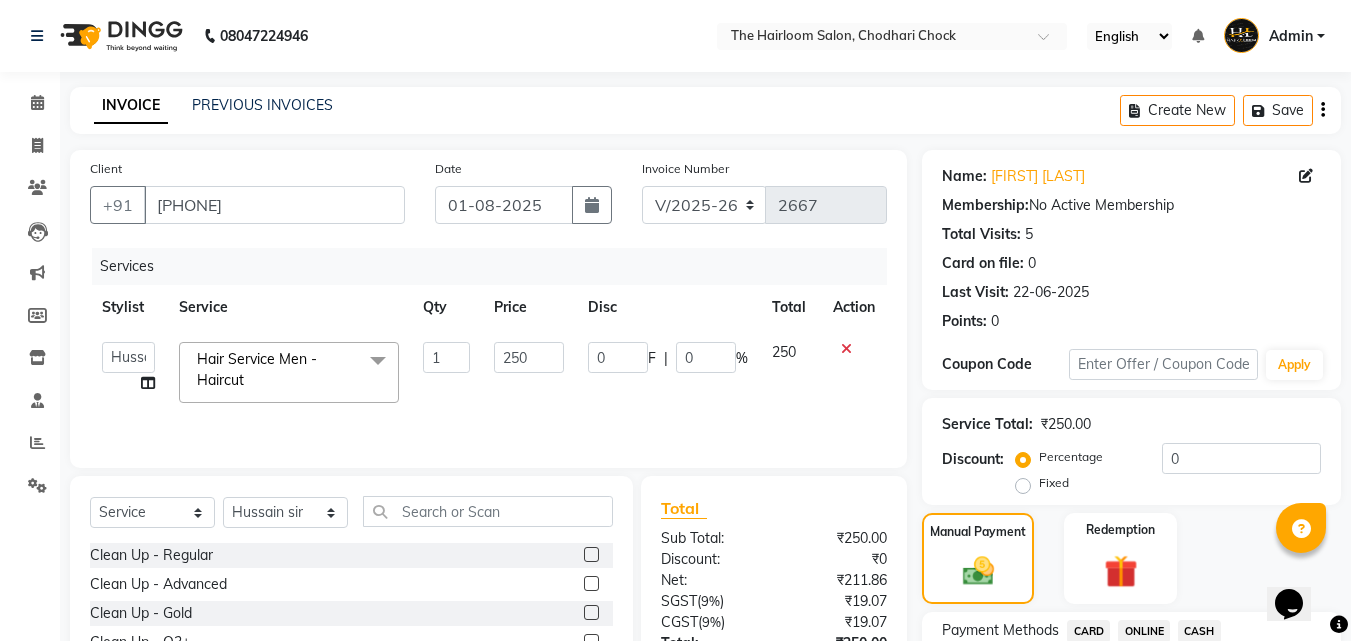 scroll, scrollTop: 100, scrollLeft: 0, axis: vertical 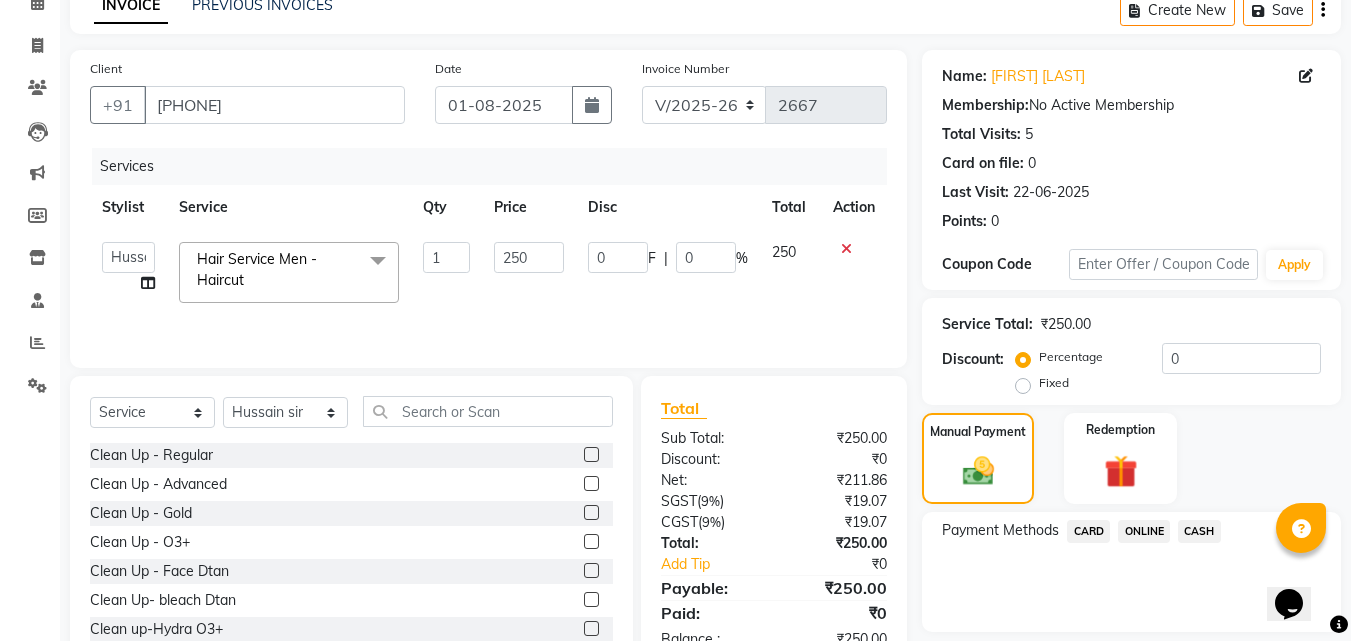 click on "CASH" 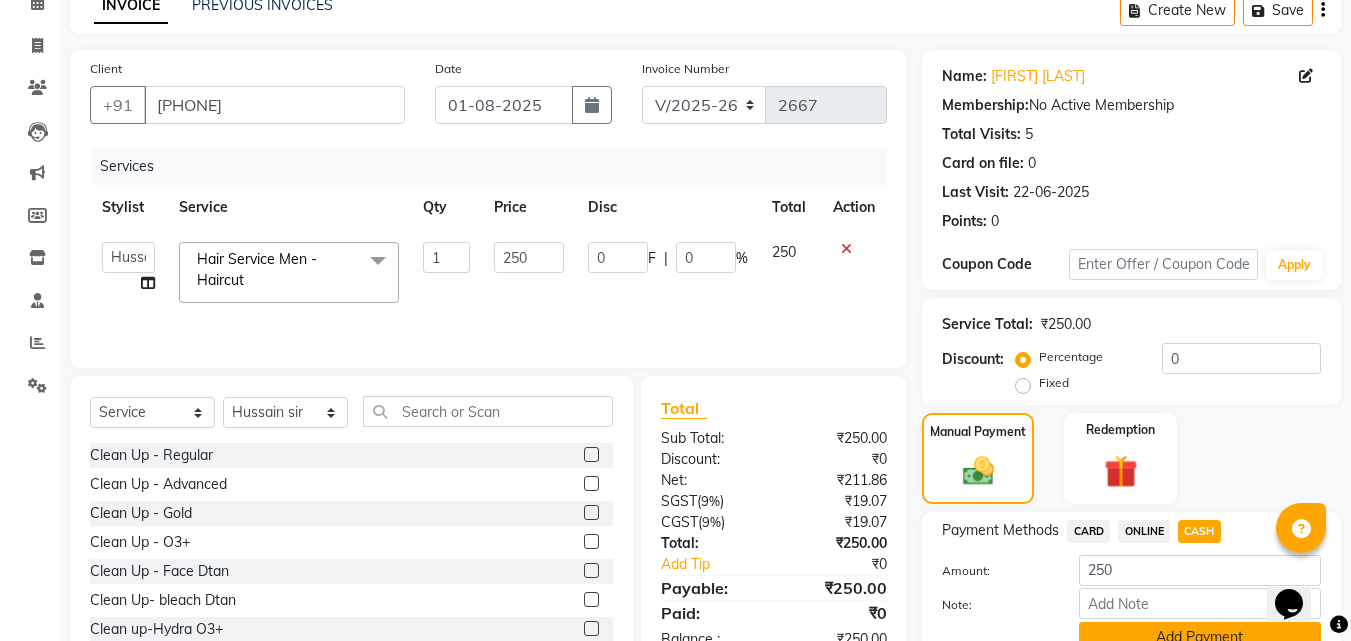 scroll, scrollTop: 191, scrollLeft: 0, axis: vertical 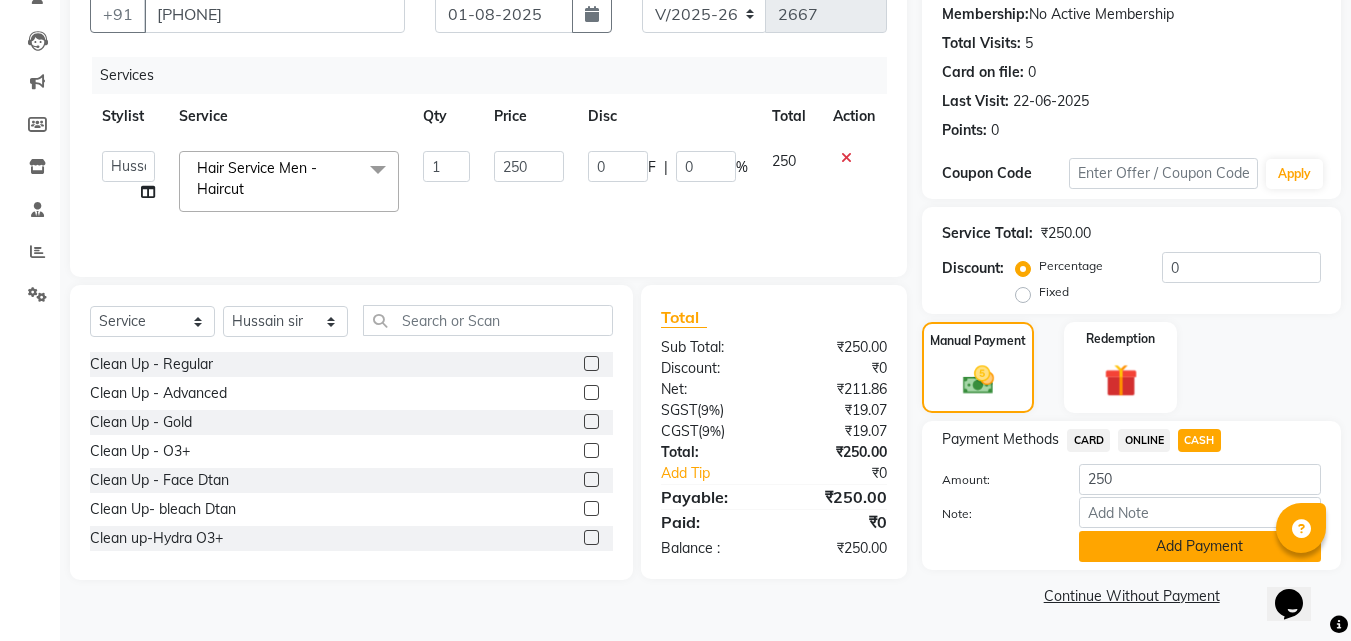 click on "Add Payment" 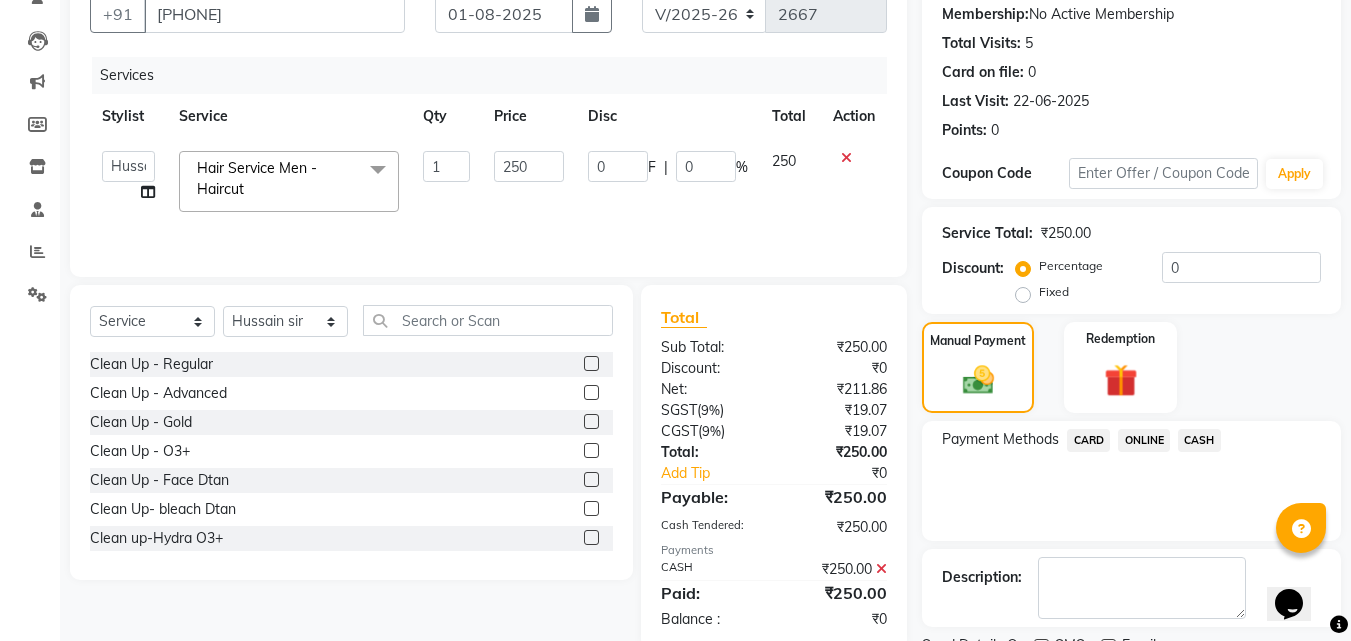 scroll, scrollTop: 275, scrollLeft: 0, axis: vertical 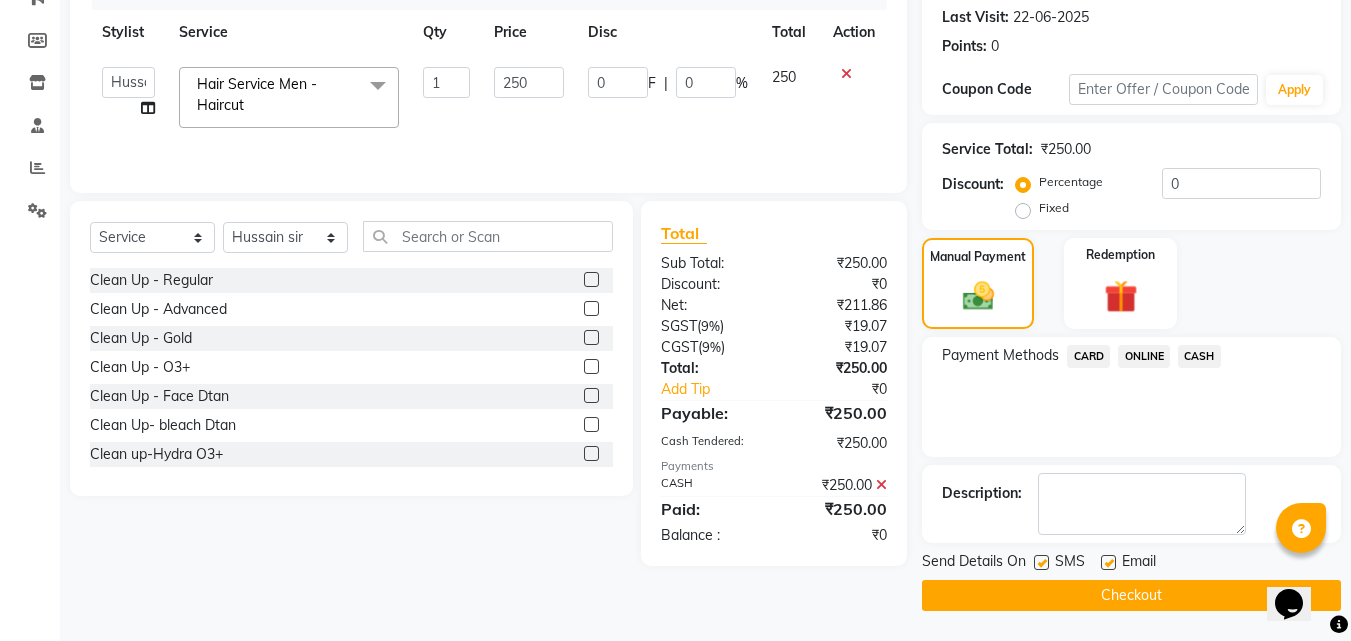 click 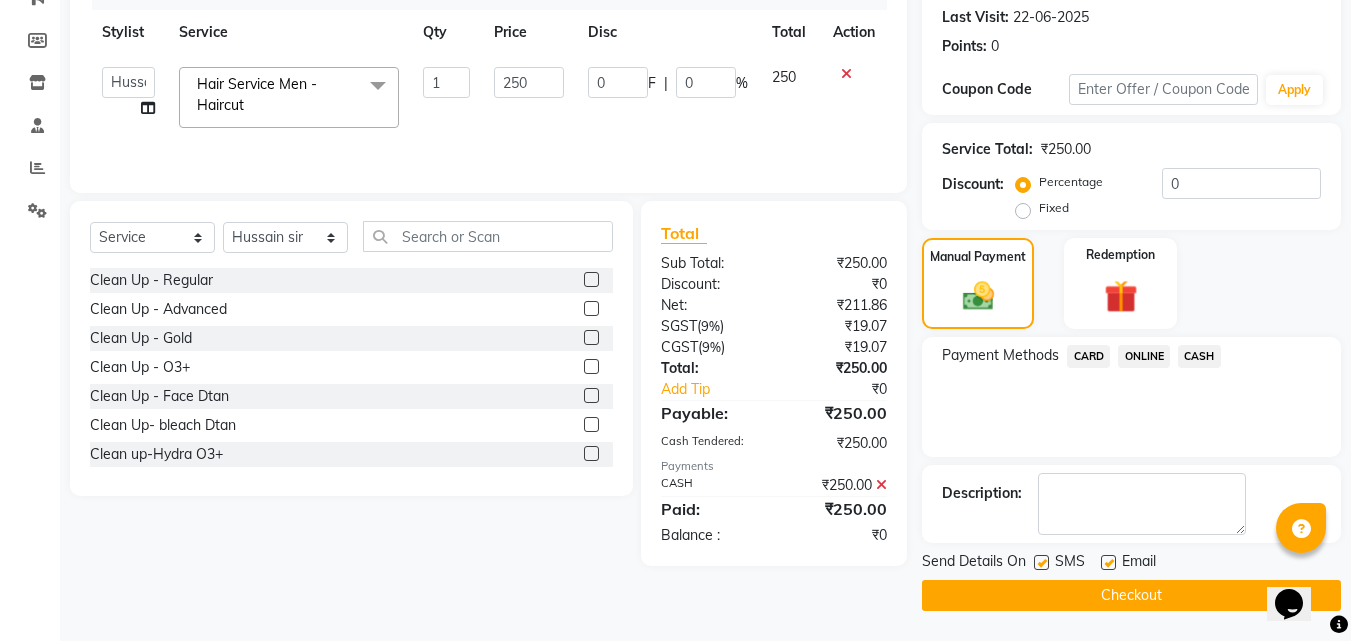 click at bounding box center [1107, 563] 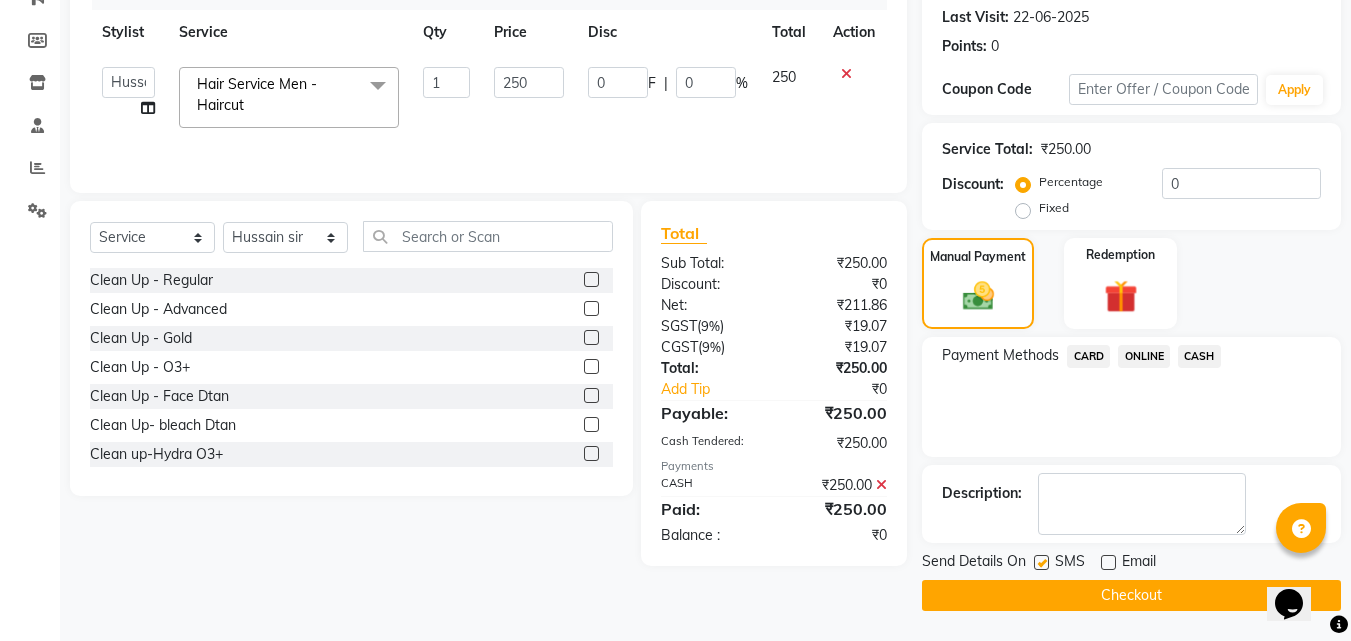 click 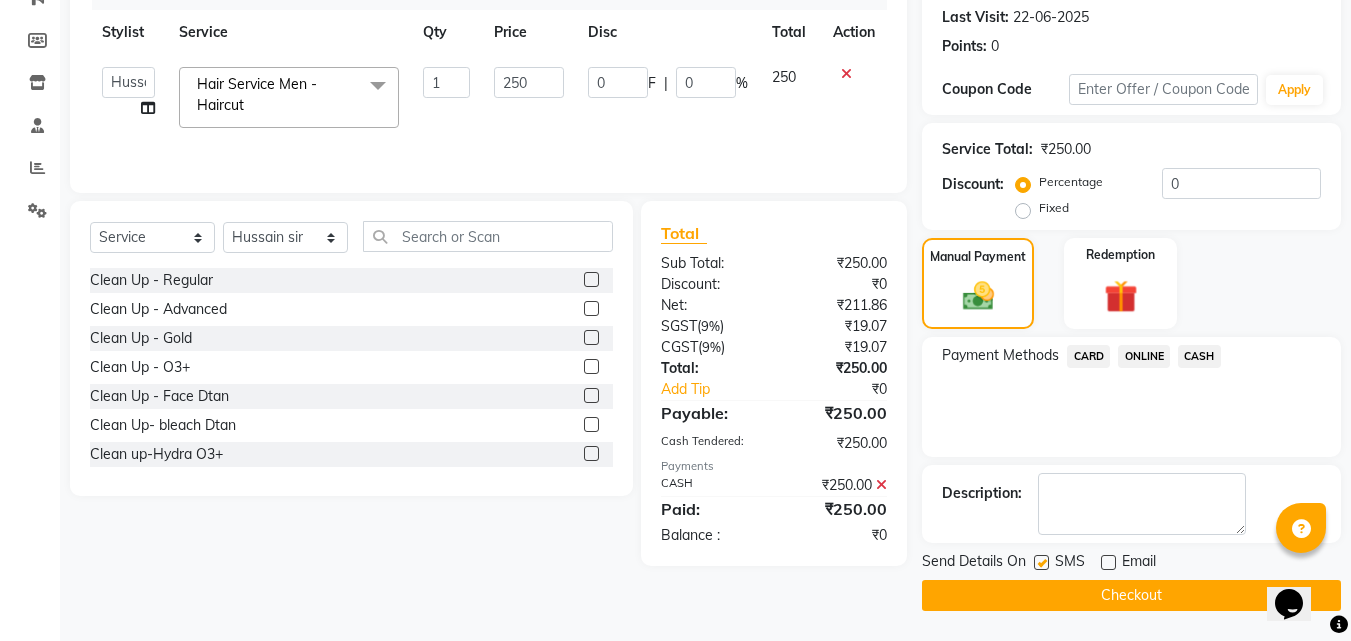 click at bounding box center [1040, 563] 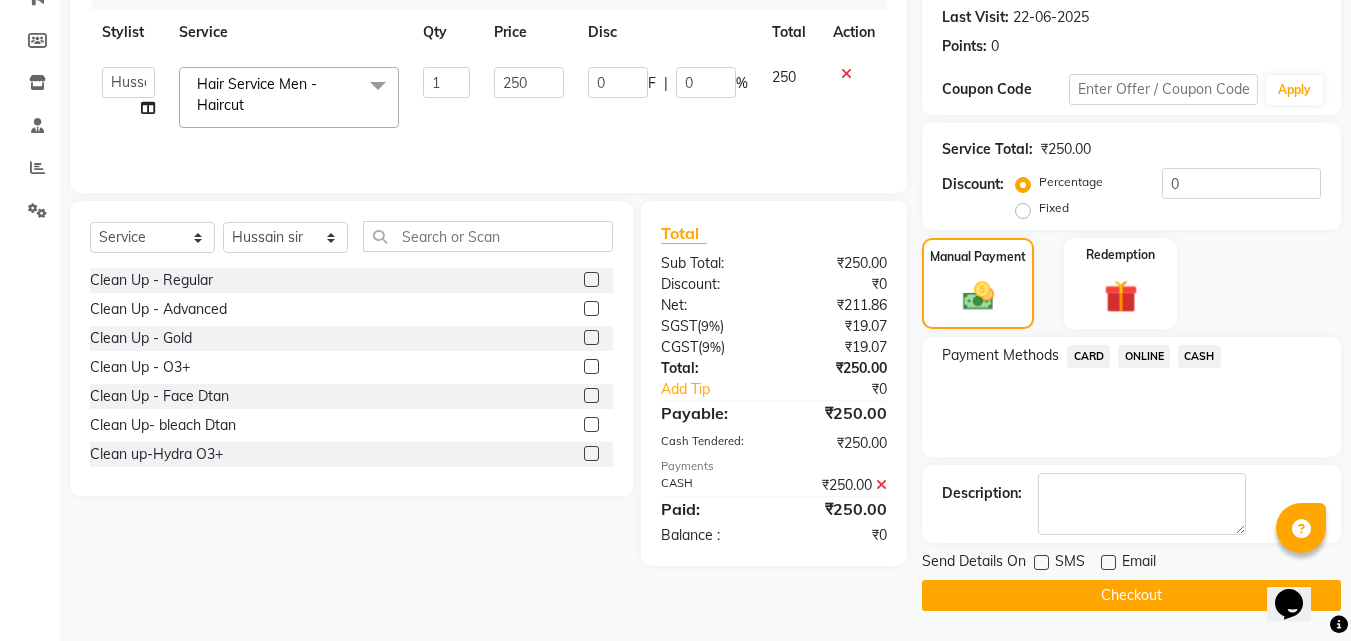 click on "Checkout" 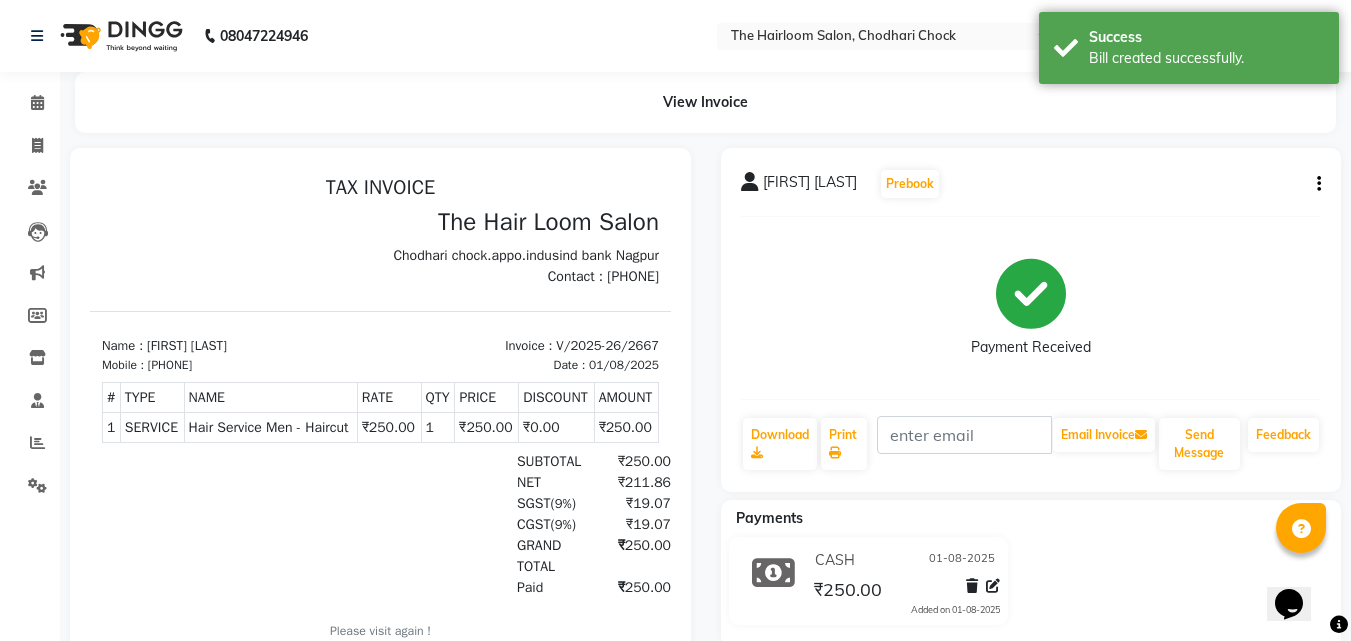 scroll, scrollTop: 0, scrollLeft: 0, axis: both 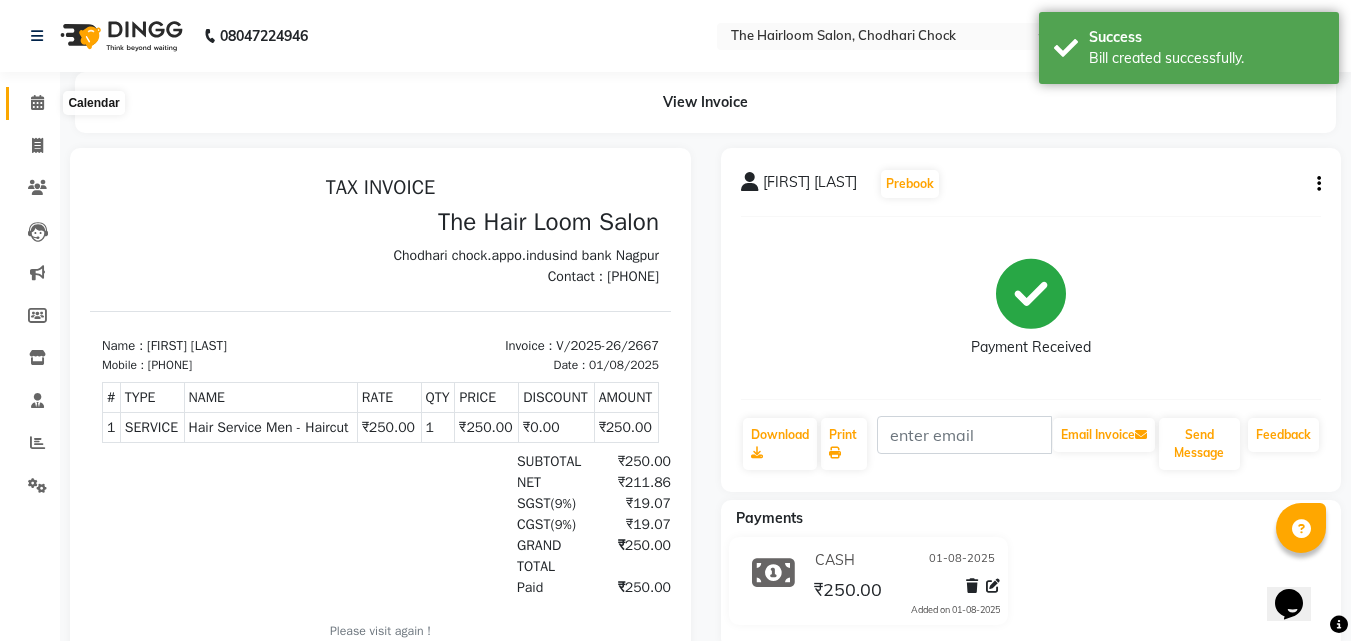 click 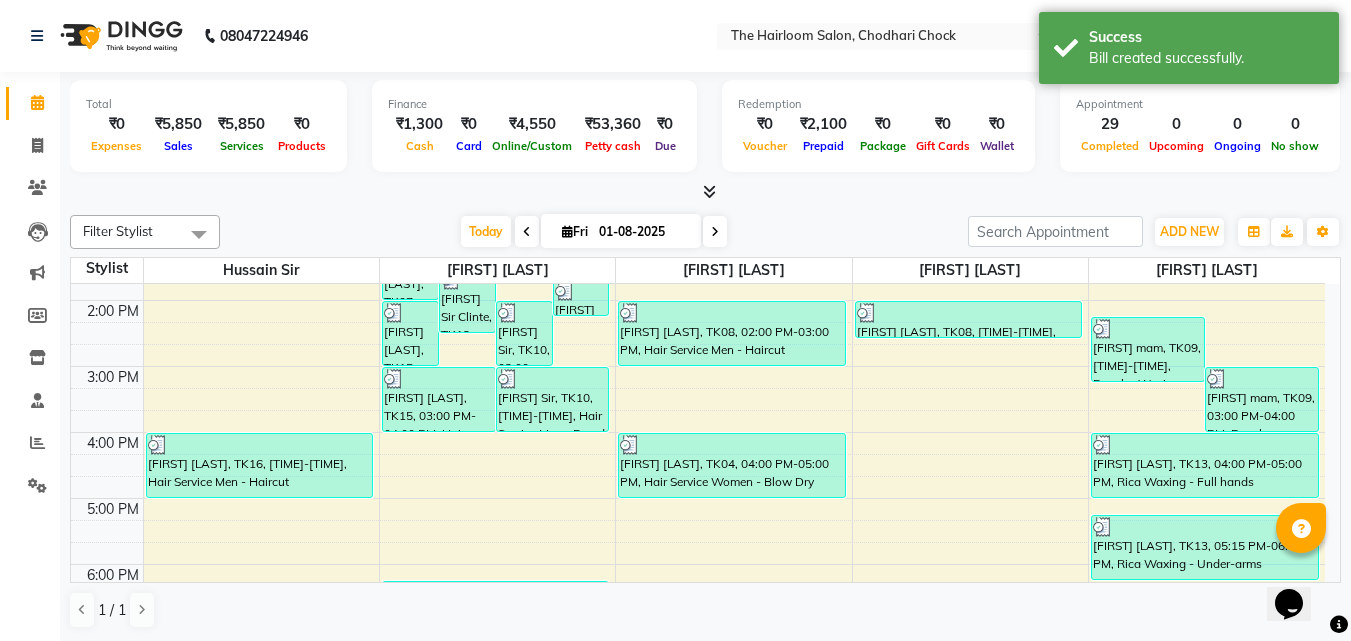 scroll, scrollTop: 500, scrollLeft: 0, axis: vertical 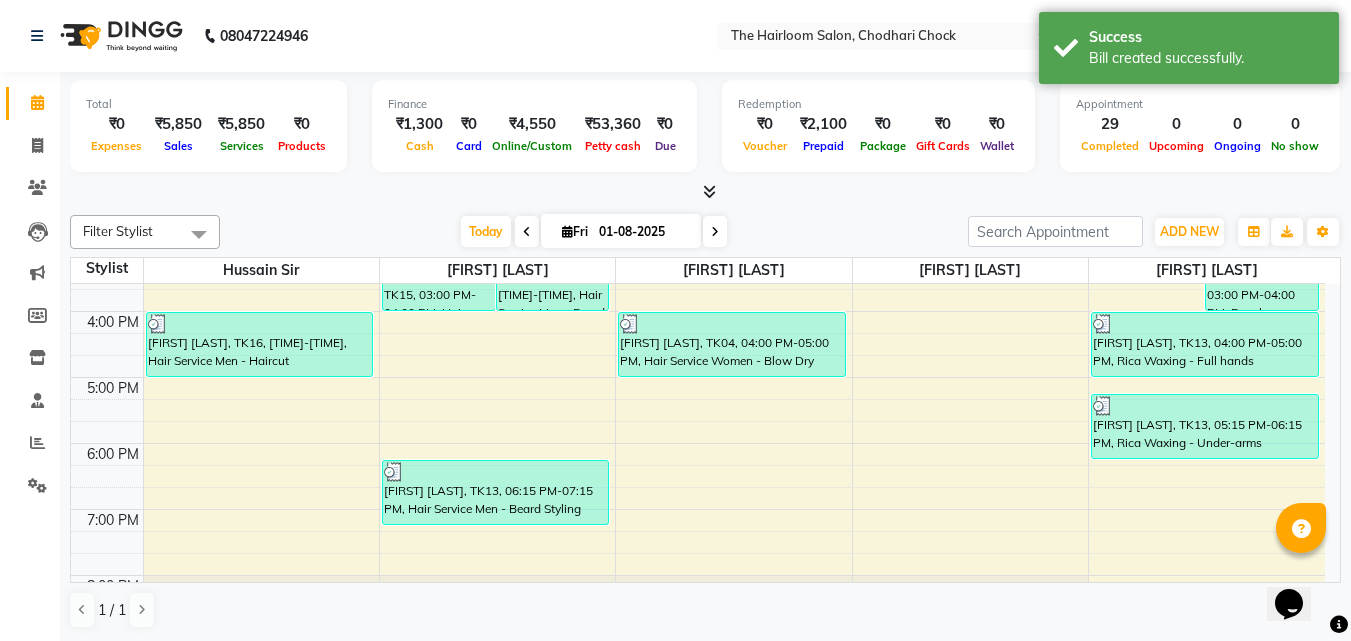 click on "8:00 AM 9:00 AM 10:00 AM 11:00 AM 12:00 PM 1:00 PM 2:00 PM 3:00 PM 4:00 PM 5:00 PM 6:00 PM 7:00 PM 8:00 PM 9:00 PM 10:00 PM 11:00 PM     [FIRST] mam, TK11, [TIME]-[TIME], Hair Service Women  - Haircut     [FIRST] [LAST], TK16, [TIME]-[TIME], Hair Service Men  - Haircut     [FIRST] [LAST], TK05, [TIME]-[TIME], Hair Service Men  - Haircut     [FIRST] Sir Clinte, TK12, [TIME]-[TIME], Hair Service Men  - Haircut     [FIRST] [LAST], TK05, [TIME]-[TIME], Hair Service Men  - Beard Styling     [FIRST] [LAST], TK07, [TIME]-[TIME], kids hair cut     [FIRST] [LAST], TK07, [TIME]-[TIME], Hair Service Men  - Haircut     [FIRST] Sir Clinte, TK12, [TIME]-[TIME], Threading  - Eyebrows     [FIRST] Sir, TK10, [TIME]-[TIME], Hair Service Men  - Haircut     [FIRST] [LAST], TK15, [TIME]-[TIME], Hair Service Men  - Haircut     [FIRST] [LAST], TK15, [TIME]-[TIME], Hair Service Men  - Beard Styling     [FIRST] Sir, TK10, [TIME]-[TIME], Hair Service Men  - Beard Styling" at bounding box center [698, 311] 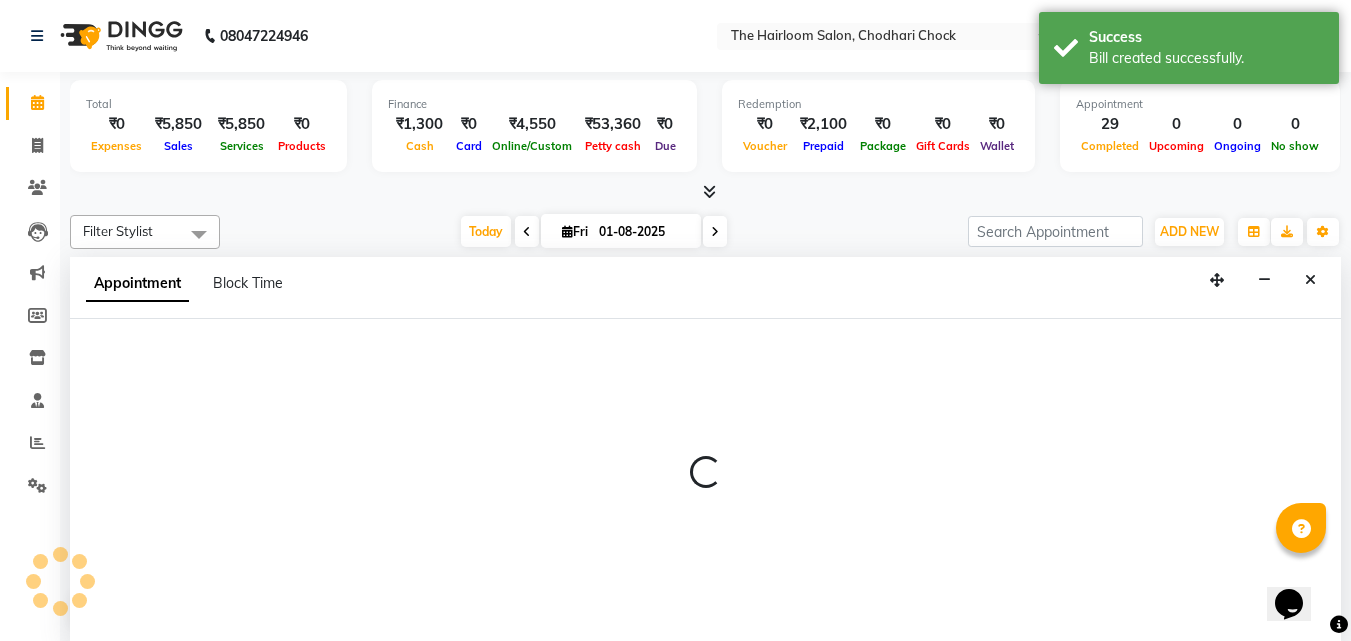 select on "41755" 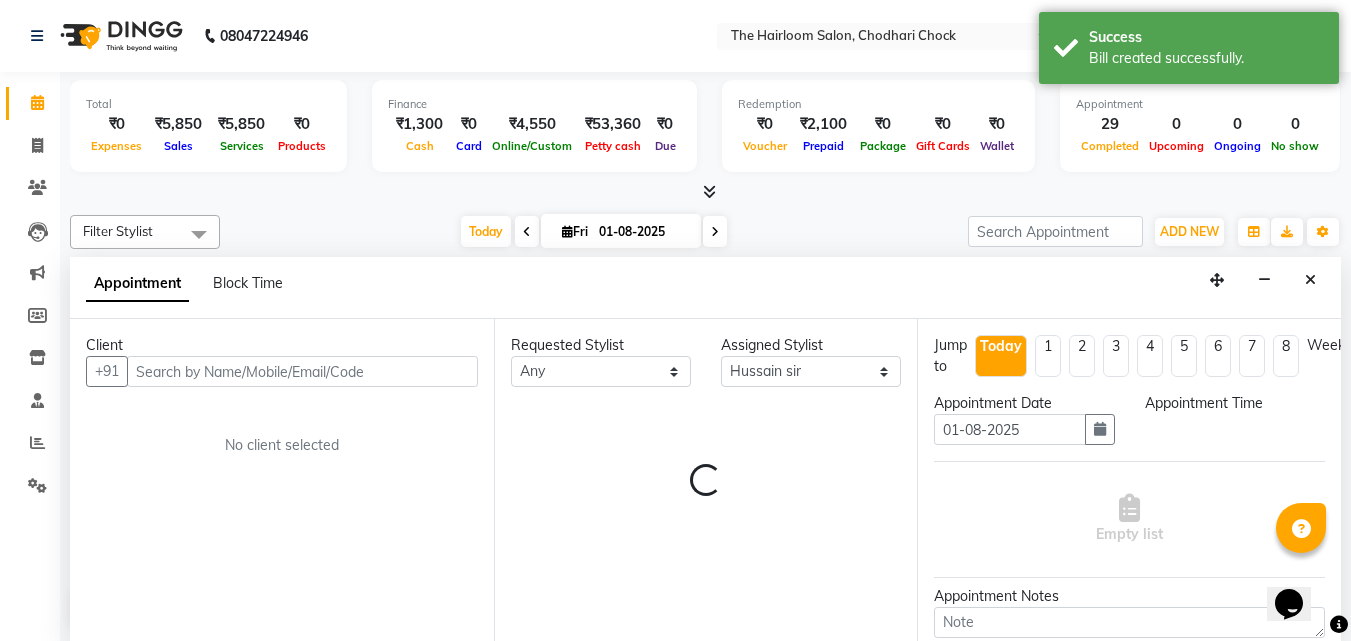 scroll, scrollTop: 1, scrollLeft: 0, axis: vertical 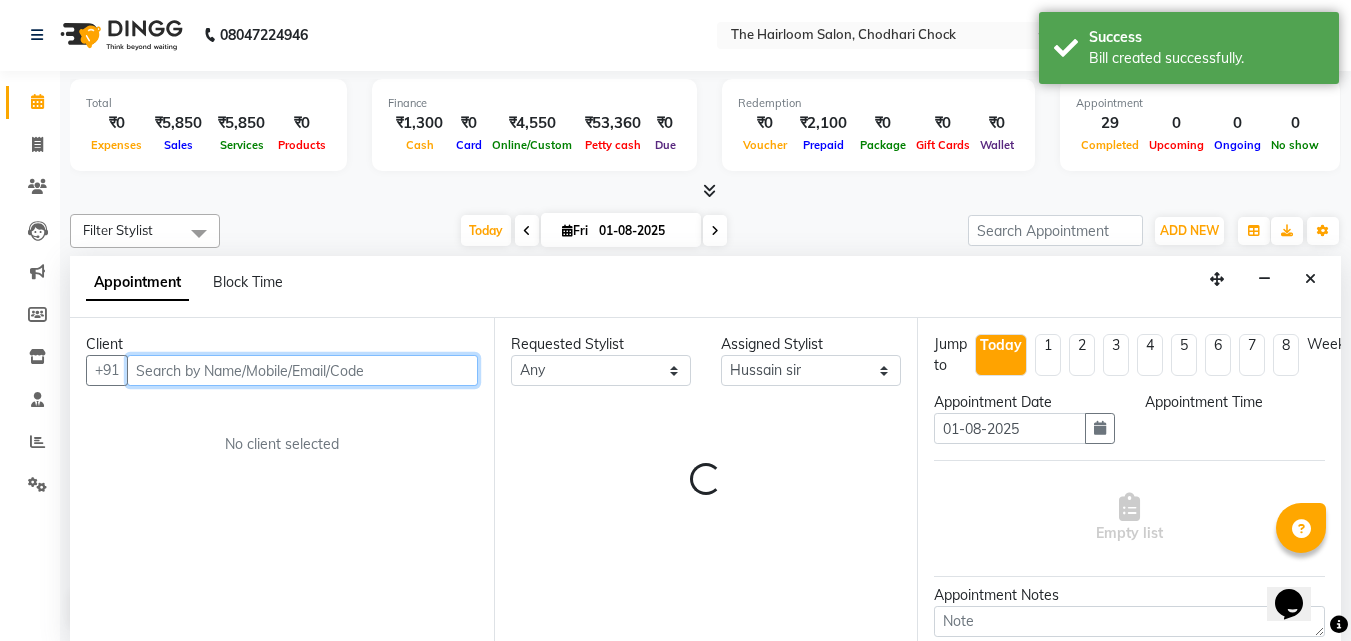 select on "1080" 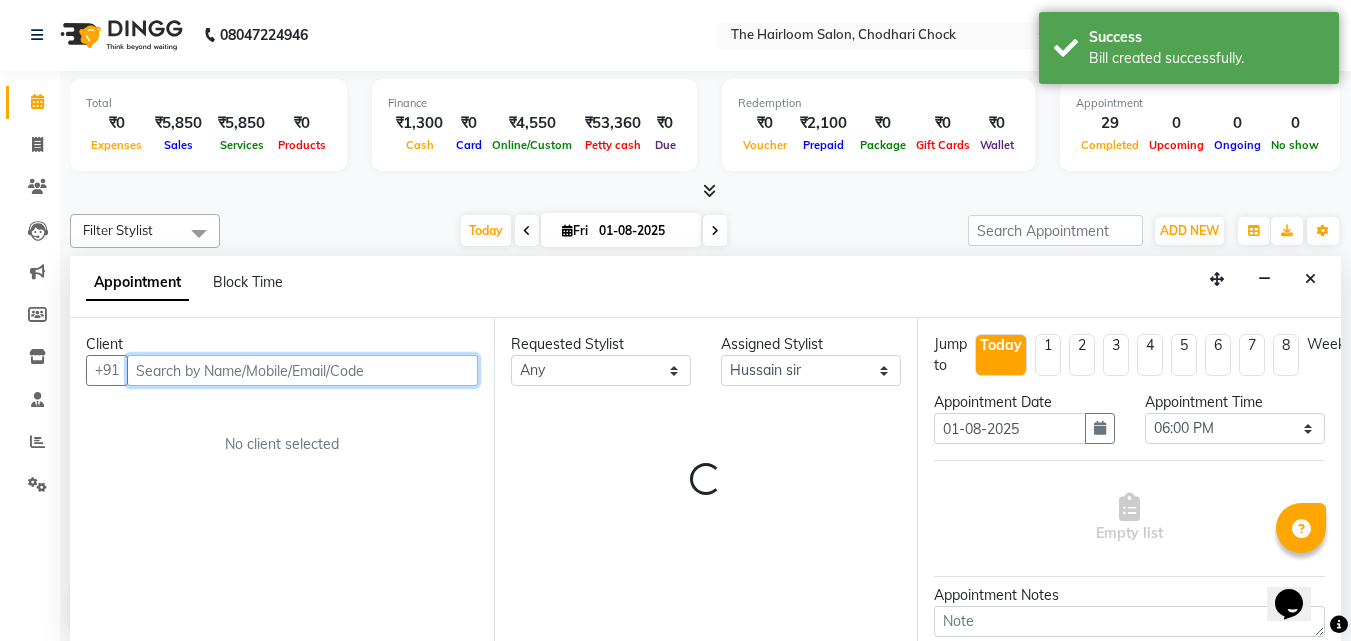 click at bounding box center [302, 370] 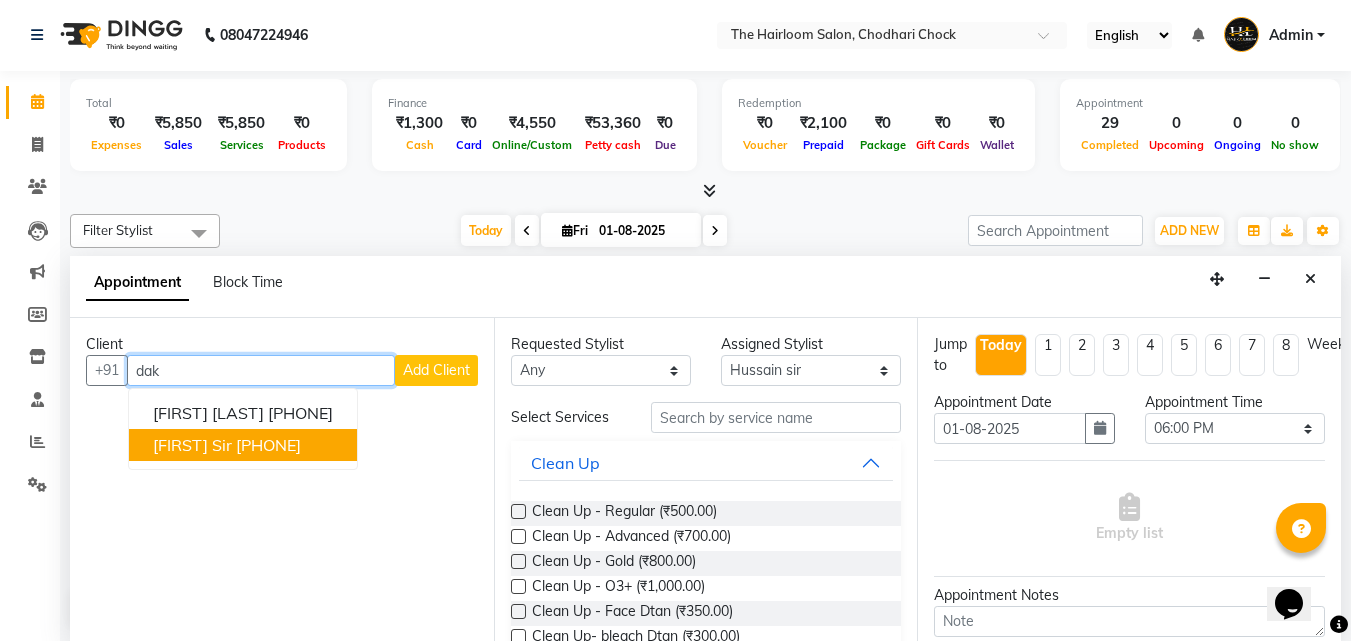 click on "[PHONE]" at bounding box center (268, 445) 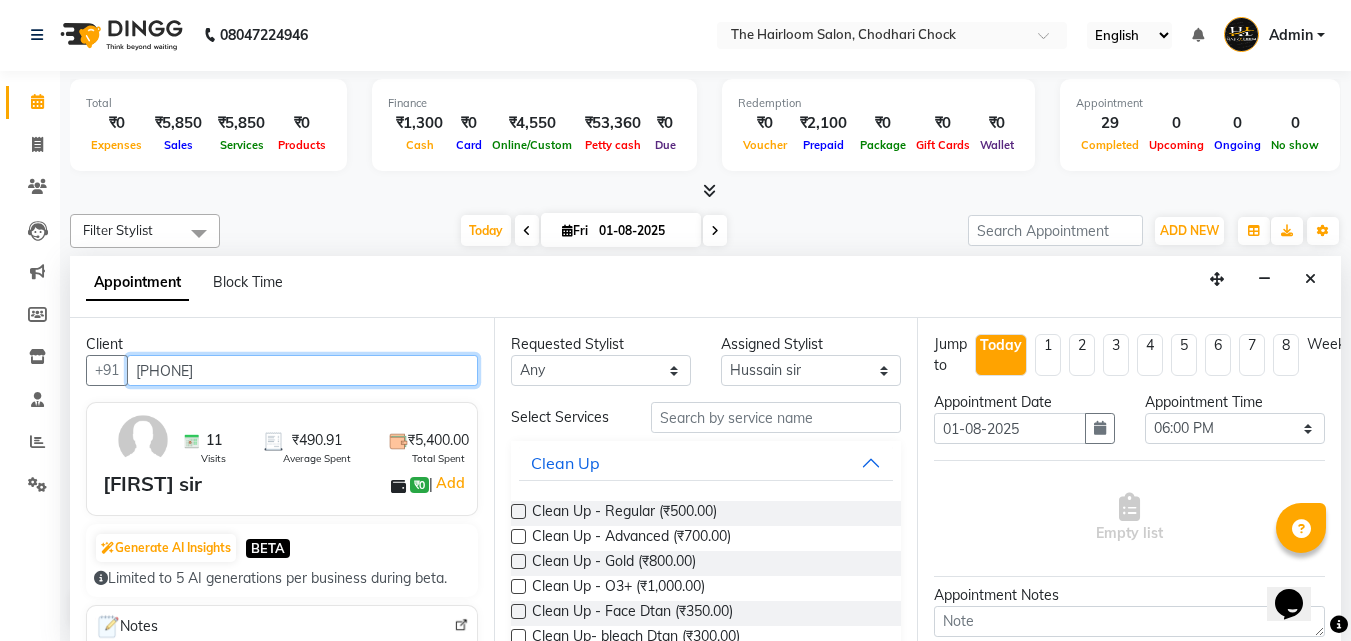 type on "[PHONE]" 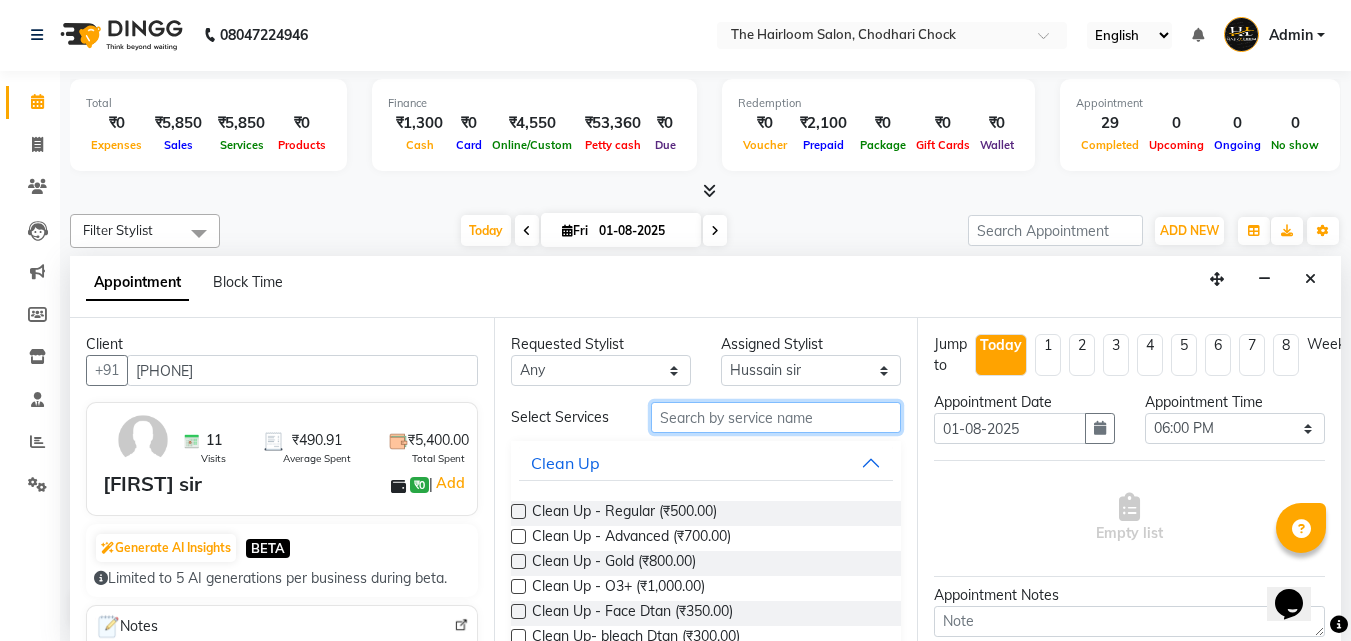 click at bounding box center (776, 417) 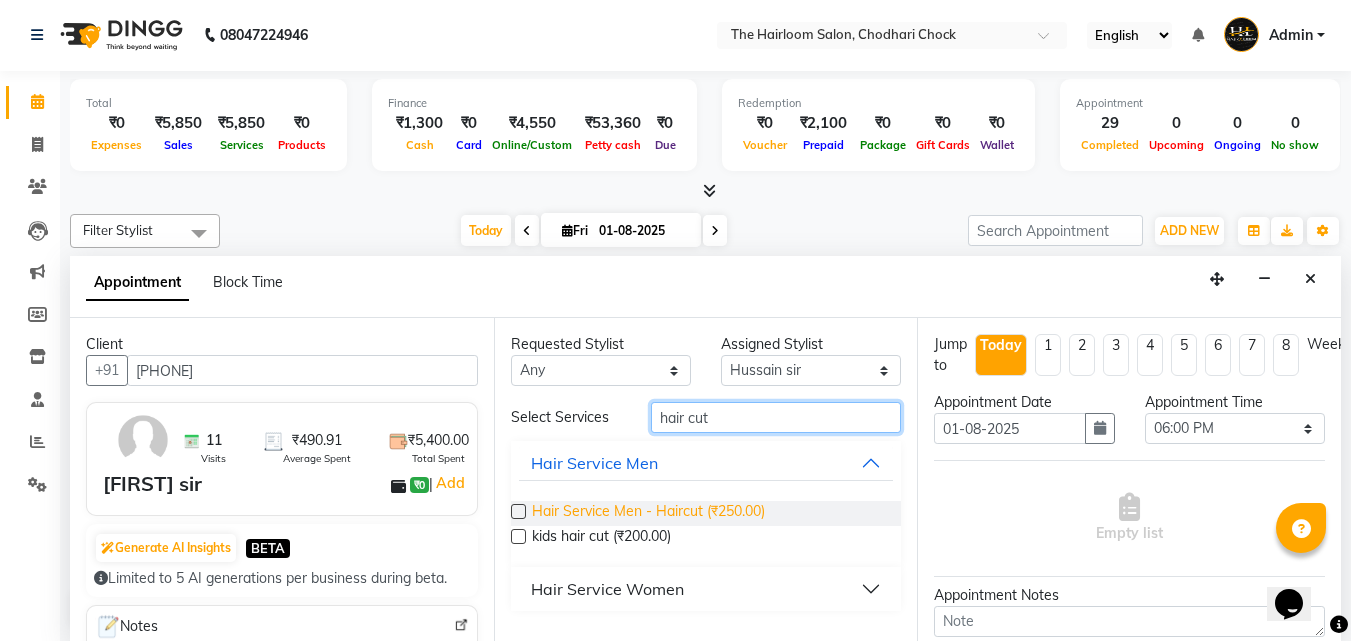 type on "hair cut" 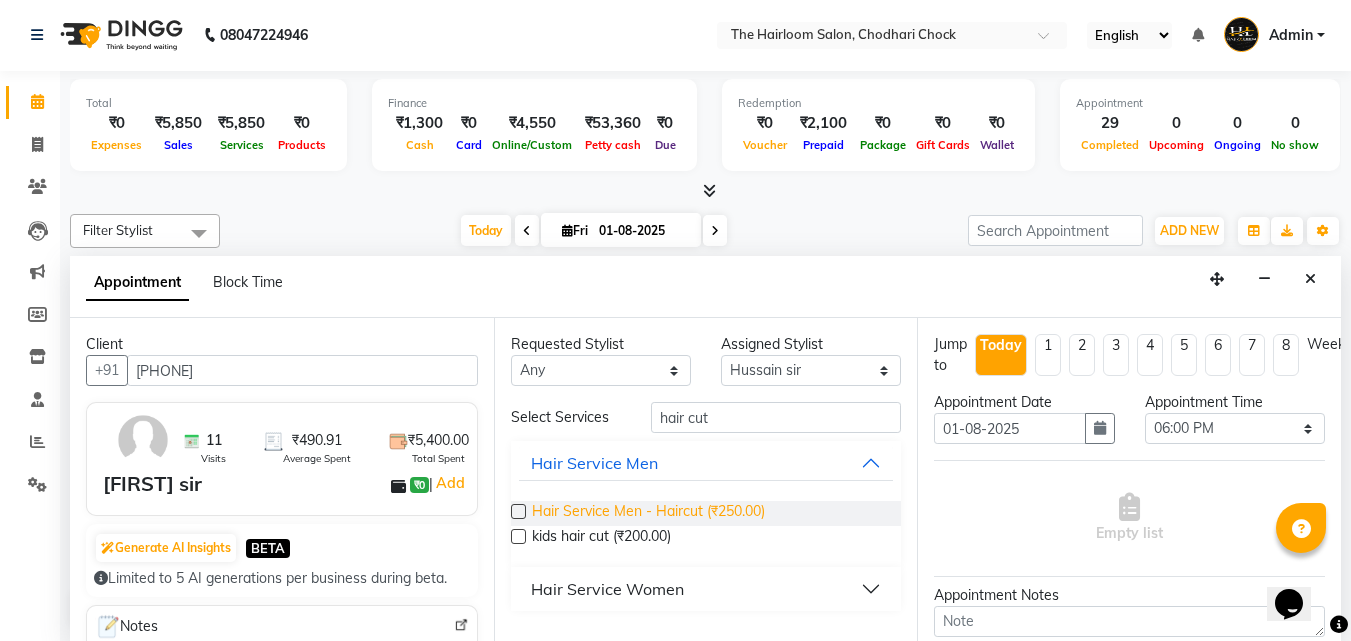 click on "Hair Service Men  - Haircut (₹250.00)" at bounding box center [648, 513] 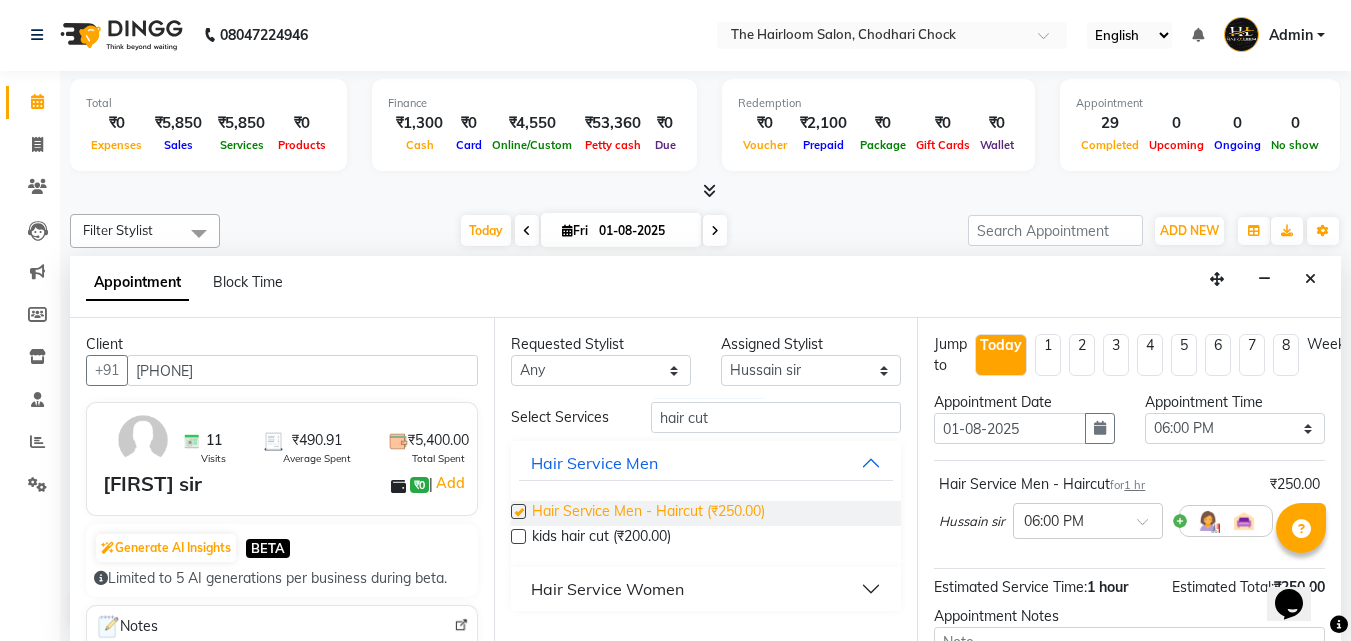 checkbox on "false" 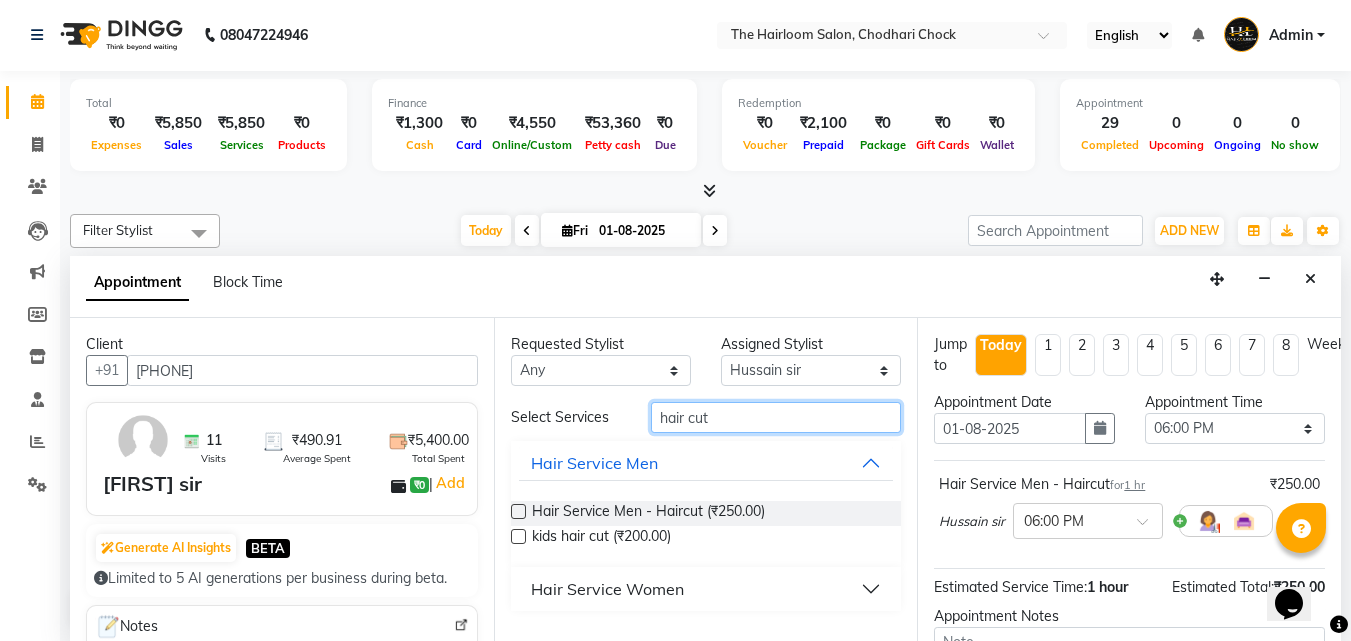 click on "hair cut" at bounding box center (776, 417) 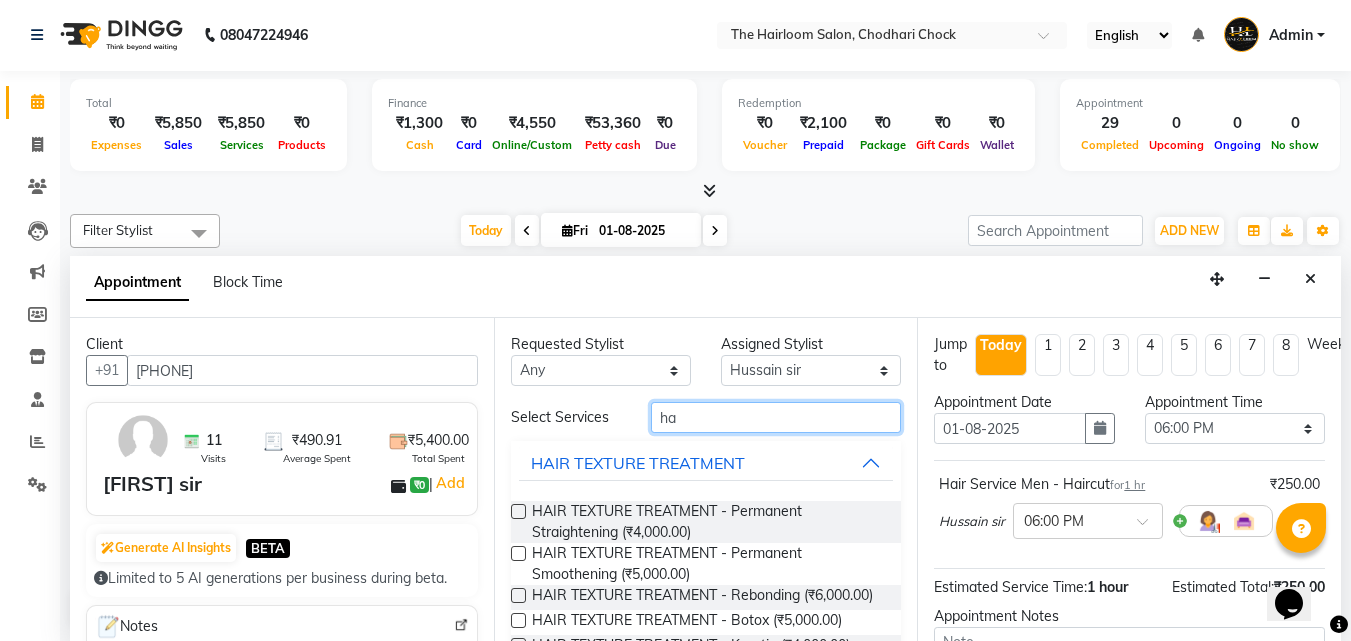 type on "h" 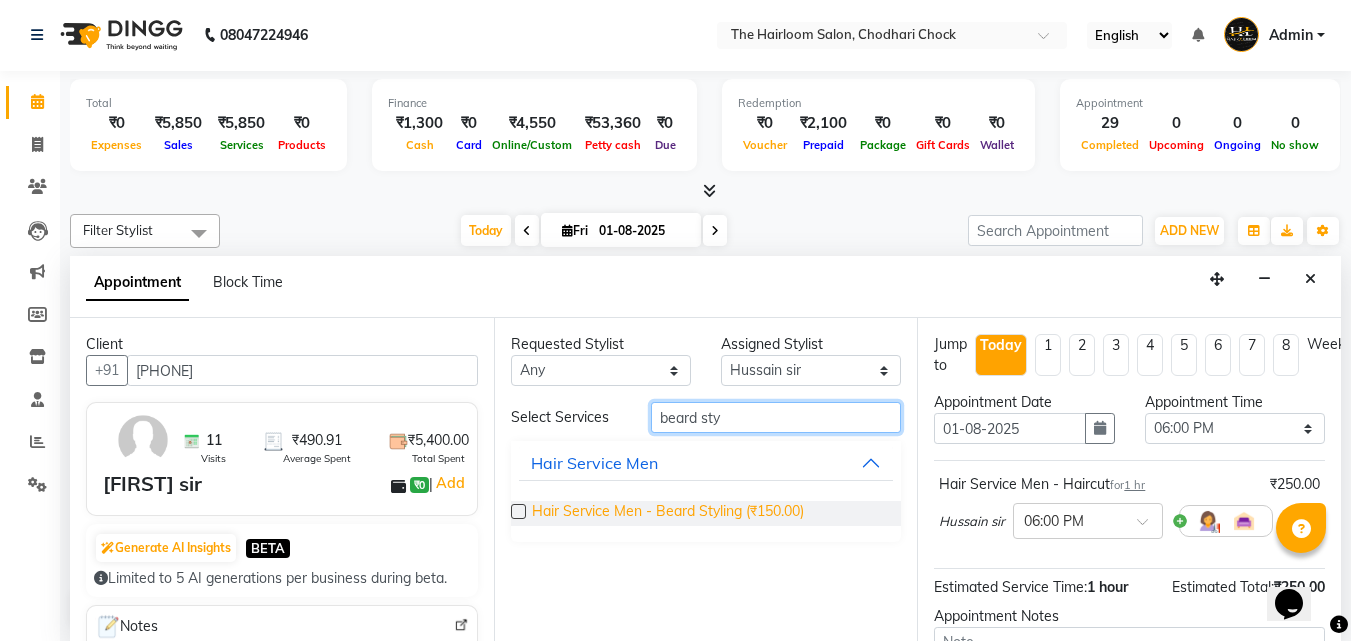 type on "beard sty" 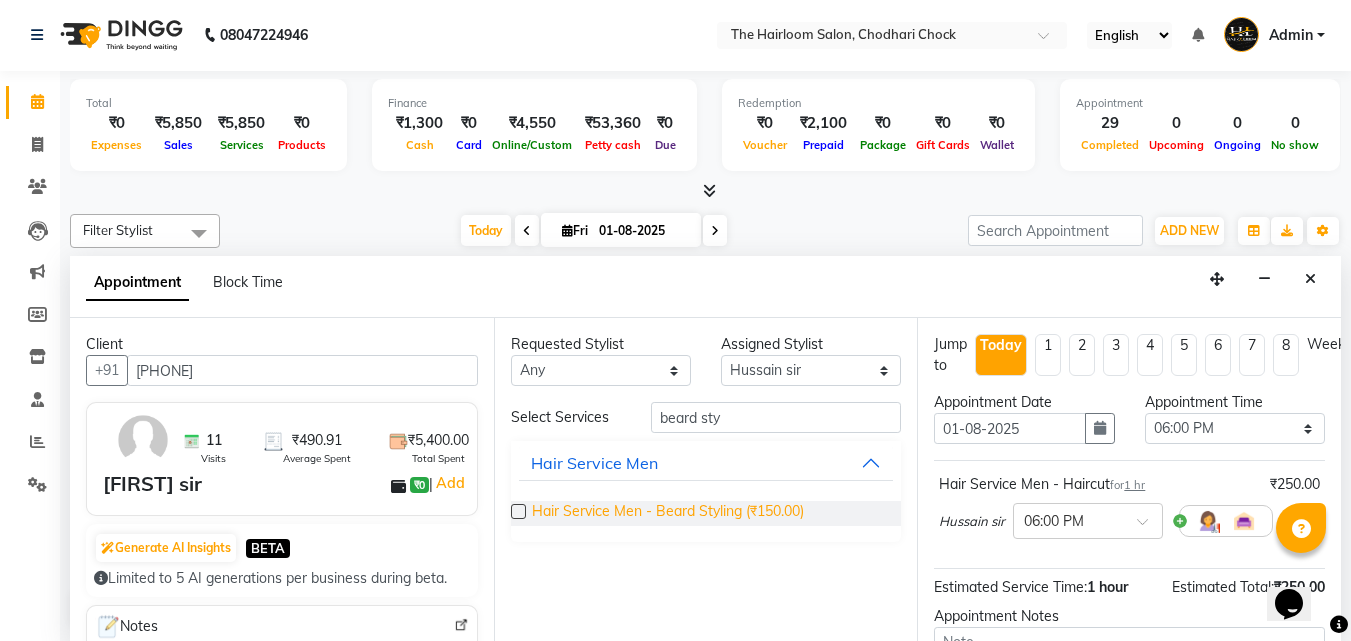 click on "Hair Service Men  - Beard Styling (₹150.00)" at bounding box center [668, 513] 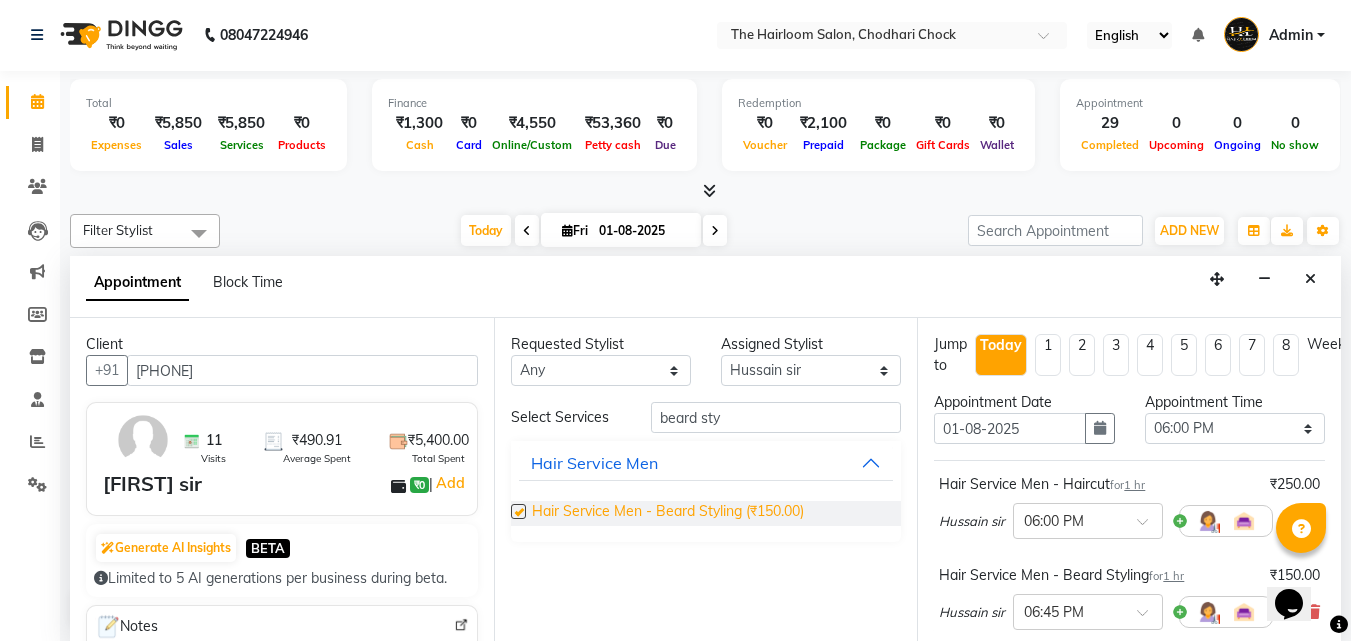 checkbox on "false" 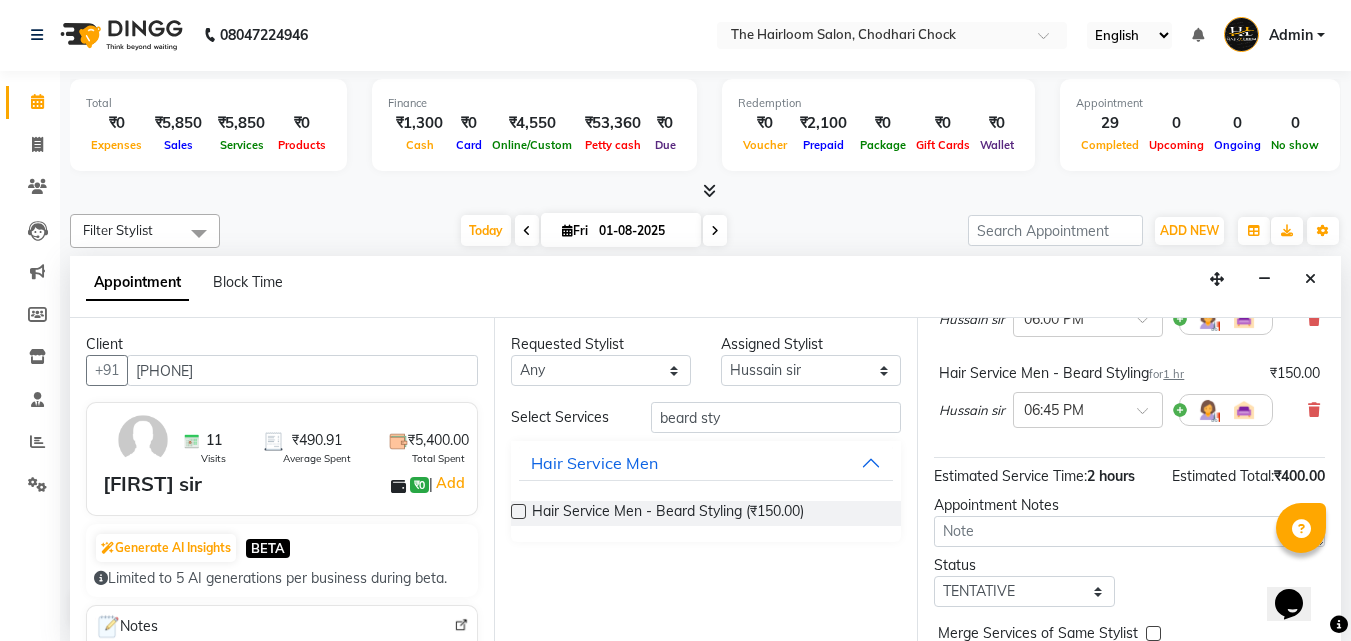 scroll, scrollTop: 300, scrollLeft: 0, axis: vertical 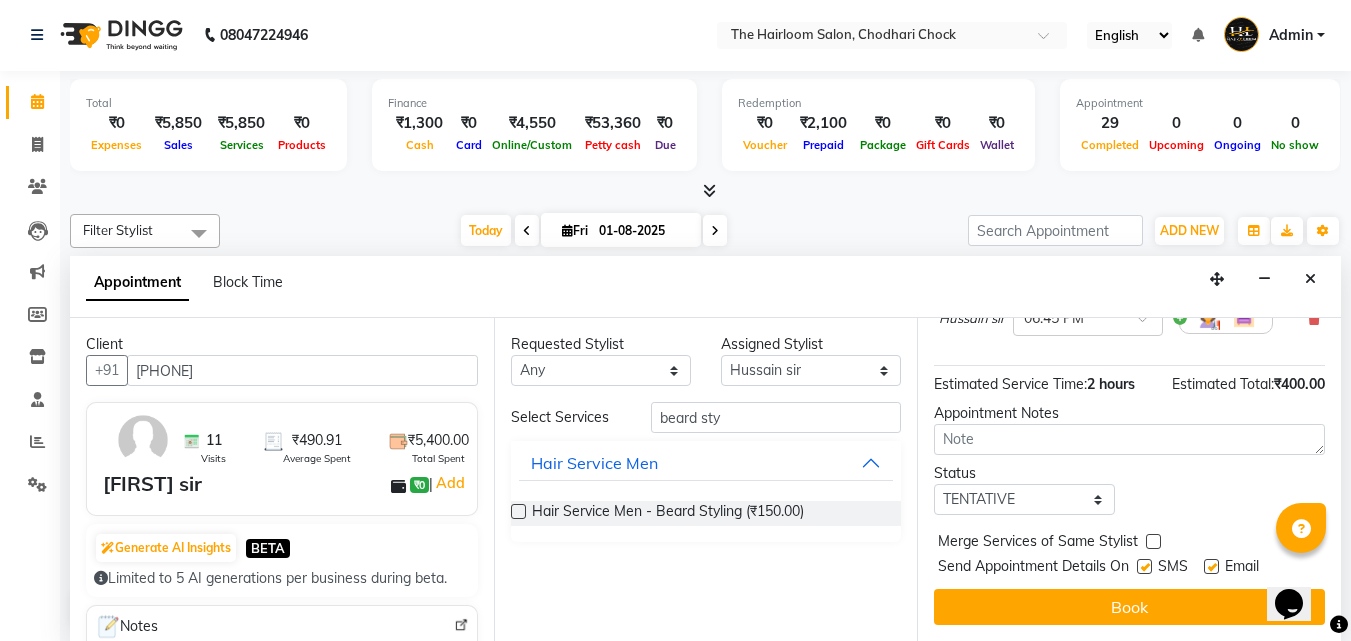 click at bounding box center (1211, 566) 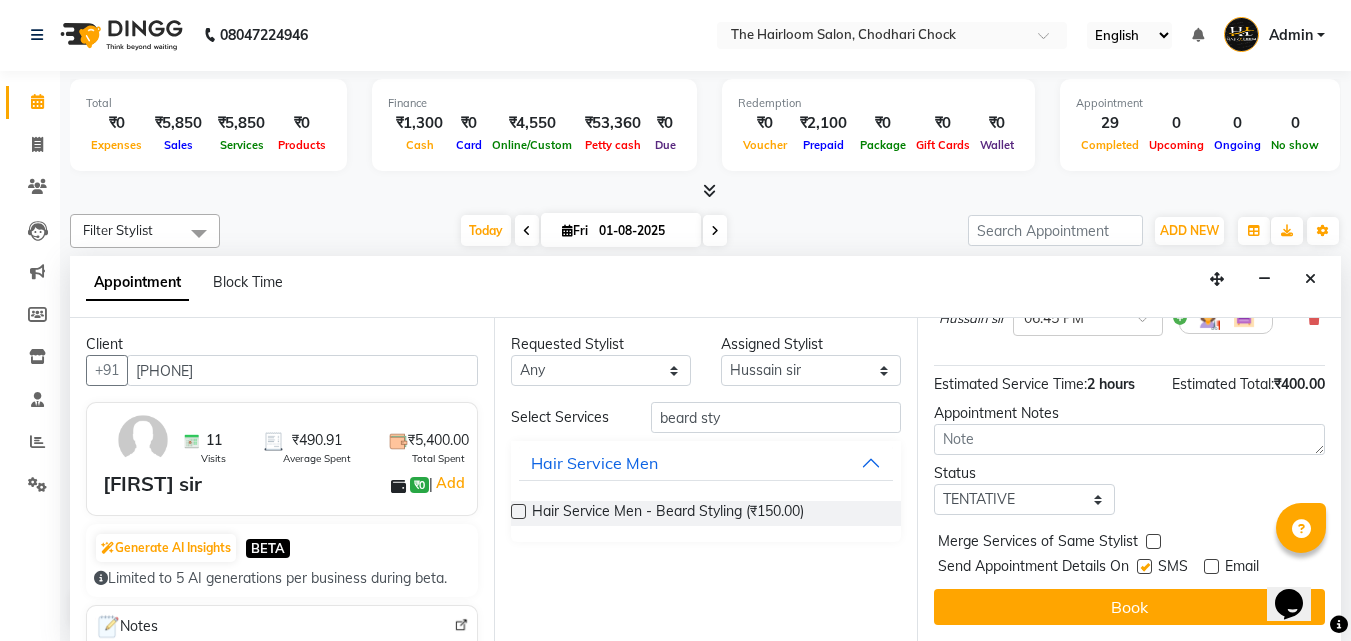 drag, startPoint x: 1147, startPoint y: 561, endPoint x: 1146, endPoint y: 575, distance: 14.035668 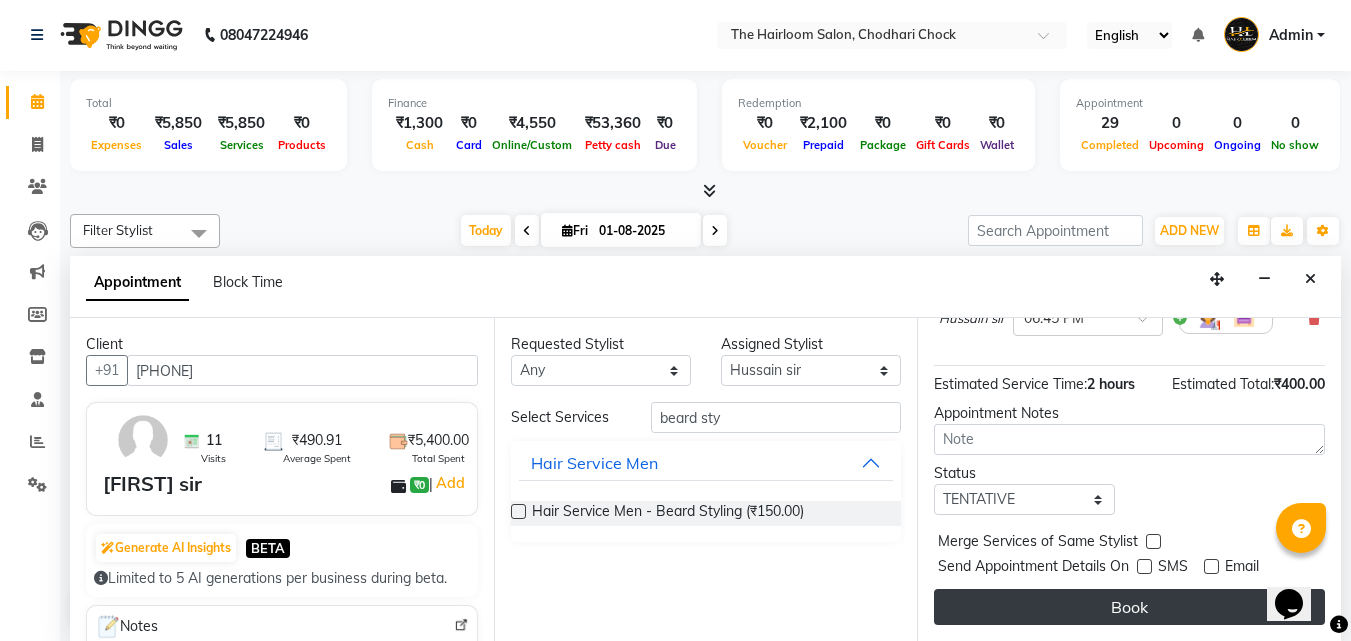 click on "Book" at bounding box center (1129, 607) 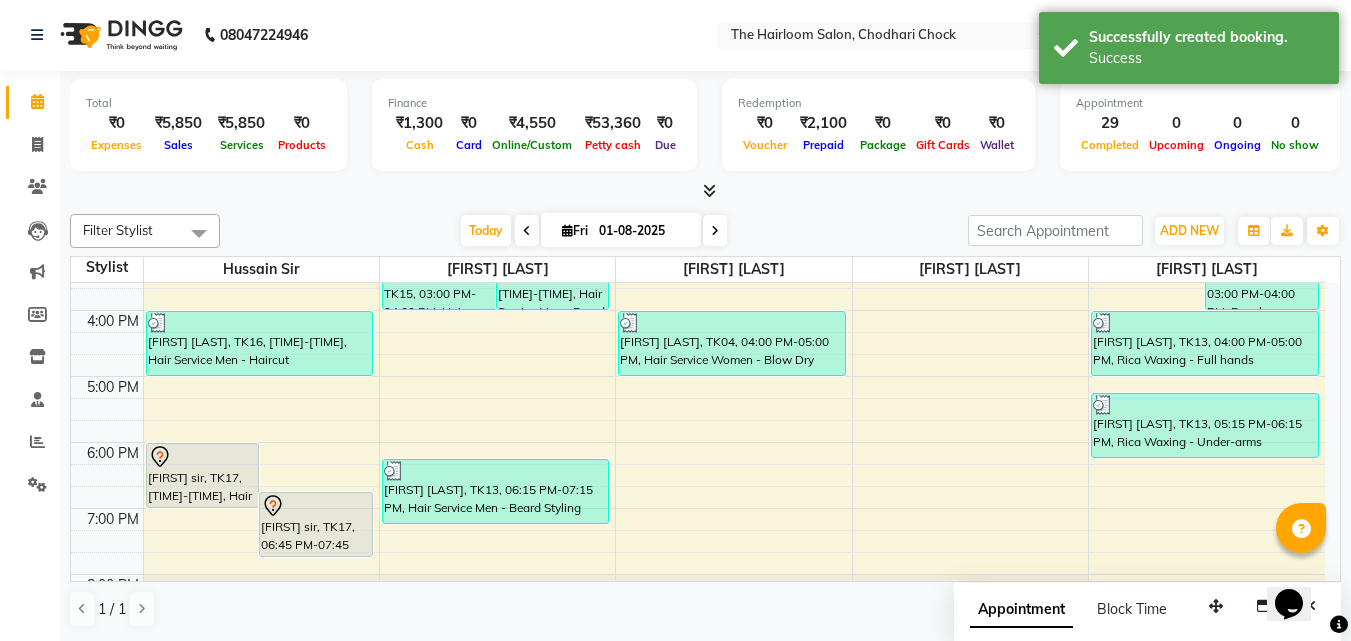 scroll, scrollTop: 0, scrollLeft: 0, axis: both 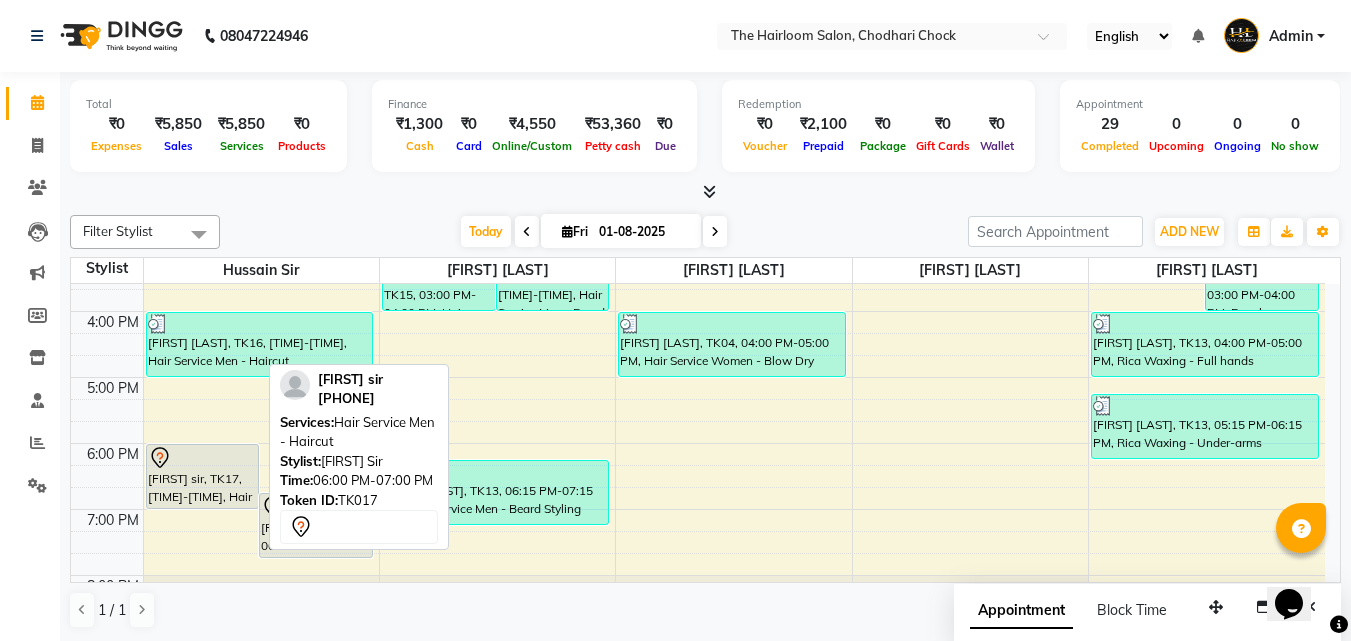 click on "[FIRST] sir, TK17, [TIME]-[TIME], Hair Service Men  - Haircut" at bounding box center [203, 476] 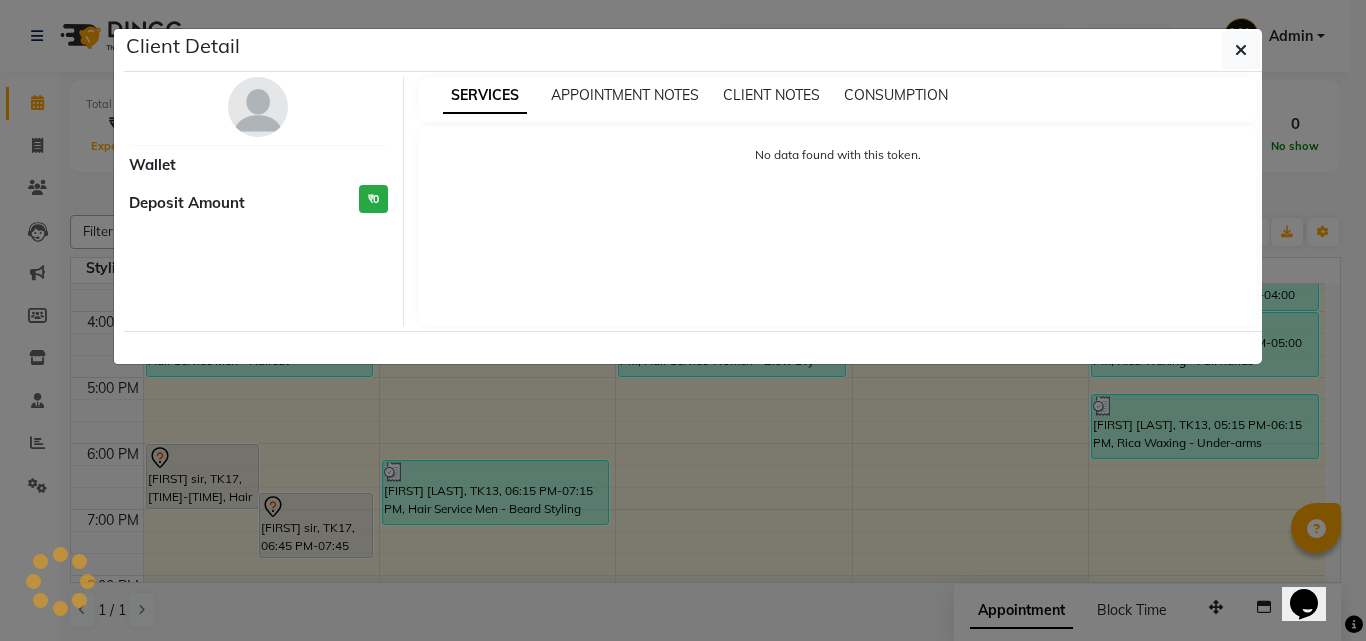 select on "7" 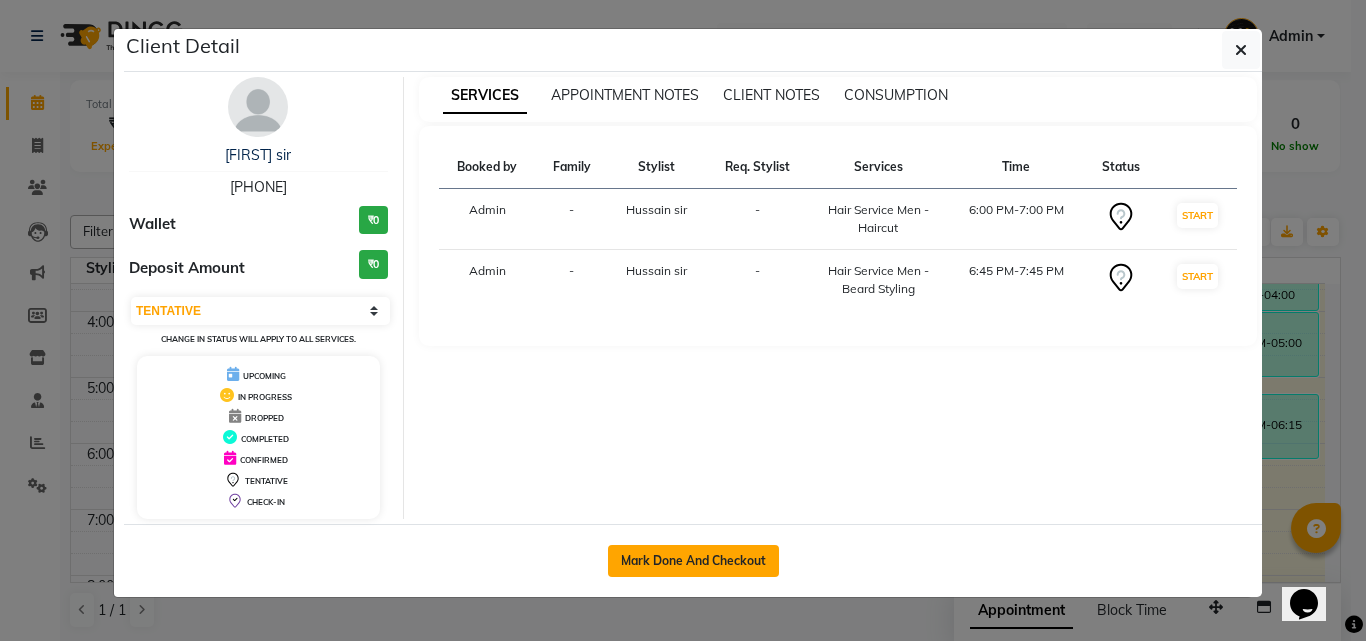 click on "Mark Done And Checkout" 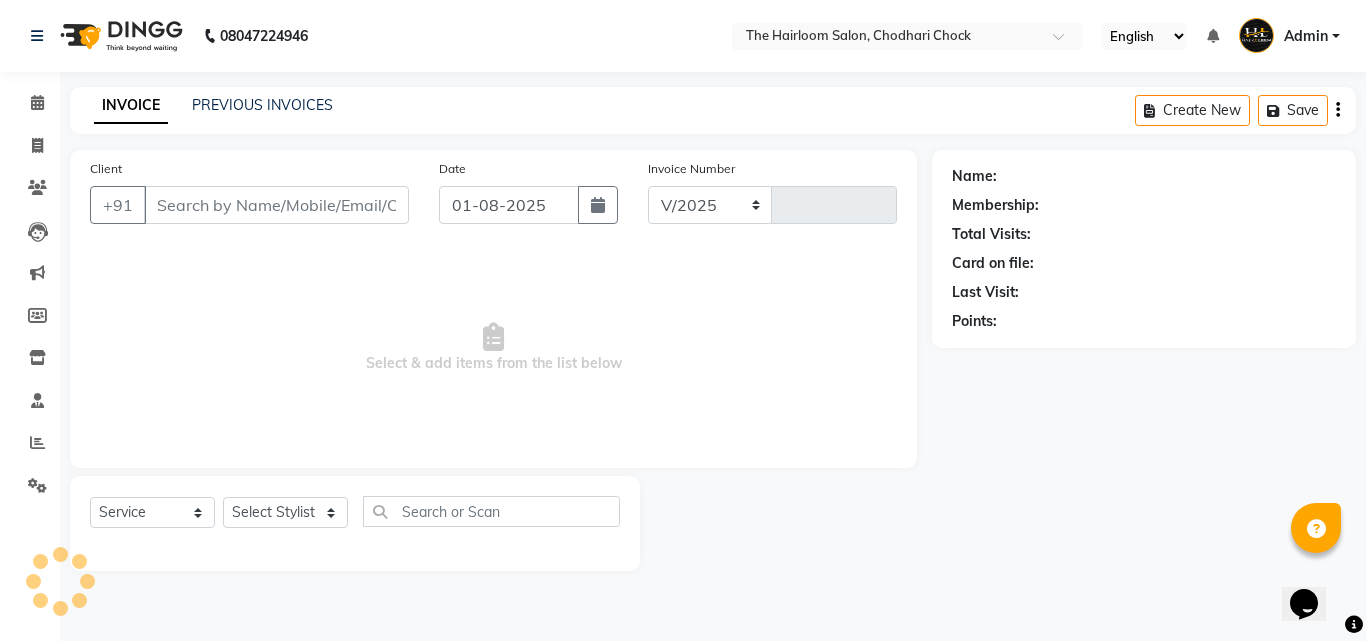 select on "5926" 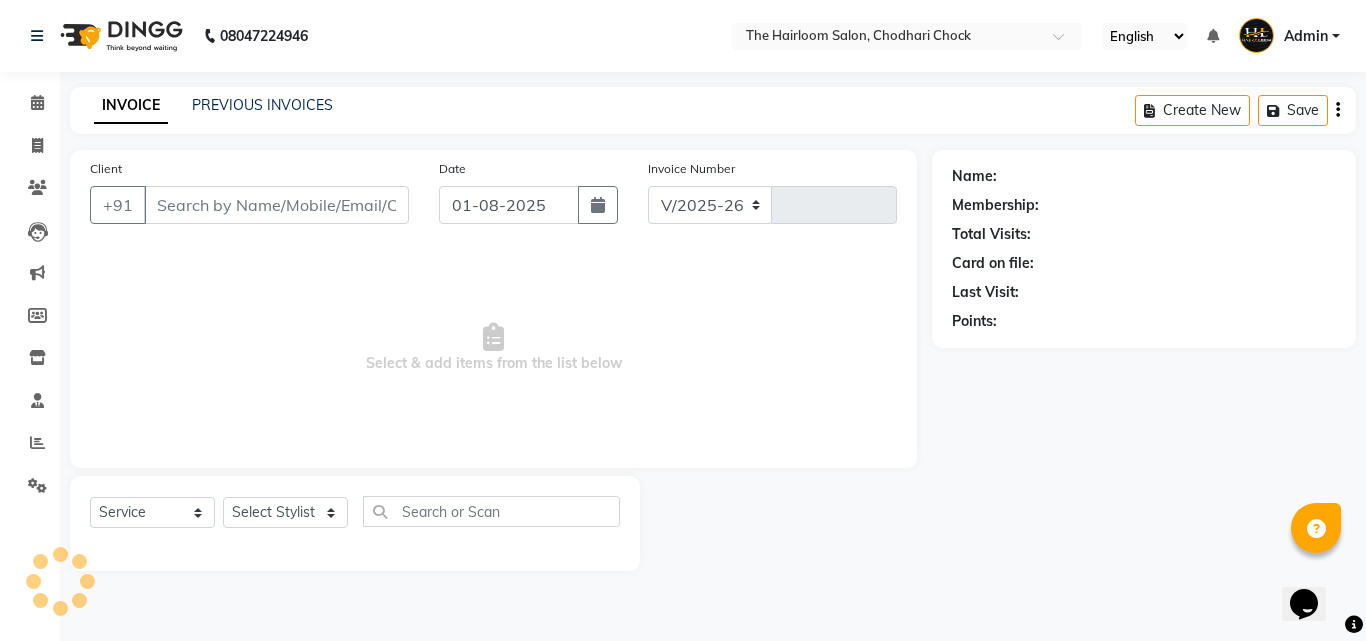 type on "2668" 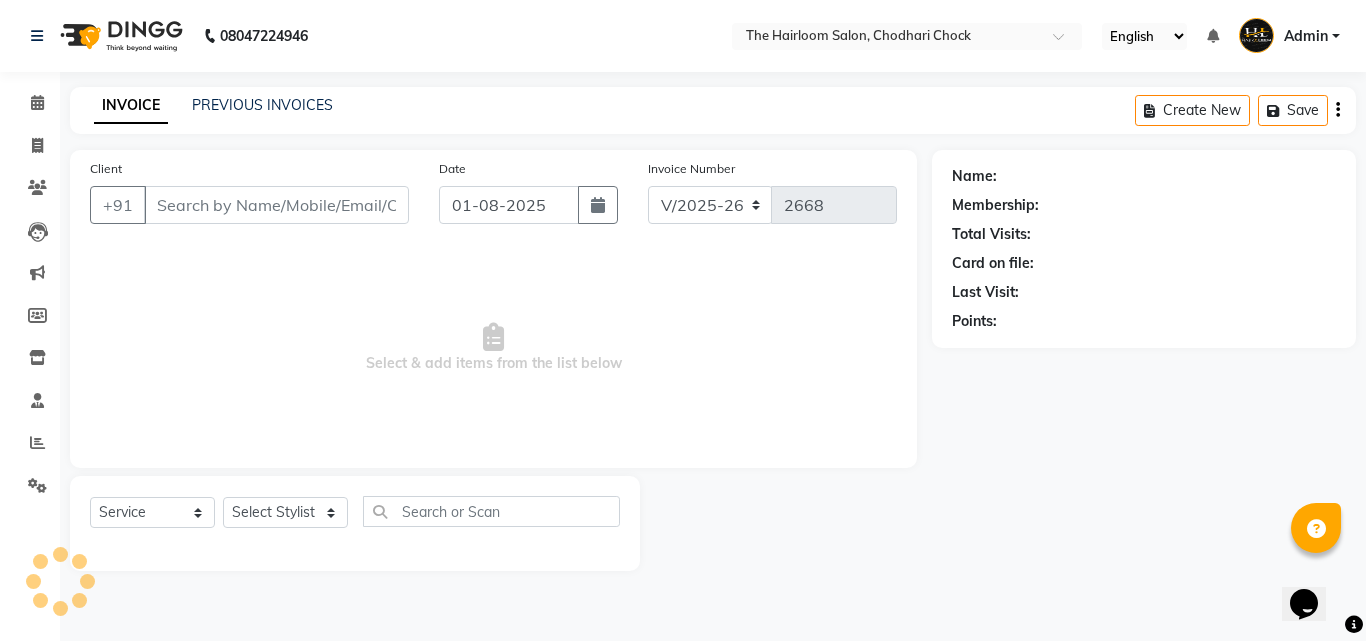 type on "[PHONE]" 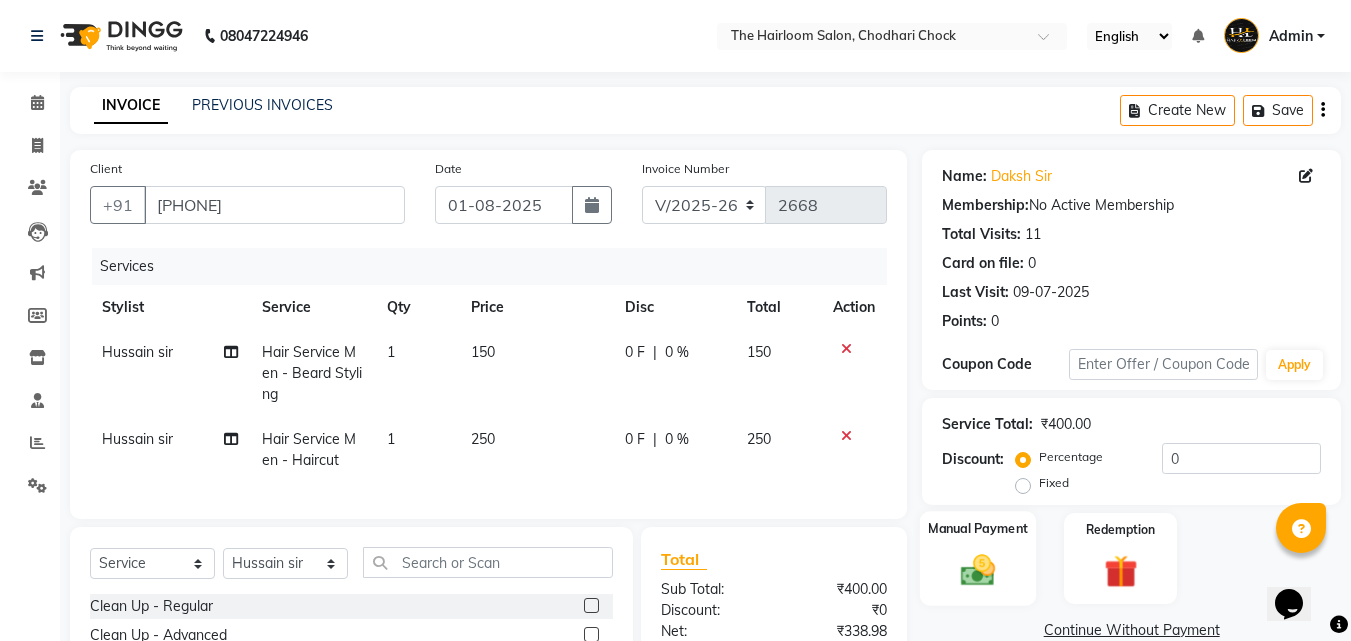 click on "Manual Payment" 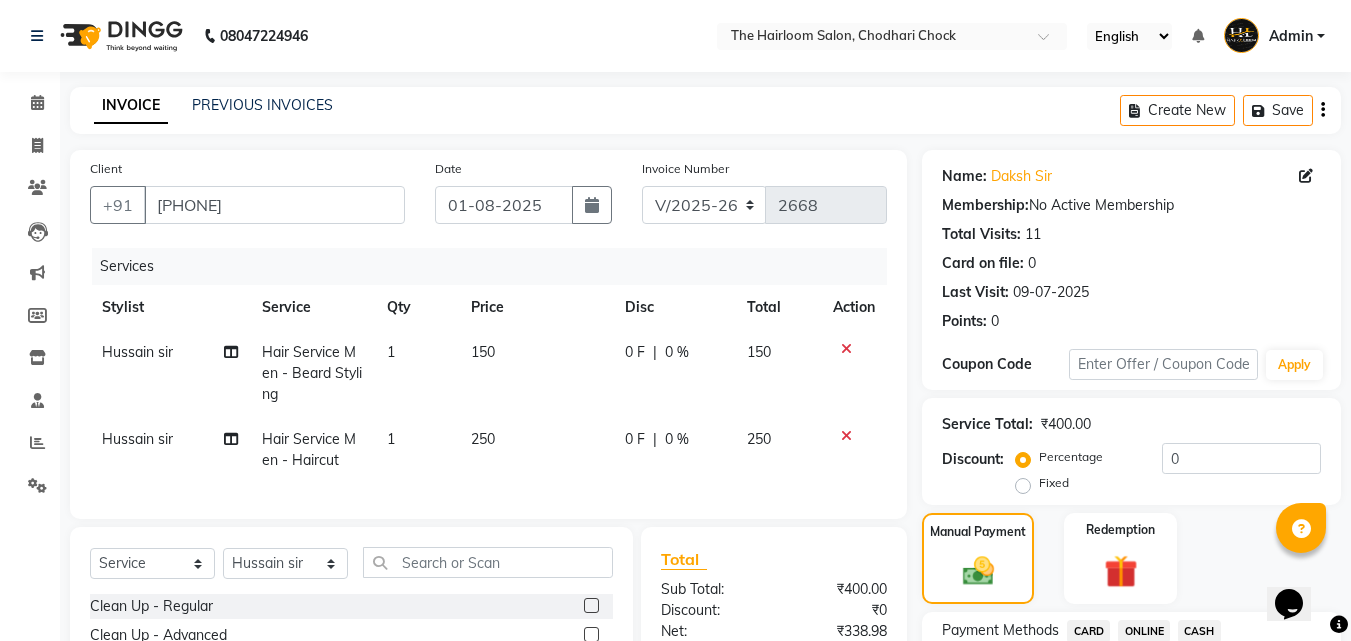 scroll, scrollTop: 200, scrollLeft: 0, axis: vertical 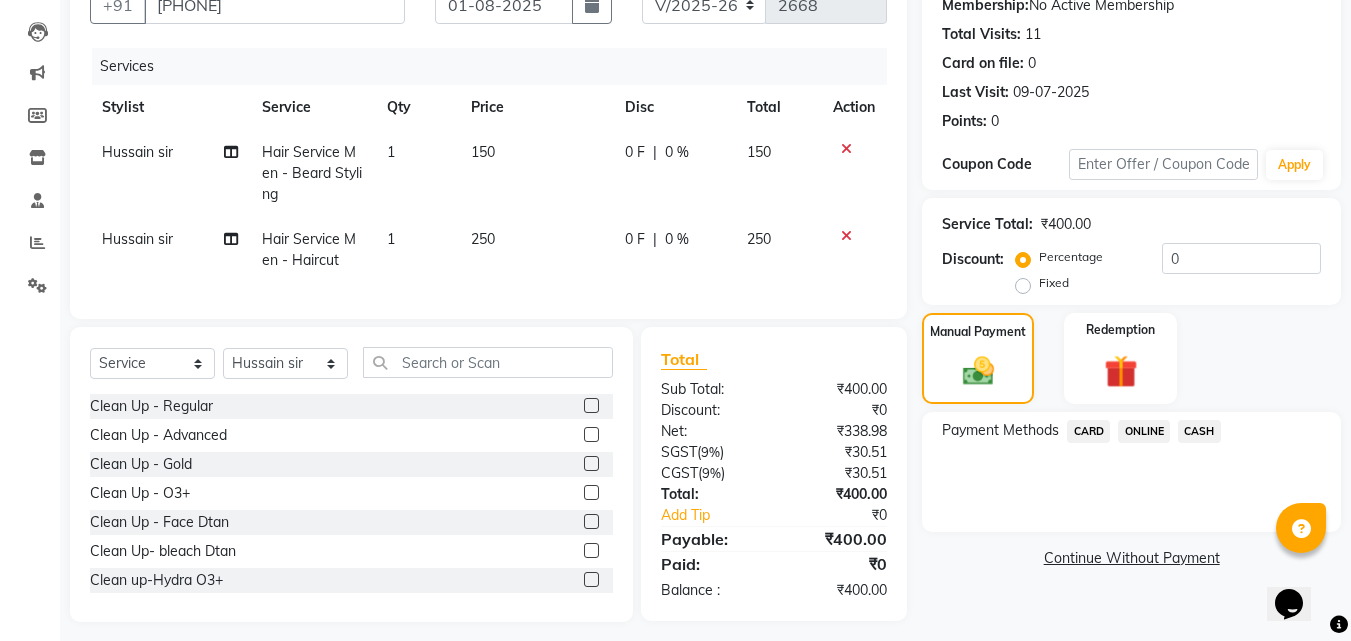 click on "CASH" 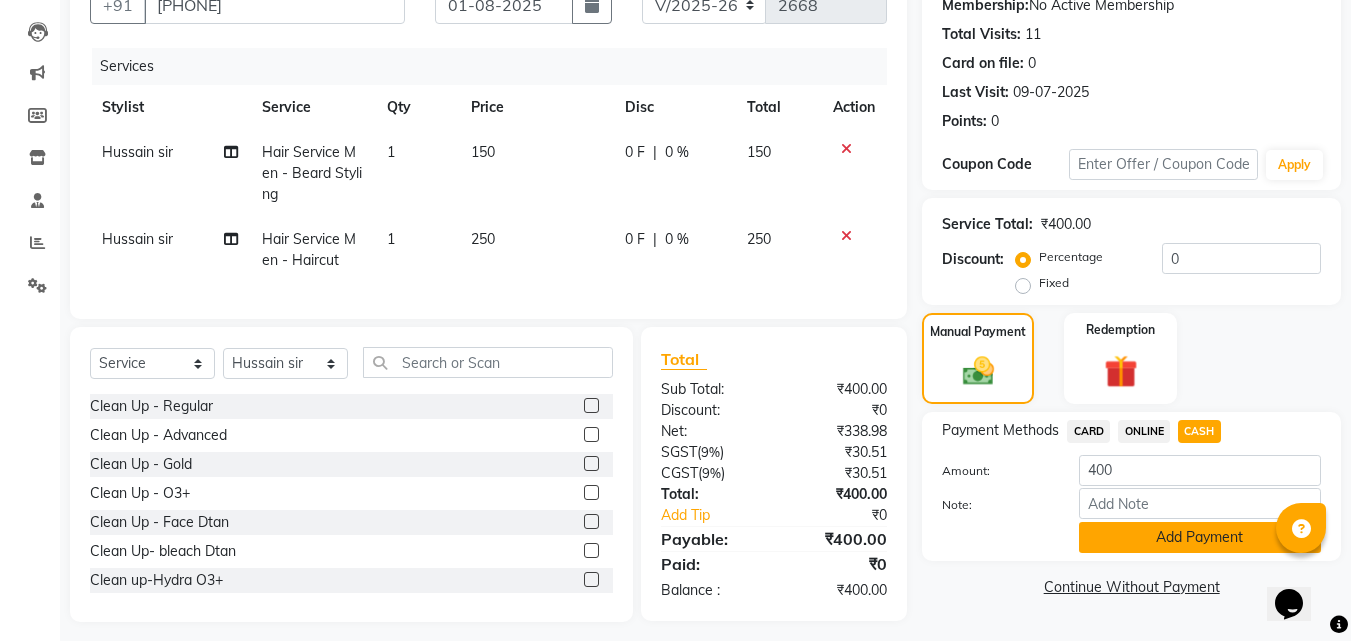 click on "Add Payment" 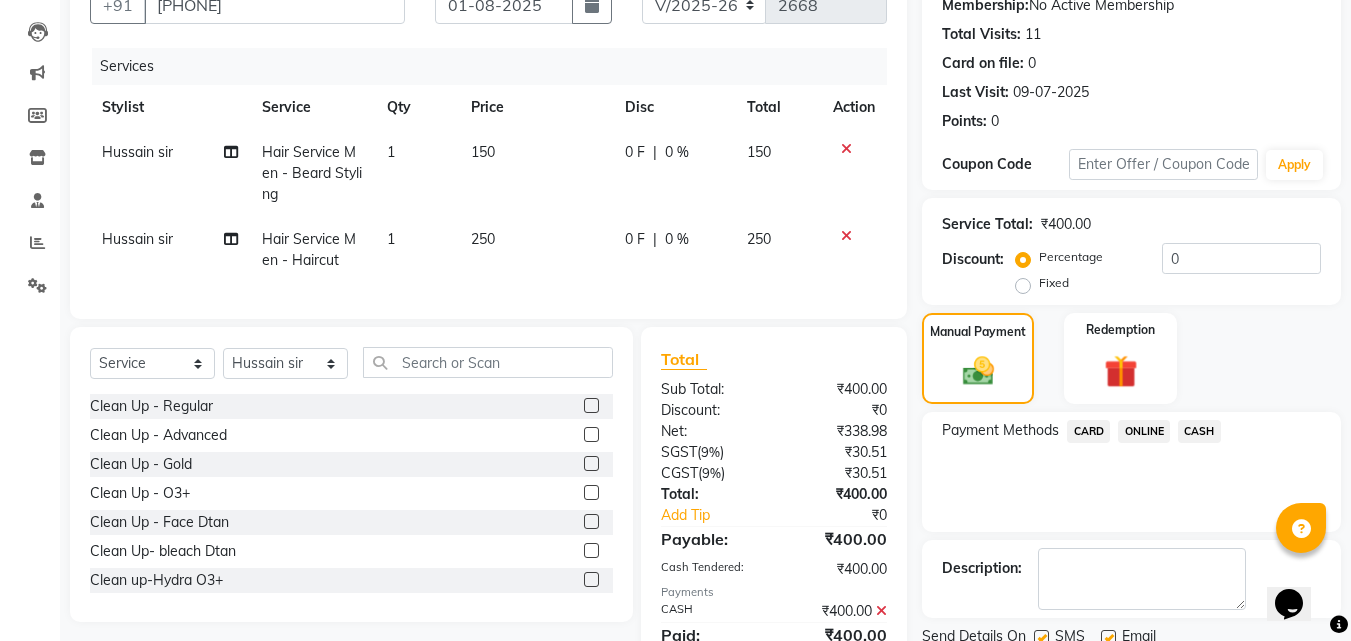 scroll, scrollTop: 296, scrollLeft: 0, axis: vertical 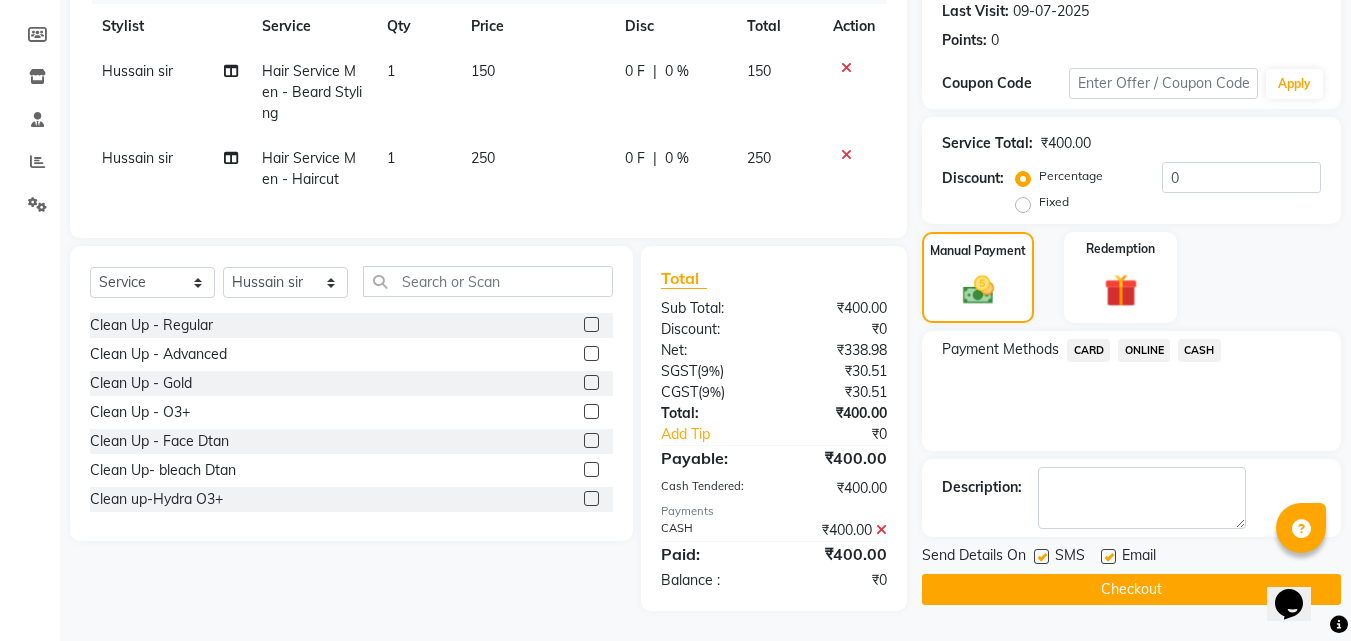 click 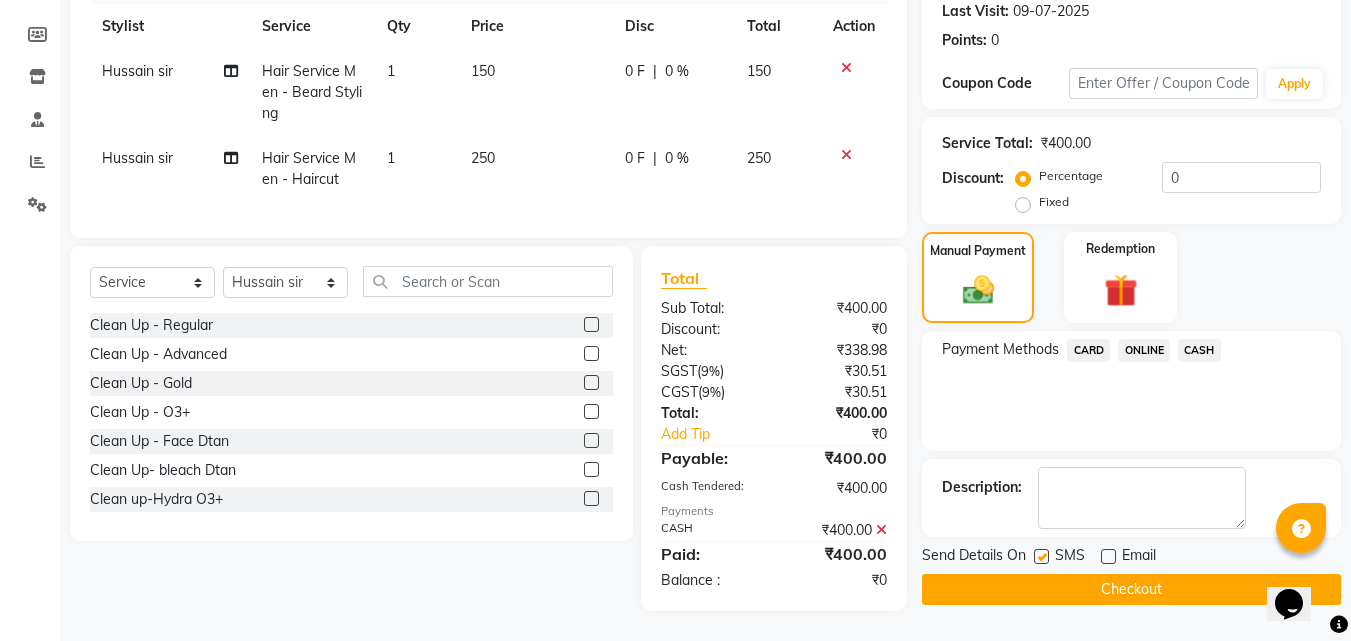 click 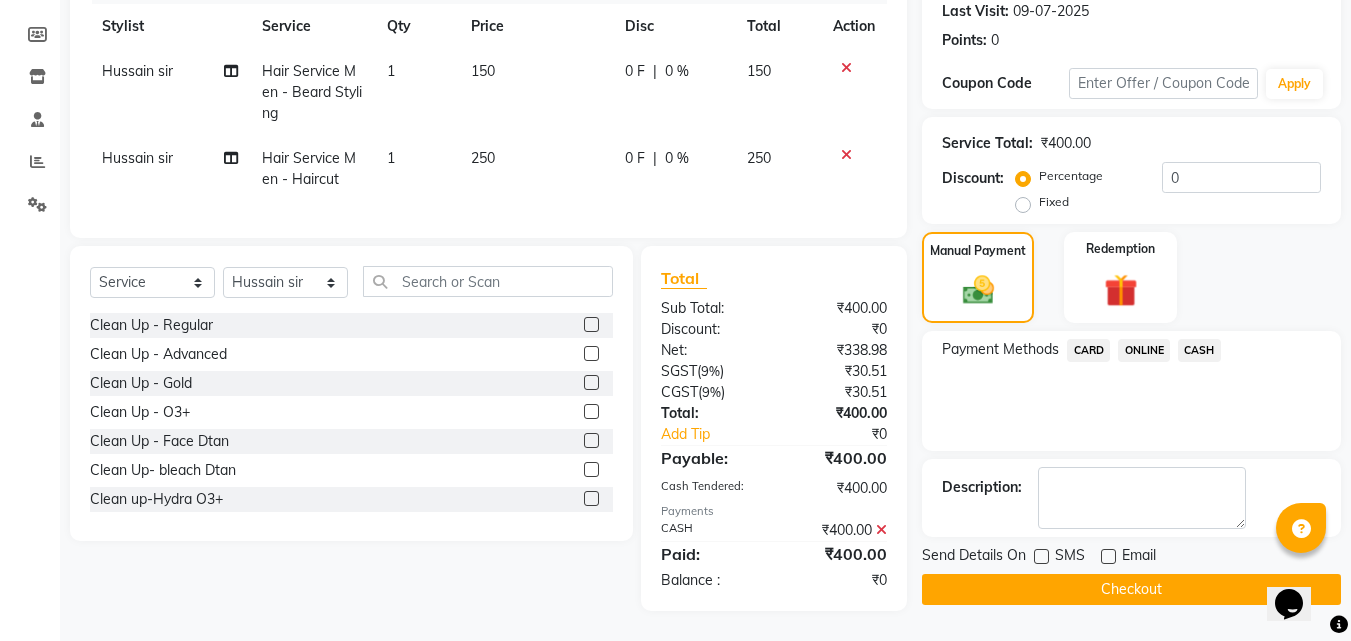 click on "Checkout" 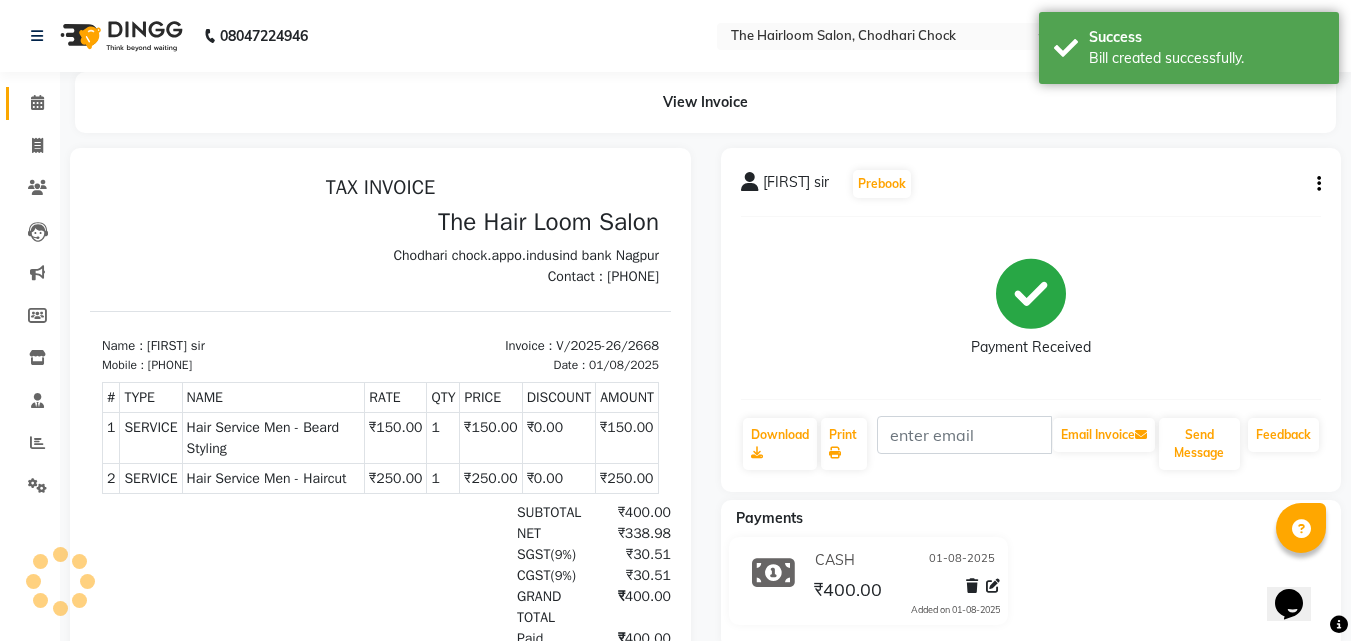 scroll, scrollTop: 0, scrollLeft: 0, axis: both 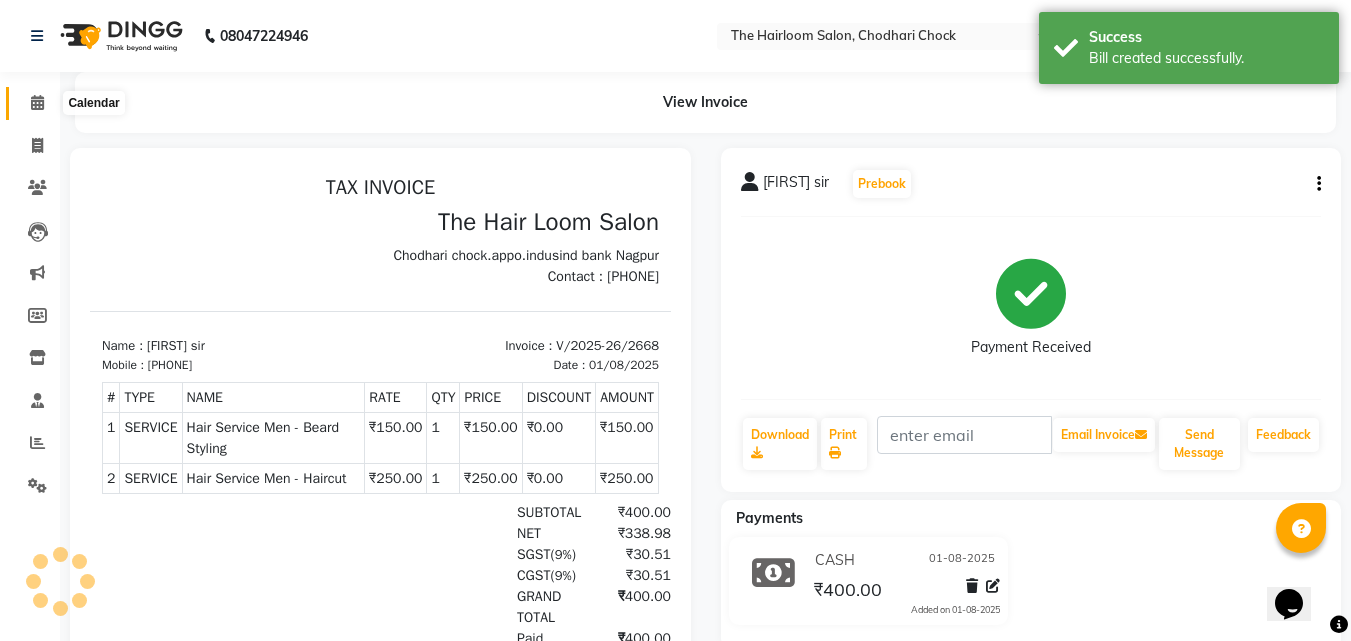 click 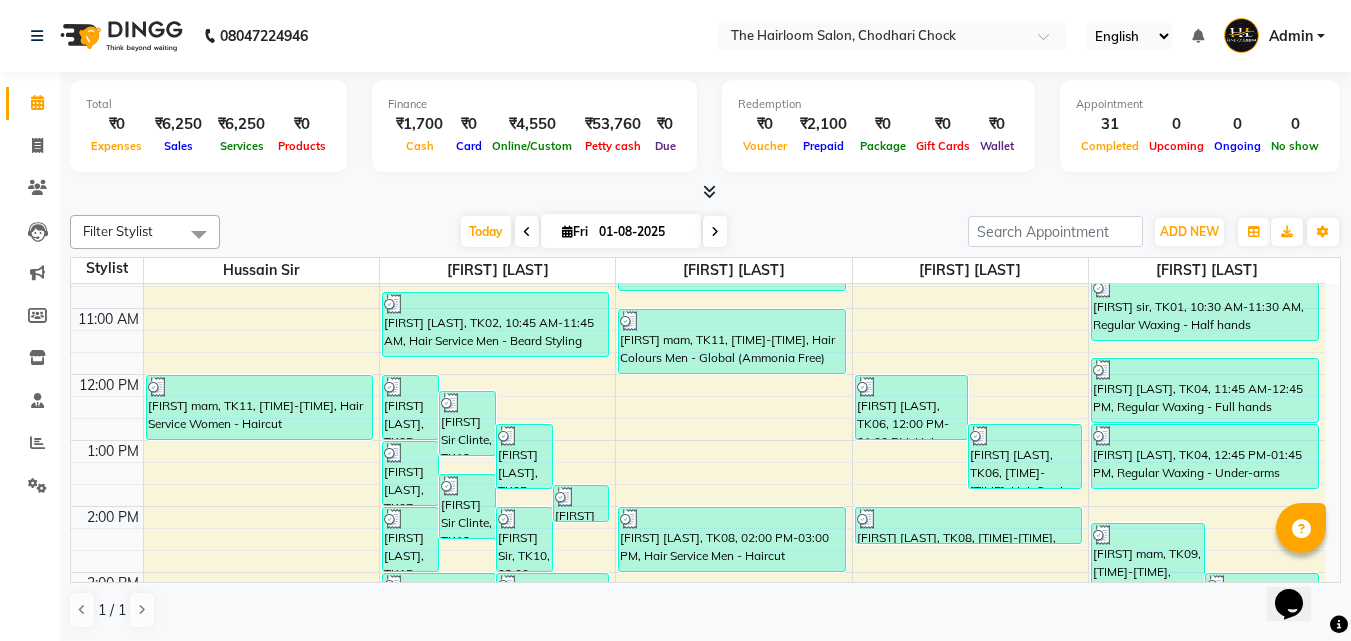 scroll, scrollTop: 300, scrollLeft: 0, axis: vertical 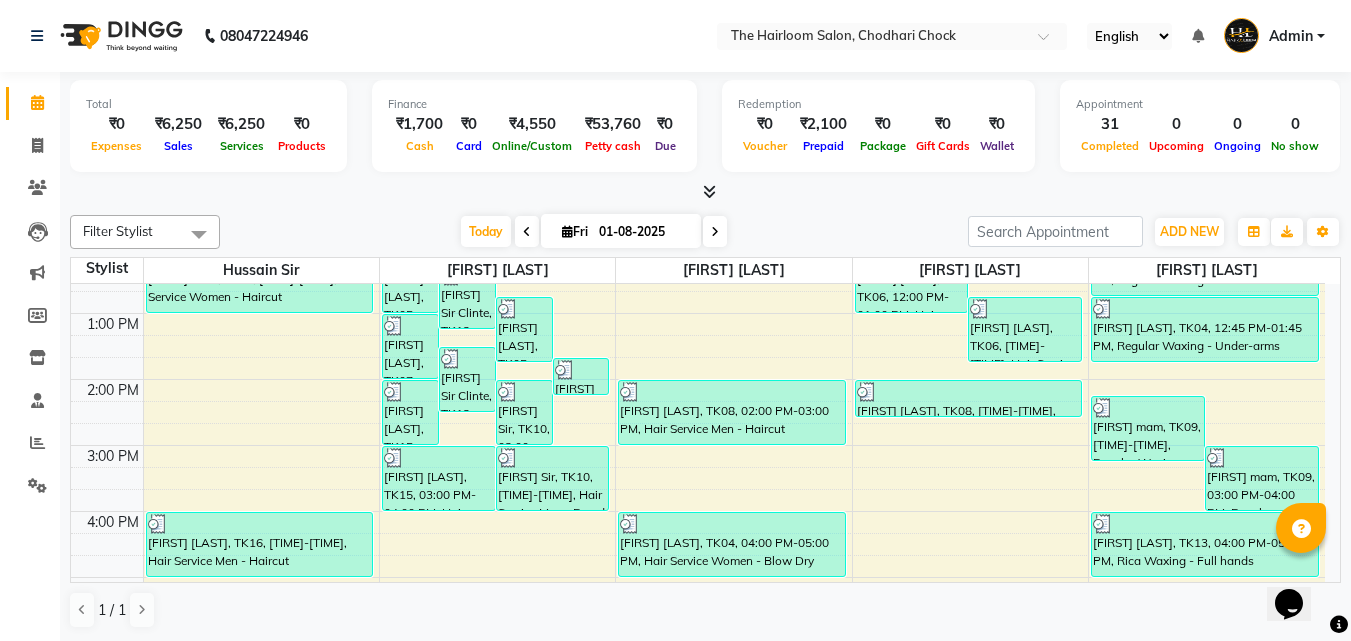 click on "8:00 AM 9:00 AM 10:00 AM 11:00 AM 12:00 PM 1:00 PM 2:00 PM 3:00 PM 4:00 PM 5:00 PM 6:00 PM 7:00 PM 8:00 PM 9:00 PM 10:00 PM 11:00 PM     [FIRST] sir, TK17, [TIME]-[TIME], Hair Service Men  - Haircut     [FIRST] sir, TK17, [TIME]-[TIME], Hair Service Men  - Beard Styling     [FIRST] mam, TK11, [TIME]-[TIME], Hair Service Women  - Haircut     [FIRST] [LAST], TK16, [TIME]-[TIME], Hair Service Men  - Haircut     [FIRST] [LAST], TK05, [TIME]-[TIME], Hair Service Men  - Haircut     [FIRST] Sir Clinte, TK12, [TIME]-[TIME], Hair Service Men  - Haircut     [FIRST] [LAST], TK05, [TIME]-[TIME], Hair Service Men  - Beard Styling     [FIRST] [LAST], TK07, [TIME]-[TIME], kids hair cut     [FIRST] [LAST], TK07, [TIME]-[TIME], Hair Service Men  - Haircut     [FIRST] Sir Clinte, TK12, [TIME]-[TIME], Threading  - Eyebrows     [FIRST] Sir, TK10, [TIME]-[TIME], Hair Service Men  - Haircut     [FIRST] [LAST], TK15, [TIME]-[TIME], Hair Service Men  - Haircut" at bounding box center (698, 511) 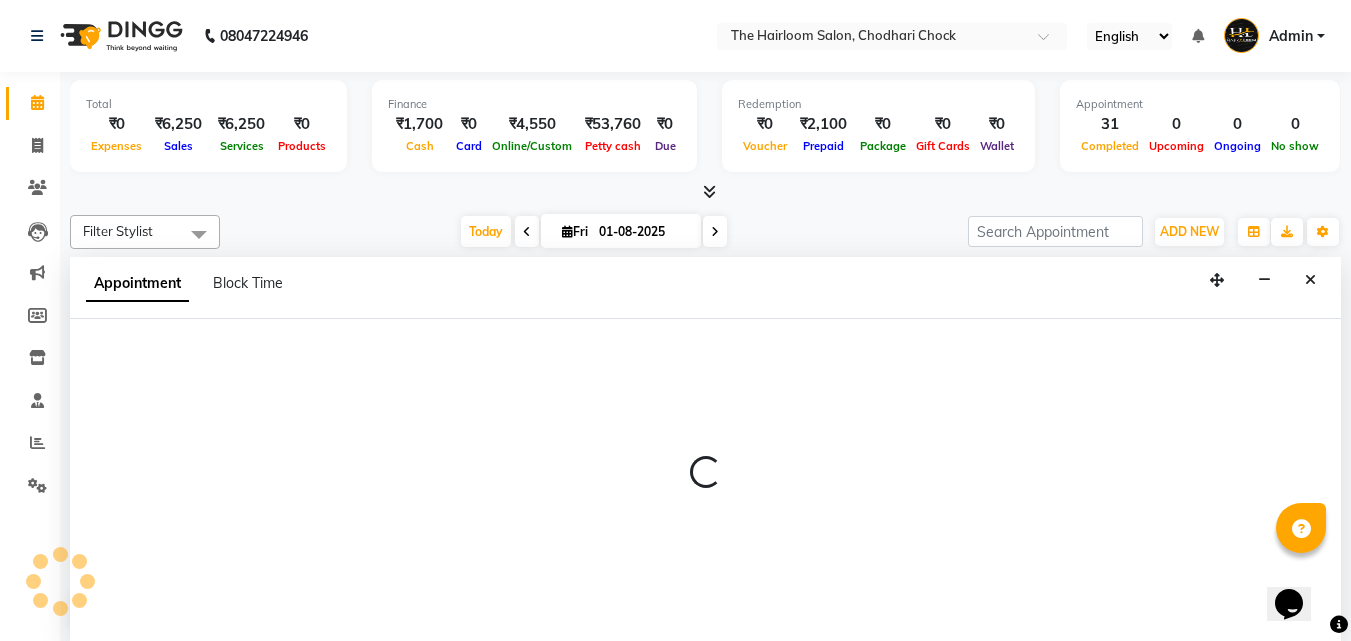 select on "41757" 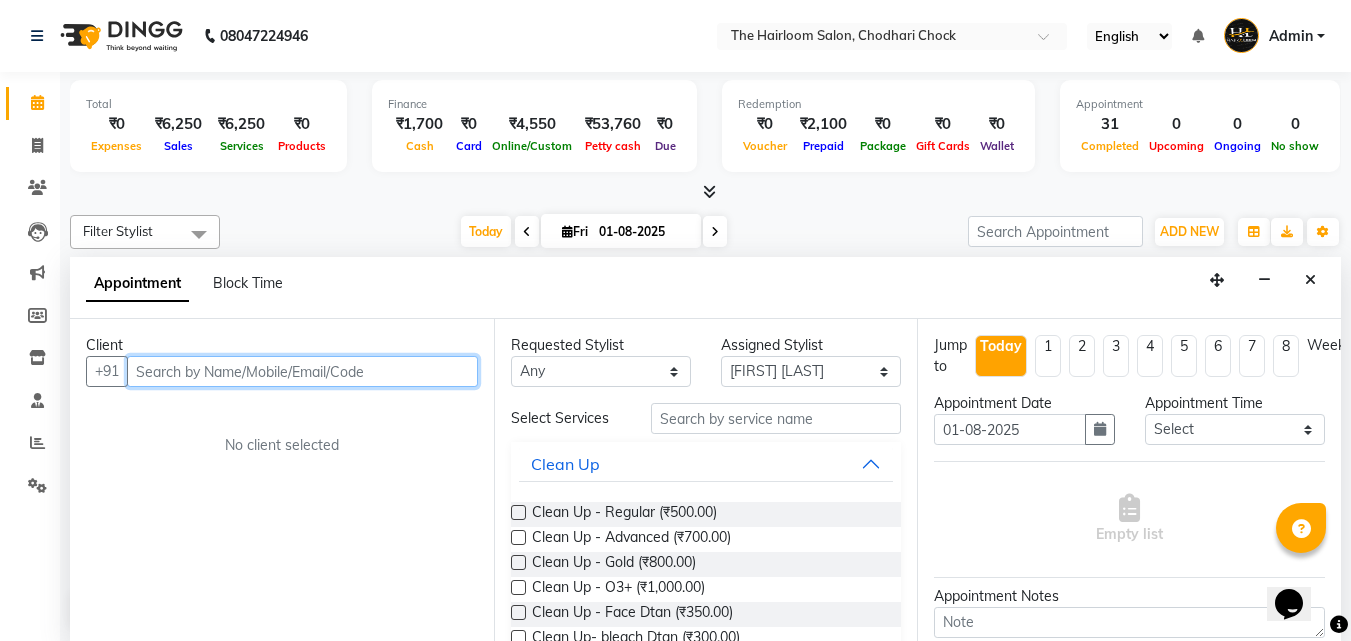 scroll, scrollTop: 1, scrollLeft: 0, axis: vertical 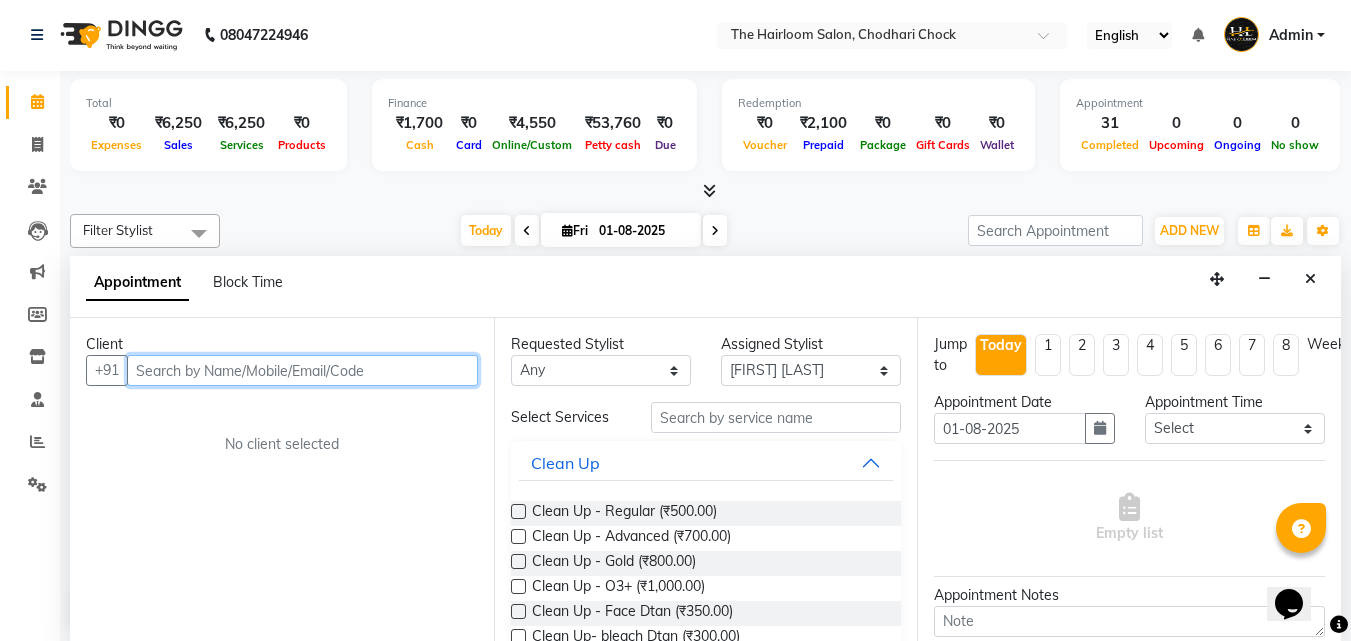 click at bounding box center (302, 370) 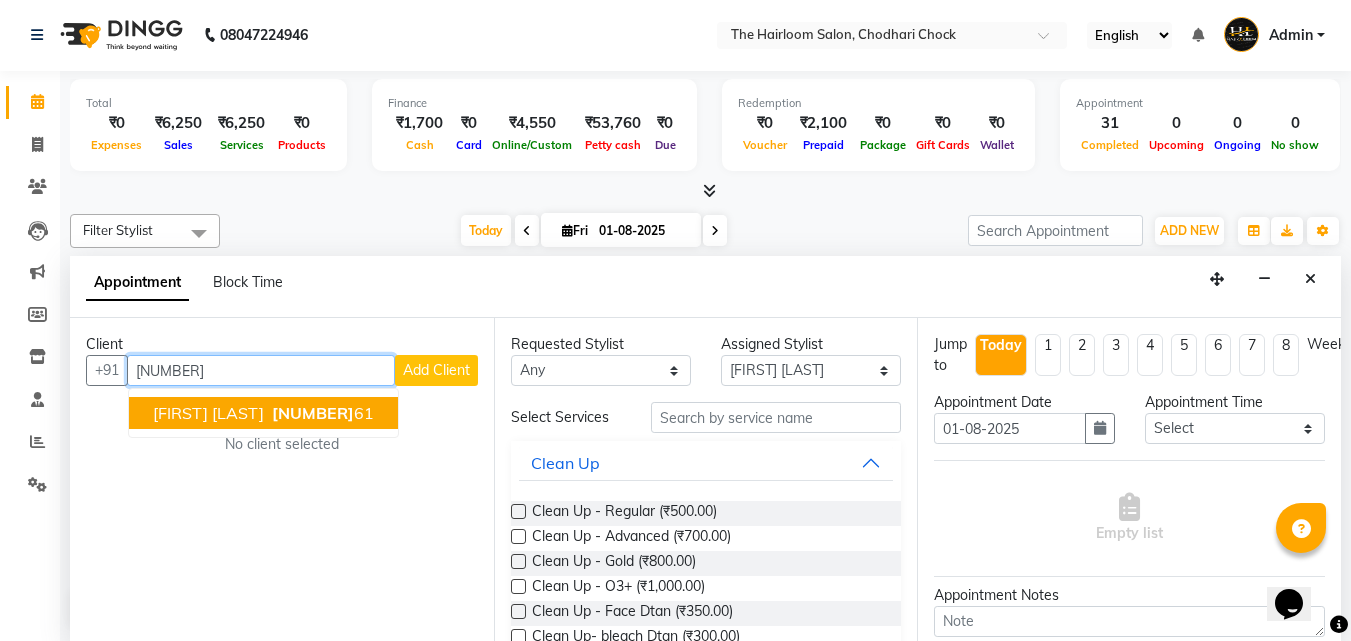 click on "[FIRST] [LAST]" at bounding box center [208, 413] 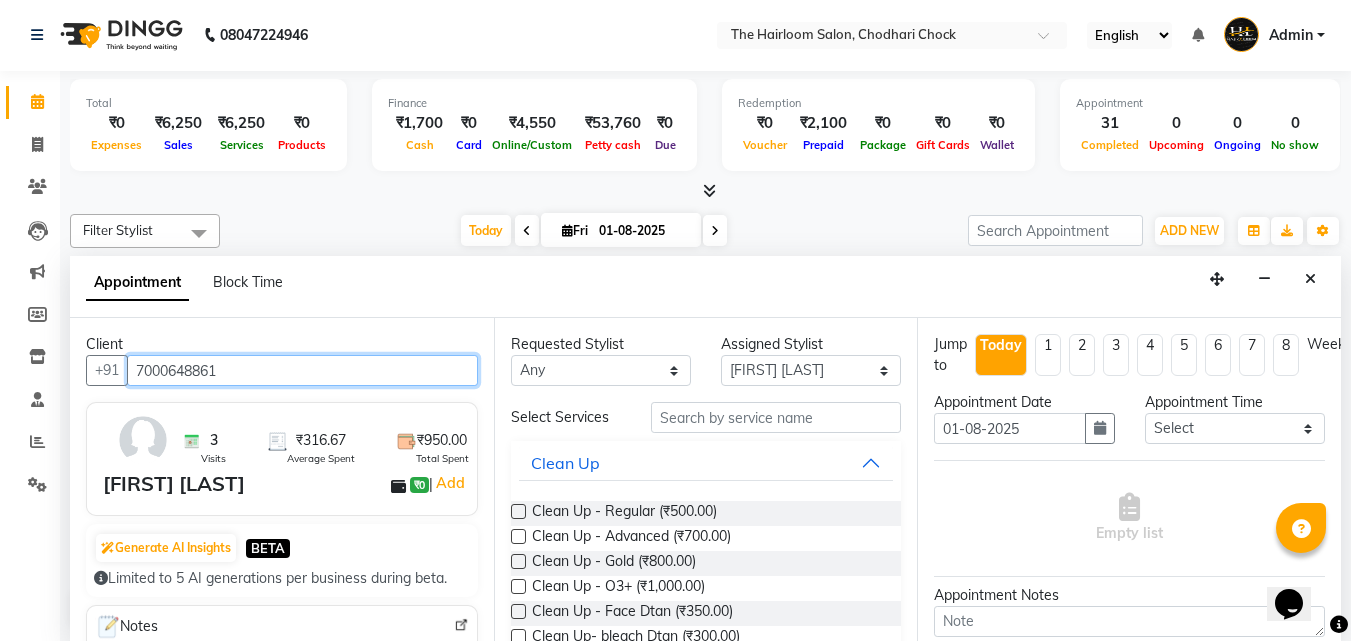 type on "7000648861" 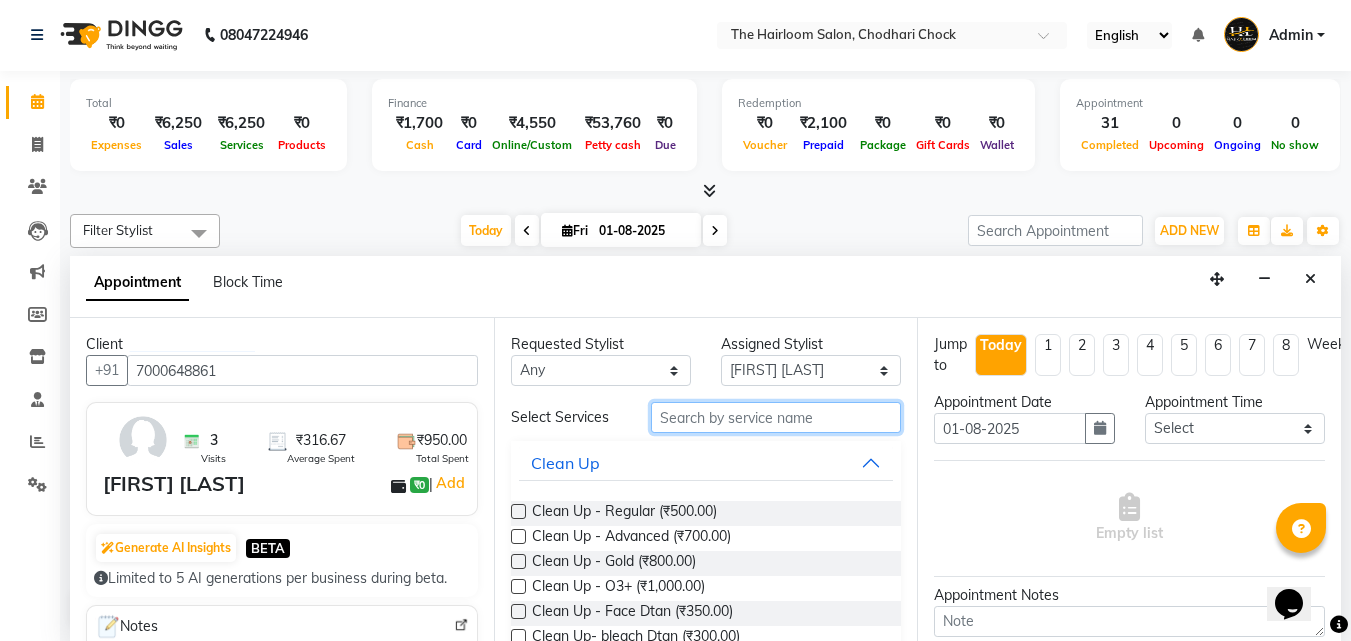 click at bounding box center (776, 417) 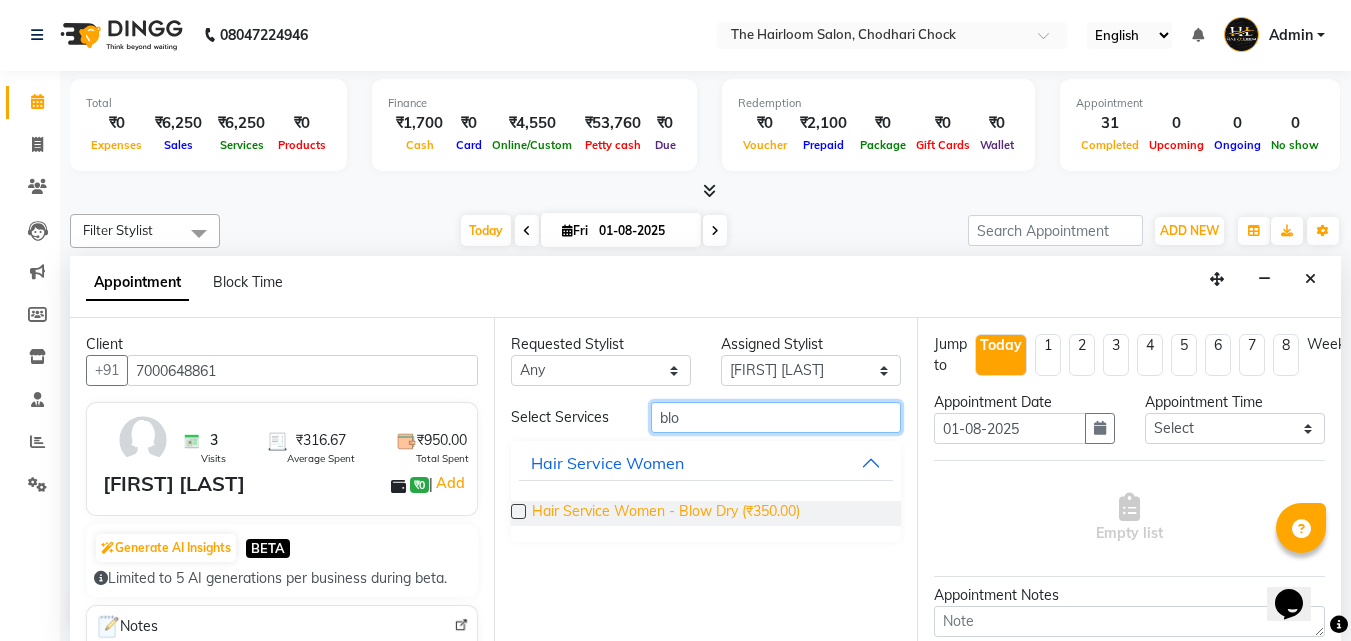 type on "blo" 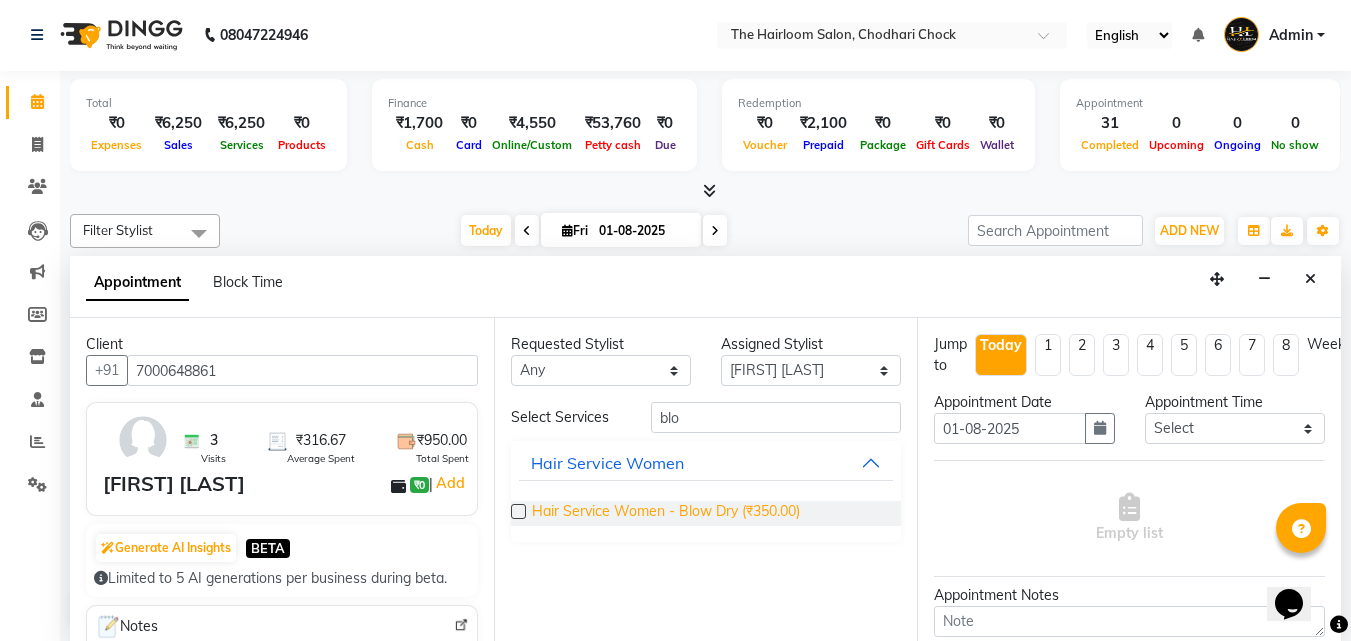 click on "Hair Service Women  - Blow Dry (₹350.00)" at bounding box center (666, 513) 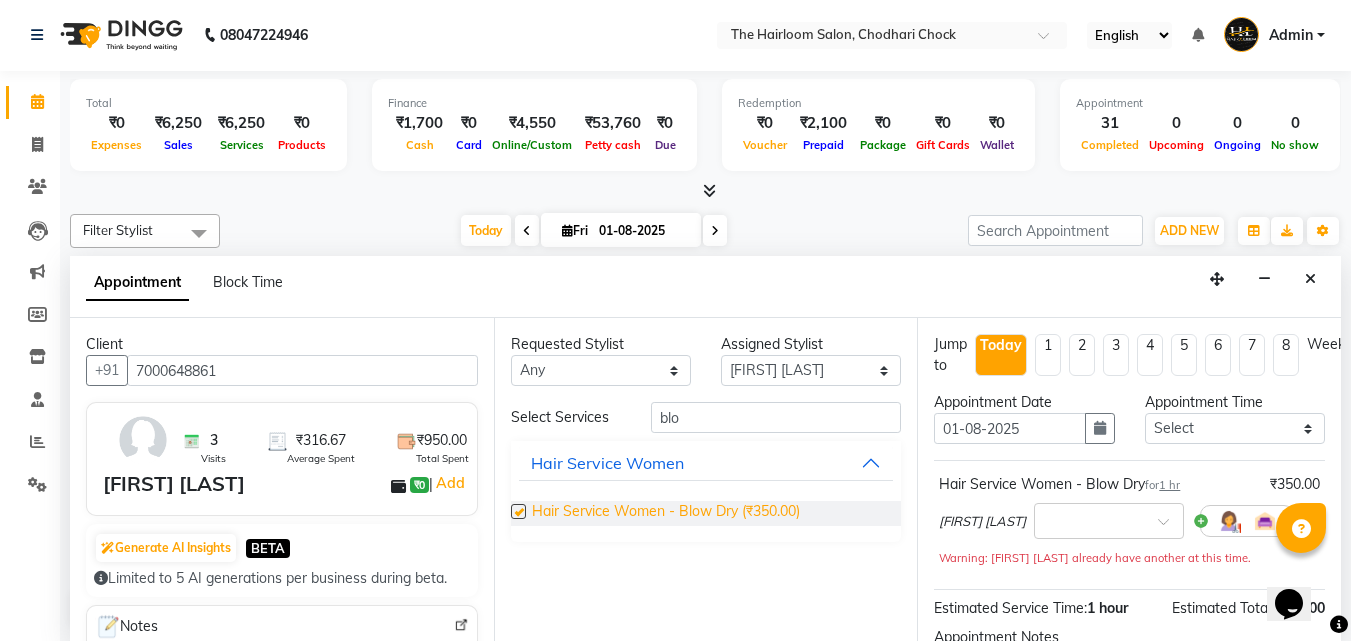 checkbox on "false" 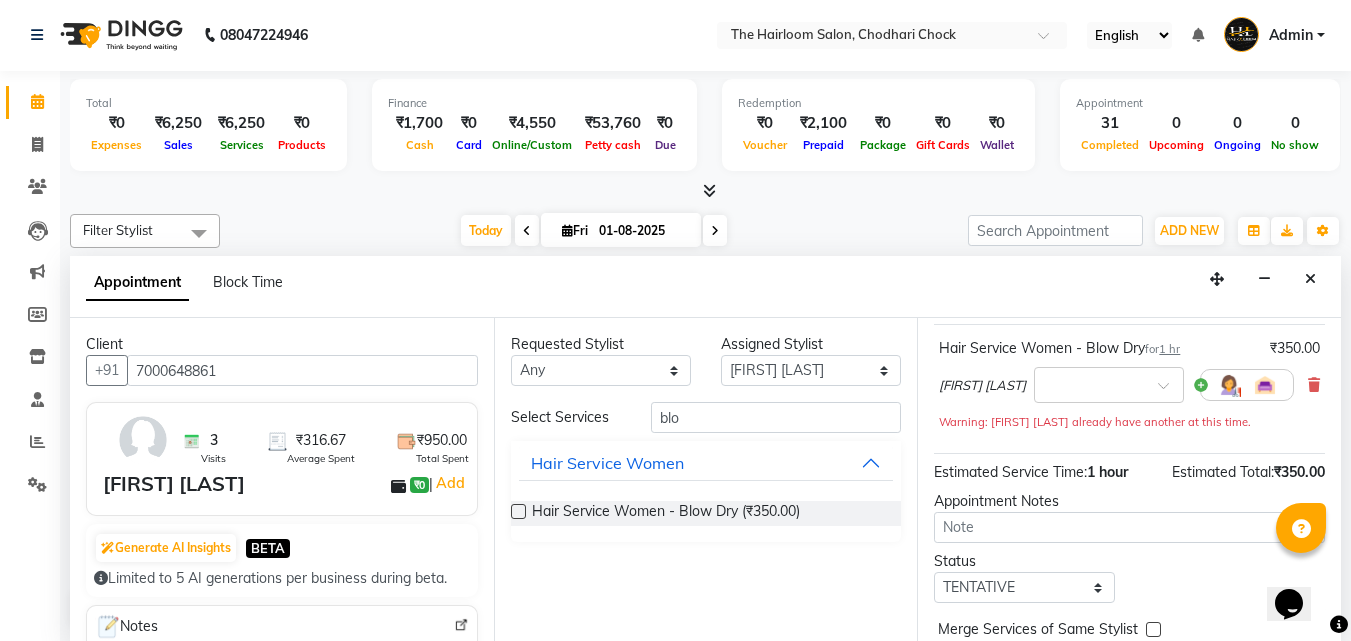 scroll, scrollTop: 242, scrollLeft: 0, axis: vertical 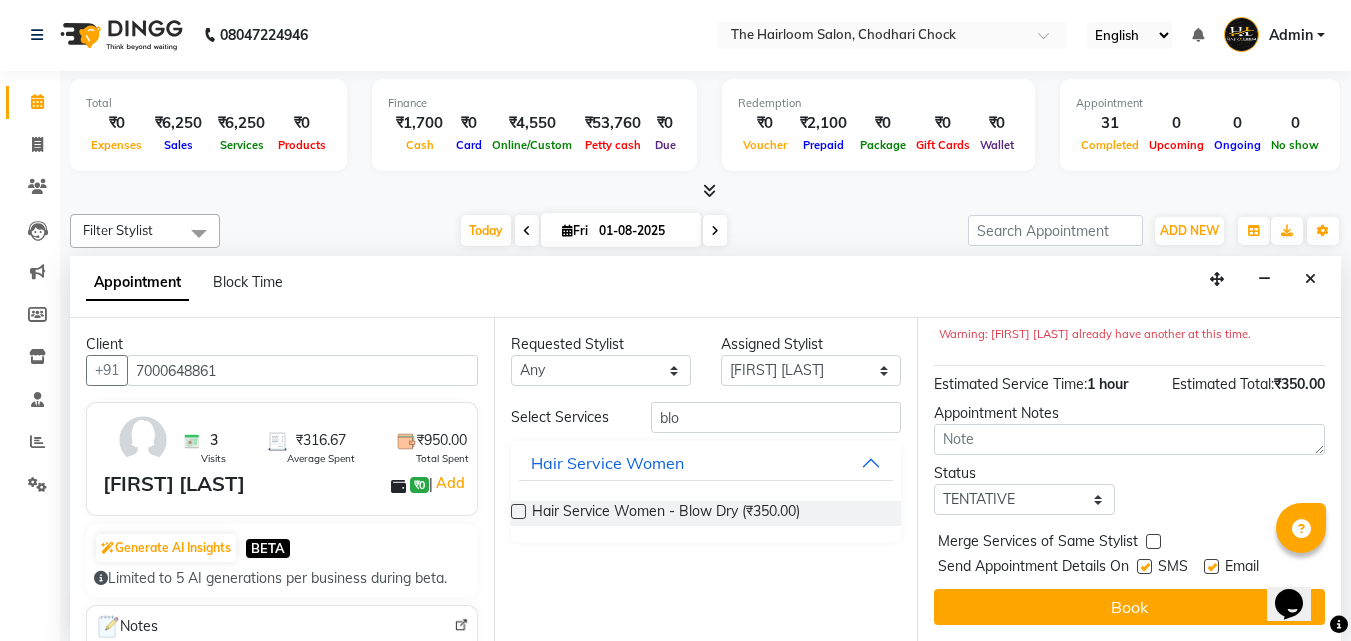 drag, startPoint x: 1218, startPoint y: 553, endPoint x: 1150, endPoint y: 566, distance: 69.2315 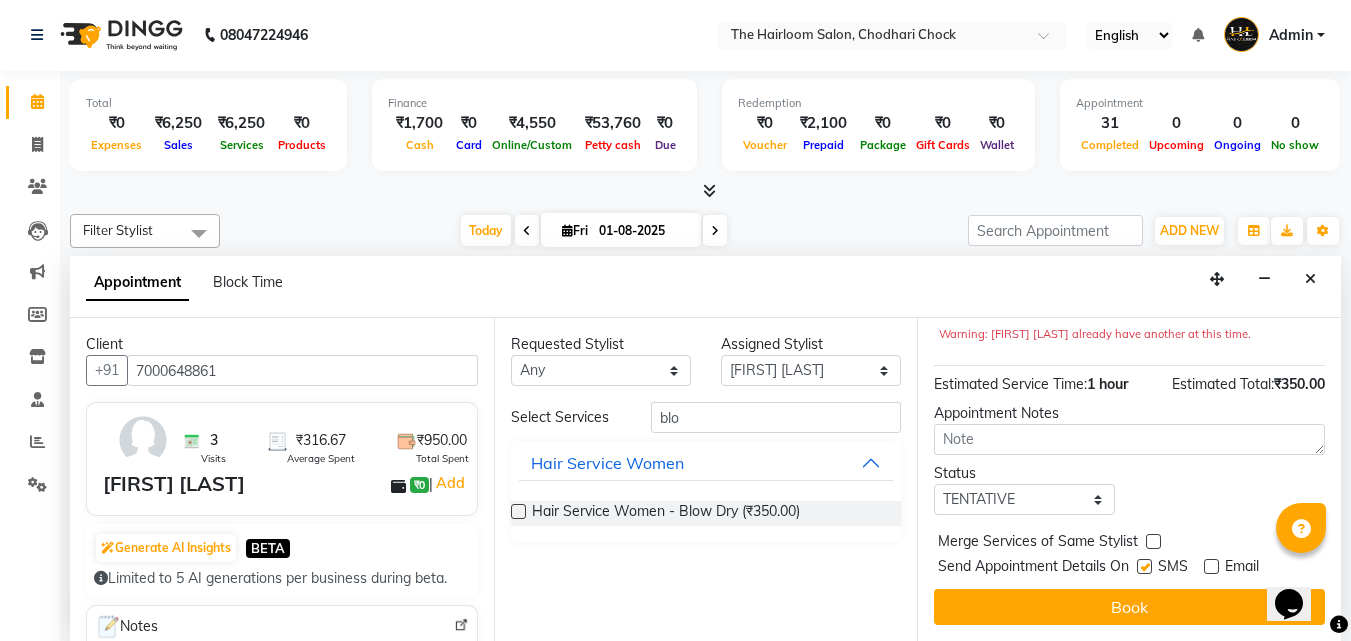 click at bounding box center [1144, 566] 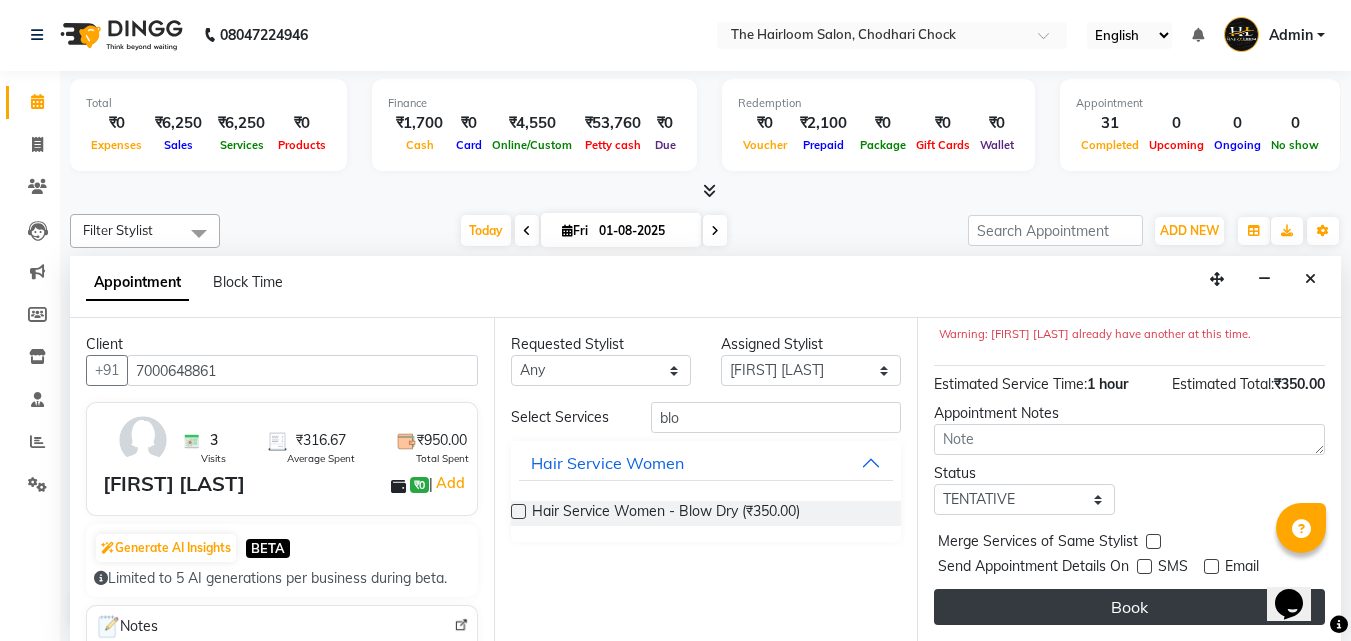 click on "Book" at bounding box center (1129, 607) 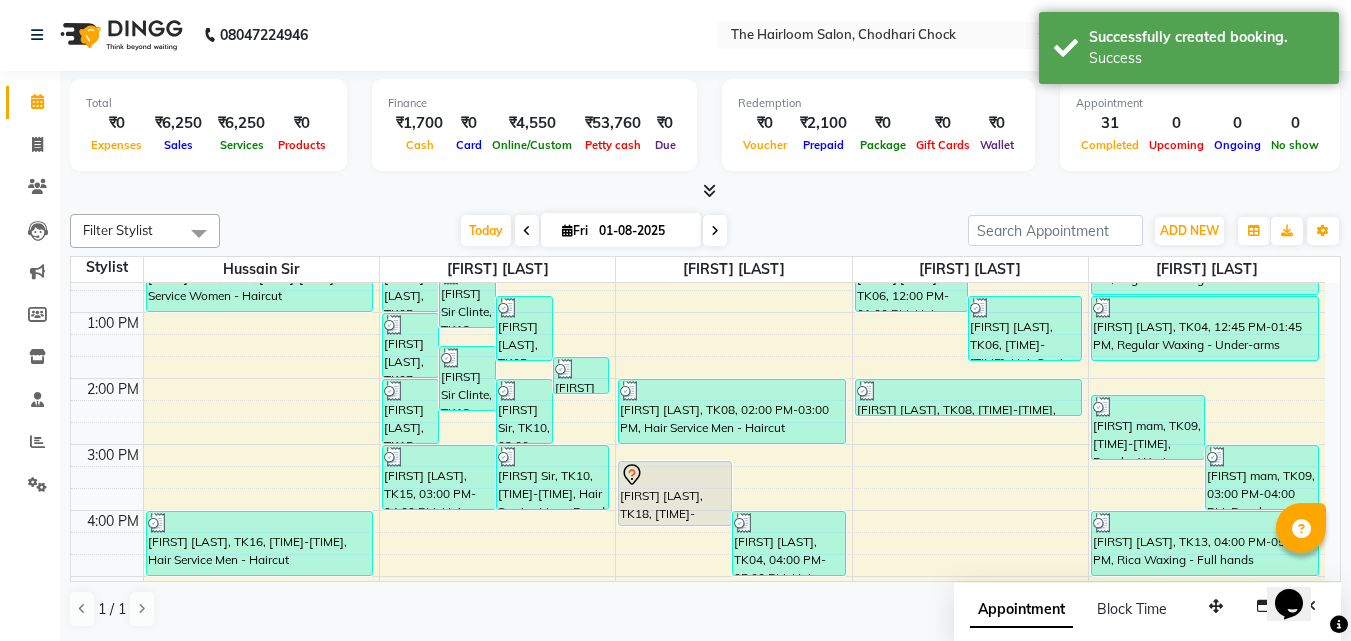 scroll, scrollTop: 0, scrollLeft: 0, axis: both 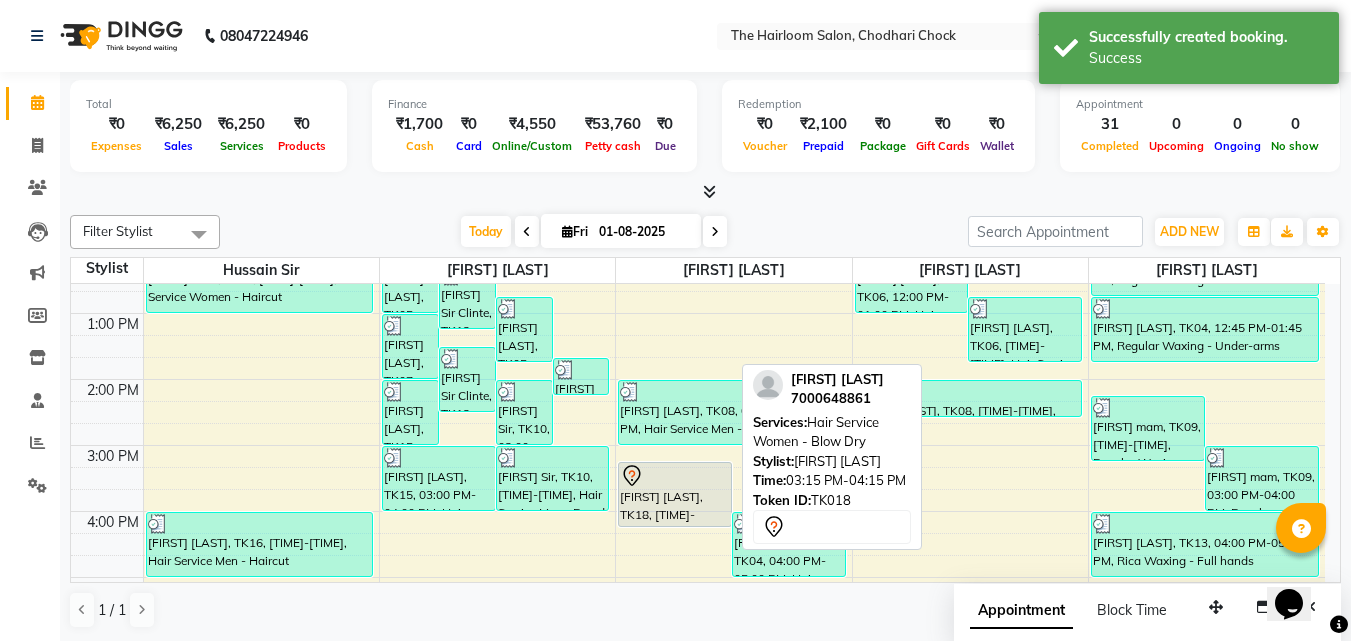 click on "[FIRST] [LAST], TK18, [TIME]-[TIME], Hair Service Women  - Blow Dry" at bounding box center [675, 494] 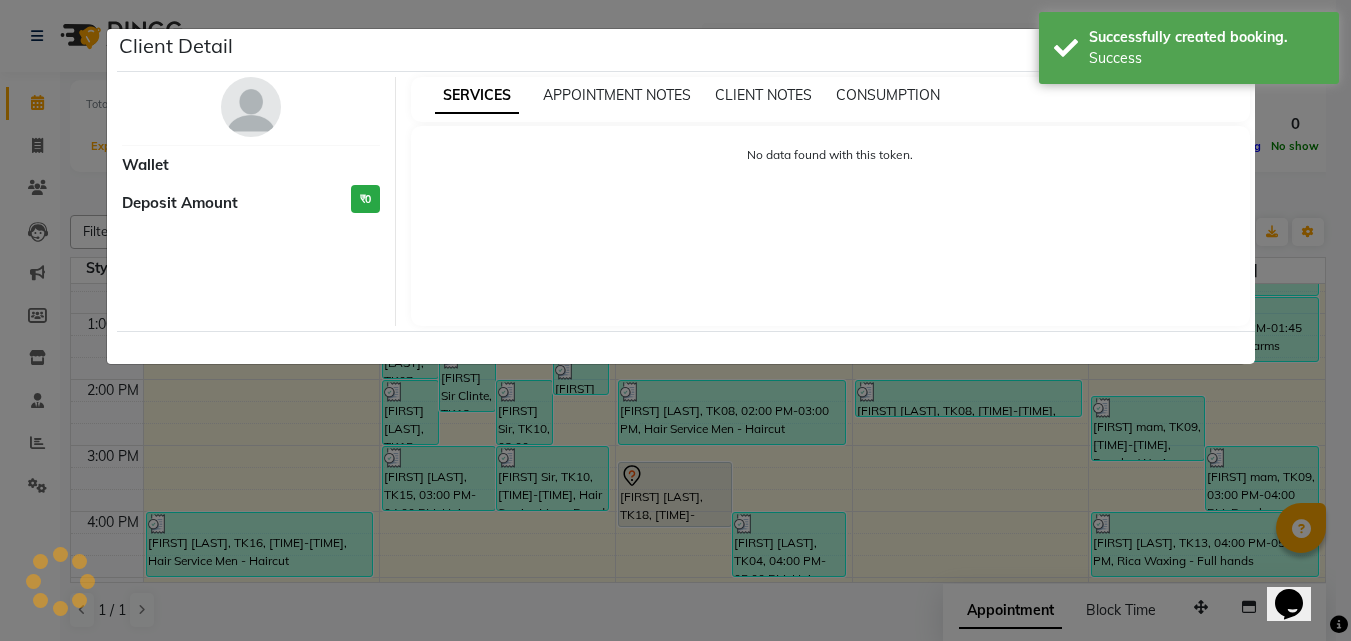 select on "7" 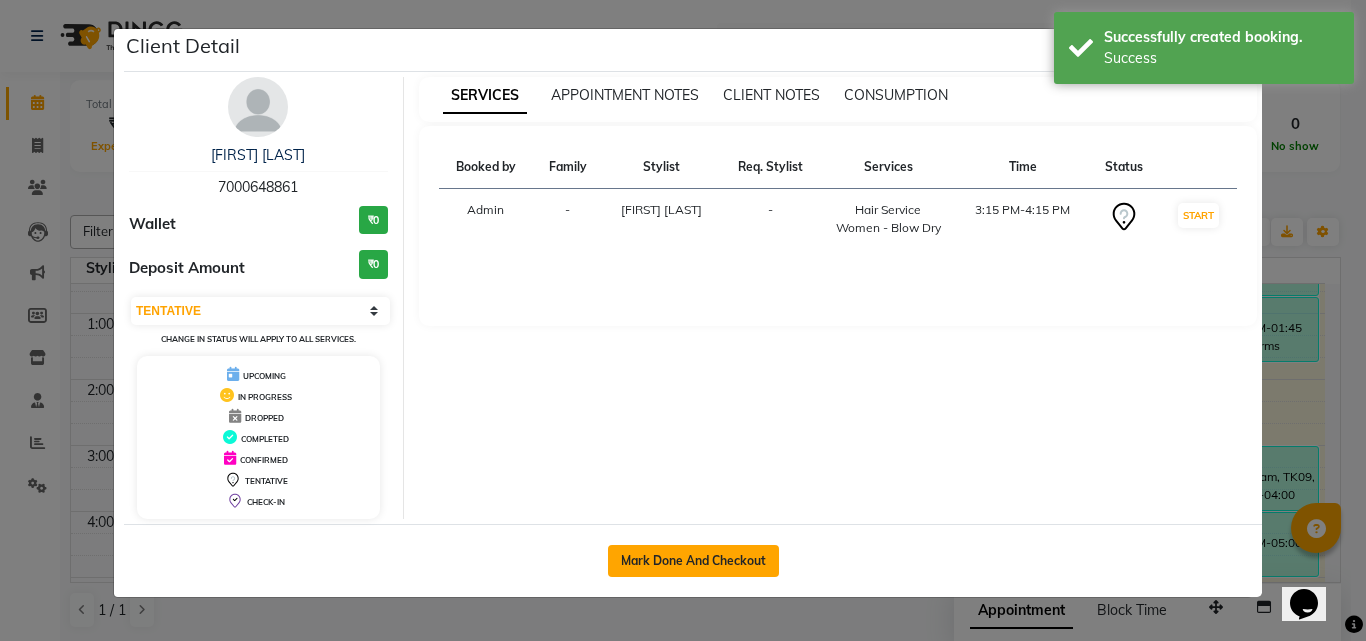 click on "Mark Done And Checkout" 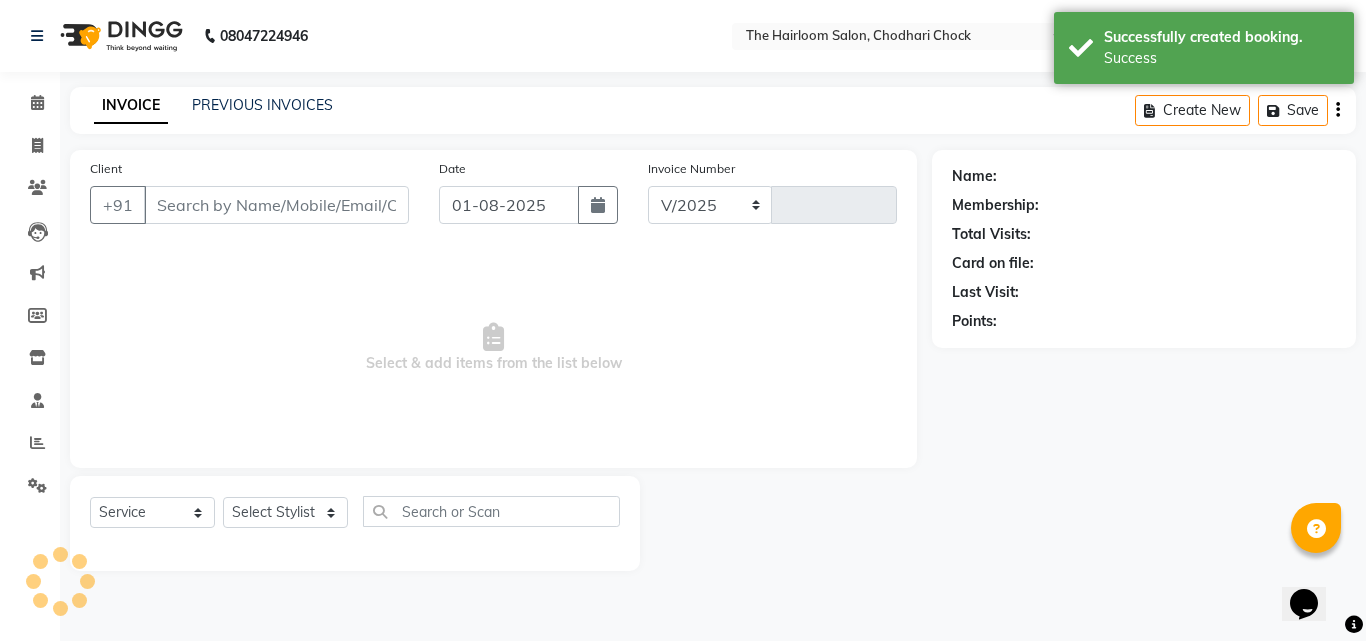 select on "5926" 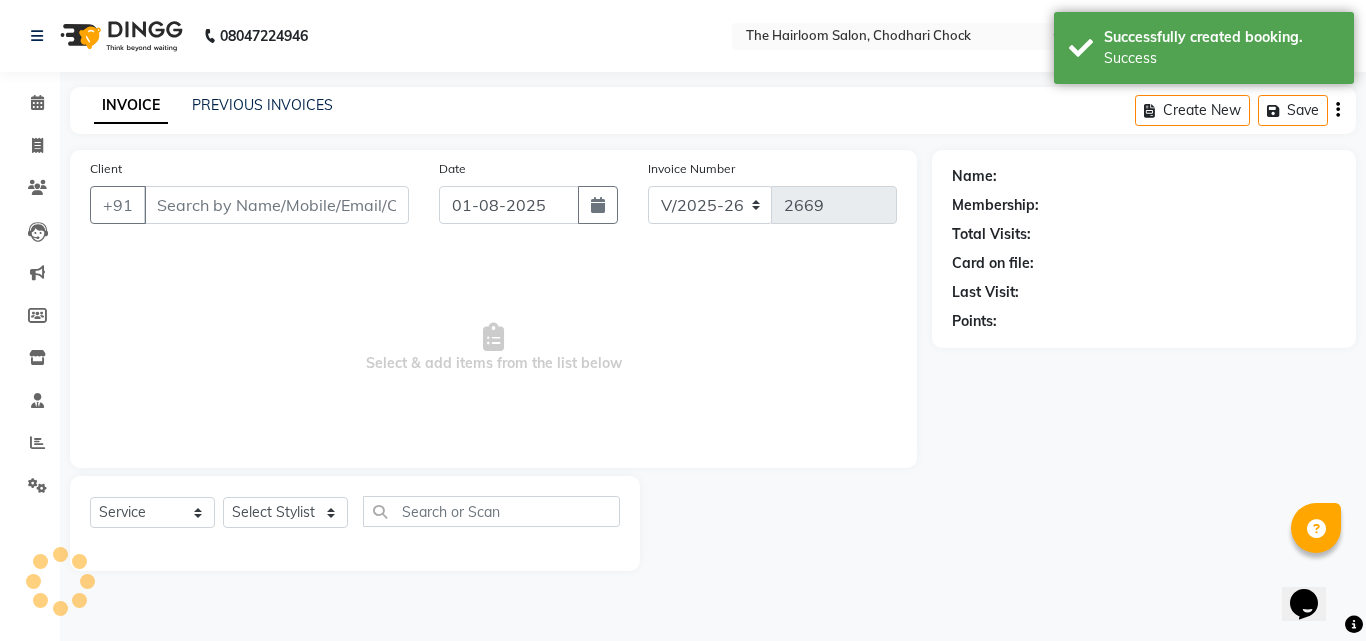 type on "7000648861" 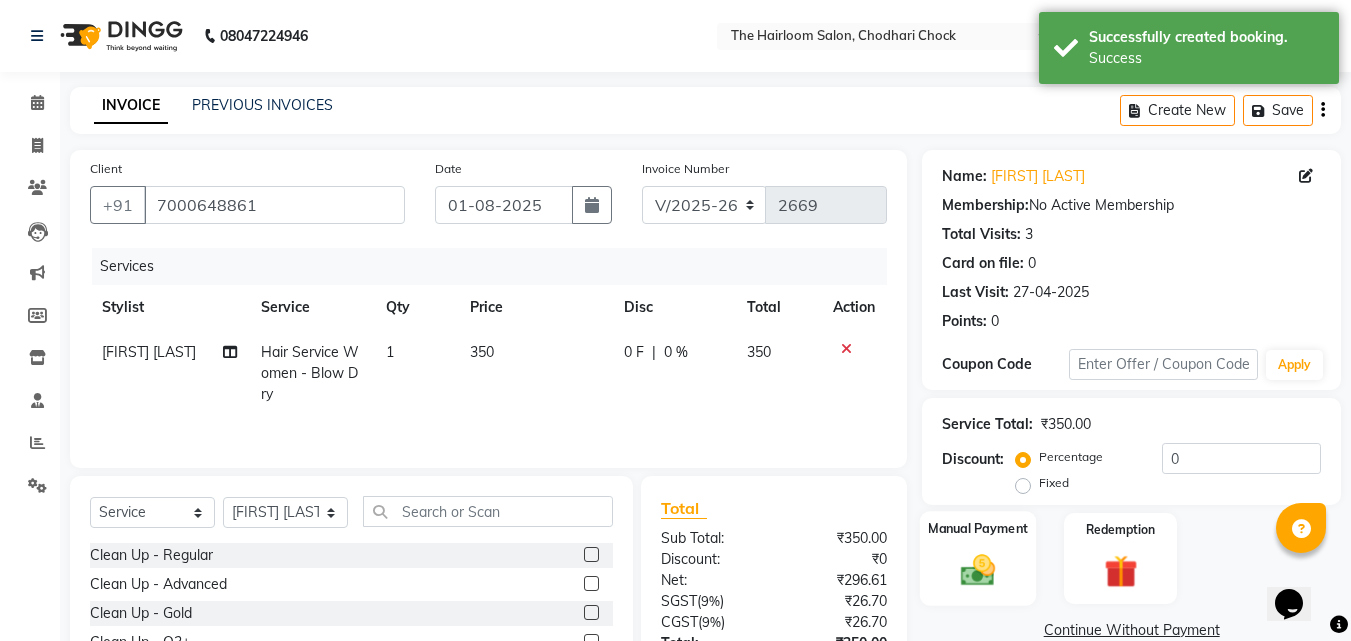 click on "Manual Payment" 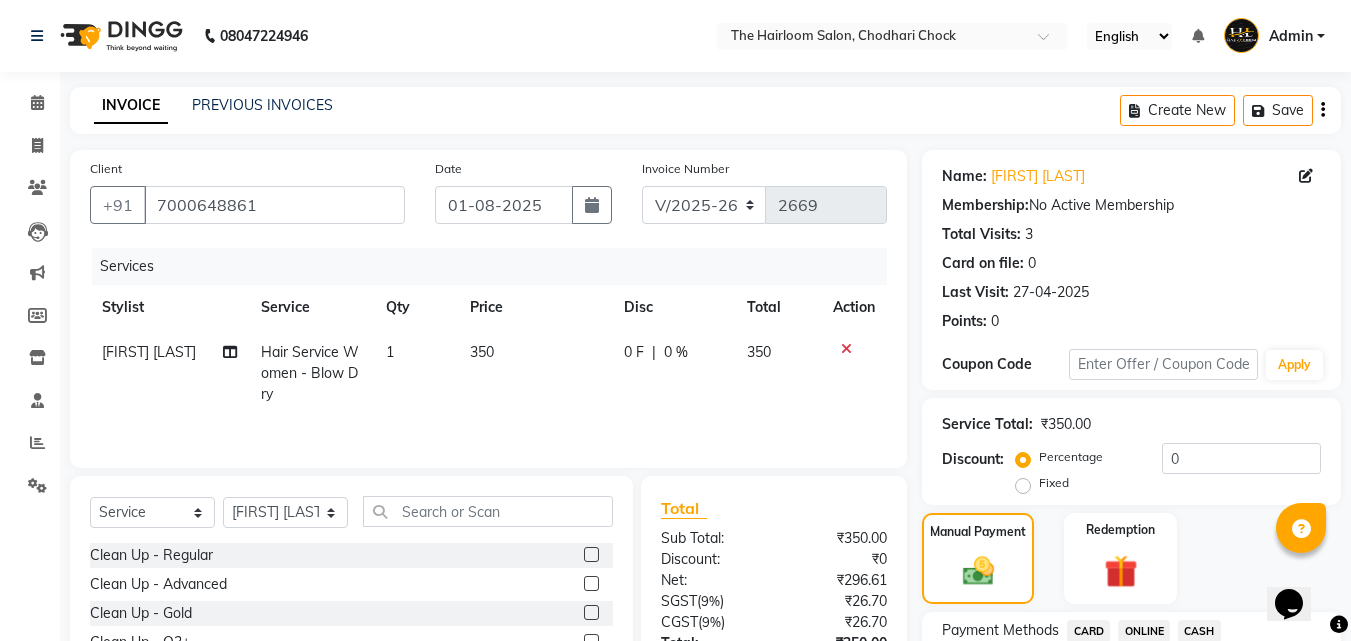 scroll, scrollTop: 162, scrollLeft: 0, axis: vertical 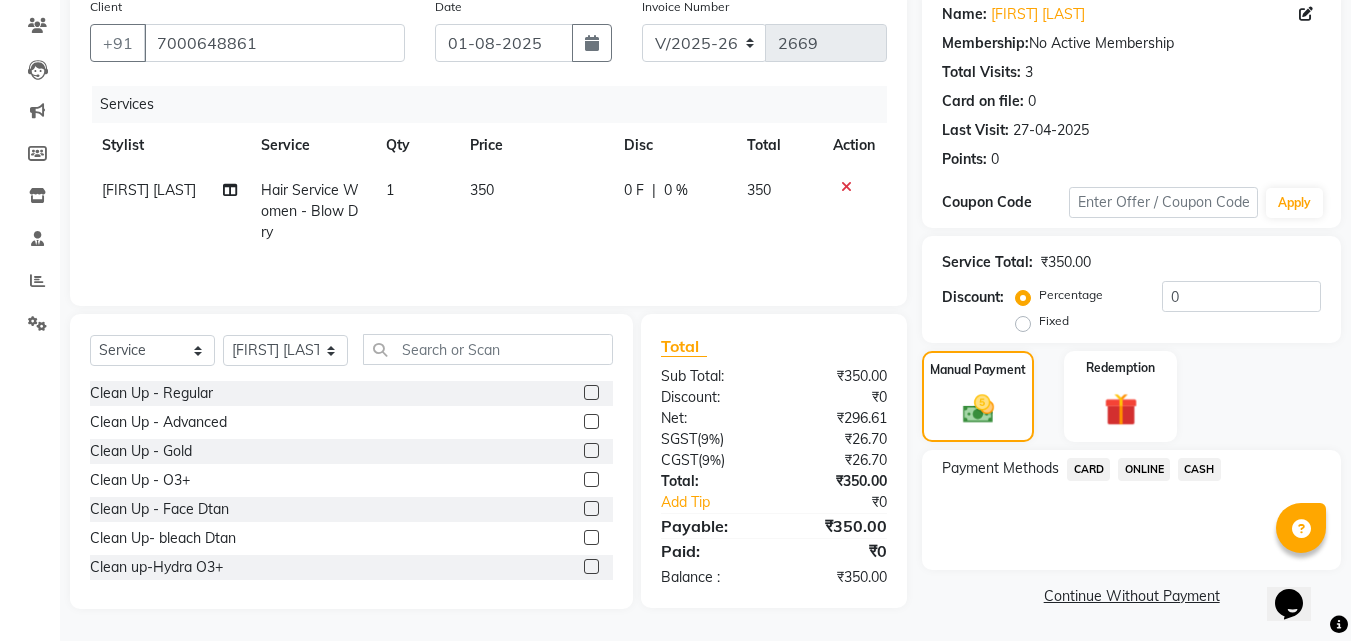 click on "CASH" 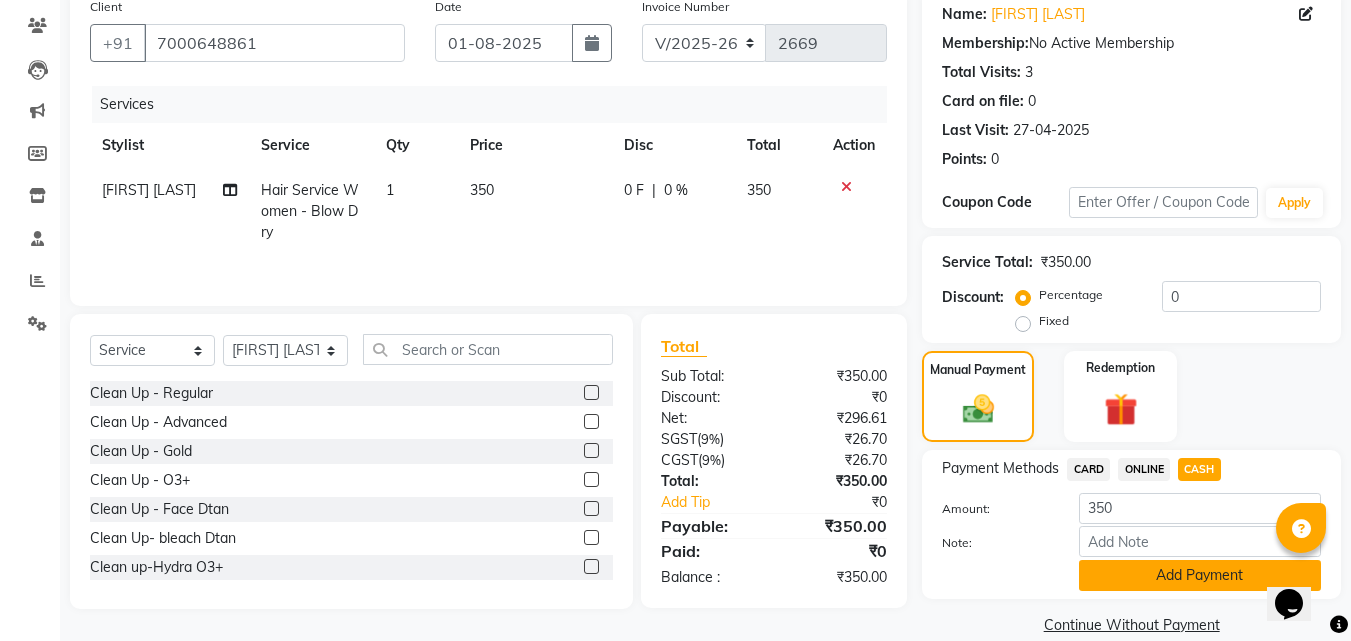 scroll, scrollTop: 191, scrollLeft: 0, axis: vertical 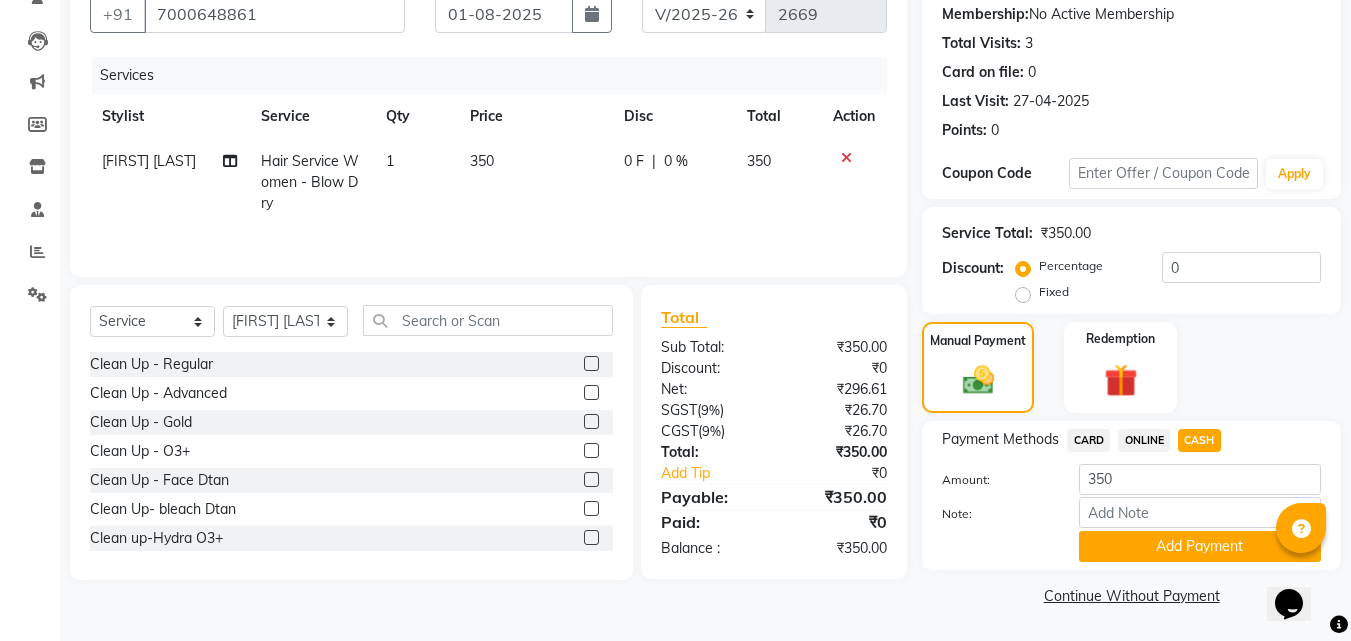 click on "Add Payment" 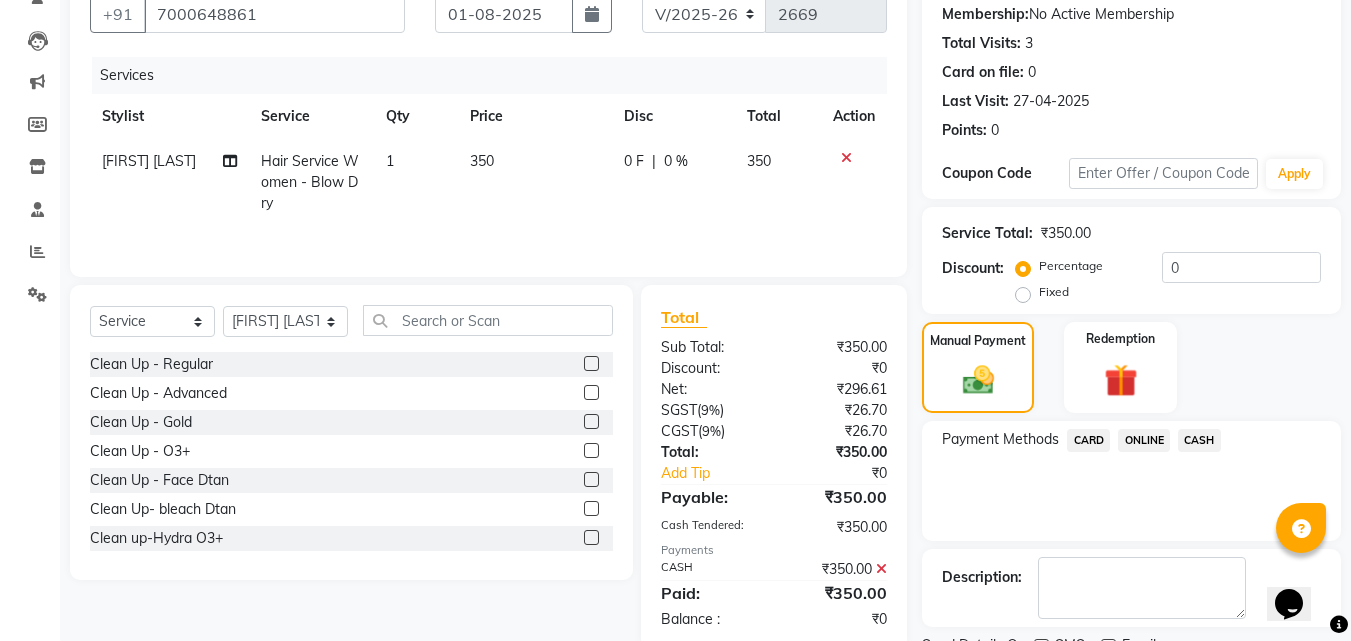 scroll, scrollTop: 275, scrollLeft: 0, axis: vertical 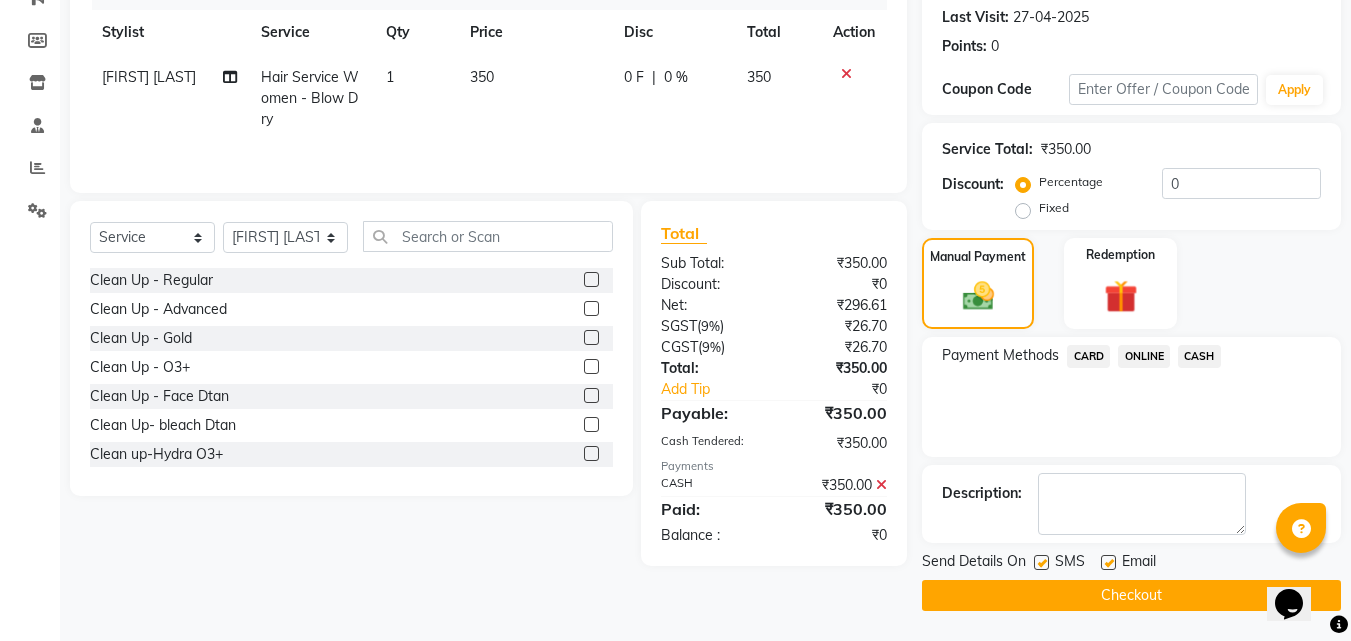 click 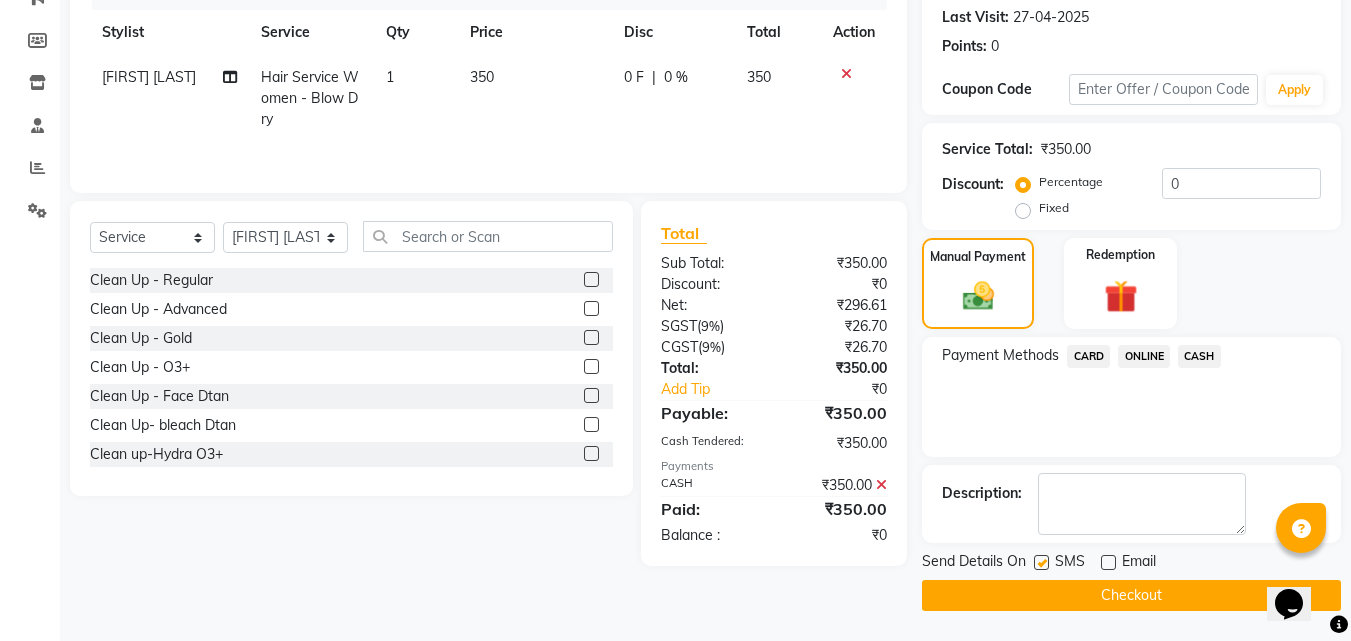 click 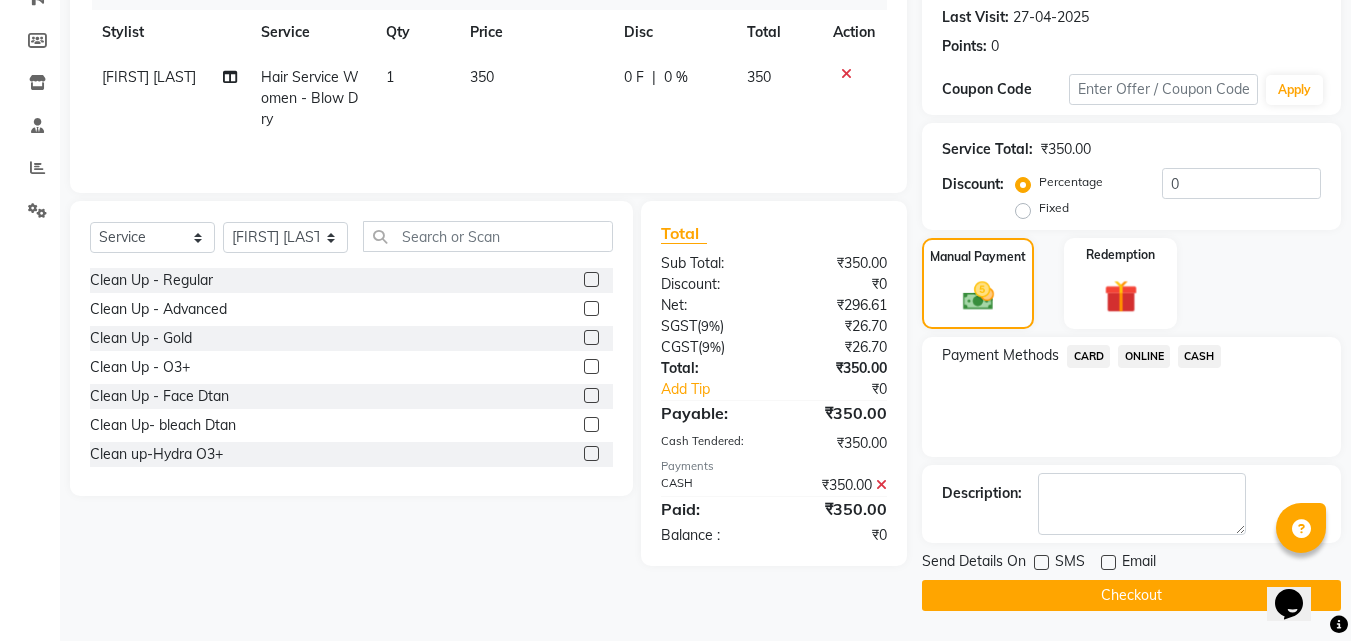 click on "Checkout" 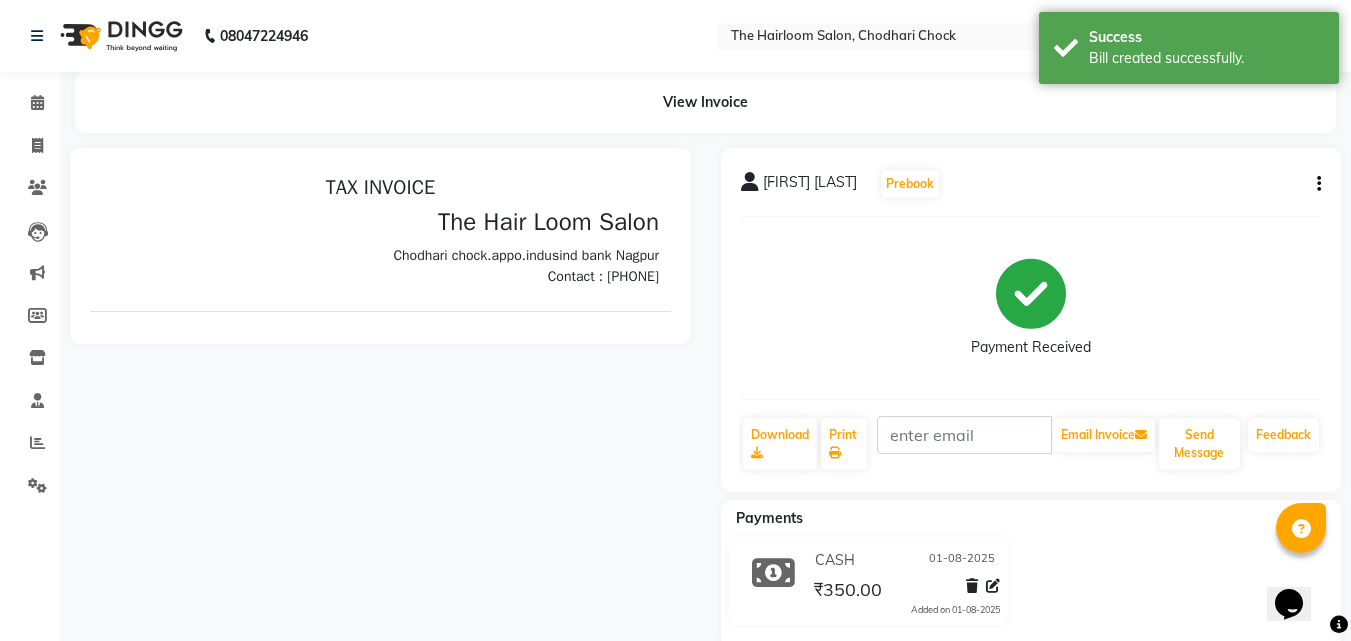 scroll, scrollTop: 0, scrollLeft: 0, axis: both 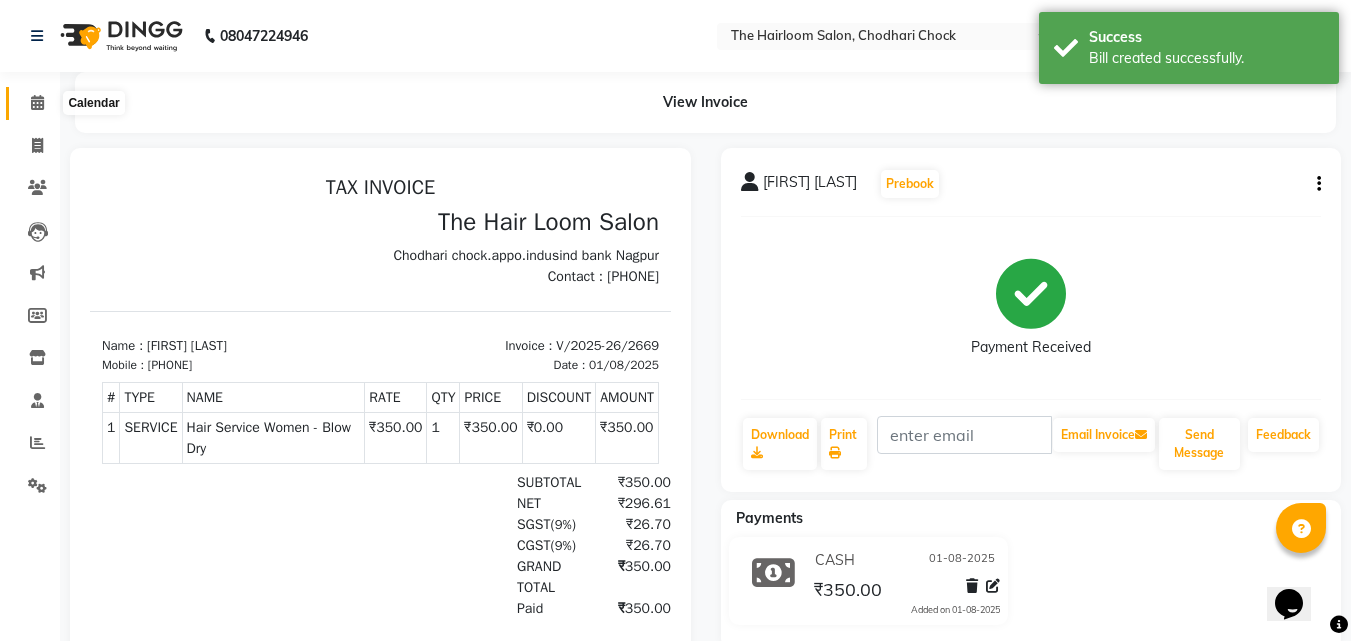 click 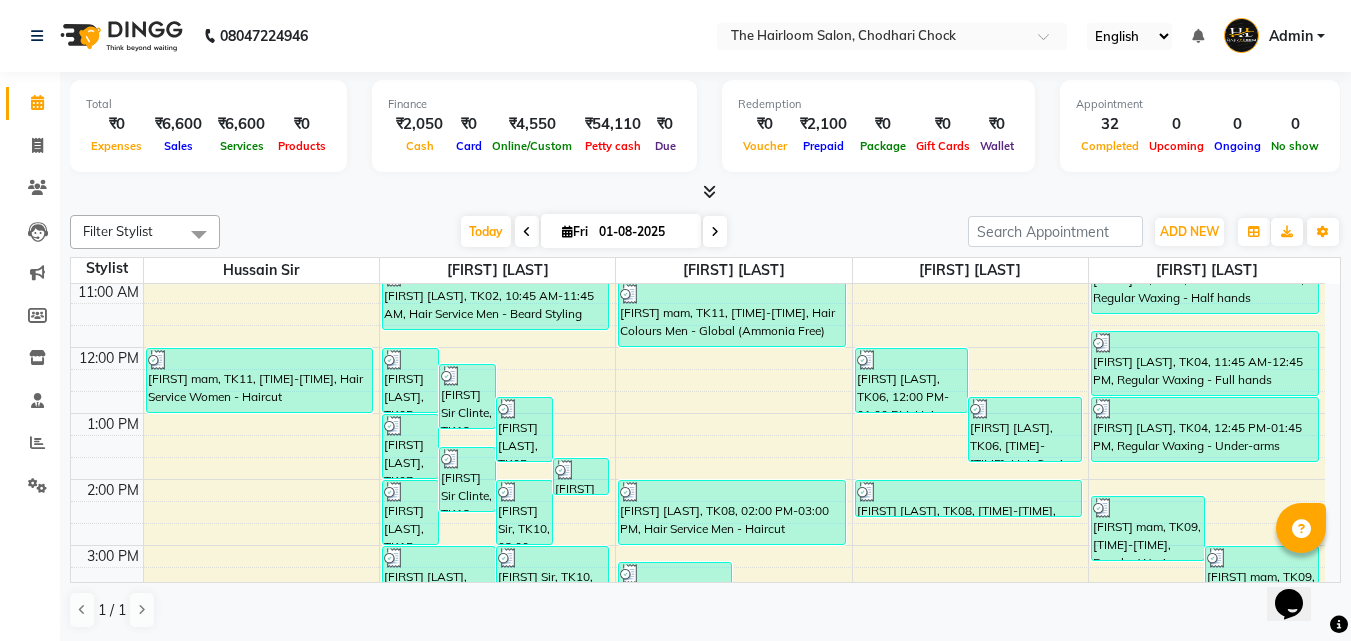 scroll, scrollTop: 300, scrollLeft: 0, axis: vertical 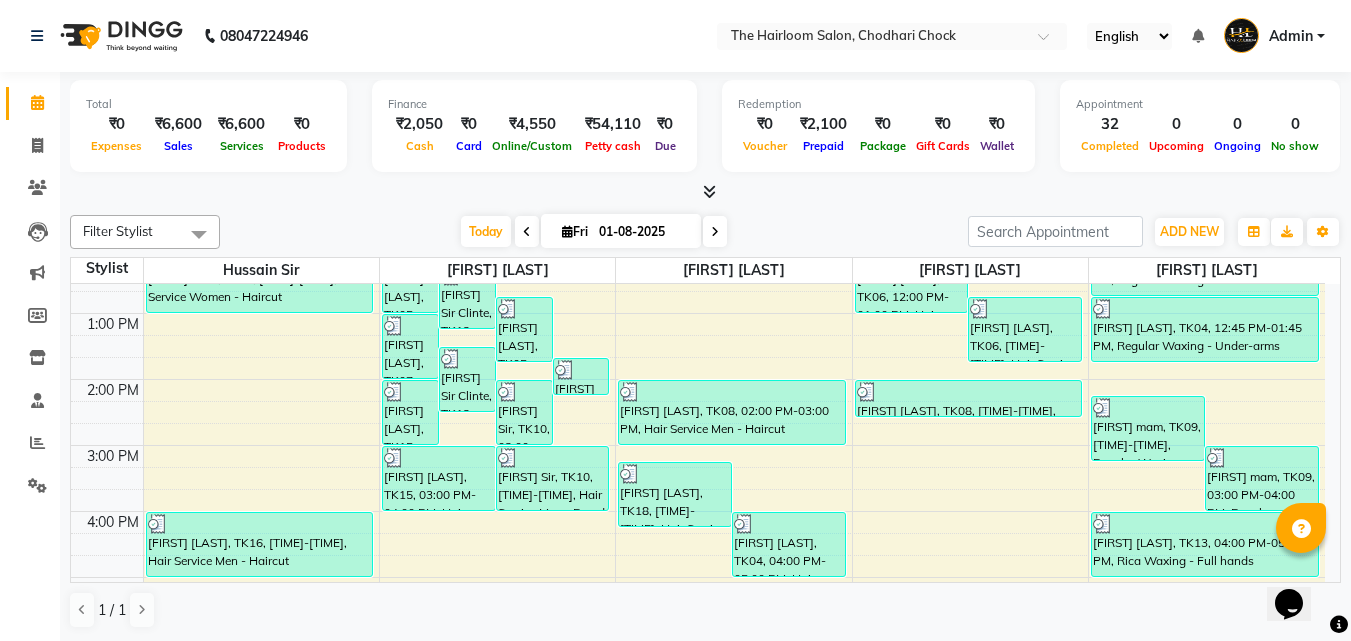 click on "8:00 AM 9:00 AM 10:00 AM 11:00 AM 12:00 PM 1:00 PM 2:00 PM 3:00 PM 4:00 PM 5:00 PM 6:00 PM 7:00 PM 8:00 PM 9:00 PM 10:00 PM 11:00 PM     [FIRST] sir, TK17, [TIME]-[TIME], Hair Service Men  - Haircut     [FIRST] sir, TK17, [TIME]-[TIME], Hair Service Men  - Beard Styling     [FIRST] mam, TK11, [TIME]-[TIME], Hair Service Women  - Haircut     [FIRST] [LAST], TK16, [TIME]-[TIME], Hair Service Men  - Haircut     [FIRST] [LAST], TK05, [TIME]-[TIME], Hair Service Men  - Haircut     [FIRST] Sir Clinte, TK12, [TIME]-[TIME], Hair Service Men  - Haircut     [FIRST] [LAST], TK05, [TIME]-[TIME], Hair Service Men  - Beard Styling     [FIRST] [LAST], TK07, [TIME]-[TIME], kids hair cut     [FIRST] [LAST], TK07, [TIME]-[TIME], Hair Service Men  - Haircut     [FIRST] Sir Clinte, TK12, [TIME]-[TIME], Threading  - Eyebrows     [FIRST] Sir, TK10, [TIME]-[TIME], Hair Service Men  - Haircut     [FIRST] [LAST], TK15, [TIME]-[TIME], Hair Service Men  - Haircut" at bounding box center (698, 511) 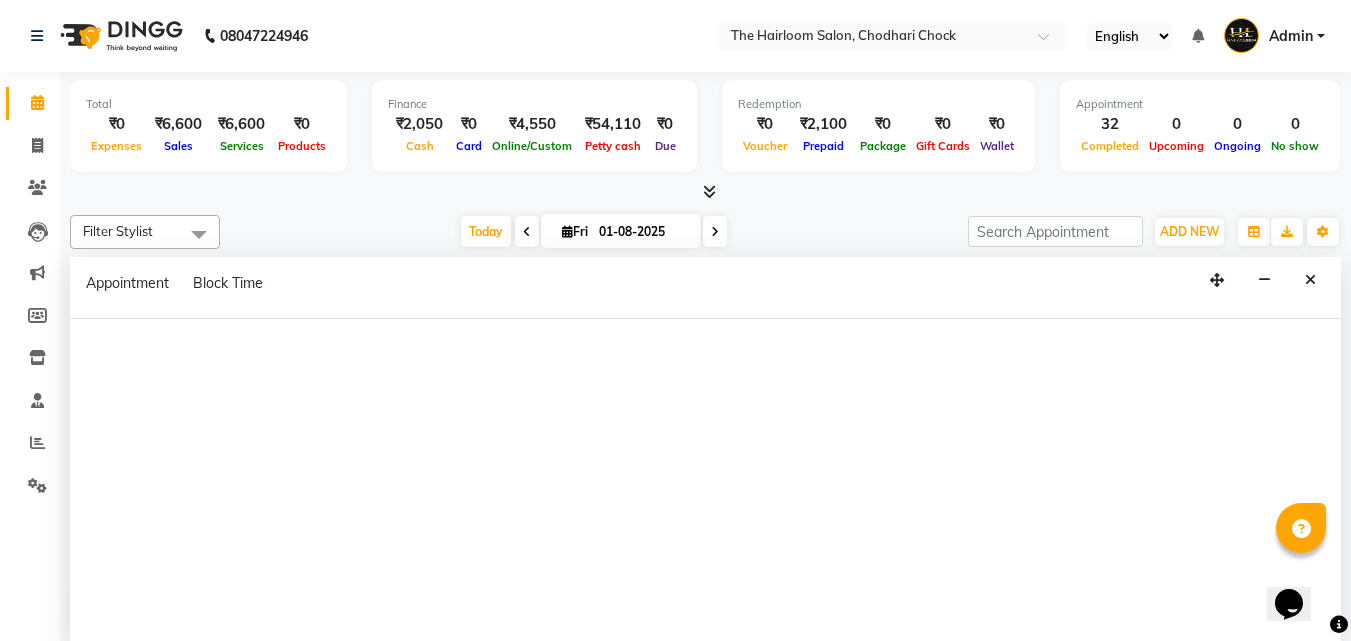 select on "41757" 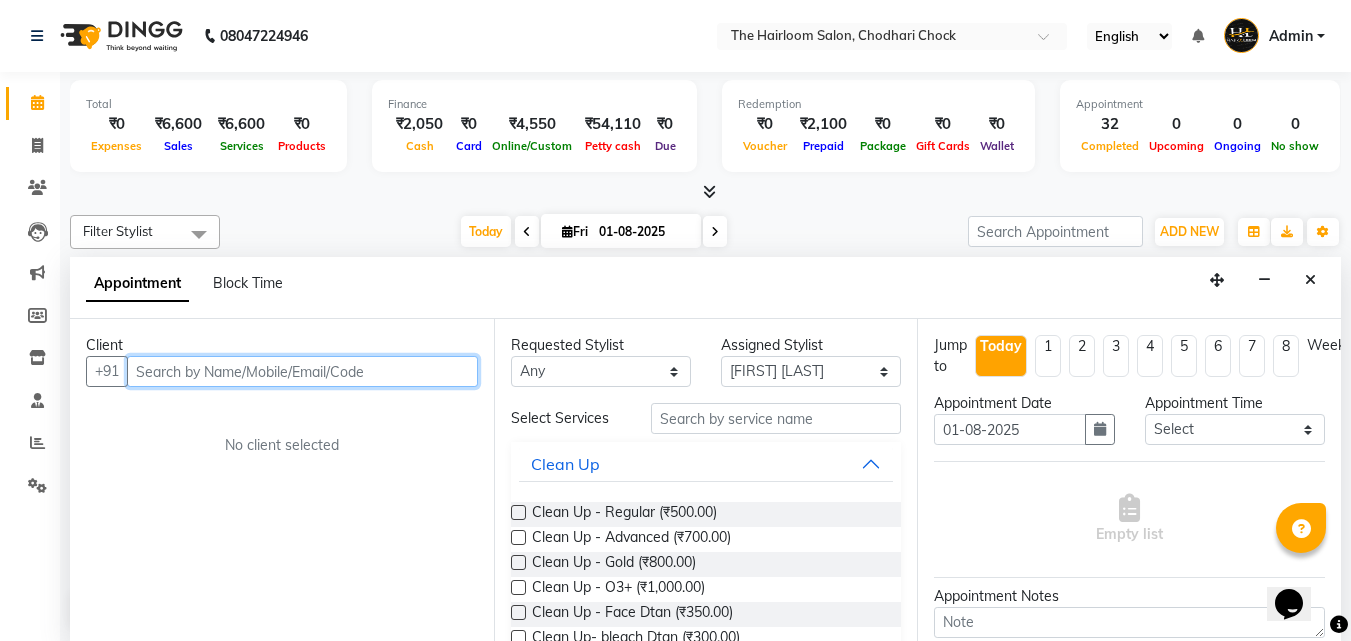 scroll, scrollTop: 1, scrollLeft: 0, axis: vertical 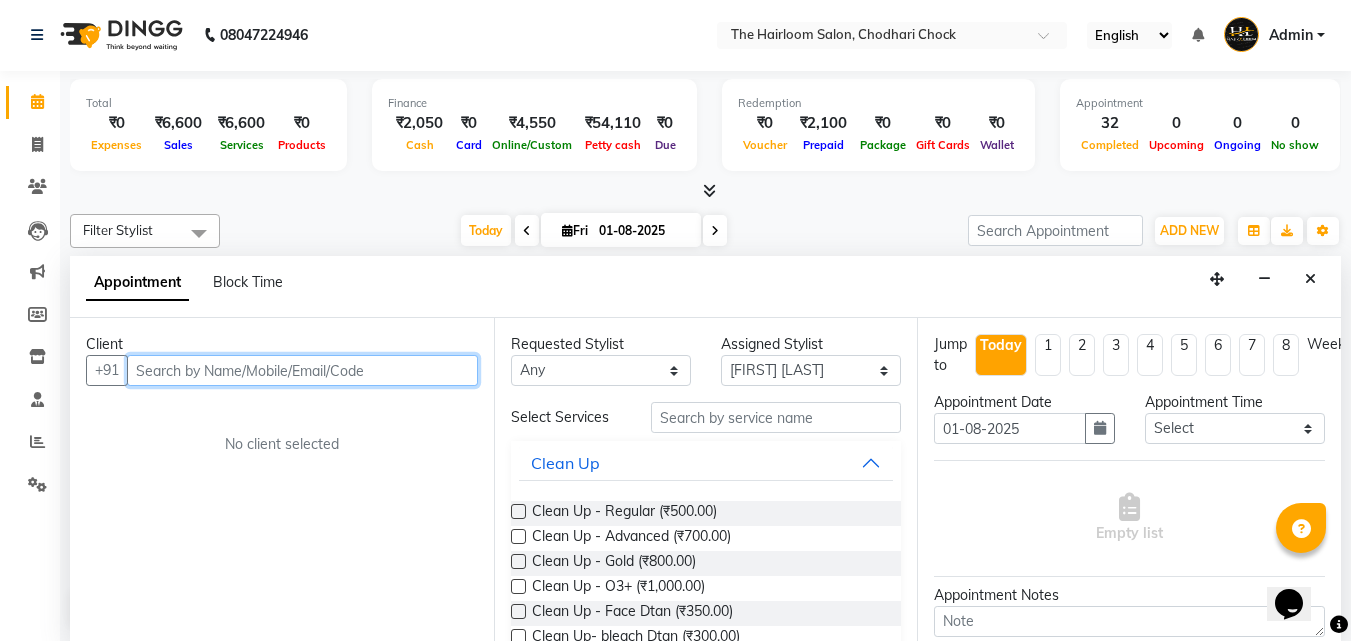 click at bounding box center [302, 370] 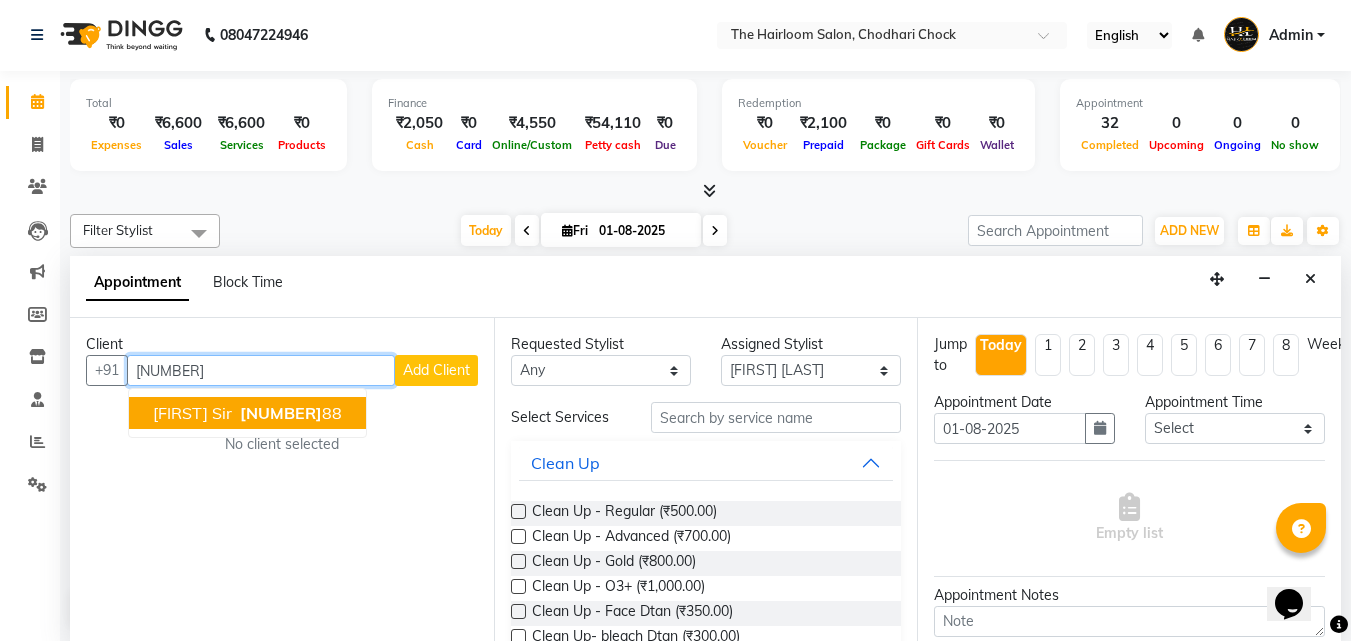 click on "[NUMBER]" at bounding box center (281, 413) 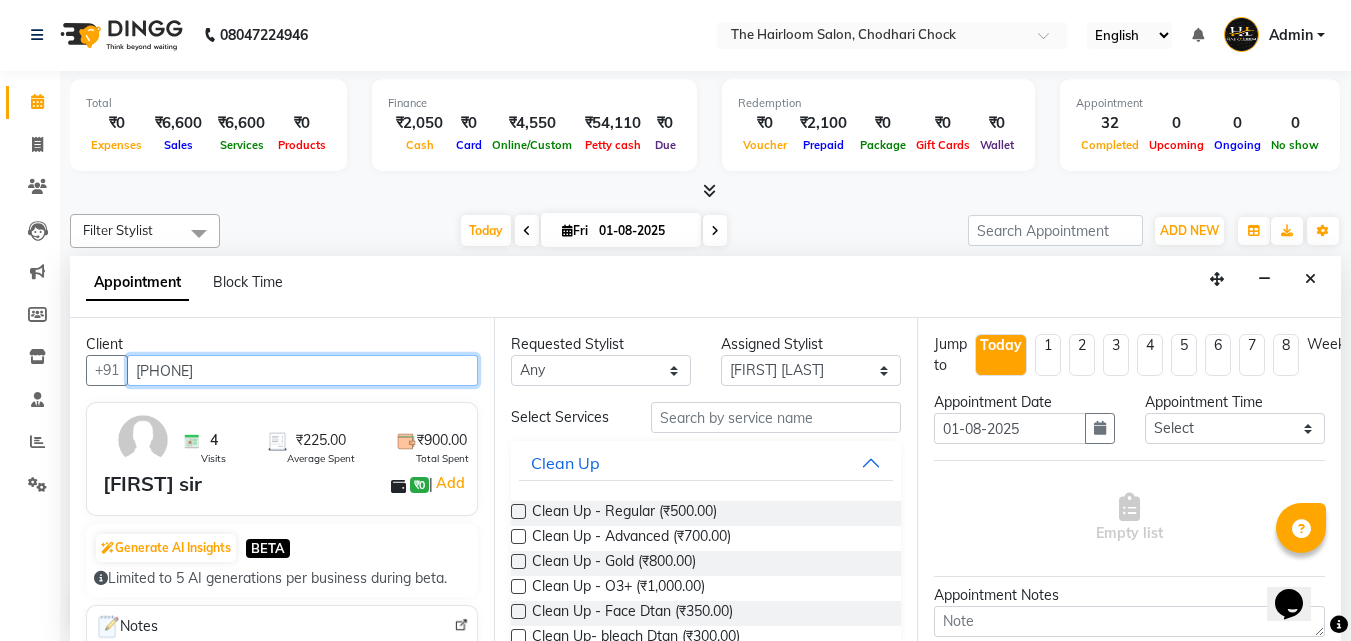 type on "[PHONE]" 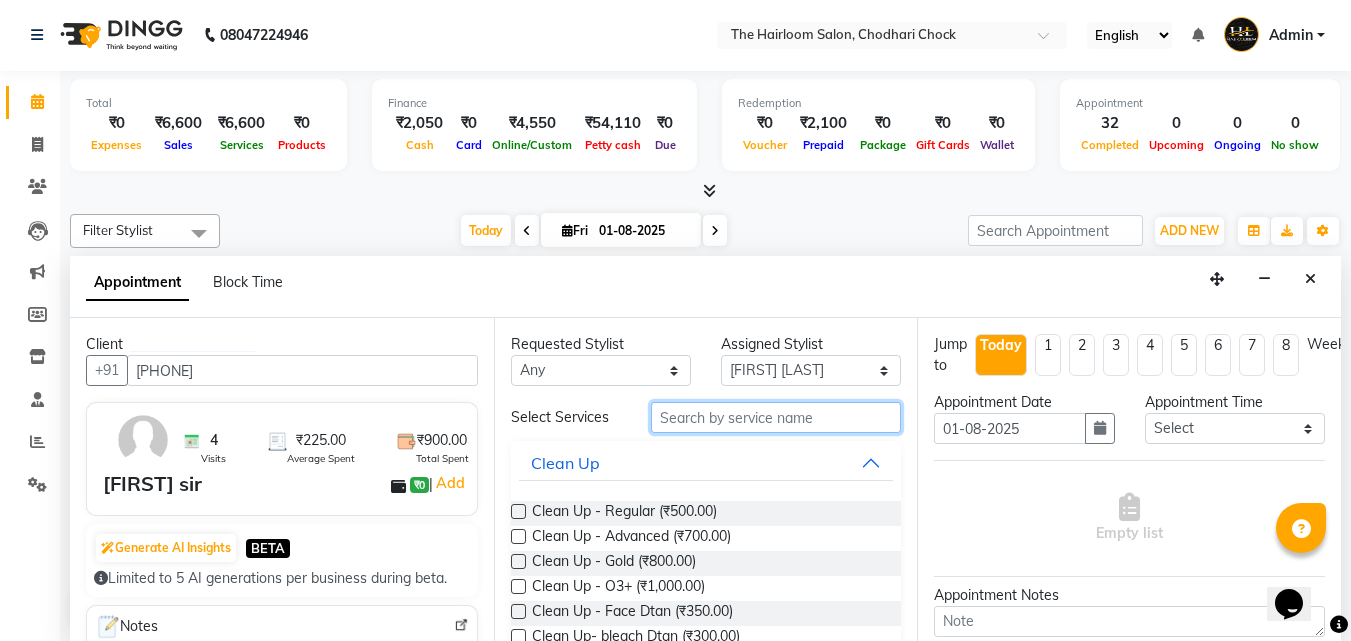 click at bounding box center [776, 417] 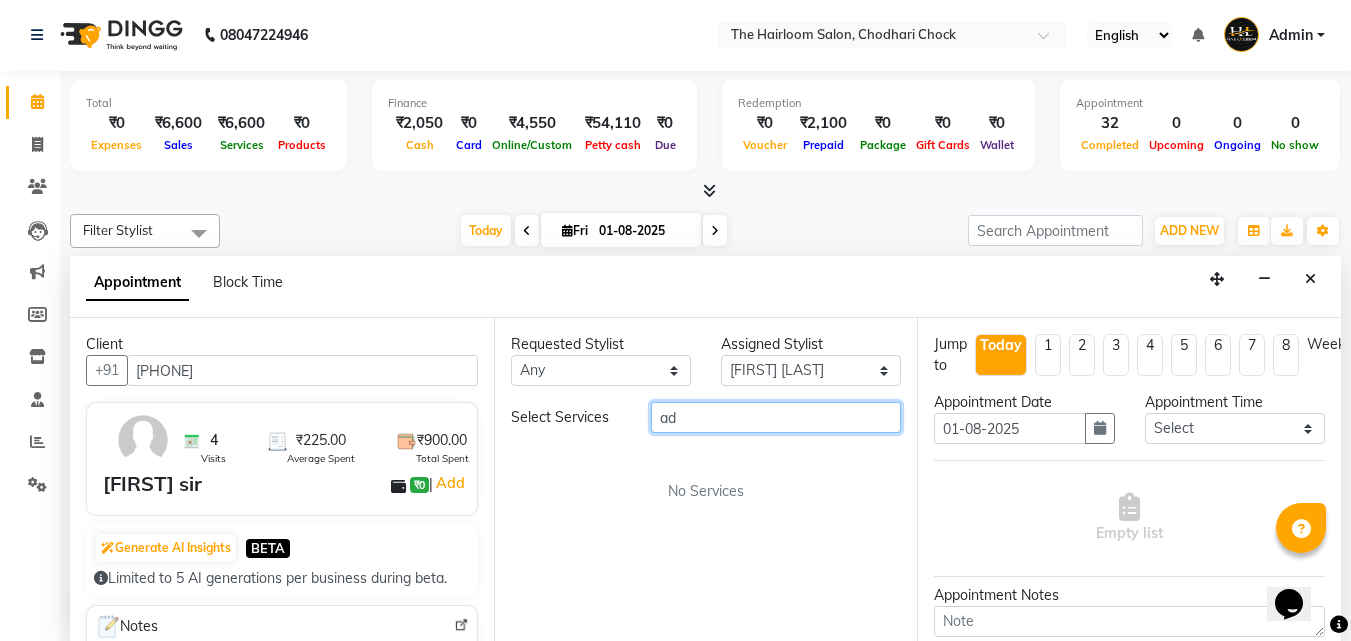 type on "a" 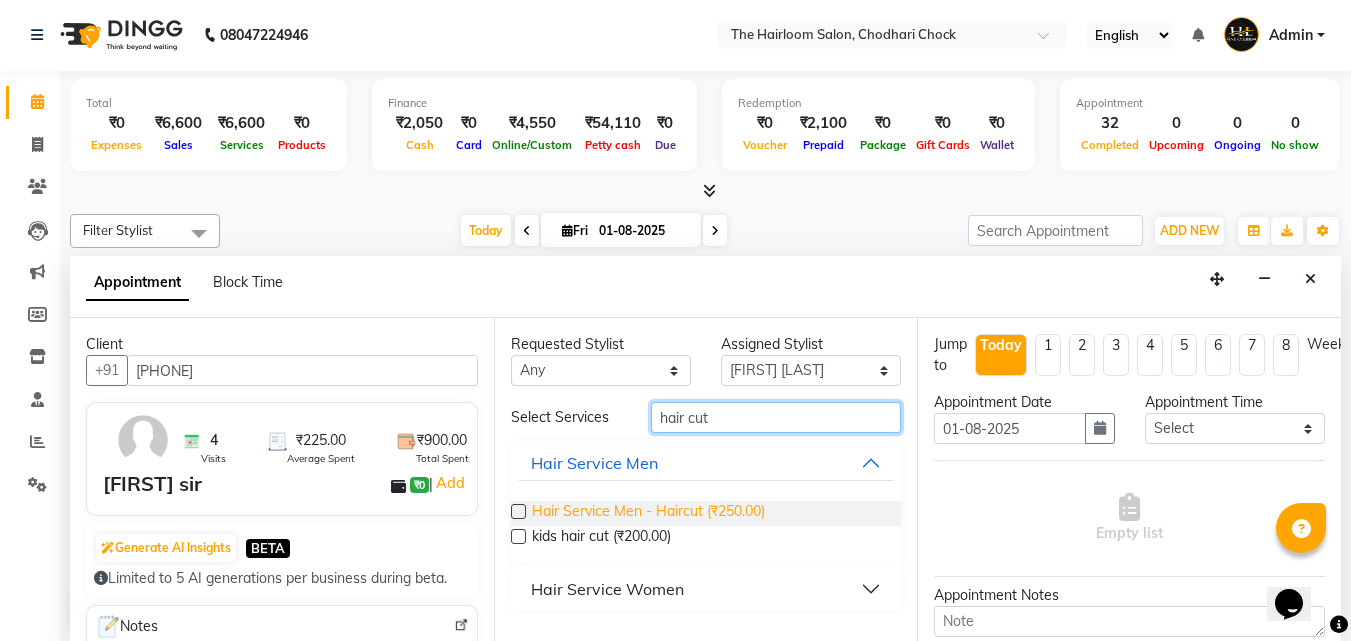 type on "hair cut" 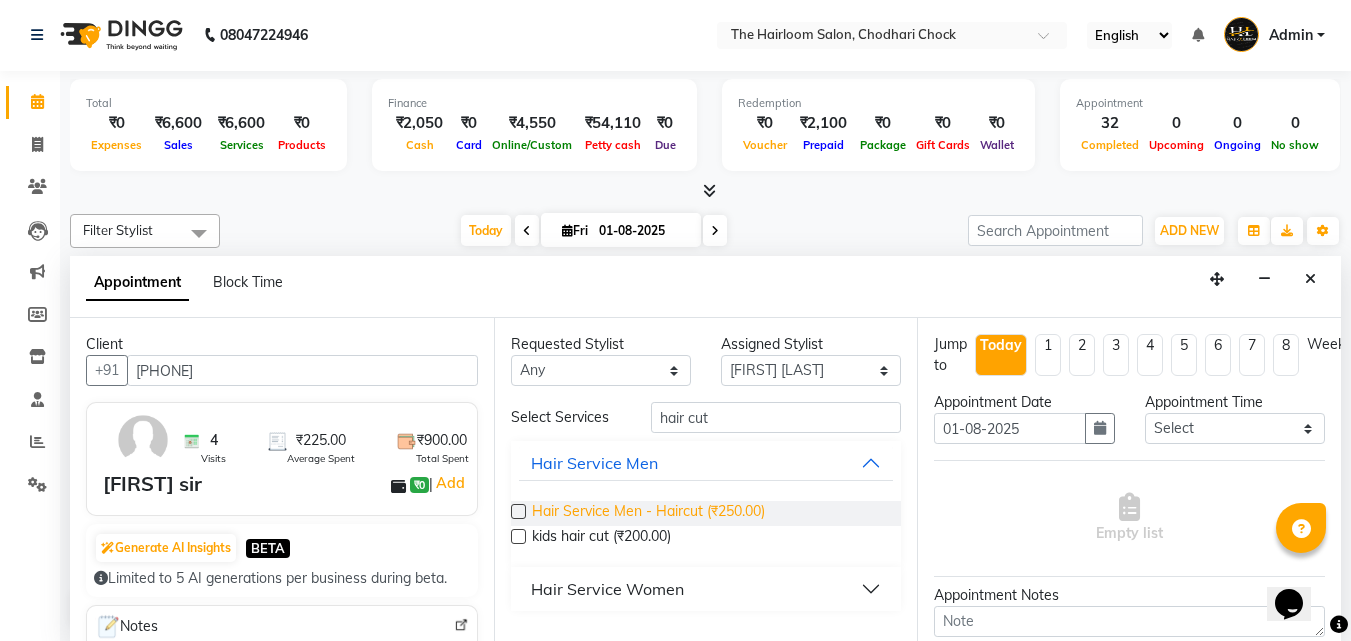 click on "Hair Service Men  - Haircut (₹250.00)" at bounding box center (648, 513) 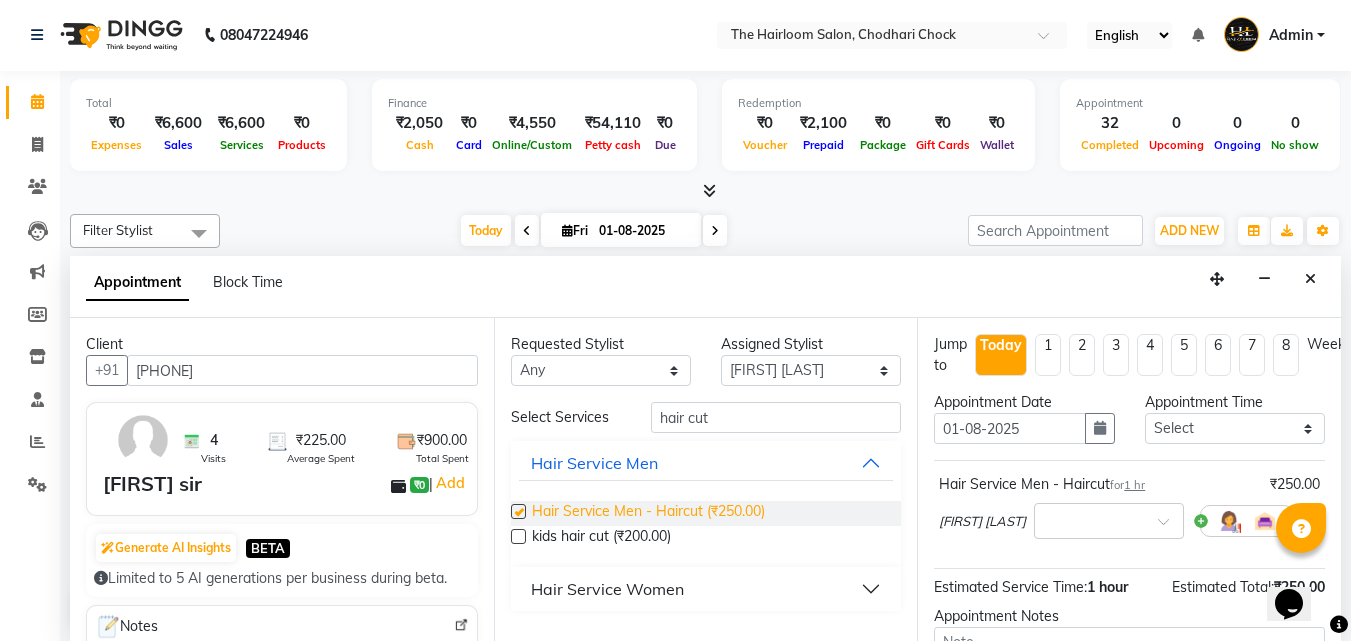 checkbox on "false" 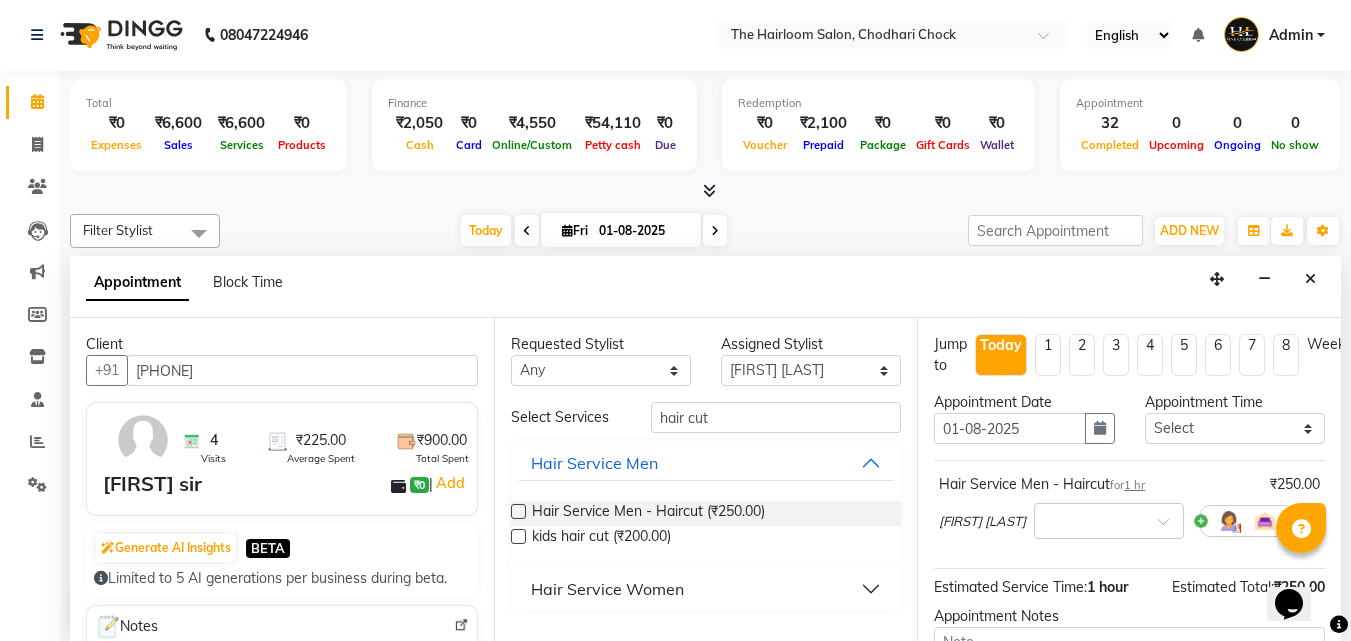 scroll, scrollTop: 200, scrollLeft: 0, axis: vertical 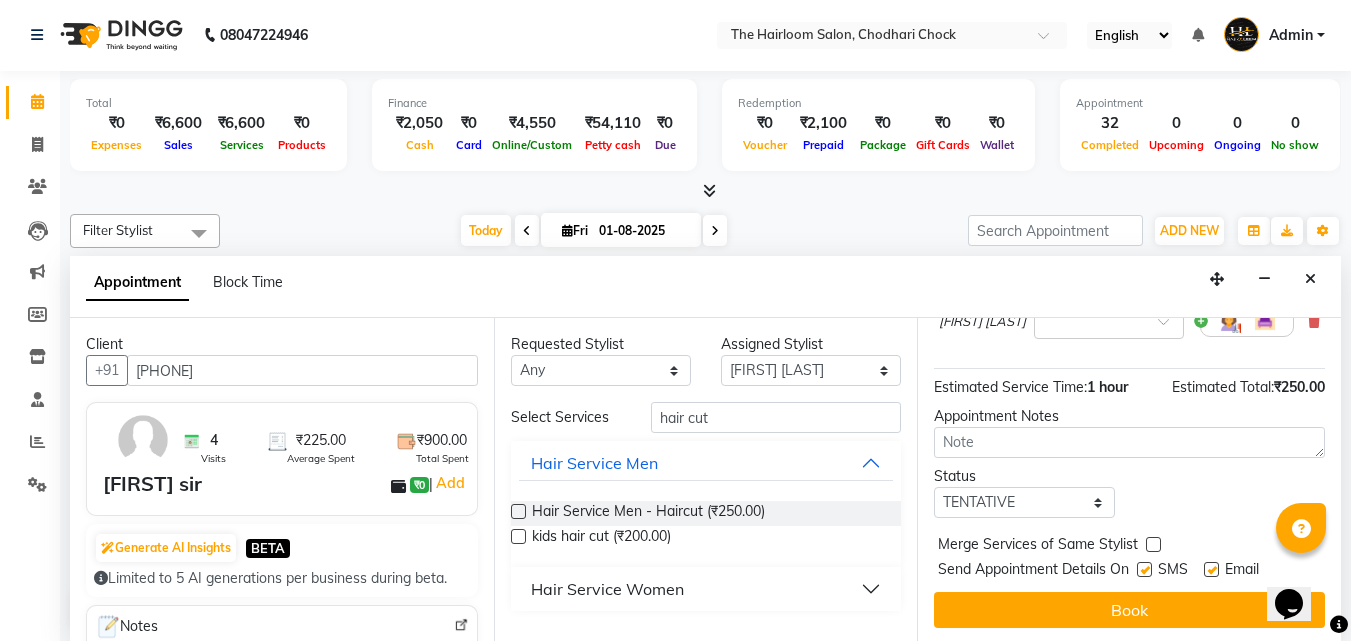 drag, startPoint x: 1209, startPoint y: 564, endPoint x: 1150, endPoint y: 577, distance: 60.41523 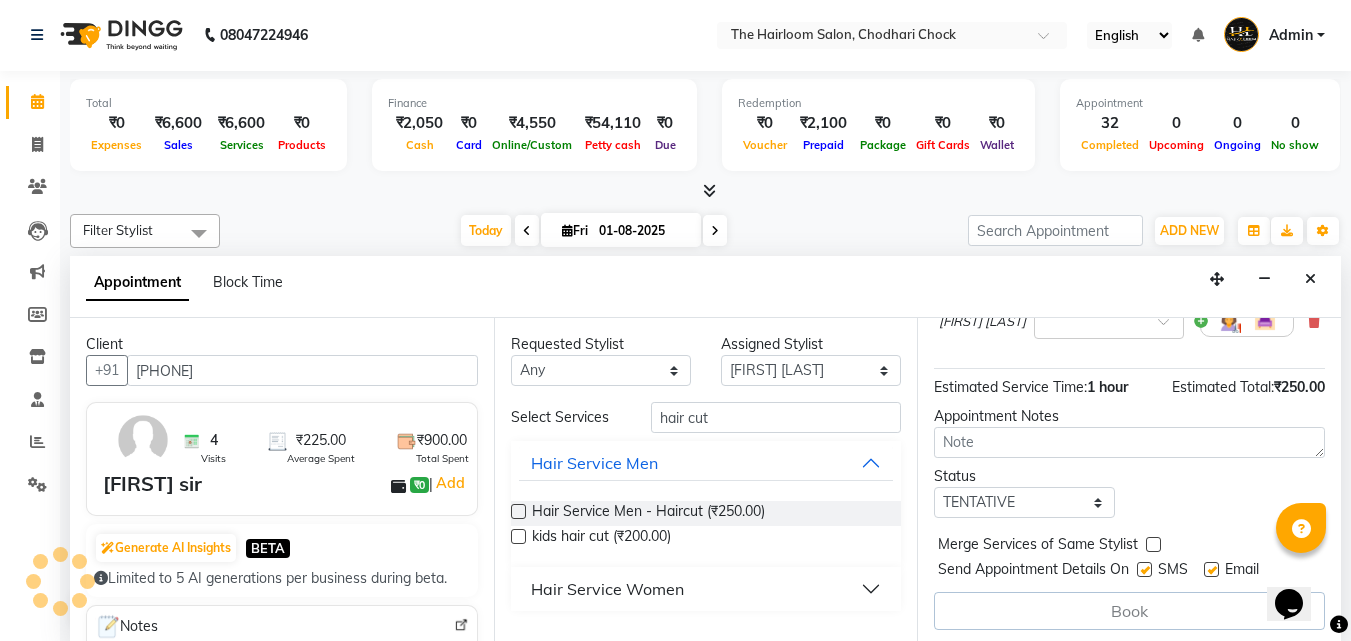 scroll, scrollTop: 223, scrollLeft: 0, axis: vertical 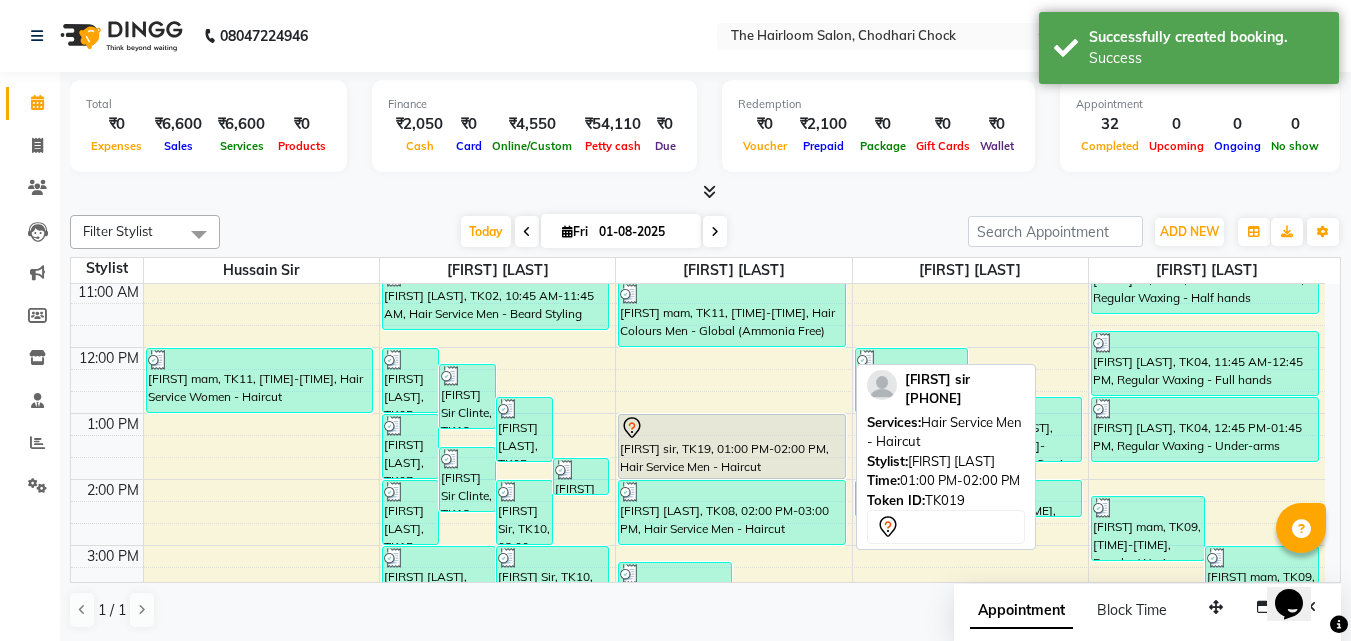 click on "[FIRST] sir, TK19, 01:00 PM-02:00 PM, Hair Service Men  - Haircut" at bounding box center [732, 446] 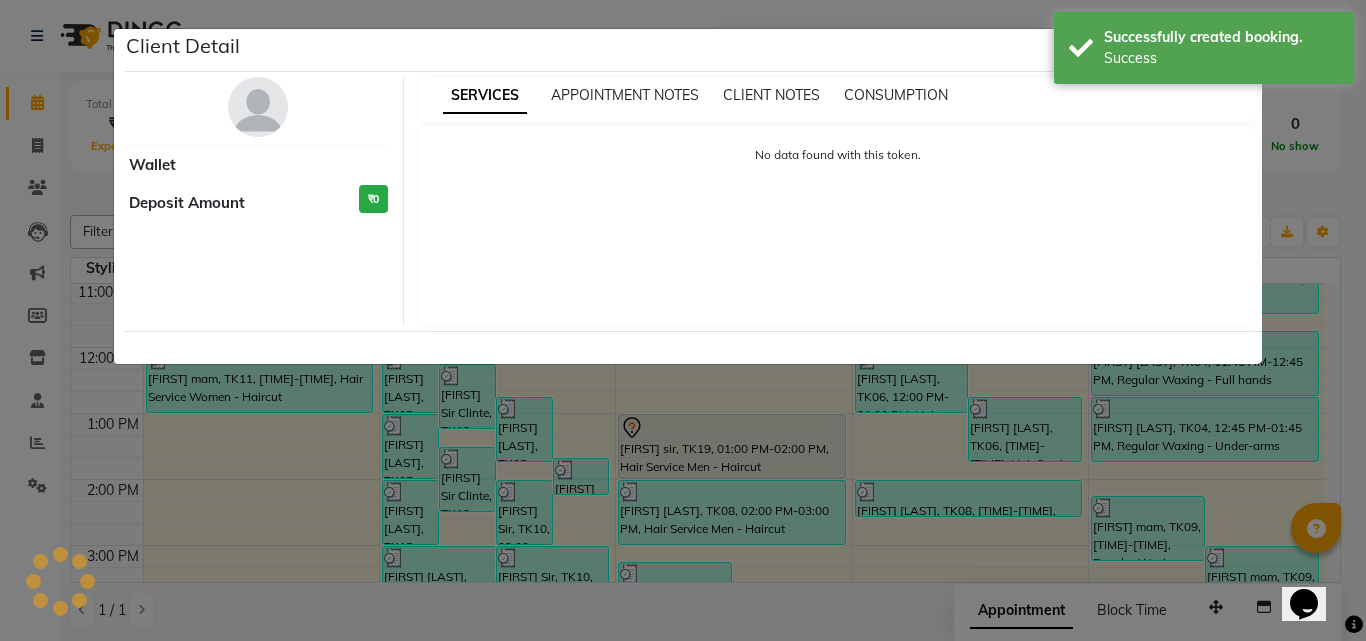 select on "7" 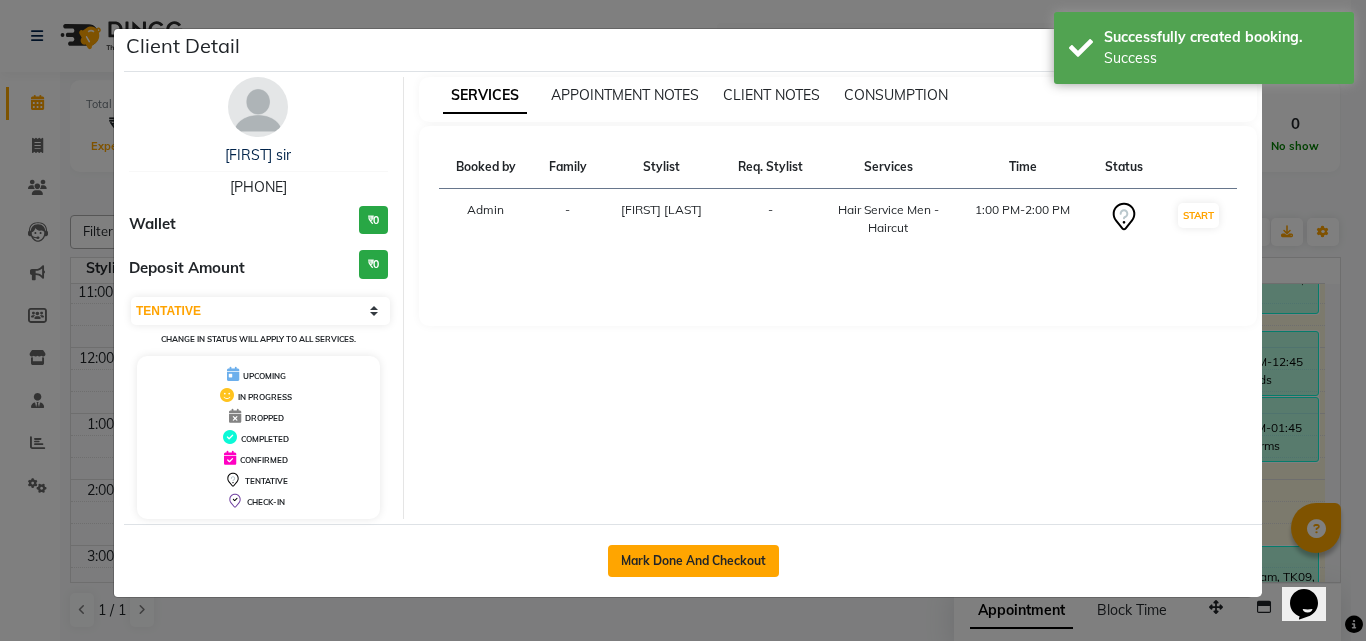 click on "Mark Done And Checkout" 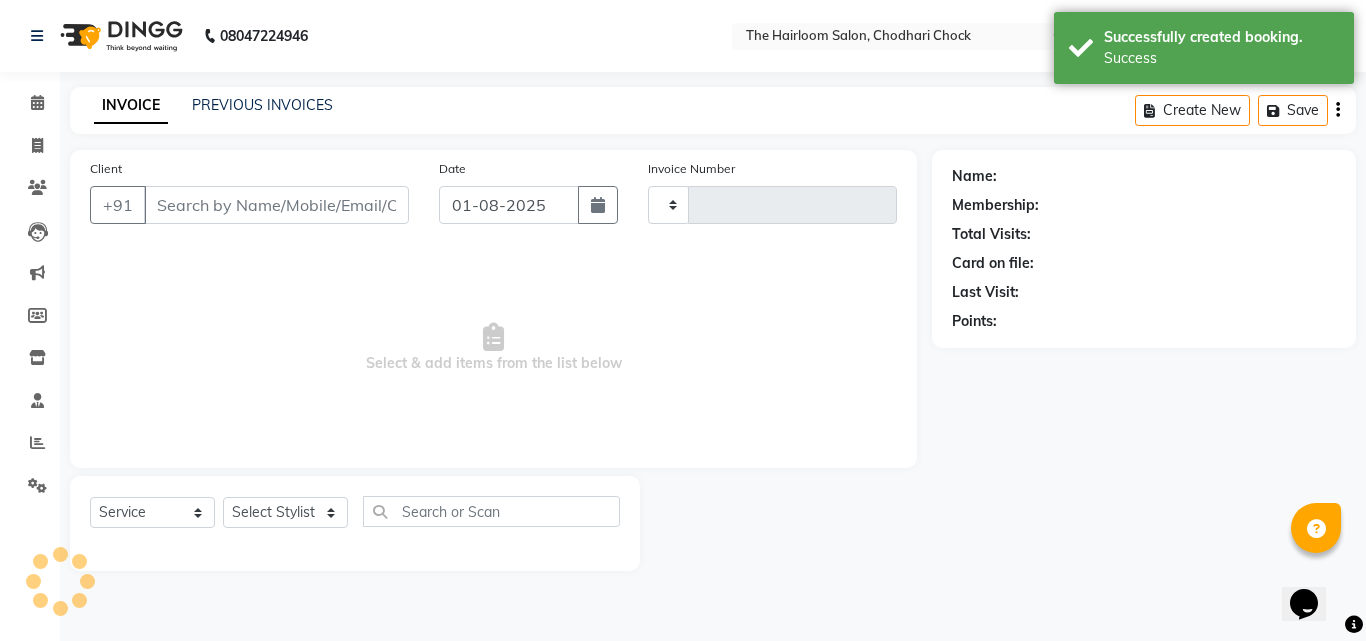 type on "2670" 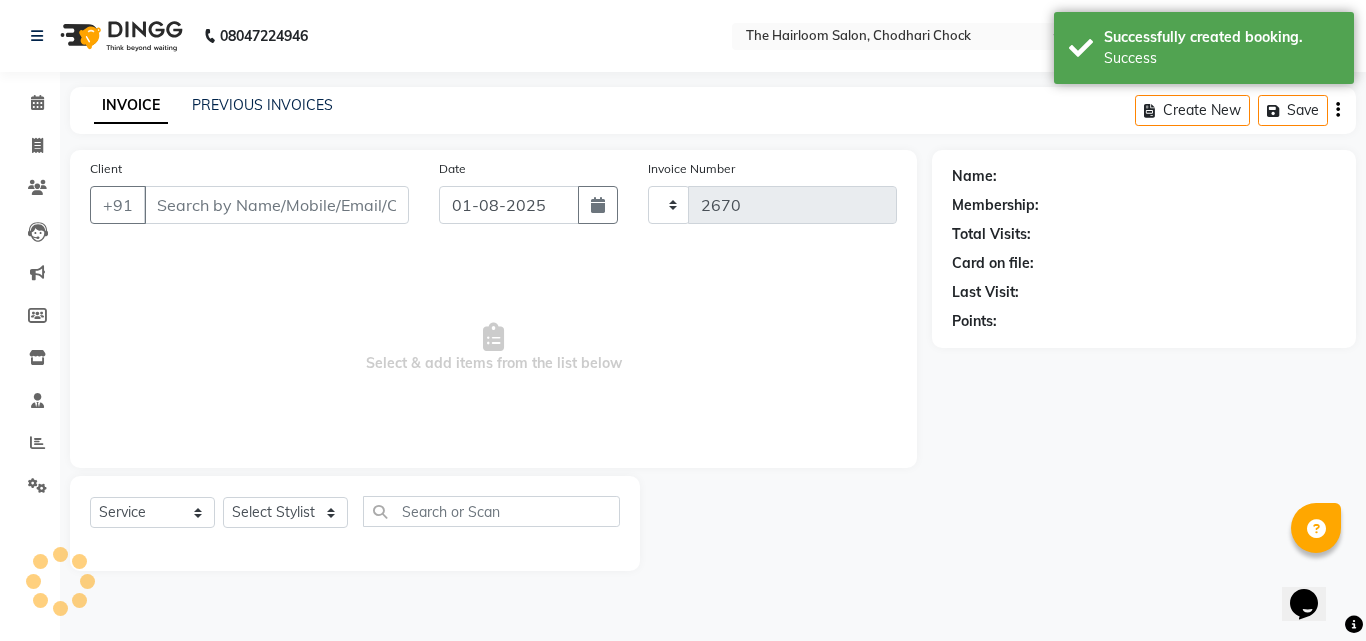 select on "5926" 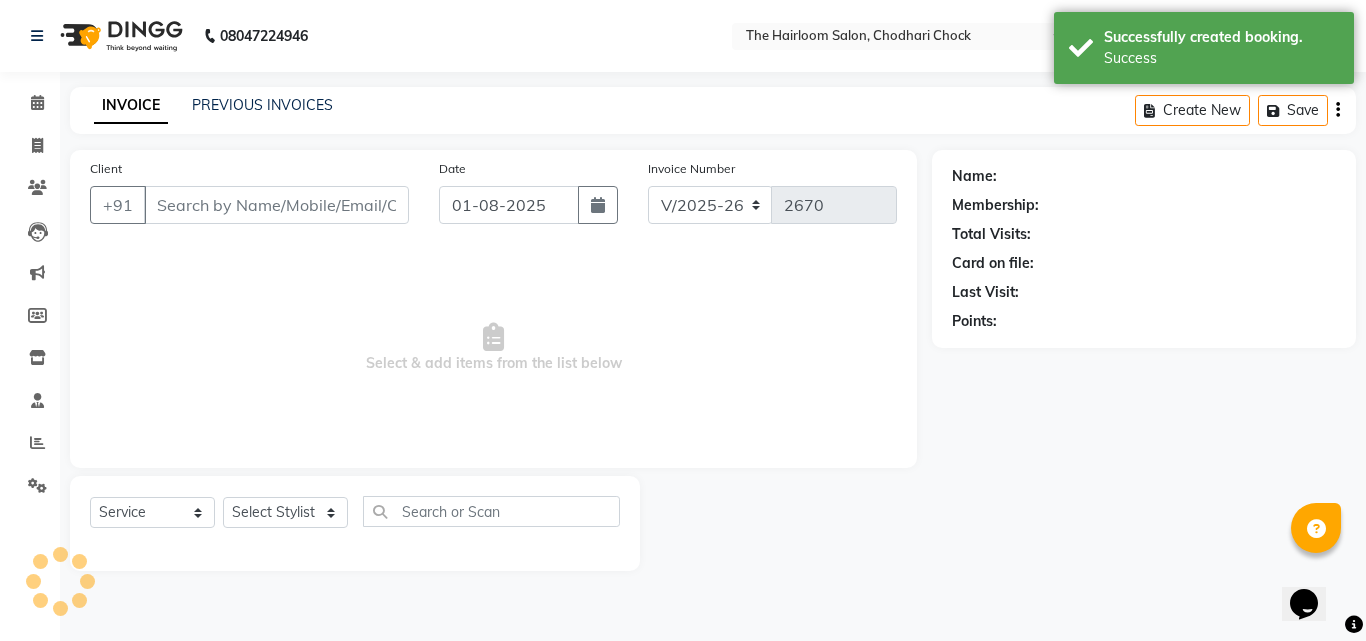 type on "[PHONE]" 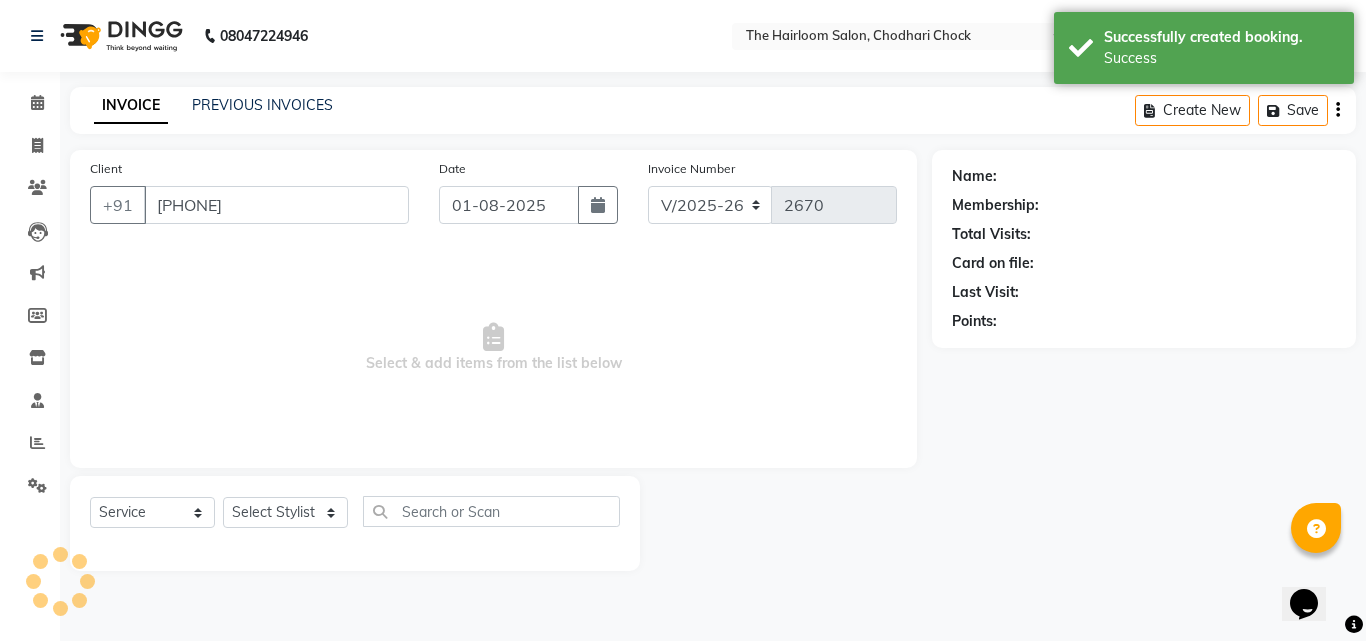 select on "41757" 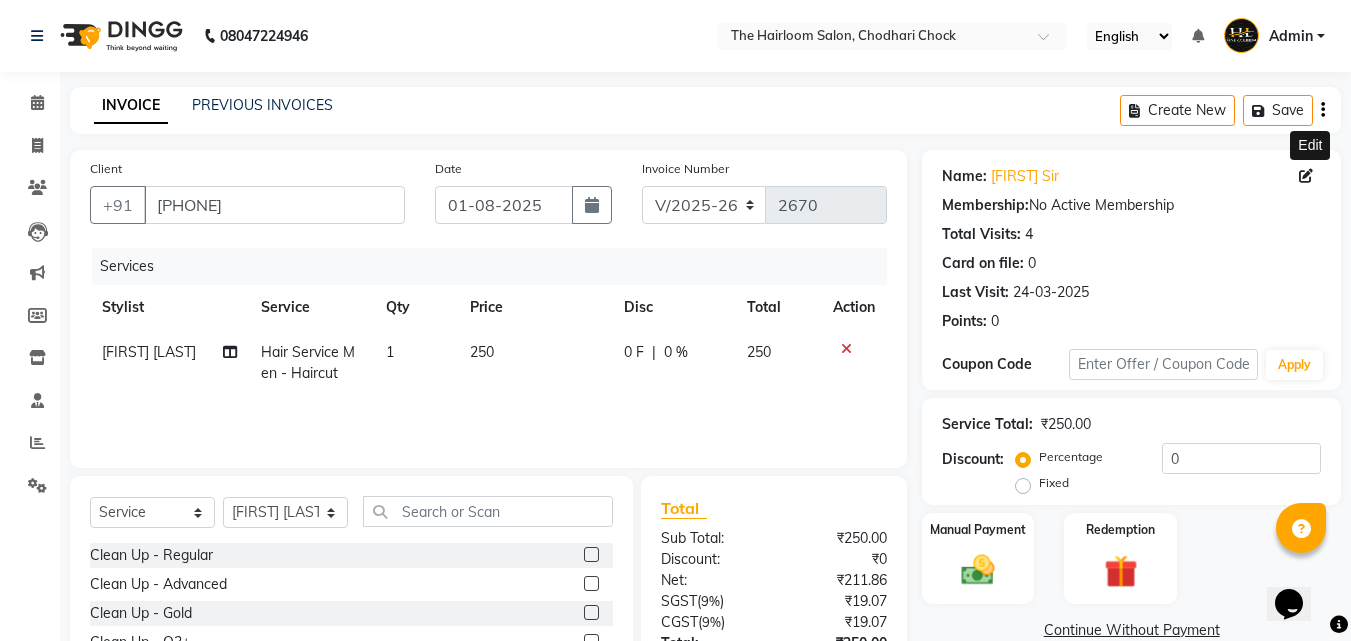 click 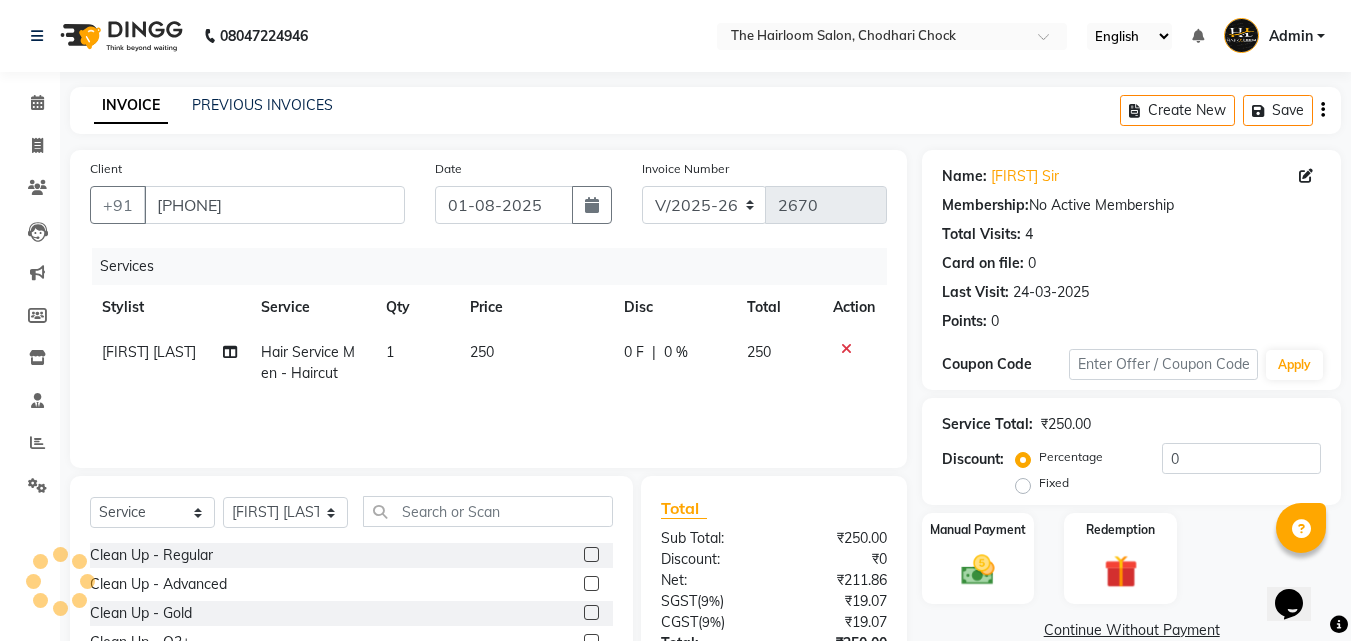 select on "male" 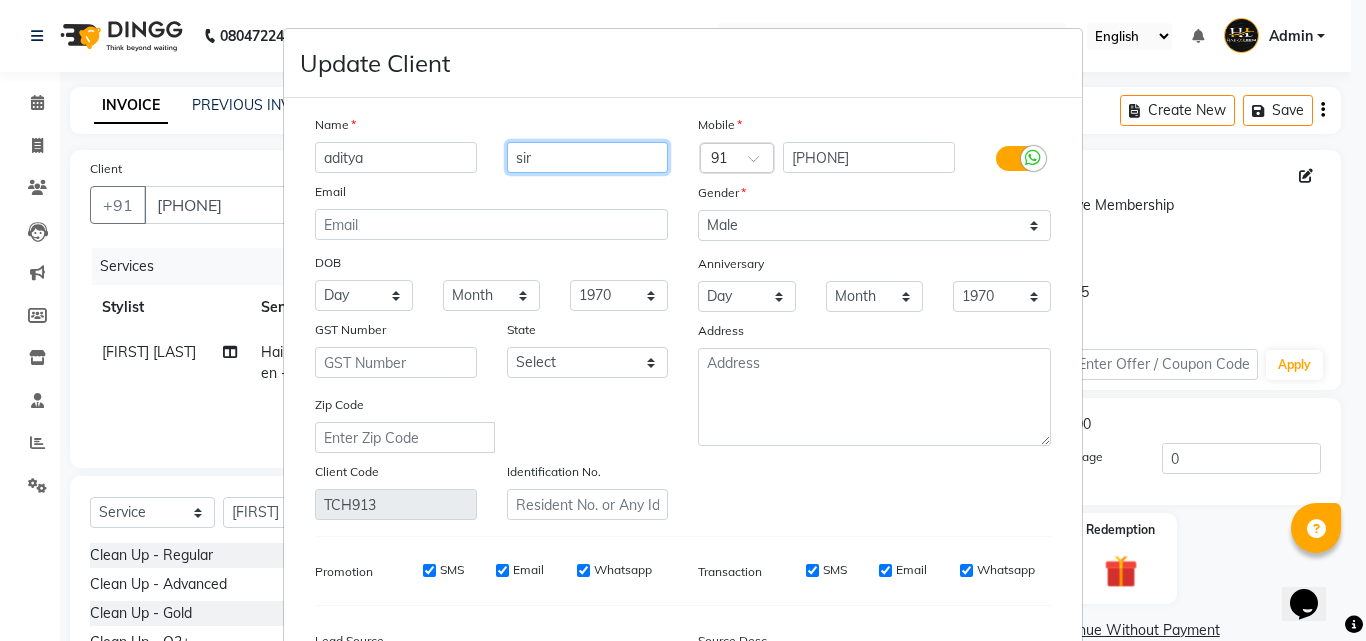 click on "sir" at bounding box center (588, 157) 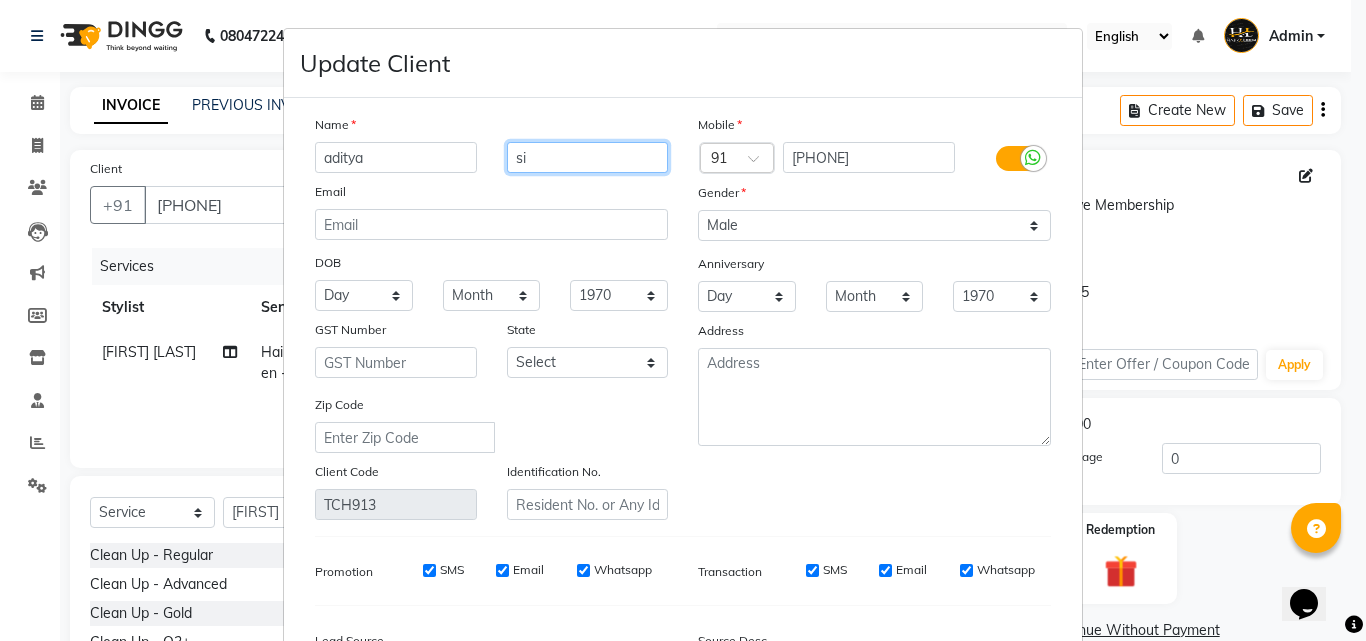 type on "s" 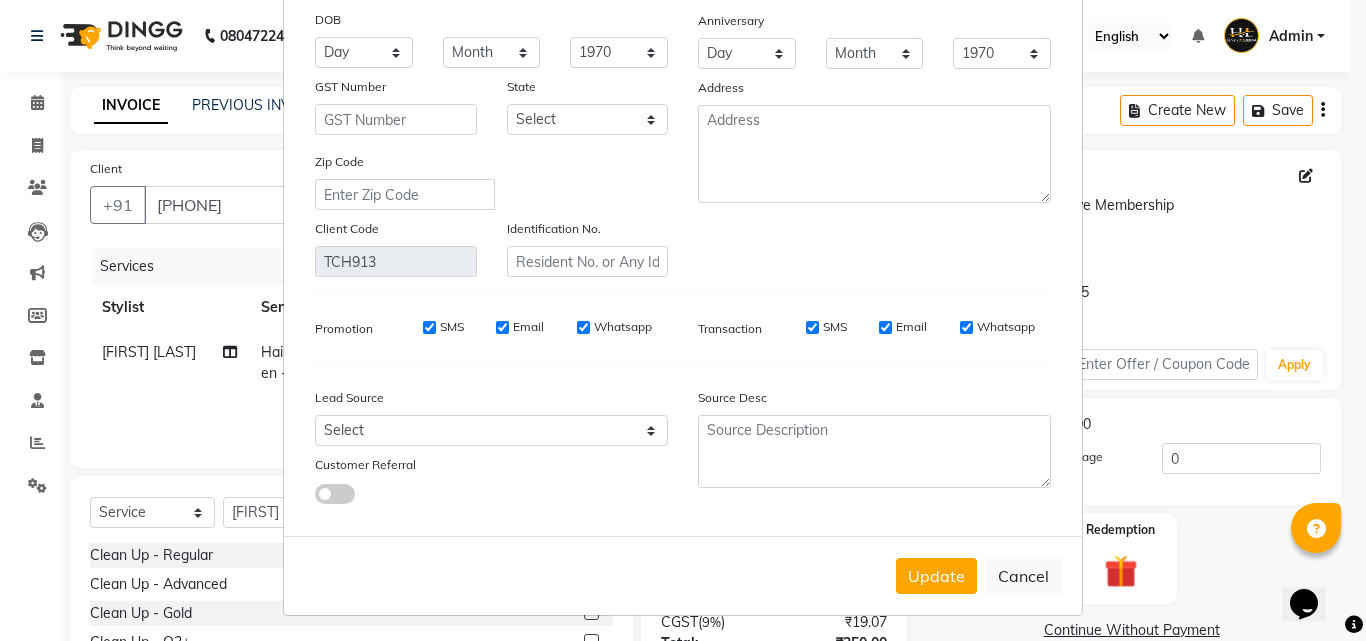 scroll, scrollTop: 246, scrollLeft: 0, axis: vertical 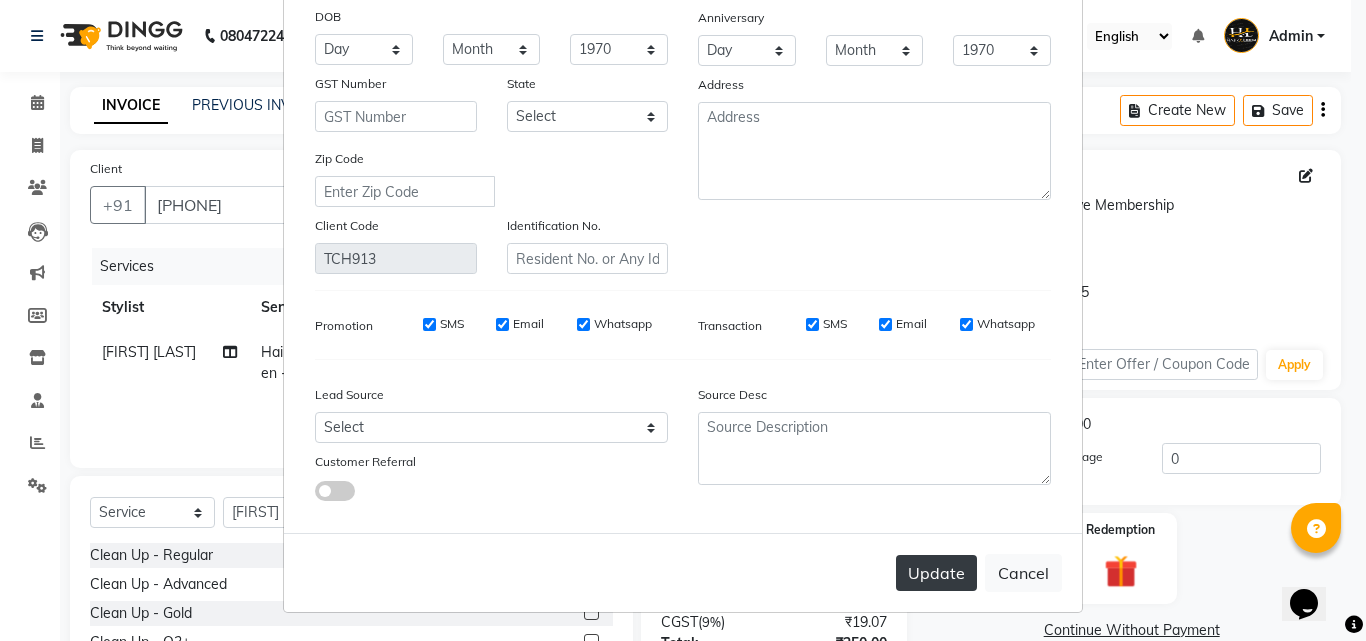 type on "thakur" 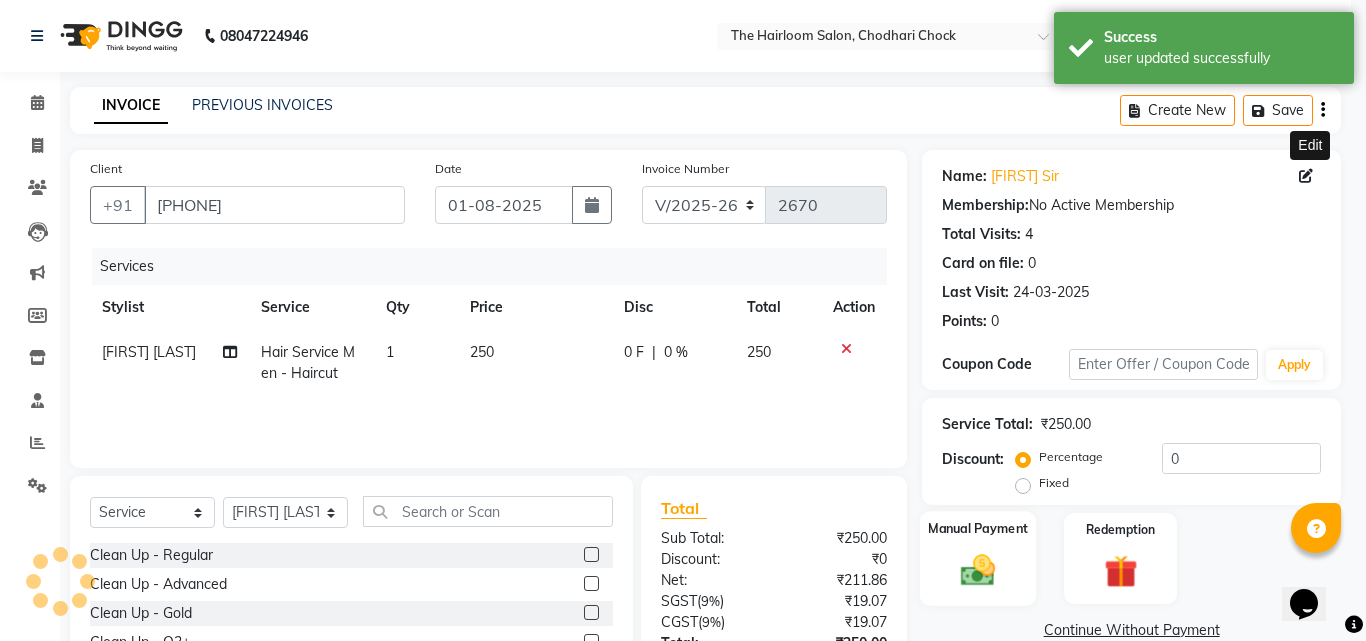 click 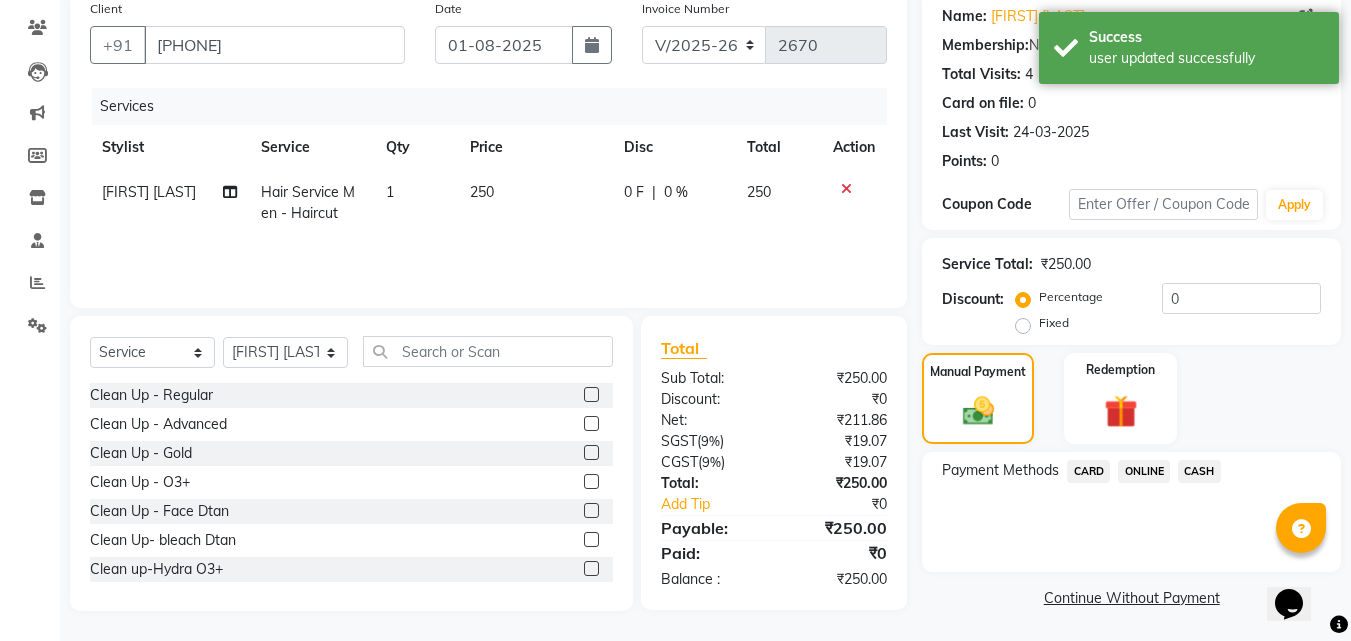 scroll, scrollTop: 162, scrollLeft: 0, axis: vertical 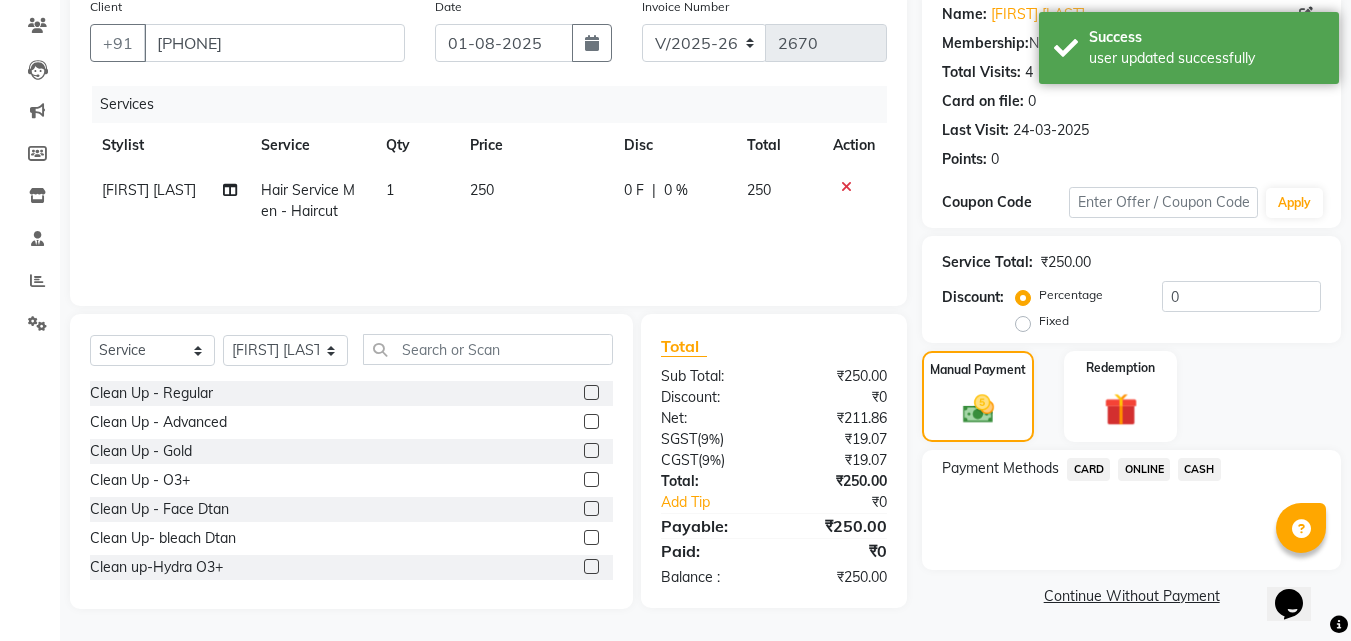 click on "ONLINE" 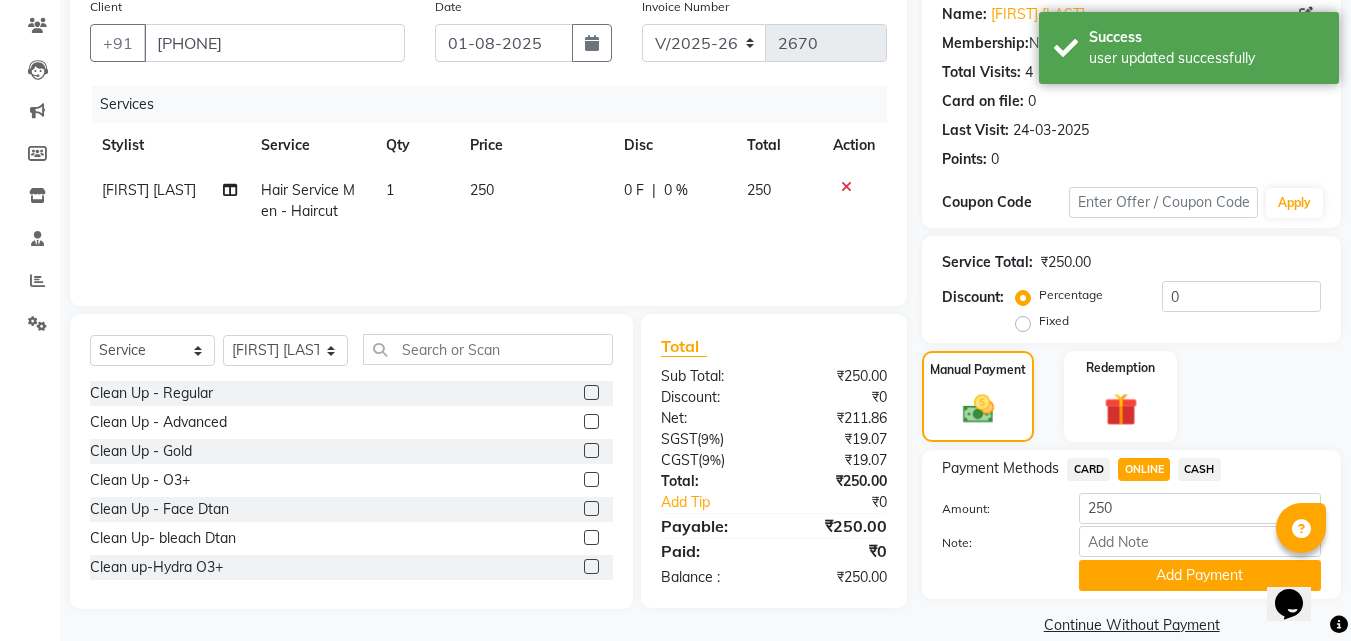 scroll, scrollTop: 191, scrollLeft: 0, axis: vertical 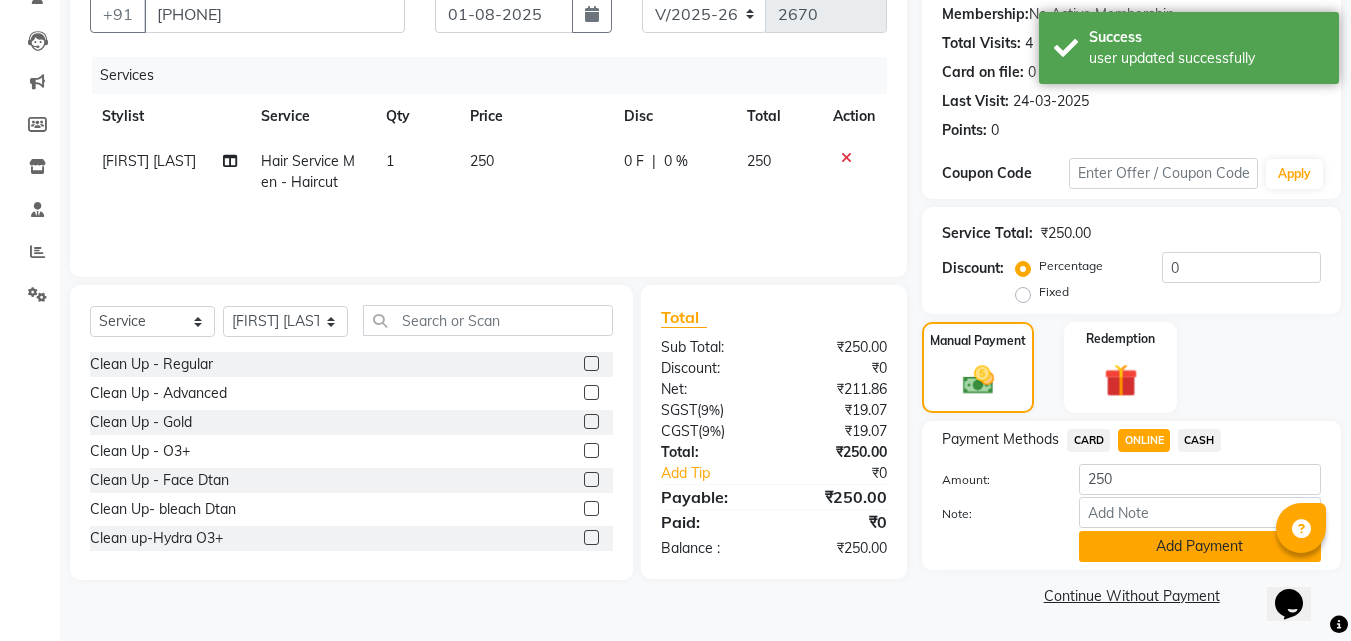 click on "Add Payment" 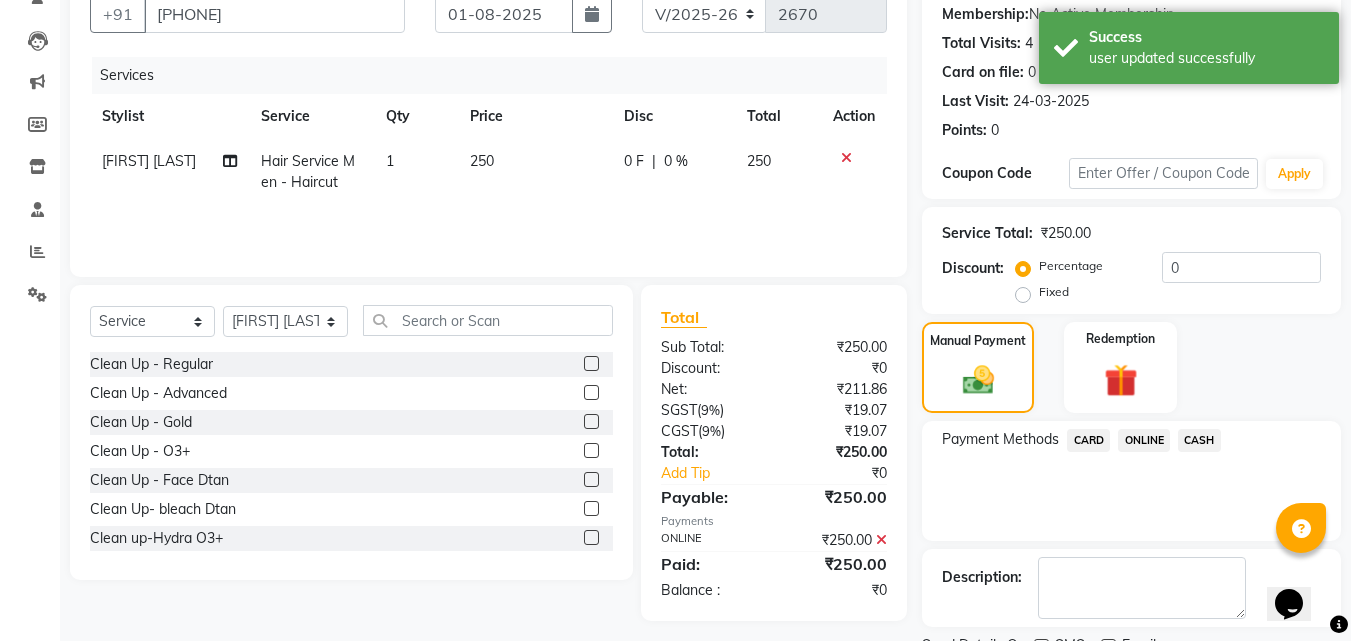 scroll, scrollTop: 275, scrollLeft: 0, axis: vertical 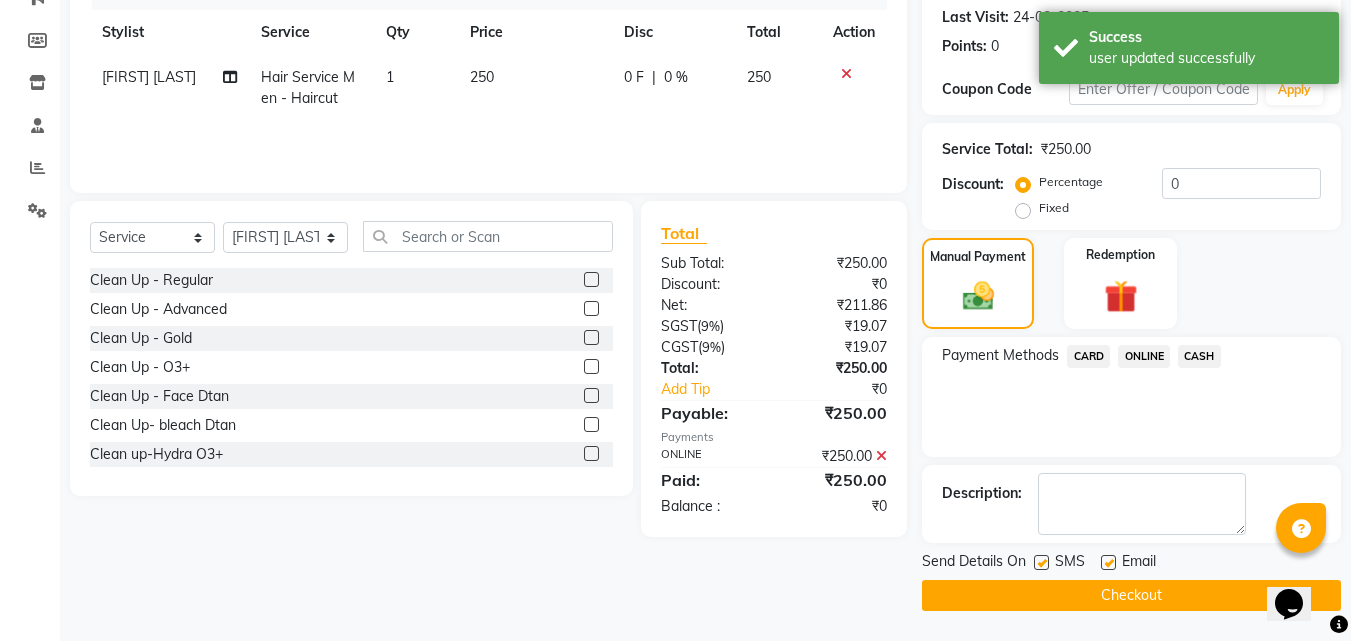 drag, startPoint x: 1109, startPoint y: 562, endPoint x: 1085, endPoint y: 564, distance: 24.083189 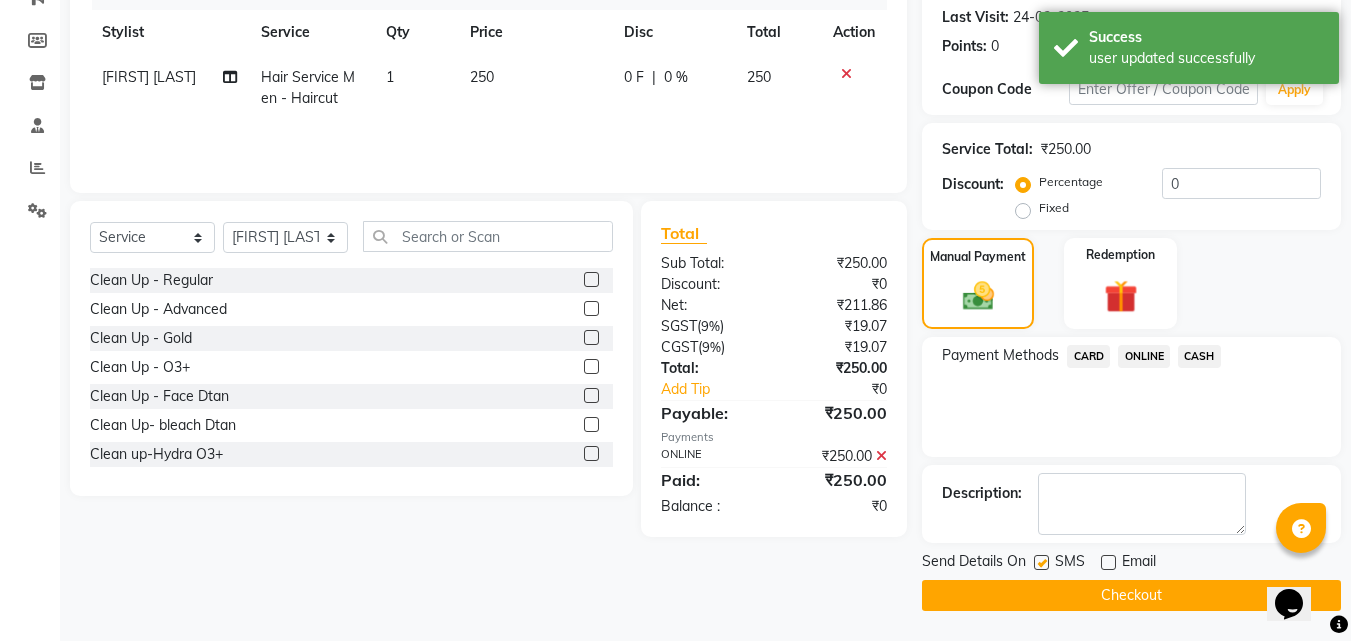drag, startPoint x: 1045, startPoint y: 563, endPoint x: 1057, endPoint y: 599, distance: 37.94733 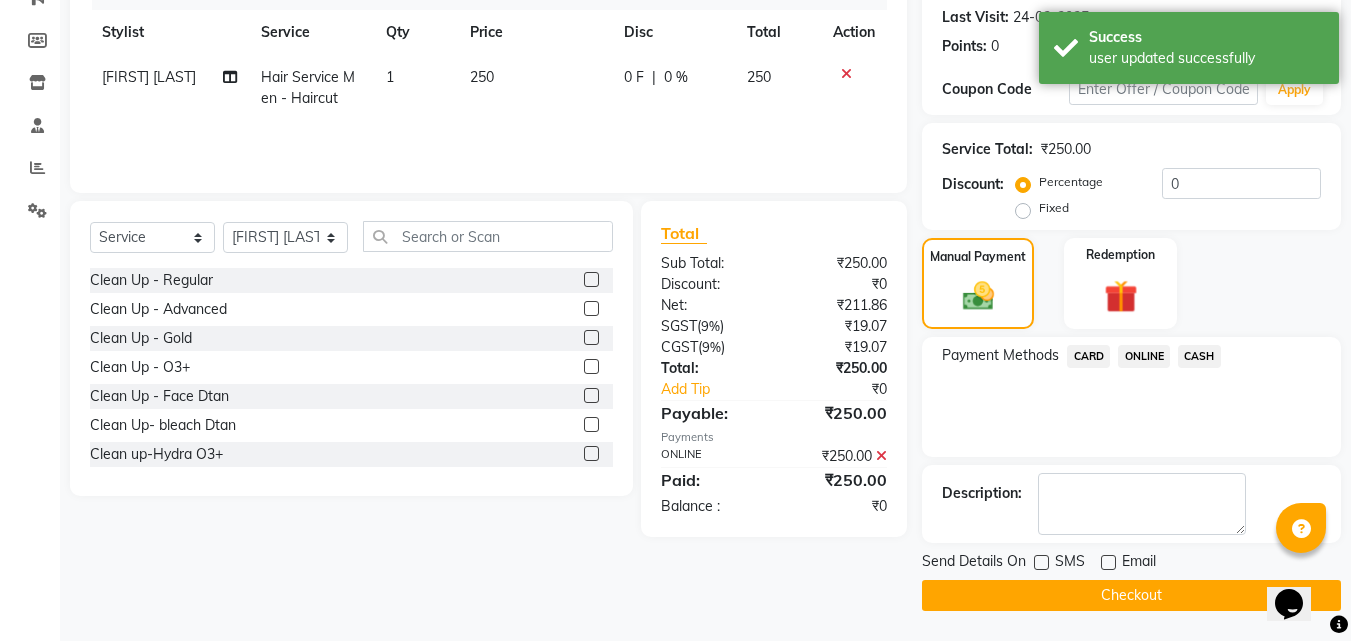 click on "Checkout" 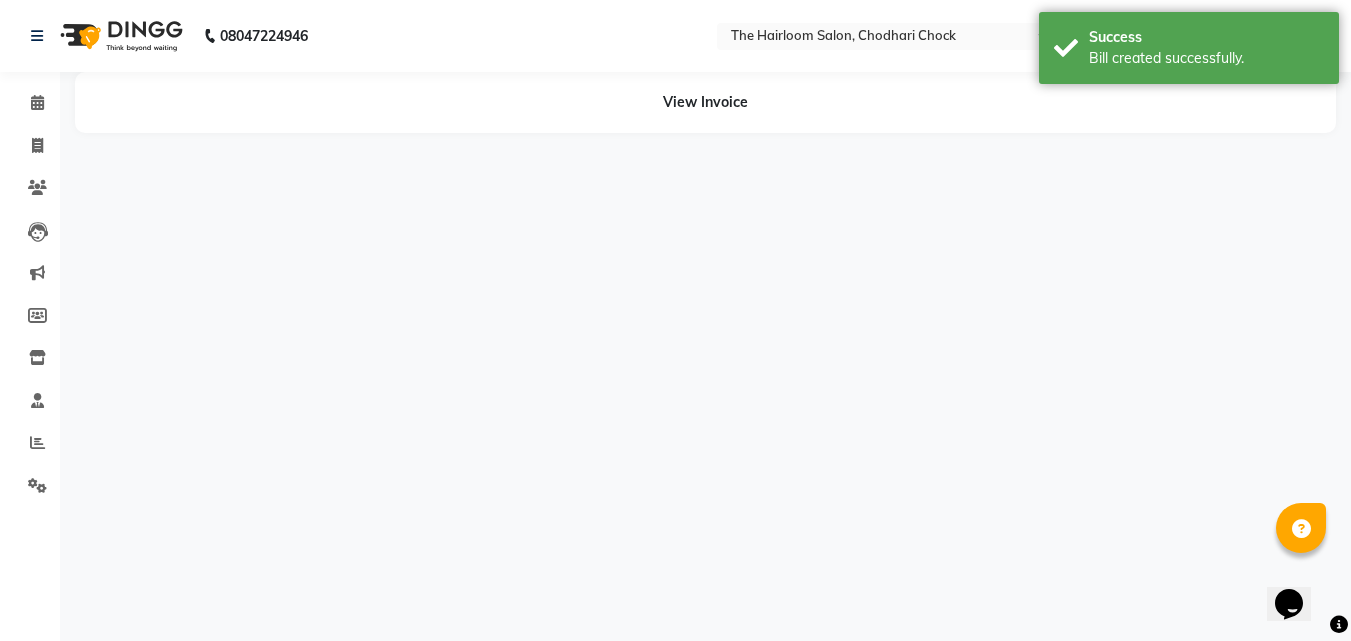 scroll, scrollTop: 0, scrollLeft: 0, axis: both 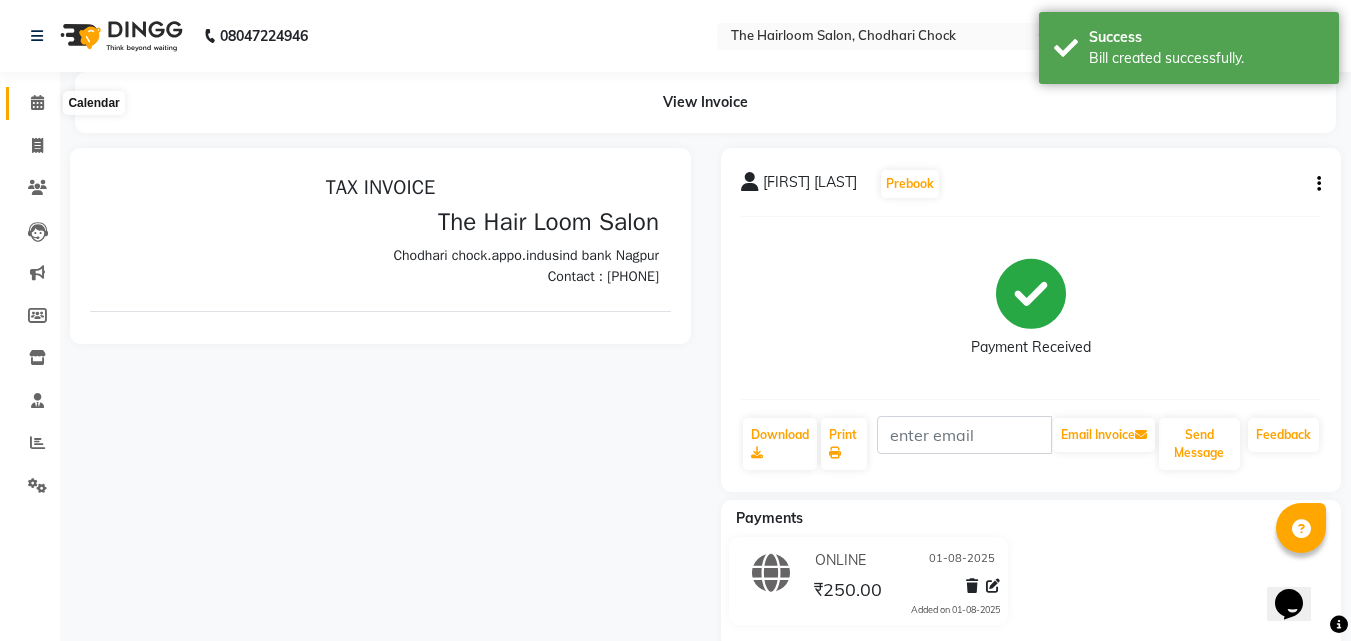 click 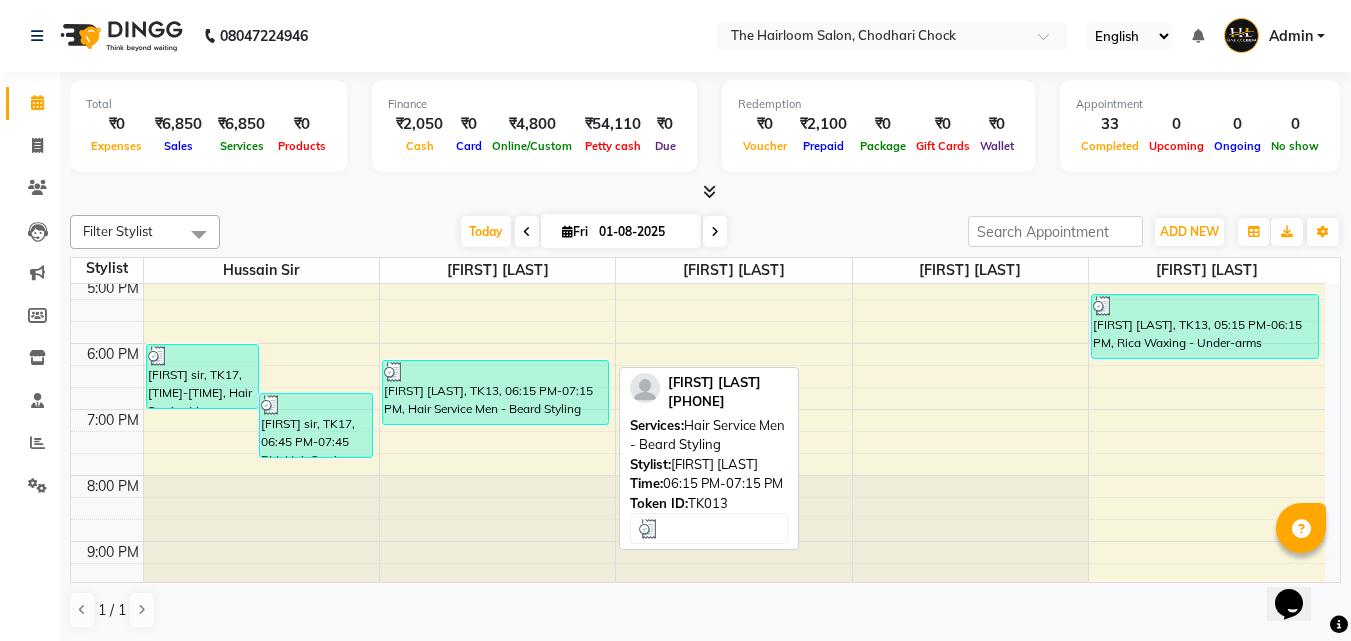 scroll, scrollTop: 500, scrollLeft: 0, axis: vertical 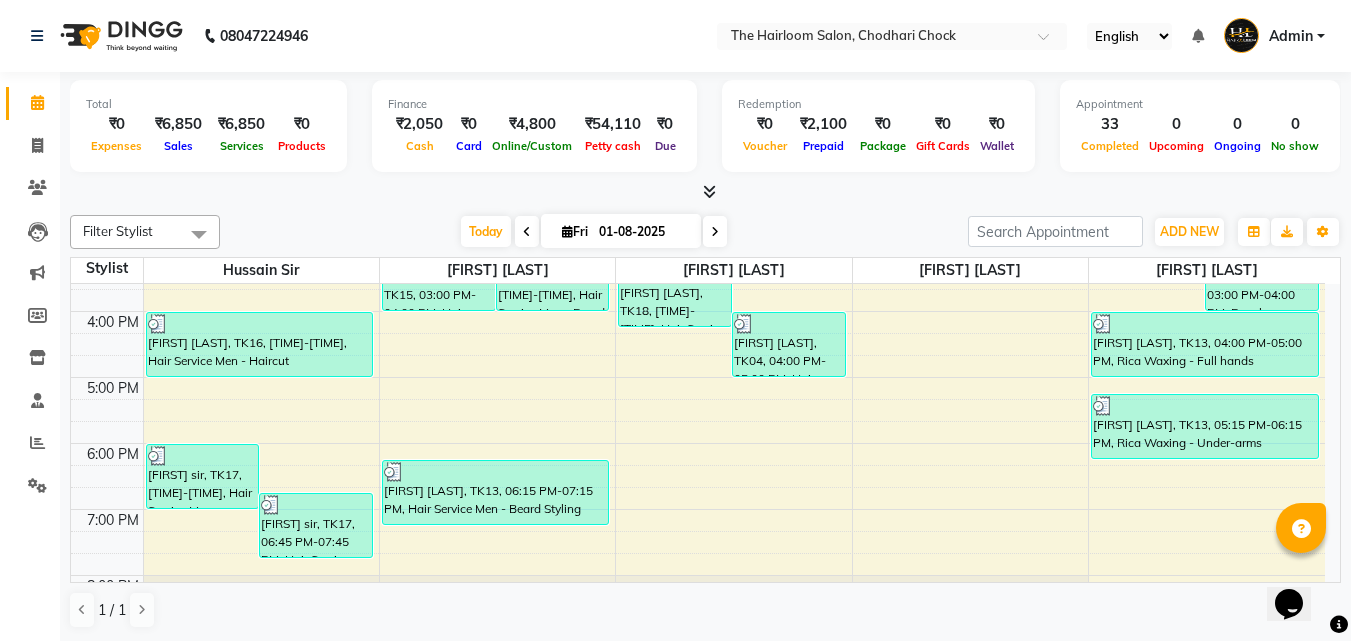 click on "8:00 AM 9:00 AM 10:00 AM 11:00 AM 12:00 PM 1:00 PM 2:00 PM 3:00 PM 4:00 PM 5:00 PM 6:00 PM 7:00 PM 8:00 PM 9:00 PM 10:00 PM 11:00 PM     [FIRST] sir, TK17, [TIME]-[TIME], Hair Service Men  - Haircut     [FIRST] sir, TK17, [TIME]-[TIME], Hair Service Men  - Beard Styling     [FIRST] mam, TK11, [TIME]-[TIME], Hair Service Women  - Haircut     [FIRST] [LAST], TK16, [TIME]-[TIME], Hair Service Men  - Haircut     [FIRST] [LAST], TK05, [TIME]-[TIME], Hair Service Men  - Haircut     [FIRST] Sir Clinte, TK12, [TIME]-[TIME], Hair Service Men  - Haircut     [FIRST] [LAST], TK05, [TIME]-[TIME], Hair Service Men  - Beard Styling     [FIRST] [LAST], TK07, [TIME]-[TIME], kids hair cut     [FIRST] [LAST], TK07, [TIME]-[TIME], Hair Service Men  - Haircut     [FIRST] Sir Clinte, TK12, [TIME]-[TIME], Threading  - Eyebrows     [FIRST] Sir, TK10, [TIME]-[TIME], Hair Service Men  - Haircut     [FIRST] [LAST], TK15, [TIME]-[TIME], Hair Service Men  - Haircut" at bounding box center (698, 311) 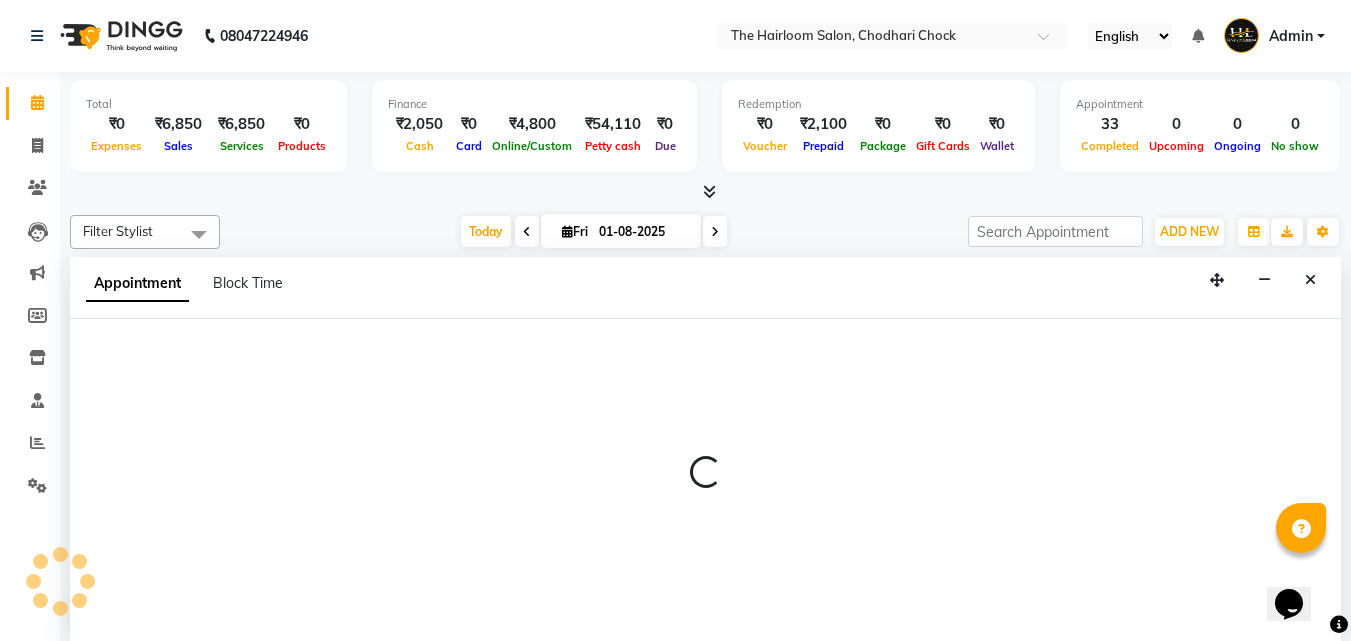 scroll, scrollTop: 1, scrollLeft: 0, axis: vertical 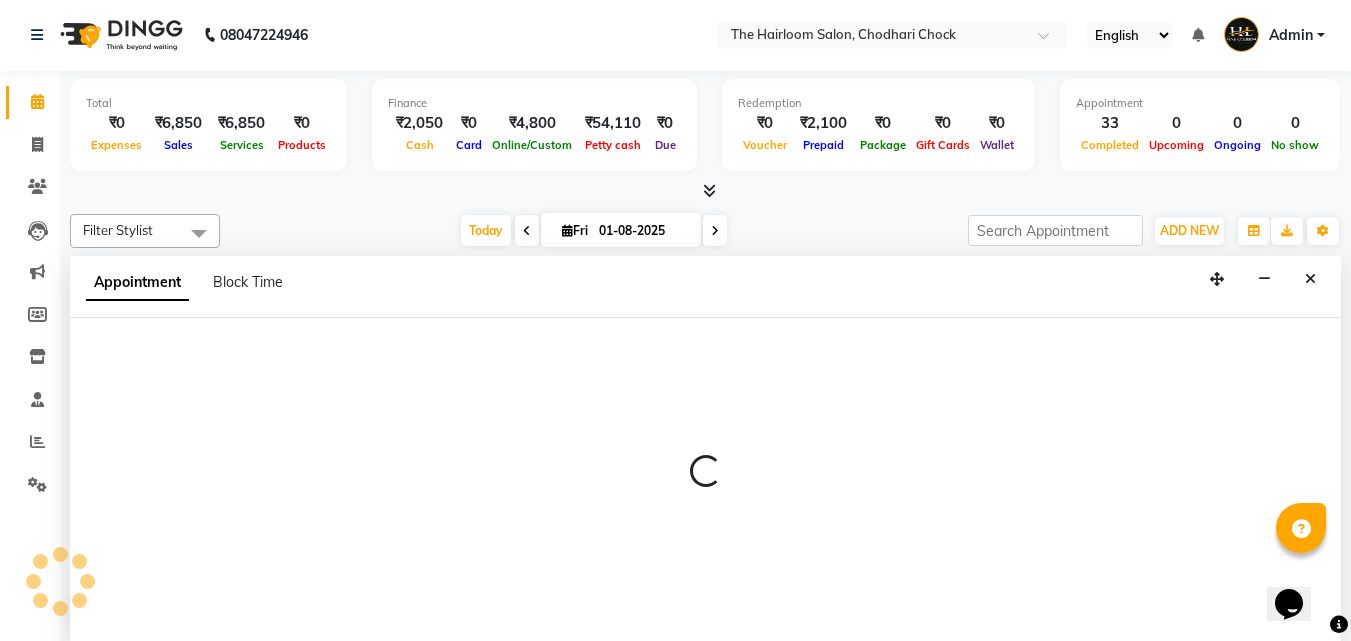 select on "41756" 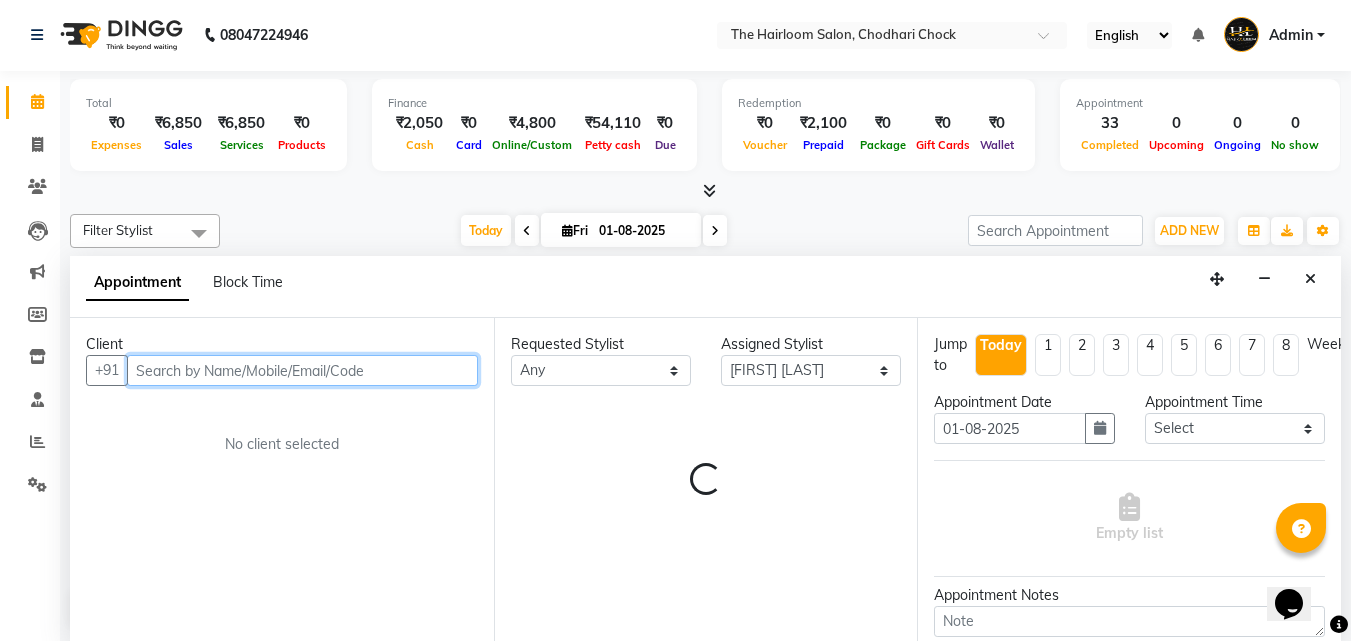 click at bounding box center [302, 370] 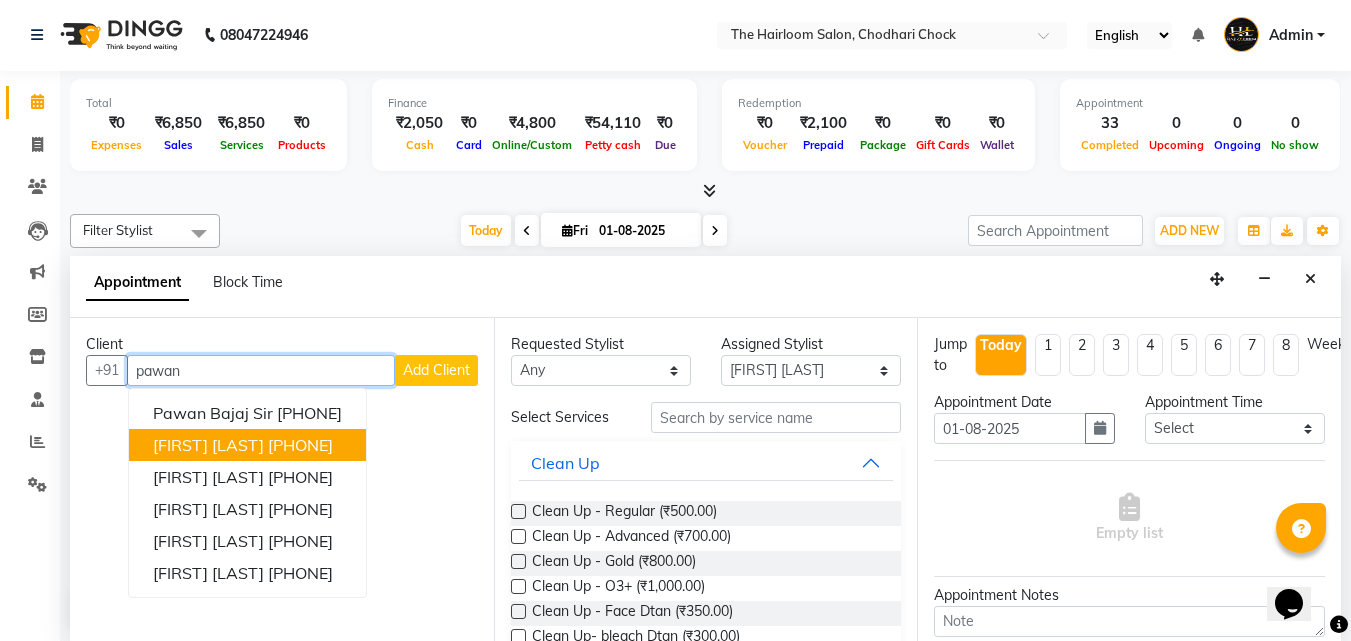 click on "[FIRST] [LAST]" at bounding box center [208, 445] 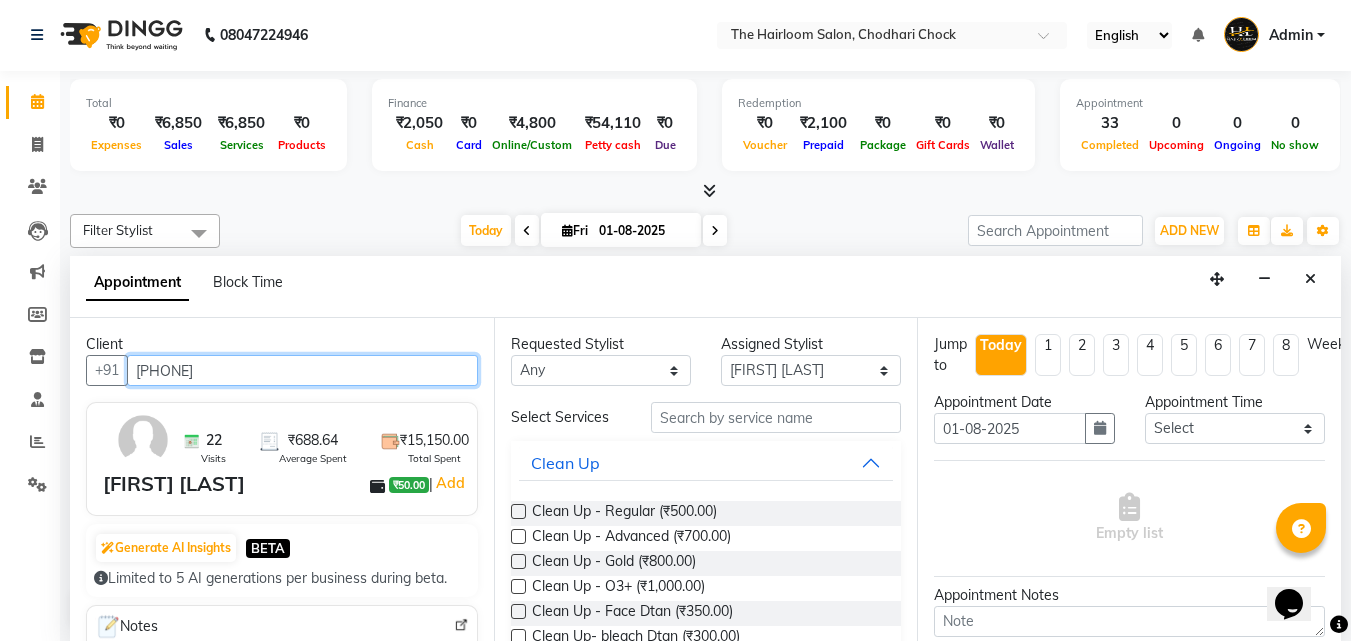 type on "[PHONE]" 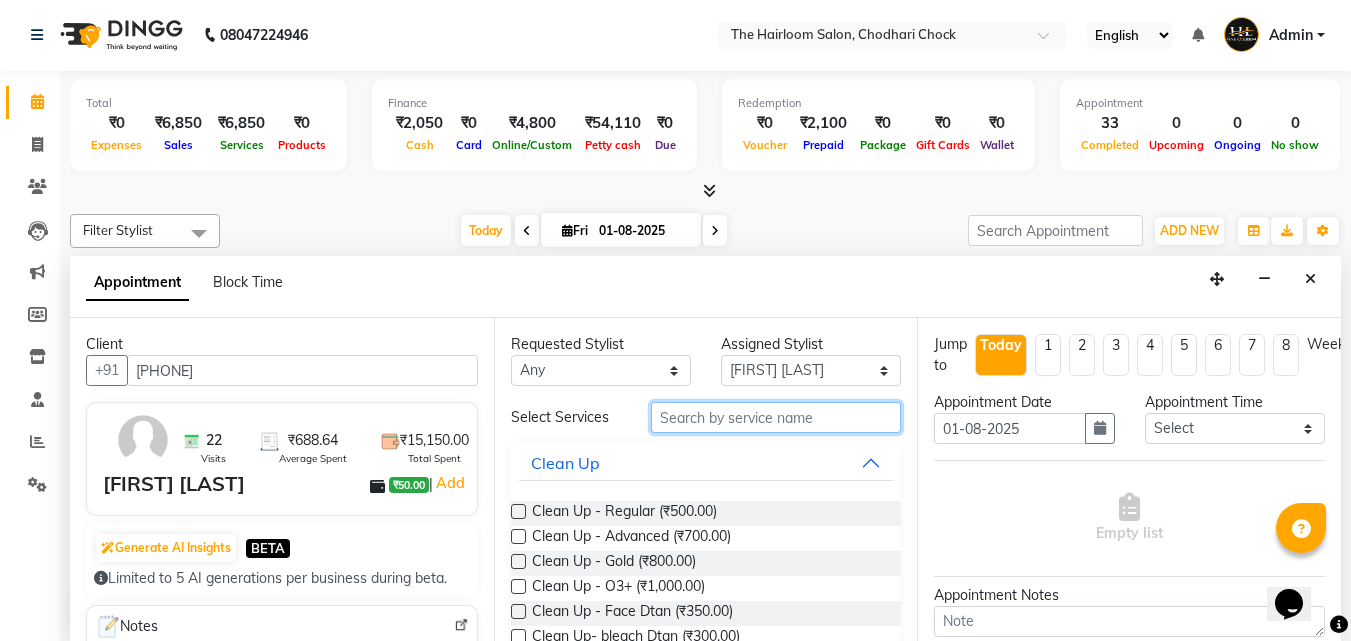 click at bounding box center (776, 417) 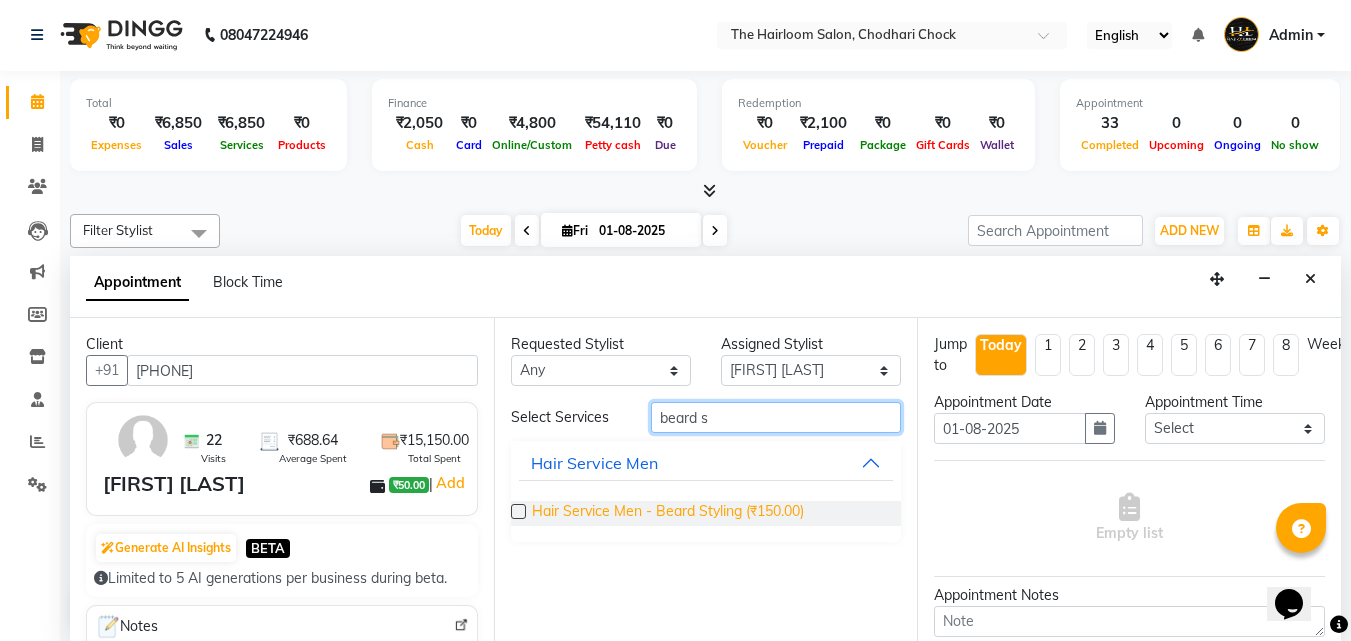 type on "beard s" 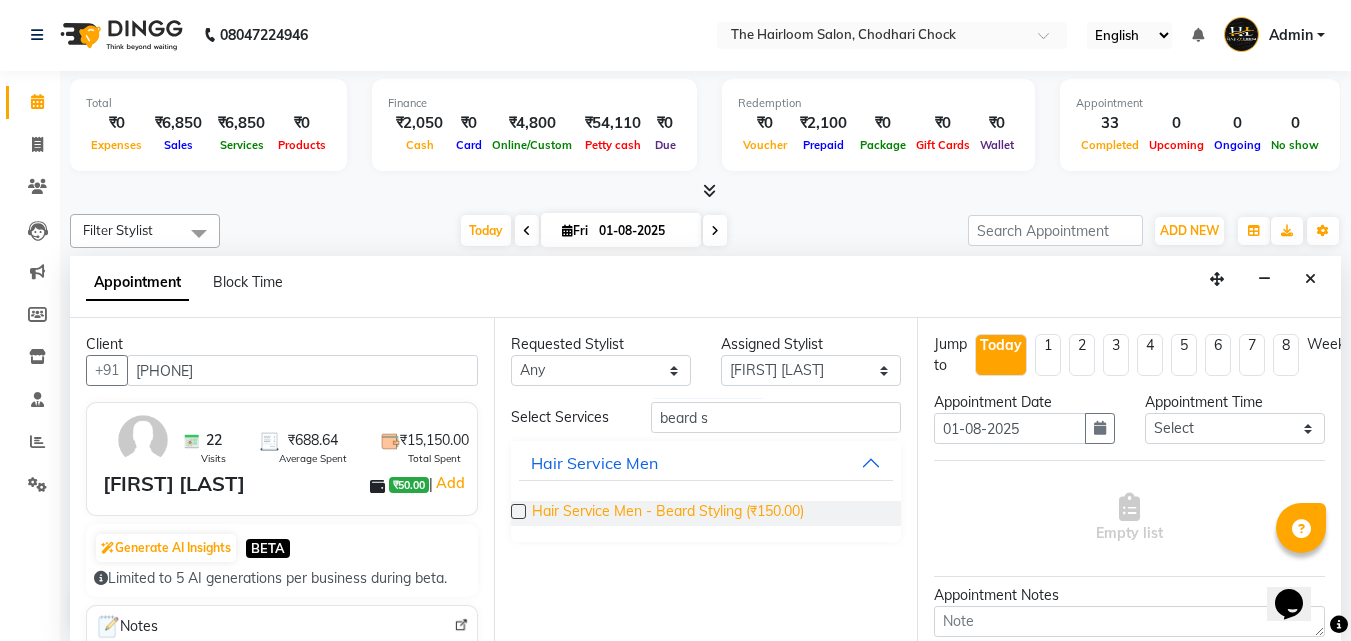 click on "Hair Service Men  - Beard Styling (₹150.00)" at bounding box center [668, 513] 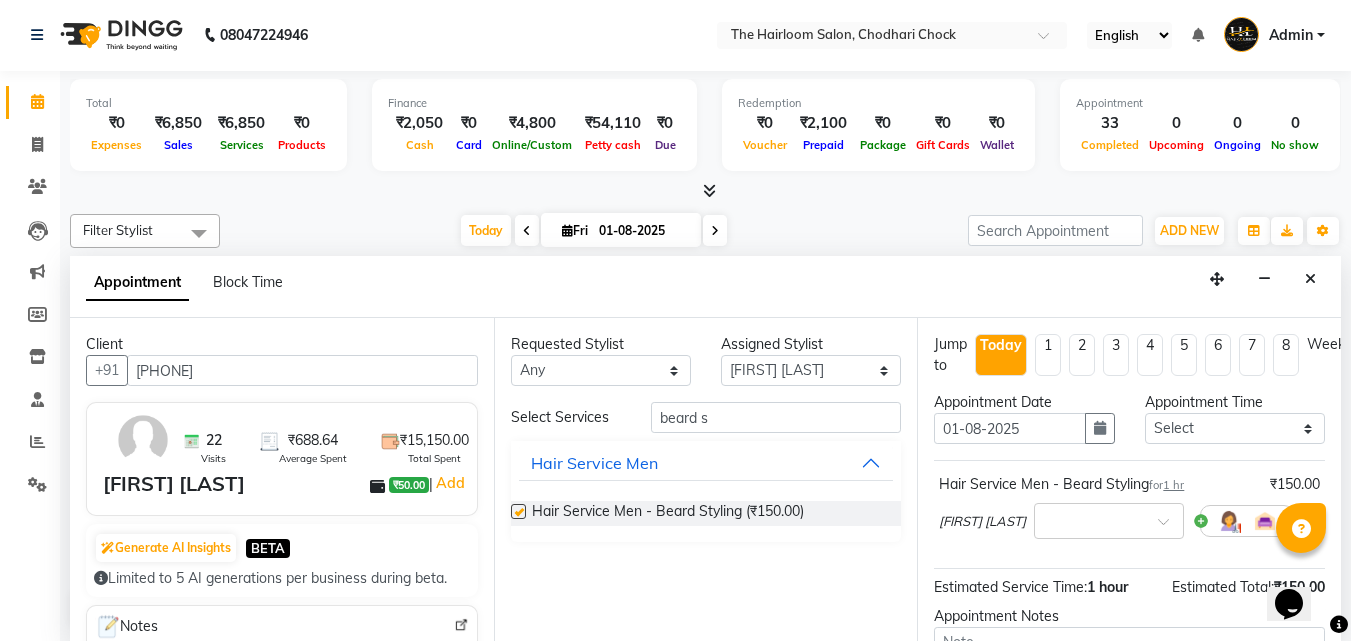 checkbox on "false" 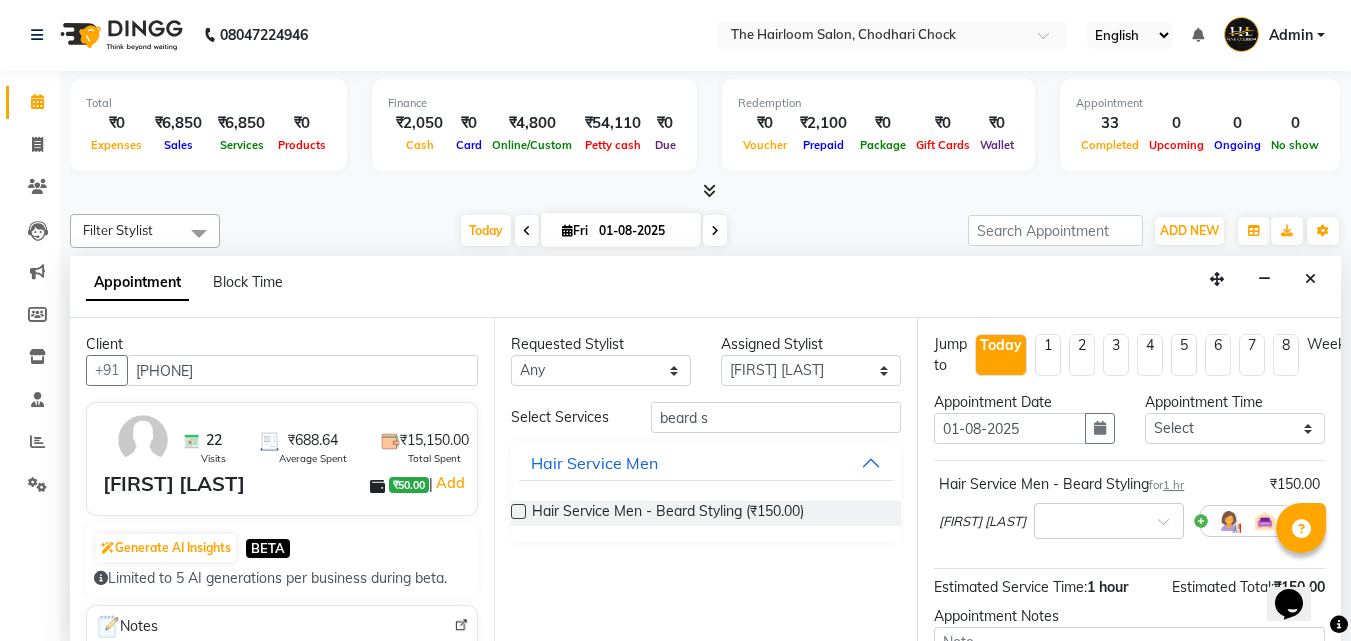 scroll, scrollTop: 218, scrollLeft: 0, axis: vertical 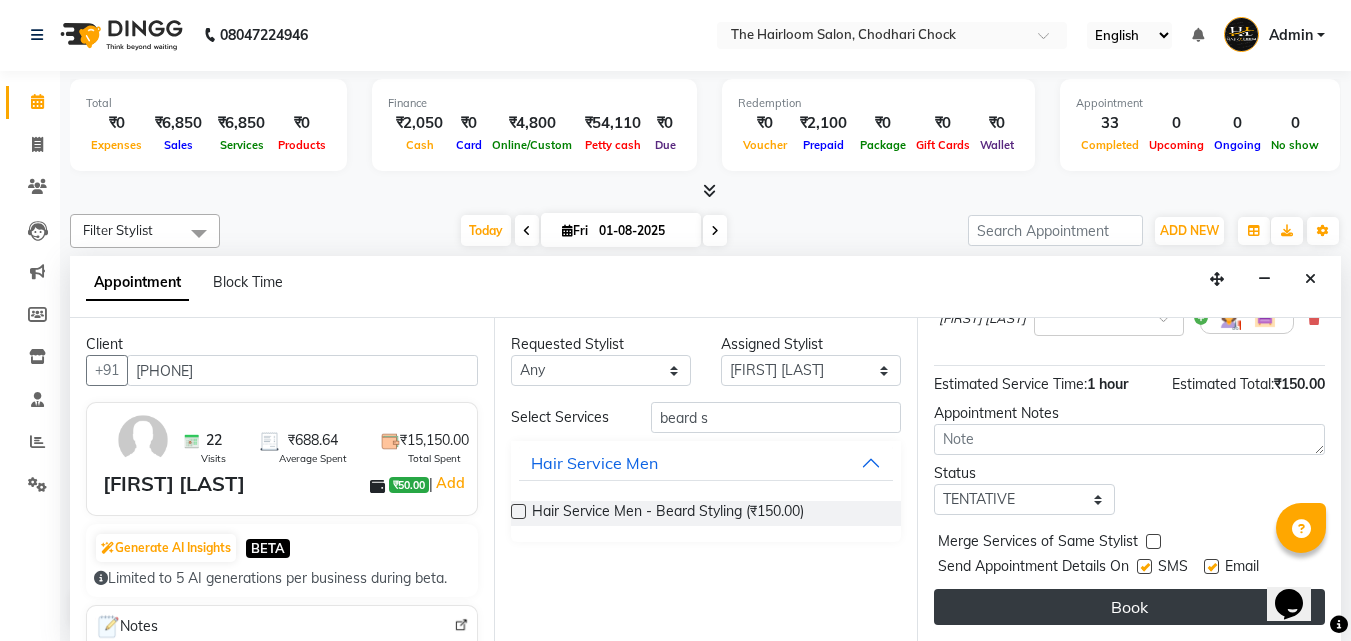 click on "Book" at bounding box center [1129, 607] 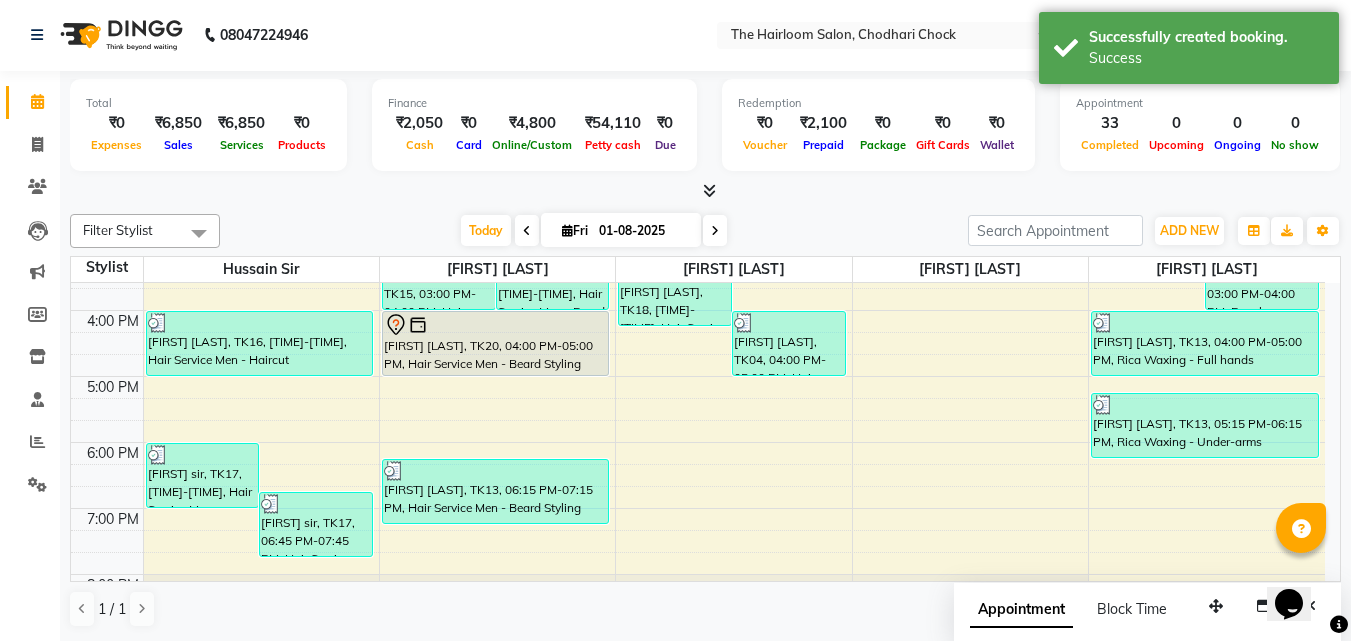 scroll, scrollTop: 0, scrollLeft: 0, axis: both 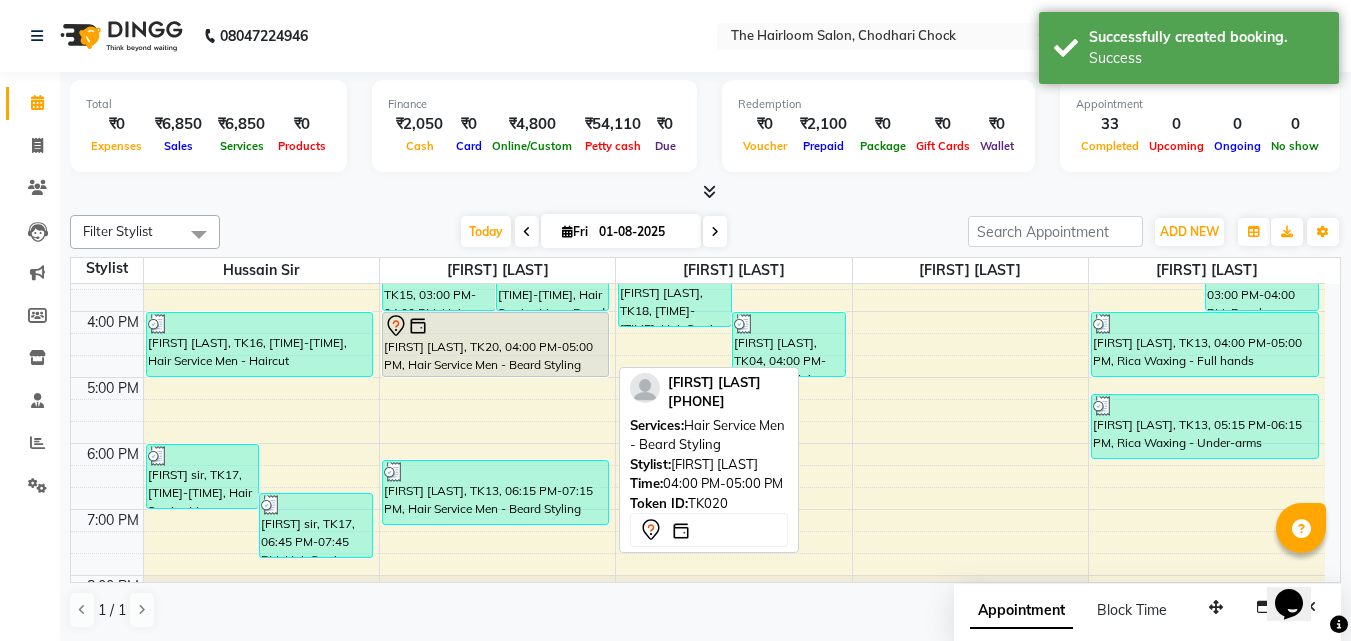 click on "[FIRST] [LAST], TK20, 04:00 PM-05:00 PM, Hair Service Men  - Beard Styling" at bounding box center (496, 344) 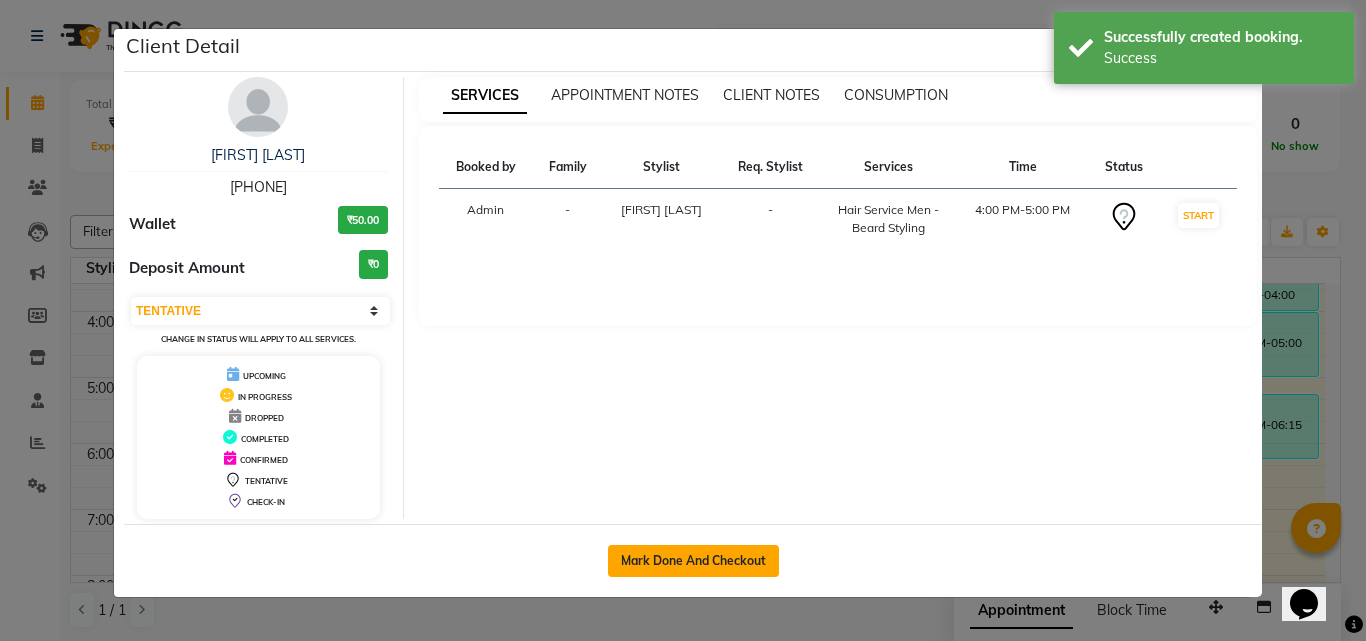 drag, startPoint x: 690, startPoint y: 576, endPoint x: 687, endPoint y: 563, distance: 13.341664 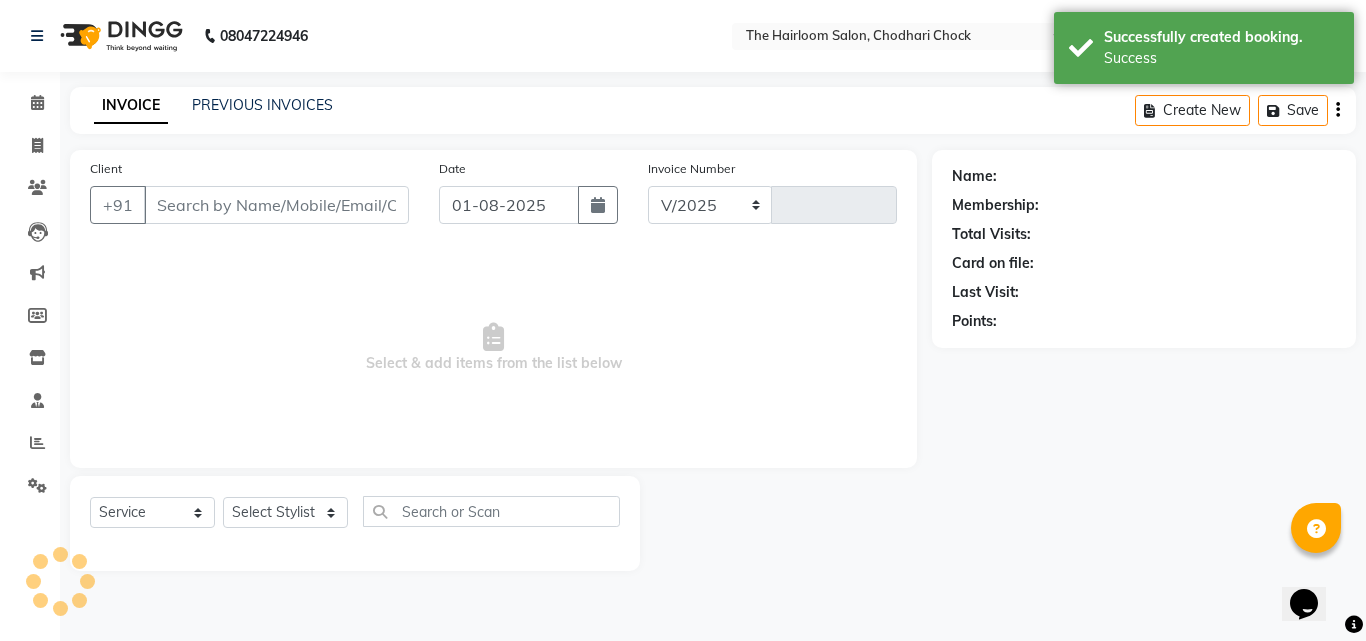 select on "5926" 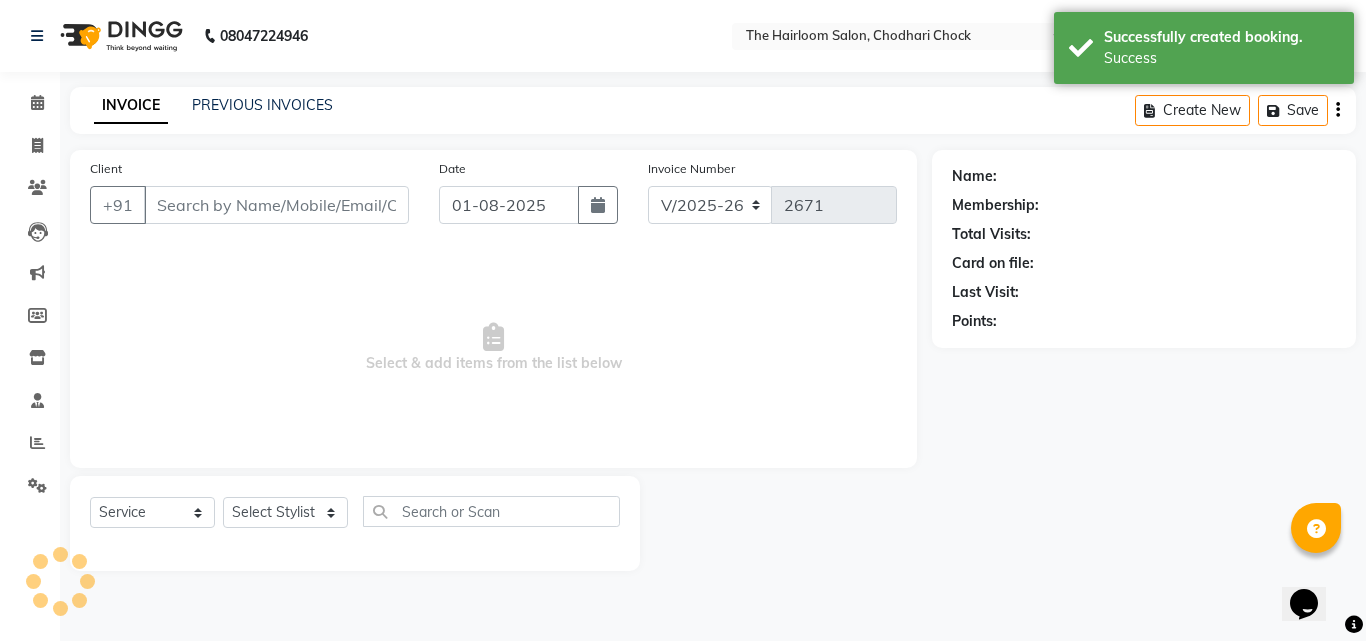 type on "[PHONE]" 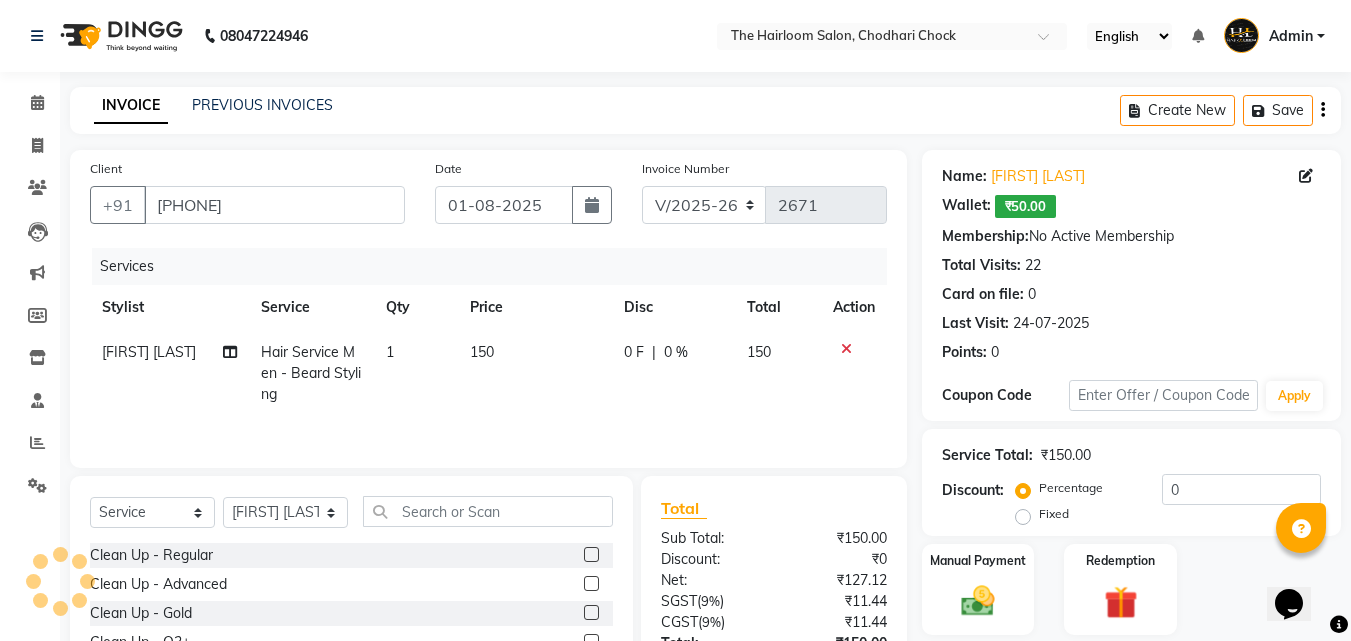 drag, startPoint x: 1006, startPoint y: 577, endPoint x: 1231, endPoint y: 186, distance: 451.1164 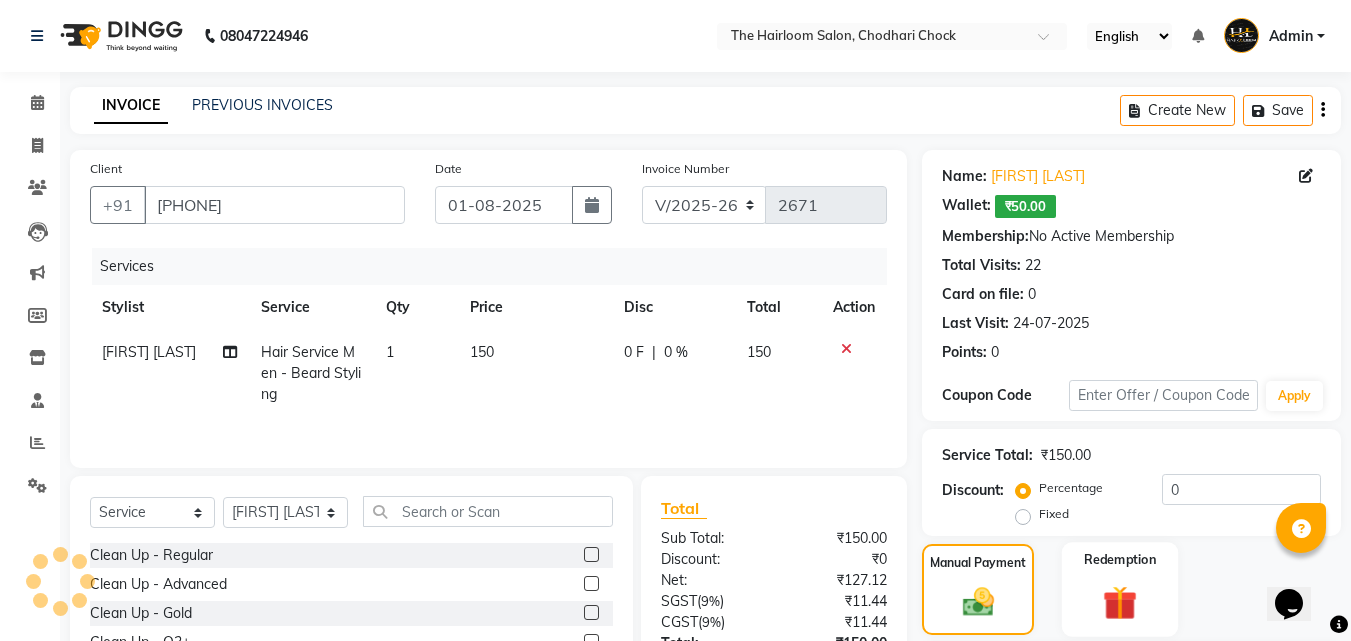 click on "Manual Payment Redemption" 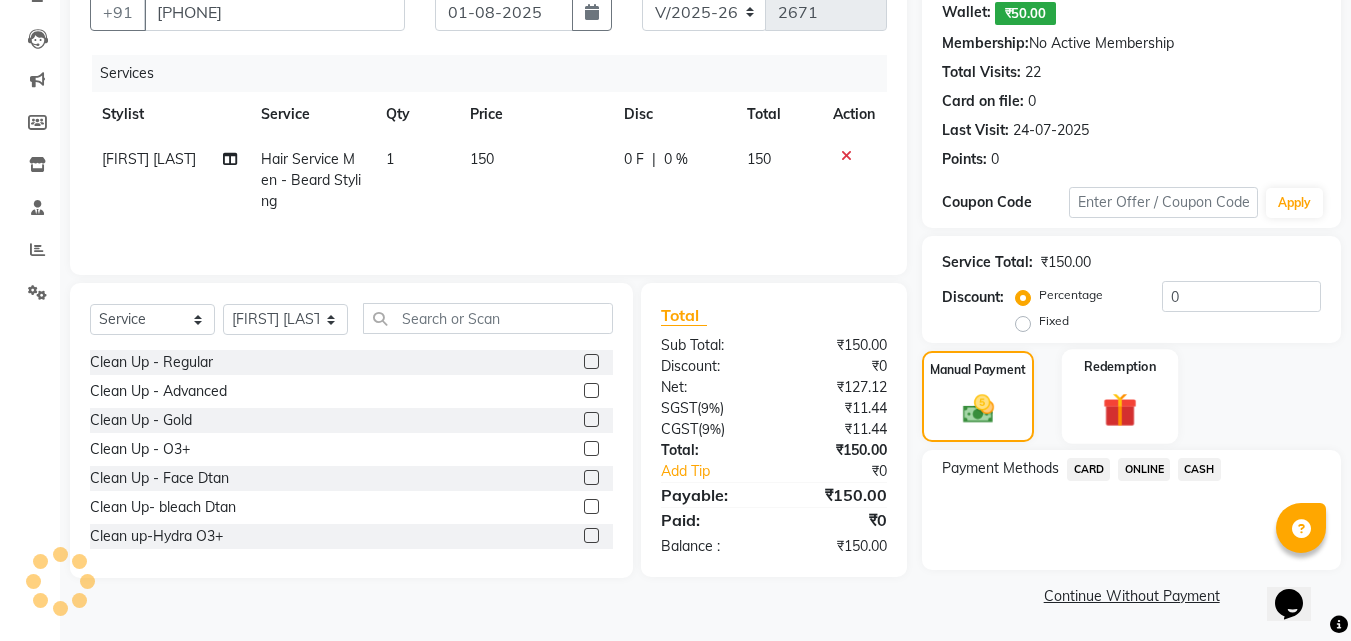 click 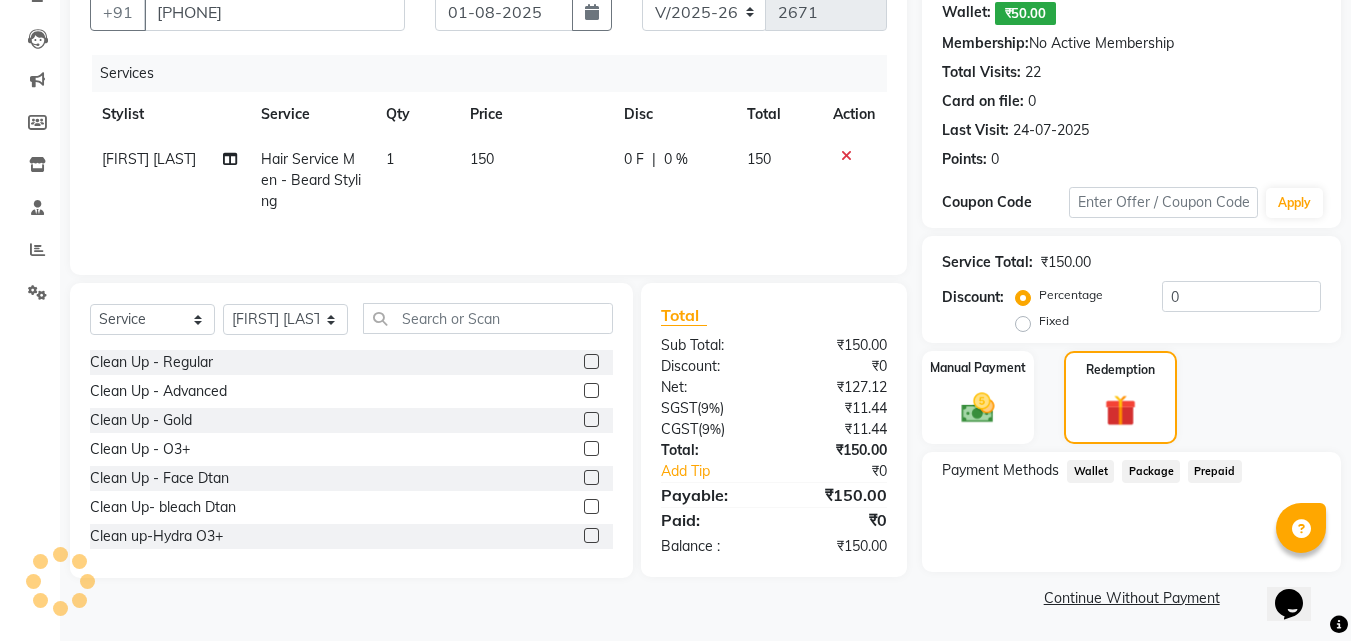 click on "Wallet" 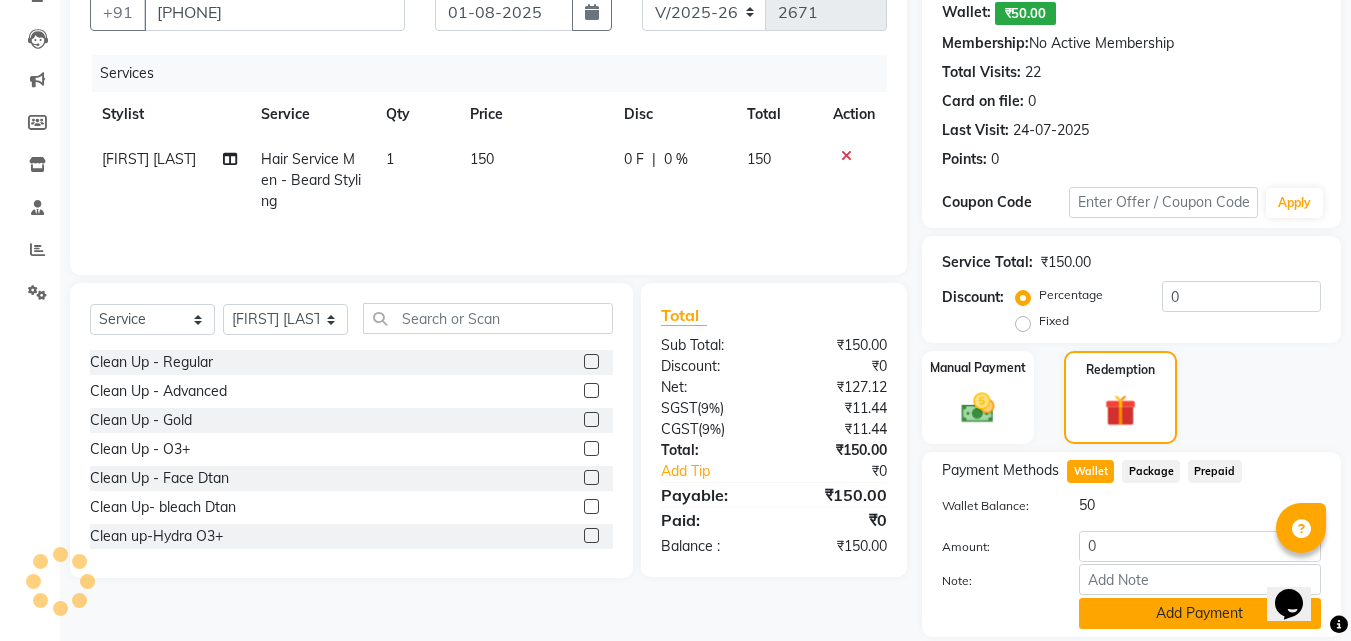 click on "Add Payment" 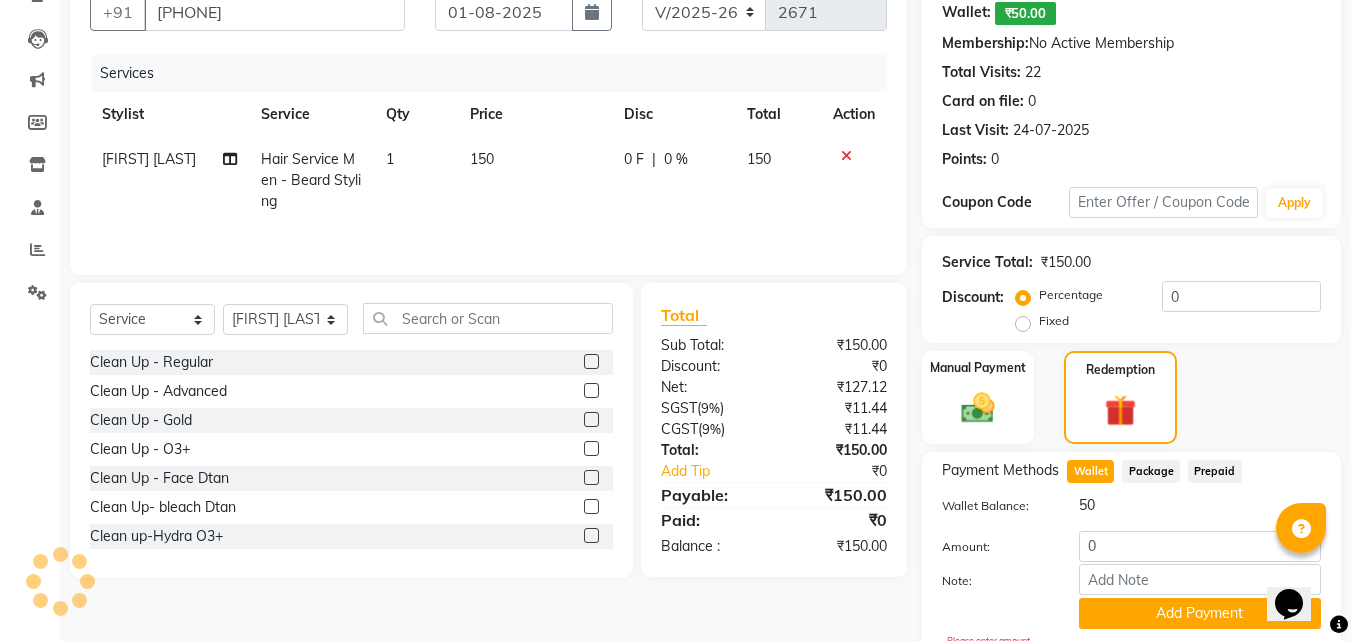 scroll, scrollTop: 260, scrollLeft: 0, axis: vertical 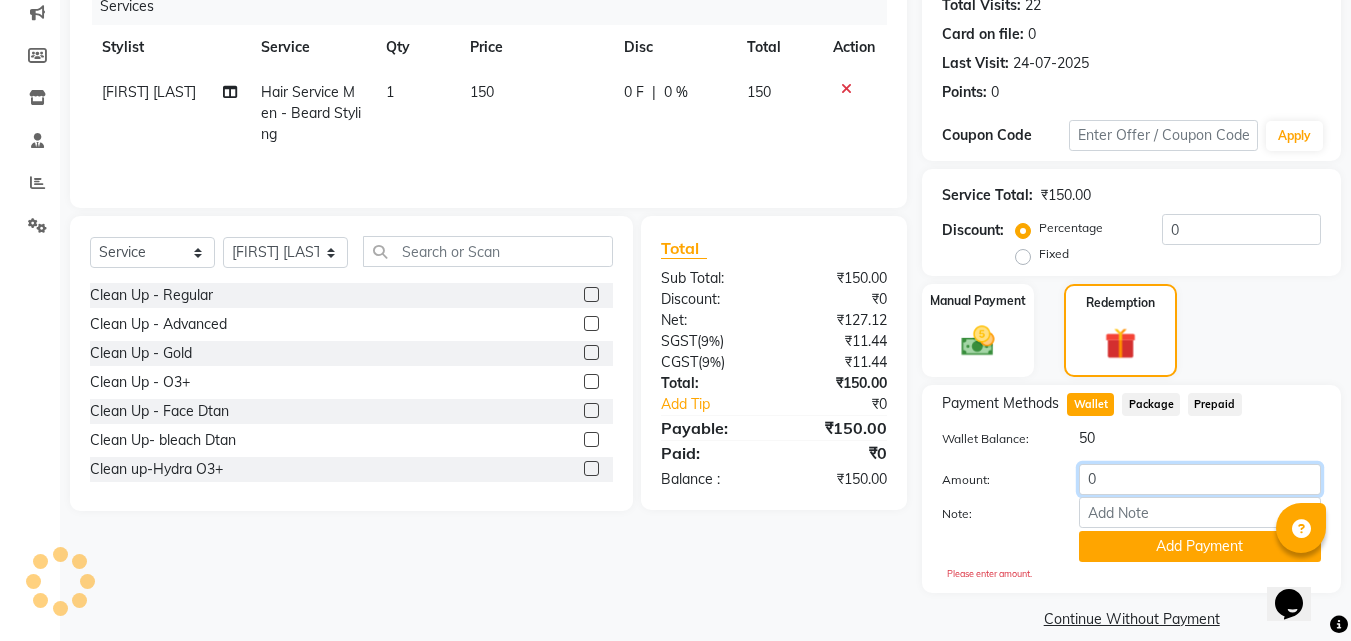 click on "0" 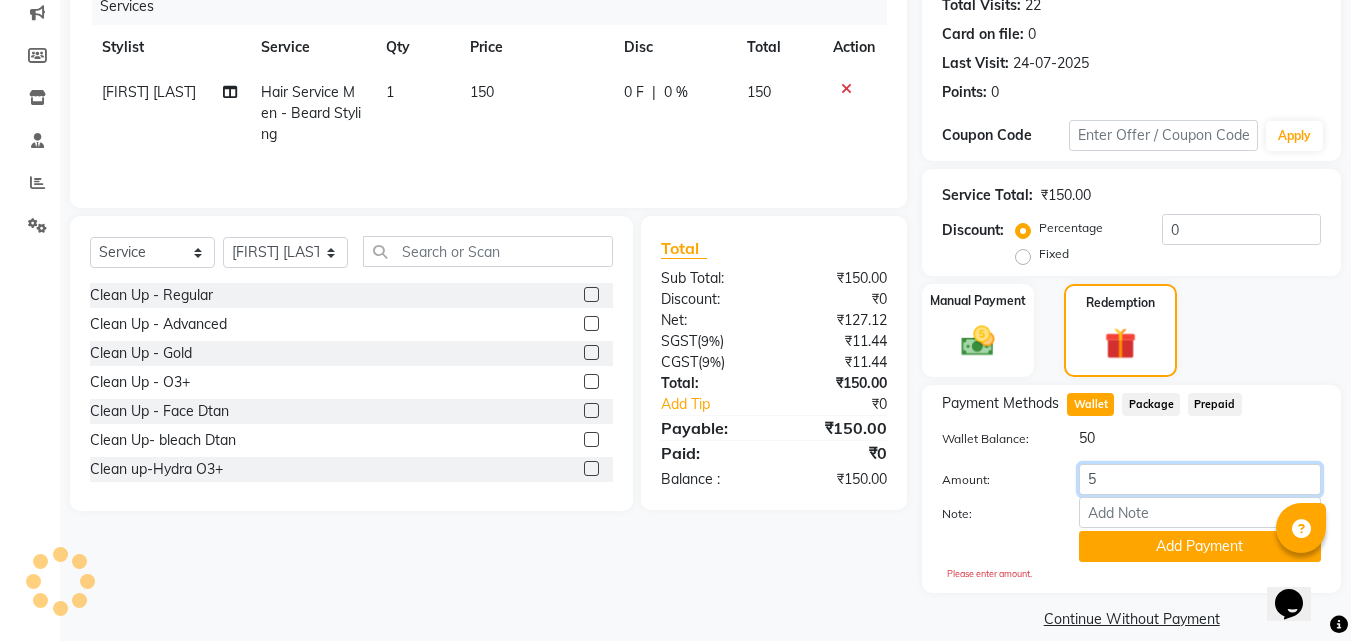 type on "50" 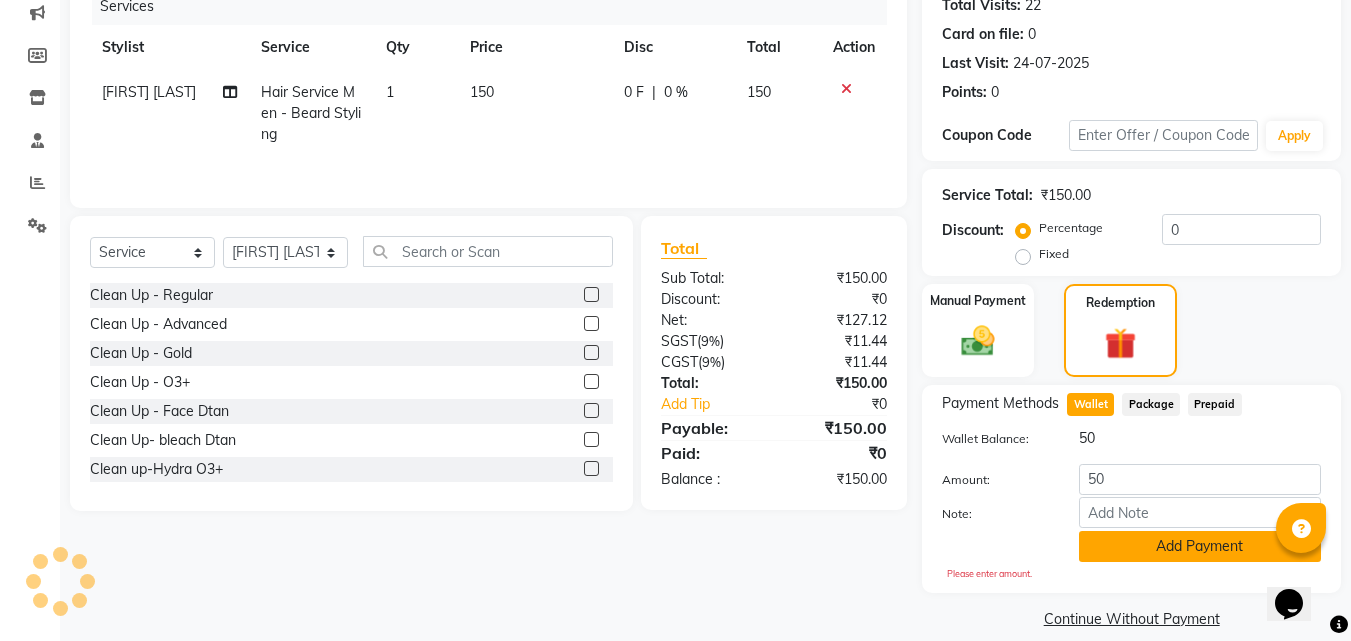 click on "Add Payment" 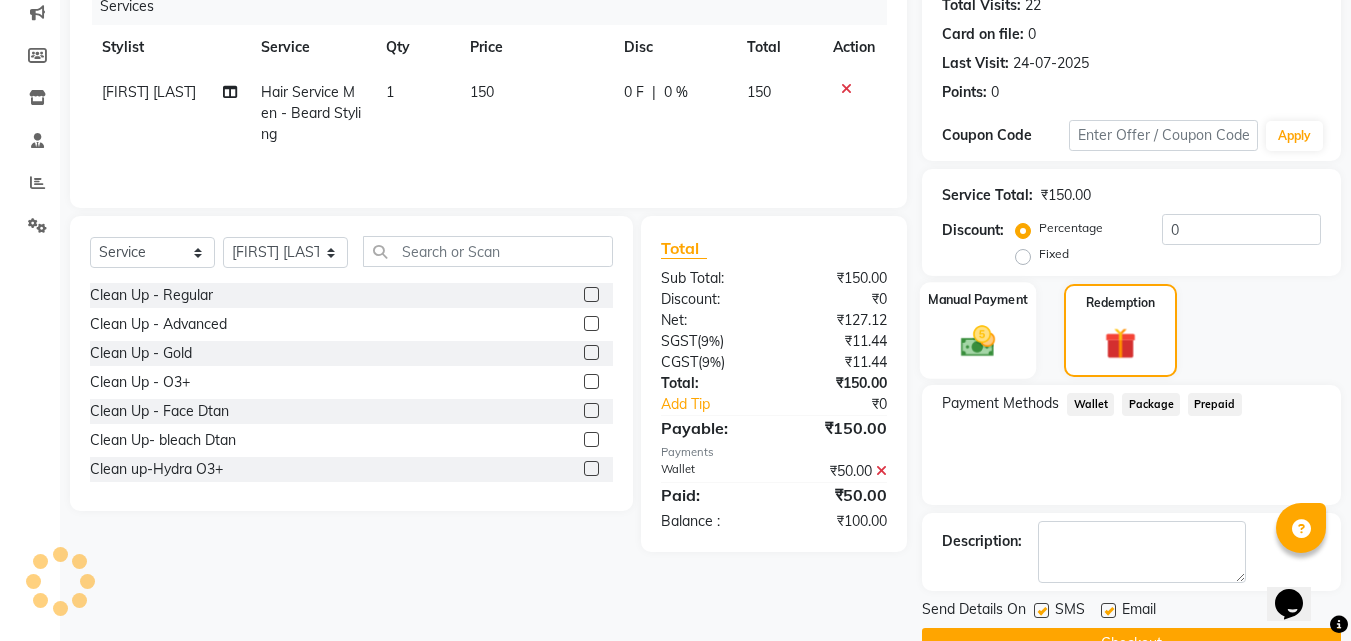 click 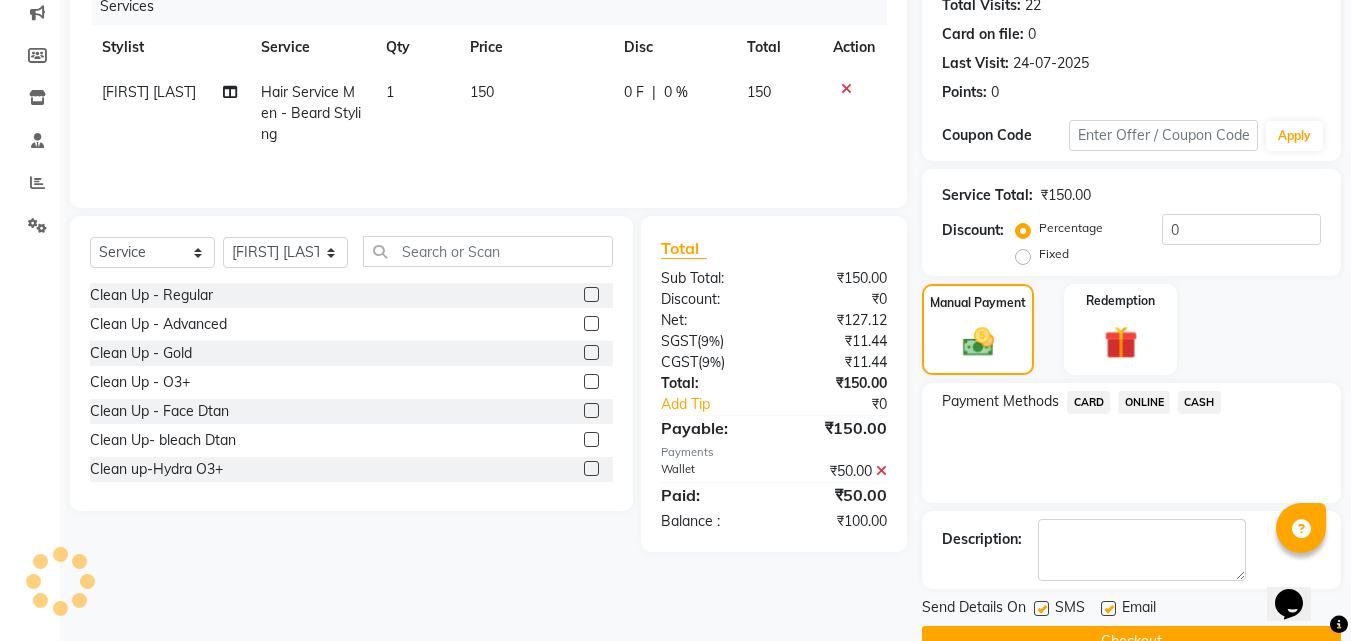 click on "CASH" 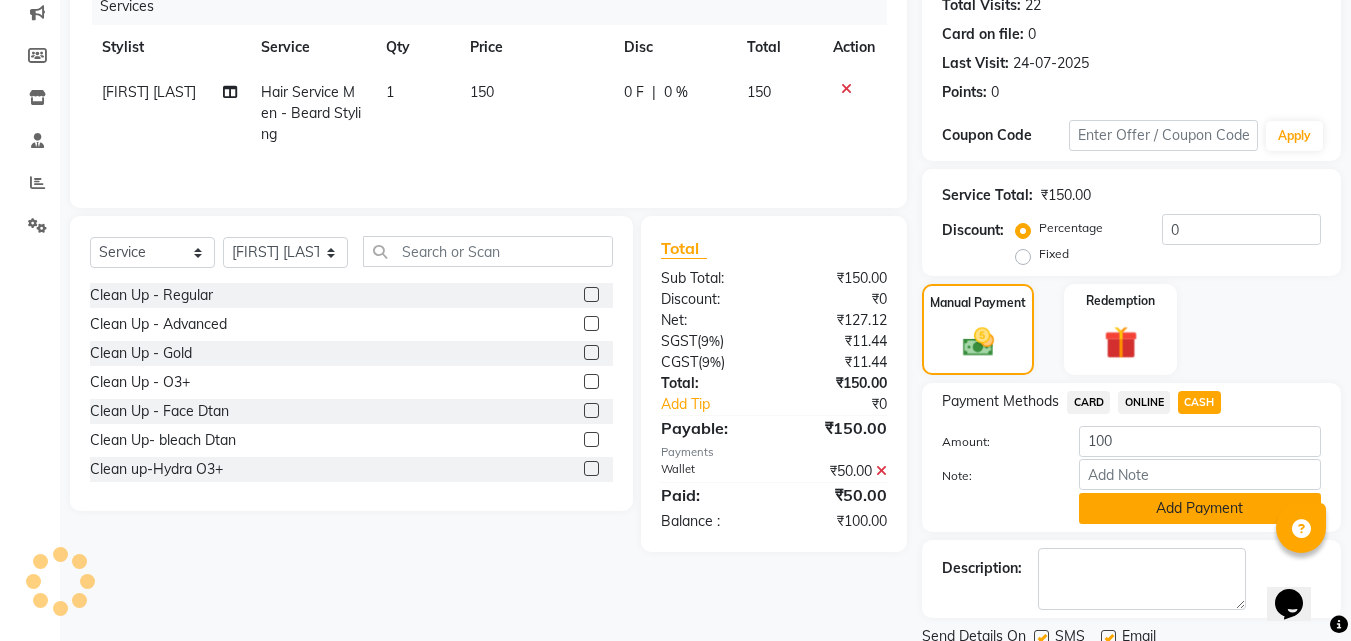 click on "Add Payment" 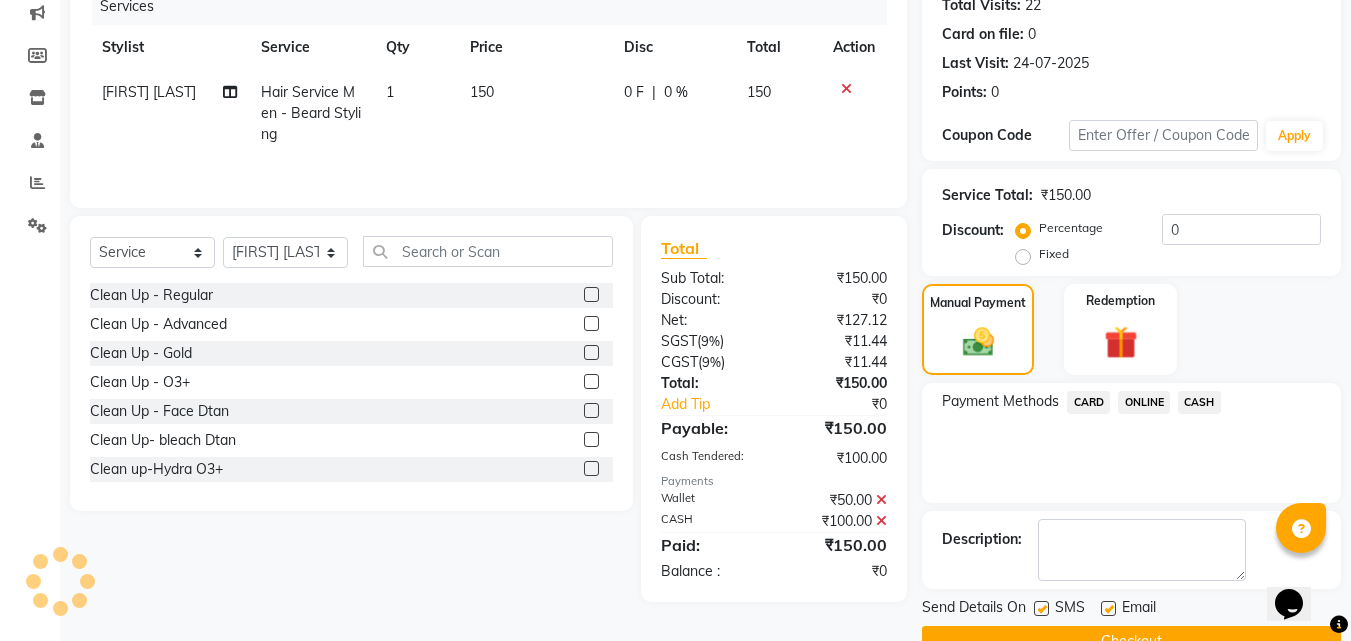 scroll, scrollTop: 306, scrollLeft: 0, axis: vertical 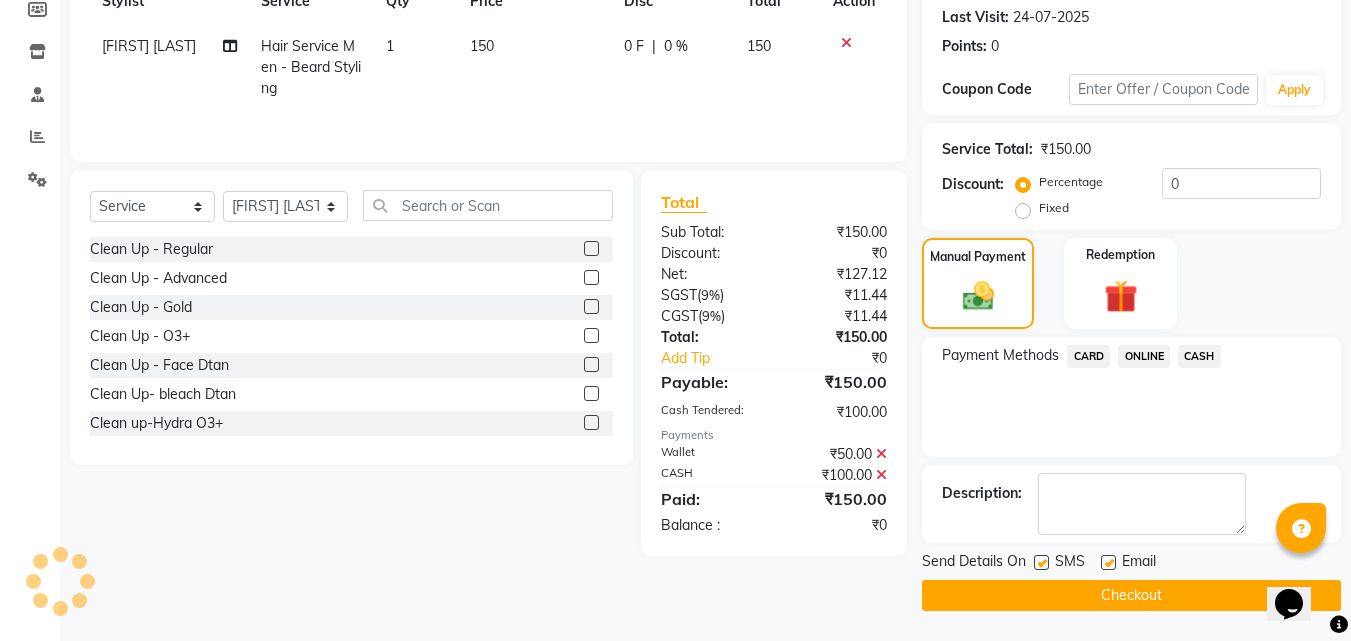 click on "Checkout" 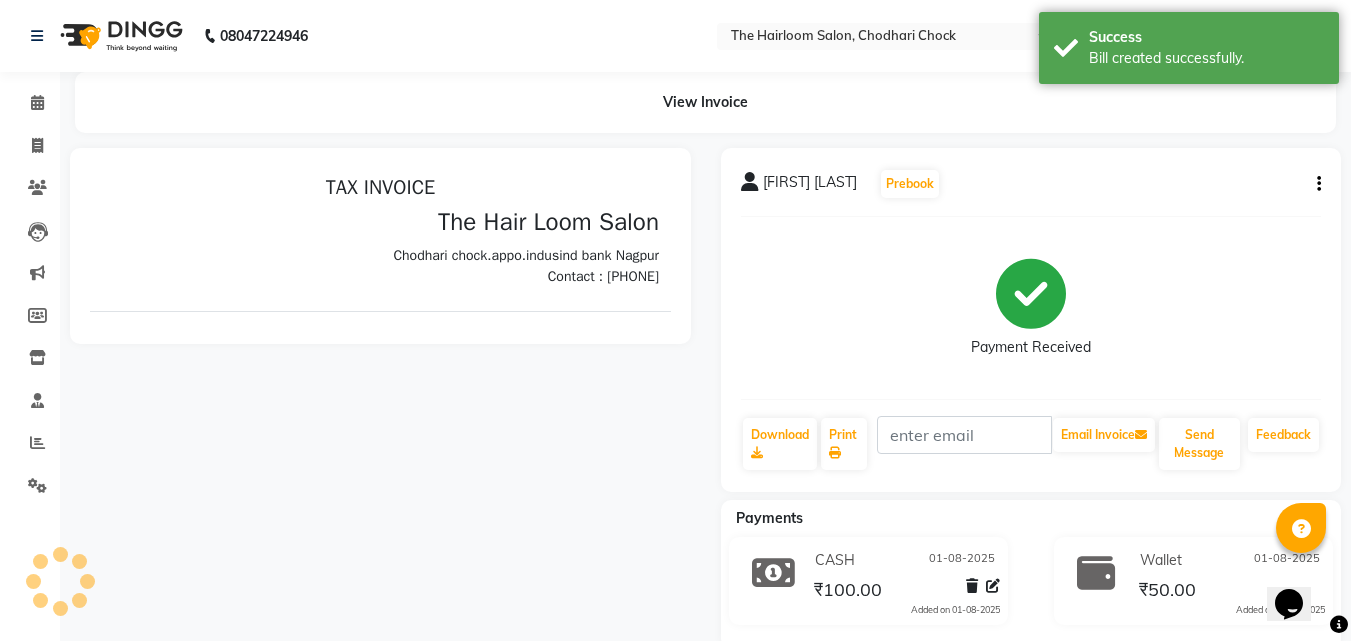 scroll, scrollTop: 0, scrollLeft: 0, axis: both 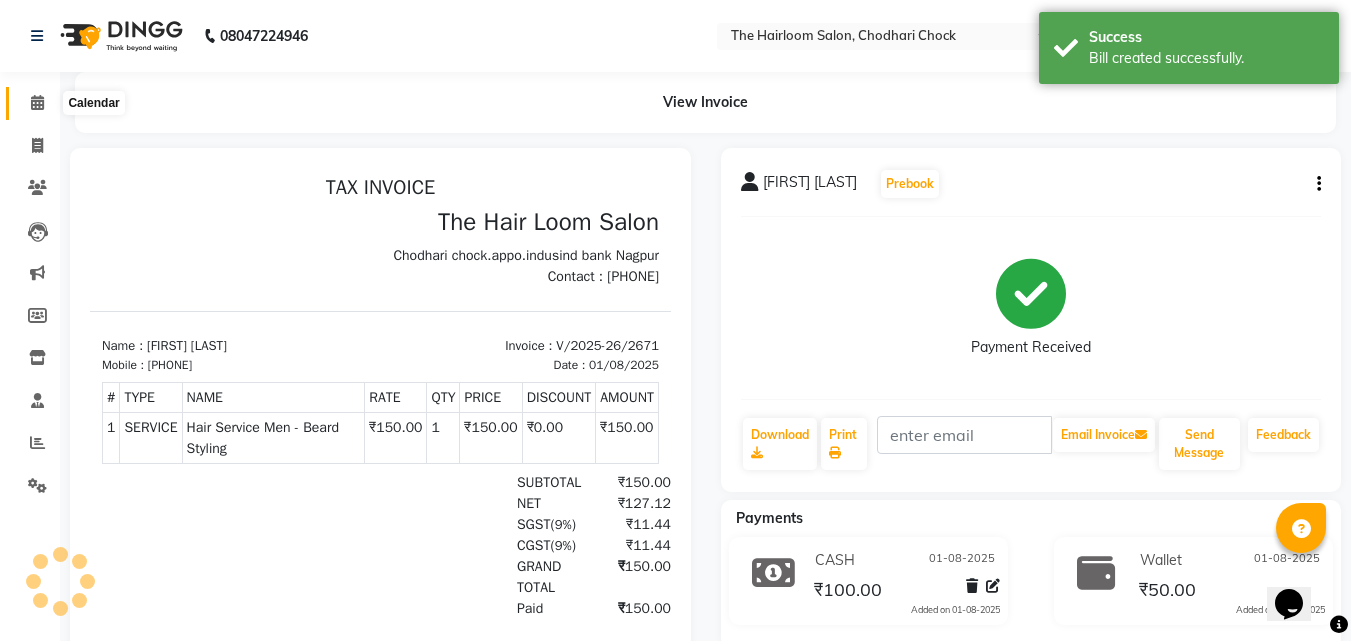 click 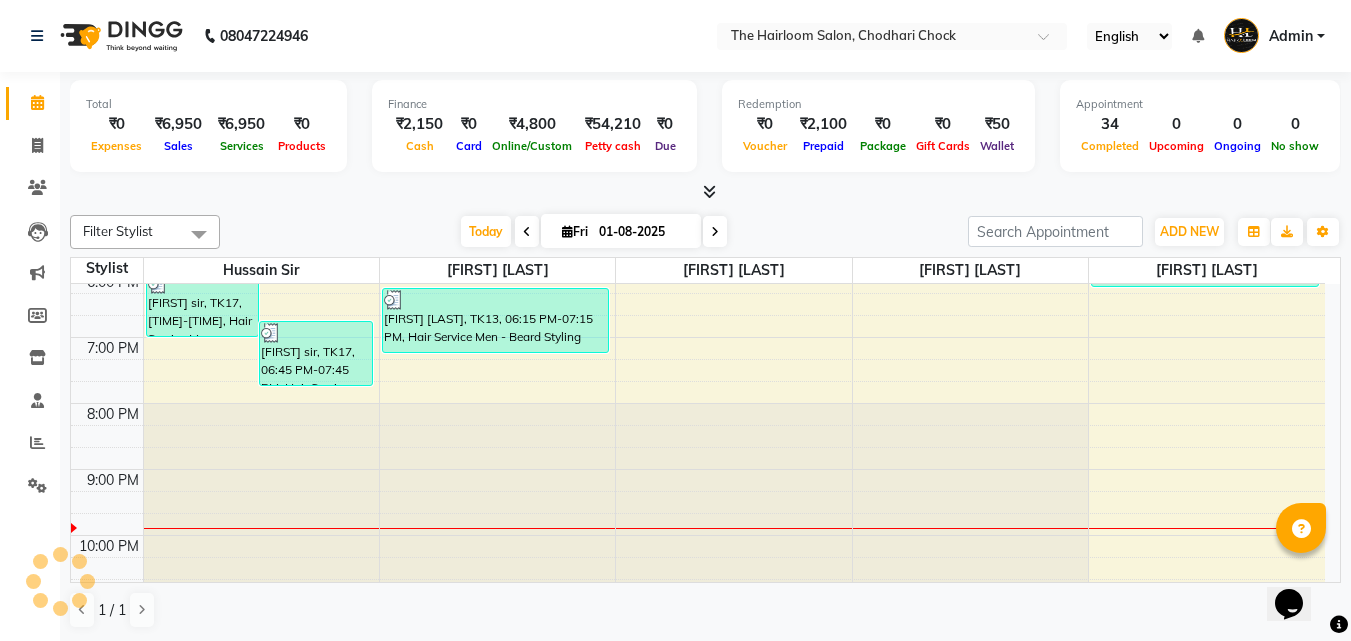 scroll, scrollTop: 657, scrollLeft: 0, axis: vertical 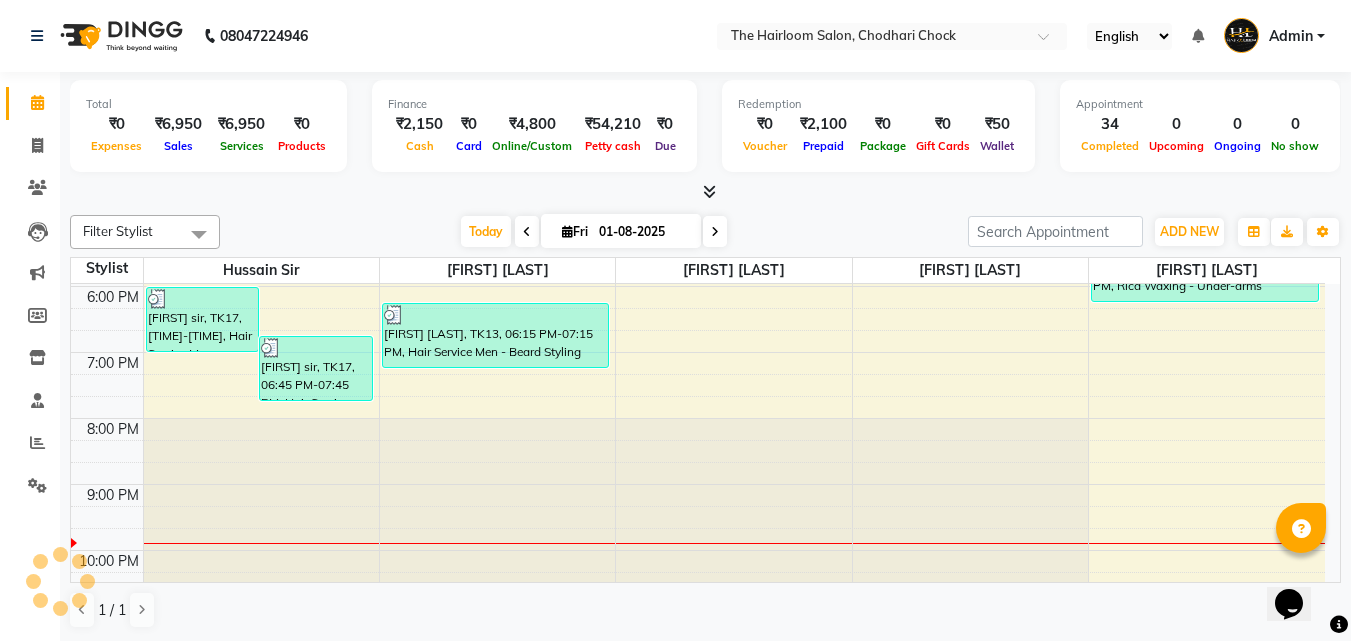 click on "8:00 AM 9:00 AM 10:00 AM 11:00 AM 12:00 PM 1:00 PM 2:00 PM 3:00 PM 4:00 PM 5:00 PM 6:00 PM 7:00 PM 8:00 PM 9:00 PM 10:00 PM 11:00 PM     [FIRST] sir, TK17, [TIME]-[TIME], Hair Service Men  - Haircut     [FIRST] sir, TK17, [TIME]-[TIME], Hair Service Men  - Beard Styling     [FIRST] mam, TK11, [TIME]-[TIME], Hair Service Women  - Haircut     [FIRST] [LAST], TK16, [TIME]-[TIME], Hair Service Men  - Haircut     [FIRST] [LAST], TK05, [TIME]-[TIME], Hair Service Men  - Haircut     [FIRST] Sir Clinte, TK12, [TIME]-[TIME], Hair Service Men  - Haircut     [FIRST] [LAST], TK05, [TIME]-[TIME], Hair Service Men  - Beard Styling     [FIRST] [LAST], TK07, [TIME]-[TIME], kids hair cut     [FIRST] [LAST], TK07, [TIME]-[TIME], Hair Service Men  - Haircut     [FIRST] Sir Clinte, TK12, [TIME]-[TIME], Threading  - Eyebrows     [FIRST] Sir, TK10, [TIME]-[TIME], Hair Service Men  - Haircut     [FIRST] [LAST], TK15, [TIME]-[TIME], Hair Service Men  - Haircut" at bounding box center (698, 154) 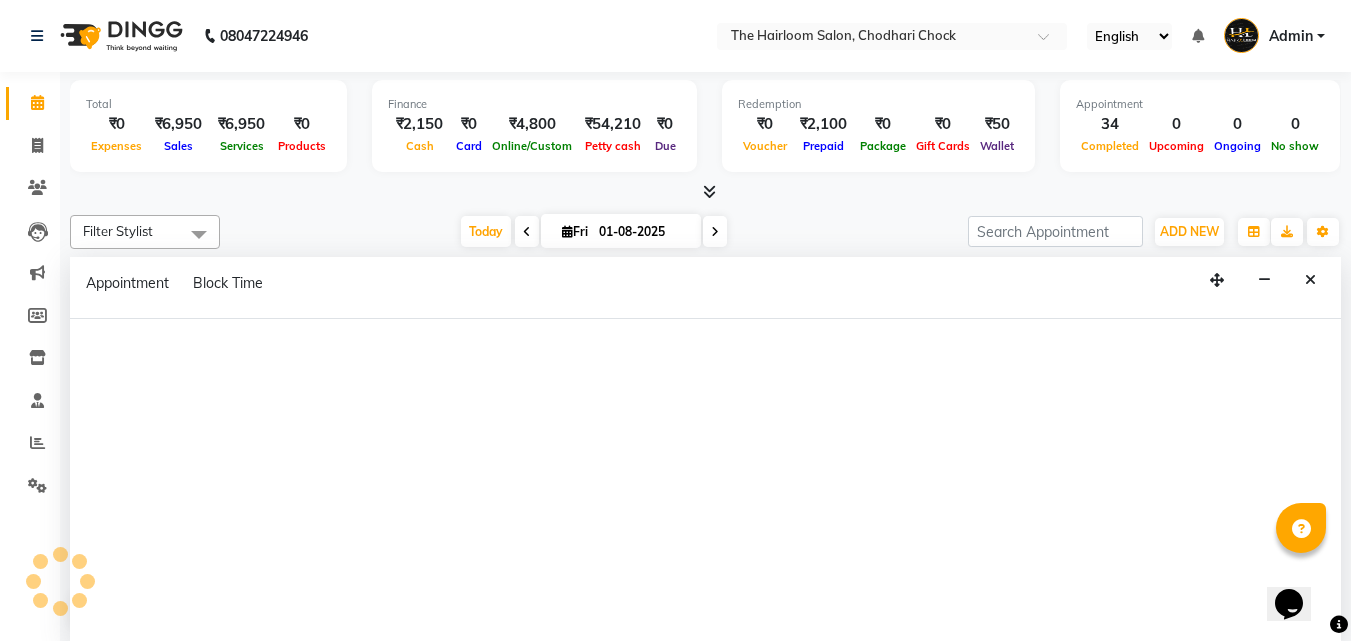 select on "41756" 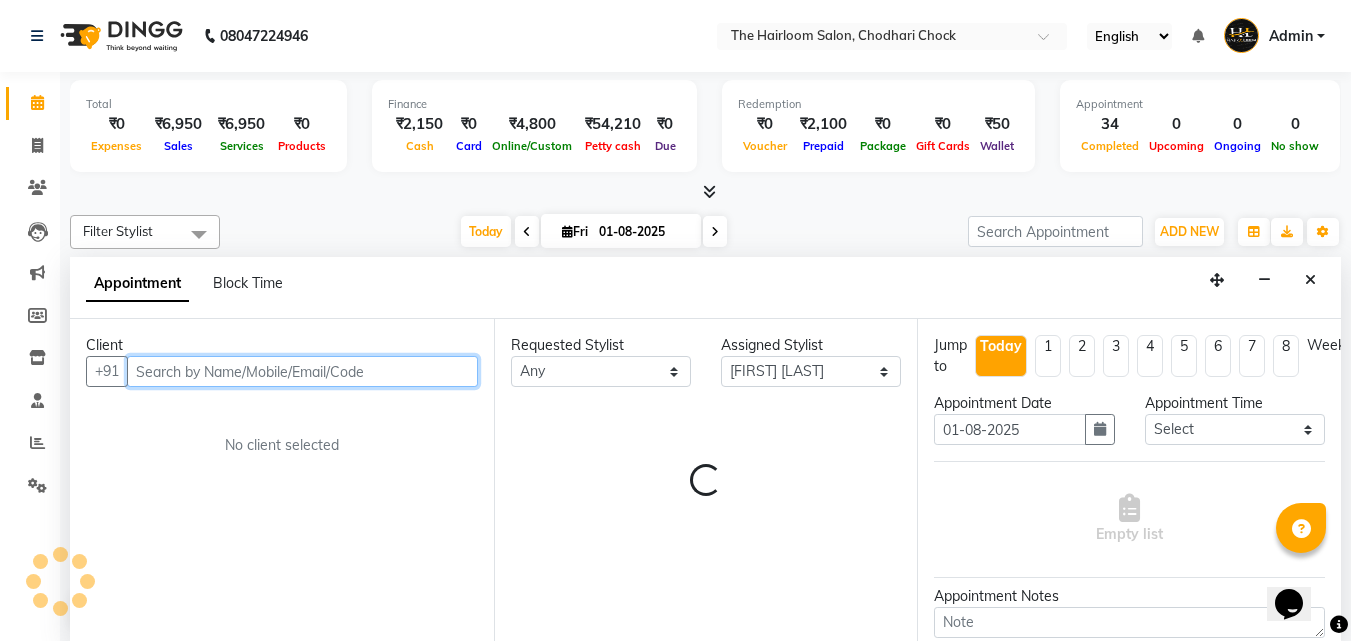 click at bounding box center [302, 371] 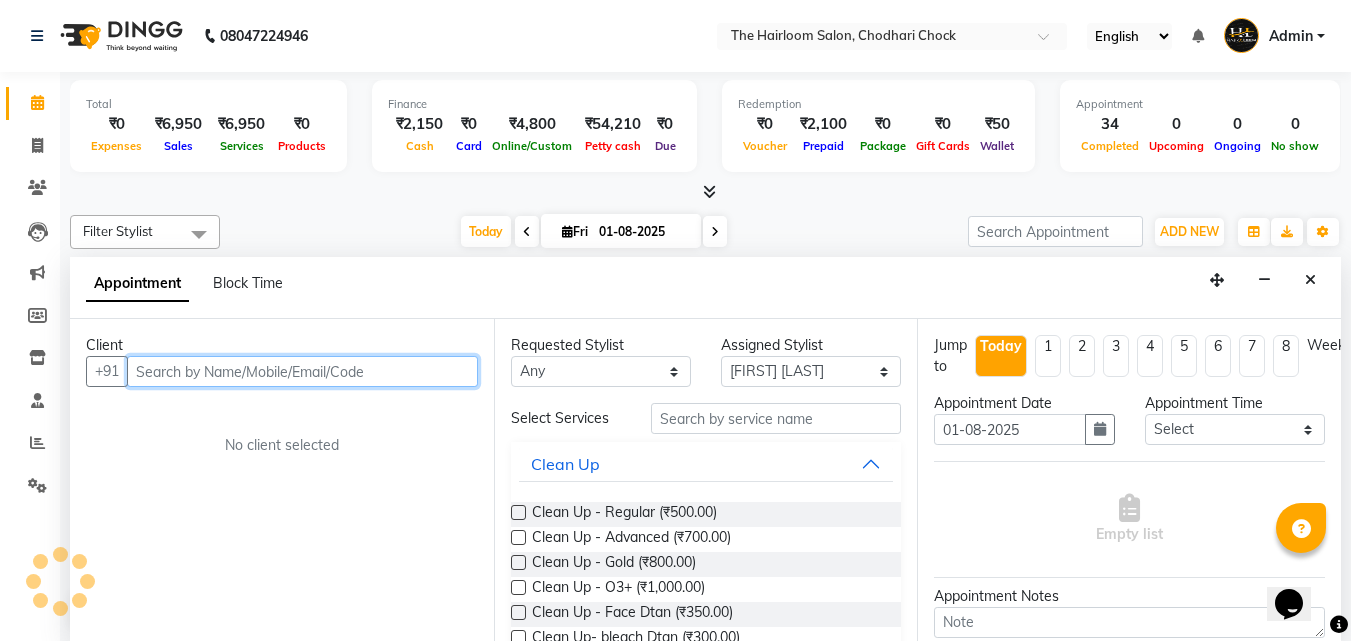 scroll, scrollTop: 1, scrollLeft: 0, axis: vertical 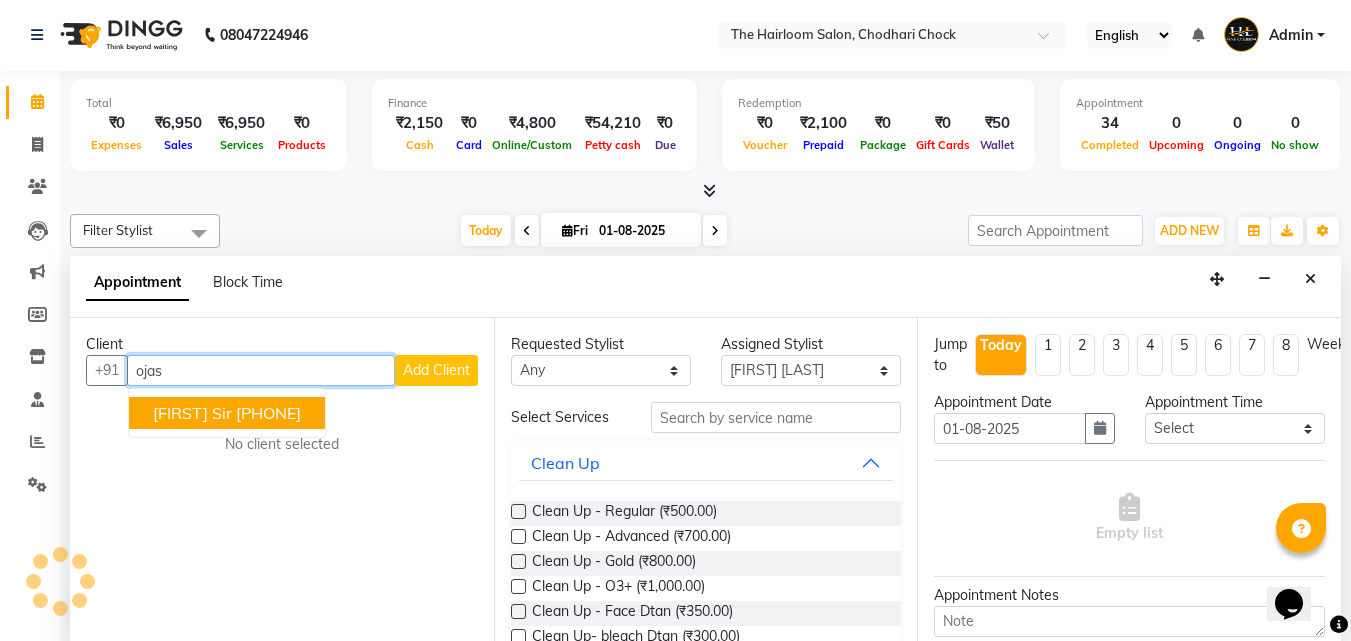 click on "[FIRST] Sir" at bounding box center (192, 413) 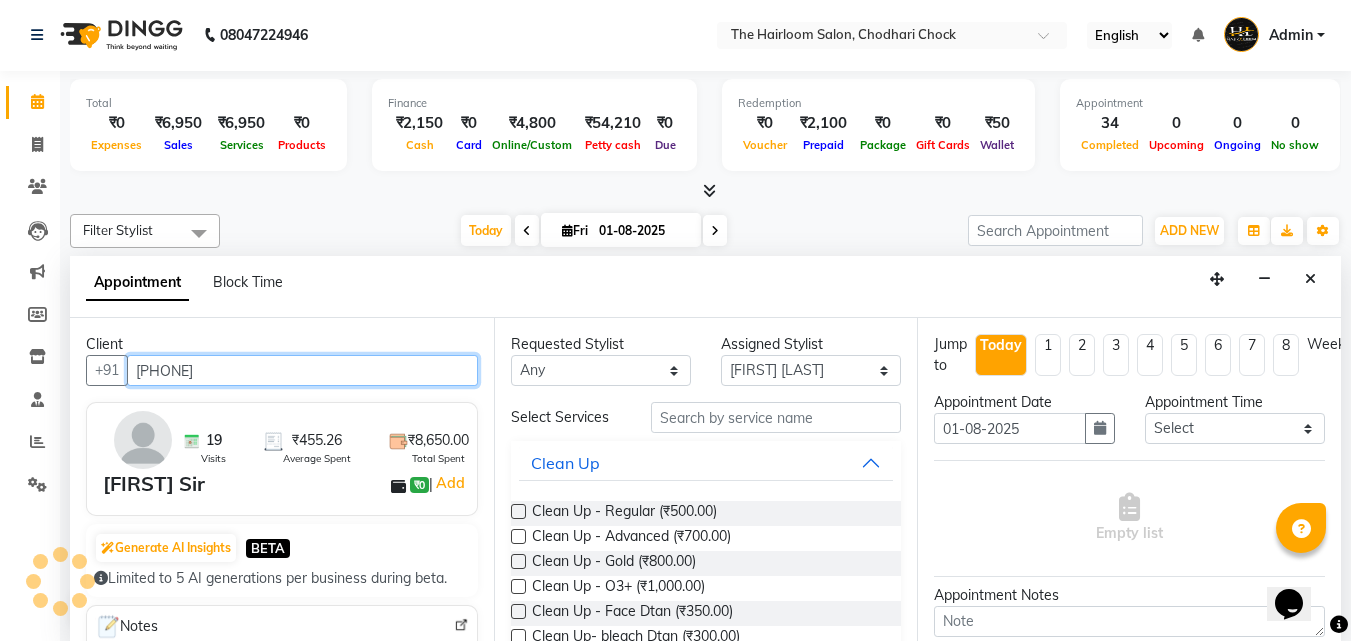 type on "[PHONE]" 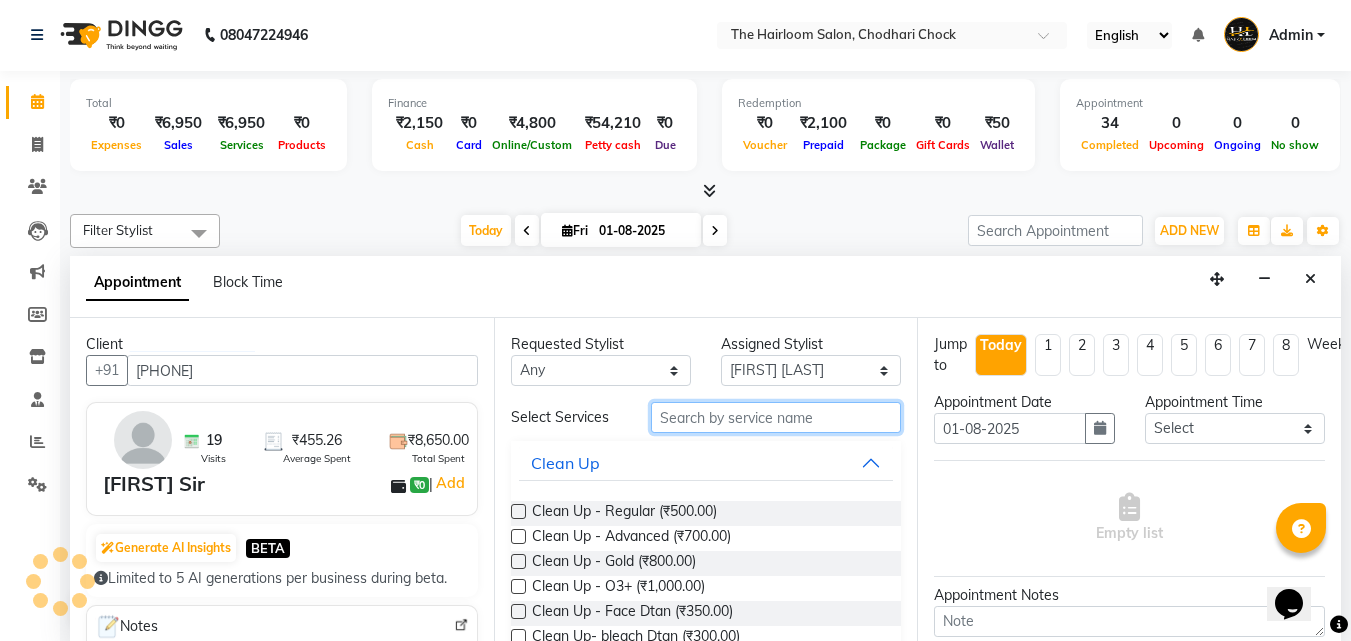 click at bounding box center (776, 417) 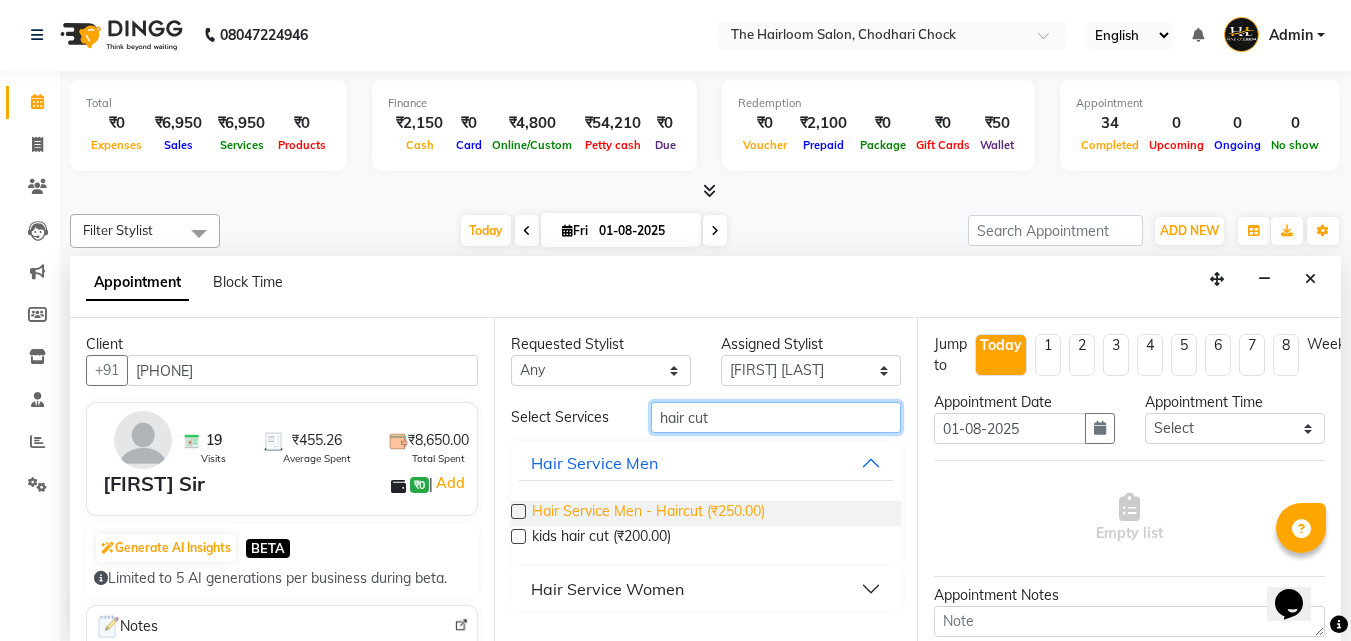 type on "hair cut" 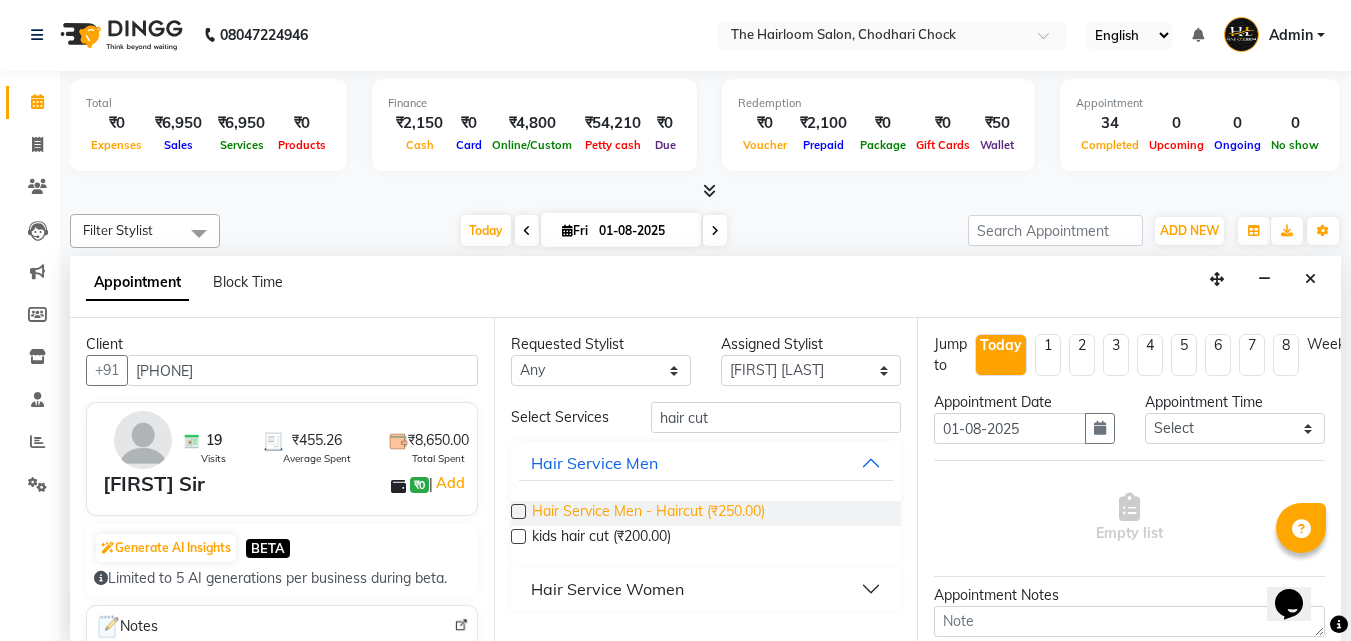 click on "Hair Service Men  - Haircut (₹250.00)" at bounding box center (648, 513) 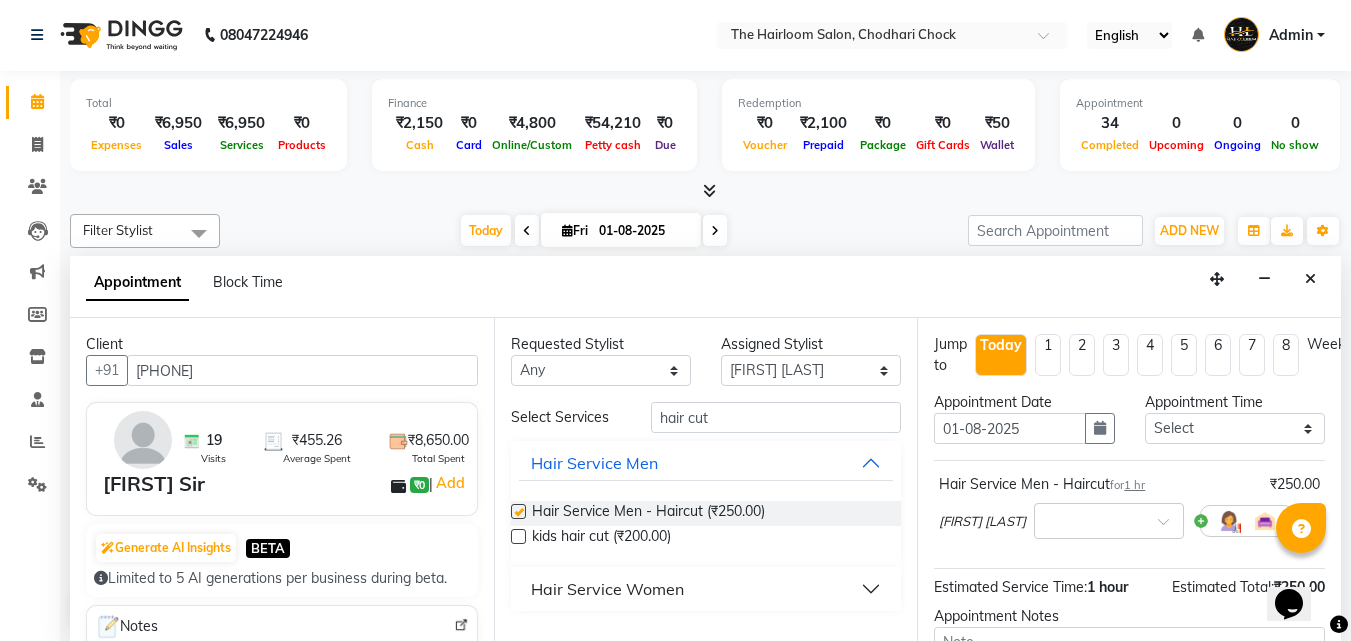 checkbox on "false" 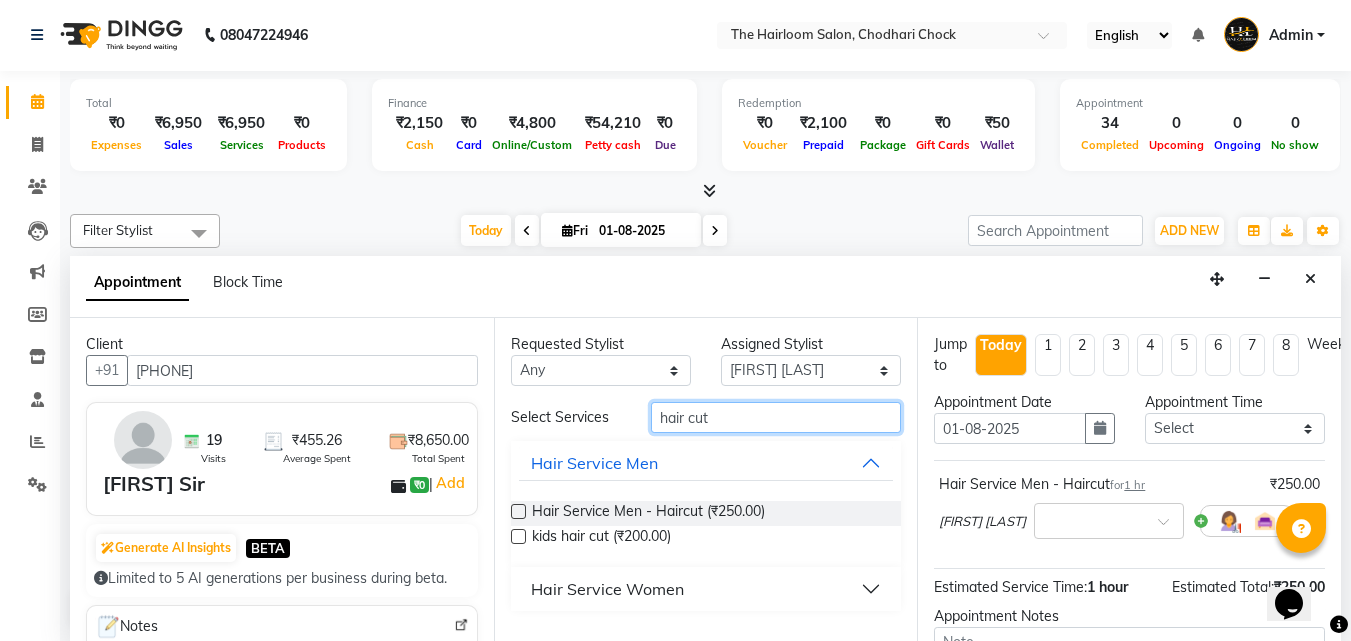 click on "hair cut" at bounding box center [776, 417] 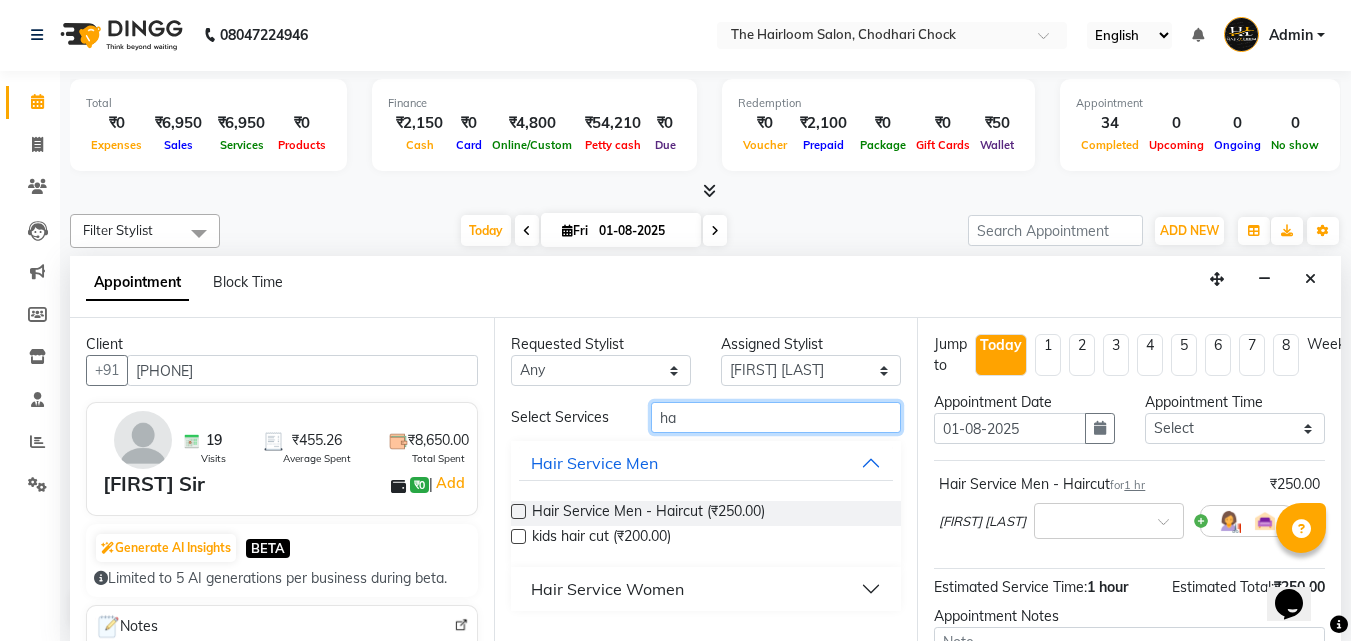type on "h" 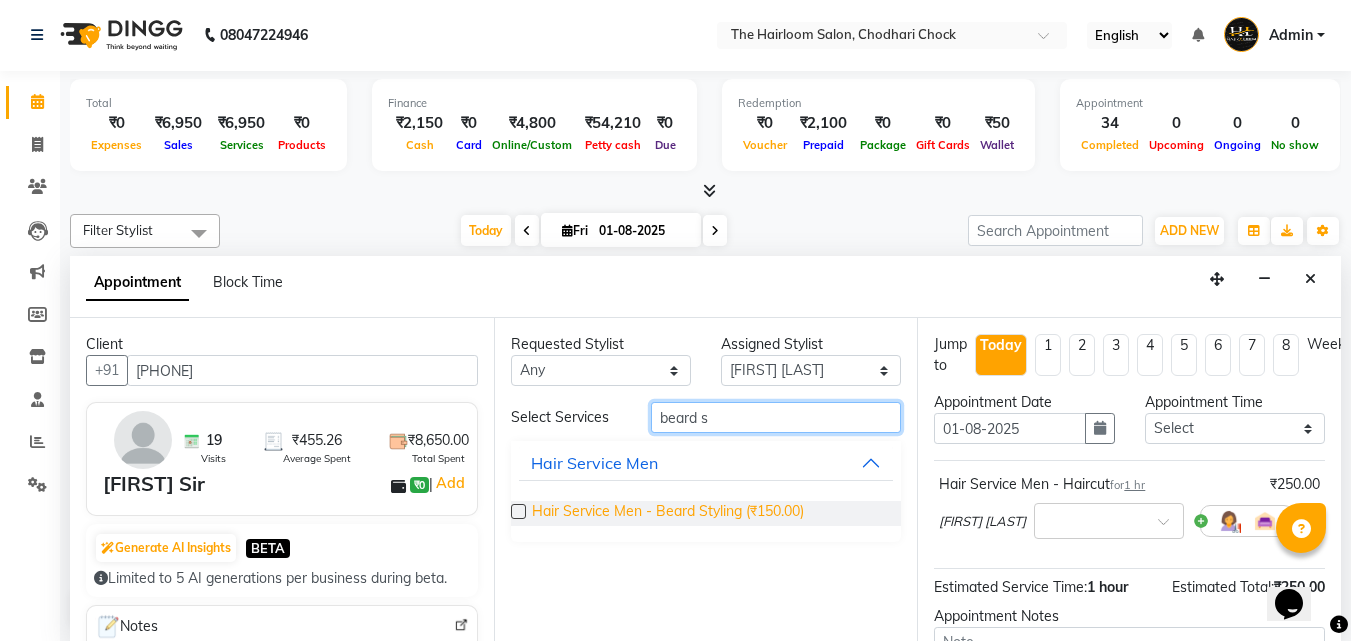 type on "beard s" 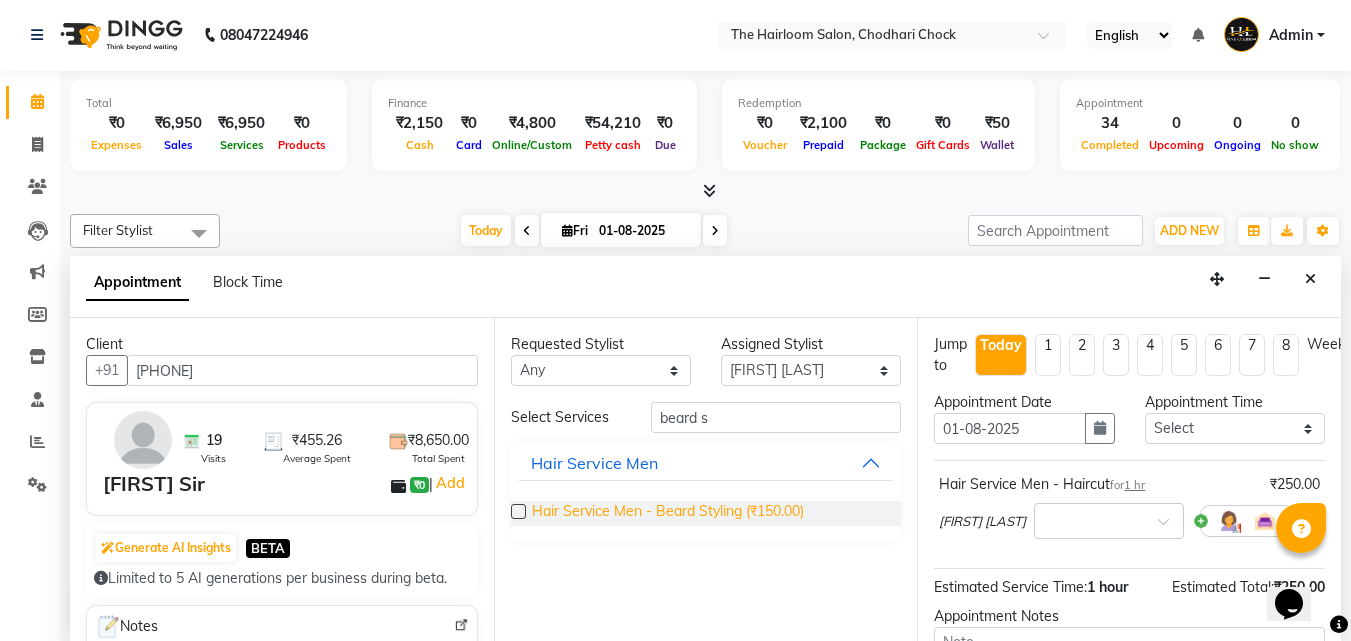 click on "Hair Service Men  - Beard Styling (₹150.00)" at bounding box center [668, 513] 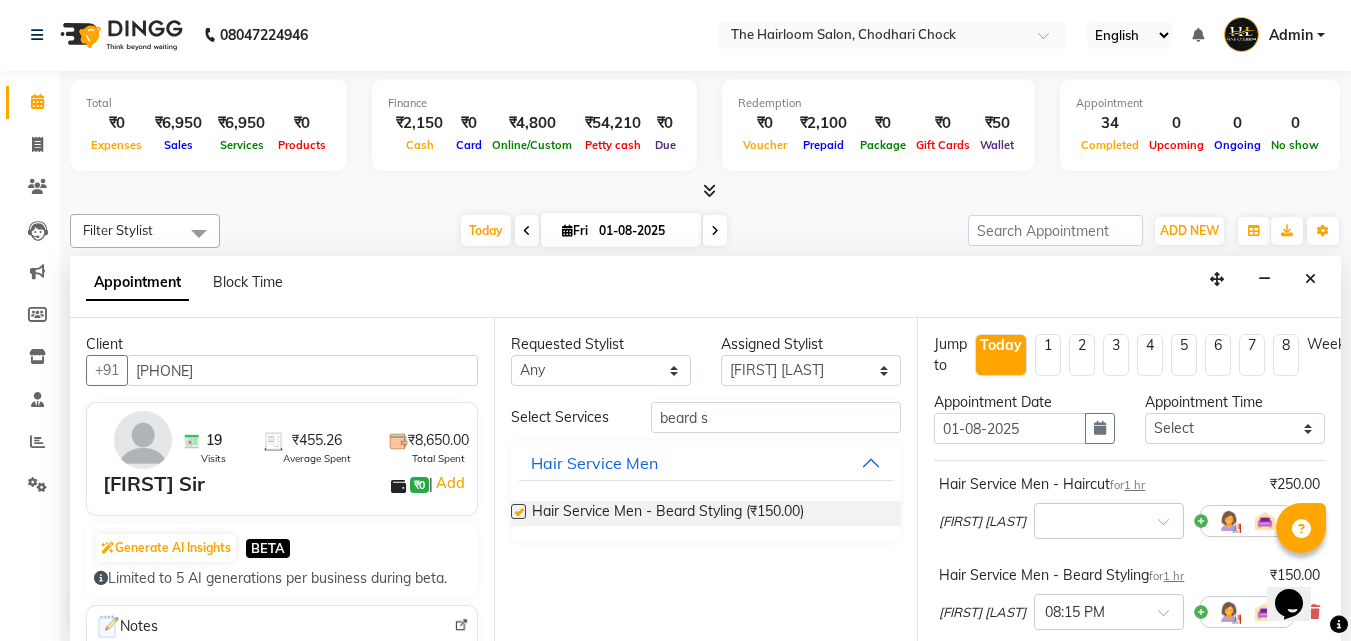 checkbox on "false" 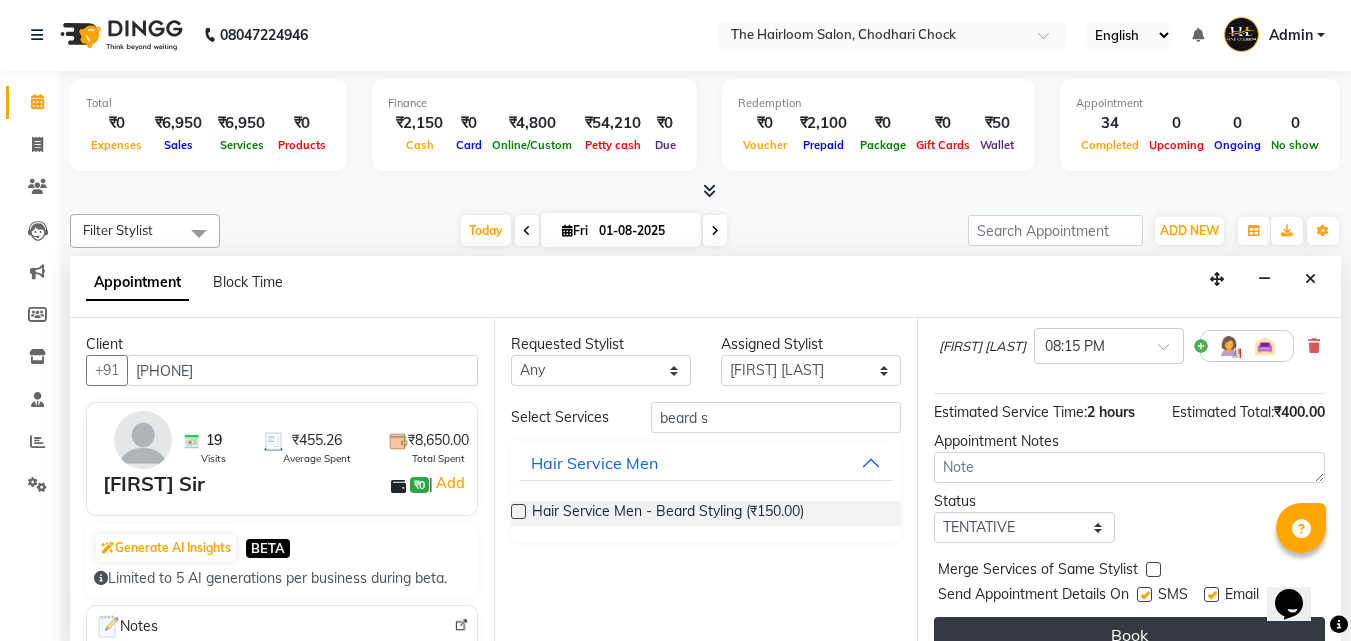scroll, scrollTop: 309, scrollLeft: 0, axis: vertical 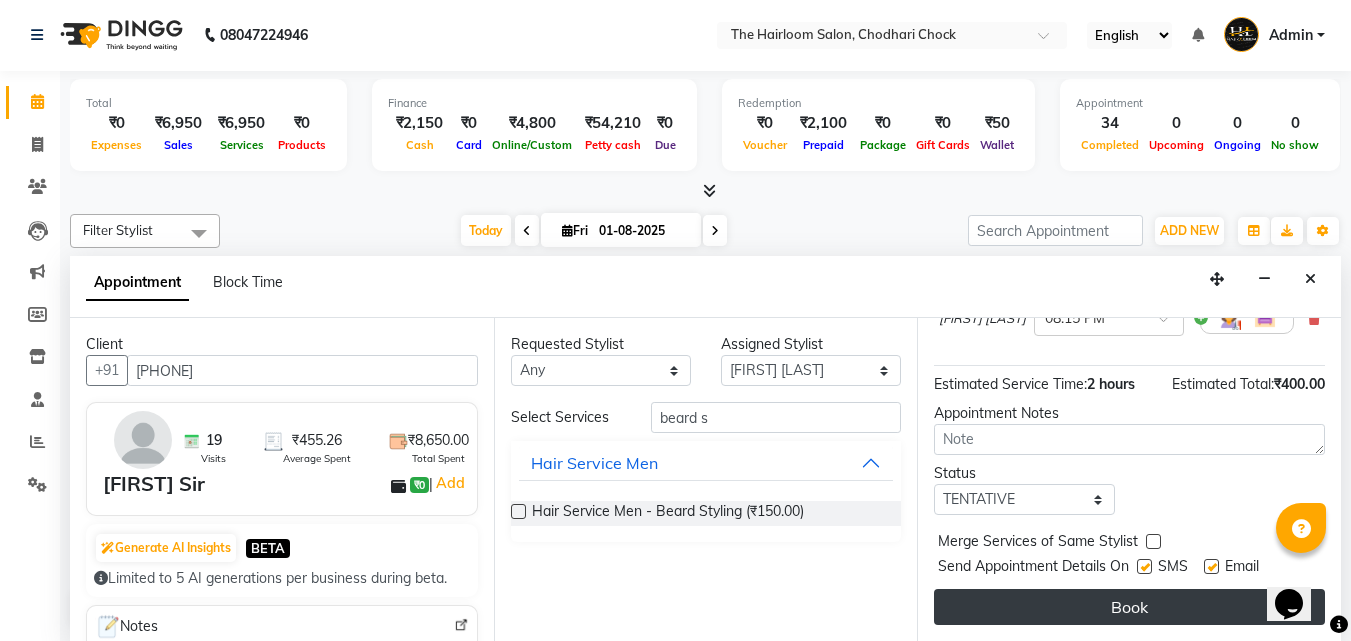 click on "Book" at bounding box center (1129, 607) 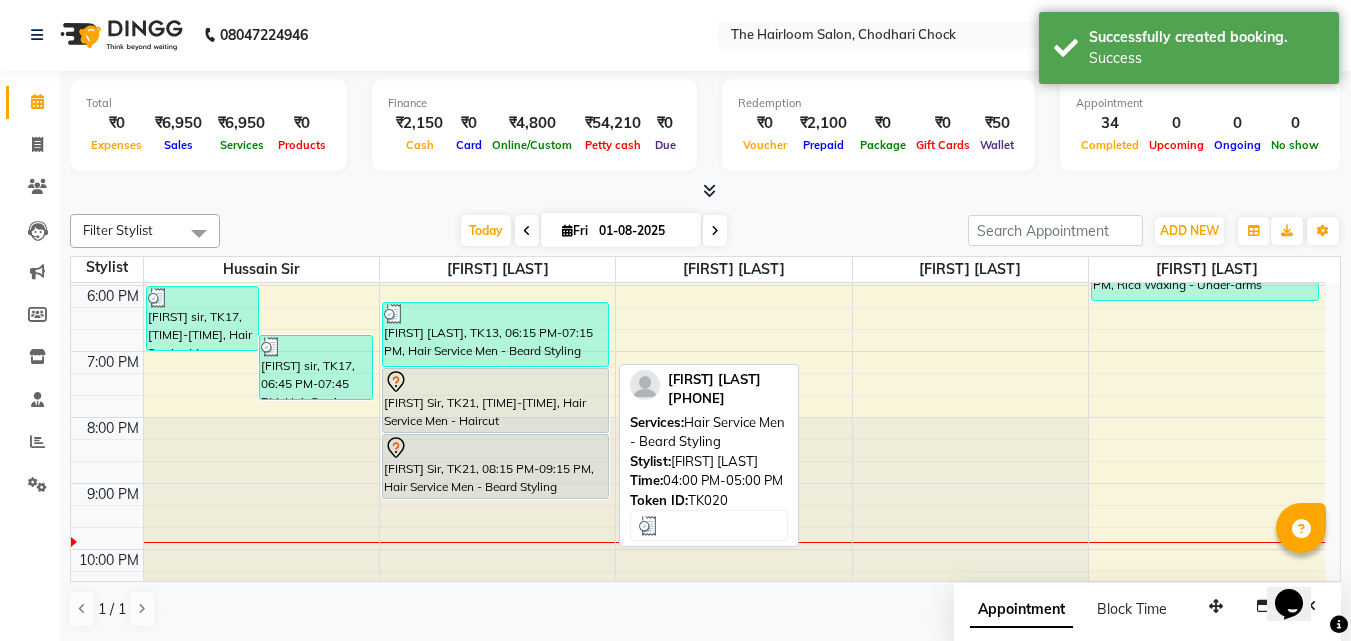 scroll, scrollTop: 0, scrollLeft: 0, axis: both 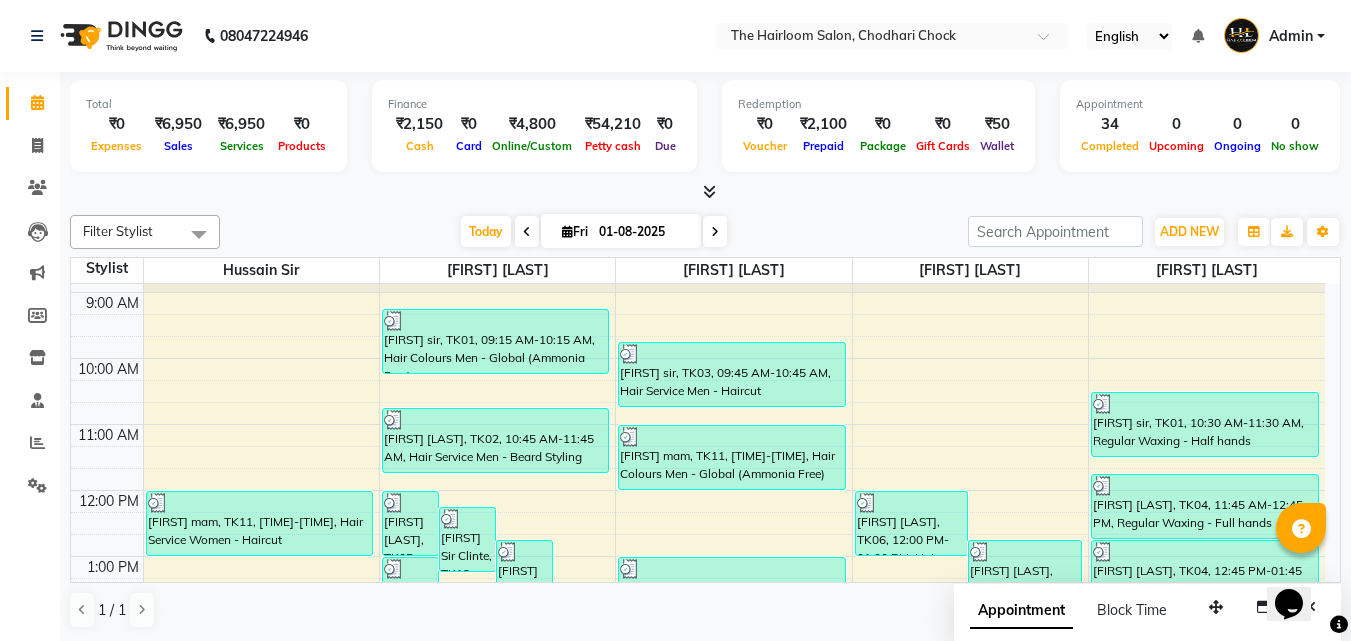 click on "8:00 AM 9:00 AM 10:00 AM 11:00 AM 12:00 PM 1:00 PM 2:00 PM 3:00 PM 4:00 PM 5:00 PM 6:00 PM 7:00 PM 8:00 PM 9:00 PM 10:00 PM 11:00 PM     [FIRST] sir, TK17, [TIME]-[TIME], Hair Service Men  - Haircut     [FIRST] sir, TK17, [TIME]-[TIME], Hair Service Men  - Beard Styling     [FIRST] mam, TK11, [TIME]-[TIME], Hair Service Women  - Haircut     [FIRST] [LAST], TK16, [TIME]-[TIME], Hair Service Men  - Haircut     [FIRST] [LAST], TK05, [TIME]-[TIME], Hair Service Men  - Haircut     [FIRST] Sir Clinte, TK12, [TIME]-[TIME], Hair Service Men  - Haircut     [FIRST] [LAST], TK05, [TIME]-[TIME], Hair Service Men  - Beard Styling     [FIRST] [LAST], TK07, [TIME]-[TIME], kids hair cut     [FIRST] [LAST], TK07, [TIME]-[TIME], Hair Service Men  - Haircut     [FIRST] Sir Clinte, TK12, [TIME]-[TIME], Threading  - Eyebrows     [FIRST] Sir, TK10, [TIME]-[TIME], Hair Service Men  - Haircut     [FIRST] [LAST], TK15, [TIME]-[TIME], Hair Service Men  - Haircut" at bounding box center [698, 754] 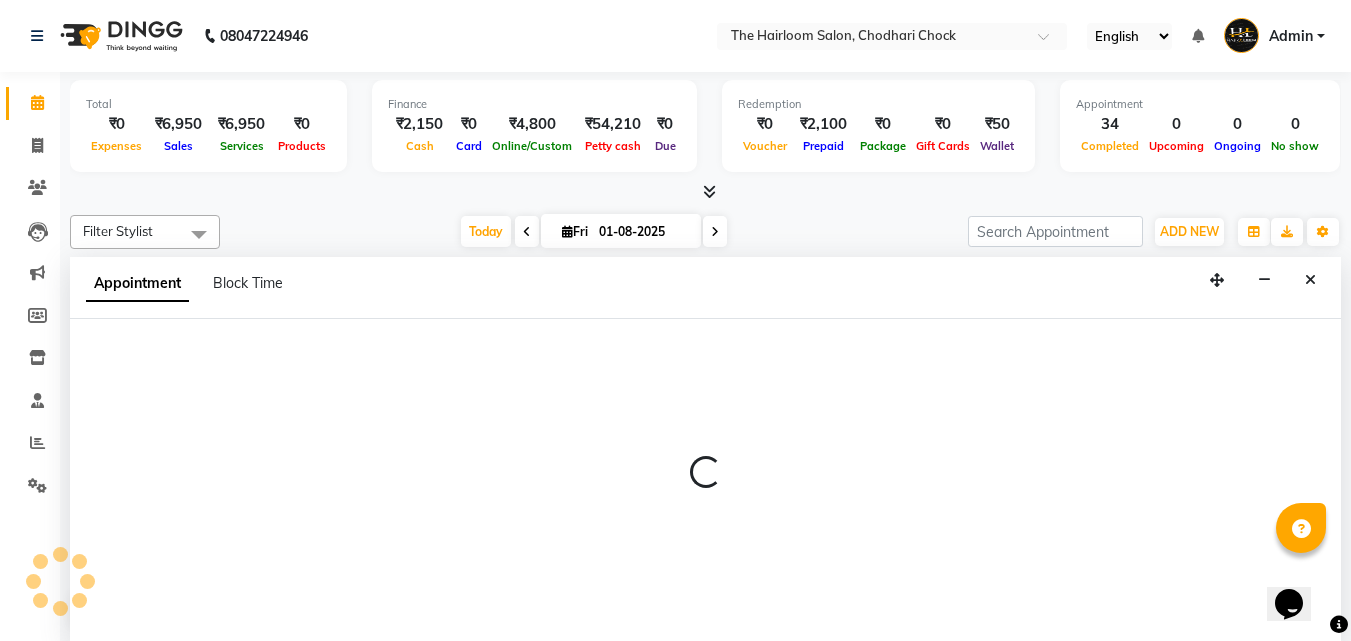 scroll, scrollTop: 1, scrollLeft: 0, axis: vertical 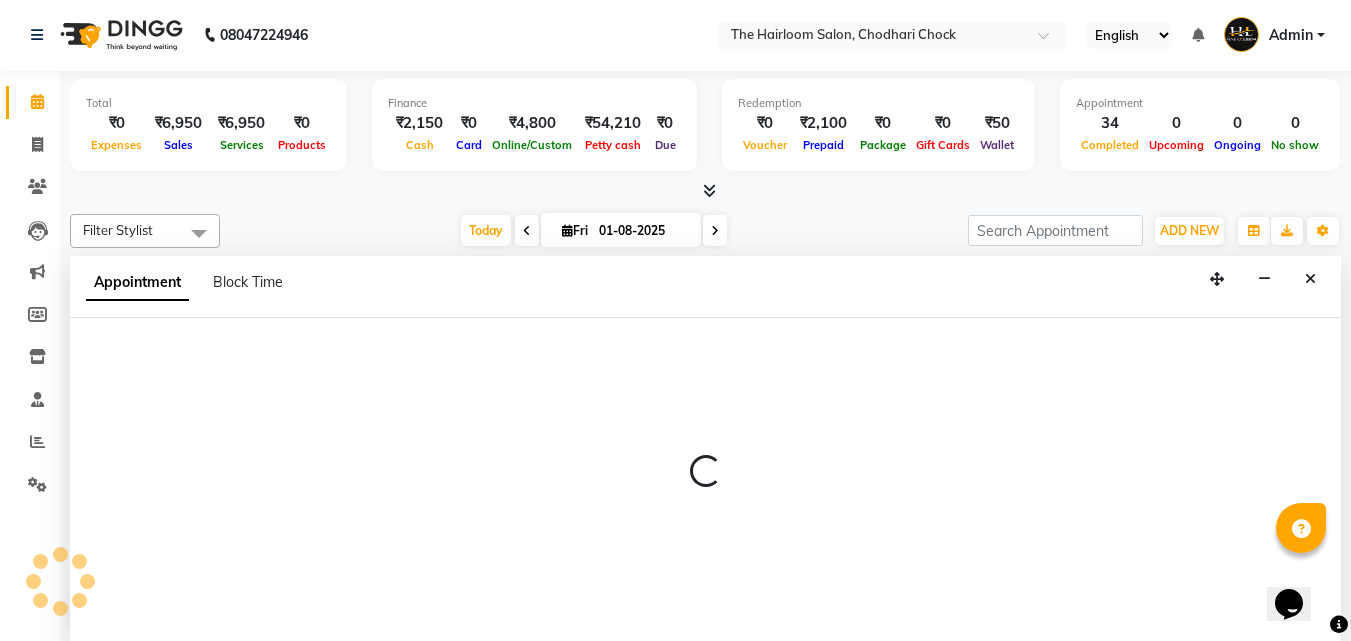 select on "41756" 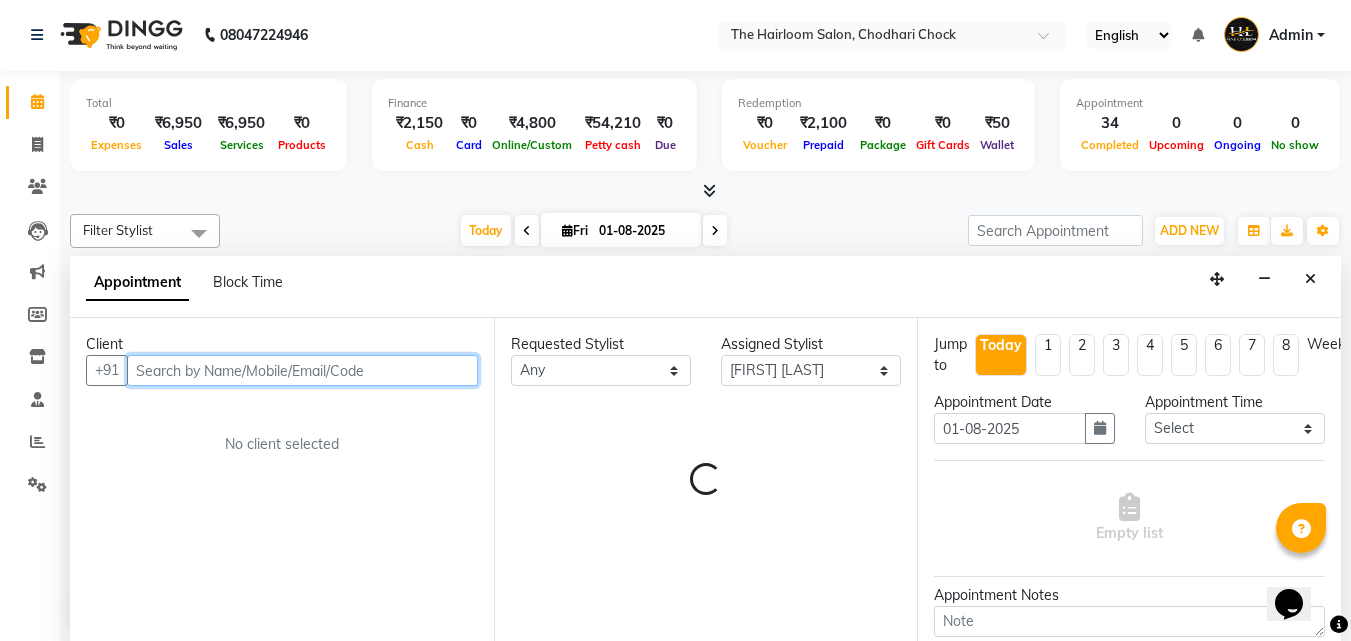 click at bounding box center [302, 370] 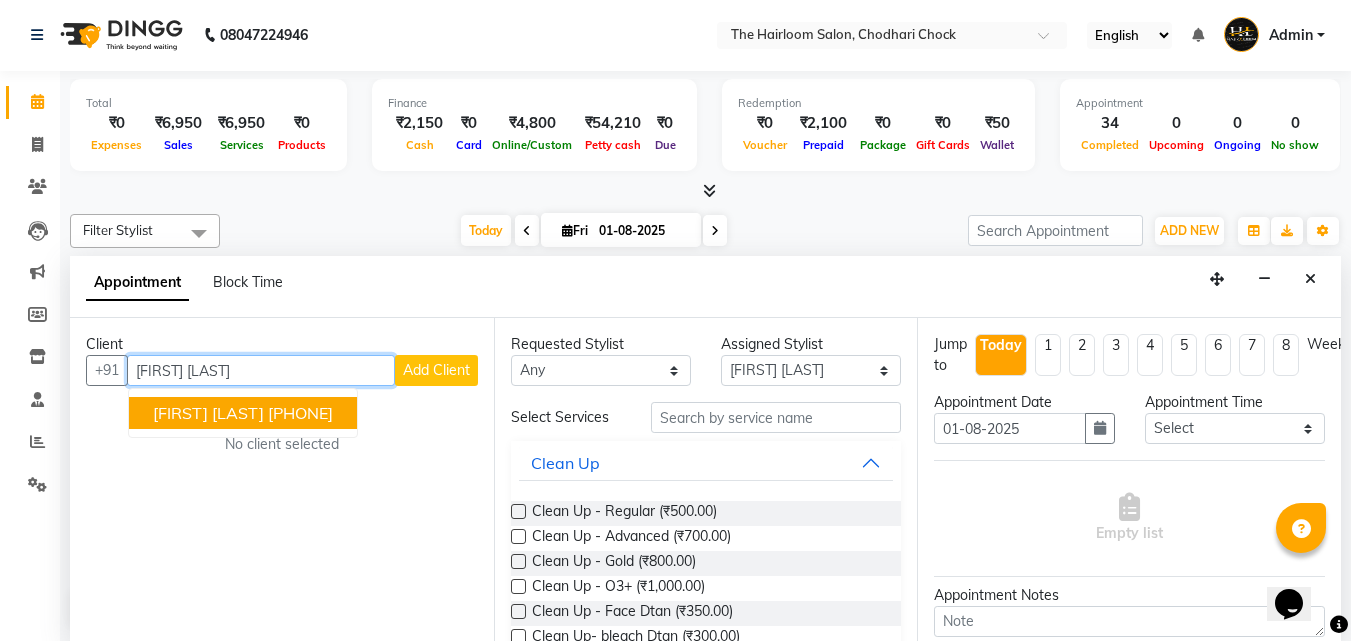 click on "[PHONE]" at bounding box center [300, 413] 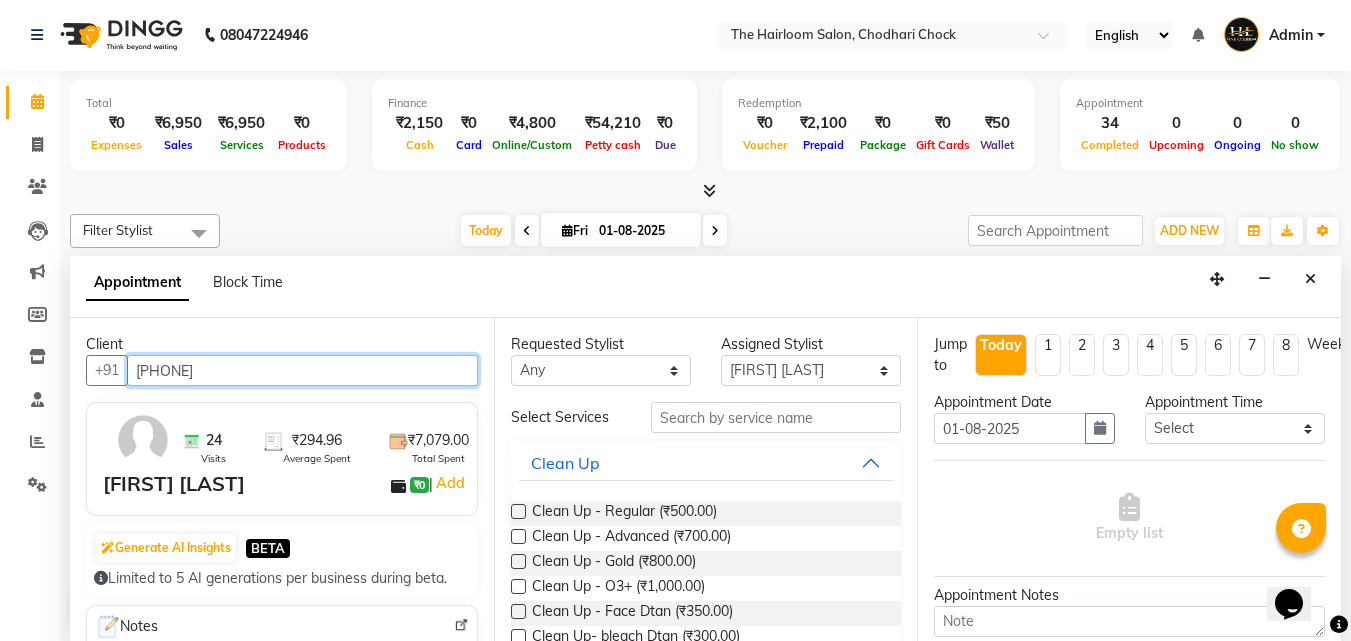 type on "[PHONE]" 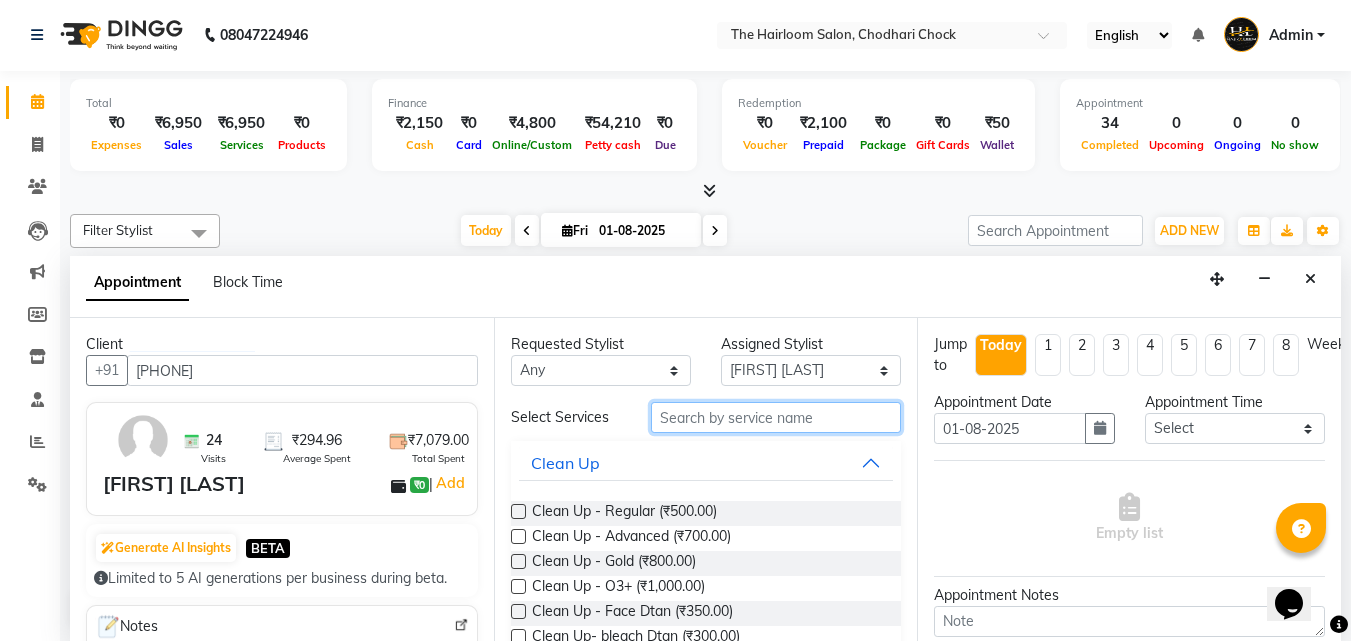 click at bounding box center [776, 417] 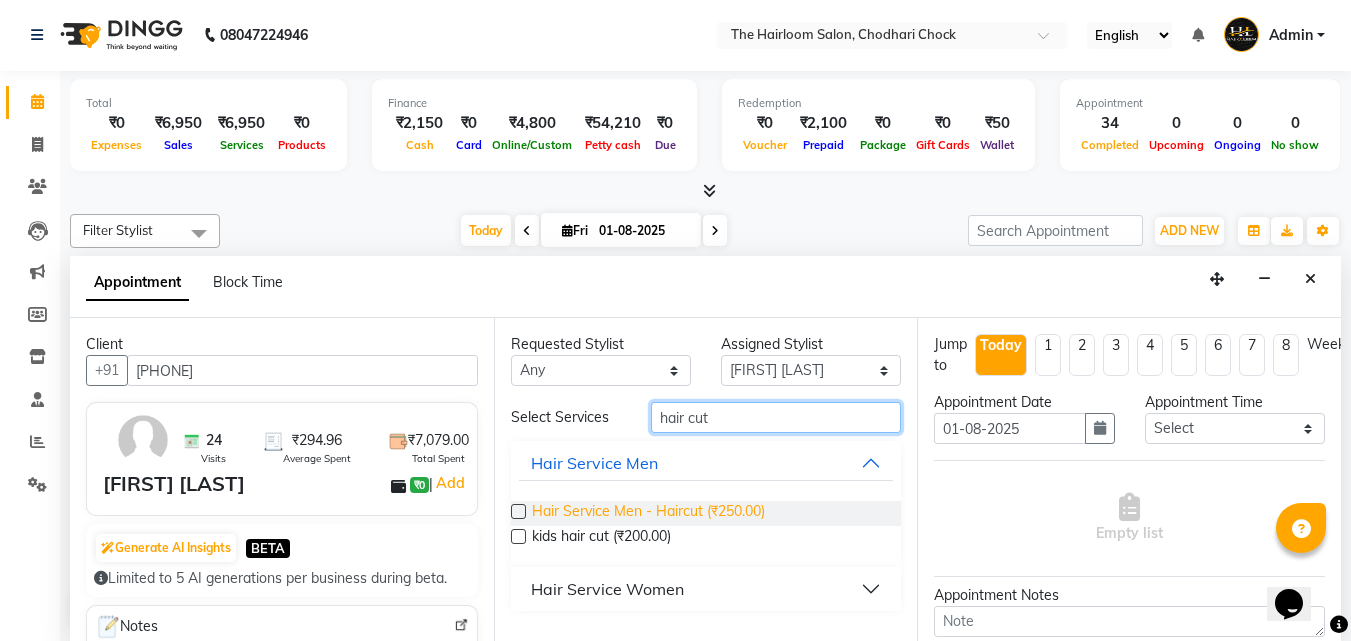 type on "hair cut" 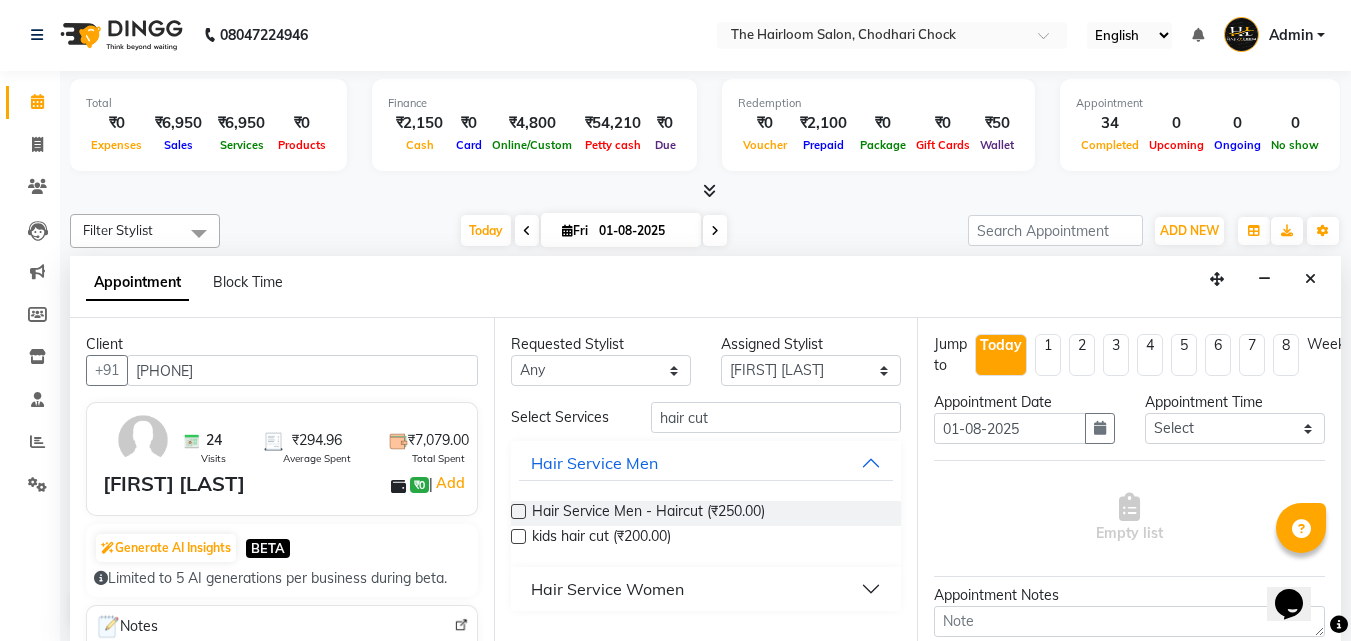 drag, startPoint x: 700, startPoint y: 512, endPoint x: 702, endPoint y: 433, distance: 79.025314 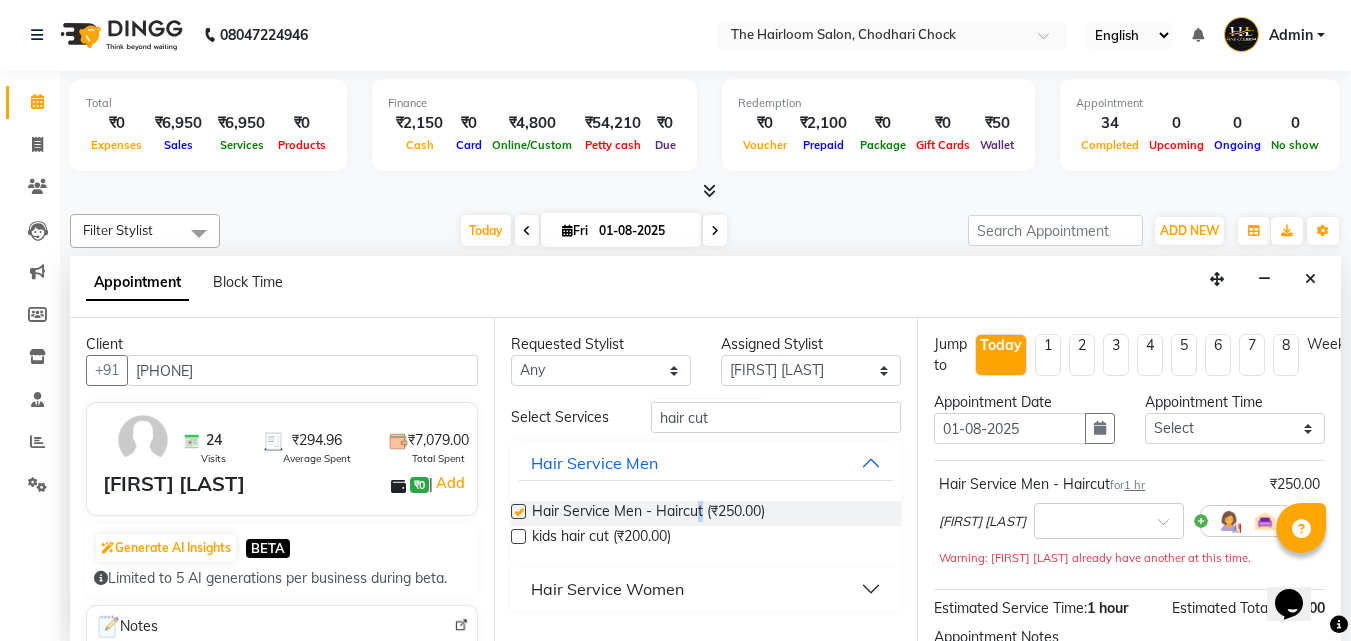 checkbox on "false" 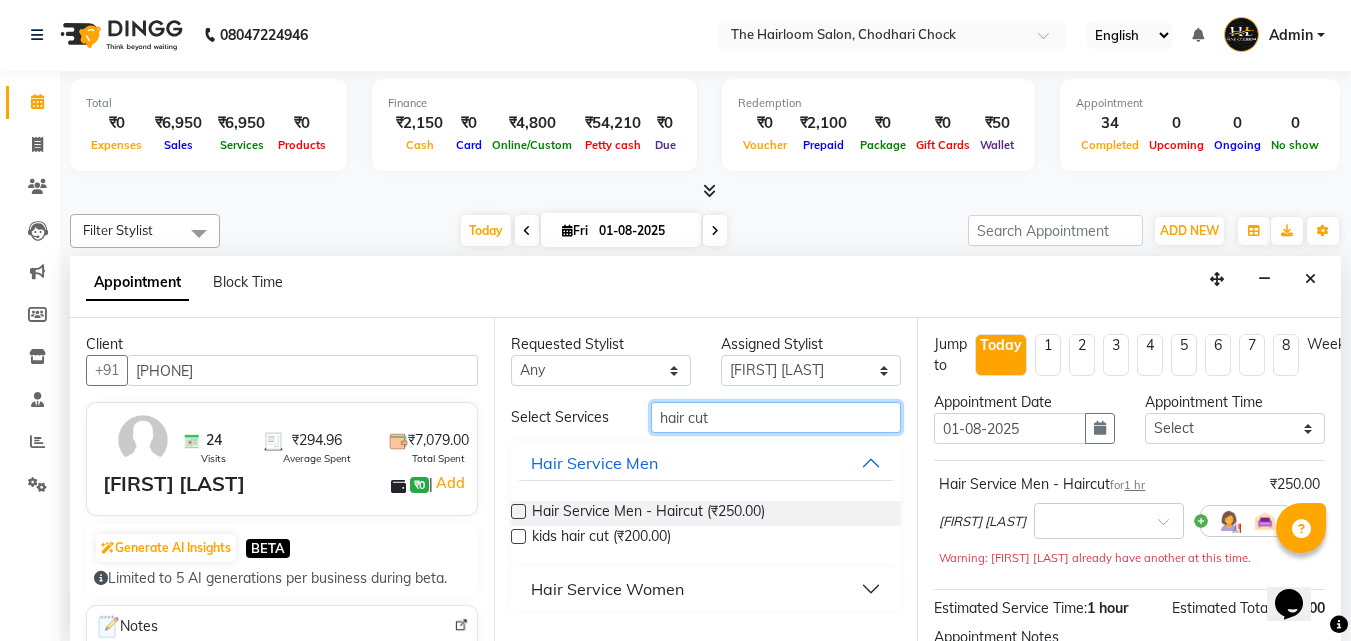 click on "hair cut" at bounding box center (776, 417) 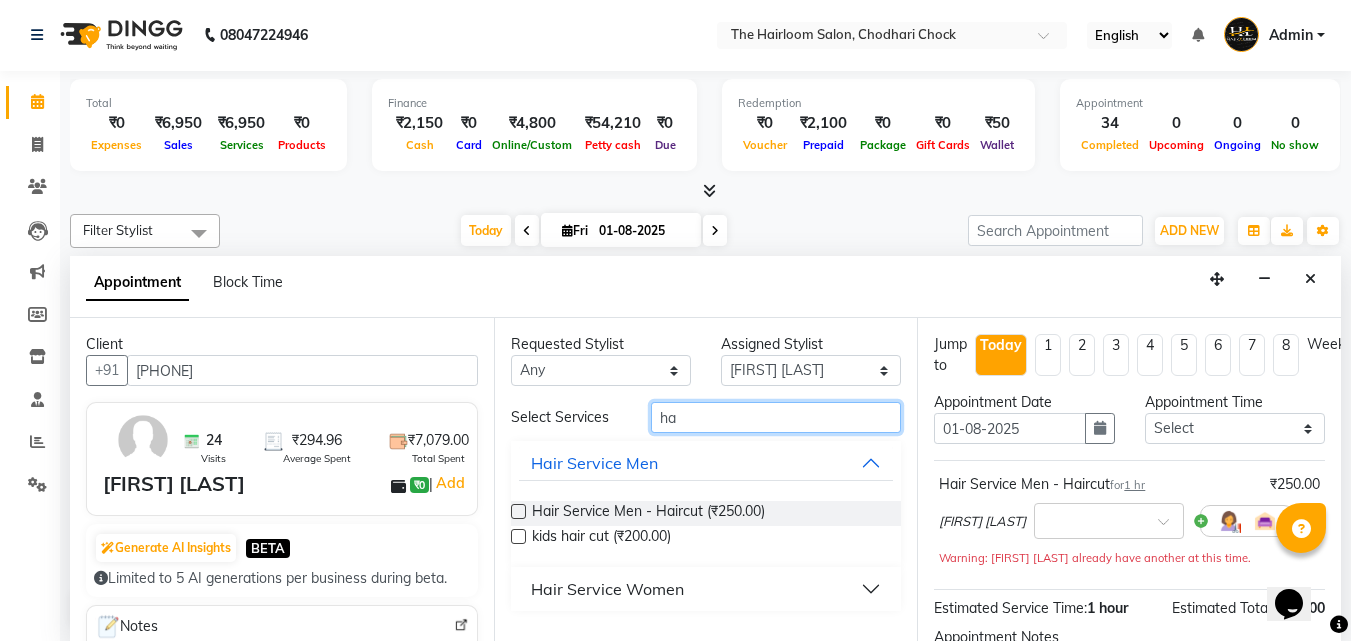 type on "h" 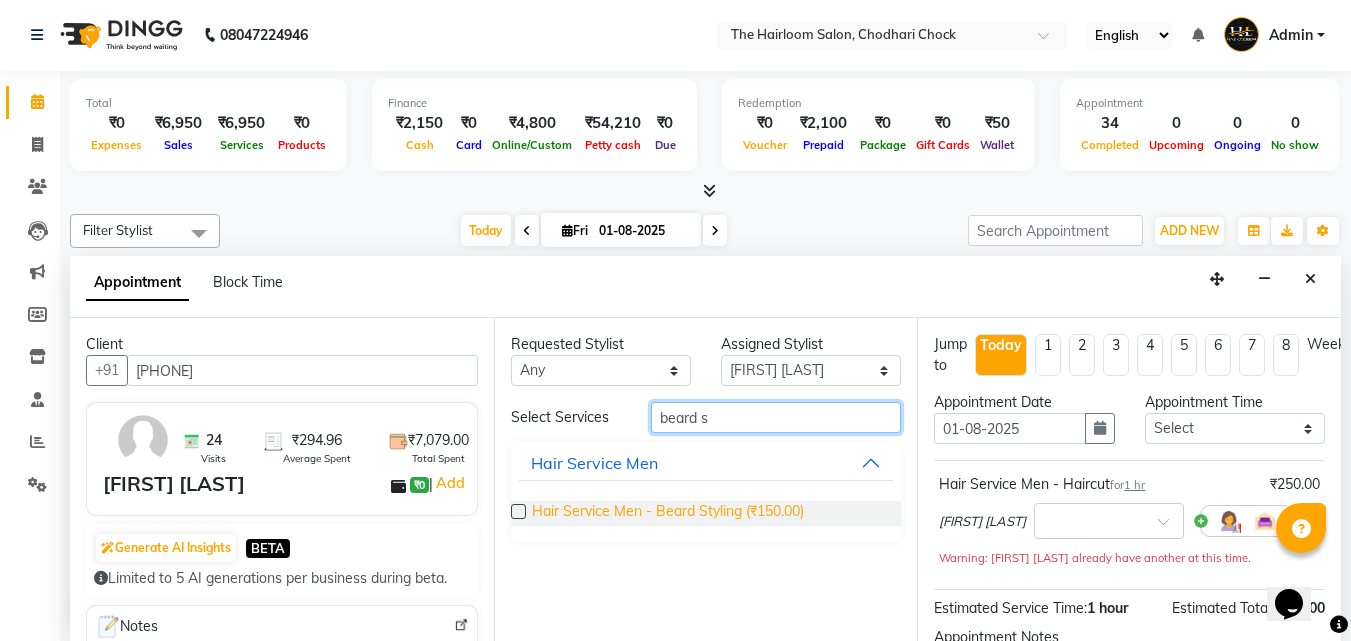 type on "beard s" 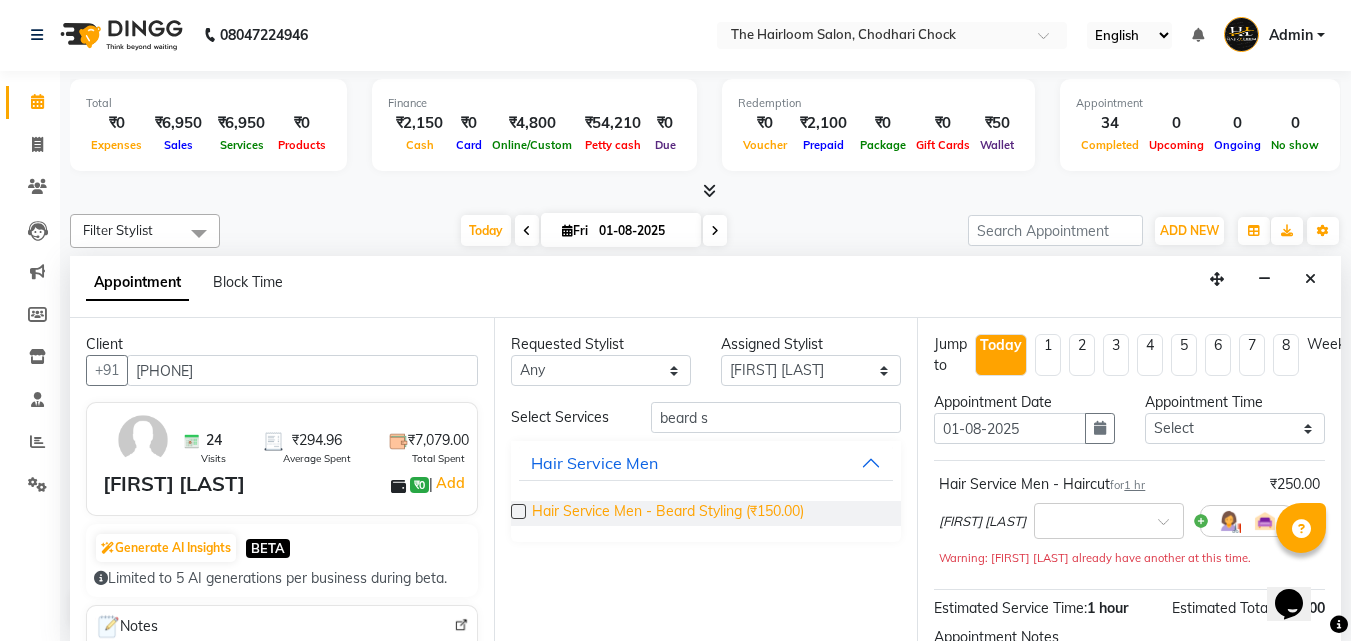 click on "Hair Service Men  - Beard Styling (₹150.00)" at bounding box center (668, 513) 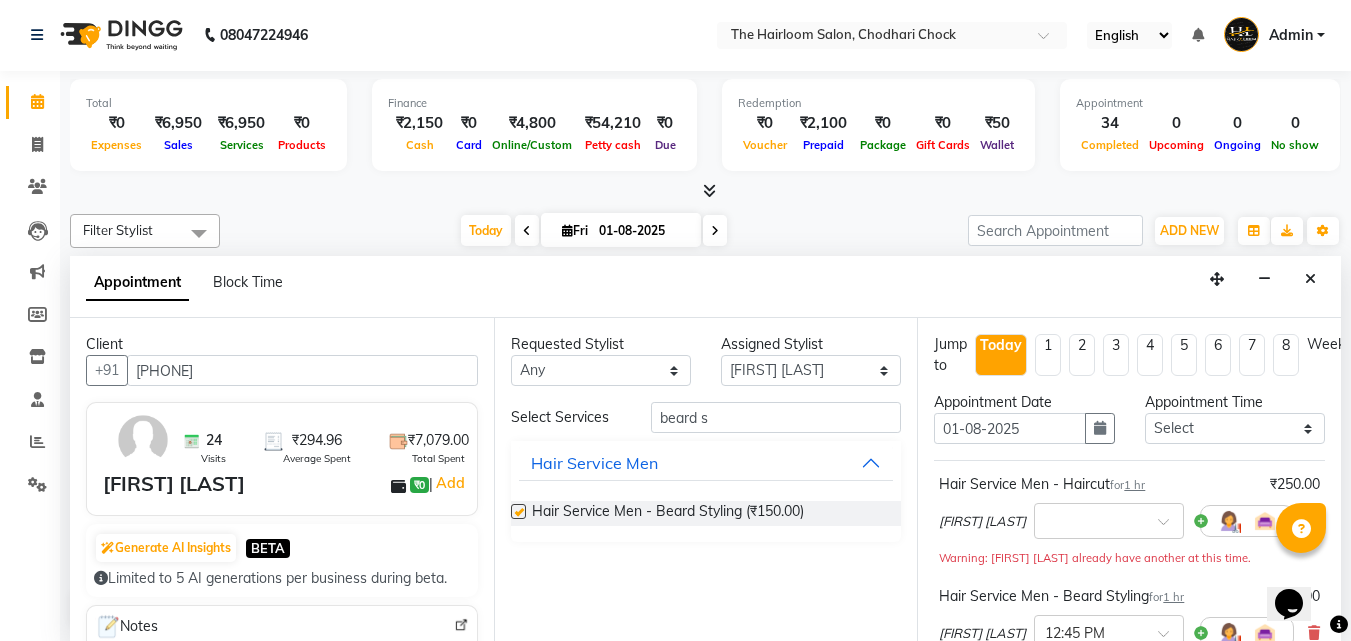 checkbox on "false" 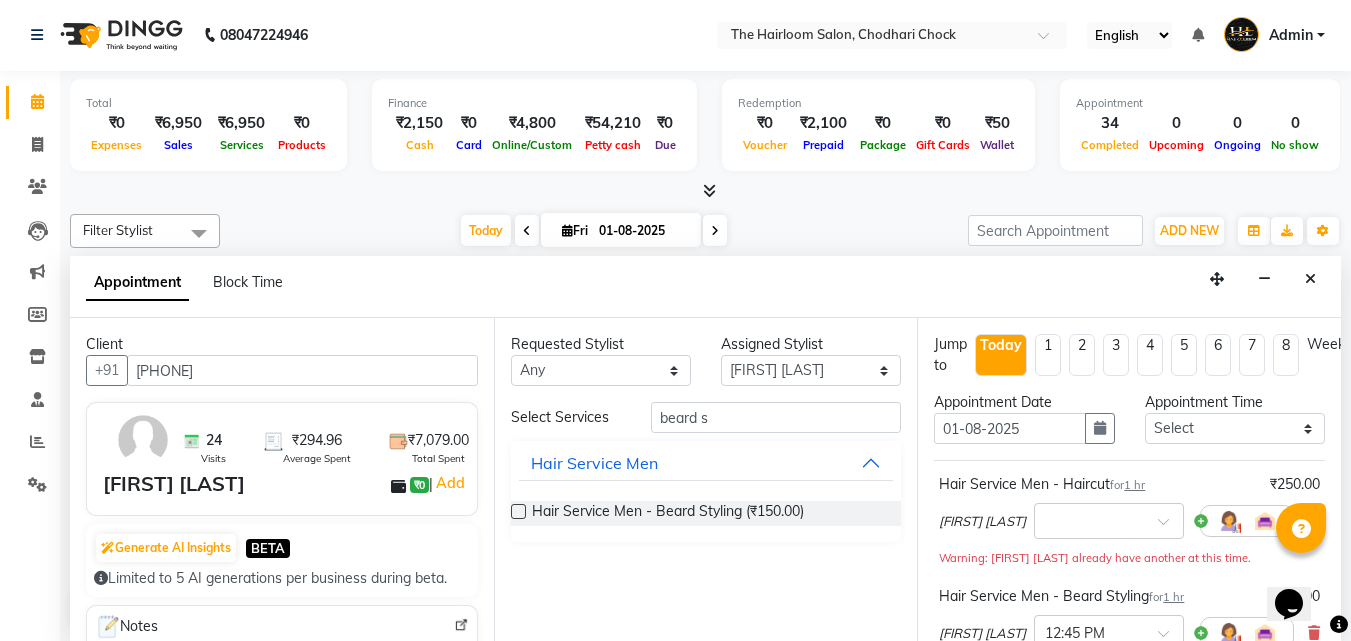 scroll, scrollTop: 330, scrollLeft: 0, axis: vertical 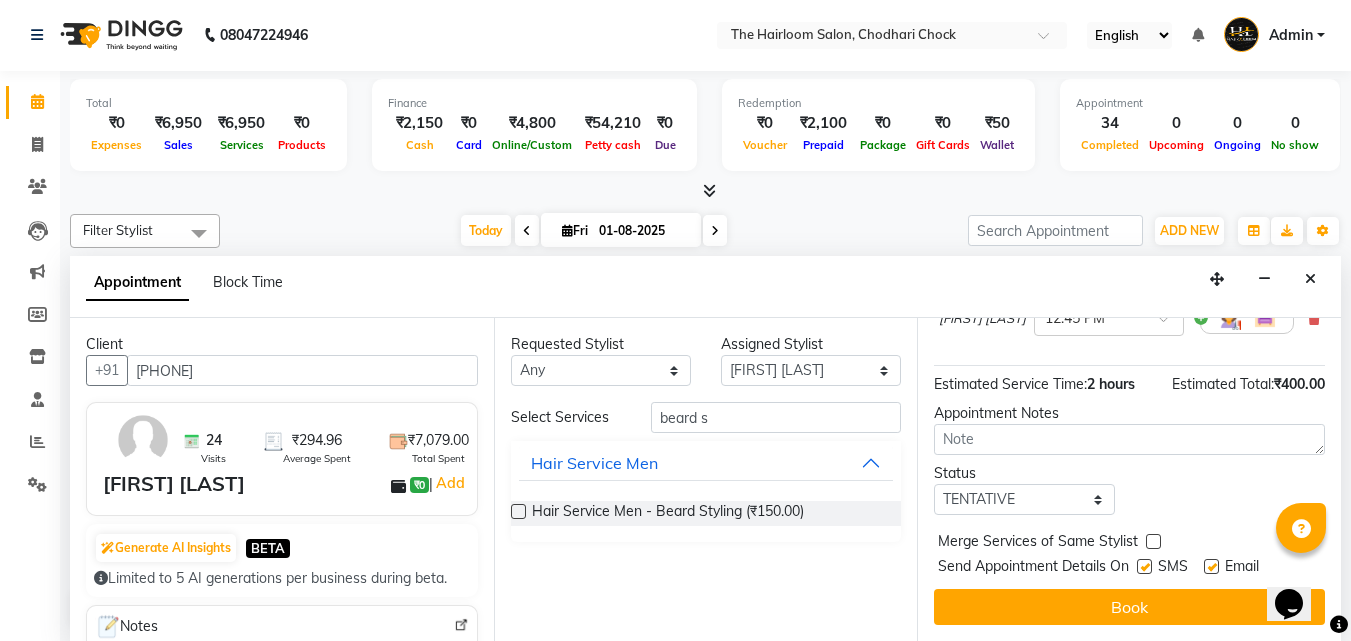 click on "Jump to Today 1 2 3 4 5 6 7 8 Weeks Appointment Date 01-08-2025 Appointment Time Select 09:00 AM 09:45 AM 10:30 AM 11:15 AM 12:00 PM 12:45 PM 01:30 PM 02:15 PM 03:00 PM 03:45 PM 04:30 PM 05:15 PM 06:00 PM 06:45 PM 07:30 PM 08:15 PM 09:00 PM 09:45 PM 10:30 PM Hair Service Men  - Haircut   for  1 hr ₹250.00 [FIRST] [LAST] × Warning: [FIRST] [LAST] already have another at this time. Hair Service Men  - Beard Styling   for  1 hr ₹150.00 [FIRST] [LAST] × 12:45 PM Estimated Service Time:  2 hours Estimated Total:  ₹400.00 Appointment Notes Status Select TENTATIVE CONFIRM CHECK-IN UPCOMING Merge Services of Same Stylist Send Appointment Details On SMS Email  Book" at bounding box center [1129, 479] 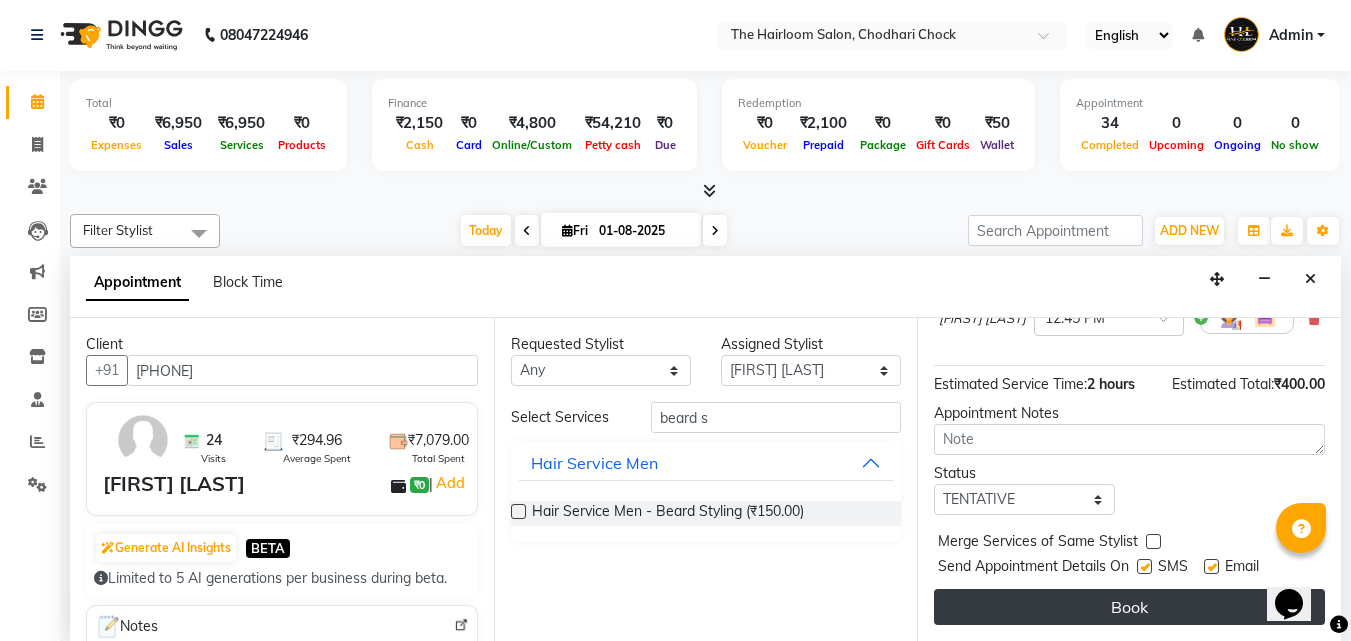 click on "Book" at bounding box center [1129, 607] 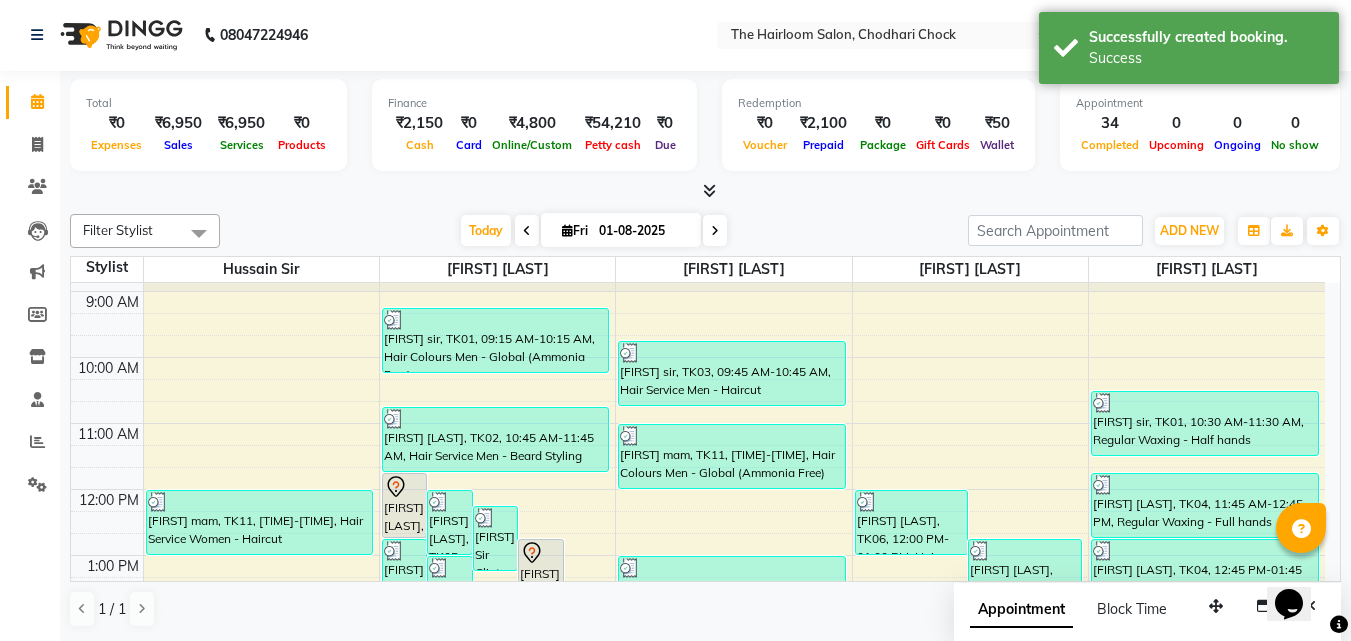 scroll, scrollTop: 0, scrollLeft: 0, axis: both 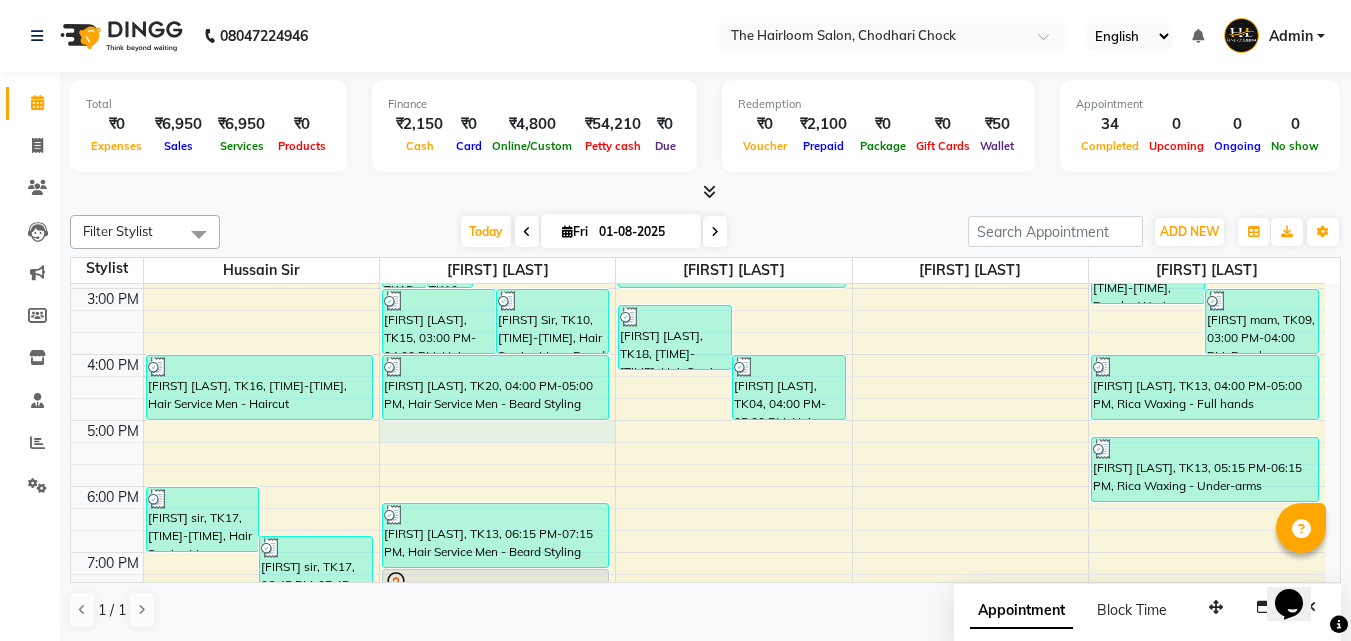 click on "8:00 AM 9:00 AM 10:00 AM 11:00 AM 12:00 PM 1:00 PM 2:00 PM 3:00 PM 4:00 PM 5:00 PM 6:00 PM 7:00 PM 8:00 PM 9:00 PM 10:00 PM 11:00 PM     [FIRST] sir, TK17, [TIME]-[TIME], Hair Service Men  - Haircut     [FIRST] sir, TK17, [TIME]-[TIME], Hair Service Men  - Beard Styling     [FIRST] mam, TK11, [TIME]-[TIME], Hair Service Women  - Haircut     [FIRST] [LAST], TK16, [TIME]-[TIME], Hair Service Men  - Haircut             [FIRST] [LAST], TK22, [TIME]-[TIME], Hair Service Men  - Haircut     [FIRST] [LAST], TK05, [TIME]-[TIME], Hair Service Men  - Haircut     [FIRST] Sir Clinte, TK12, [TIME]-[TIME], Hair Service Men  - Haircut             [FIRST] [LAST], TK22, [TIME]-[TIME], Hair Service Men  - Beard Styling     [FIRST] [LAST], TK07, [TIME]-[TIME], kids hair cut     [FIRST] [LAST], TK05, [TIME]-[TIME], Hair Service Men  - Beard Styling     [FIRST] [LAST], TK07, [TIME]-[TIME], Hair Service Men  - Haircut     [FIRST] Sir Clinte, TK12, [TIME]-[TIME], Threading  - Eyebrows" at bounding box center [698, 354] 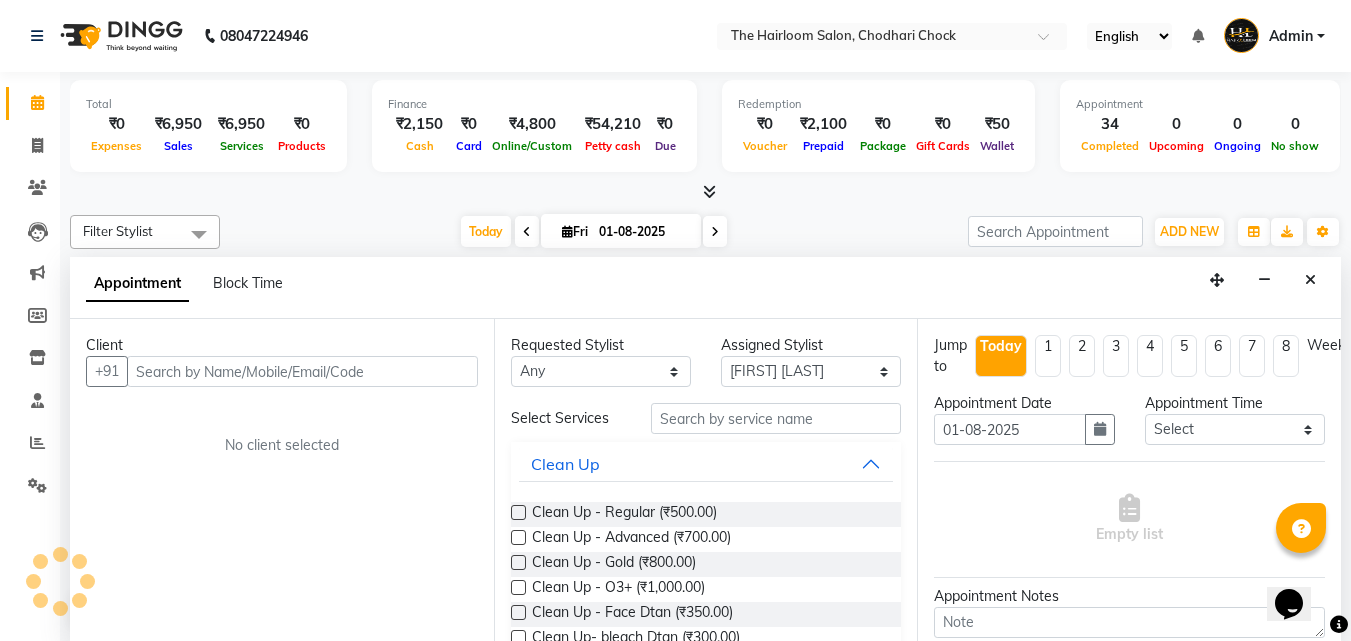 click at bounding box center [1310, 280] 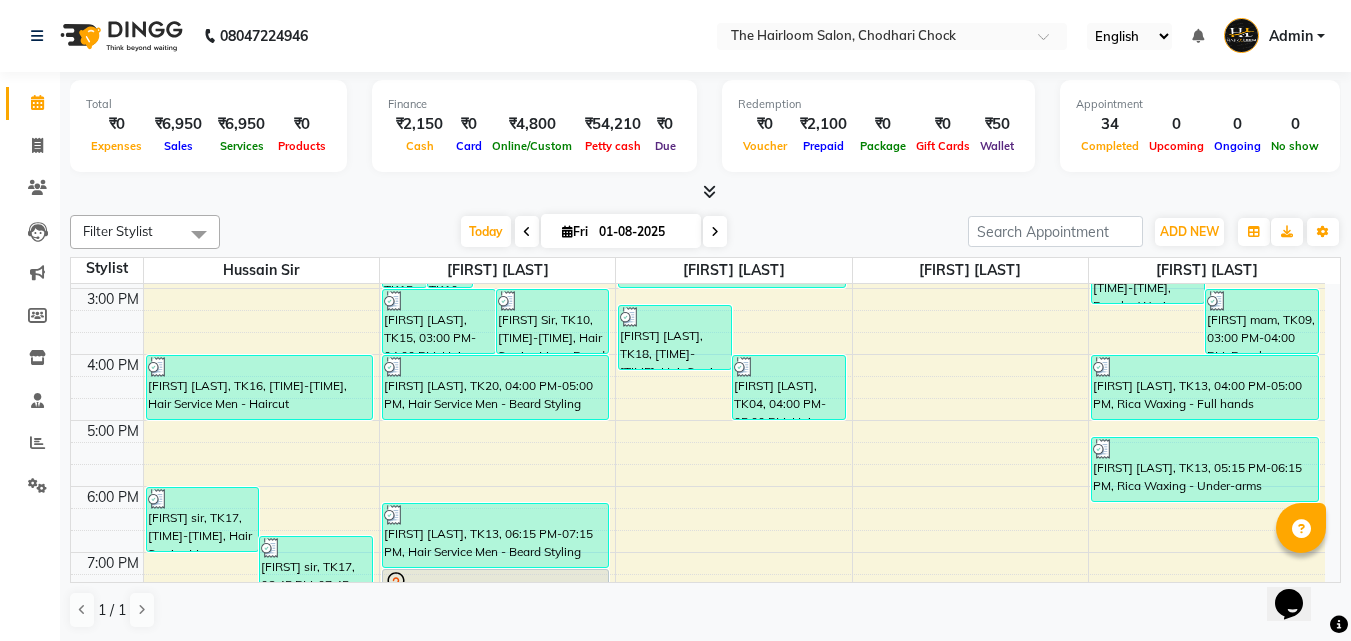 scroll, scrollTop: 1, scrollLeft: 0, axis: vertical 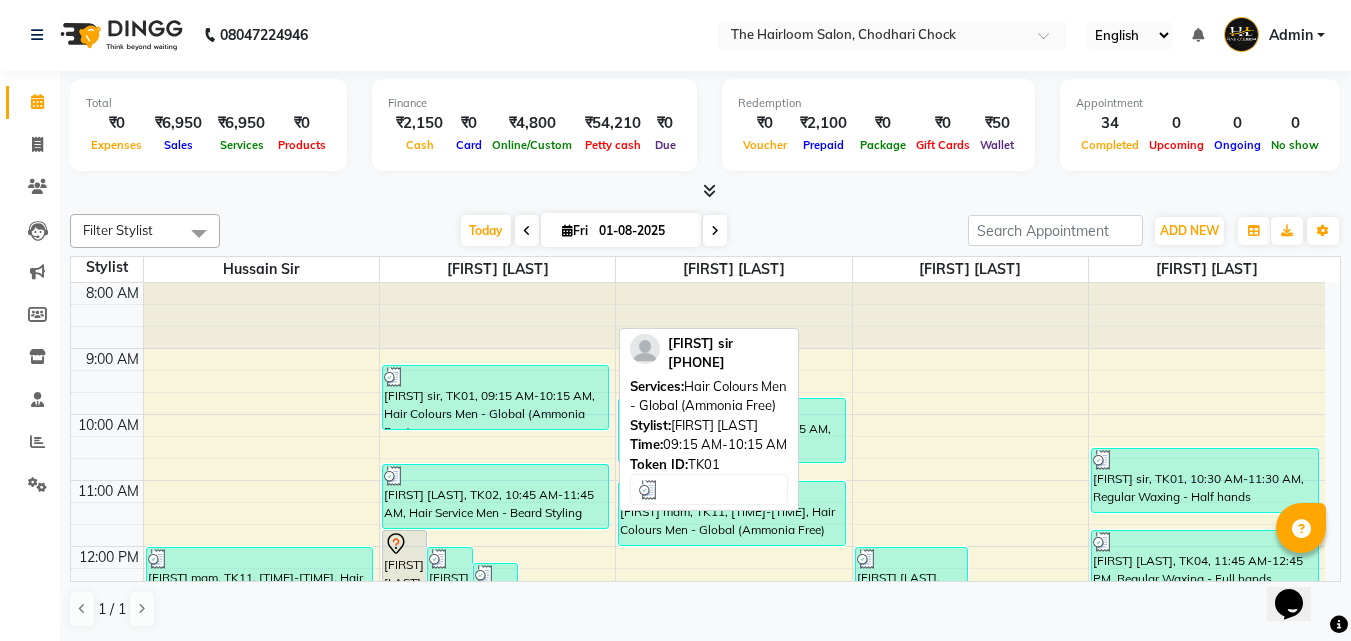 click on "[FIRST] sir, TK01, 09:15 AM-10:15 AM, Hair Colours Men  - Global (Ammonia Free)" at bounding box center (496, 397) 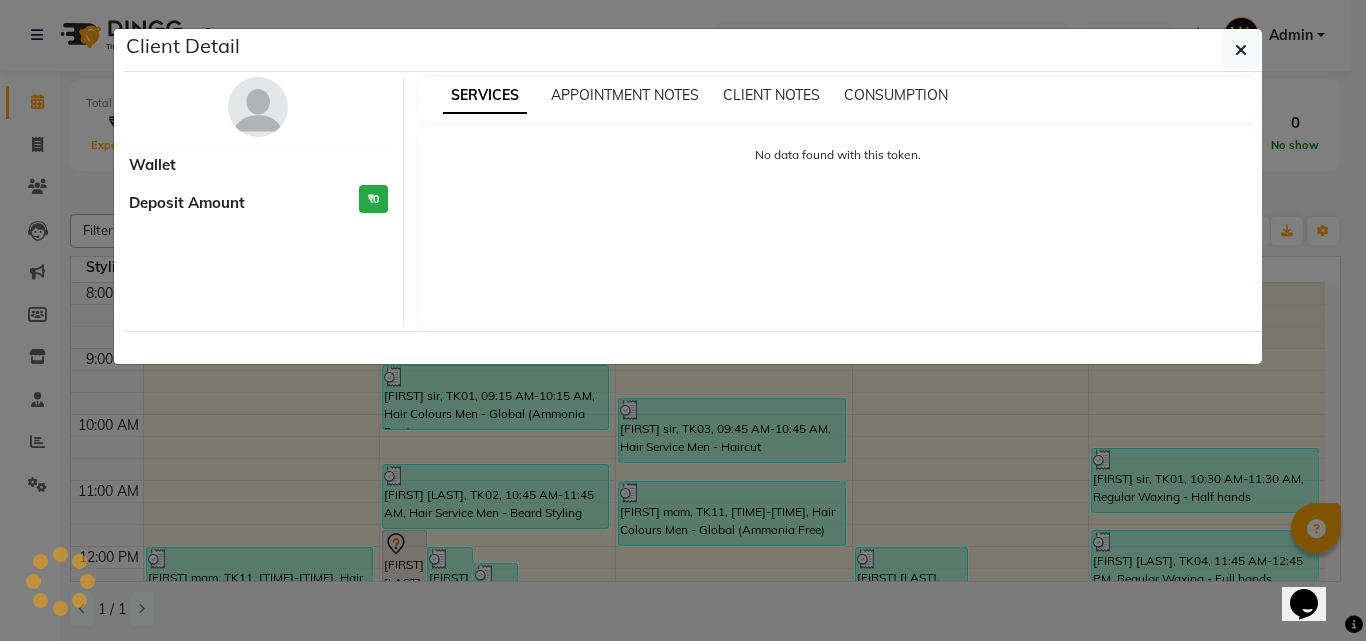 select on "3" 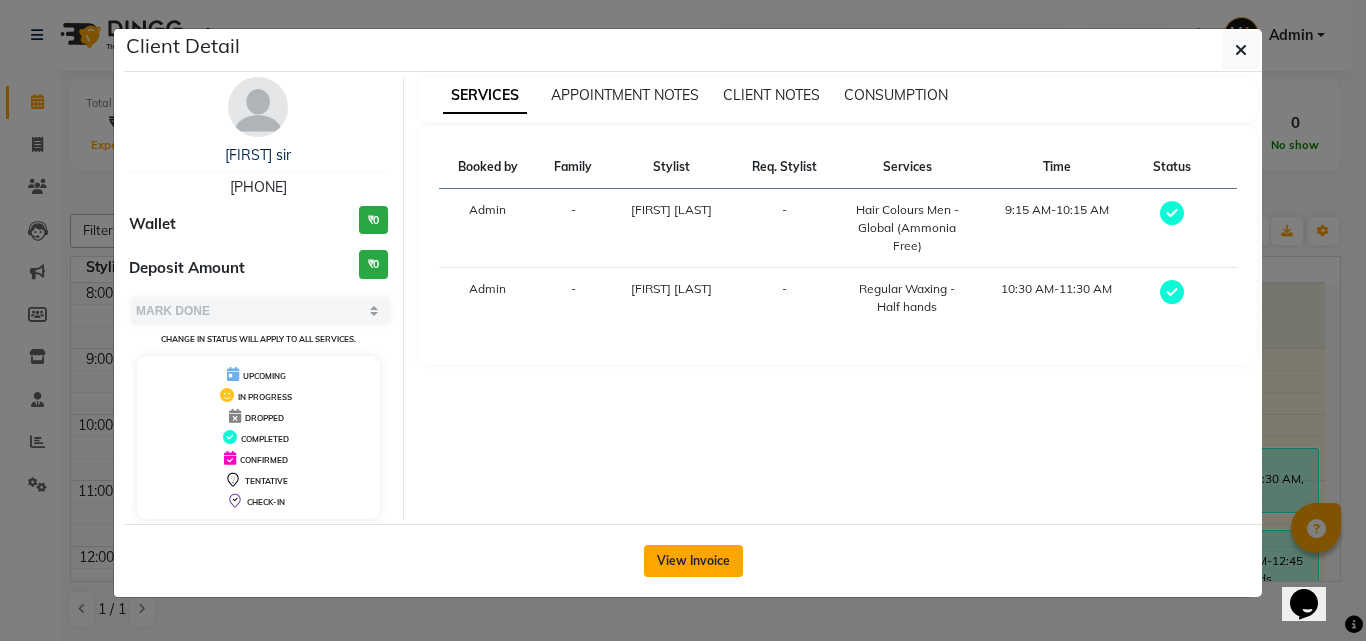 click on "View Invoice" 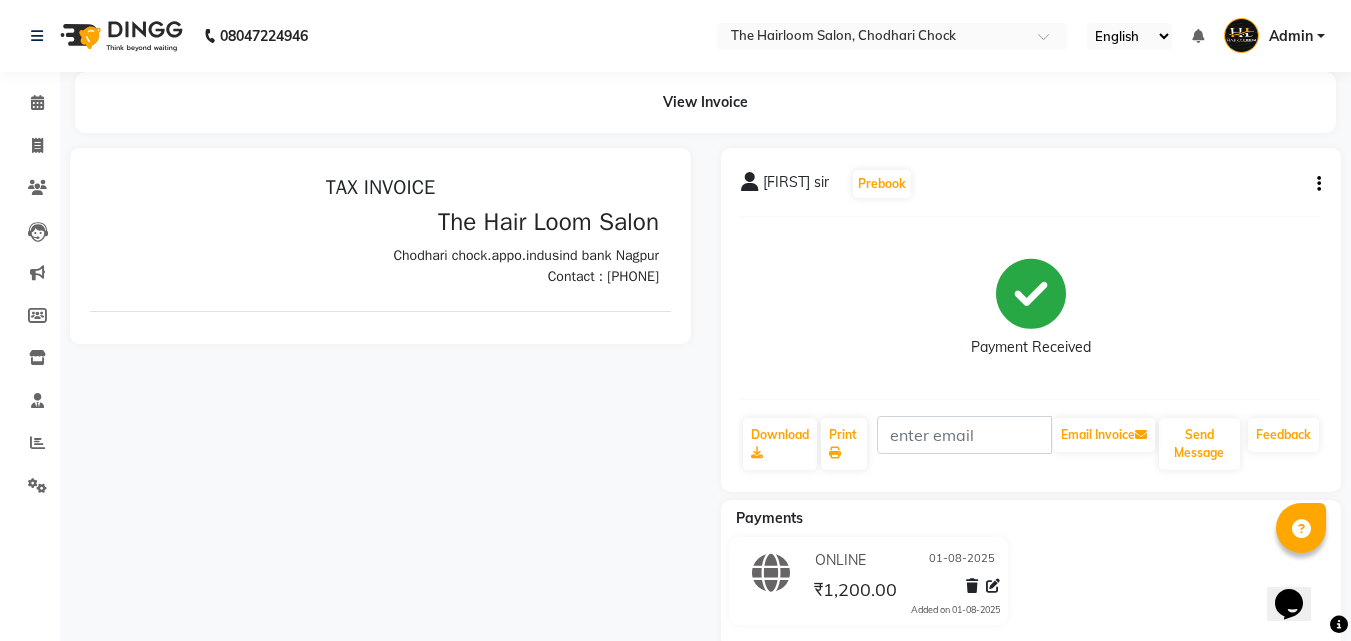 scroll, scrollTop: 0, scrollLeft: 0, axis: both 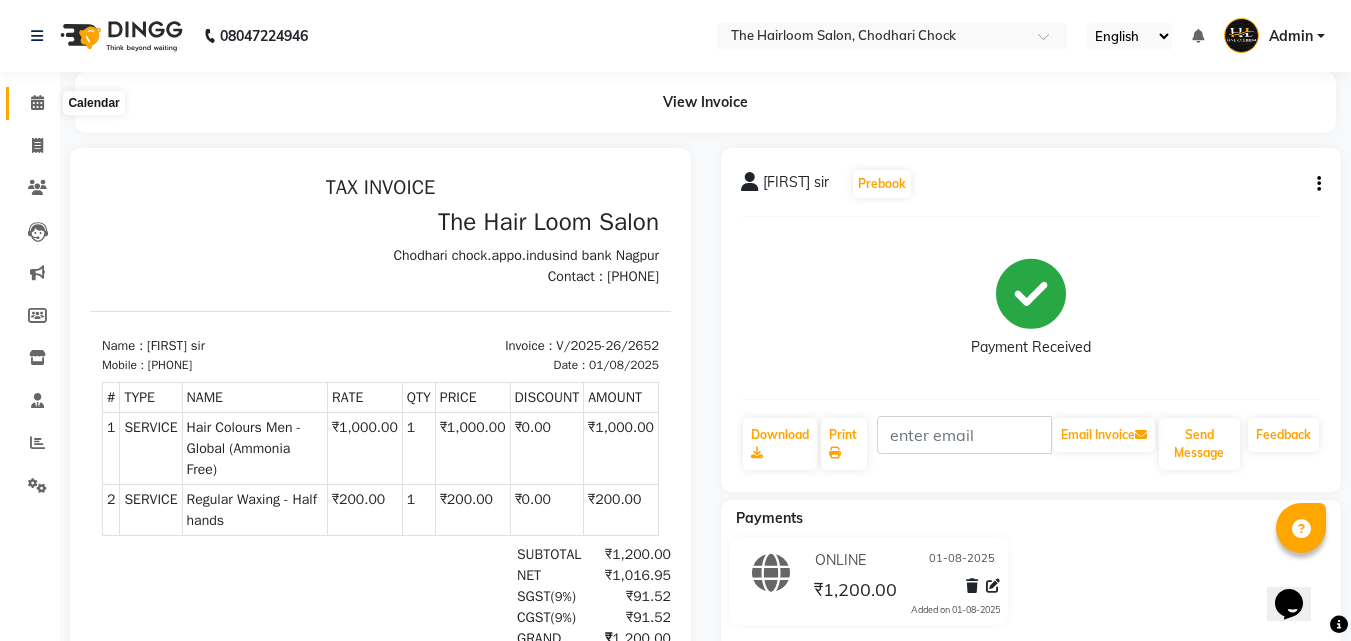 click 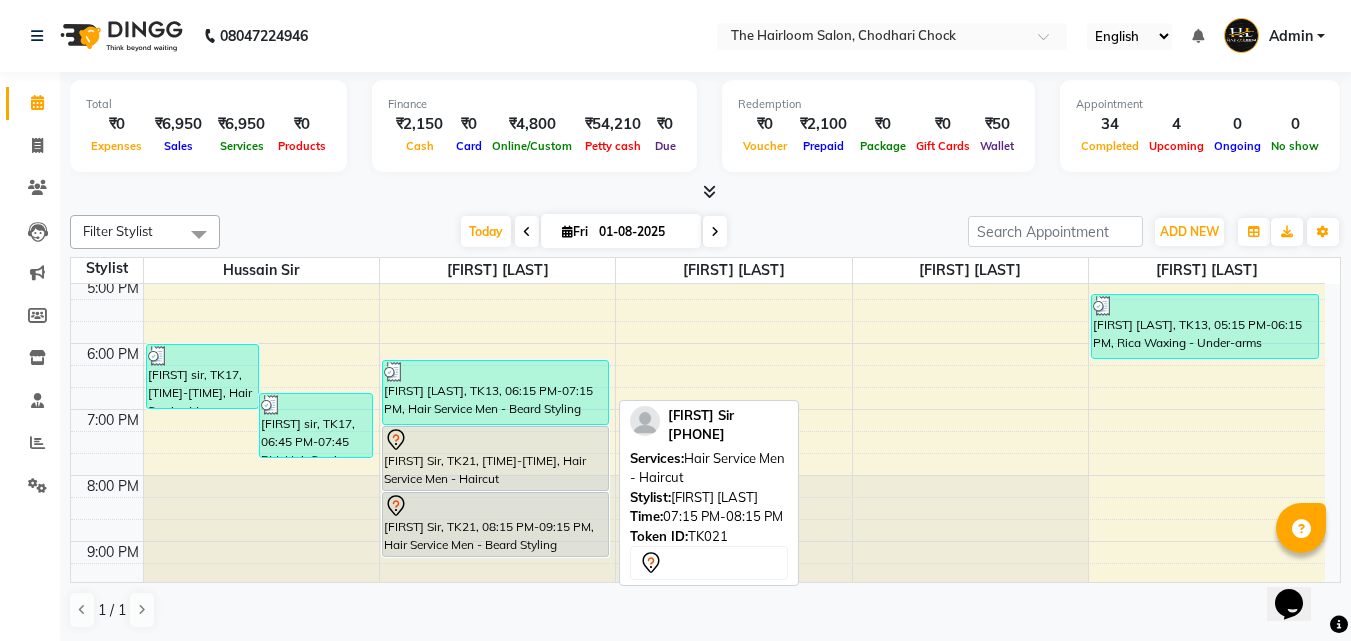 scroll, scrollTop: 700, scrollLeft: 0, axis: vertical 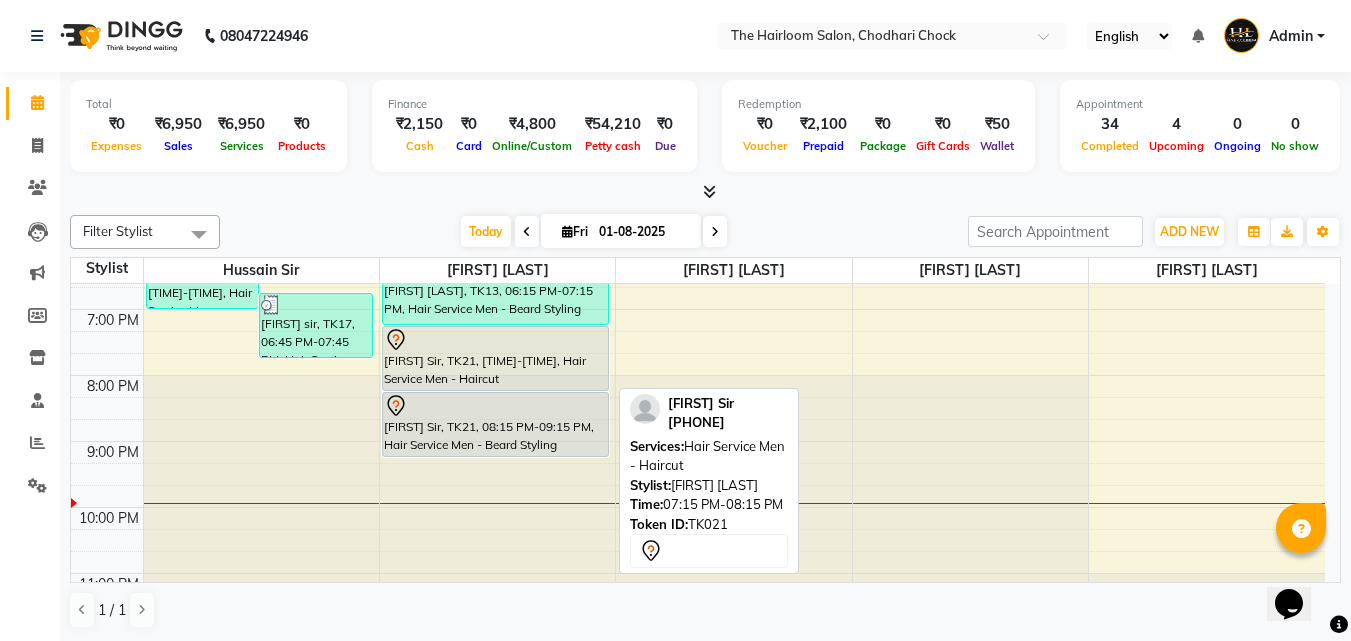 click at bounding box center [496, 340] 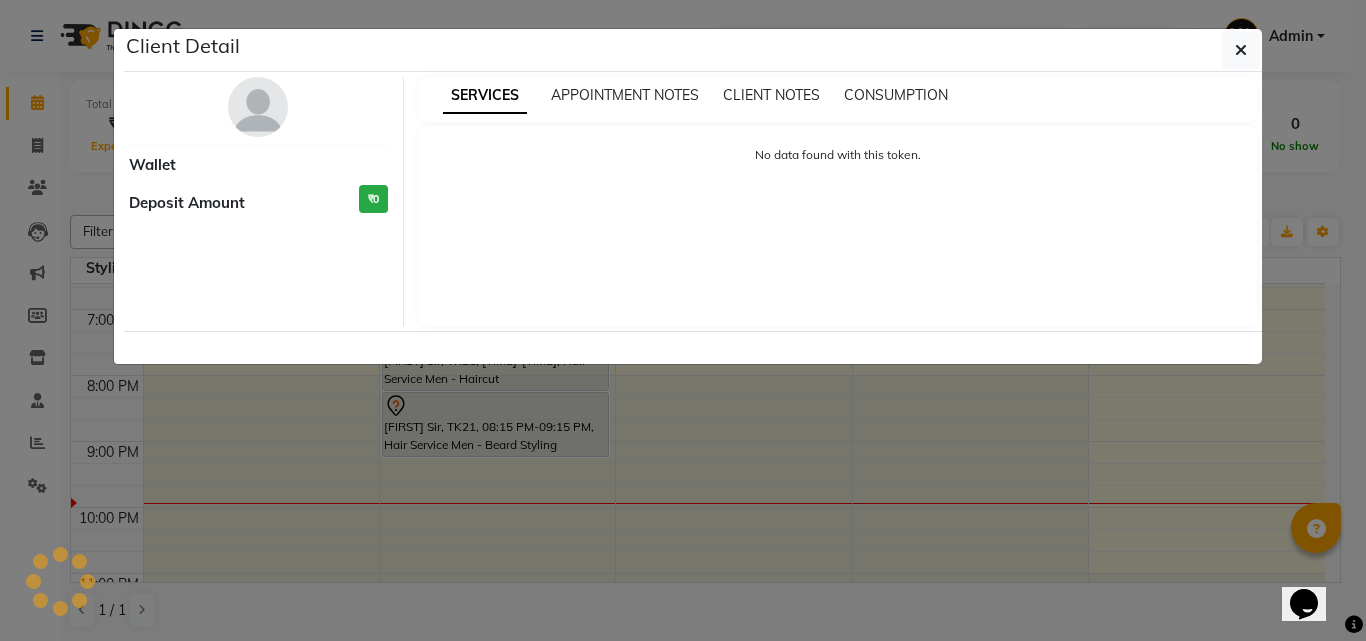 select on "7" 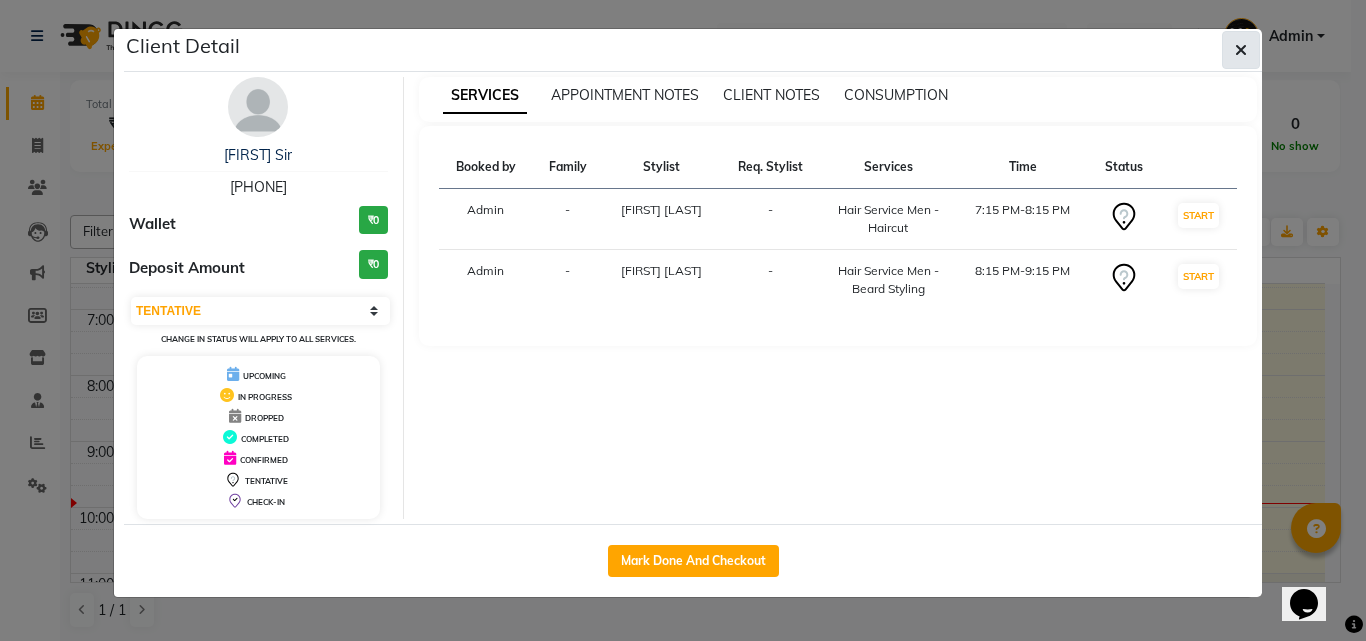 click 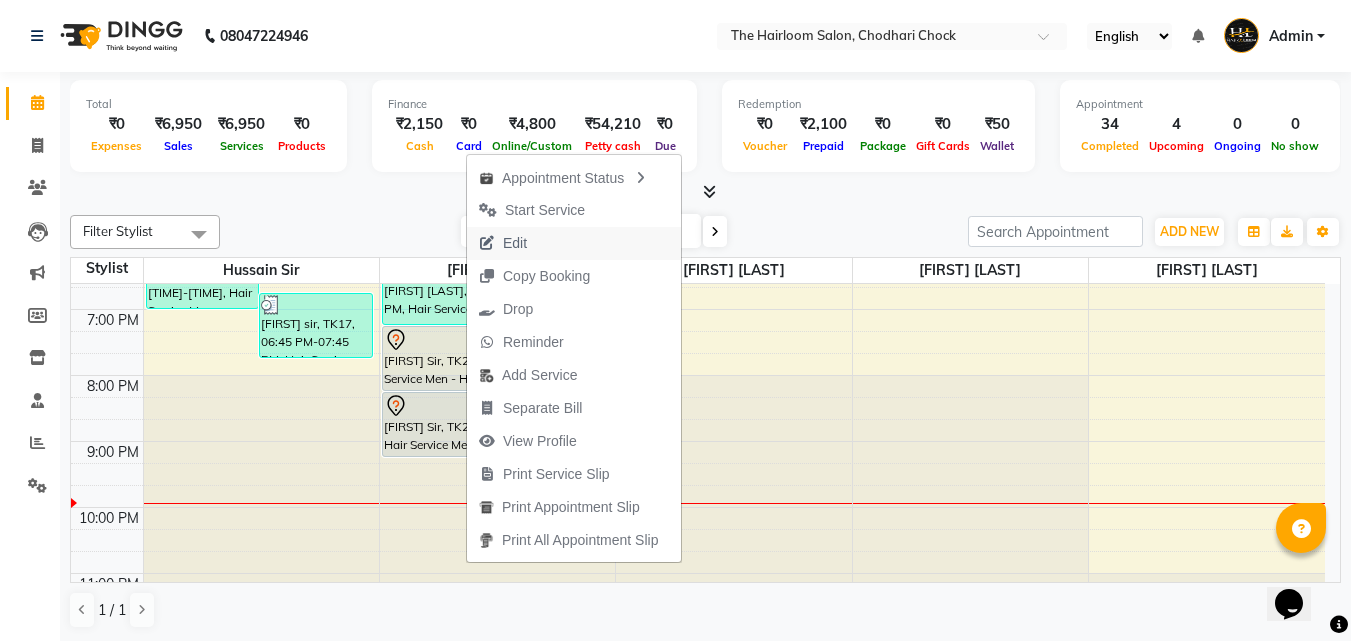 click on "Edit" at bounding box center [515, 243] 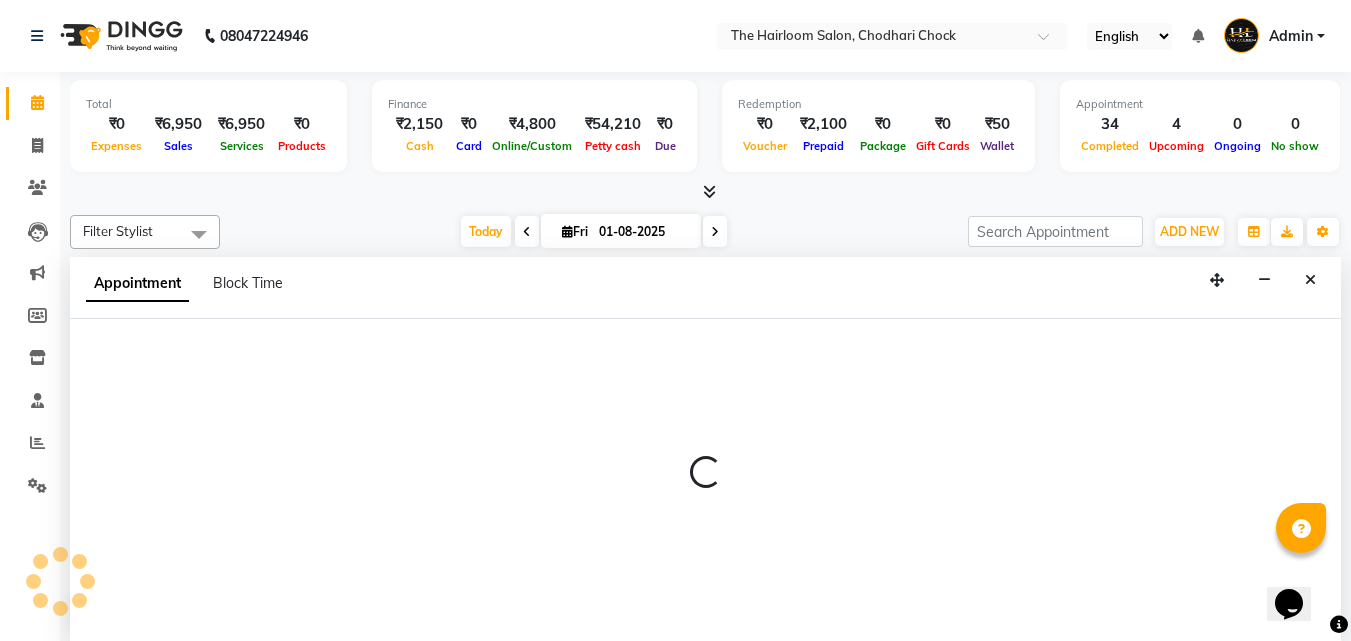 select on "tentative" 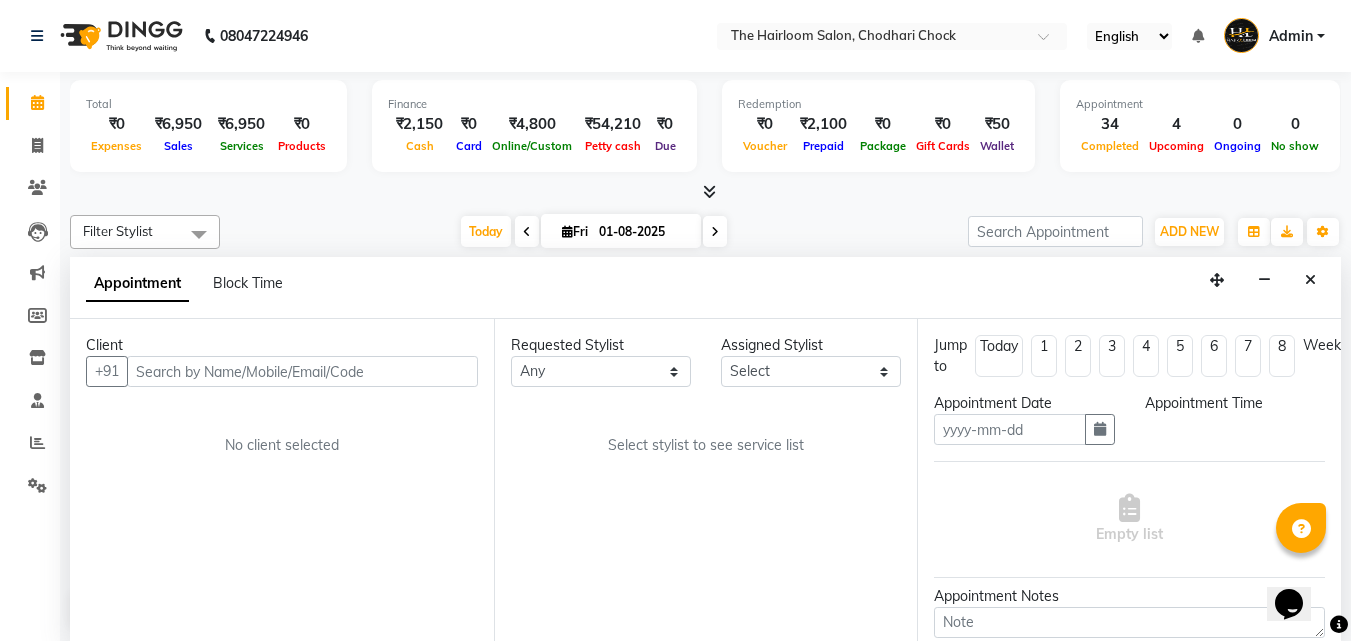 scroll, scrollTop: 1, scrollLeft: 0, axis: vertical 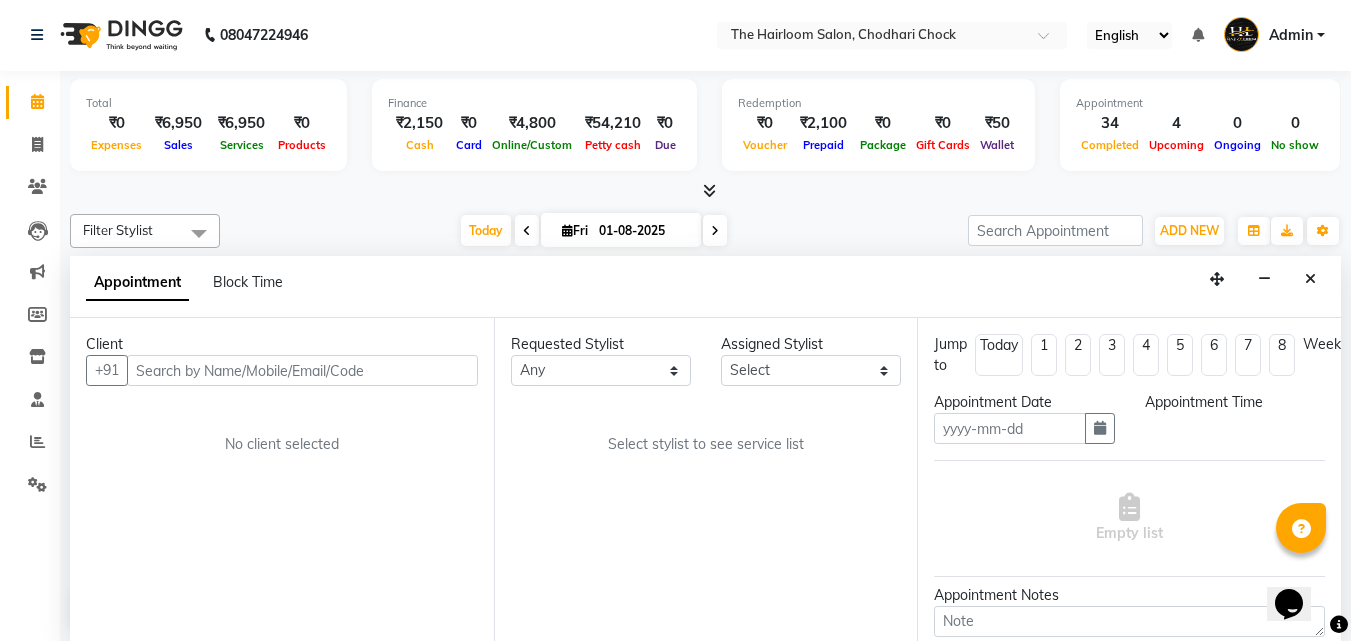 click at bounding box center [302, 370] 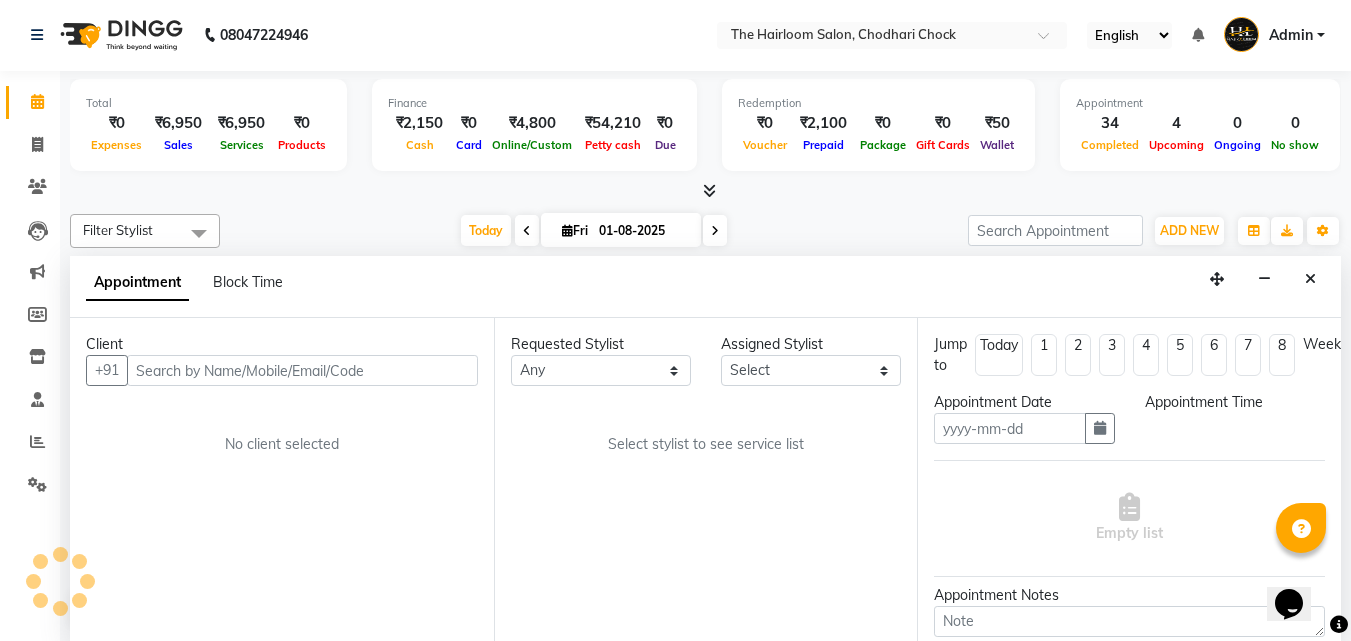 type on "a" 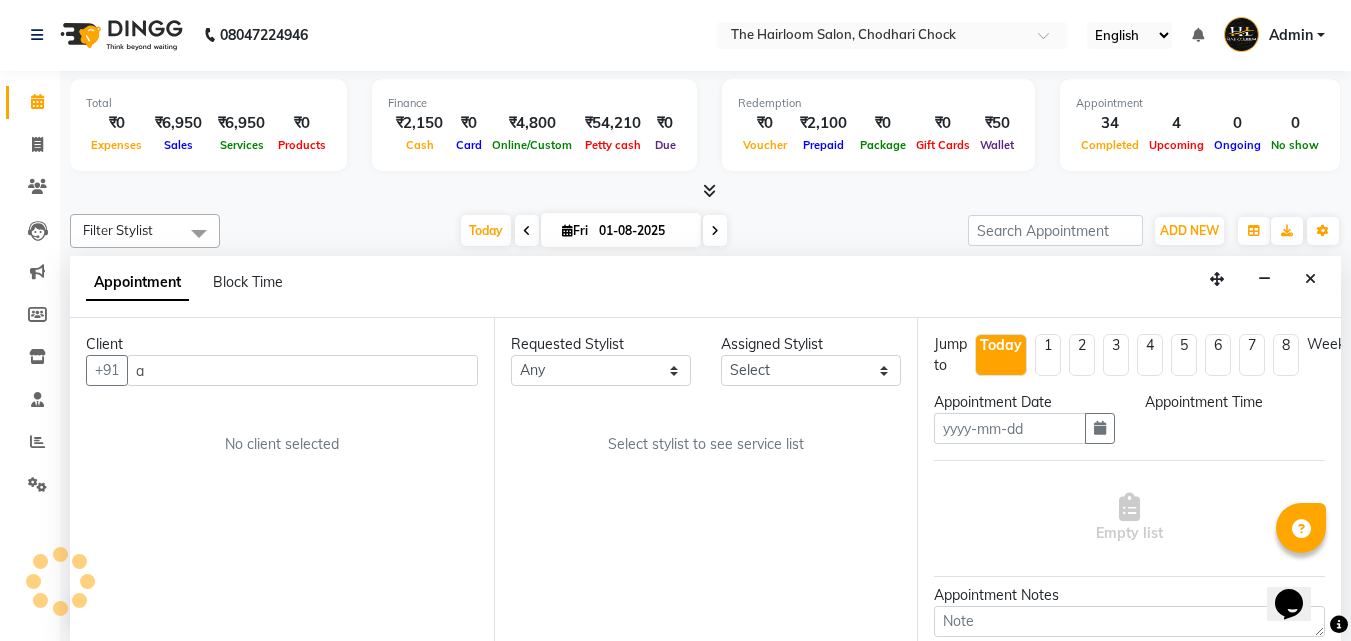 type on "01-08-2025" 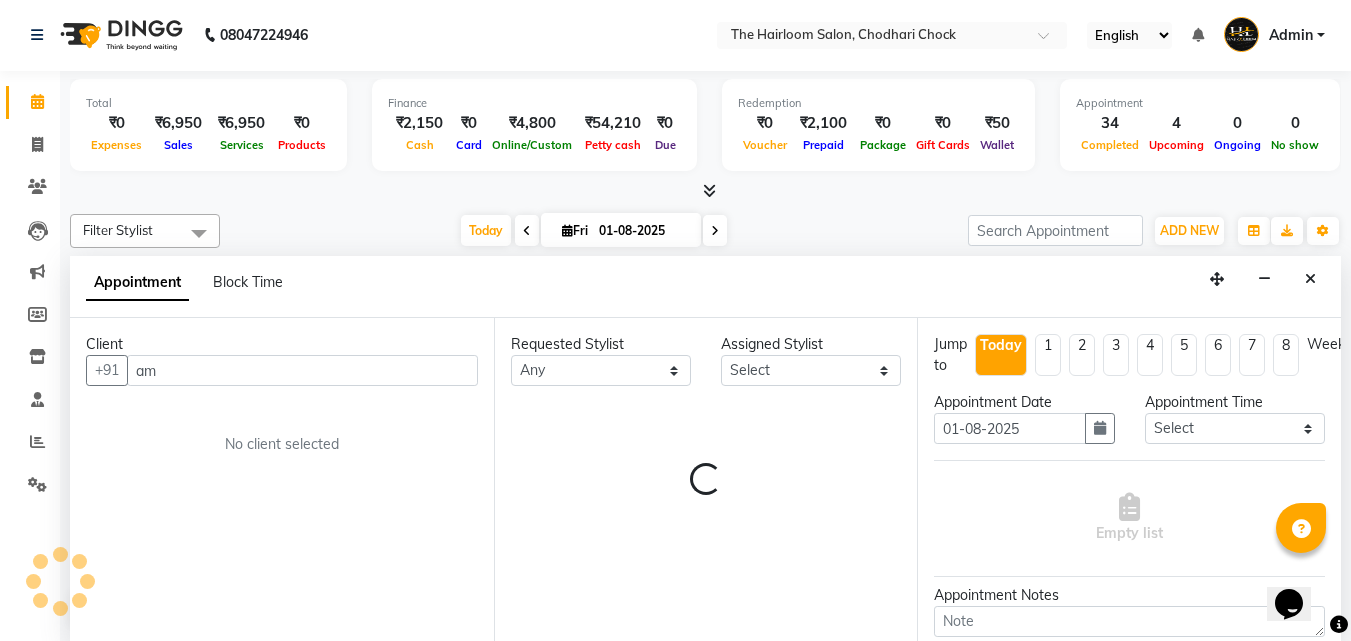 type on "ama" 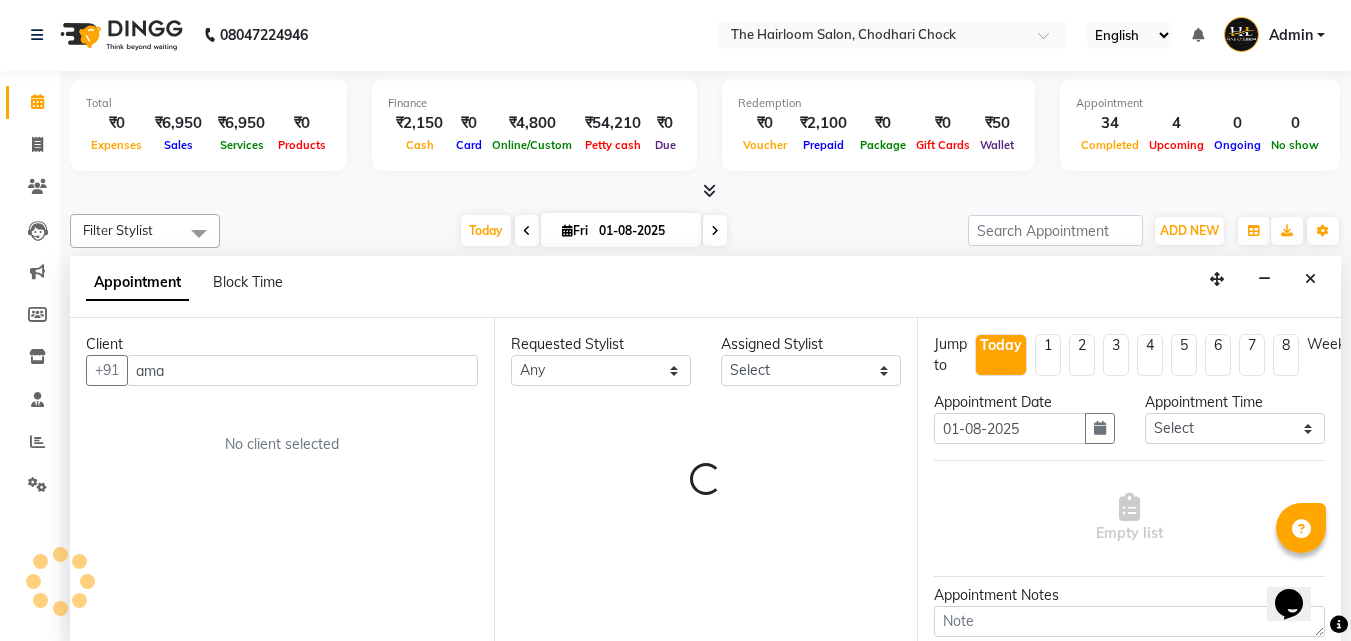 select on "41756" 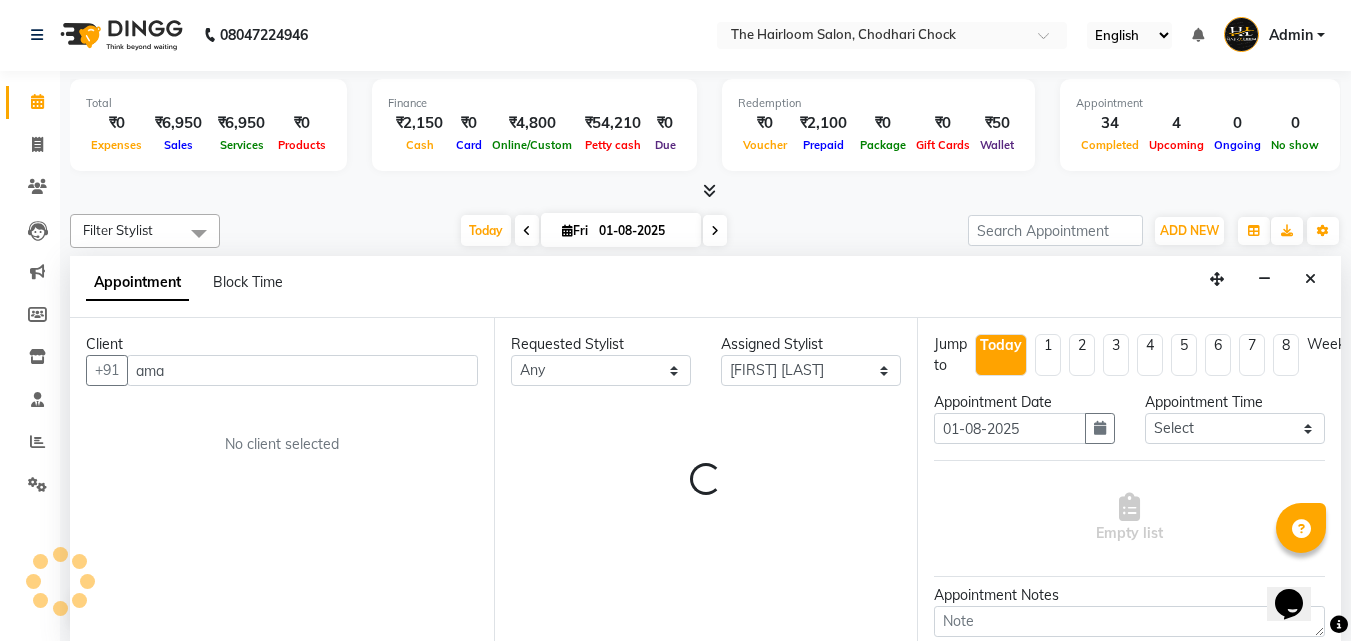 select on "2878" 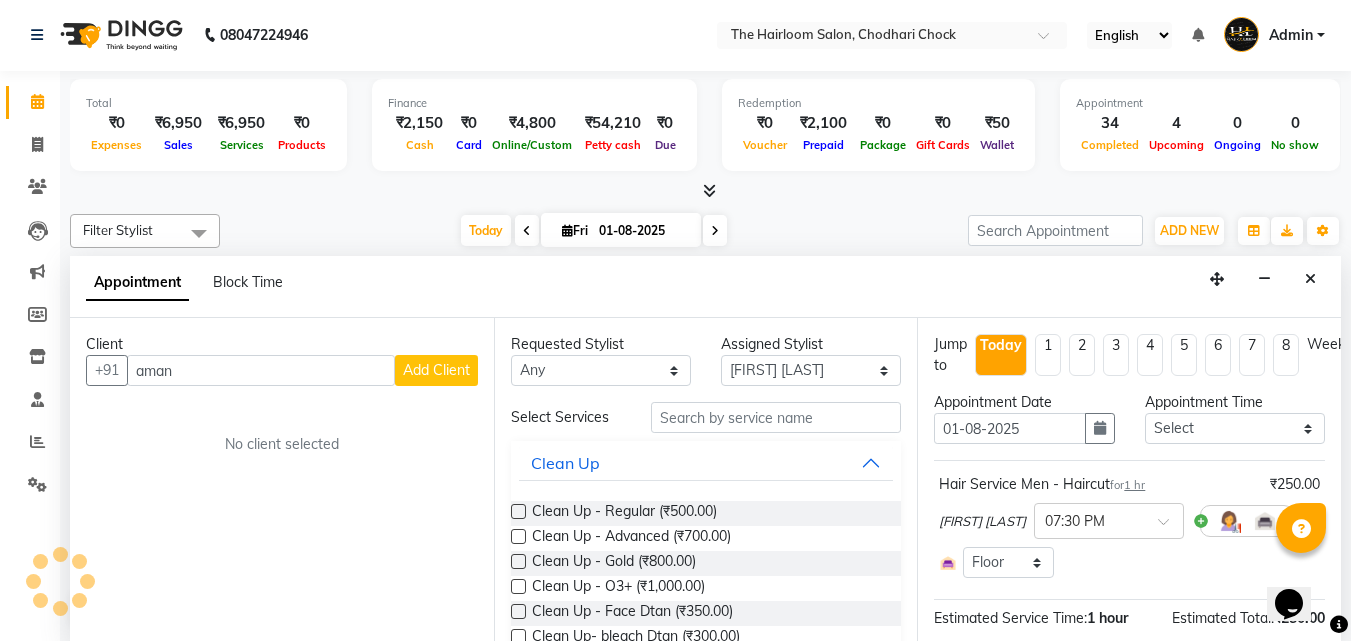 type on "aman" 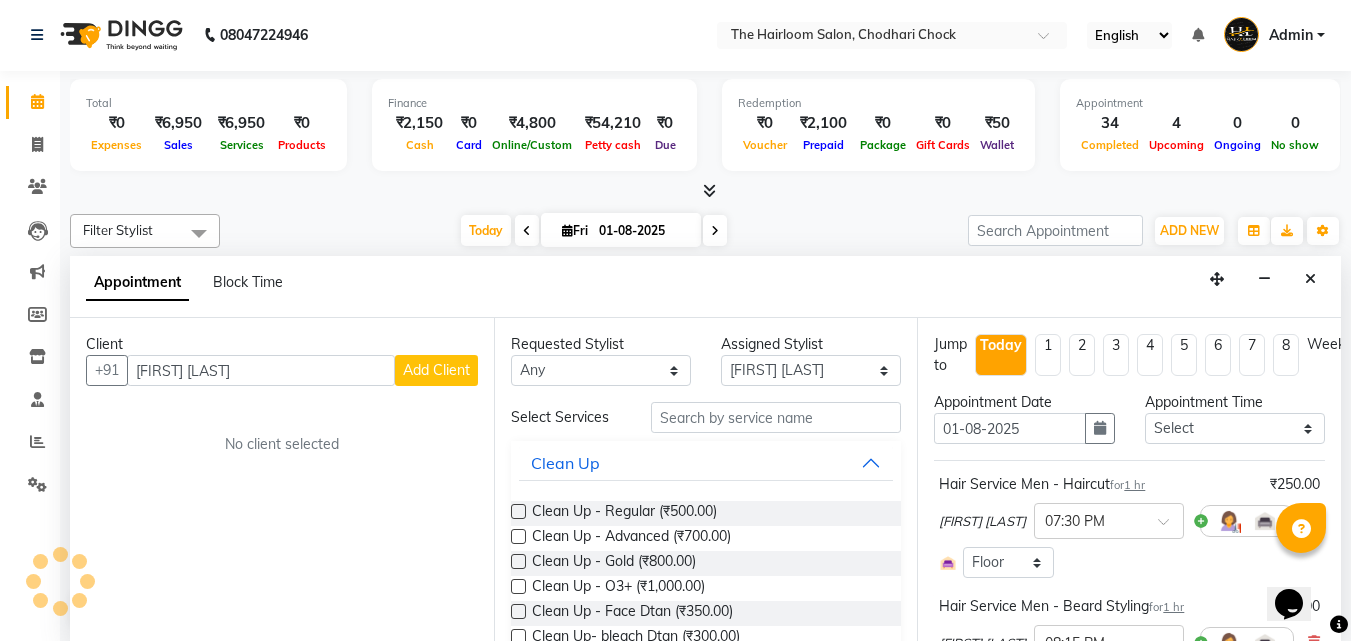 scroll, scrollTop: 757, scrollLeft: 0, axis: vertical 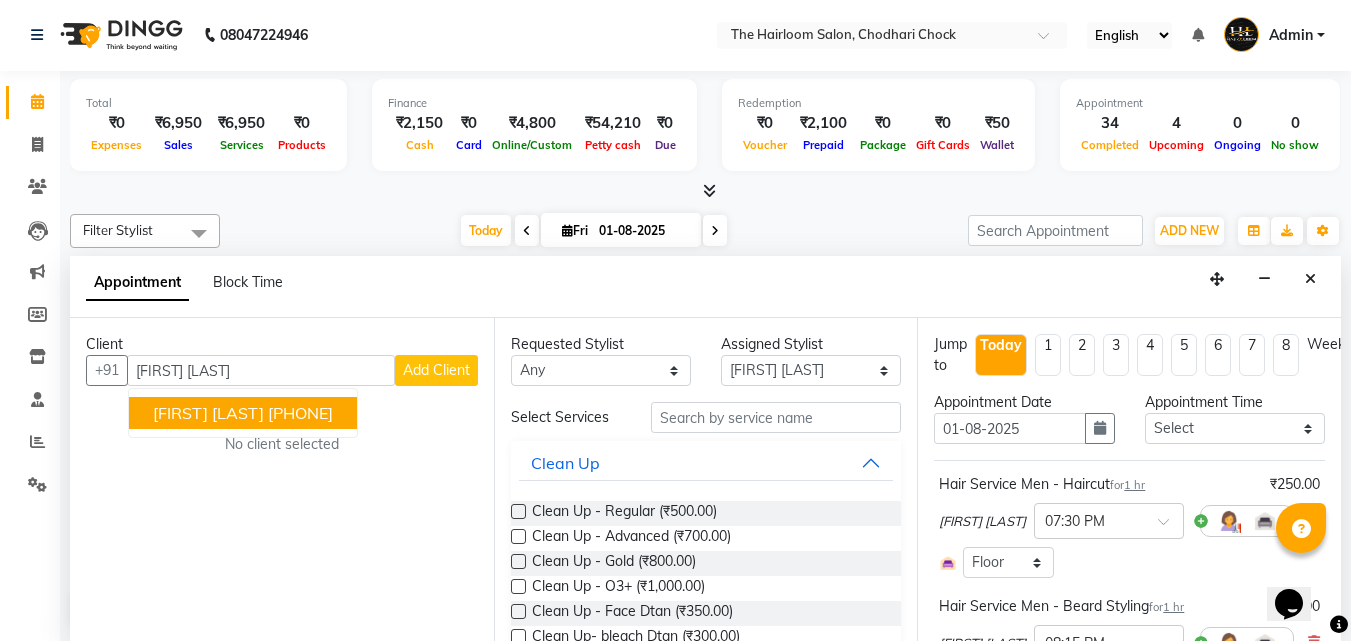 click on "[FIRST] [LAST]" at bounding box center (208, 413) 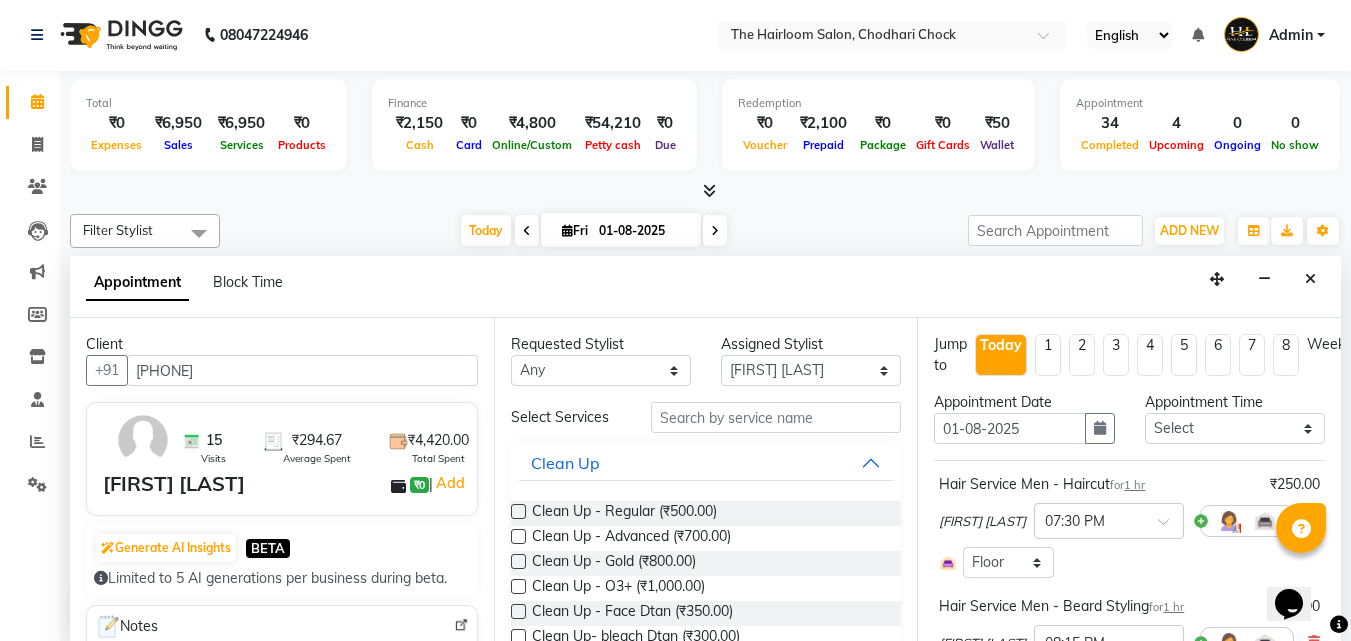 type on "[PHONE]" 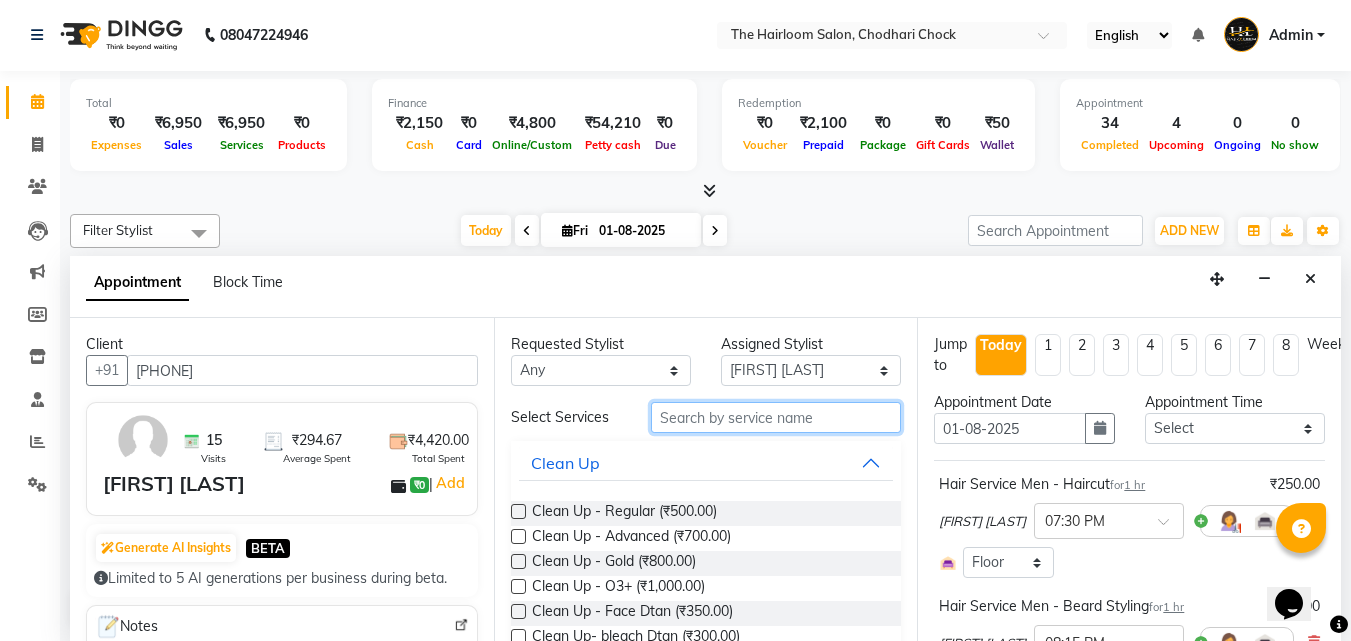 click at bounding box center (776, 417) 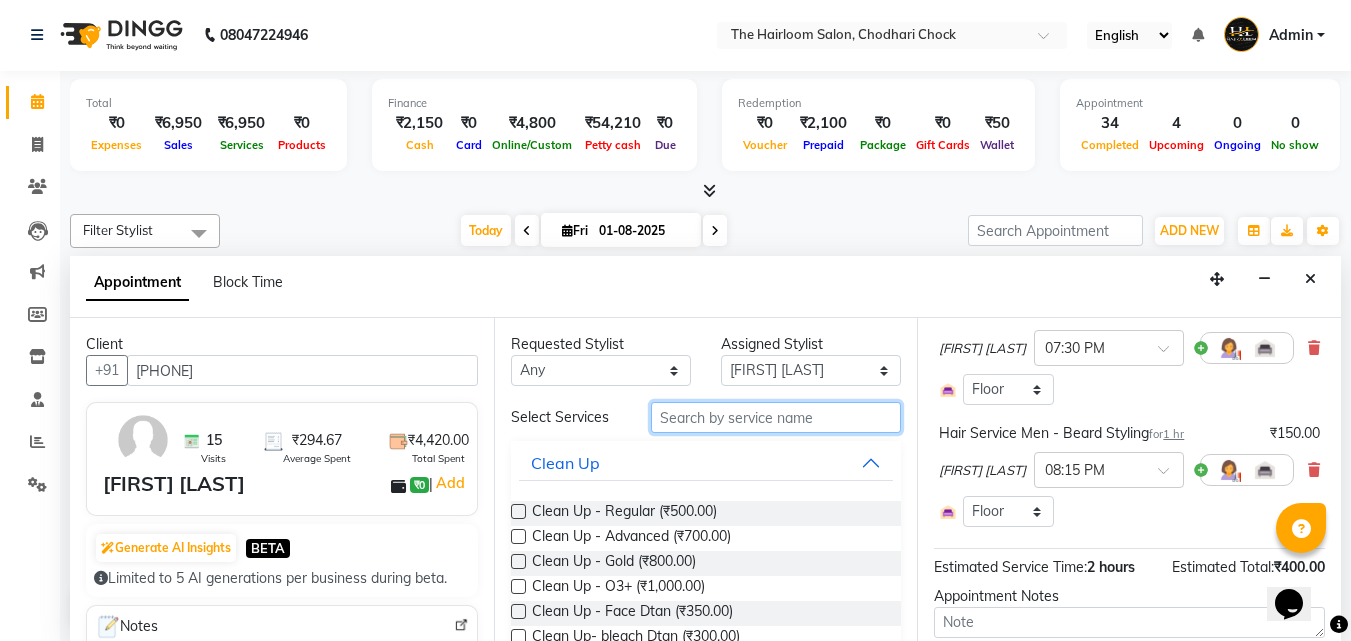 scroll, scrollTop: 200, scrollLeft: 0, axis: vertical 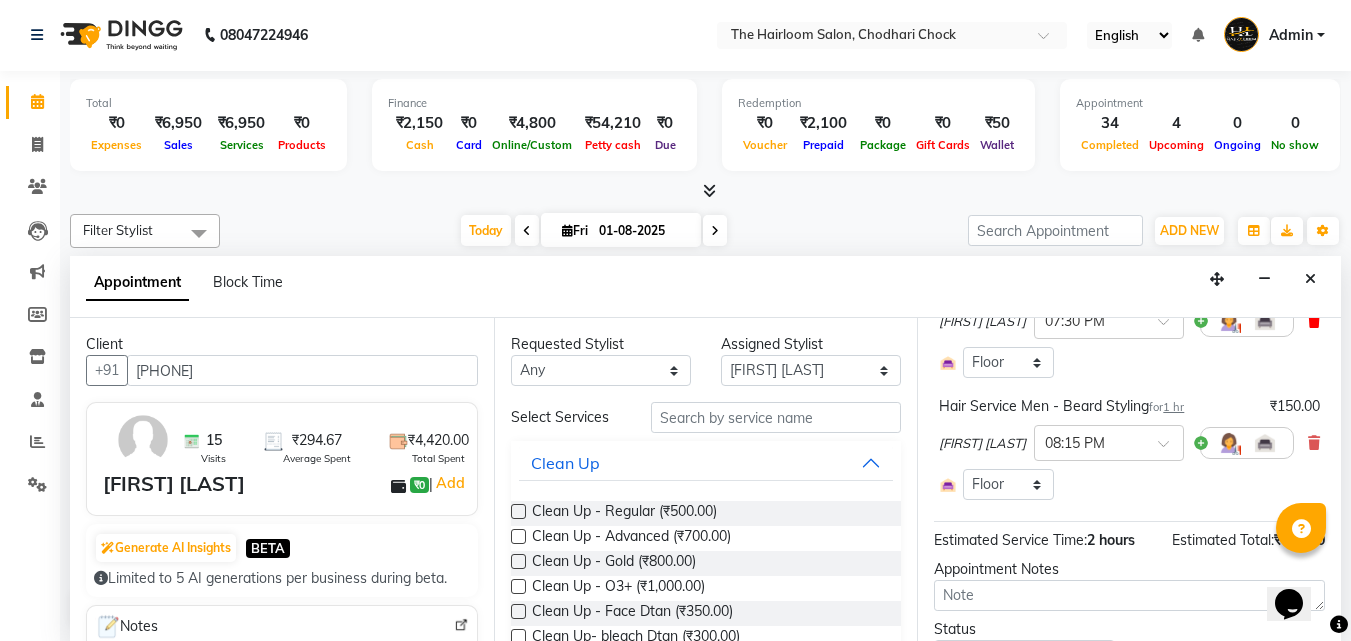 click at bounding box center [1314, 321] 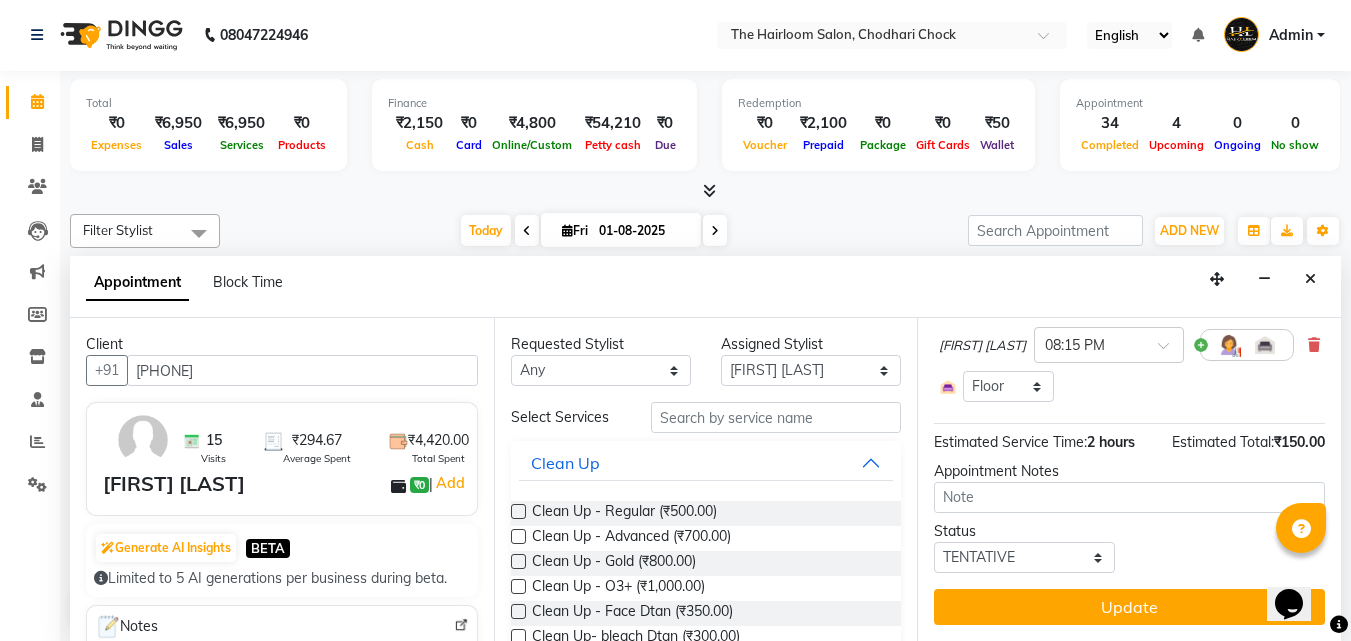 scroll, scrollTop: 209, scrollLeft: 0, axis: vertical 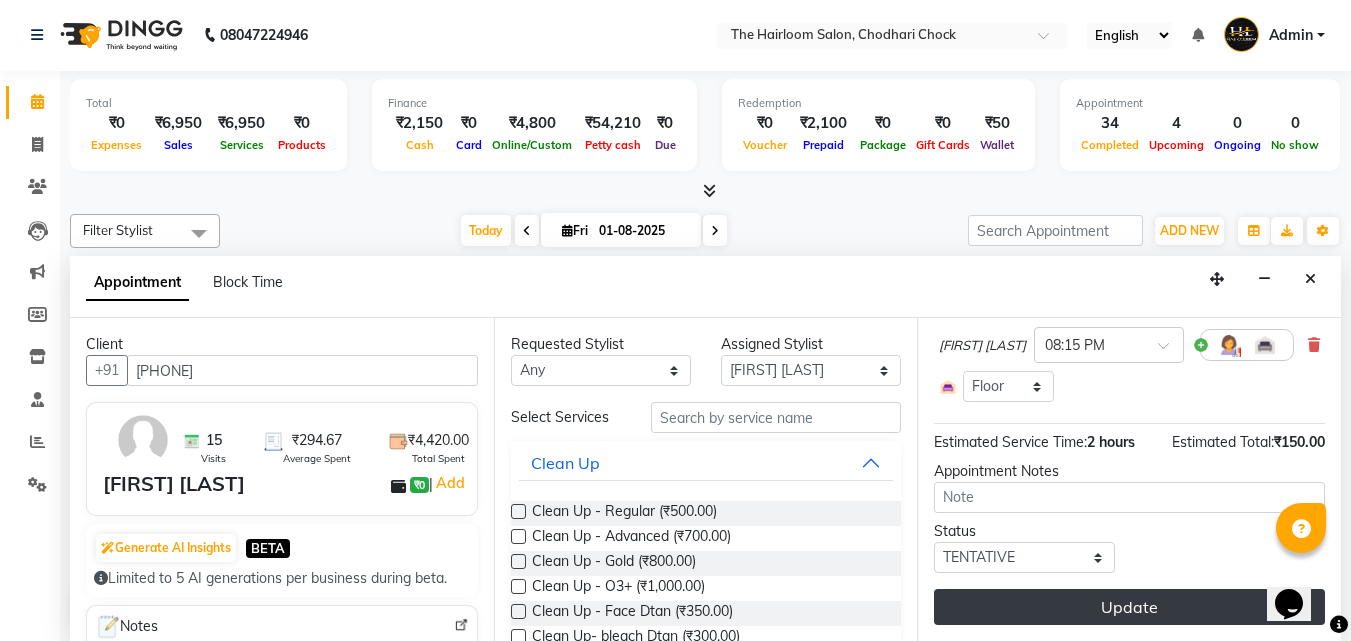 click on "Update" at bounding box center (1129, 607) 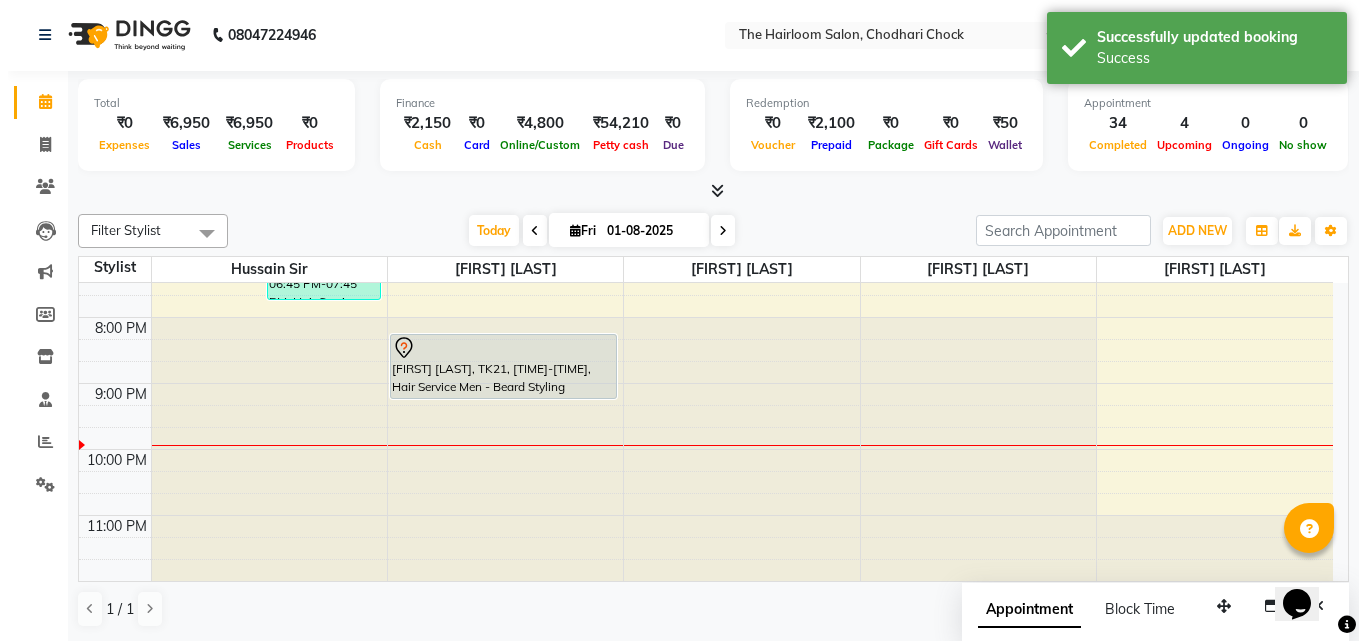 scroll, scrollTop: 0, scrollLeft: 0, axis: both 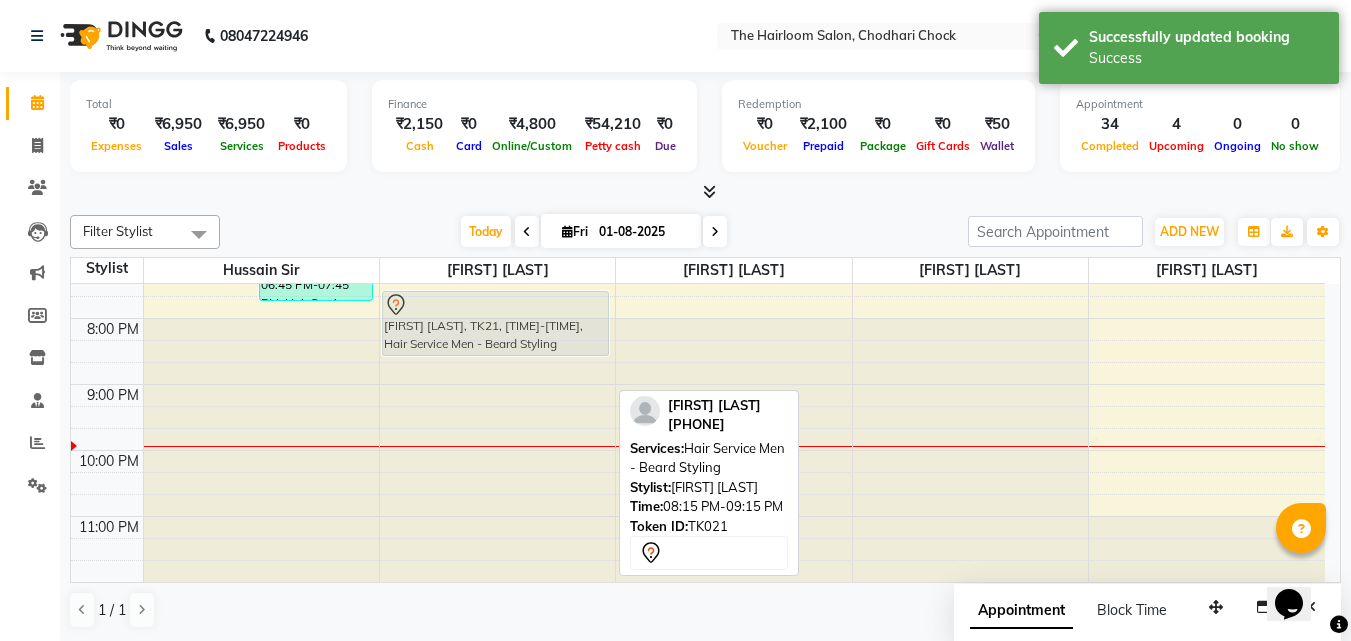 drag, startPoint x: 456, startPoint y: 359, endPoint x: 458, endPoint y: 341, distance: 18.110771 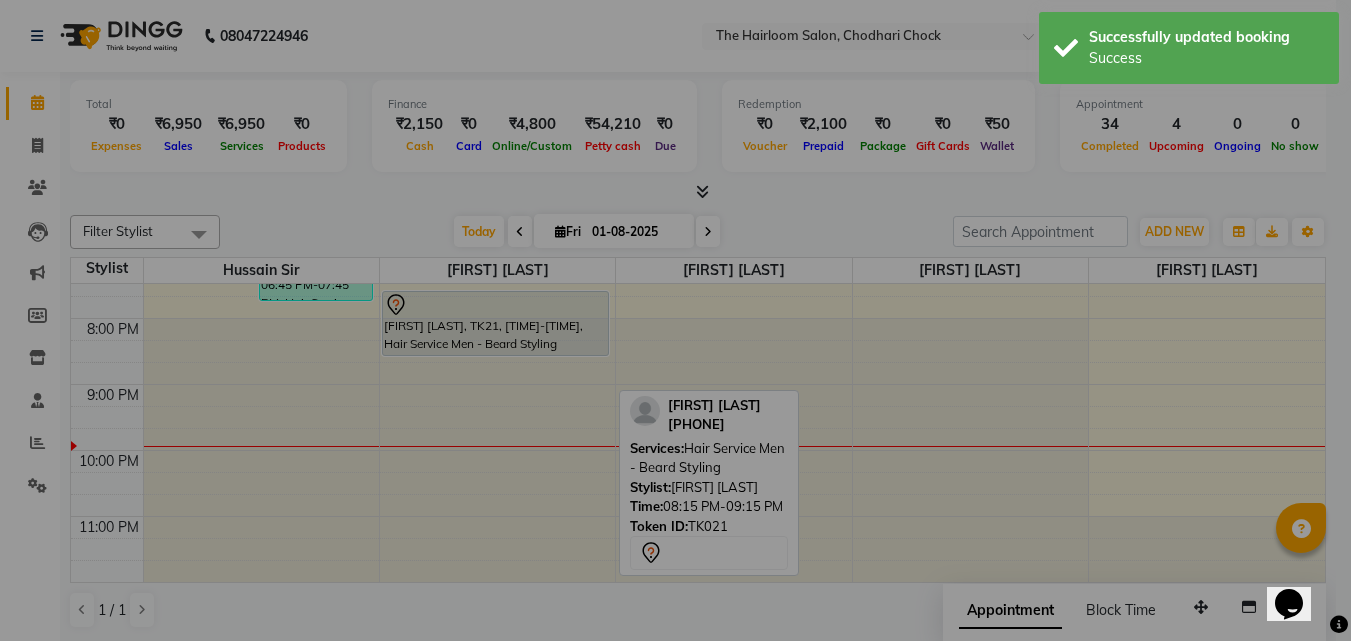 scroll, scrollTop: 745, scrollLeft: 0, axis: vertical 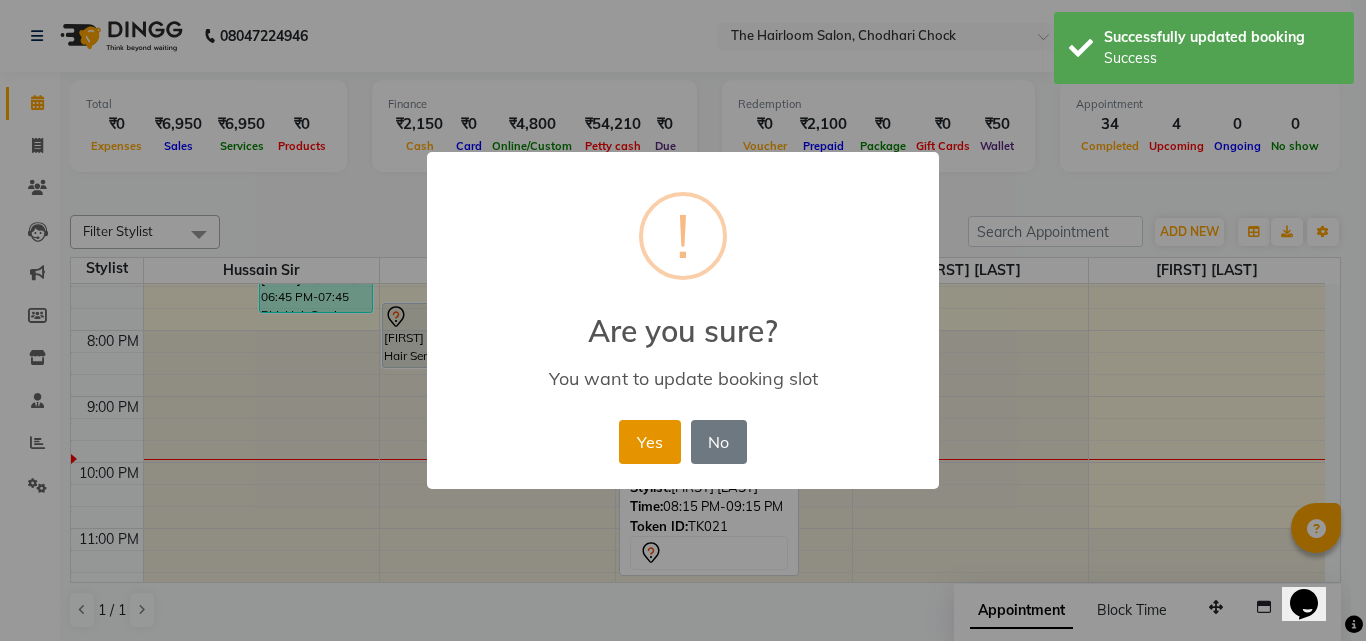 click on "Yes" at bounding box center [649, 442] 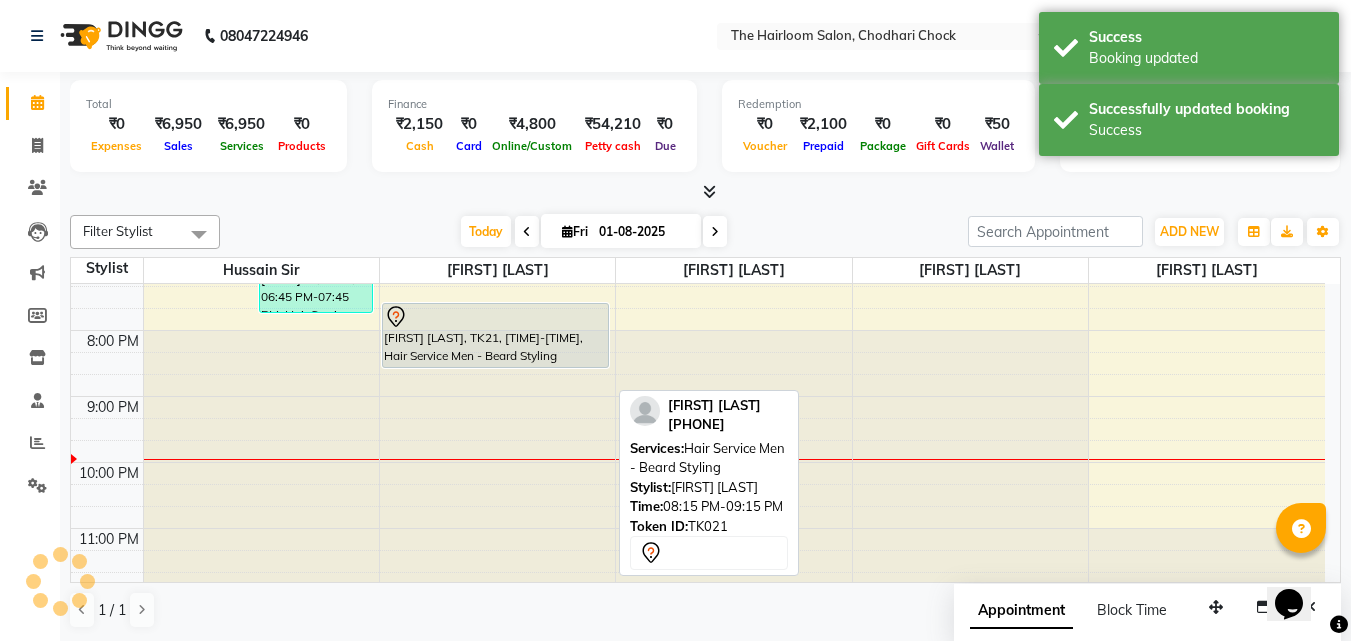 click on "[FIRST] [LAST], TK21, [TIME]-[TIME], Hair Service Men  - Beard Styling" at bounding box center (496, 335) 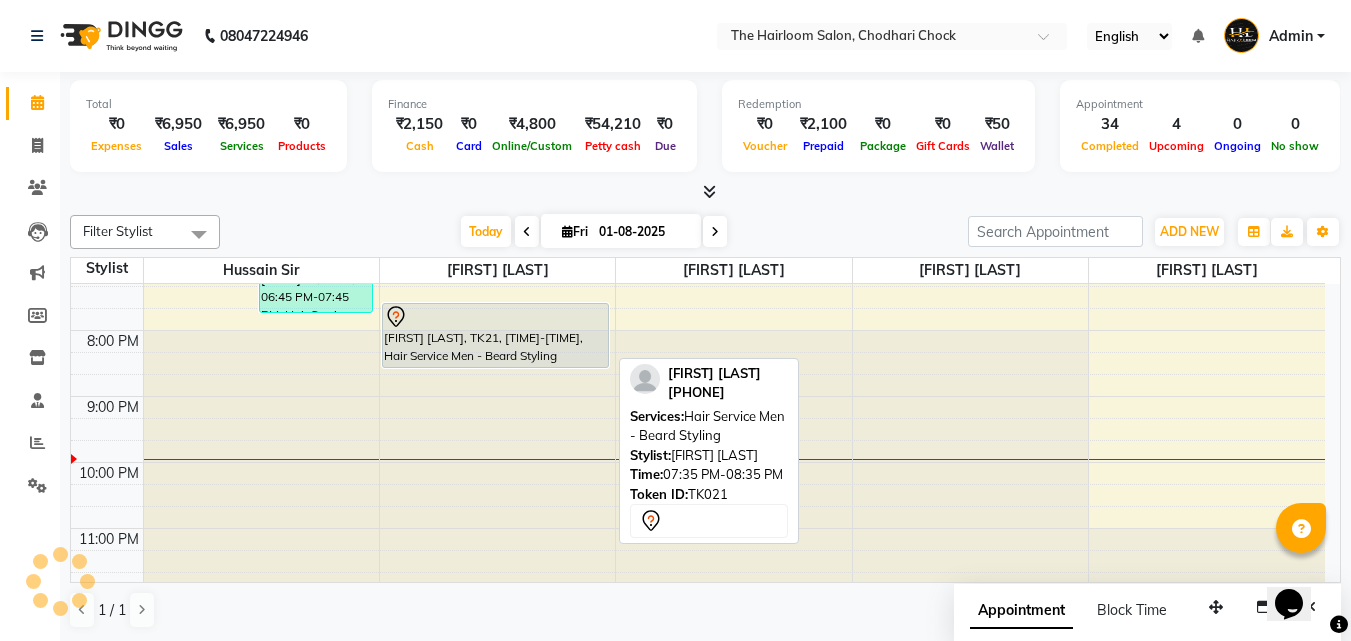 click on "[FIRST] [LAST], TK21, [TIME]-[TIME], Hair Service Men  - Beard Styling" at bounding box center (496, 335) 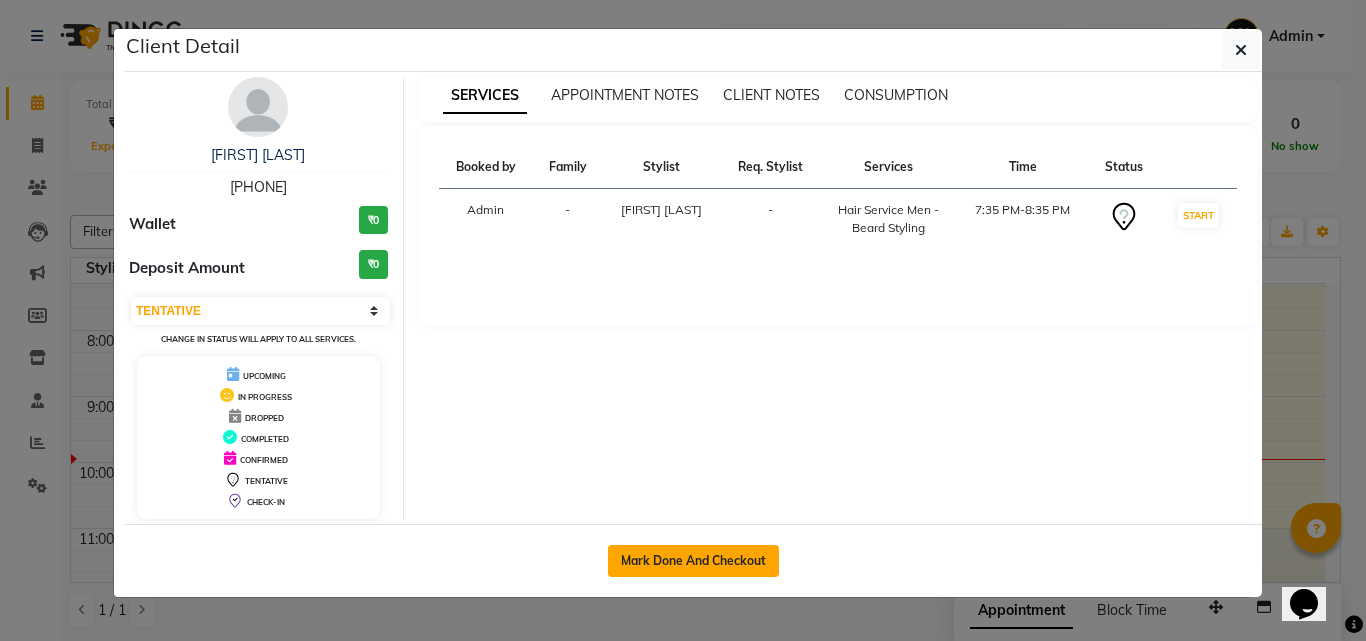 click on "Mark Done And Checkout" 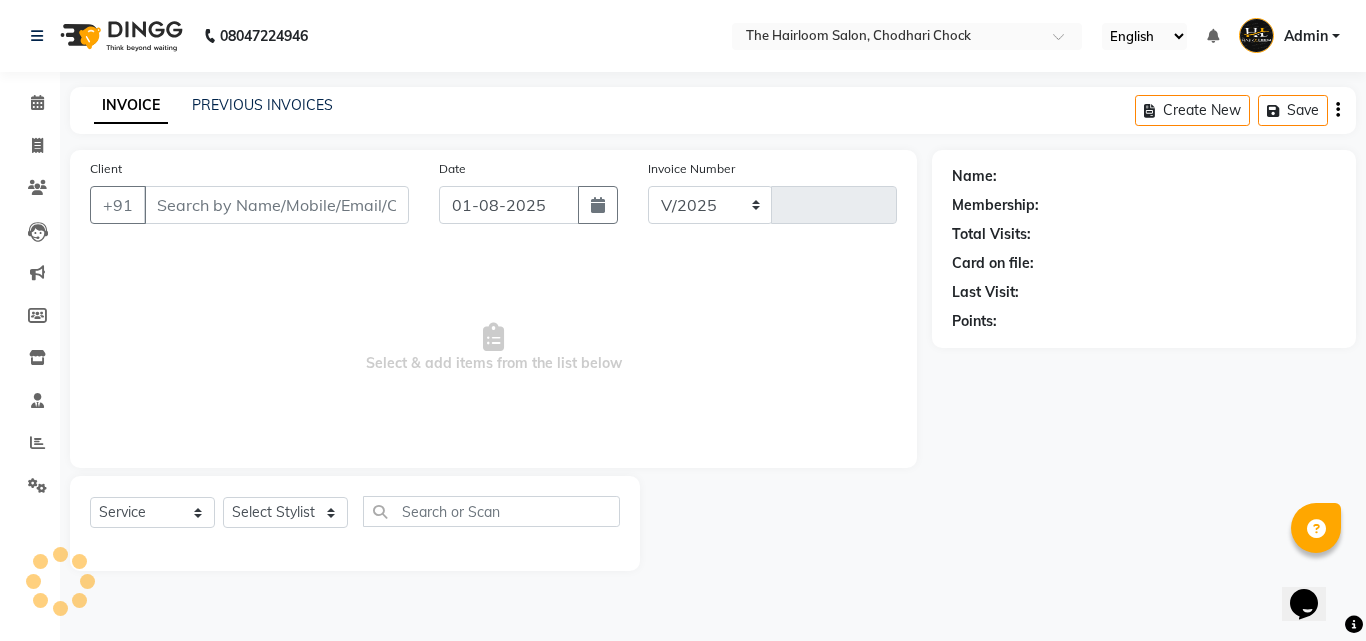 select on "5926" 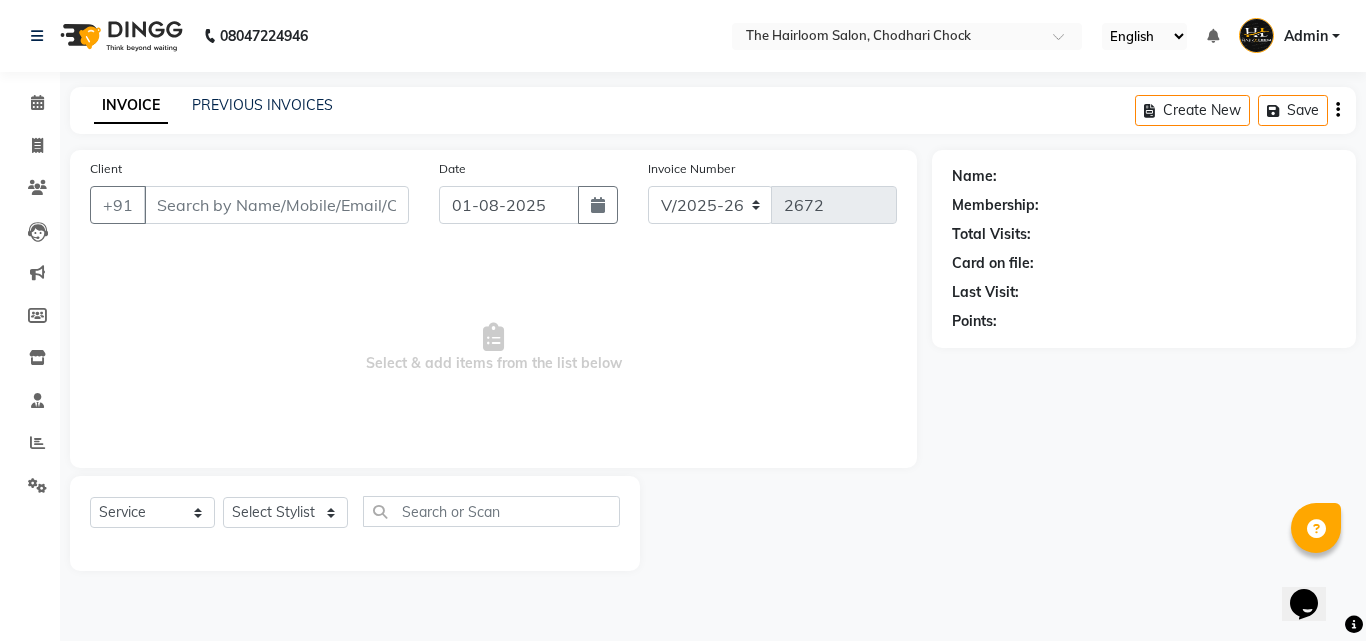 type on "[PHONE]" 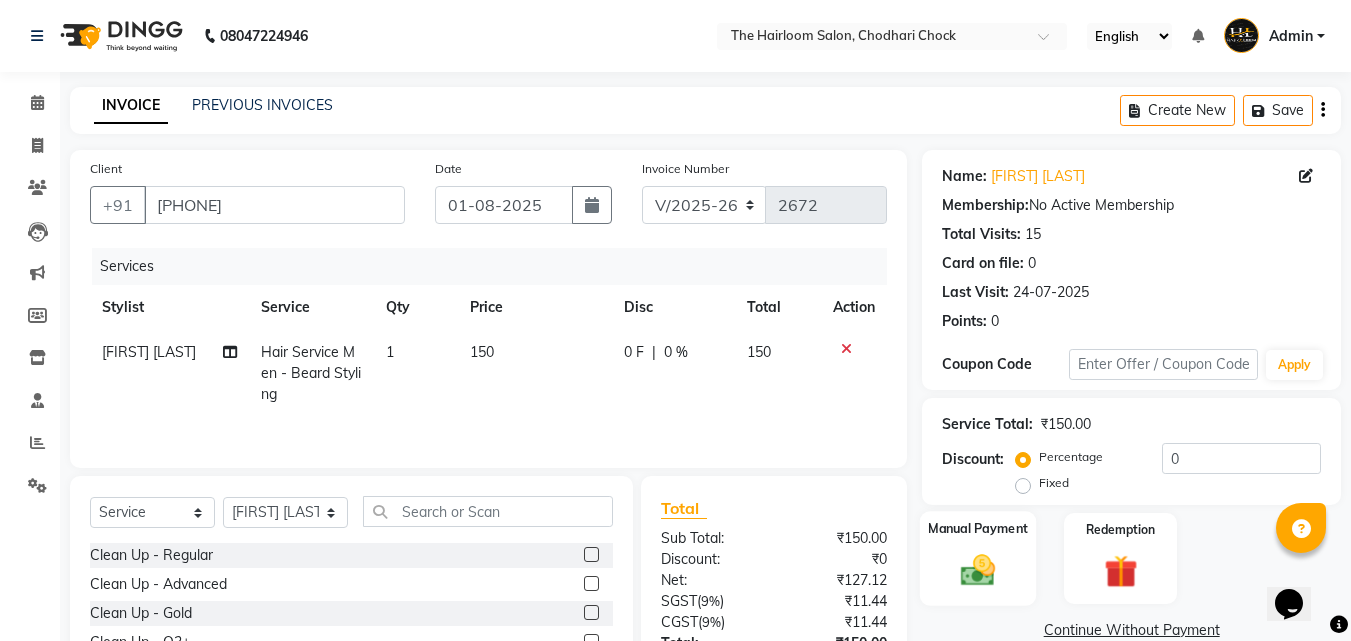 click 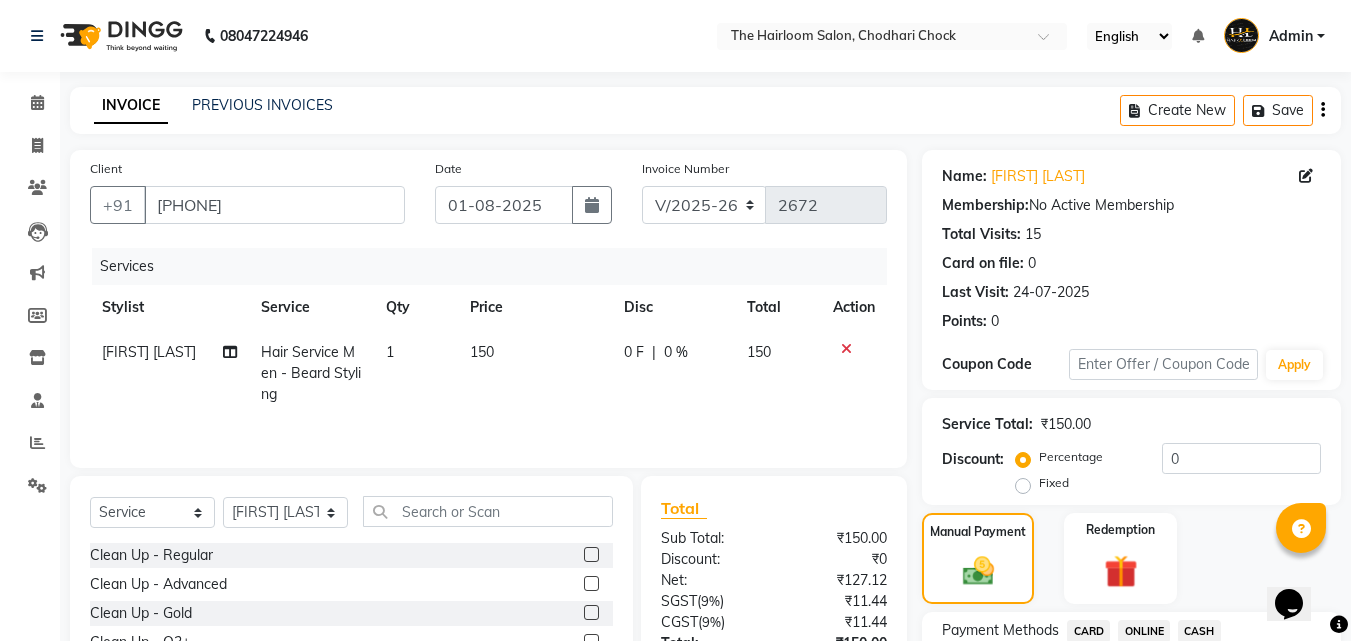scroll, scrollTop: 162, scrollLeft: 0, axis: vertical 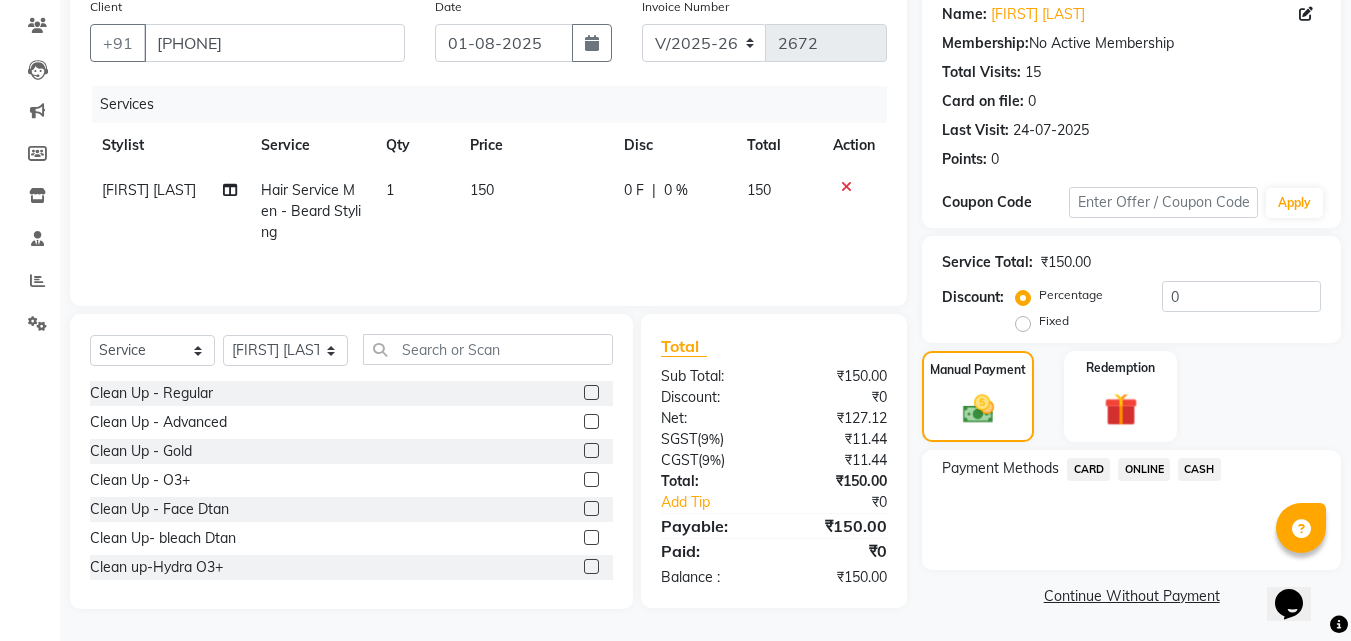 click on "CASH" 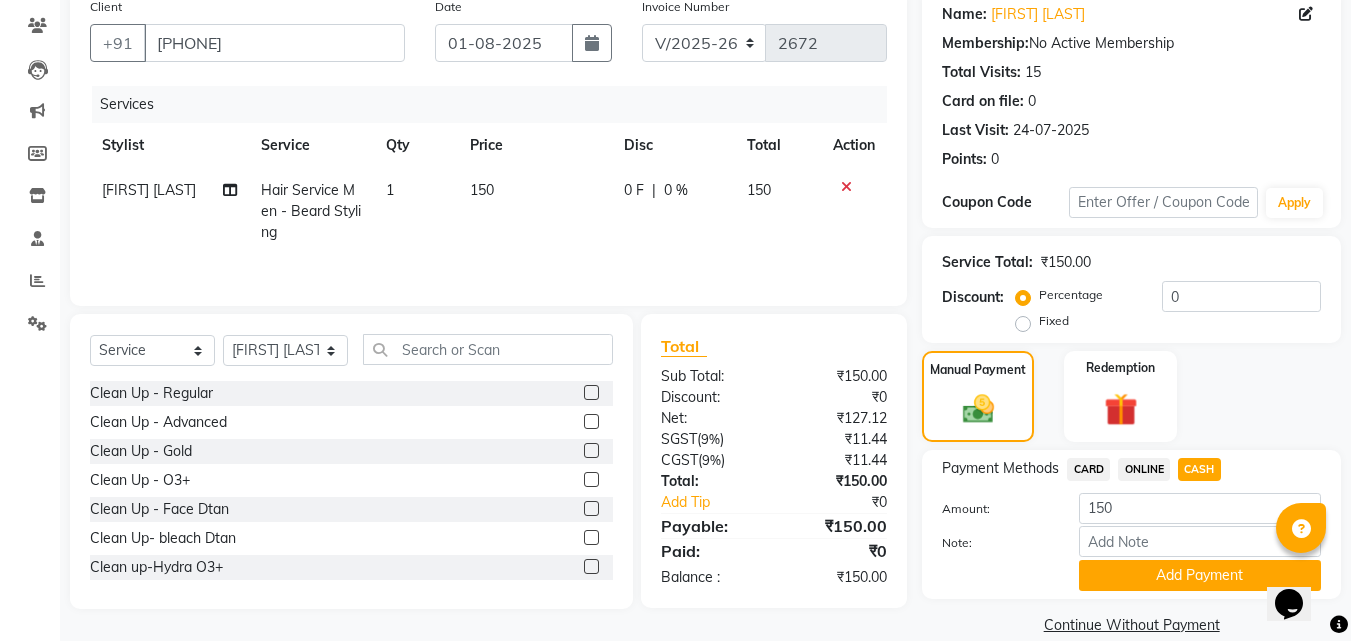 drag, startPoint x: 607, startPoint y: 233, endPoint x: 485, endPoint y: 195, distance: 127.78106 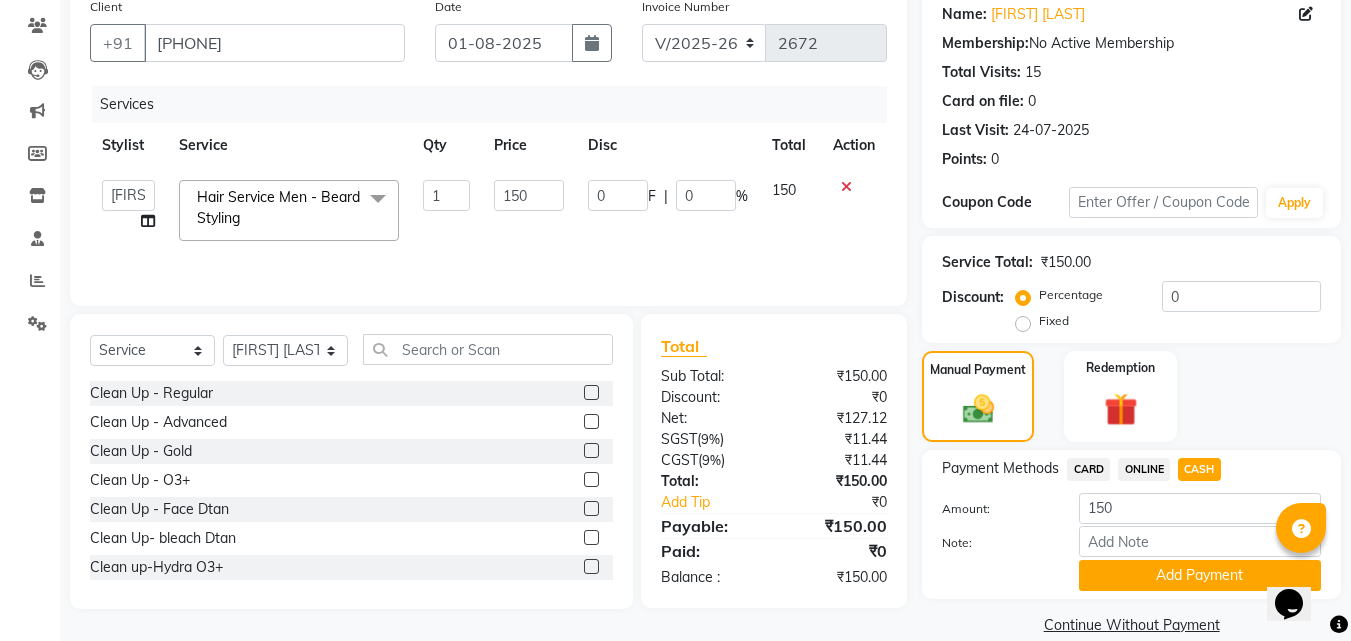 click on "150" 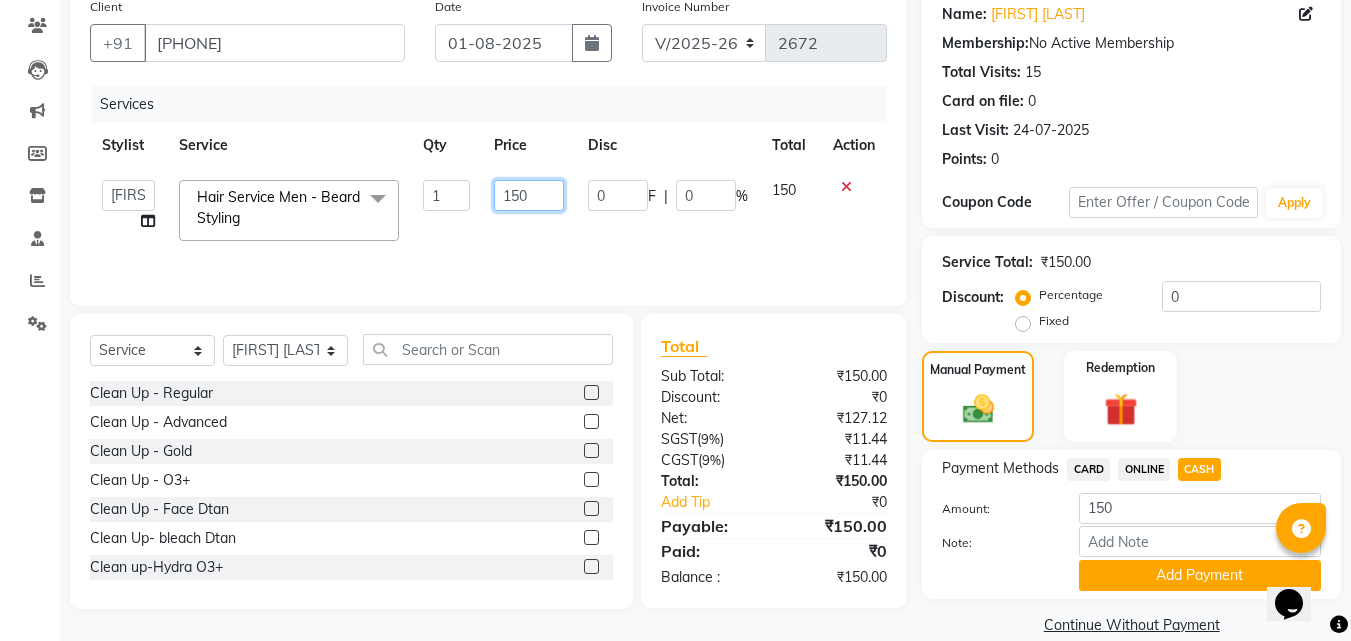 click on "150" 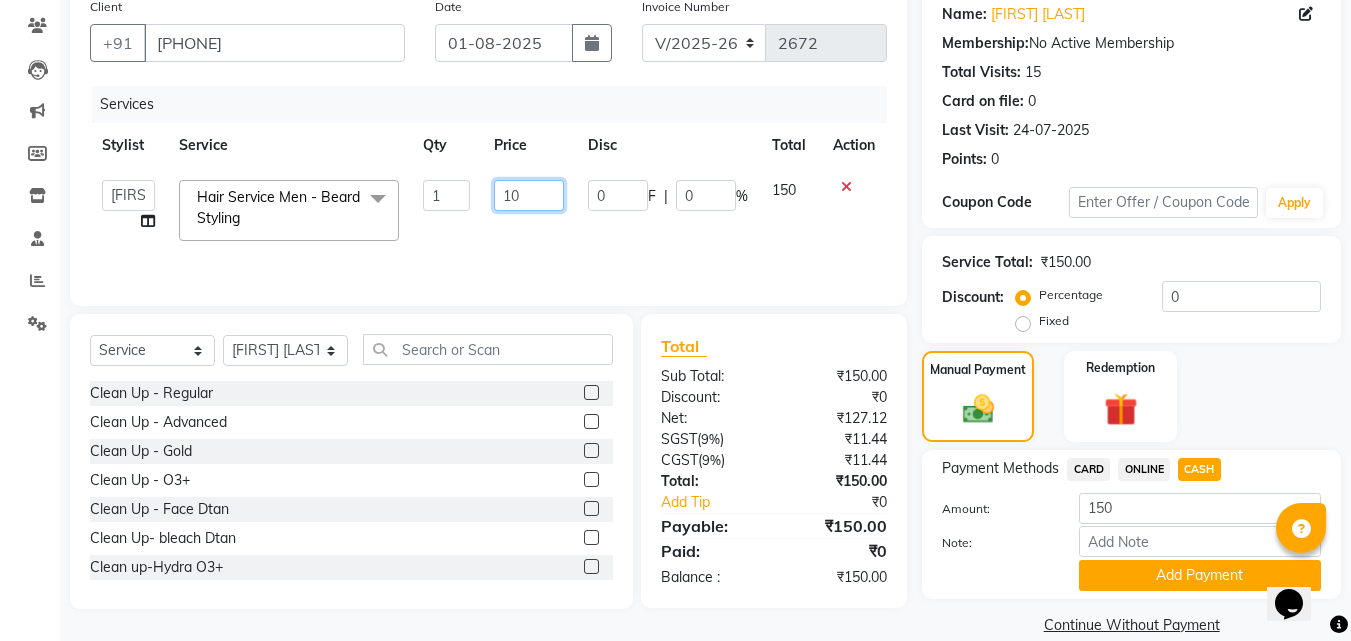 type on "100" 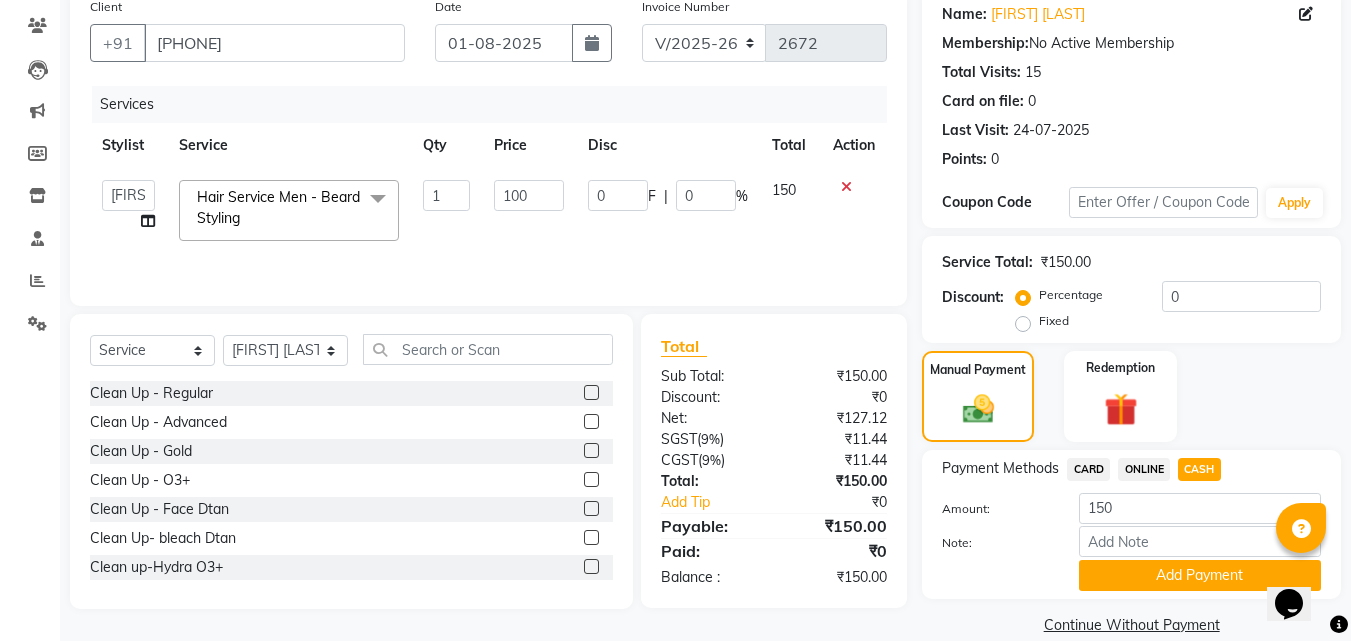 click on "[FIRST] [LAST] Hussain sir puja nagapure Shahzad khan sujal wandewar Hair Service Men  - Beard Styling  x Clean Up - Regular Clean Up - Advanced Clean Up - Gold Clean Up - O3+ Clean Up - Face Dtan Clean Up- bleach Dtan Clean up-Hydra O3+ Assistant Service face massage ear presing face scrab Facial  - O3+ Facials Facial  - Skin Tightening Facial  - Anti-Tan Facial  - Fruit Facial  - Gold Facial  - Skin Brightning facial-Hydra O3 facials Regular Waxing  - Face Regular Waxing  - Full hands Regular Waxing  - Half hands Regular Waxing  - Full legs Regular Waxing  - Half legs Regular Waxing  - Under-arms Regular Waxing  - Full front Regular Waxing  - Full back Regular Waxing  - Stomach Regular Waxing  - Bikini Regular Waxing  - Full body Regular Waxing  - Upper-lips Rica Waxing  - Face Rica Waxing  - Full hands Rica Waxing  - Half hands Rica Waxing  - Full legs Rica Waxing  - Half legs Rica Waxing  - Under-arms Rica Waxing  - Full front Rica Waxing  - Full back Rica Waxing  - Stomach Rica Waxing  - Bikini 1" 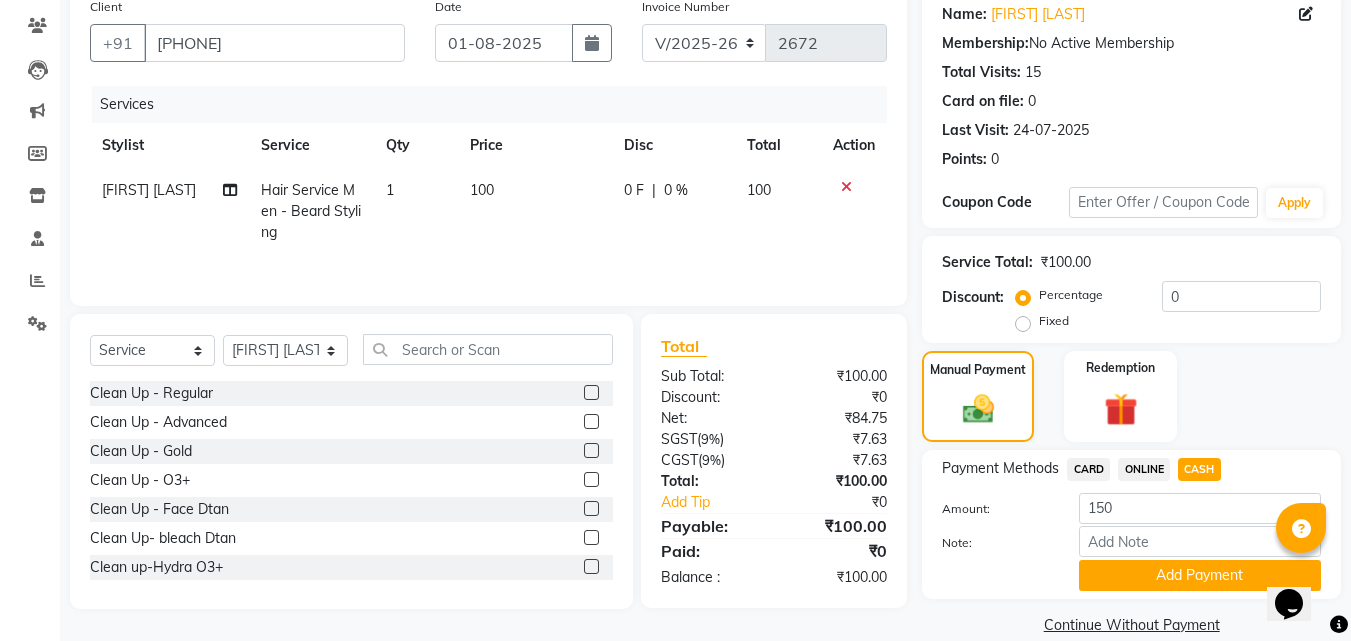 click on "ONLINE" 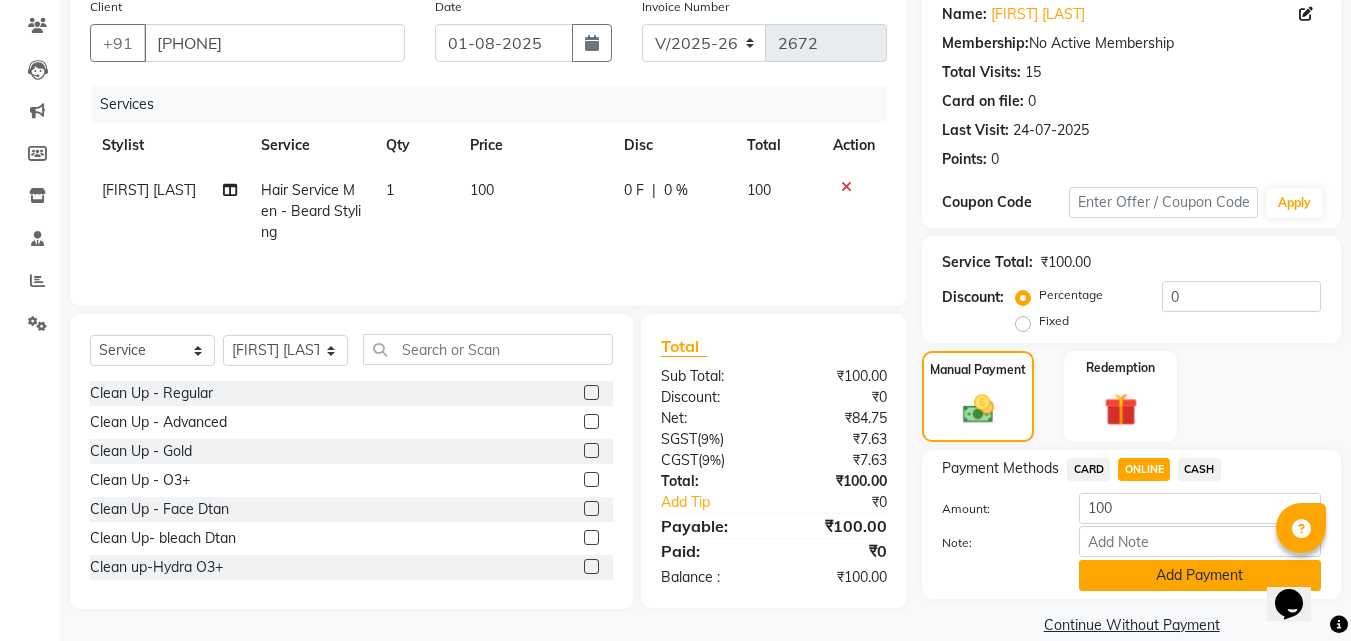 click on "Add Payment" 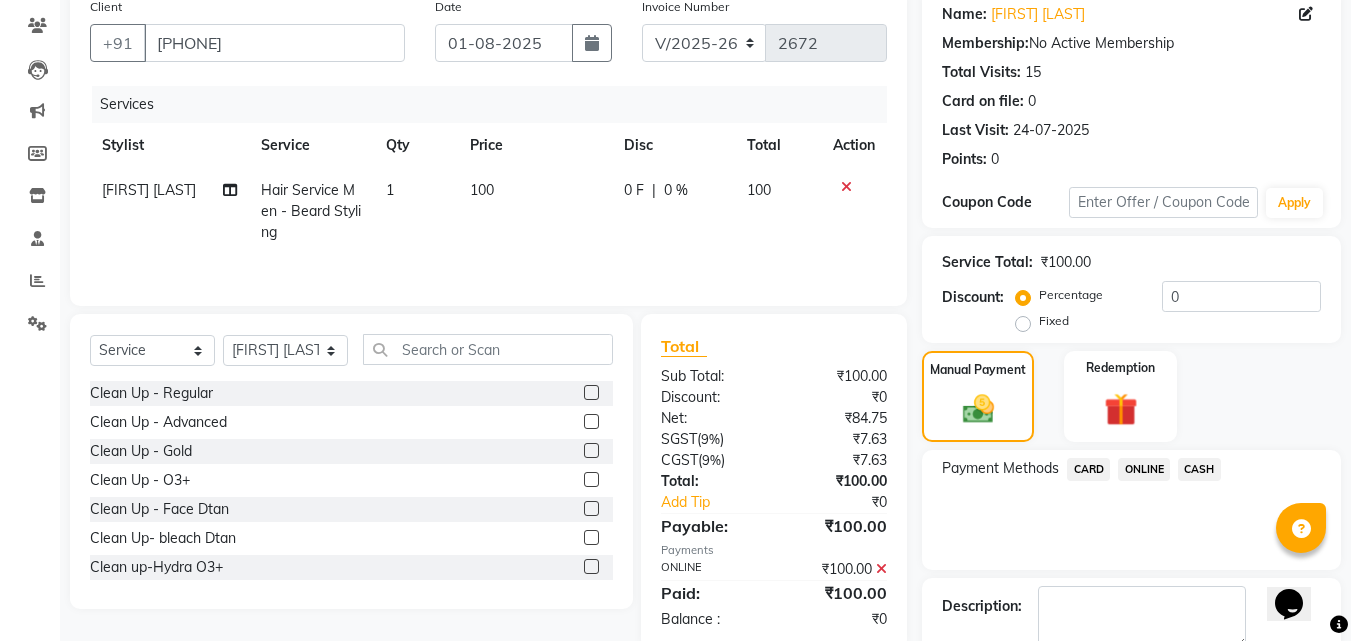 scroll, scrollTop: 275, scrollLeft: 0, axis: vertical 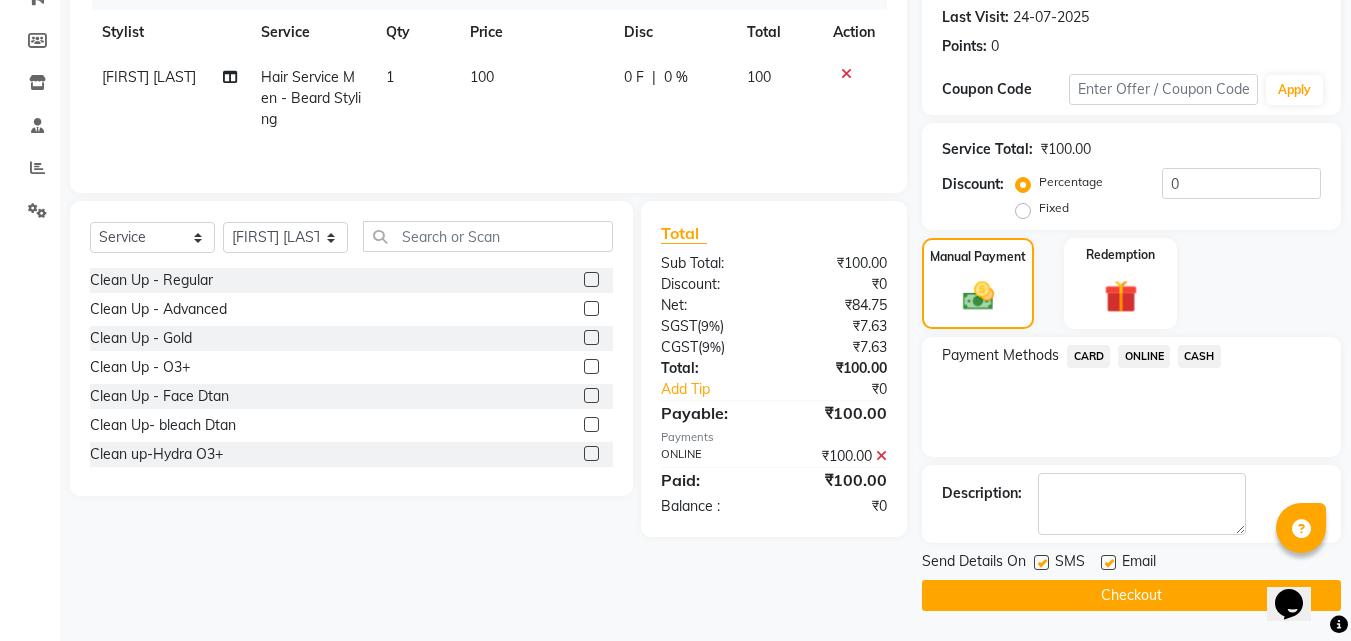 click 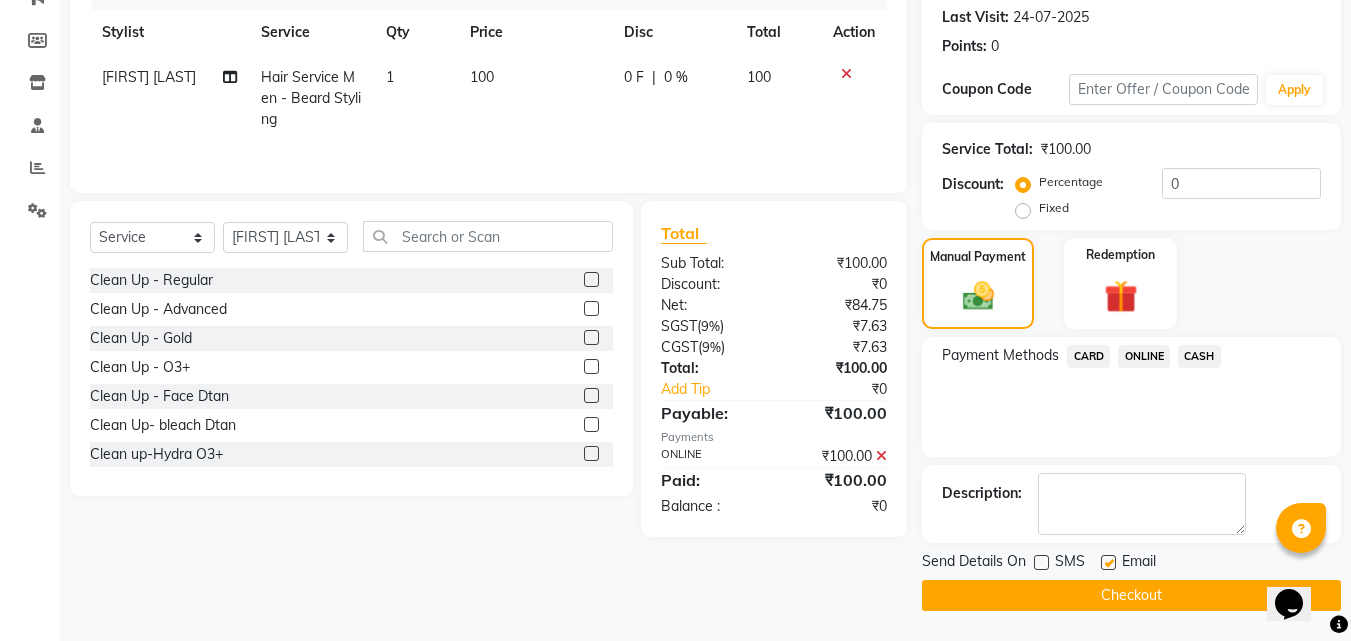 click 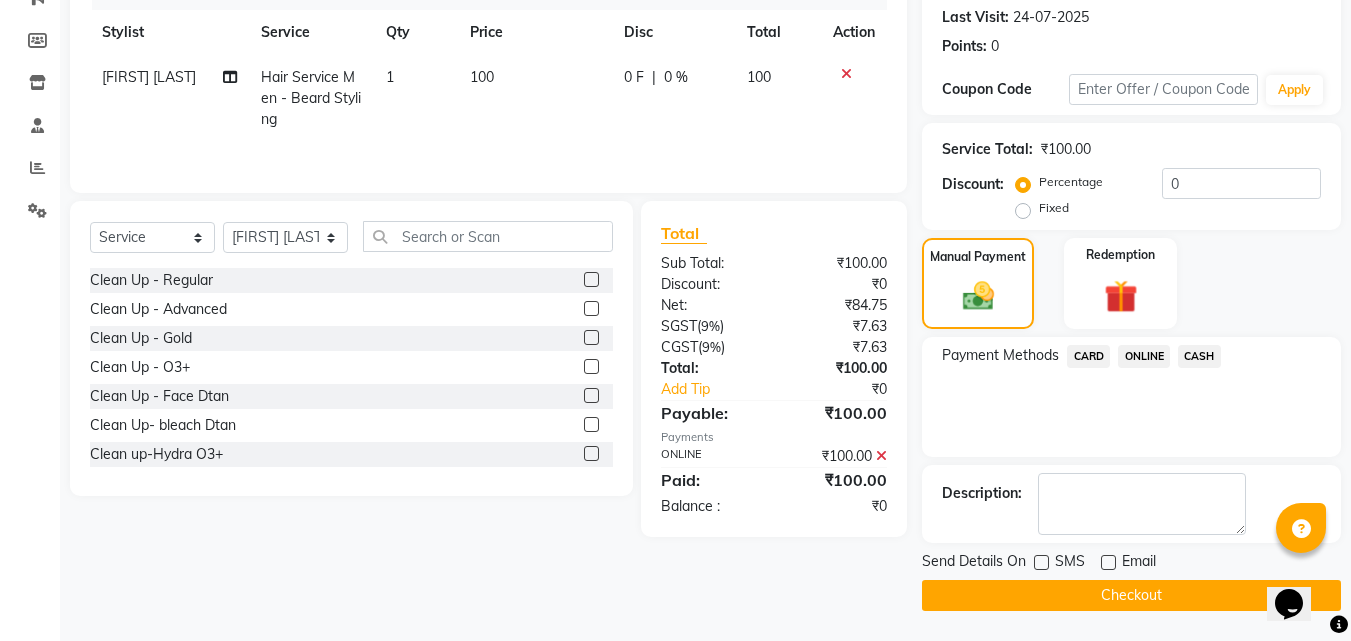 click on "Checkout" 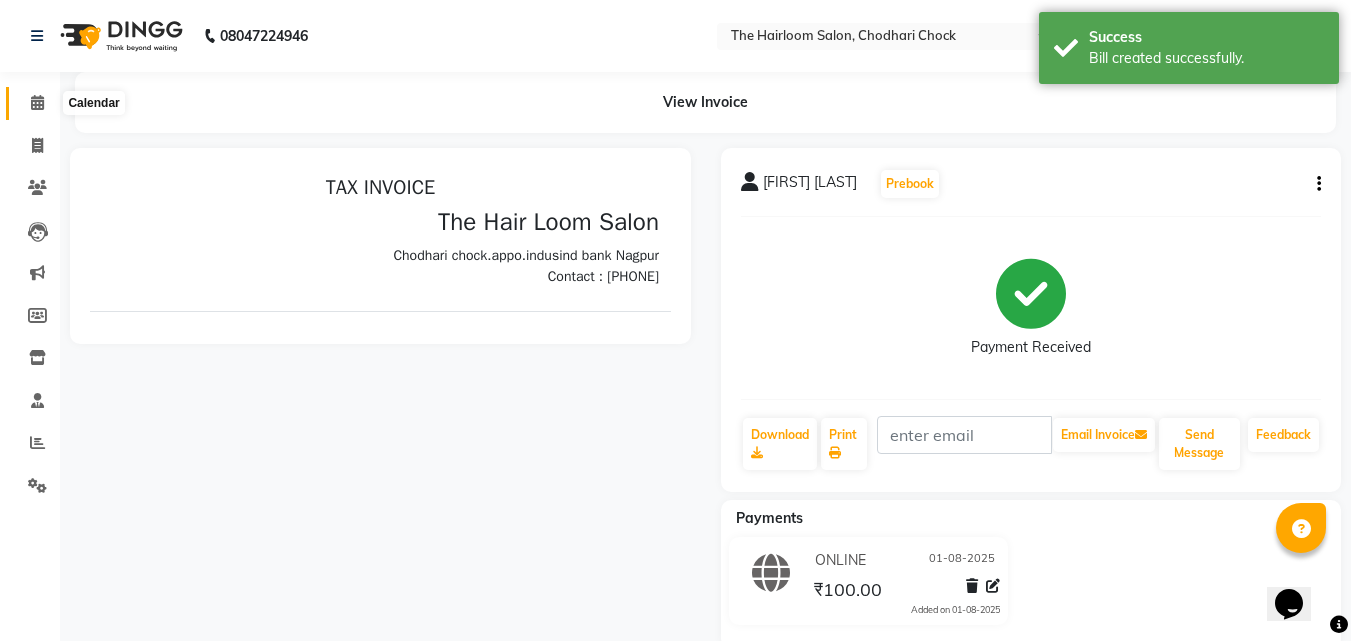 scroll, scrollTop: 0, scrollLeft: 0, axis: both 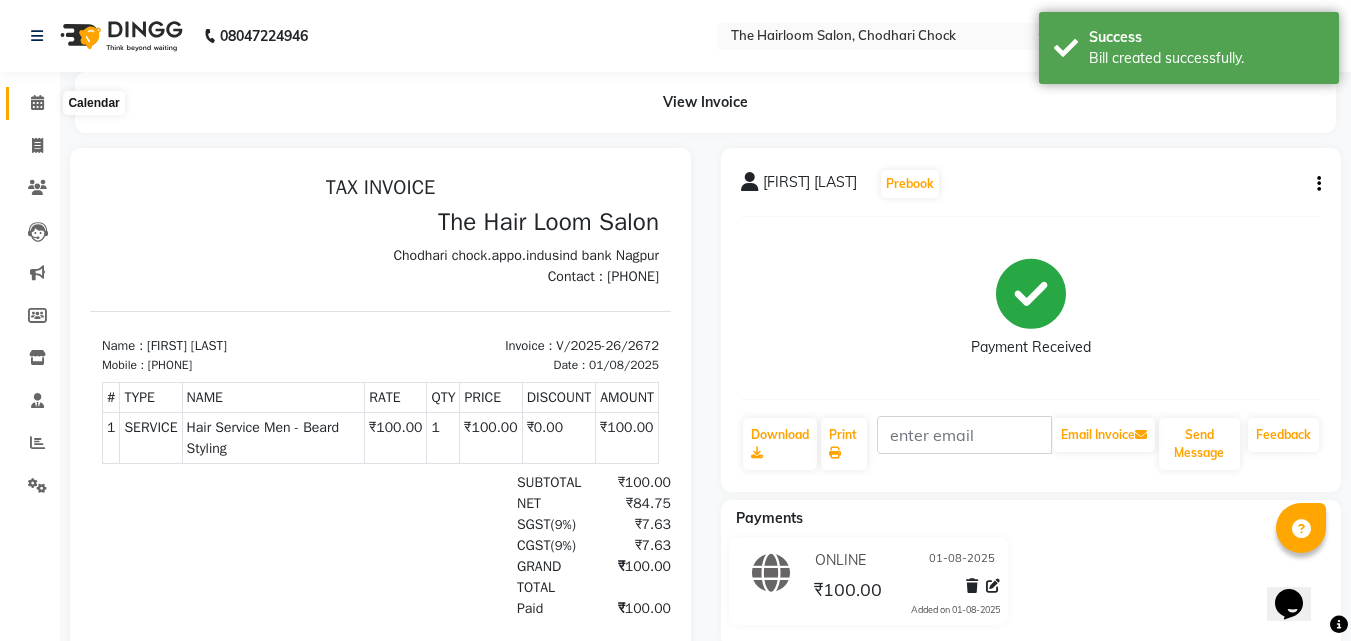 click 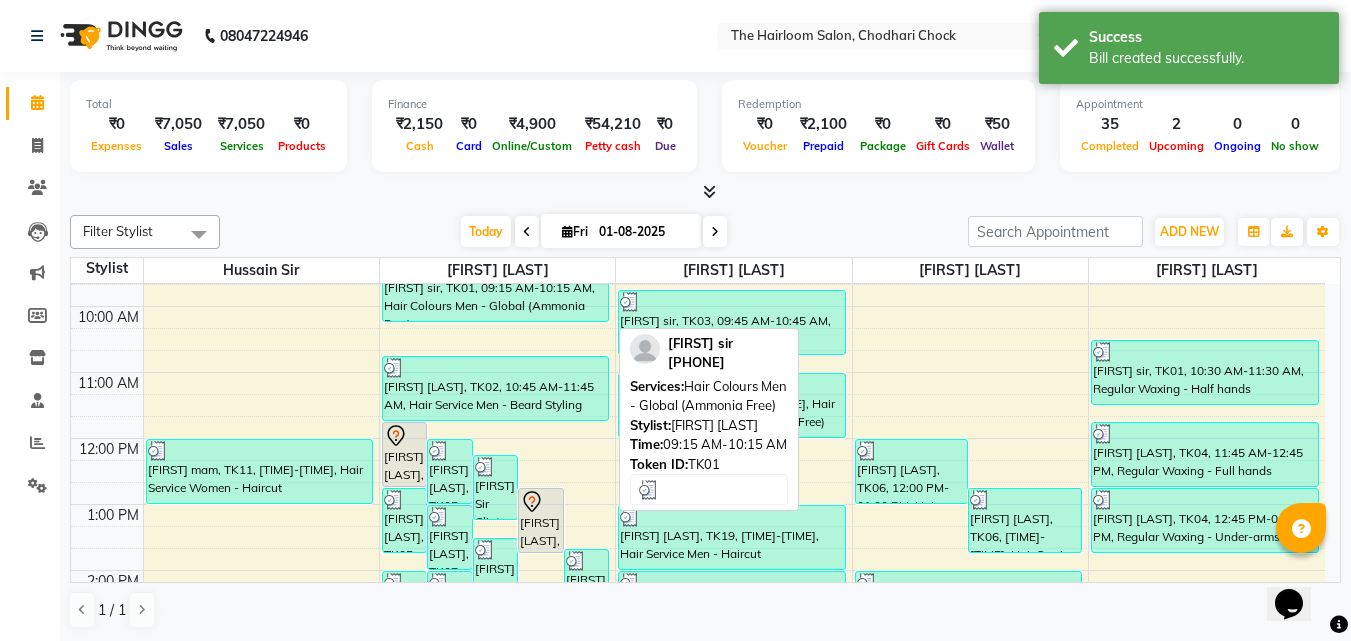 scroll, scrollTop: 200, scrollLeft: 0, axis: vertical 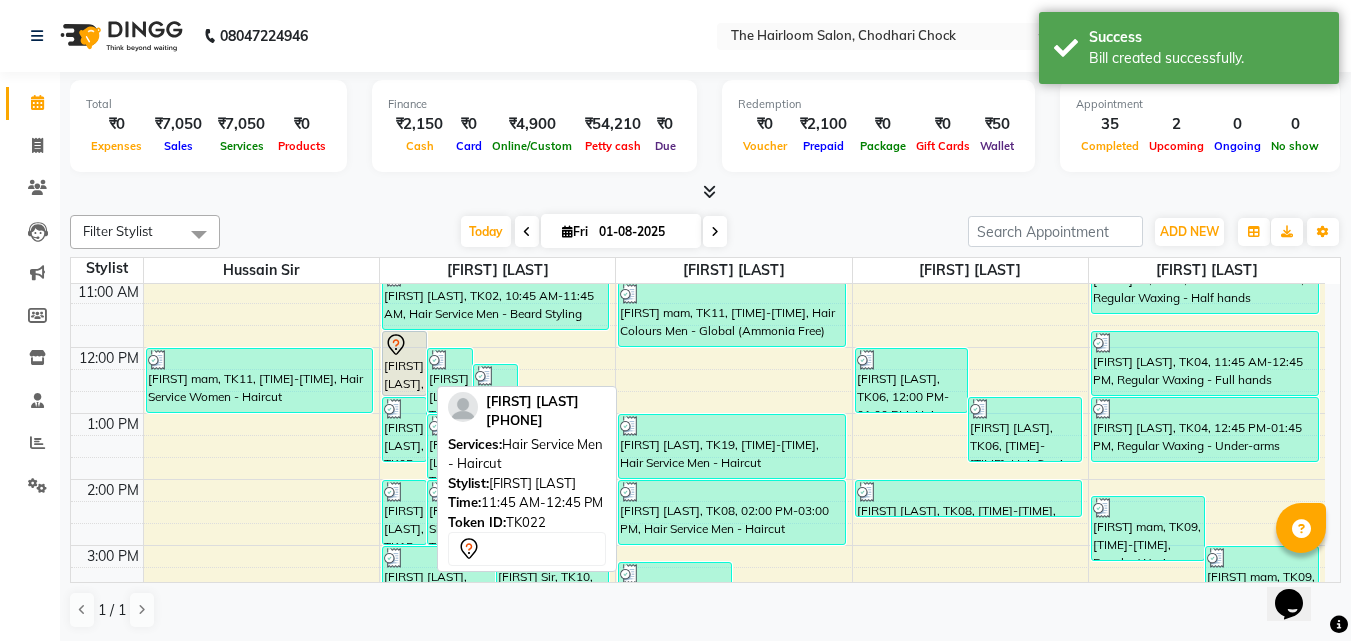 click on "[FIRST] [LAST], TK22, [TIME]-[TIME], Hair Service Men  - Haircut" at bounding box center (405, 363) 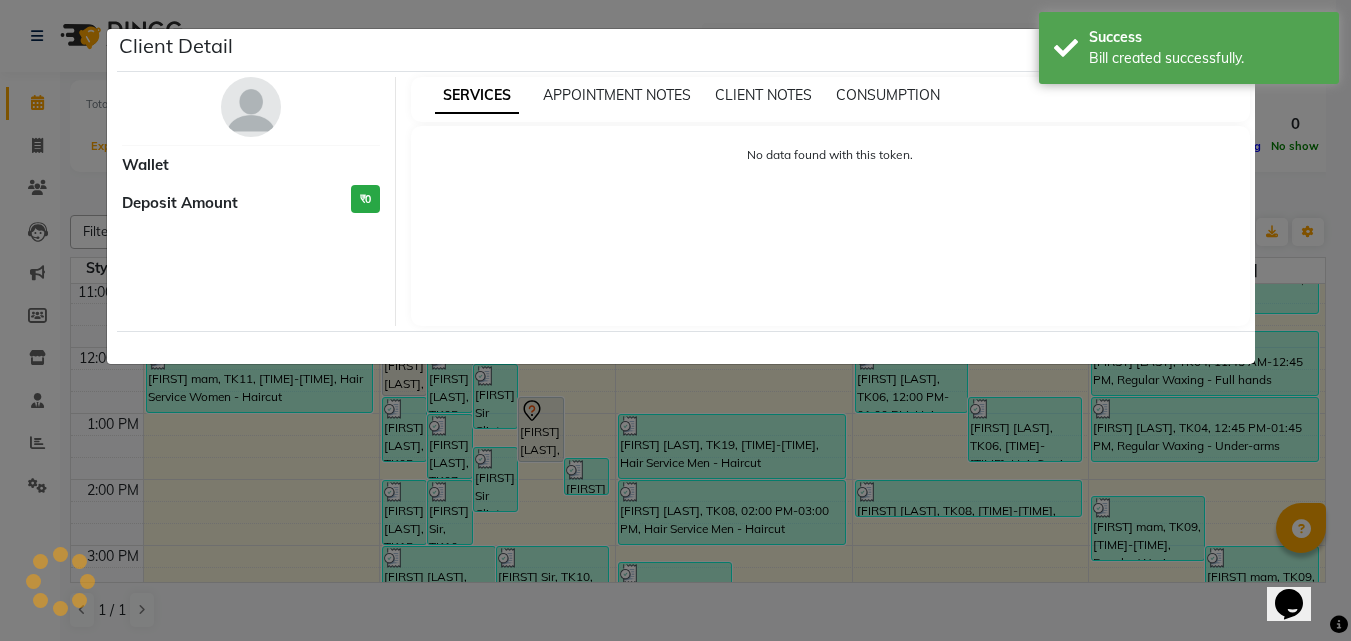 select on "7" 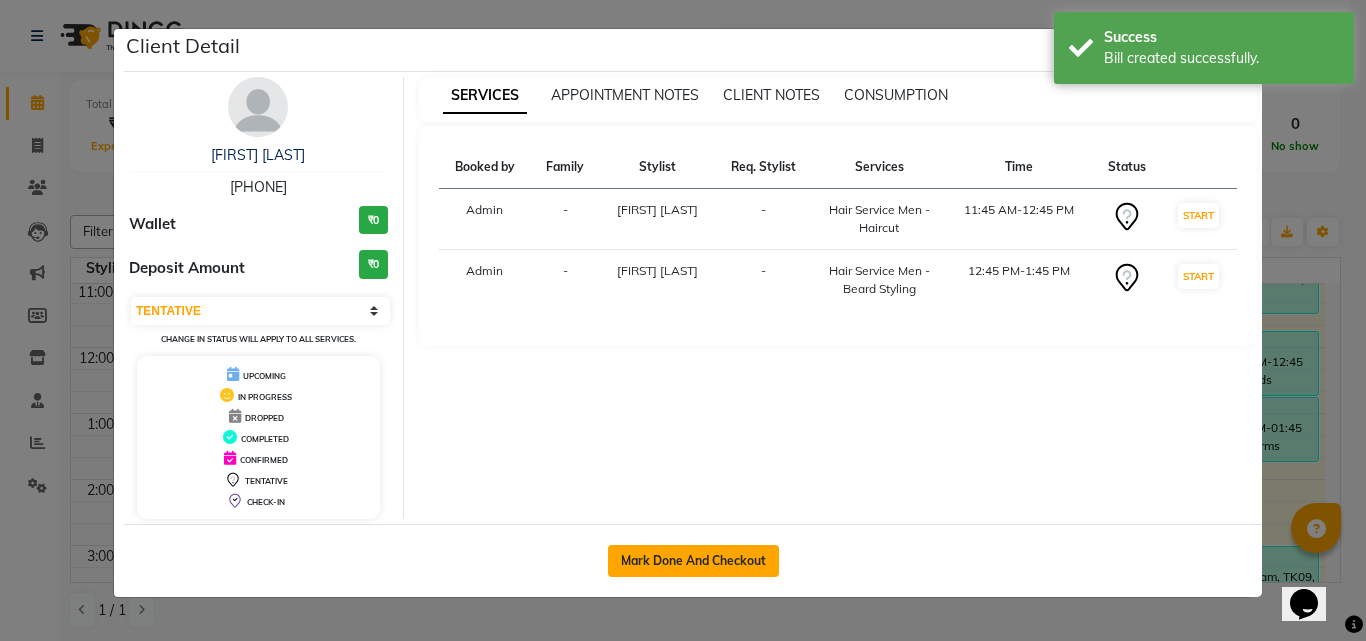 click on "Mark Done And Checkout" 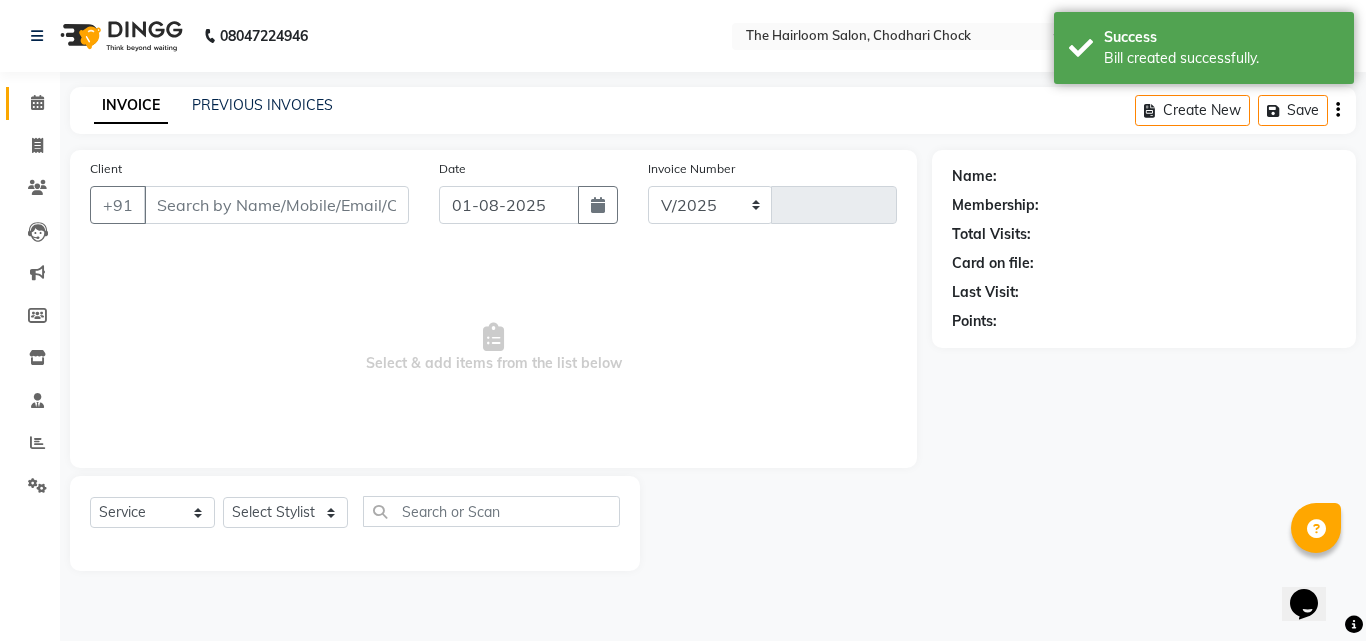 select on "5926" 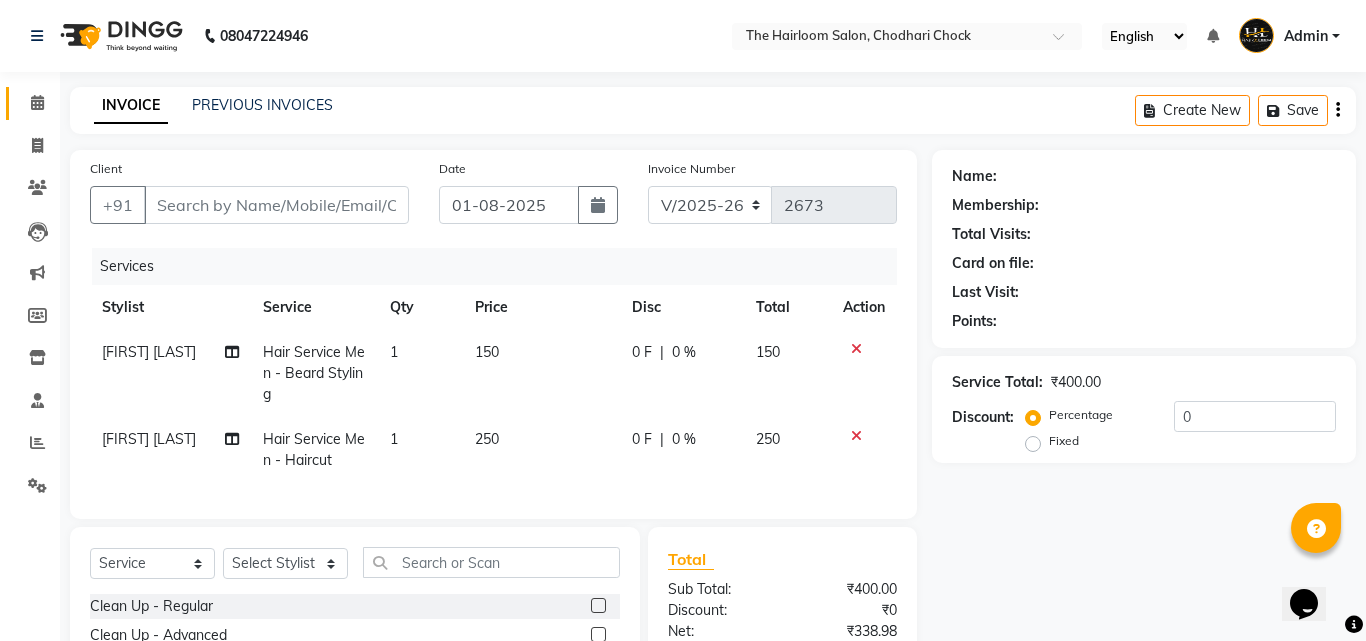 type on "[PHONE]" 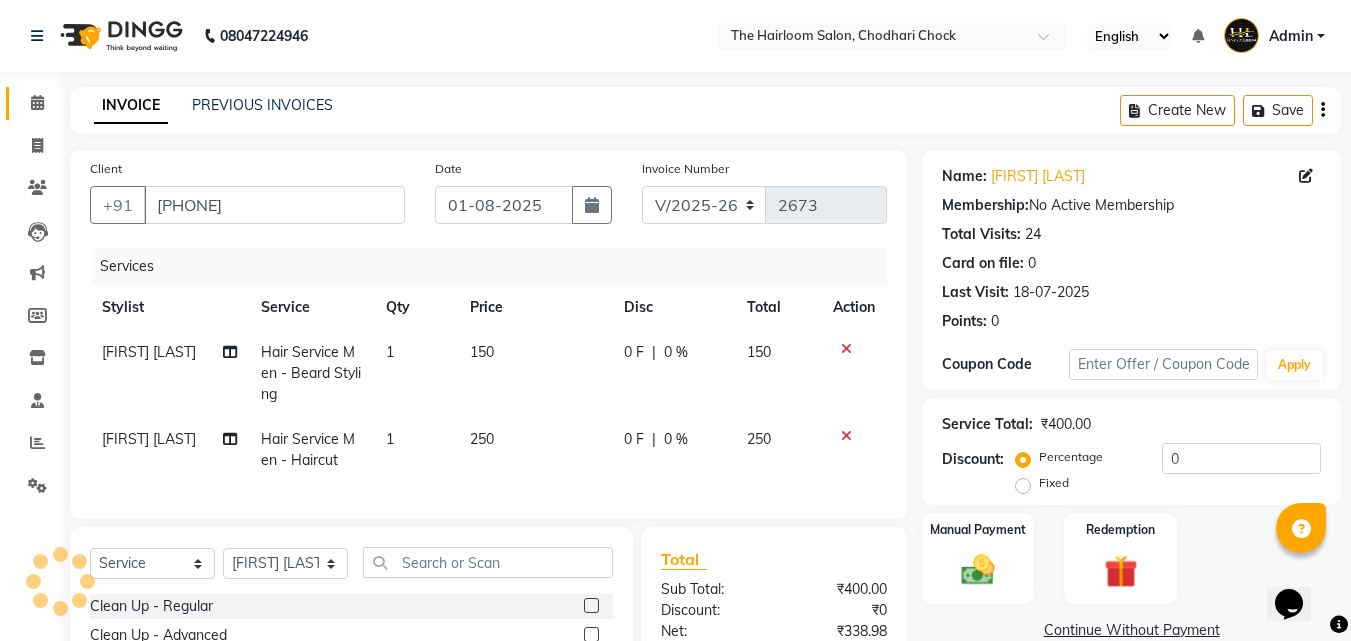 scroll, scrollTop: 200, scrollLeft: 0, axis: vertical 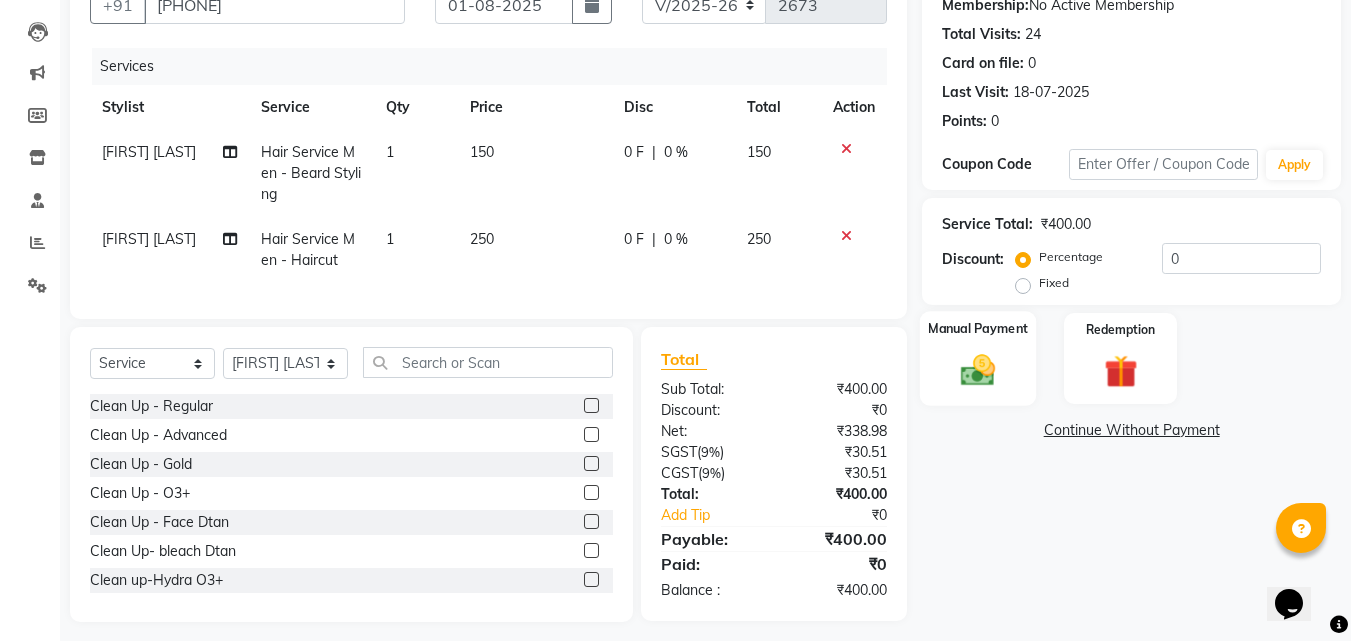 click 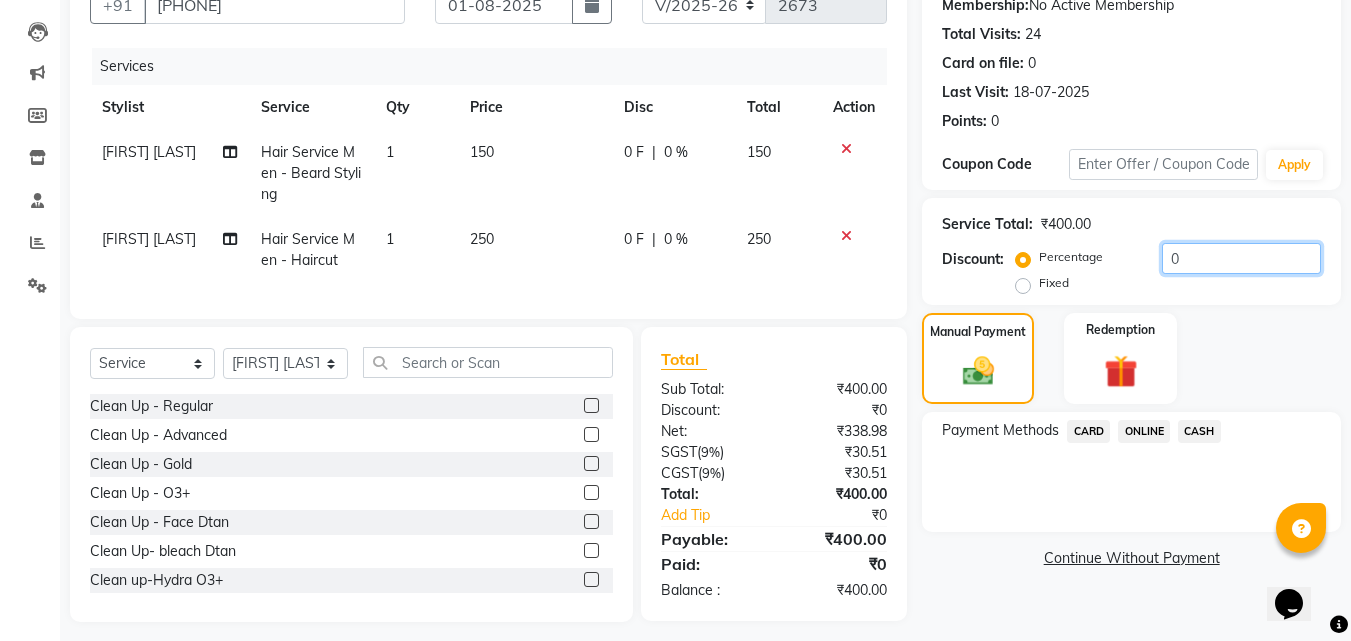 click on "0" 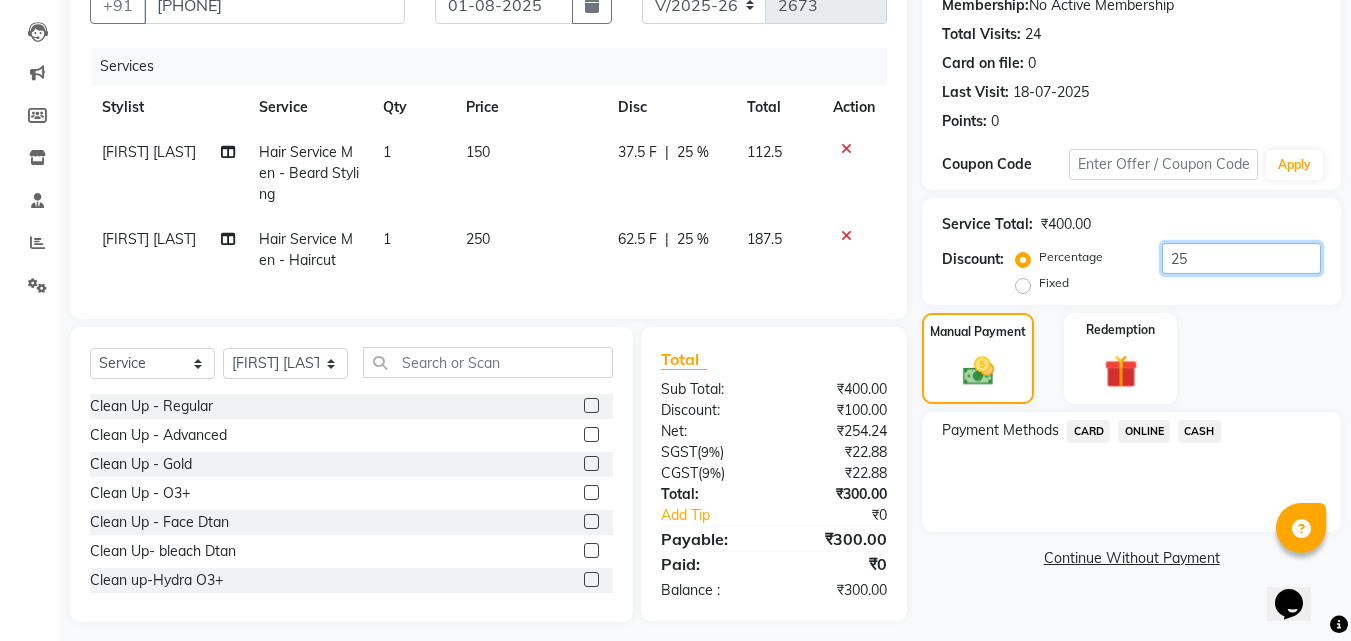 type on "2" 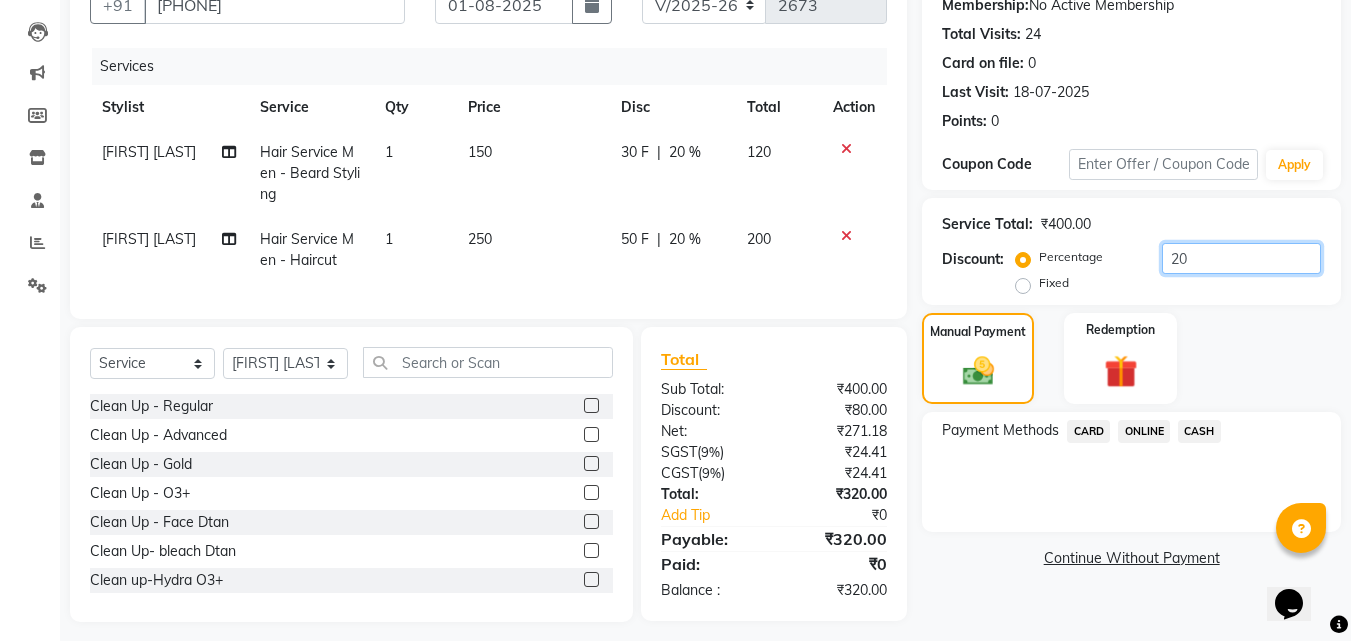 type on "20" 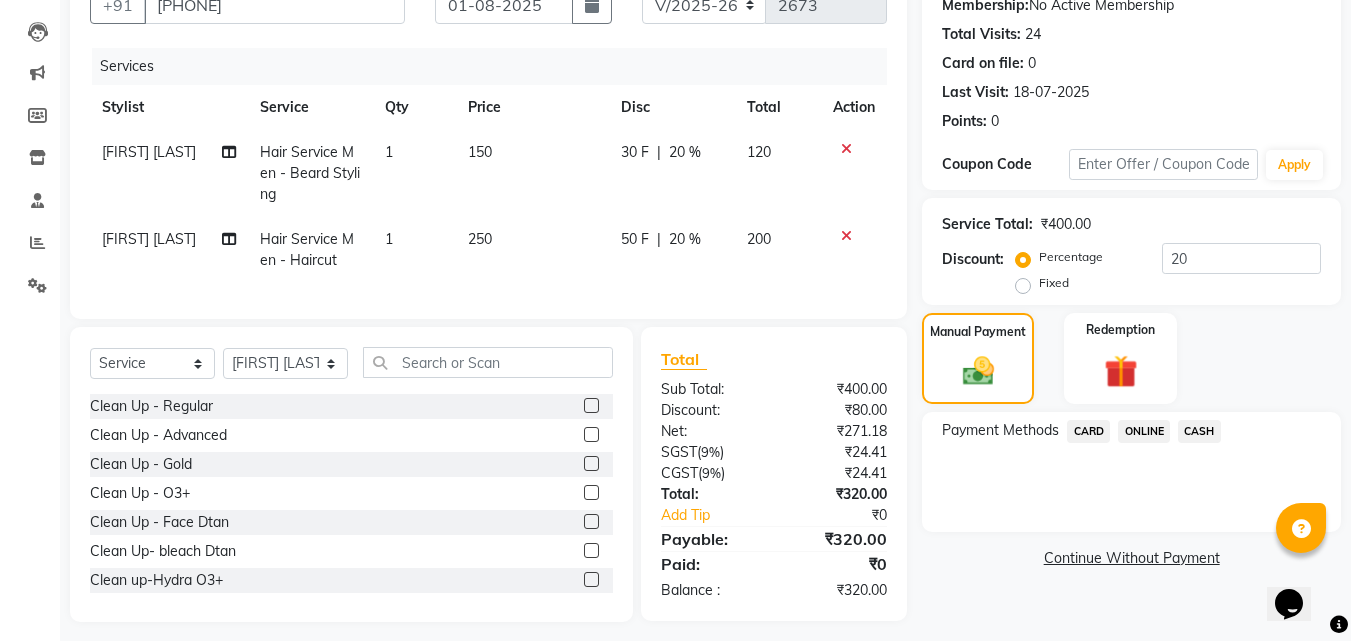 click on "ONLINE" 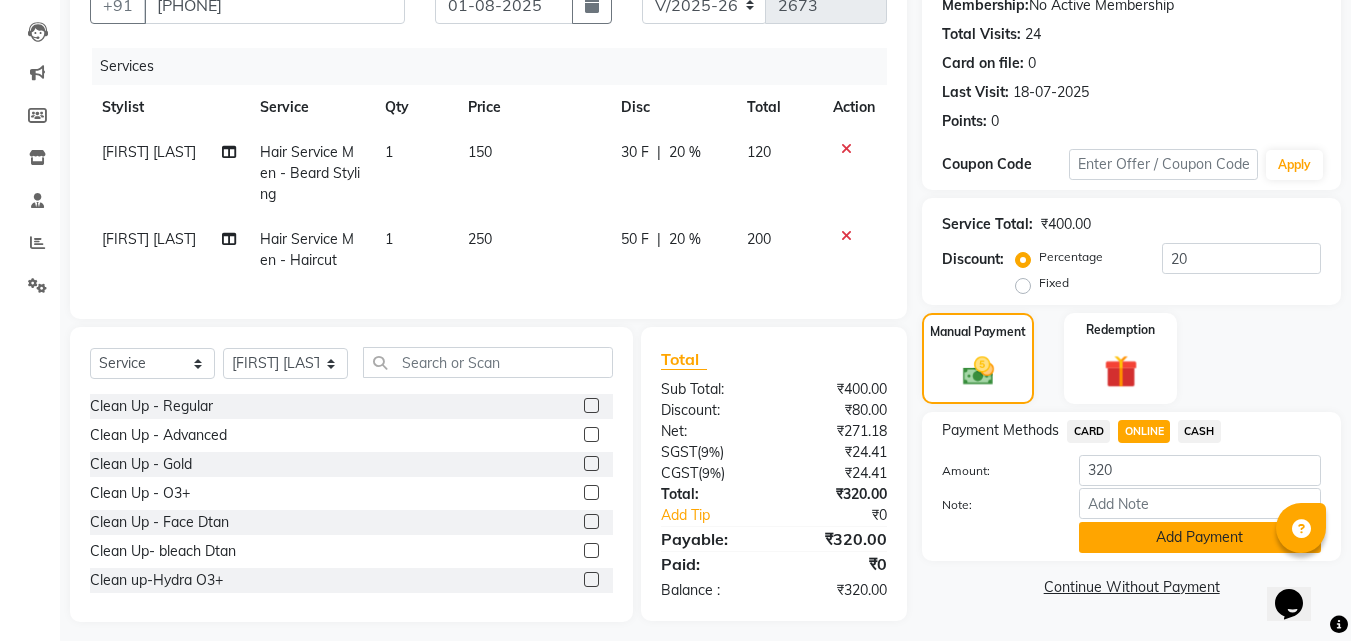 click on "Add Payment" 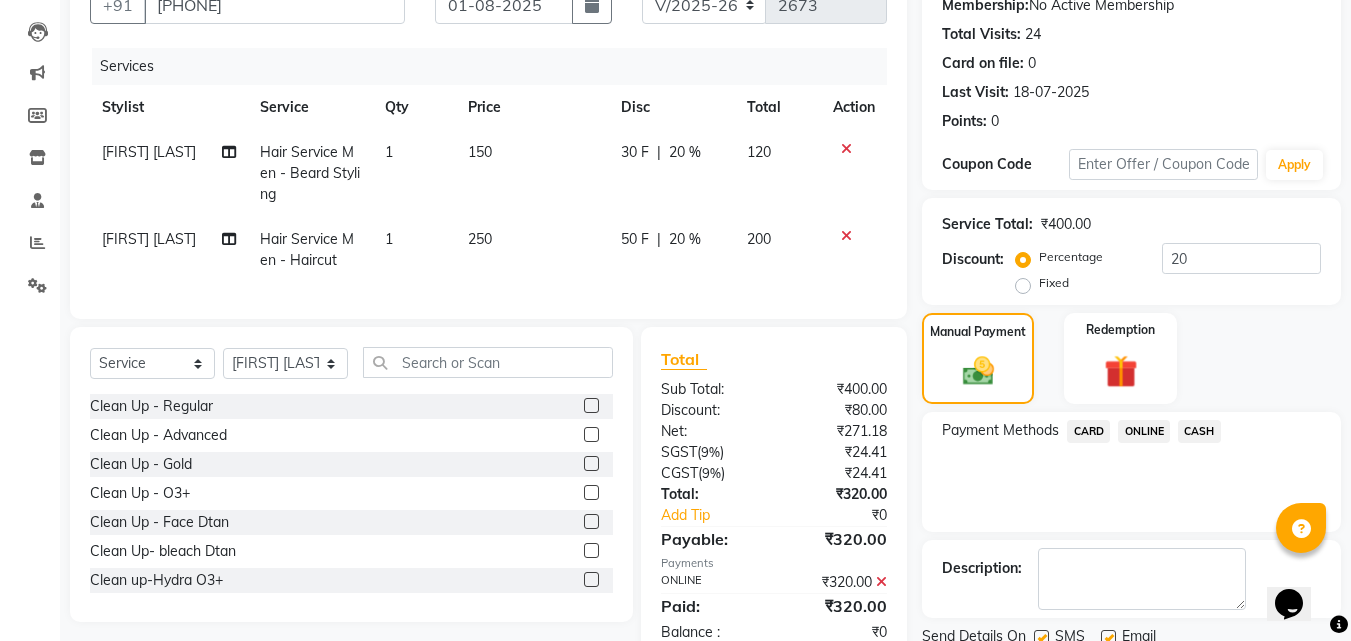 scroll, scrollTop: 275, scrollLeft: 0, axis: vertical 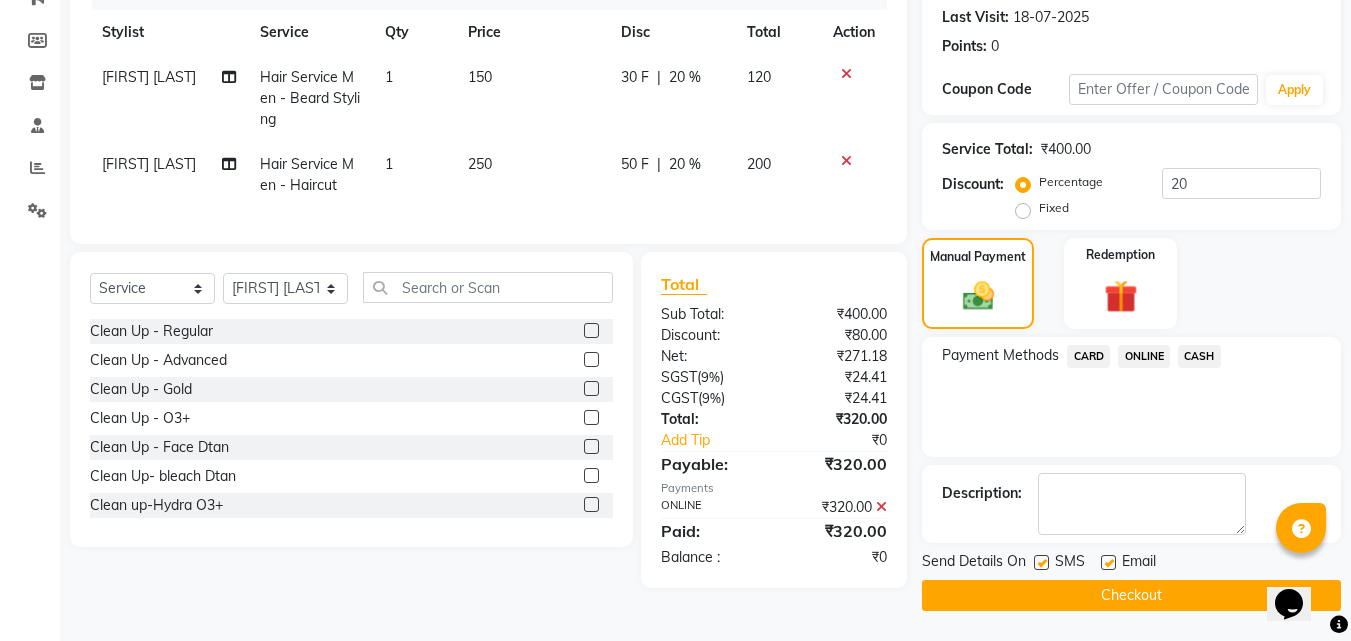 click 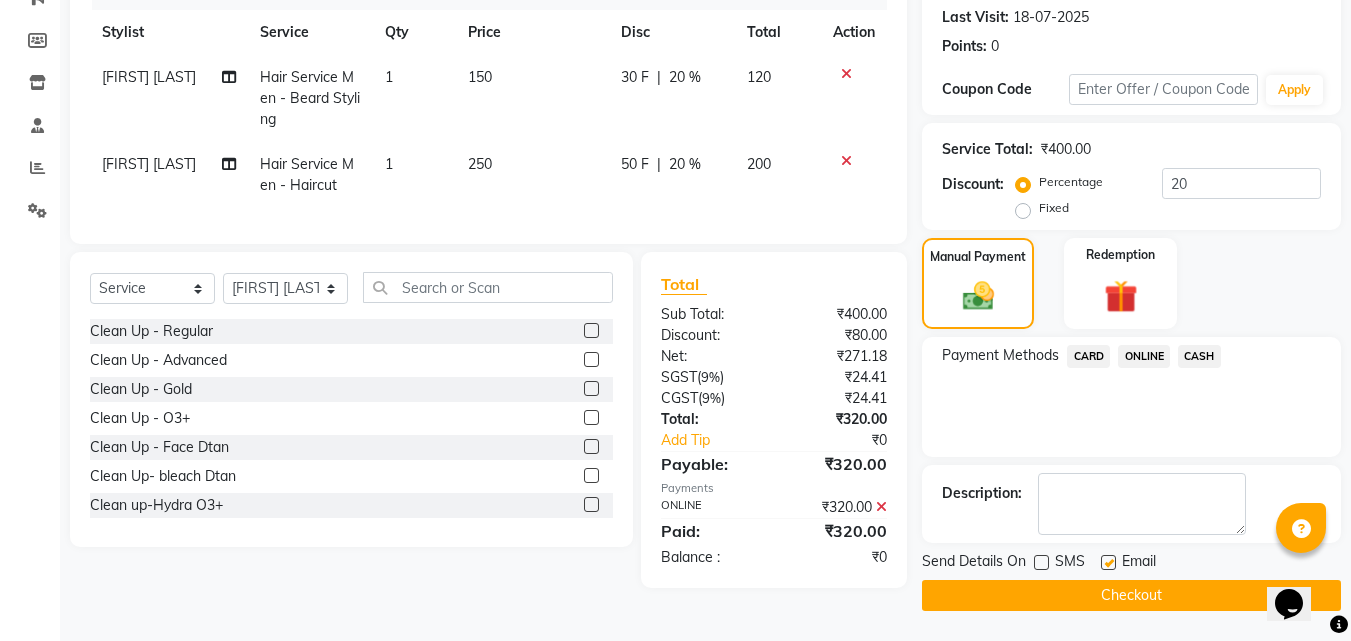 click 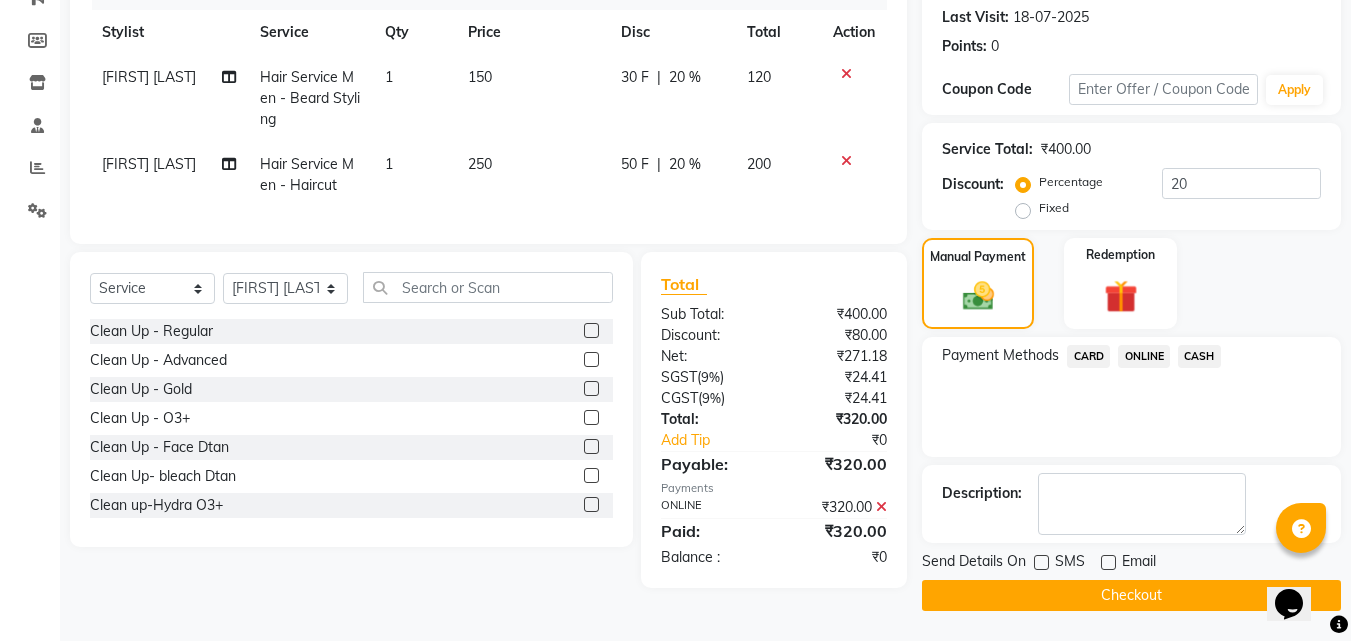 click 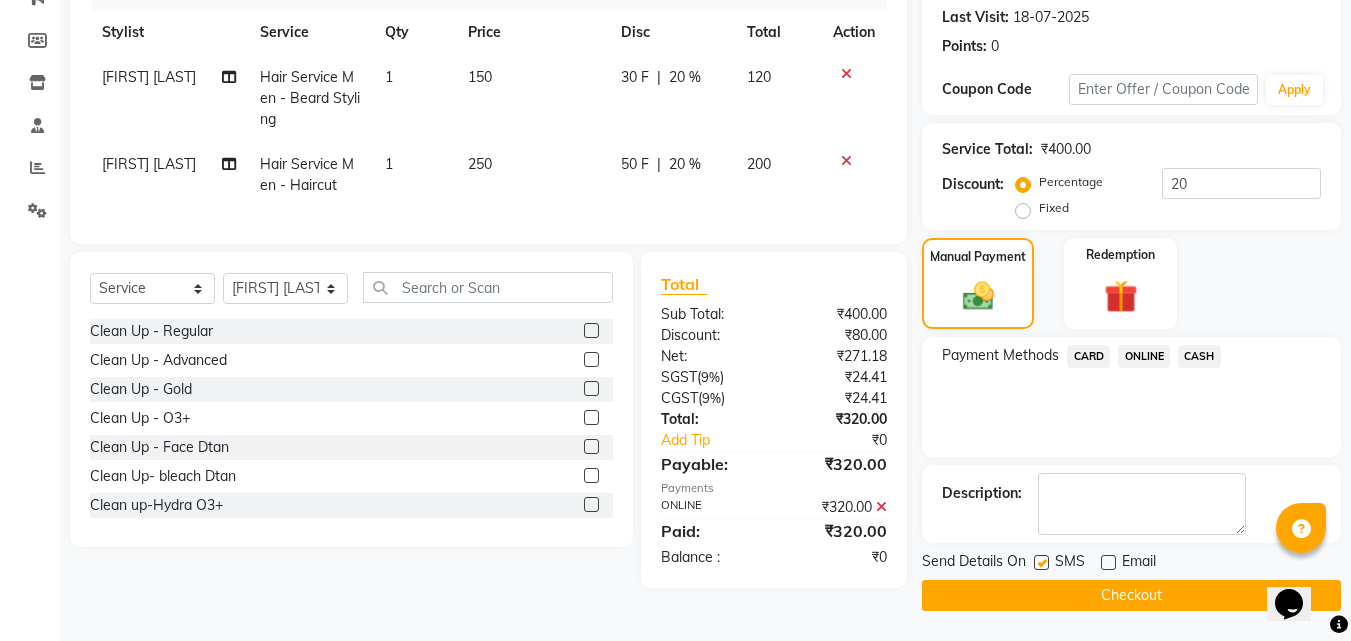 click on "Checkout" 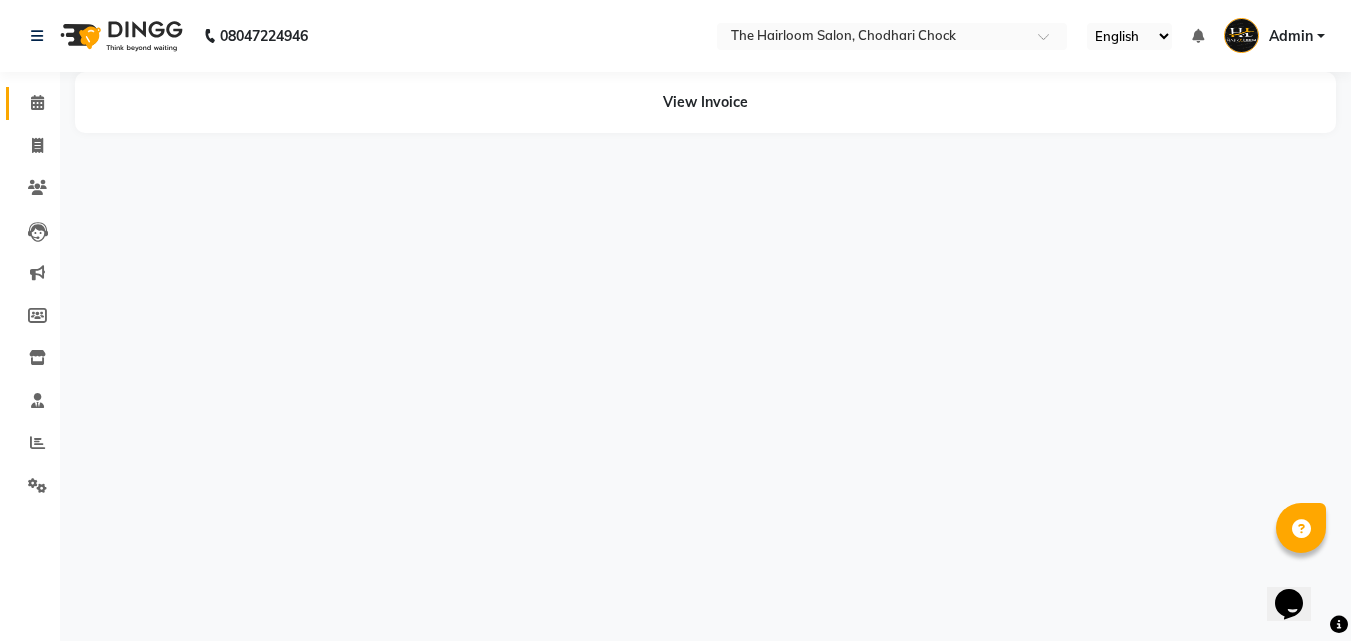 scroll, scrollTop: 0, scrollLeft: 0, axis: both 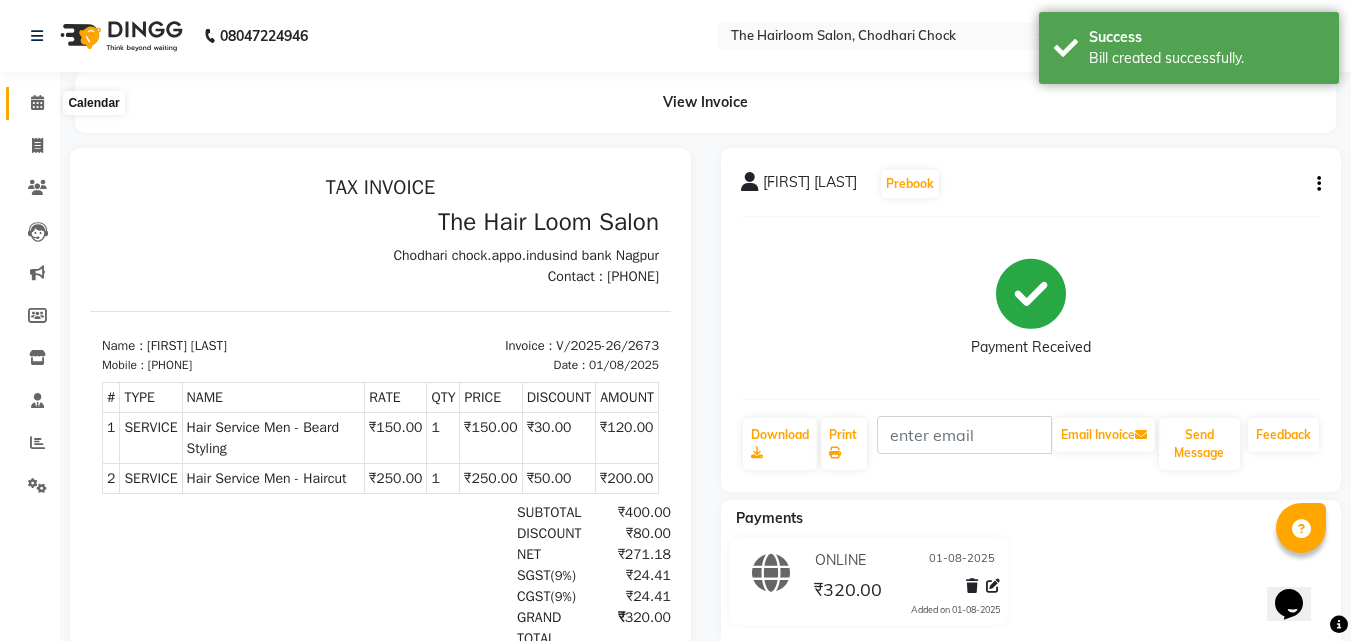 click 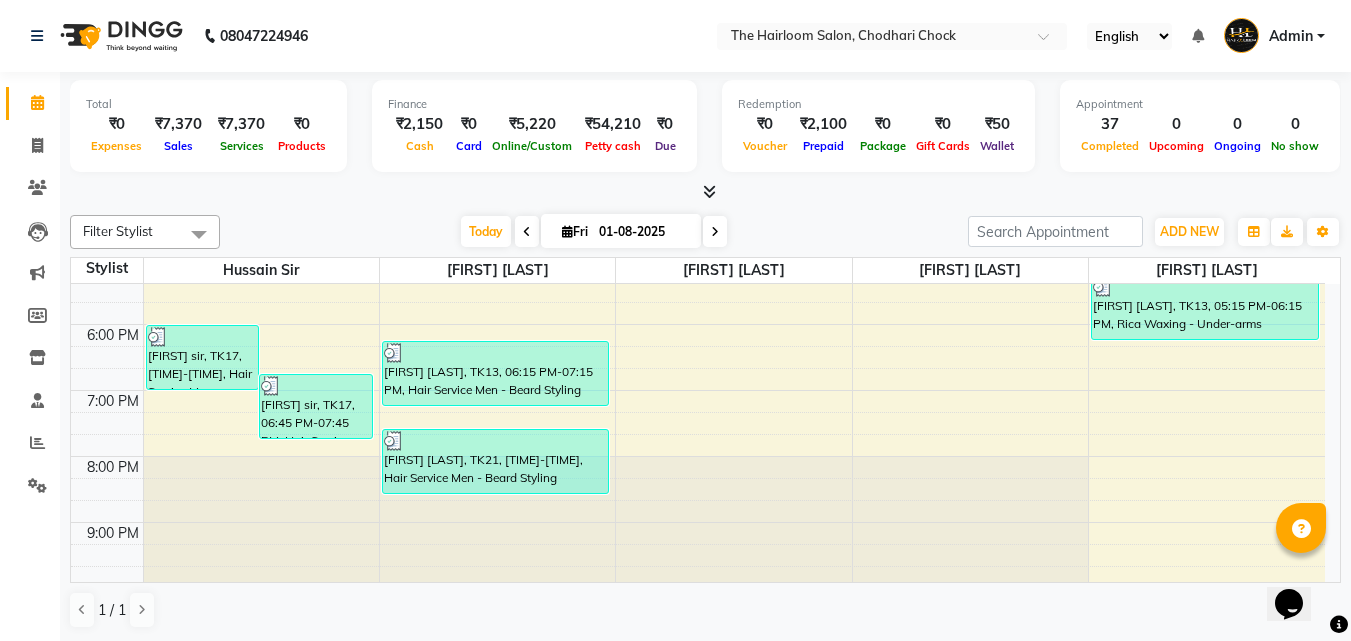 scroll, scrollTop: 519, scrollLeft: 0, axis: vertical 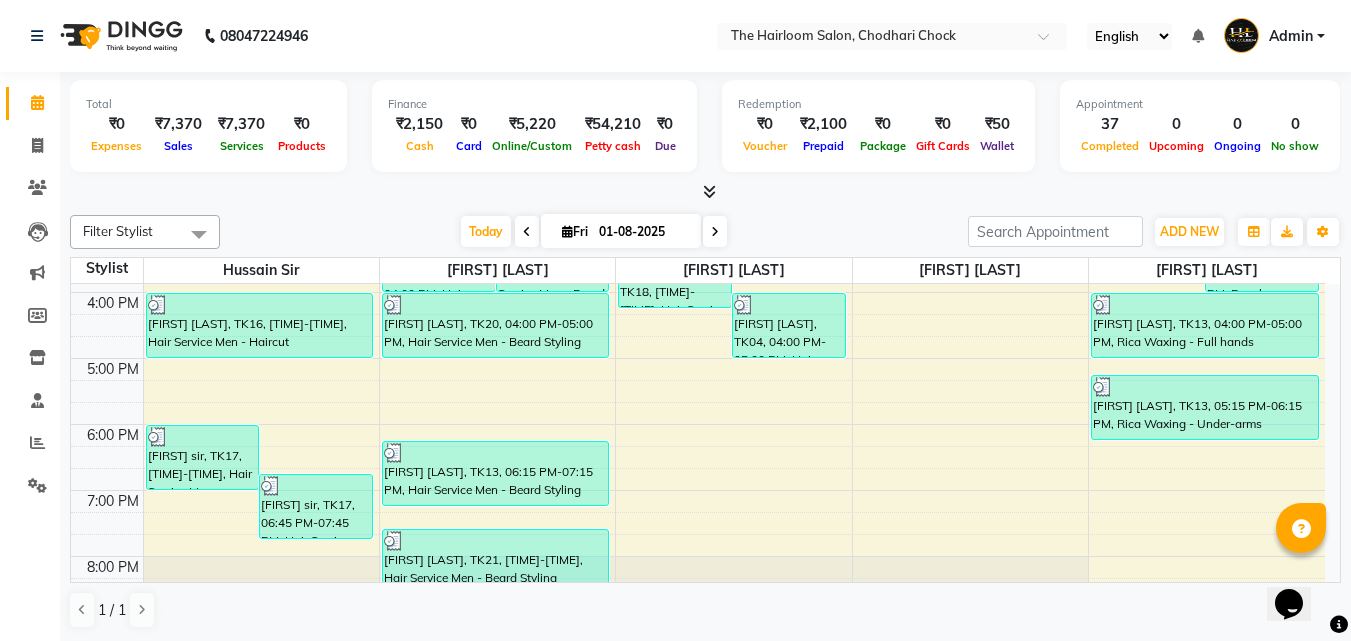 click on "[FIRST] [LAST], TK20, 04:00 PM-05:00 PM, Hair Service Men  - Beard Styling" at bounding box center [496, 326] 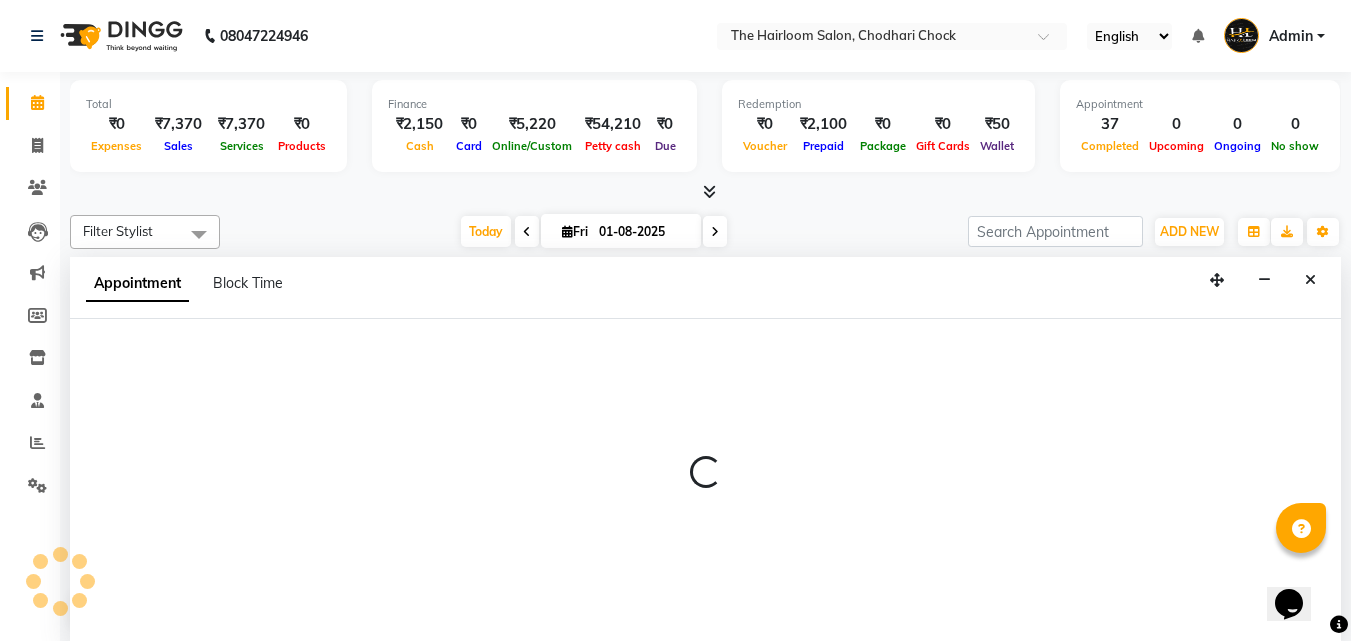 scroll, scrollTop: 1, scrollLeft: 0, axis: vertical 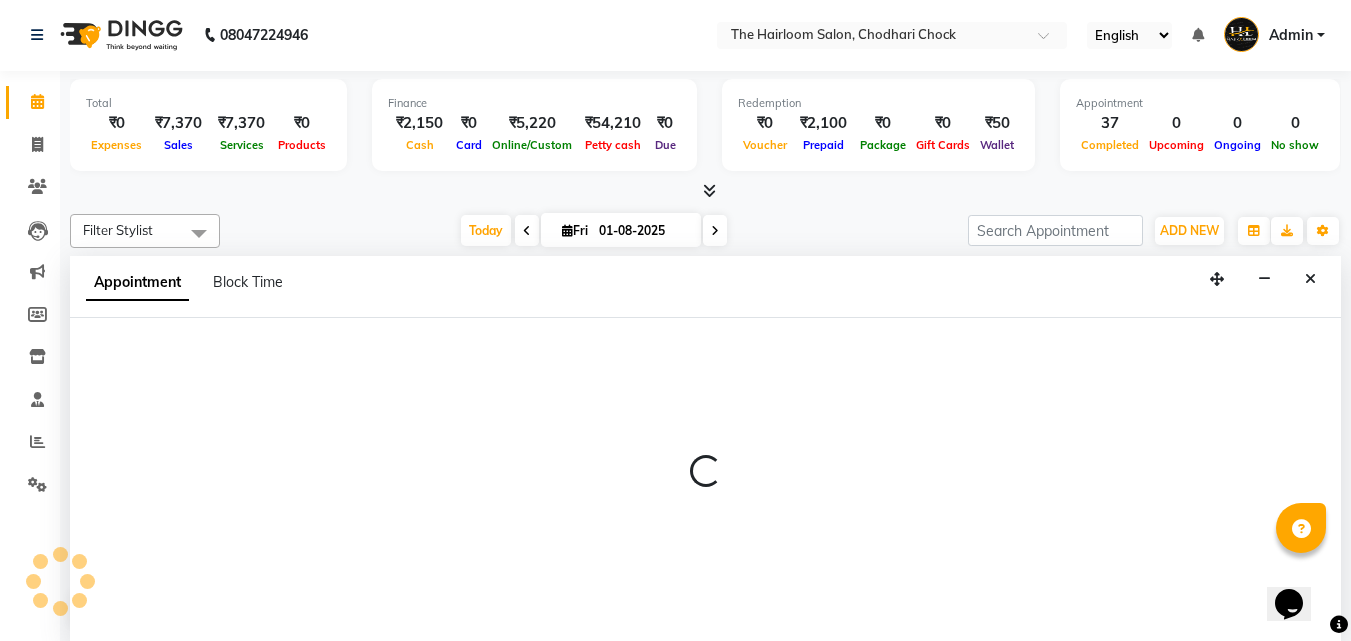 select on "41756" 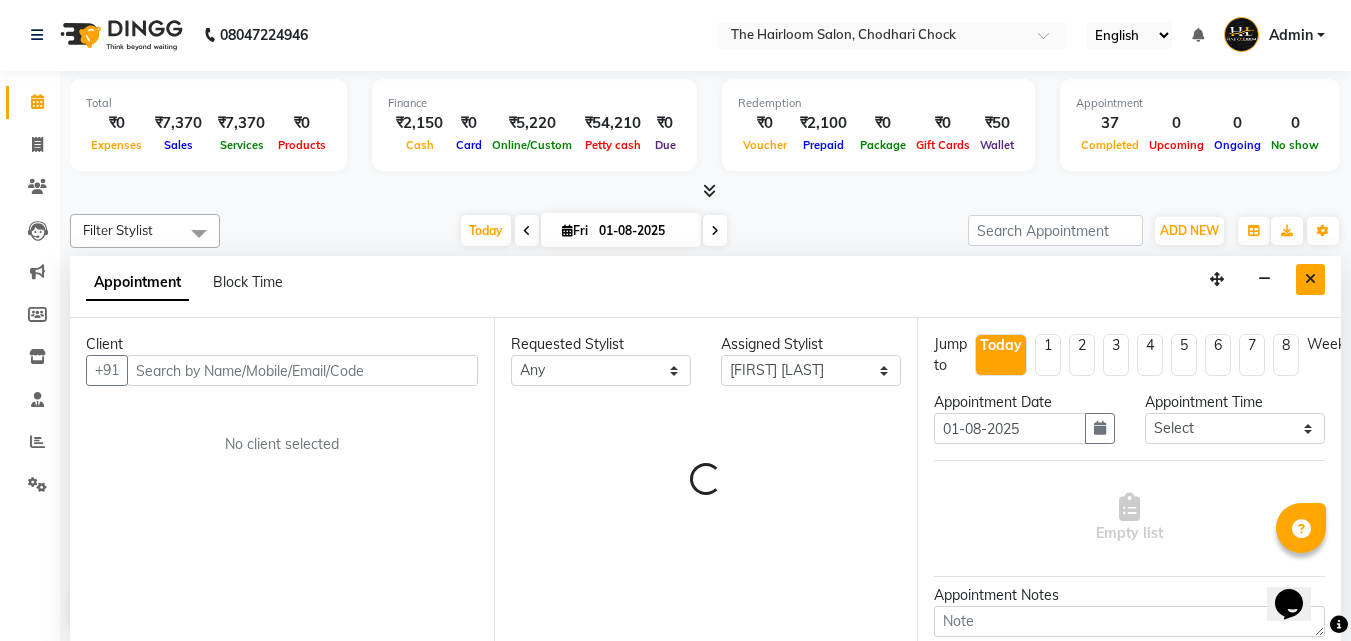 click at bounding box center [1310, 279] 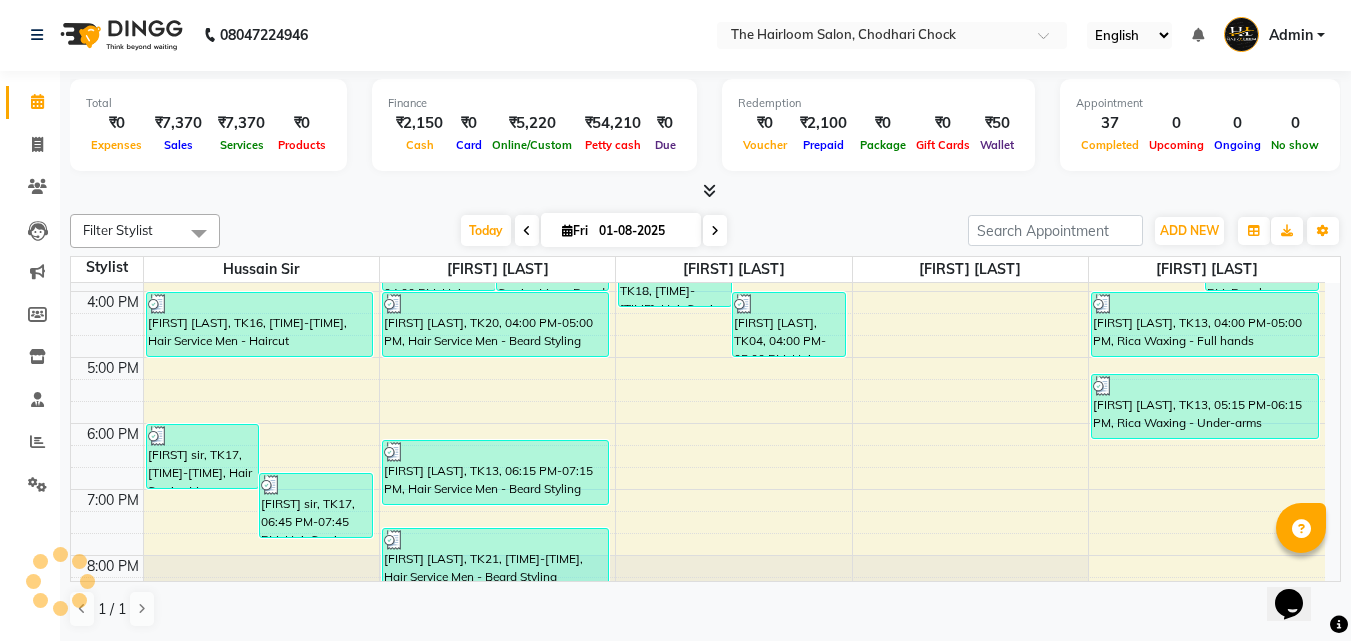click on "8:00 AM 9:00 AM 10:00 AM 11:00 AM 12:00 PM 1:00 PM 2:00 PM 3:00 PM 4:00 PM 5:00 PM 6:00 PM 7:00 PM 8:00 PM 9:00 PM 10:00 PM 11:00 PM     [FIRST] sir, TK17, 06:00 PM-07:00 PM, Hair Service Men  - Haircut     [FIRST] sir, TK17, 06:45 PM-07:45 PM, Hair Service Men  - Beard Styling     [FIRST] mam, TK11, 12:00 PM-01:00 PM, Hair Service Women  - Haircut     [FIRST] [LAST], TK16, 04:00 PM-05:00 PM, Hair Service Men  - Haircut     [FIRST] [LAST], TK22, 11:45 AM-12:45 PM, Hair Service Men  - Haircut     [FIRST] [LAST], TK05, 12:00 PM-01:00 PM, Hair Service Men  - Haircut     [FIRST] Sir Clinte, TK12, 12:15 PM-01:15 PM, Hair Service Men  - Haircut     [FIRST] [LAST], TK22, 12:45 PM-01:45 PM, Hair Service Men  - Beard Styling     [FIRST] [LAST], TK07, 01:40 PM-02:15 PM, kids hair cut     [FIRST] [LAST], TK05, 12:45 PM-01:45 PM, Hair Service Men  - Beard Styling     [FIRST] [LAST], TK07, 01:00 PM-02:00 PM, Hair Service Men  - Haircut" at bounding box center (698, 291) 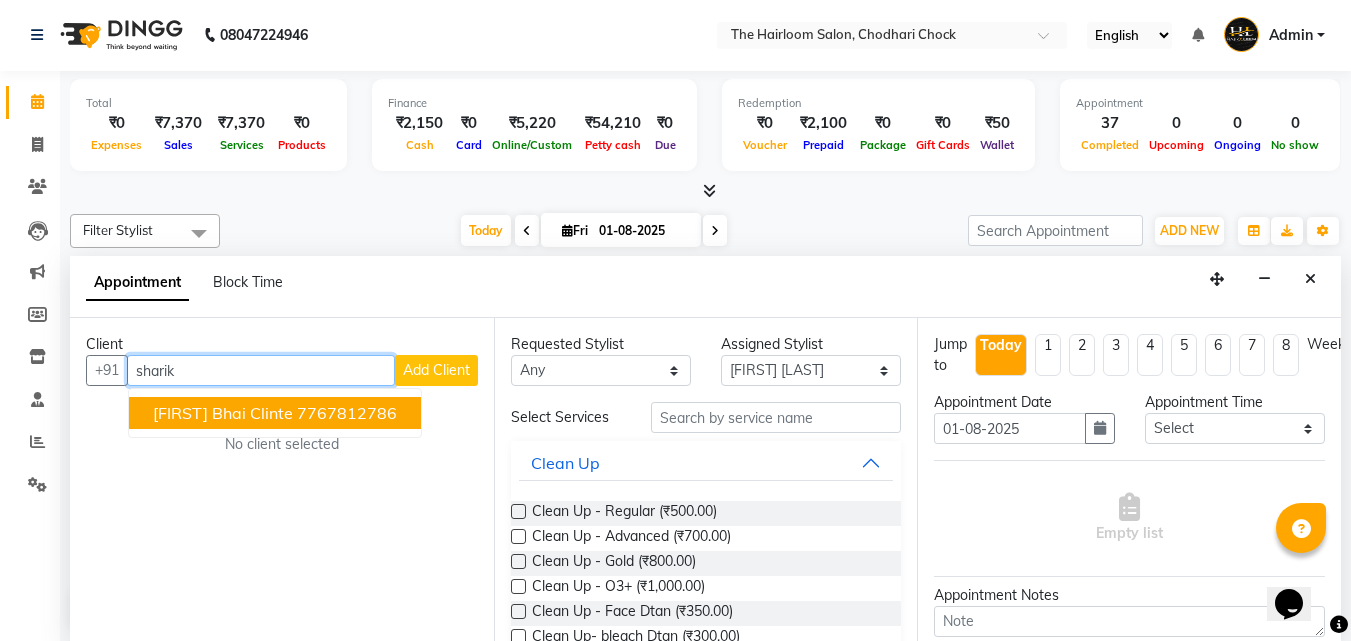 click on "7767812786" at bounding box center (347, 413) 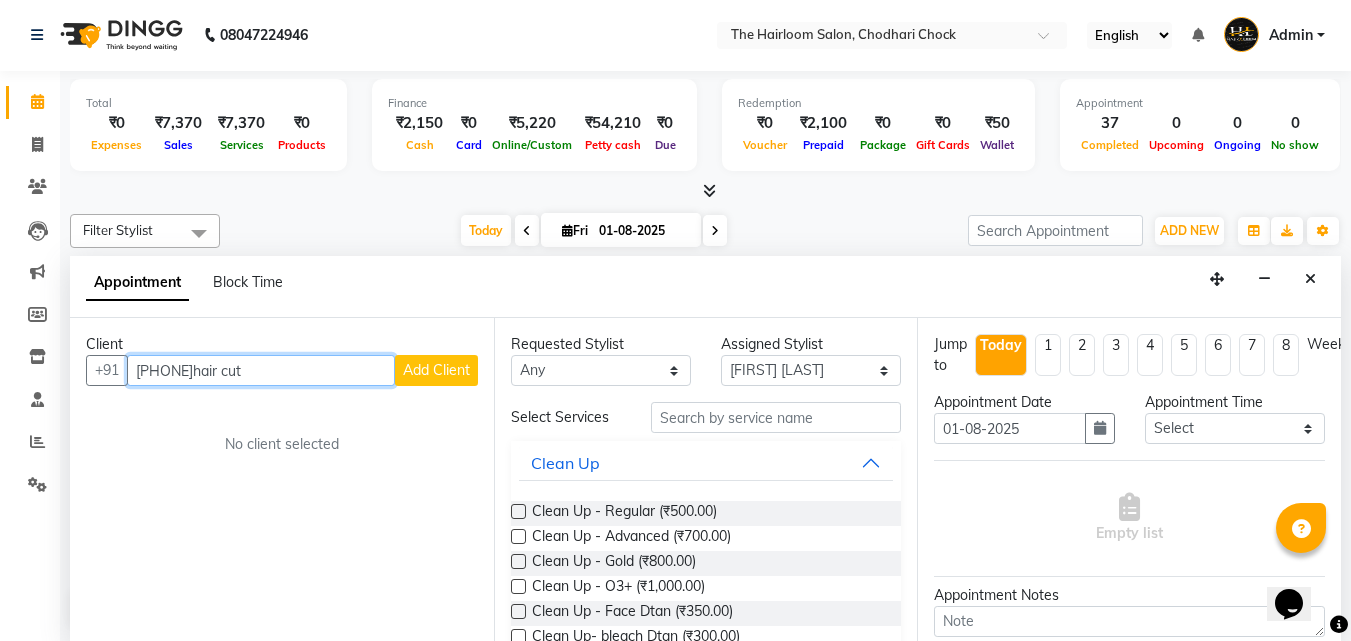 click on "[PHONE]hair cut" at bounding box center [261, 370] 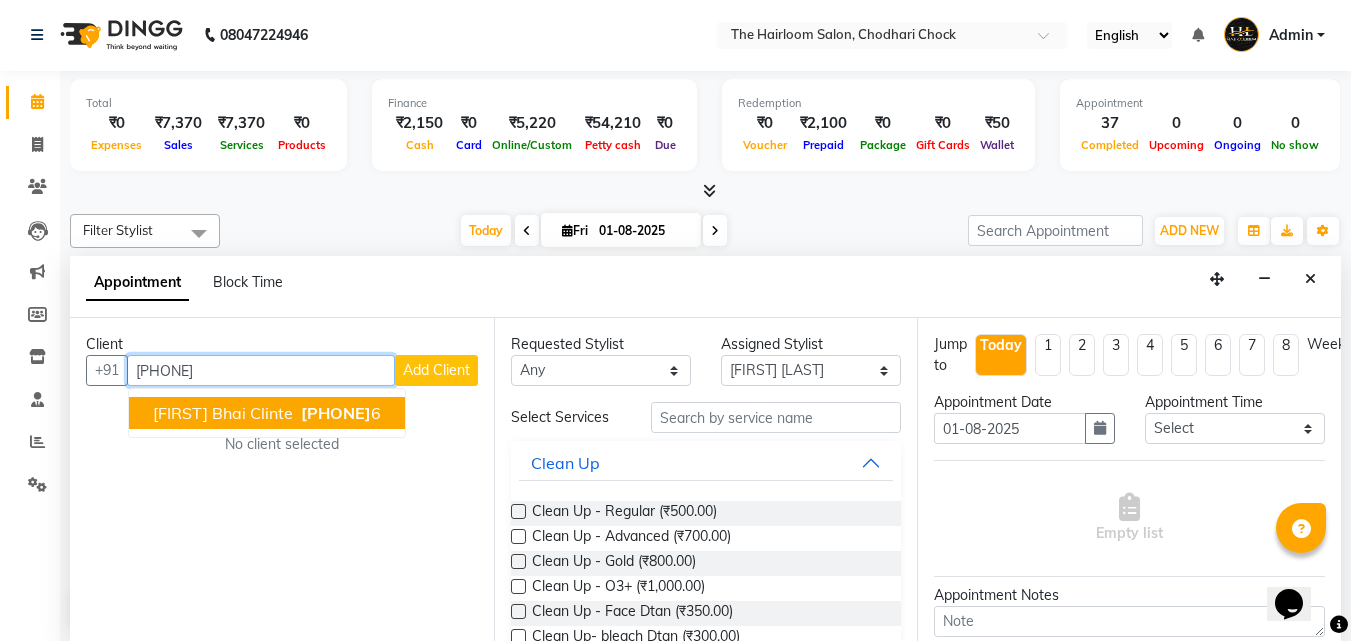 click on "[PHONE]" at bounding box center (336, 413) 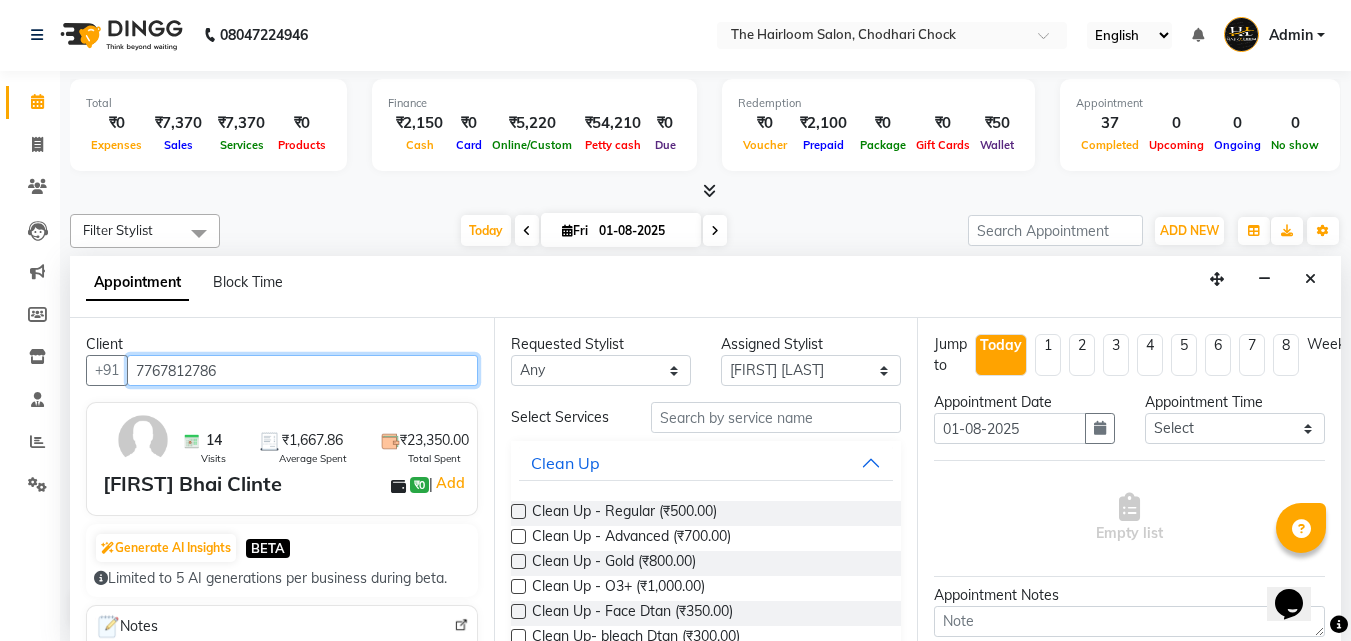 type on "7767812786" 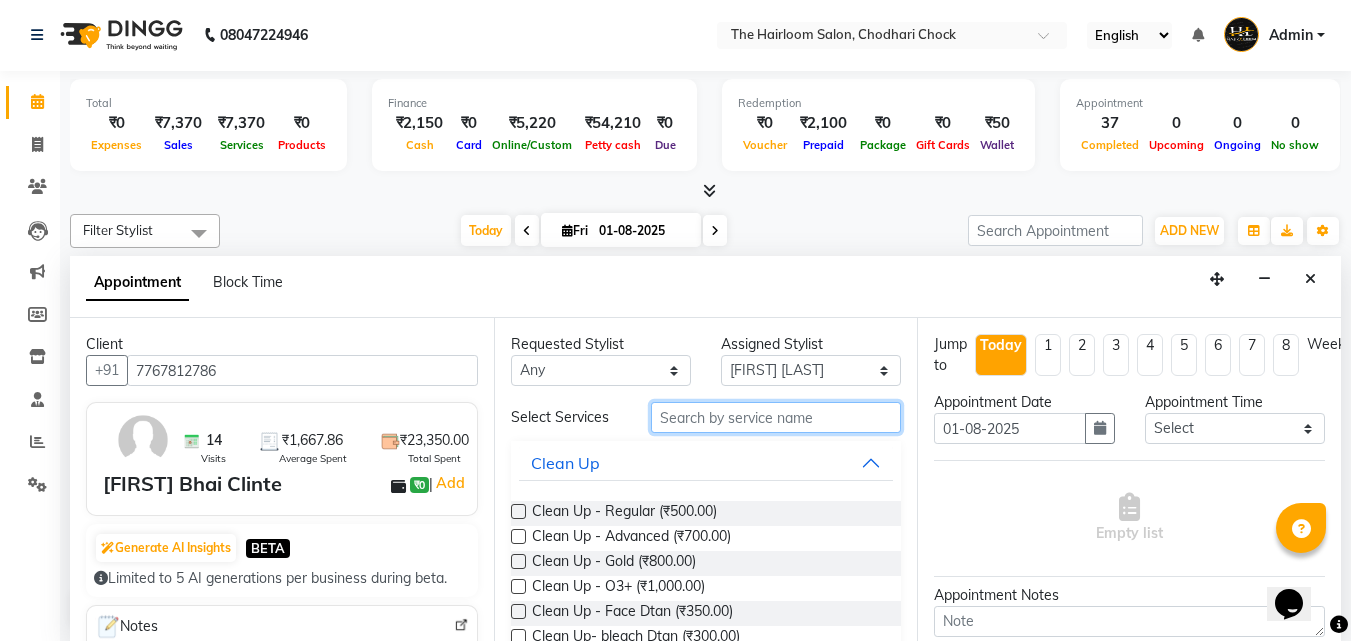click at bounding box center [776, 417] 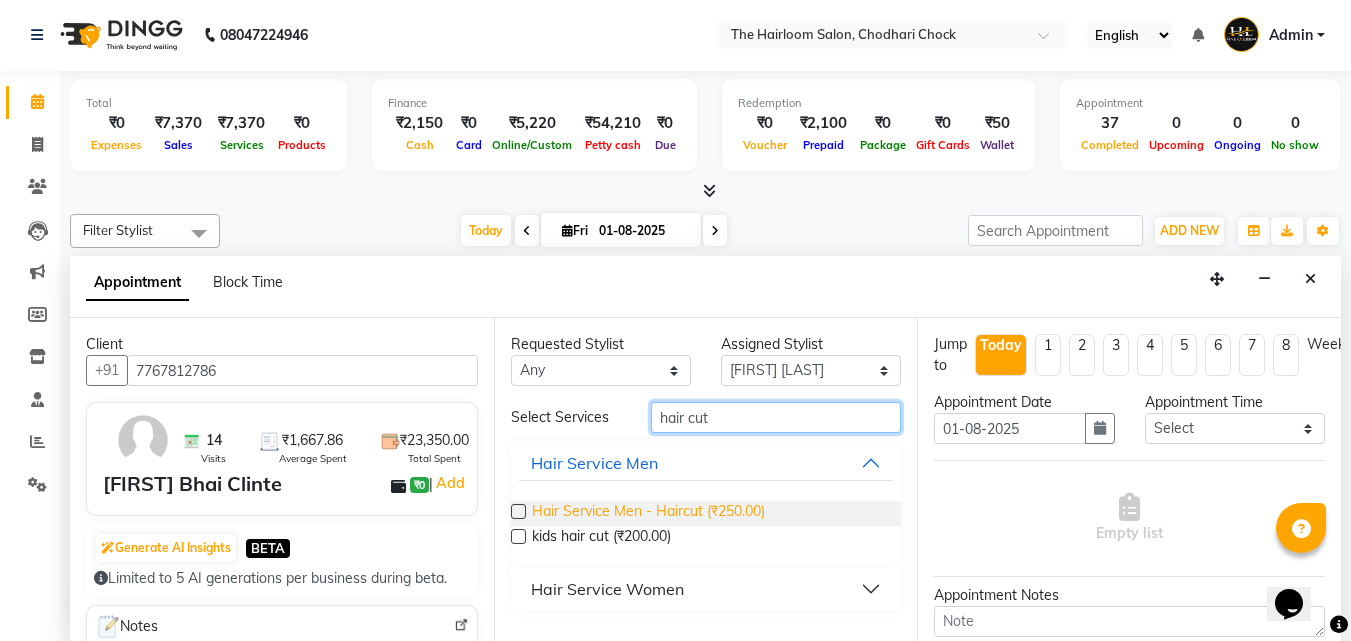 type on "hair cut" 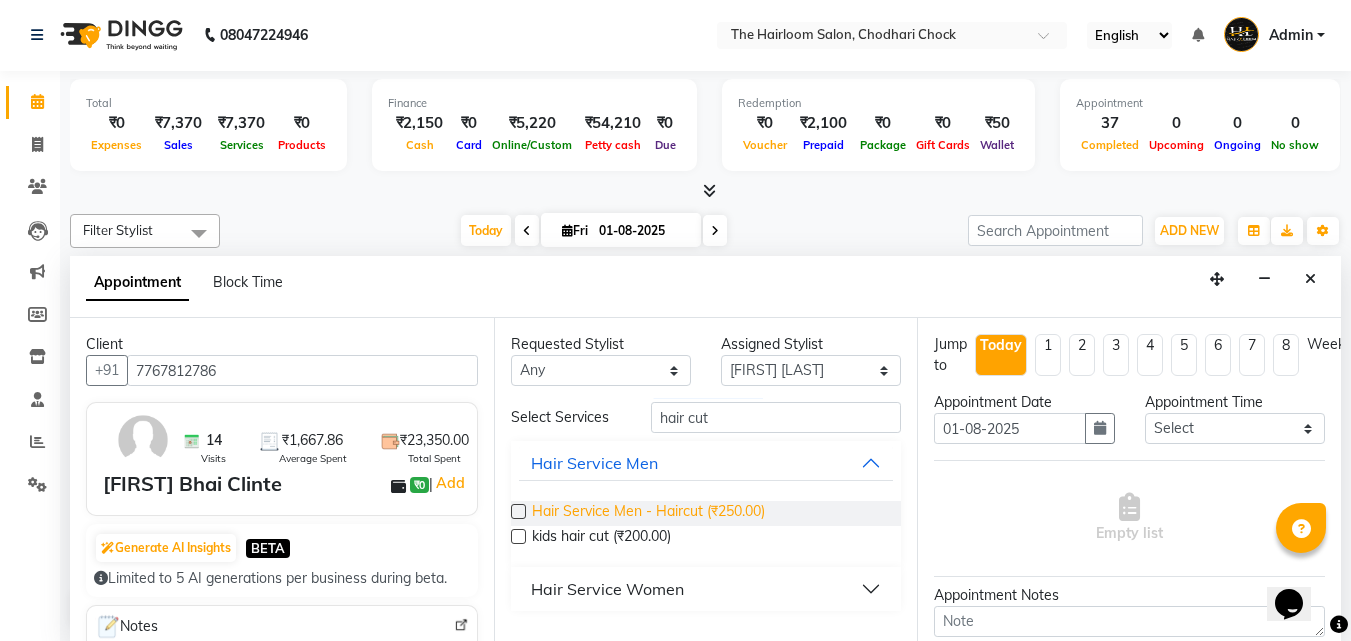 click on "Hair Service Men  - Haircut (₹250.00)" at bounding box center [648, 513] 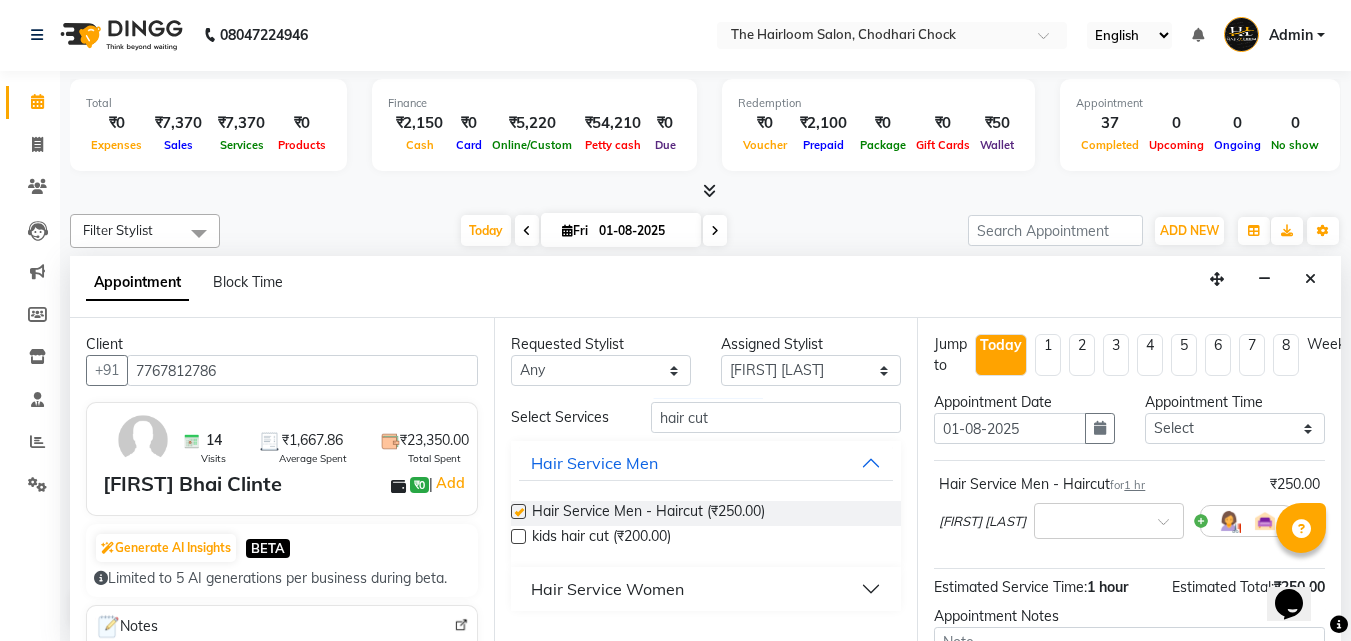checkbox on "false" 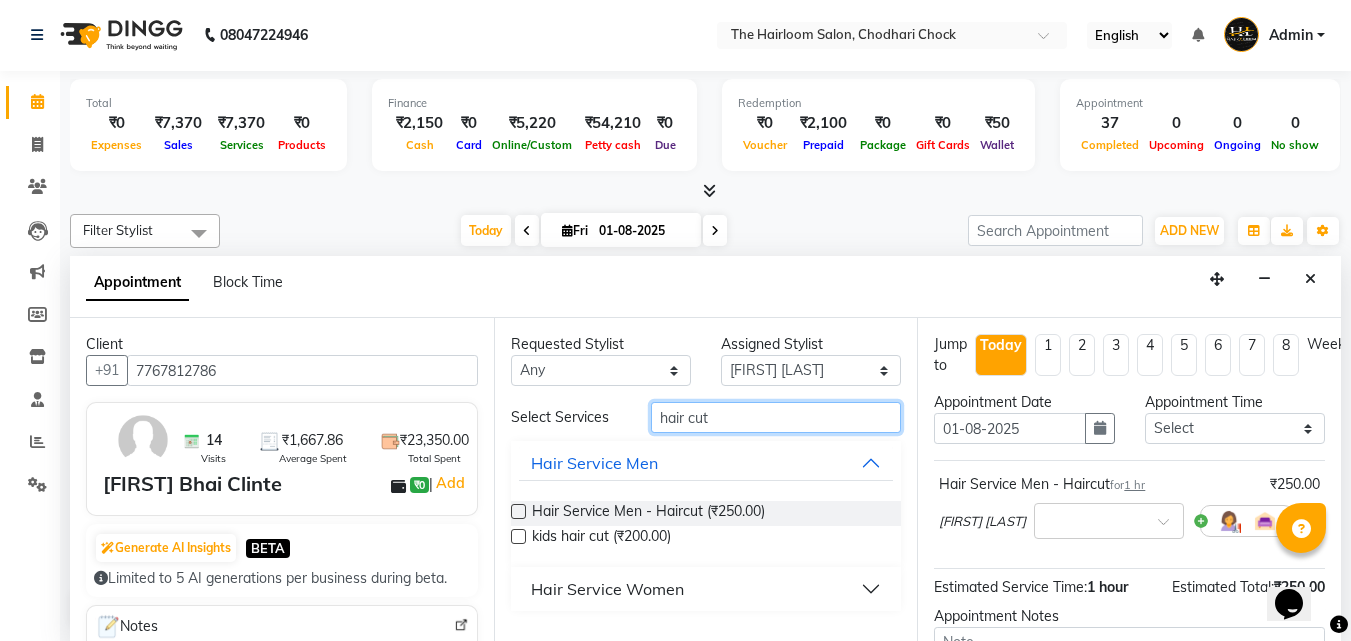 click on "hair cut" at bounding box center (776, 417) 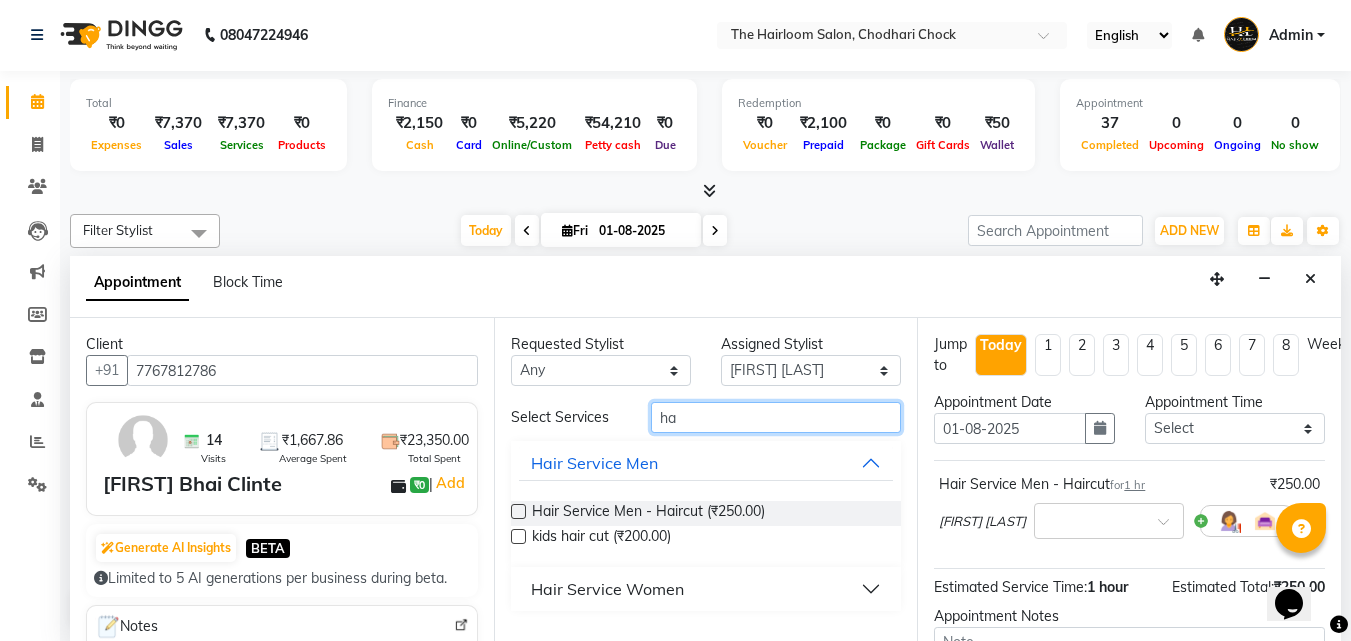type on "h" 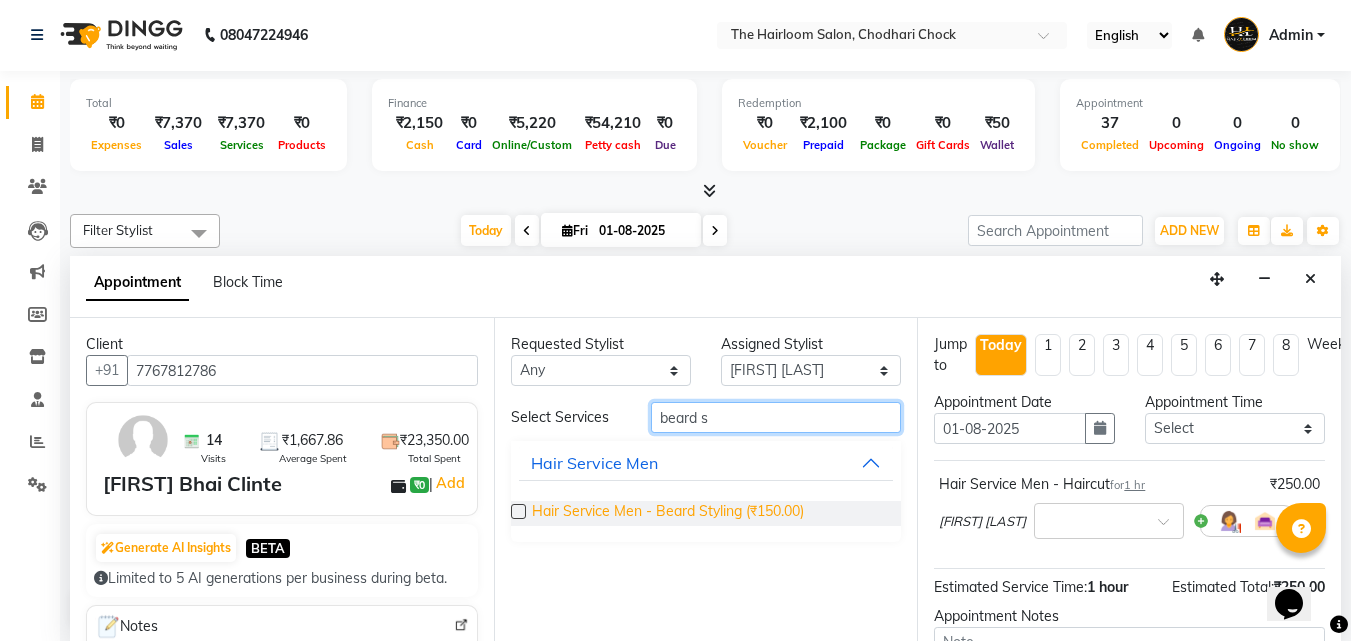 type on "beard s" 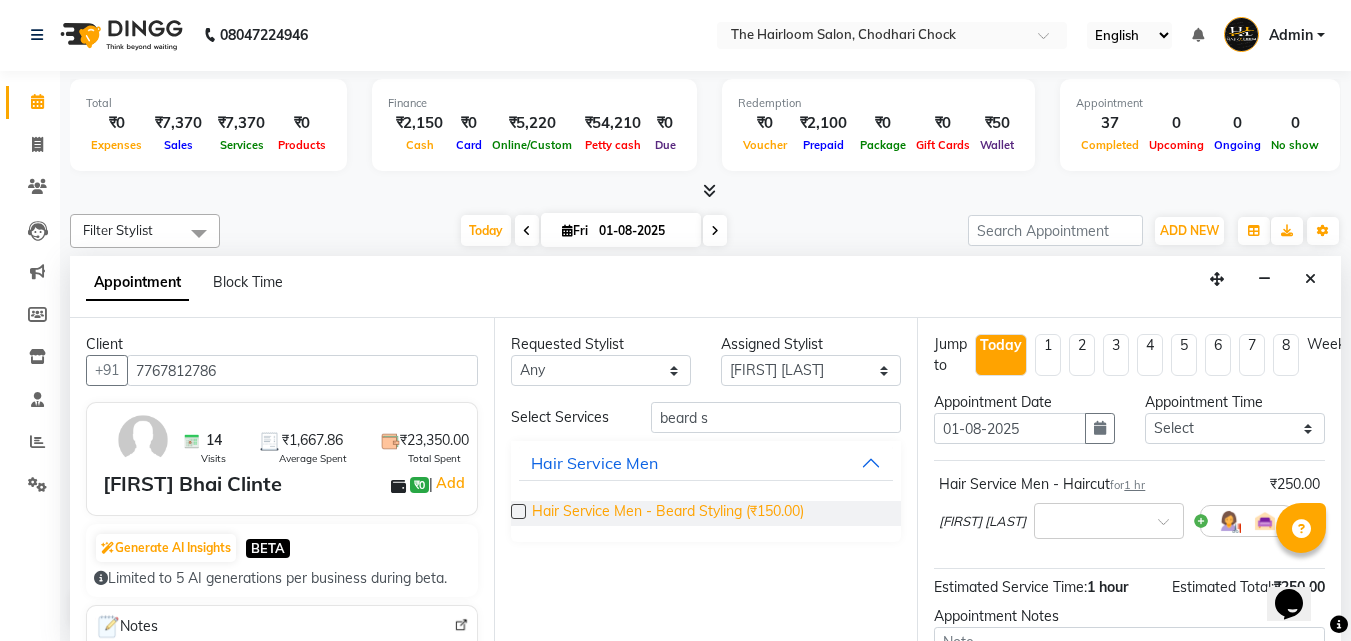 click on "Hair Service Men  - Beard Styling (₹150.00)" at bounding box center [668, 513] 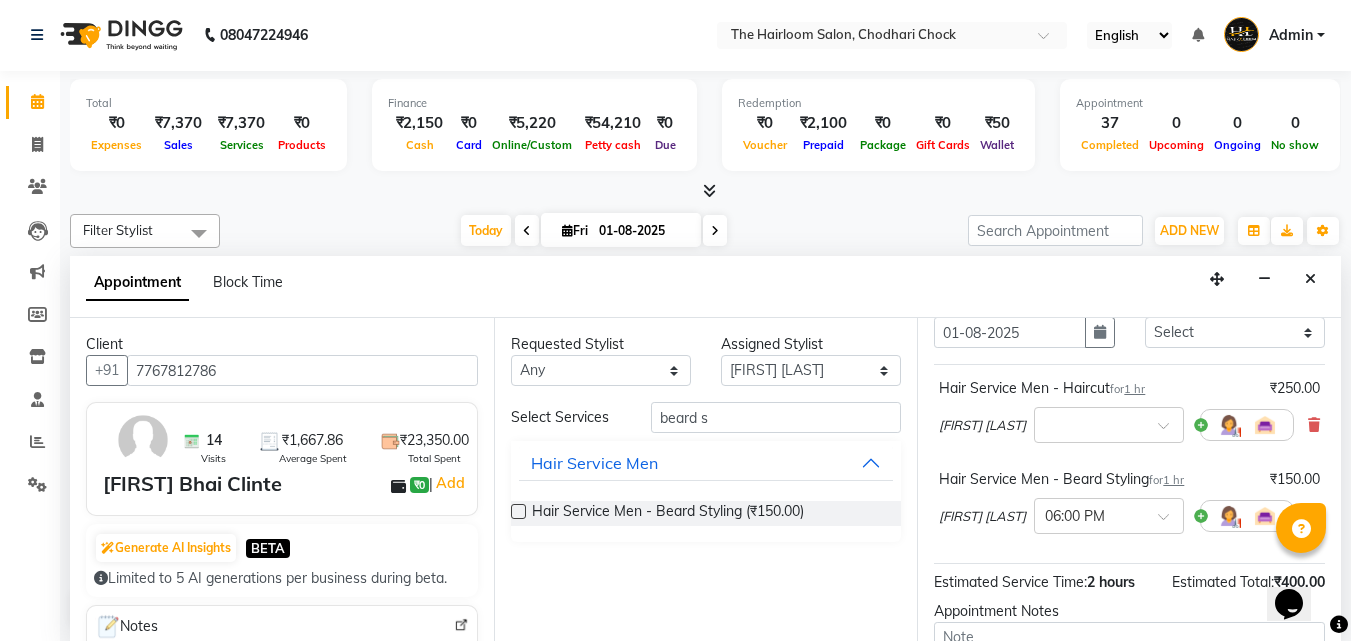 scroll, scrollTop: 9, scrollLeft: 0, axis: vertical 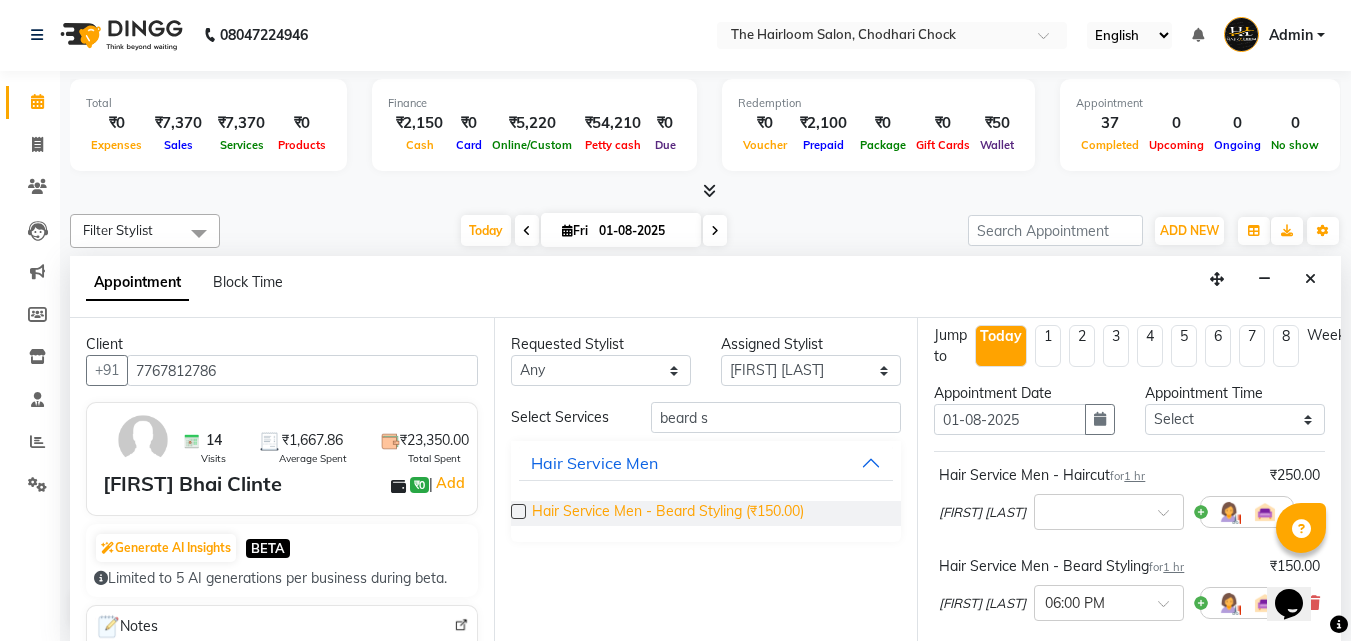 click on "Hair Service Men  - Beard Styling (₹150.00)" at bounding box center [668, 513] 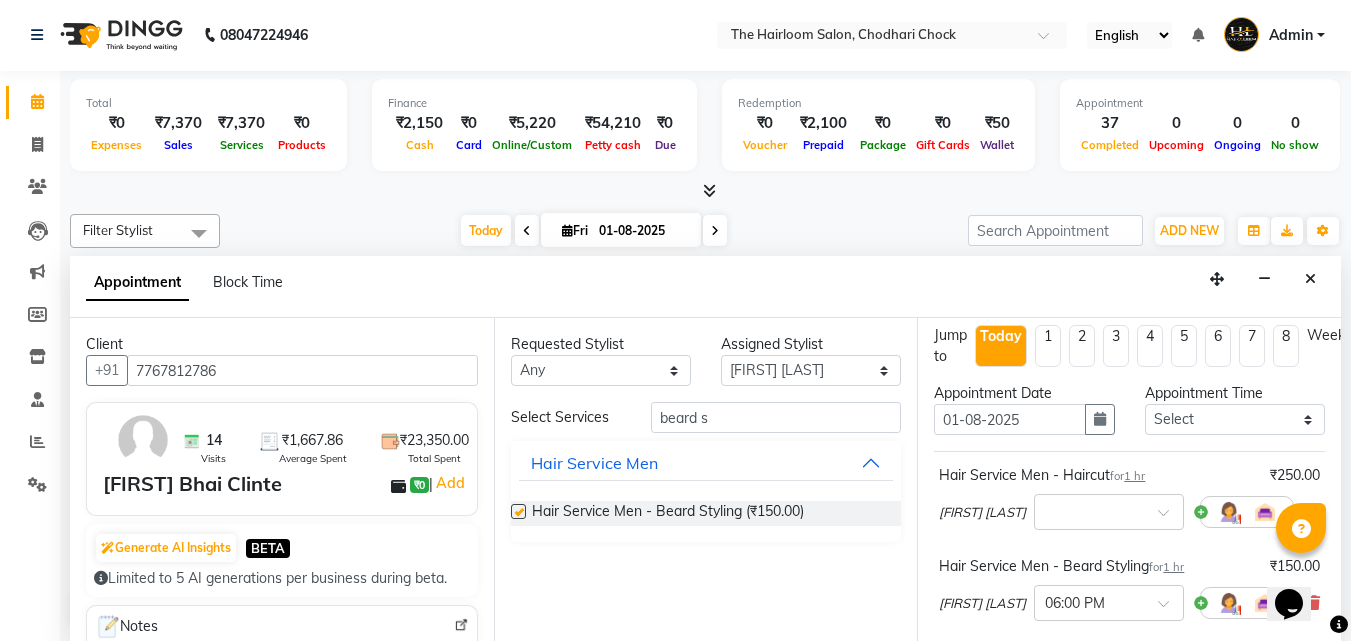 checkbox on "false" 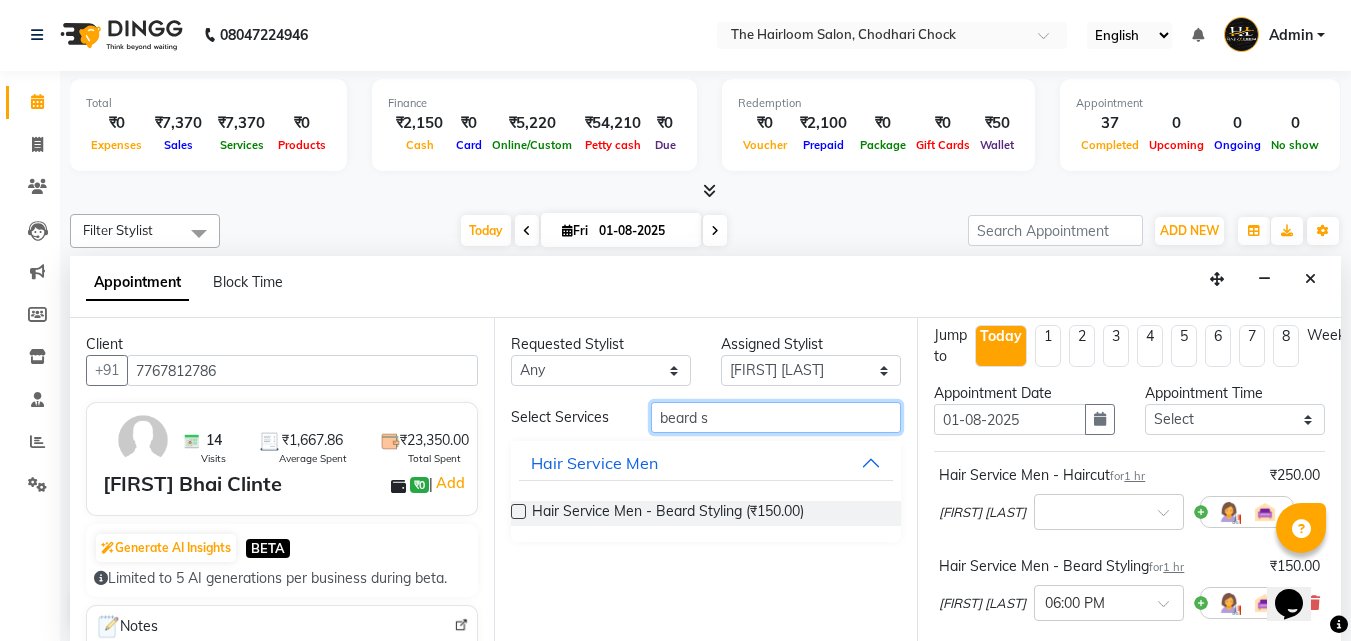 click on "beard s" at bounding box center [776, 417] 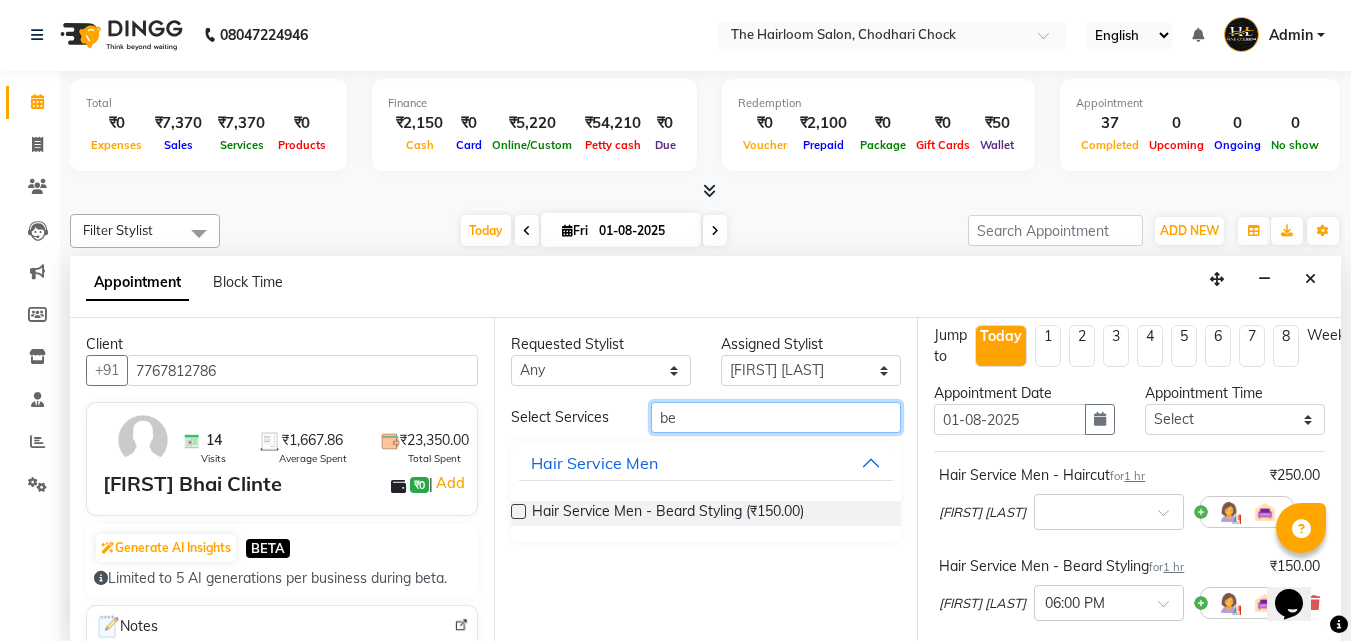 type on "b" 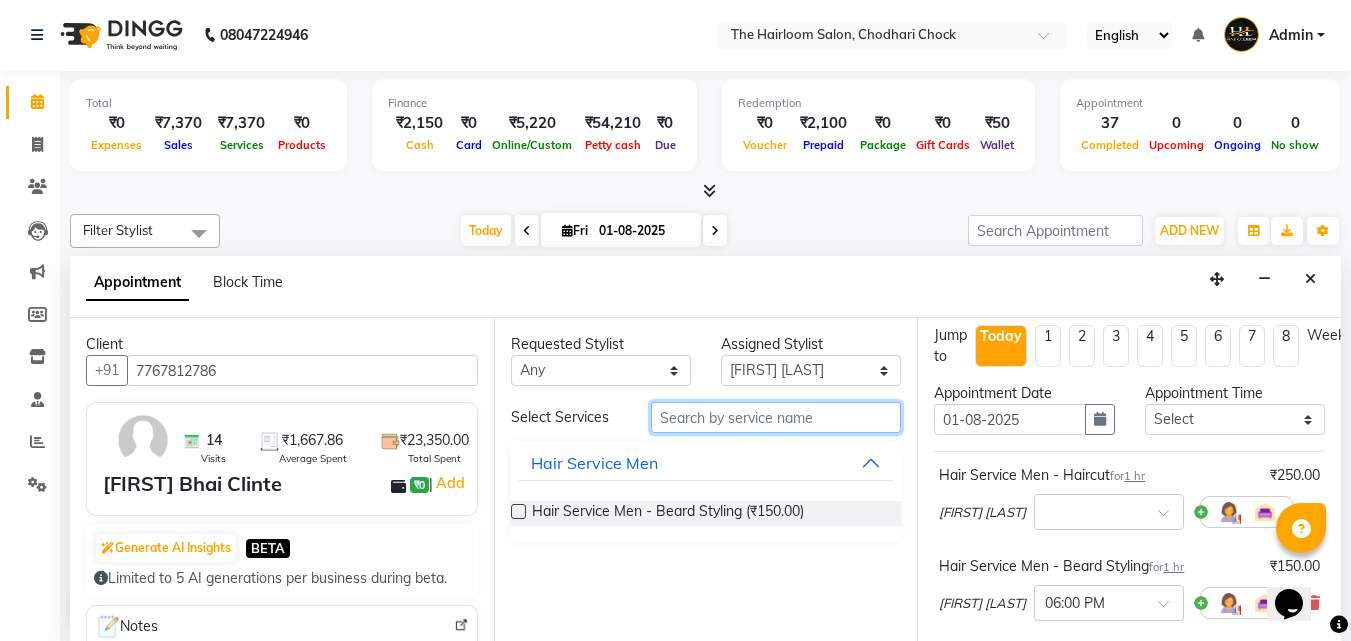 type 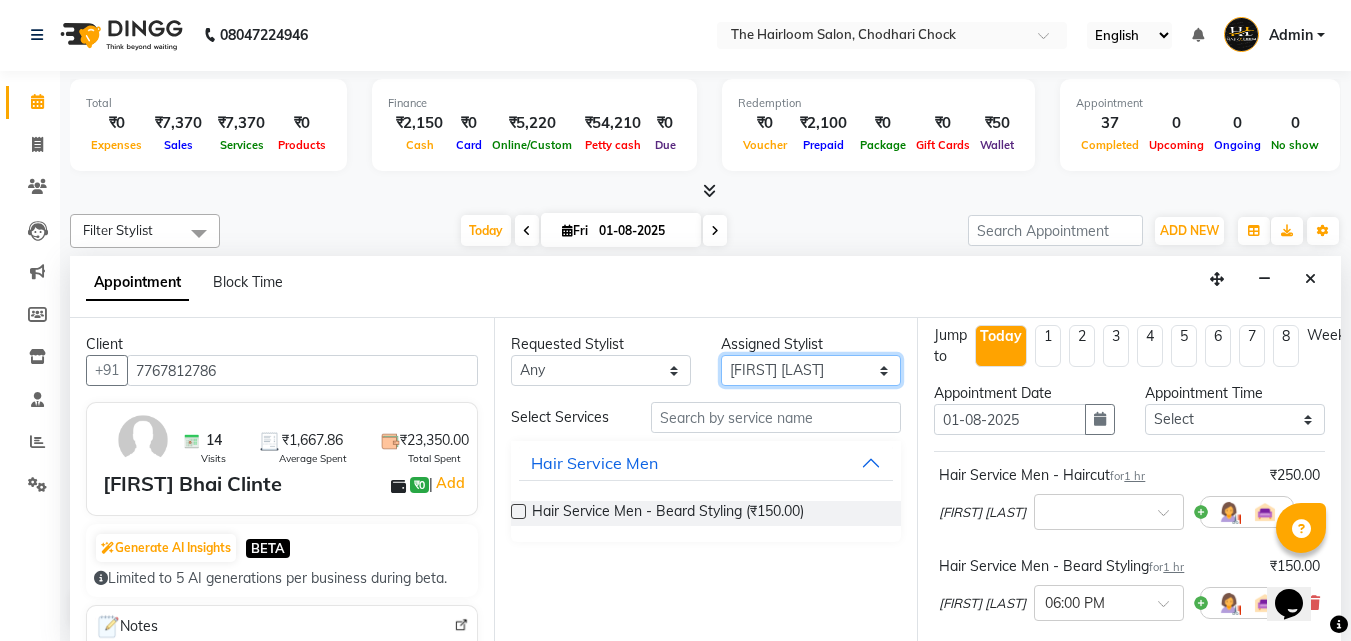 click on "Select [FIRST] [LAST] Hussain sir puja nagapure Shahzad khan sujal wandewar" at bounding box center (811, 370) 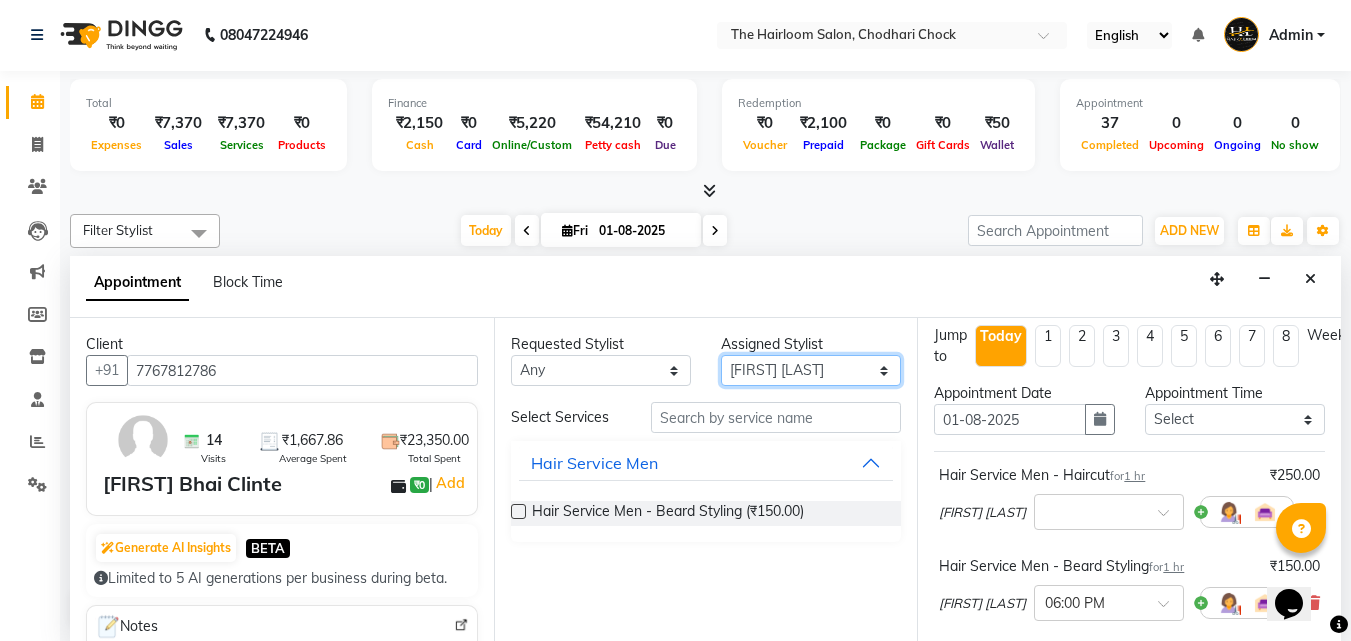 select on "41958" 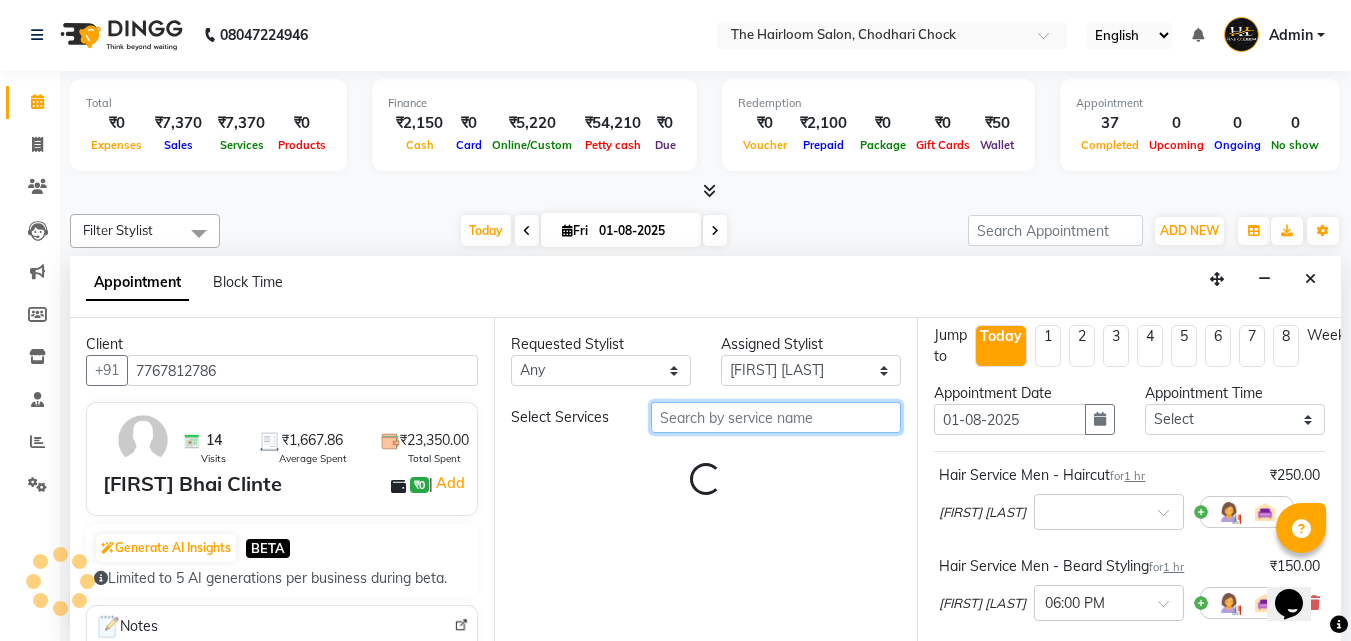 click at bounding box center [776, 417] 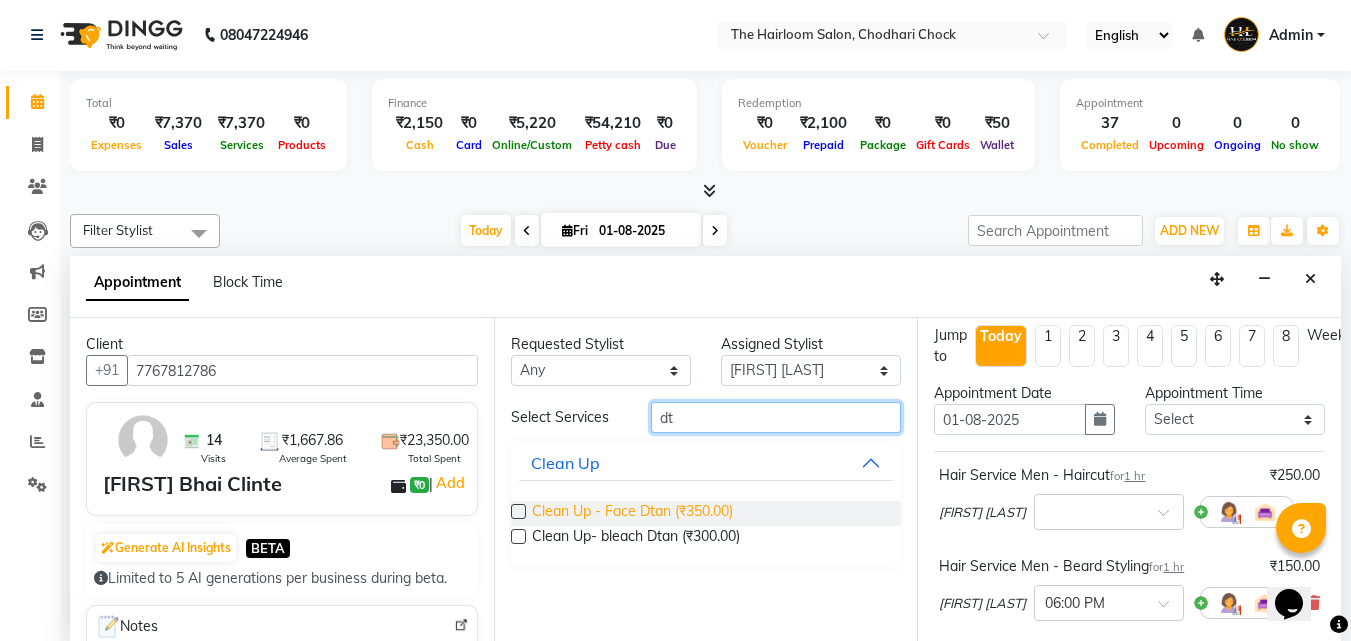type on "dt" 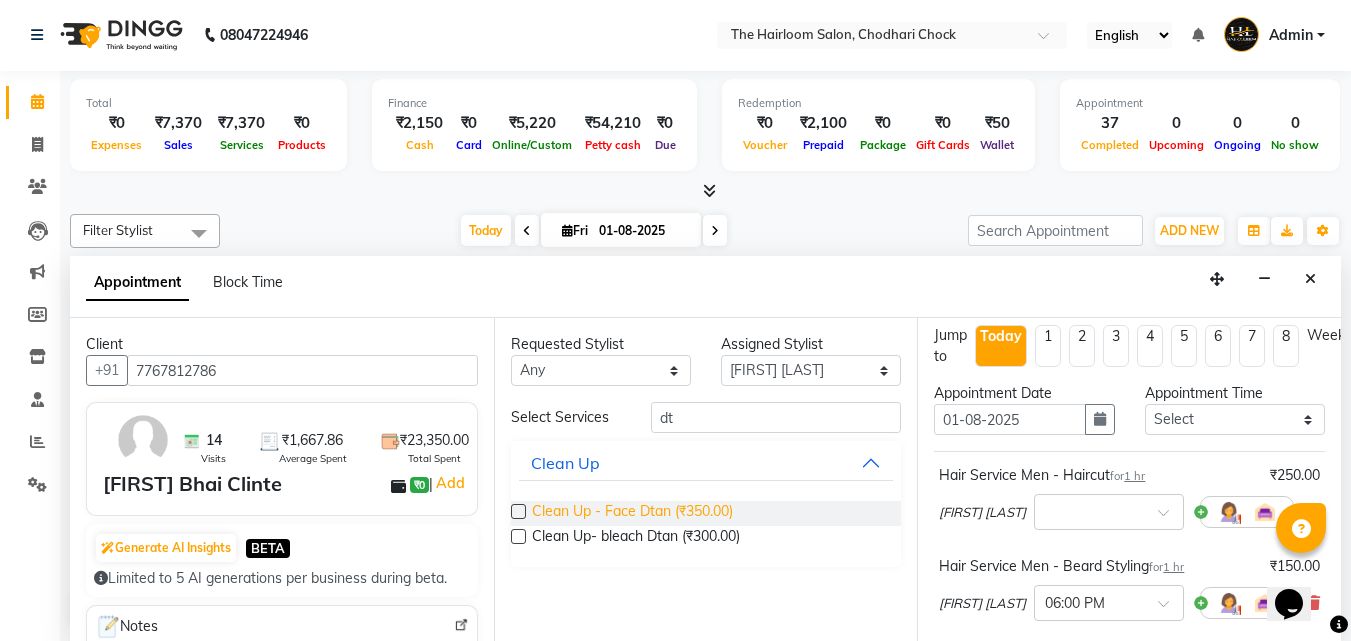 click on "Clean Up - Face Dtan (₹350.00)" at bounding box center (632, 513) 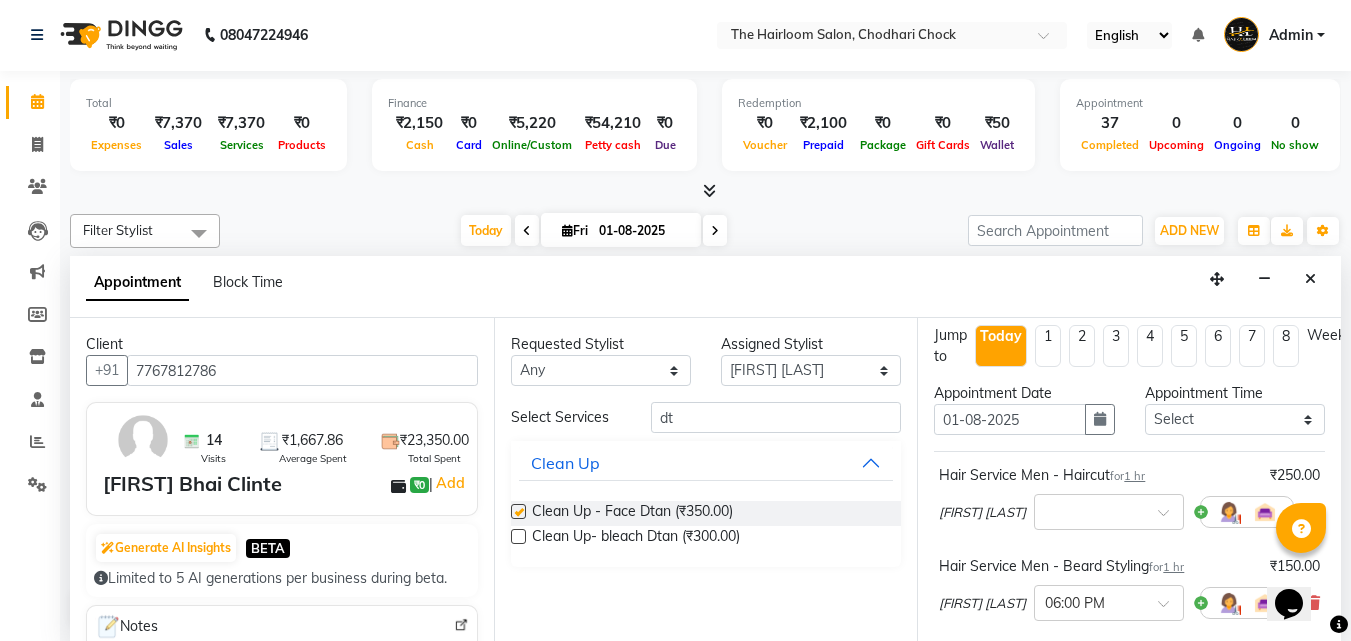 checkbox on "false" 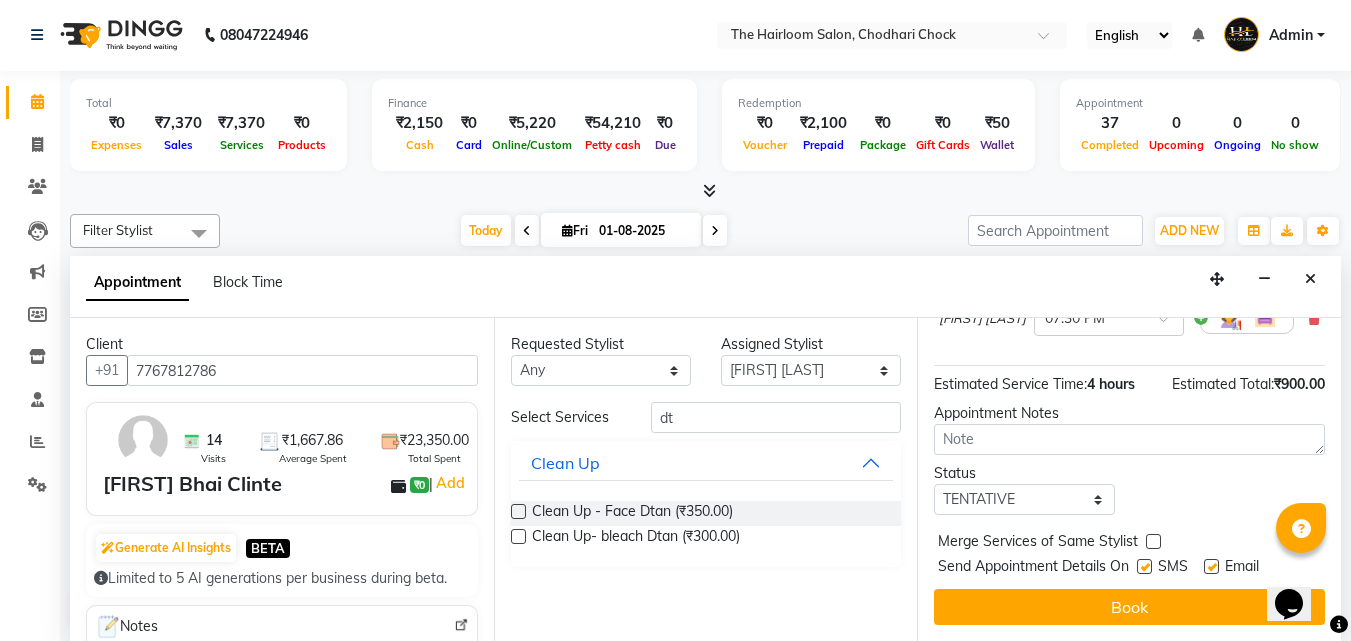 scroll, scrollTop: 494, scrollLeft: 0, axis: vertical 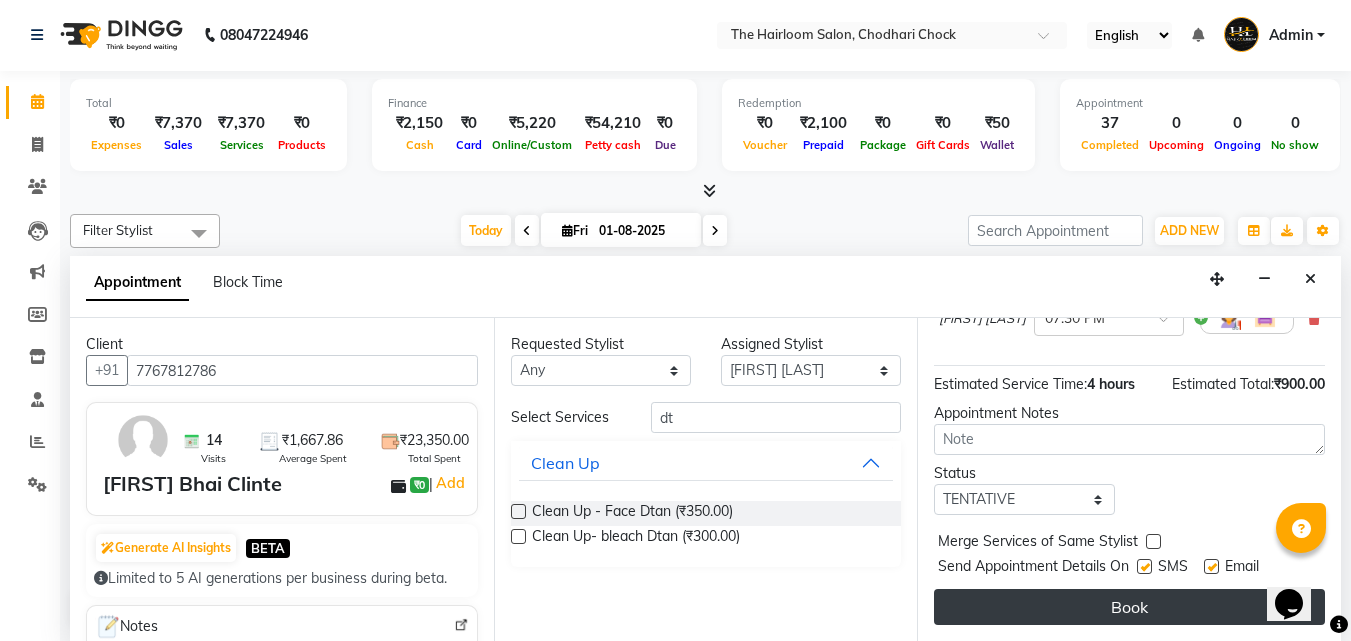 click on "Book" at bounding box center (1129, 607) 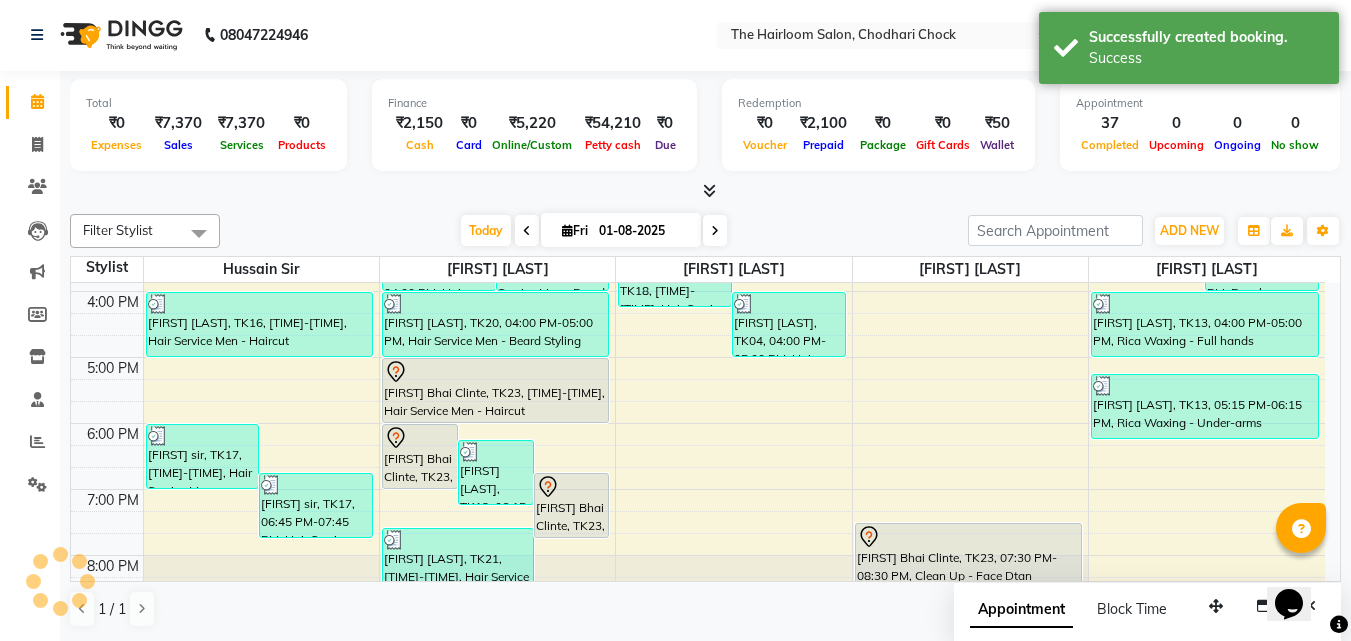 scroll, scrollTop: 0, scrollLeft: 0, axis: both 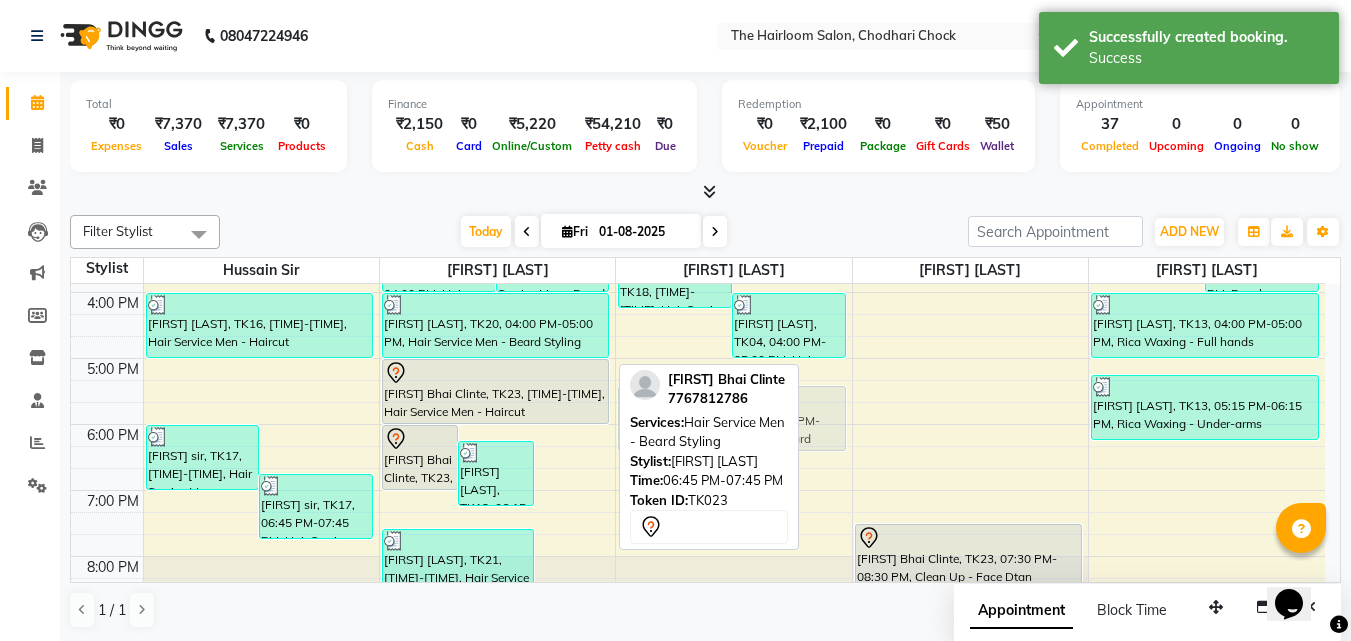 drag, startPoint x: 551, startPoint y: 514, endPoint x: 725, endPoint y: 428, distance: 194.09276 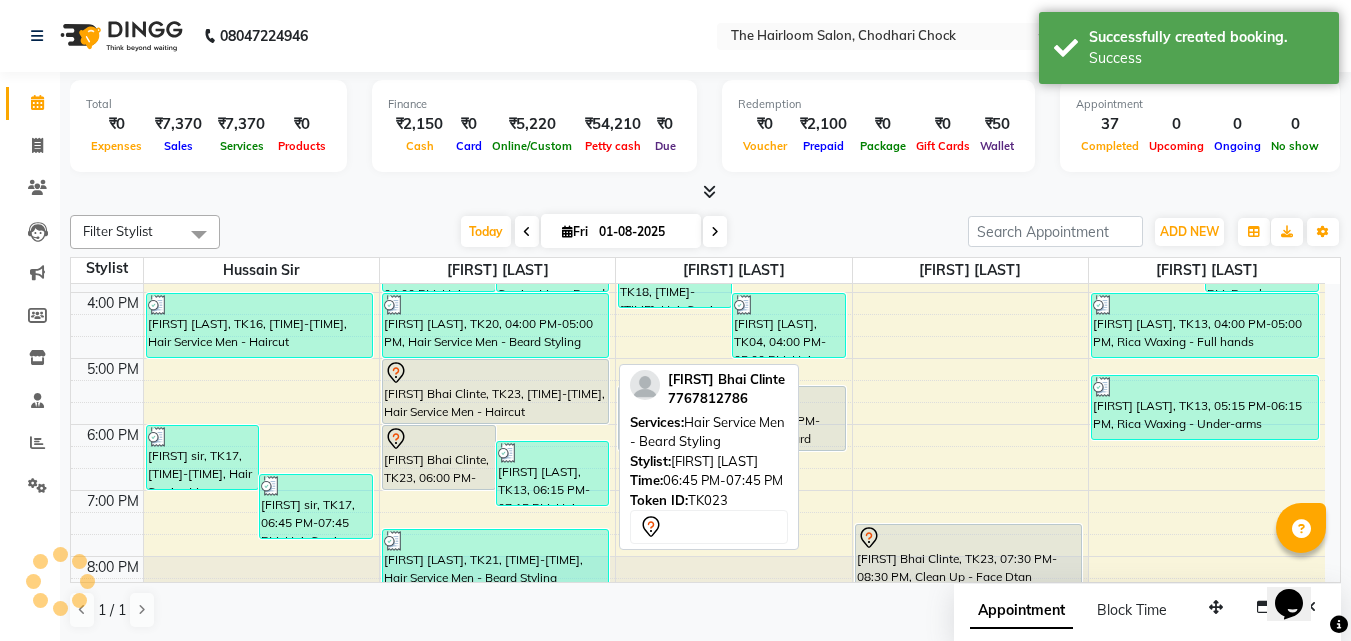 click at bounding box center (732, 400) 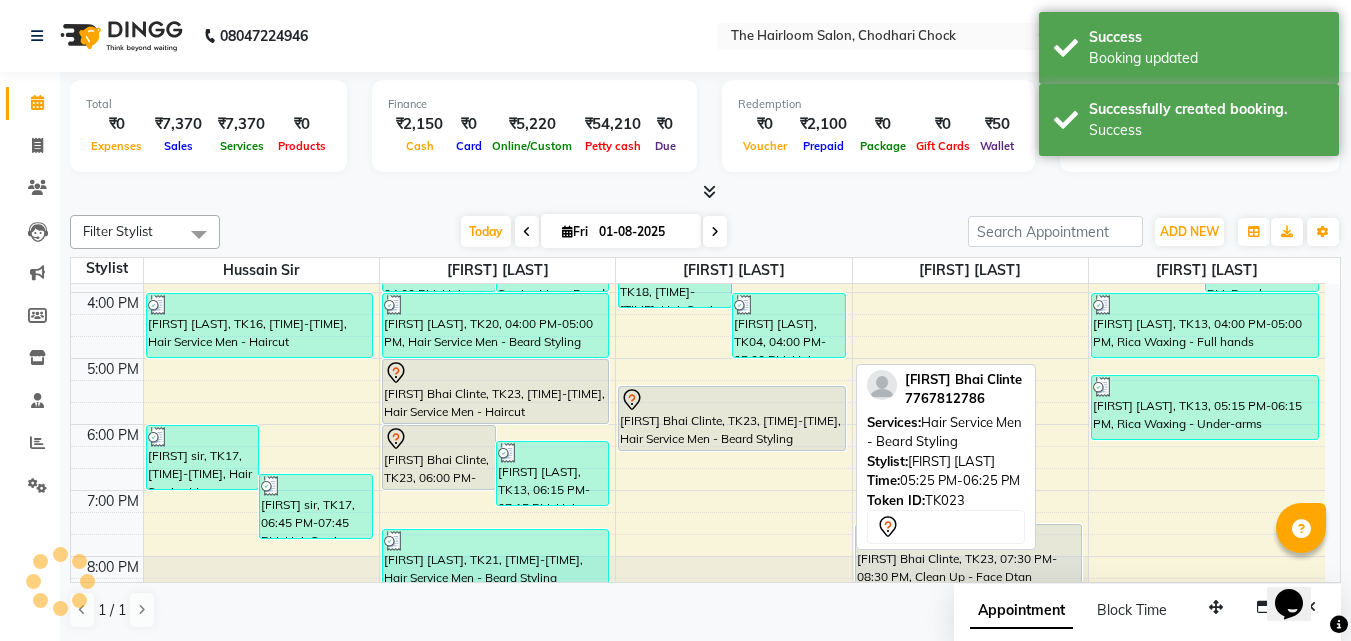 click at bounding box center (732, 400) 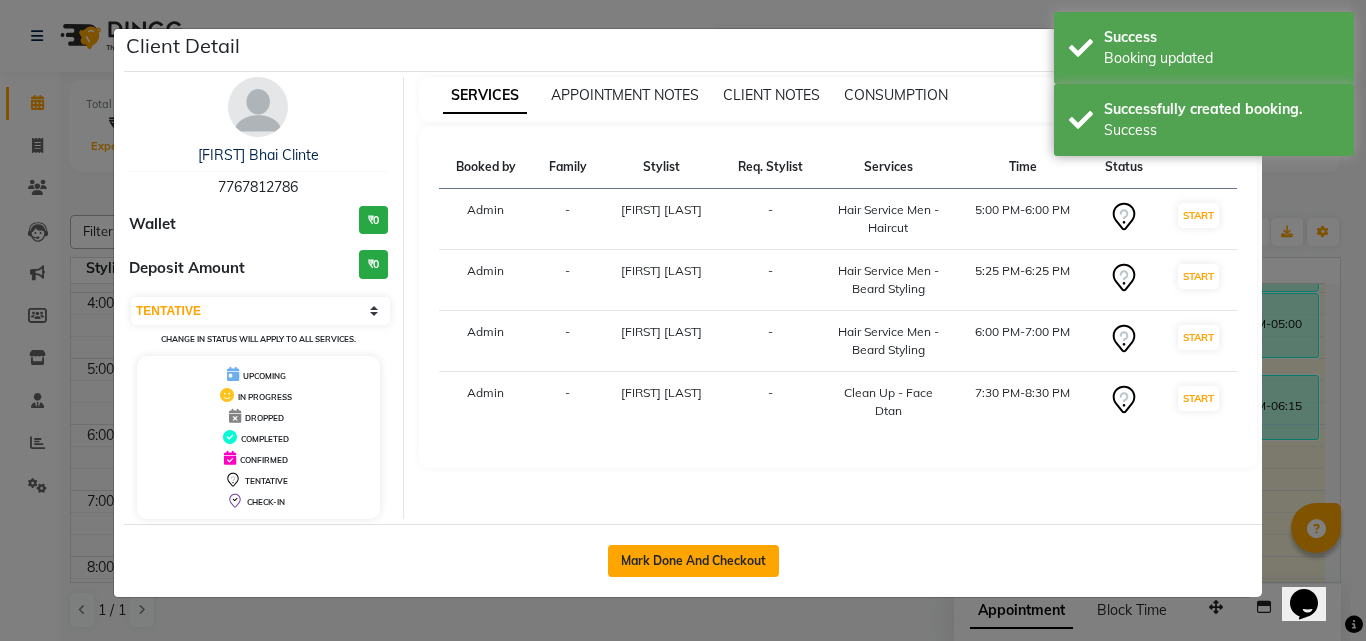 click on "Mark Done And Checkout" 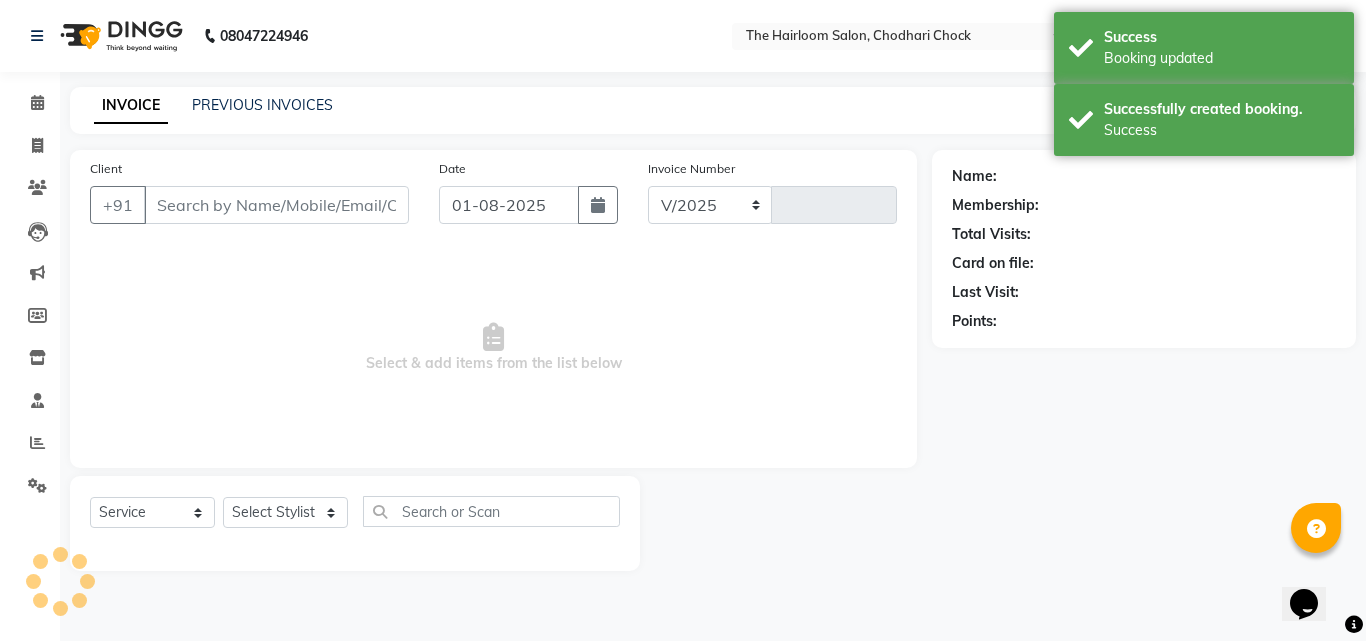 select on "5926" 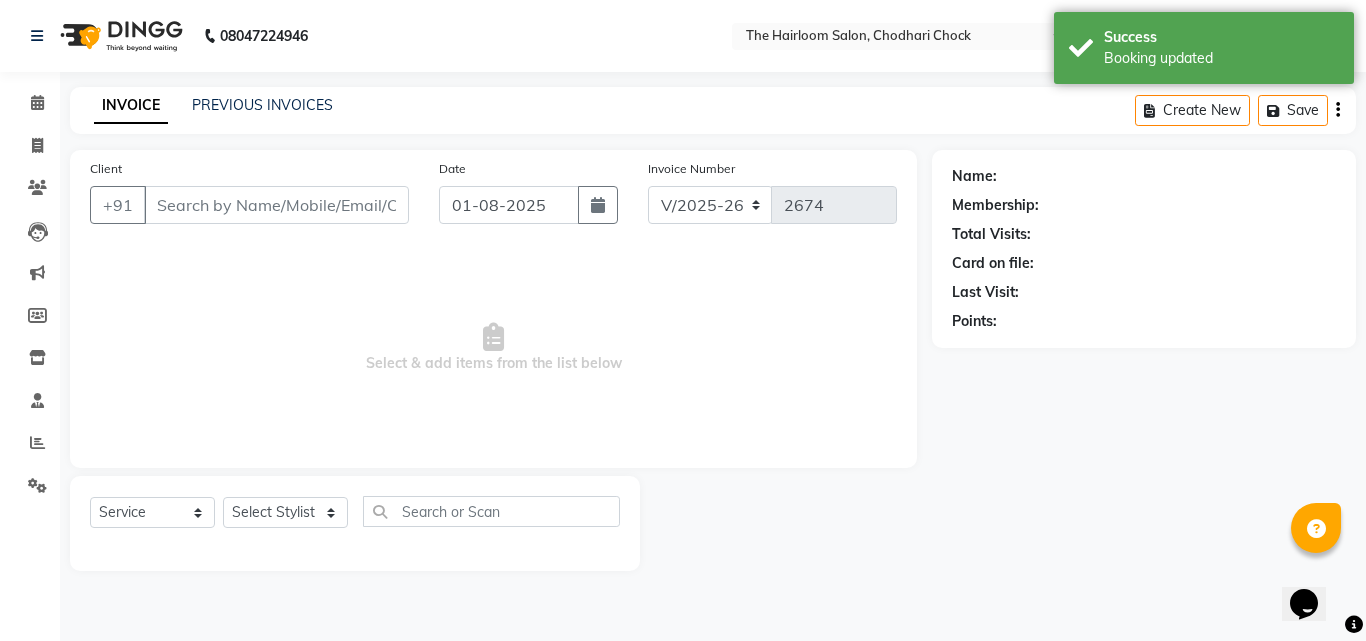 type on "7767812786" 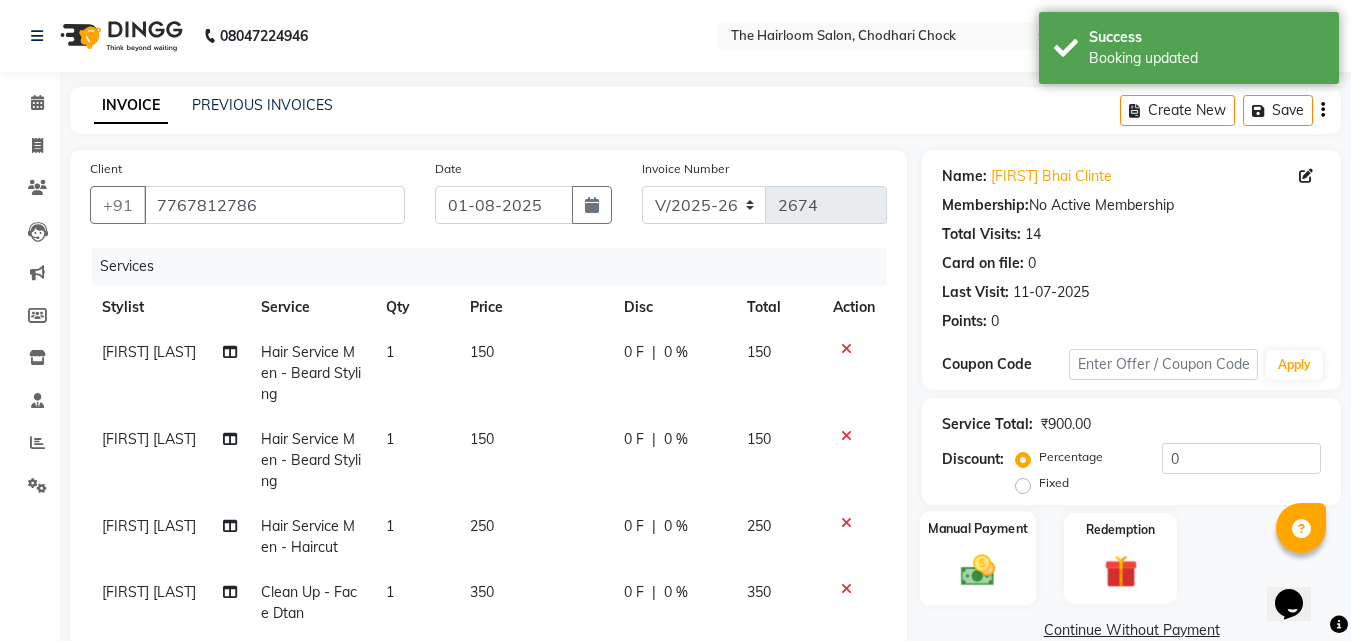 click 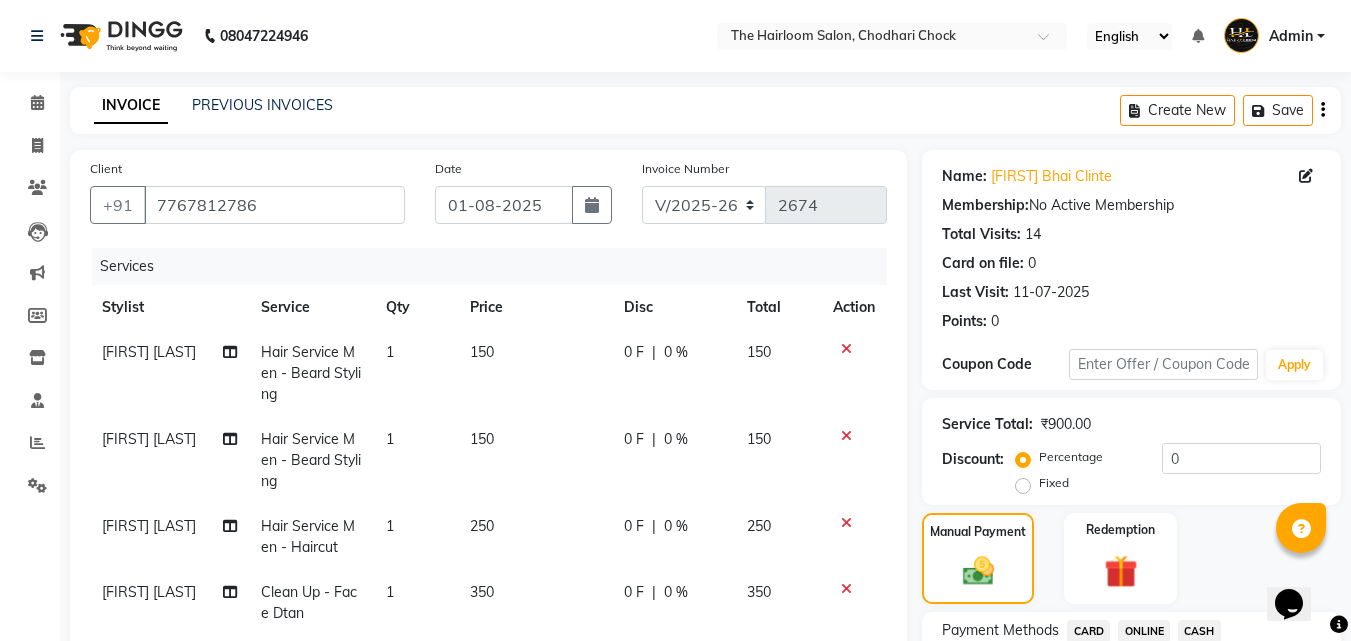scroll, scrollTop: 200, scrollLeft: 0, axis: vertical 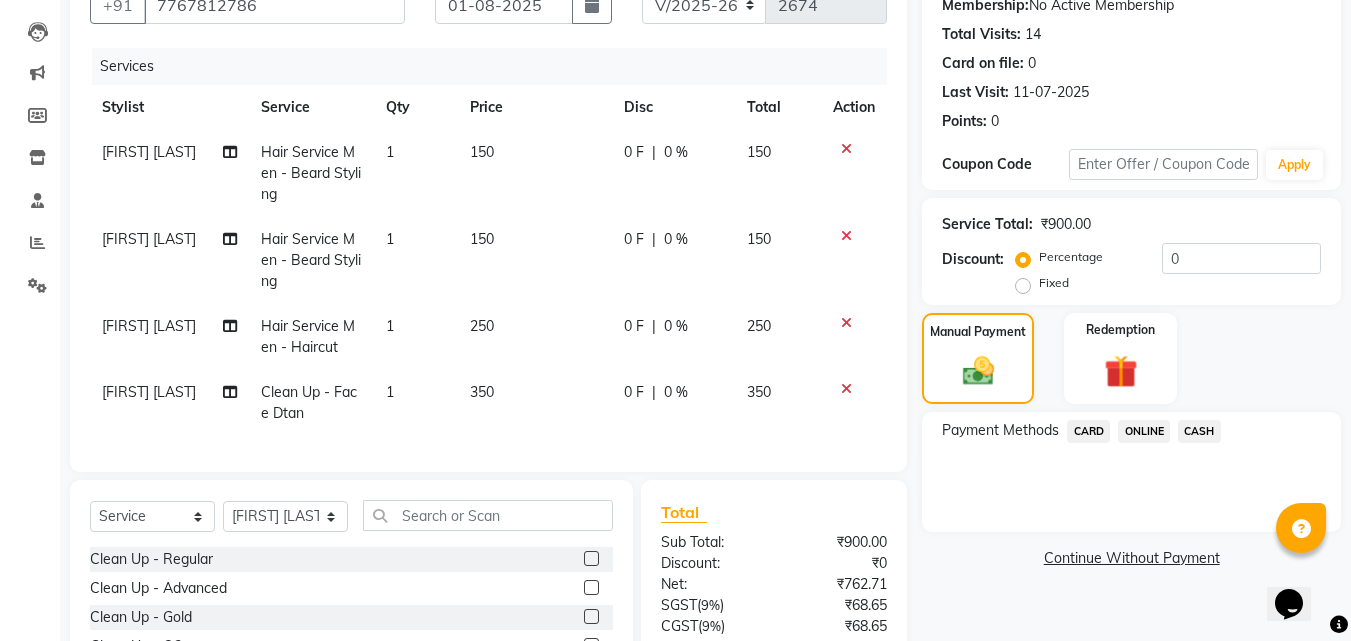 click on "CASH" 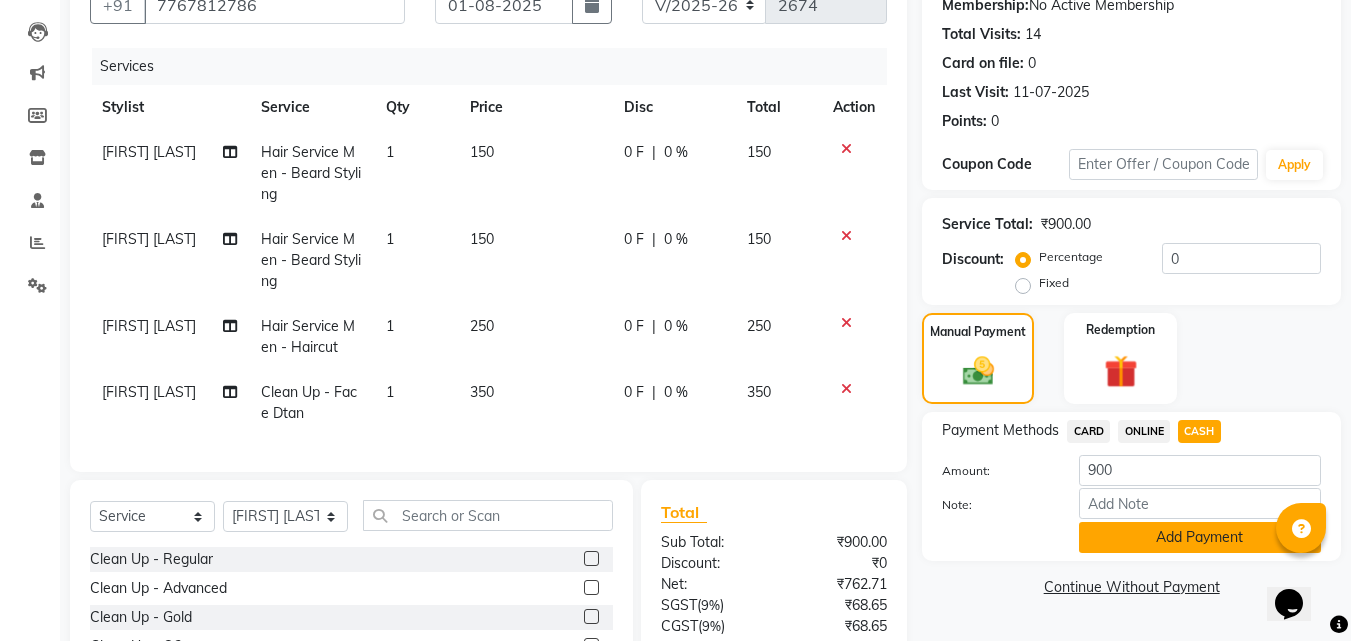 click on "Add Payment" 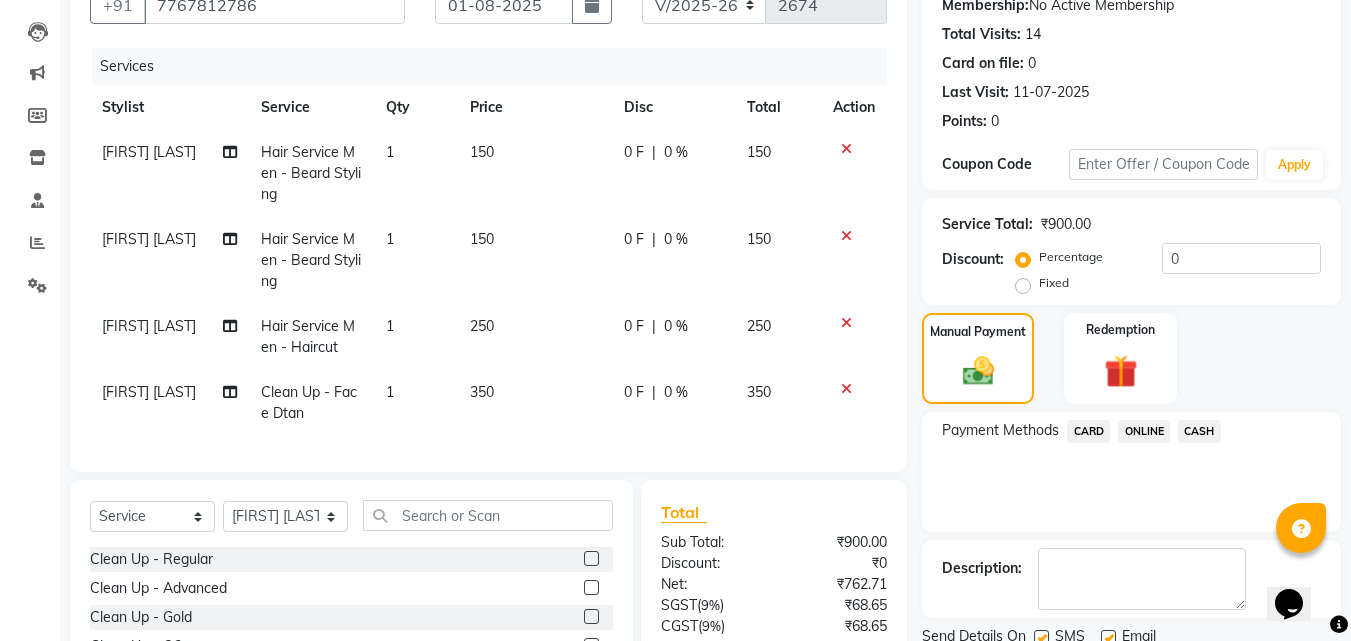 scroll, scrollTop: 449, scrollLeft: 0, axis: vertical 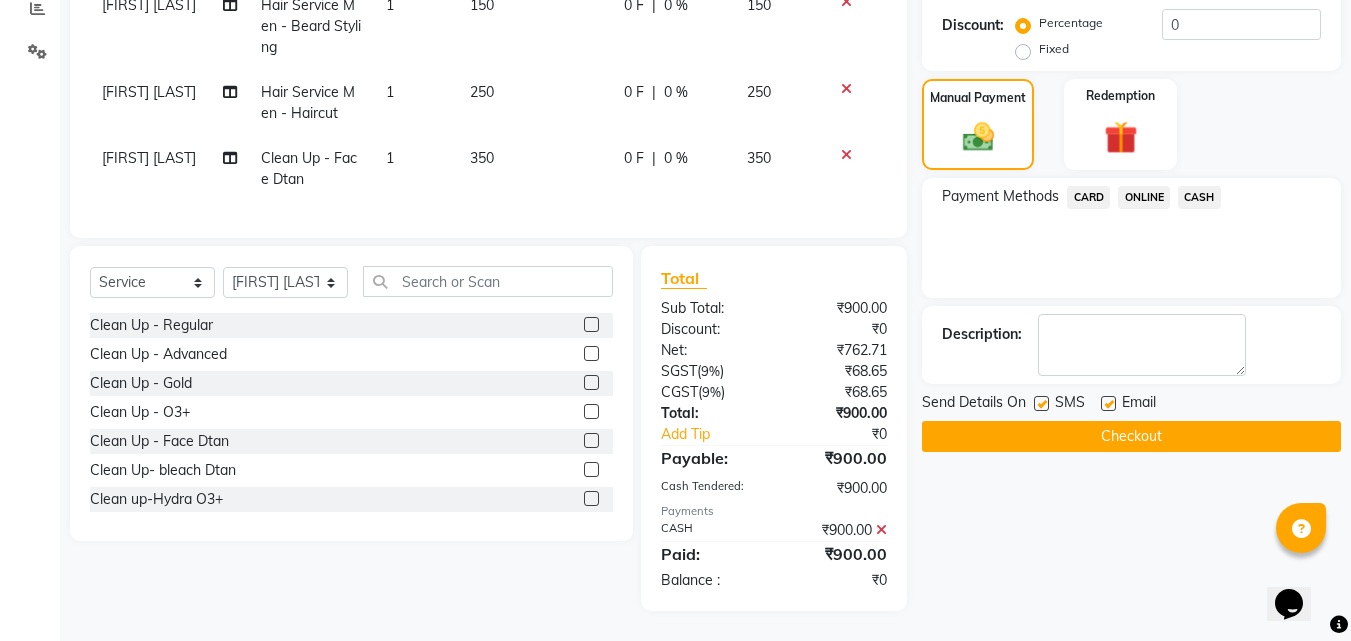 click 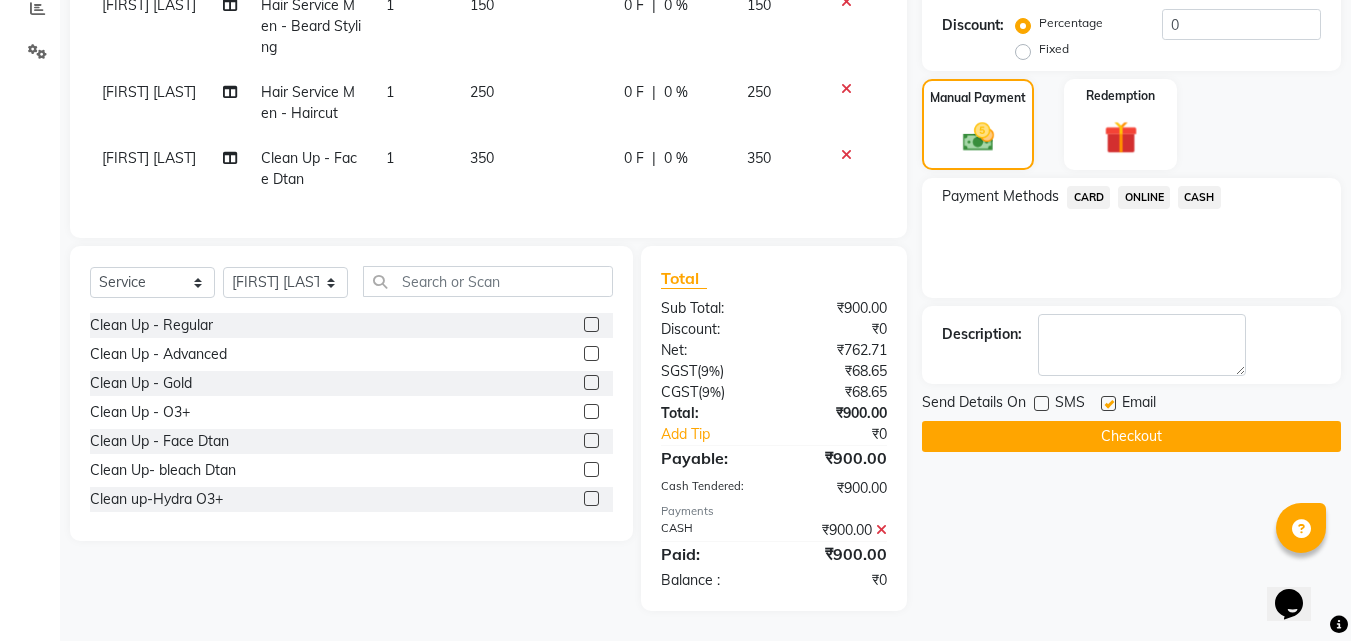 click 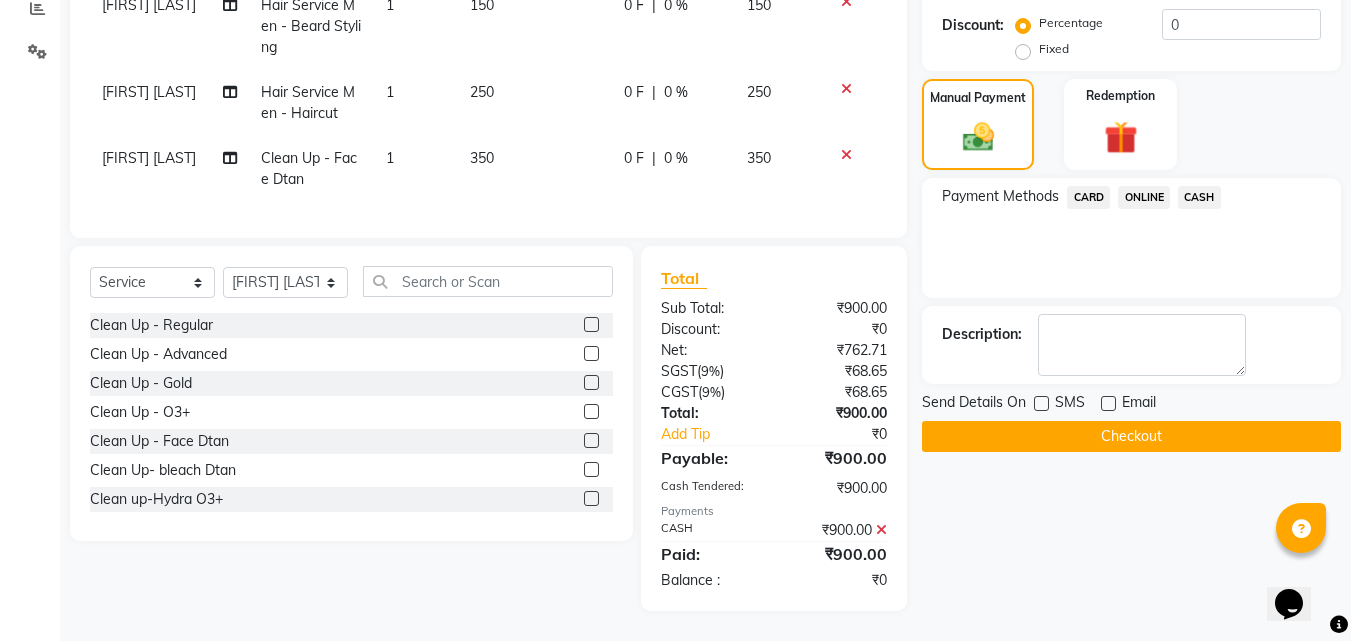 click on "Checkout" 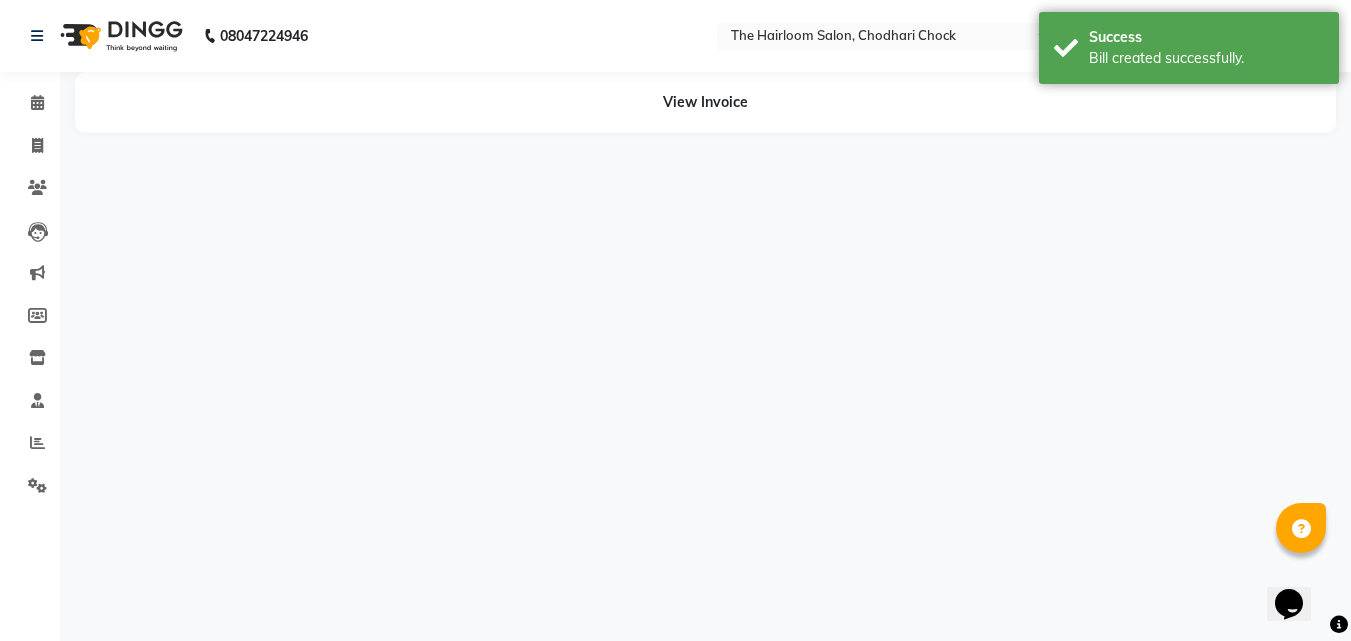 scroll, scrollTop: 0, scrollLeft: 0, axis: both 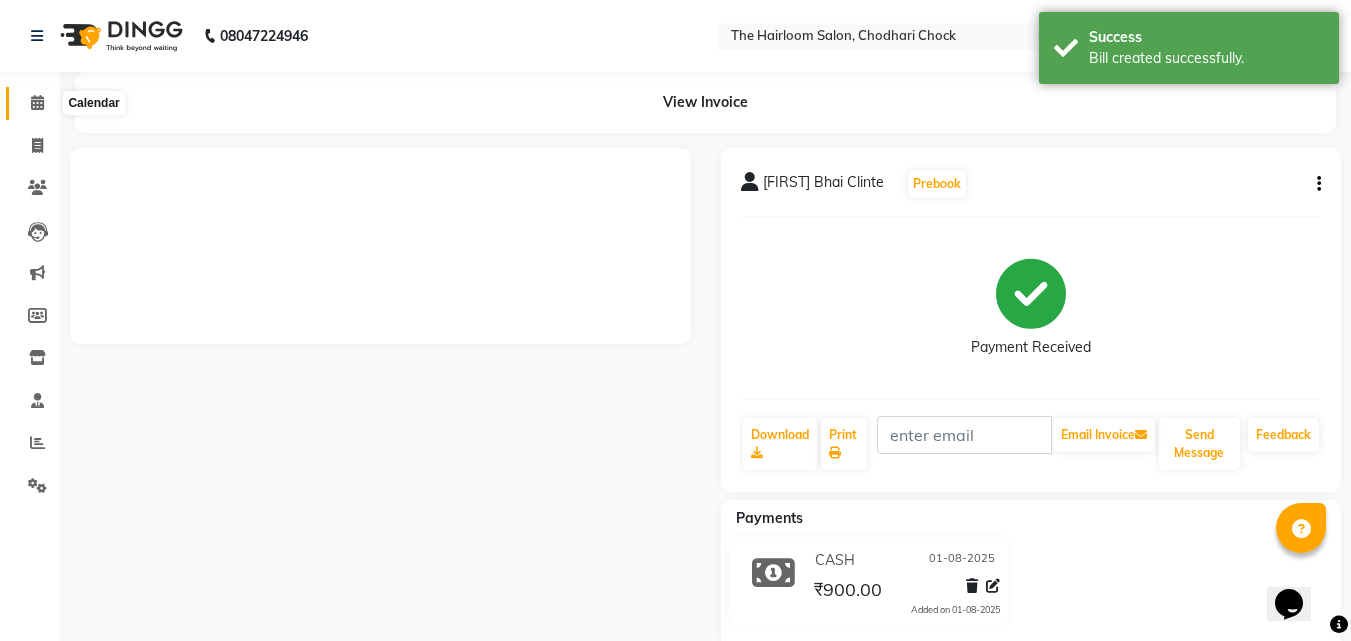 click 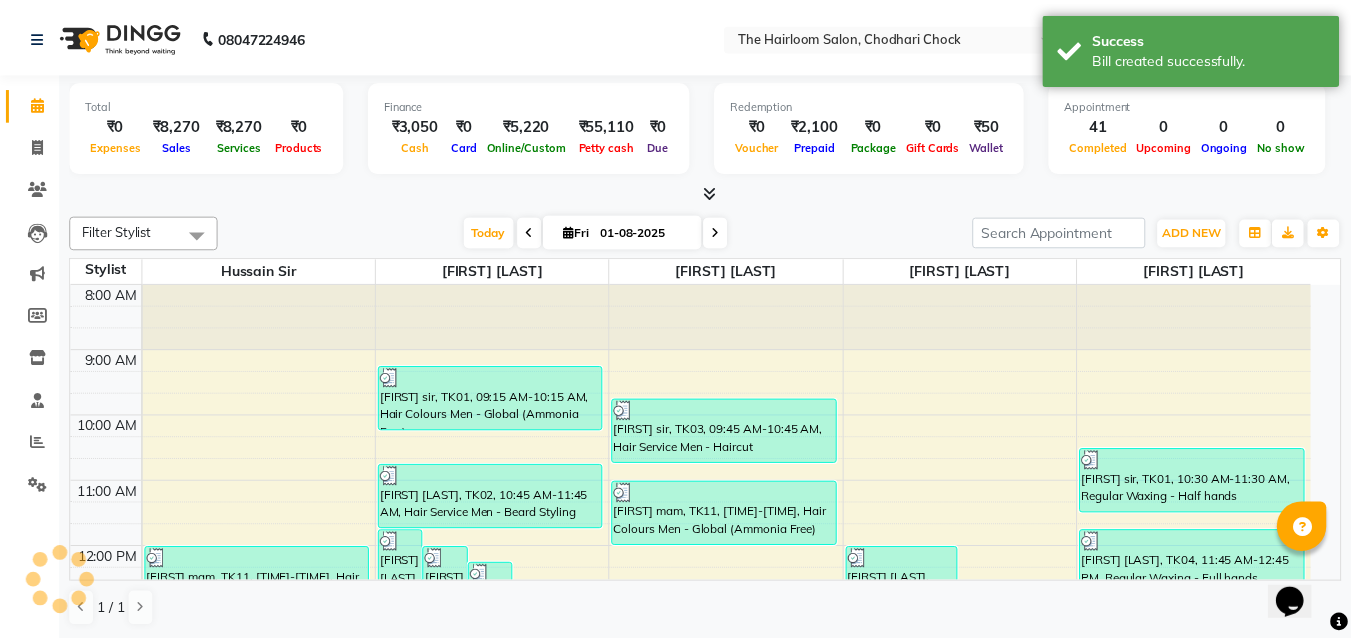 scroll, scrollTop: 0, scrollLeft: 0, axis: both 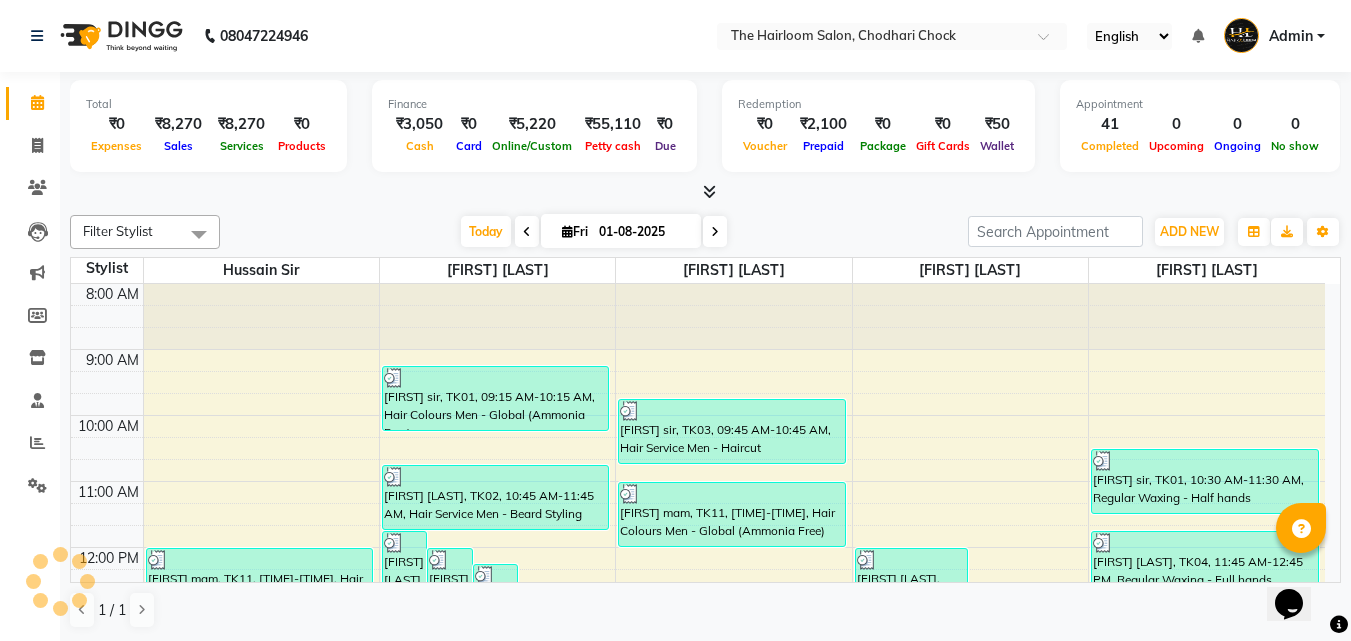 click on "8:00 AM 9:00 AM 10:00 AM 11:00 AM 12:00 PM 1:00 PM 2:00 PM 3:00 PM 4:00 PM 5:00 PM 6:00 PM 7:00 PM 8:00 PM 9:00 PM 10:00 PM 11:00 PM     [FIRST] sir, TK17, 06:00 PM-07:00 PM, Hair Service Men  - Haircut     [FIRST] sir, TK17, 06:45 PM-07:45 PM, Hair Service Men  - Beard Styling     [FIRST] mam, TK11, 12:00 PM-01:00 PM, Hair Service Women  - Haircut     [FIRST] [LAST], TK16, 04:00 PM-05:00 PM, Hair Service Men  - Haircut     [FIRST] [LAST], TK22, 11:45 AM-12:45 PM, Hair Service Men  - Haircut     [FIRST] [LAST], TK05, 12:00 PM-01:00 PM, Hair Service Men  - Haircut     [FIRST] Sir Clinte, TK12, 12:15 PM-01:15 PM, Hair Service Men  - Haircut     [FIRST] [LAST], TK22, 12:45 PM-01:45 PM, Hair Service Men  - Beard Styling     [FIRST] [LAST], TK07, 01:40 PM-02:15 PM, kids hair cut     [FIRST] [LAST], TK05, 12:45 PM-01:45 PM, Hair Service Men  - Beard Styling     [FIRST] [LAST], TK07, 01:00 PM-02:00 PM, Hair Service Men  - Haircut" at bounding box center [698, 811] 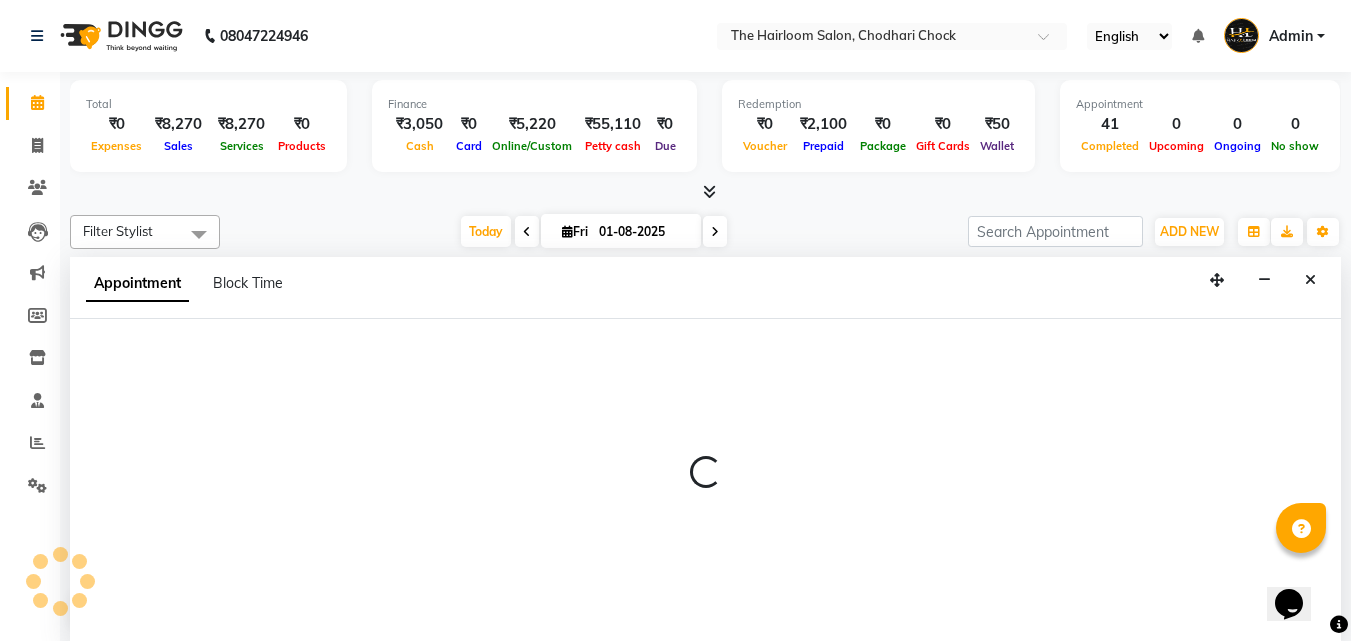 scroll, scrollTop: 1, scrollLeft: 0, axis: vertical 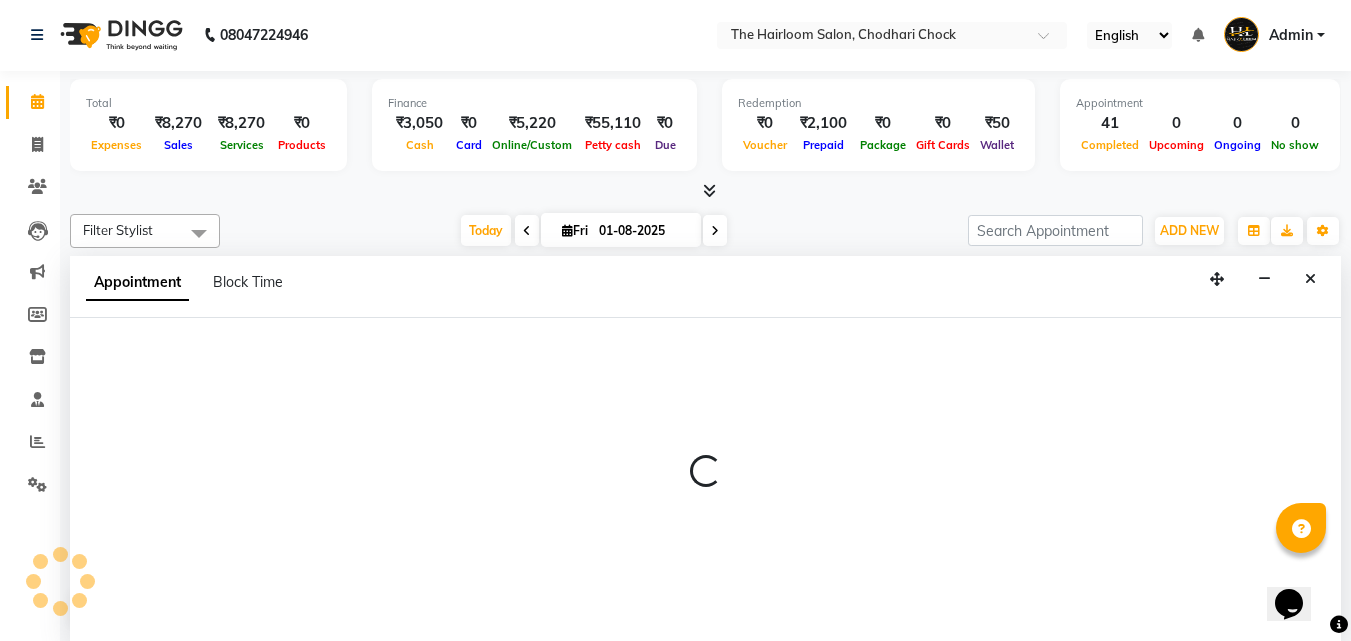 select on "41757" 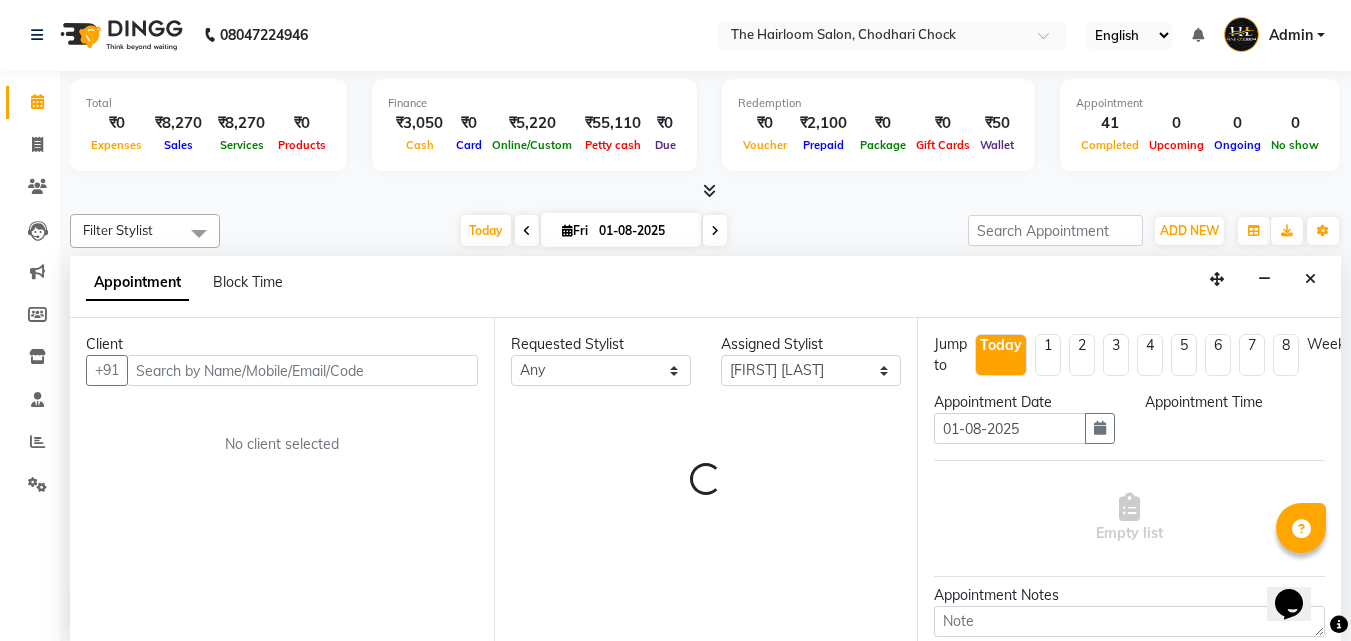 select on "540" 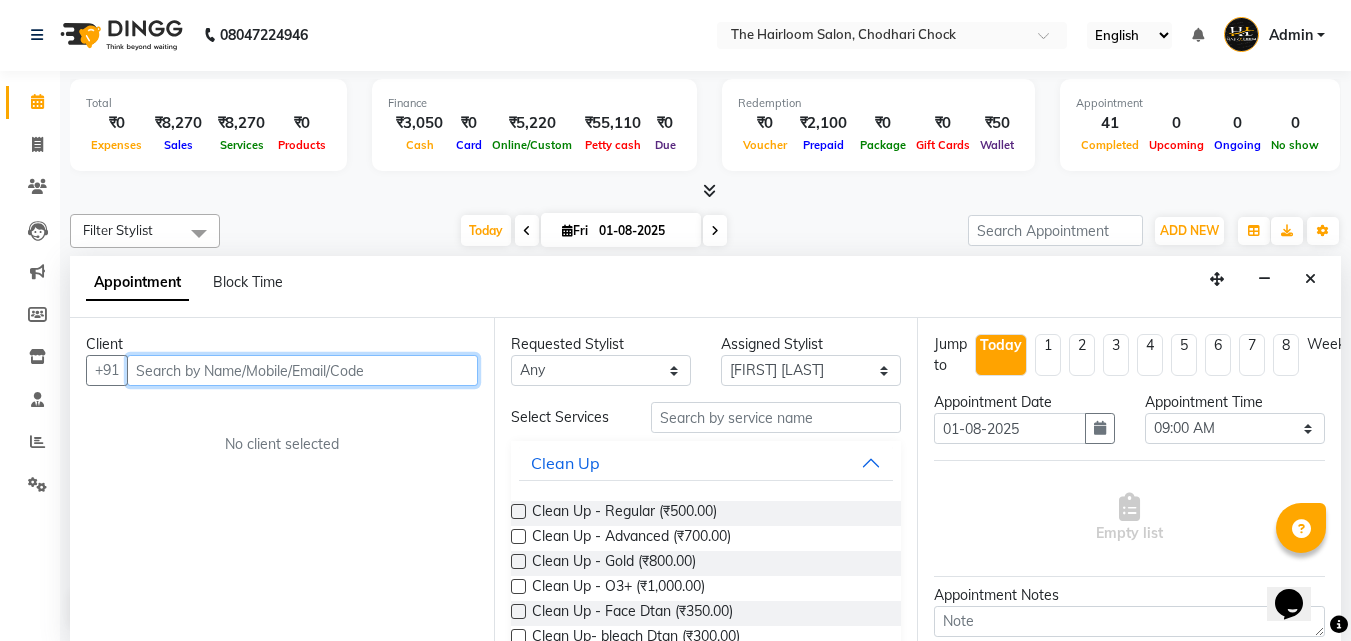 click on "Client" at bounding box center (282, 344) 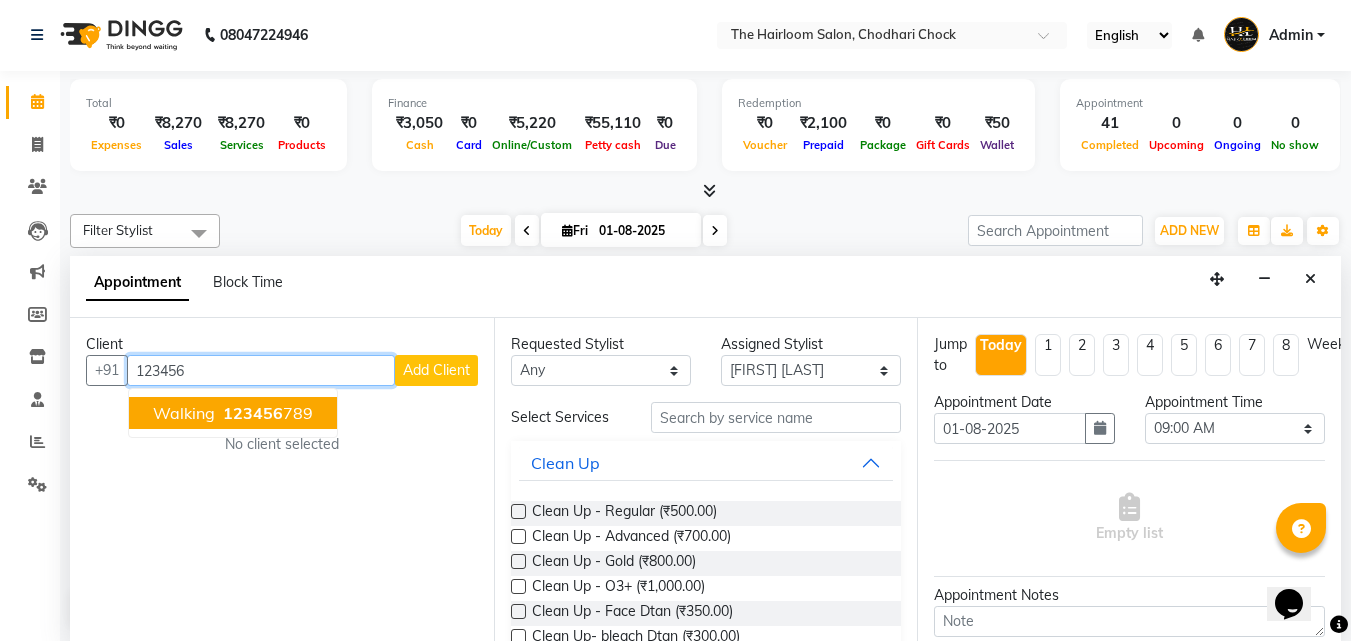 click on "123456 789" at bounding box center [266, 413] 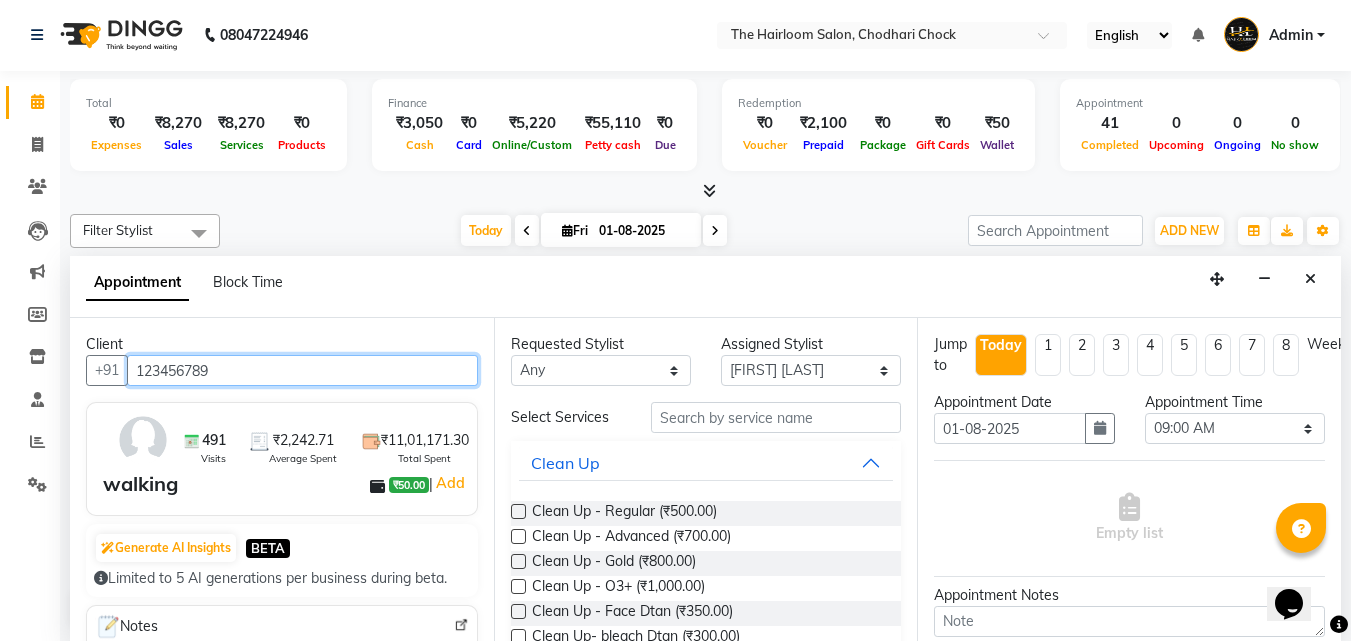 type on "123456789" 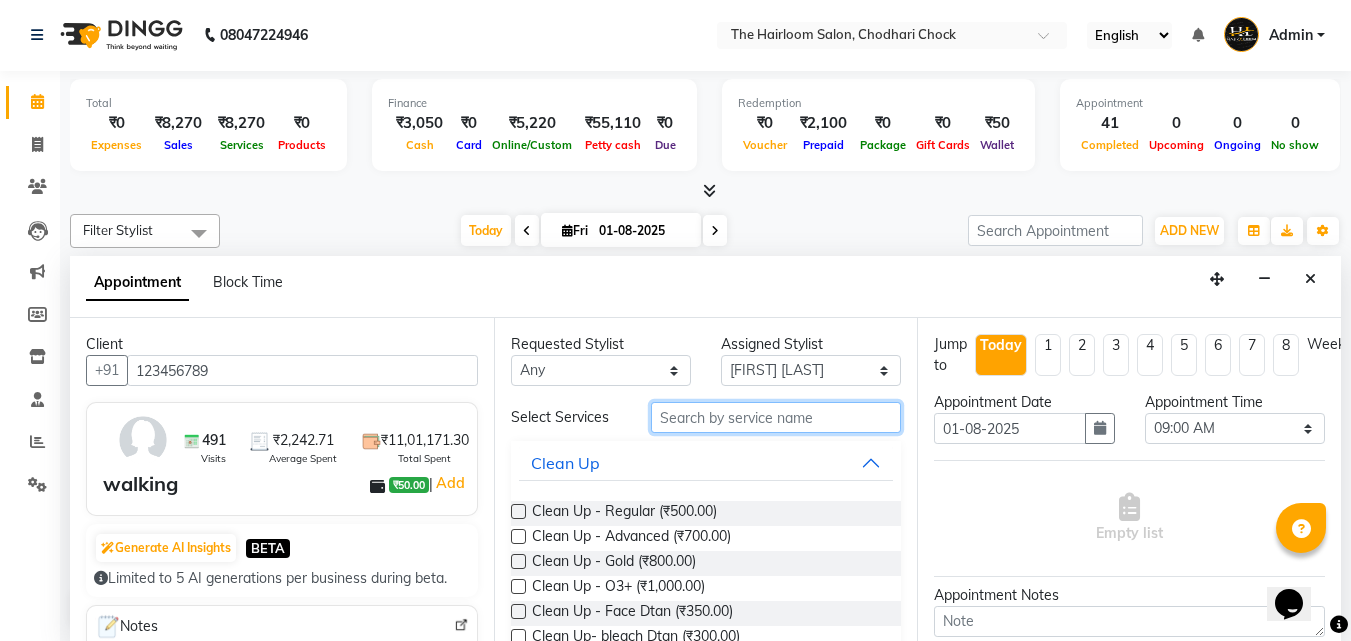click at bounding box center [776, 417] 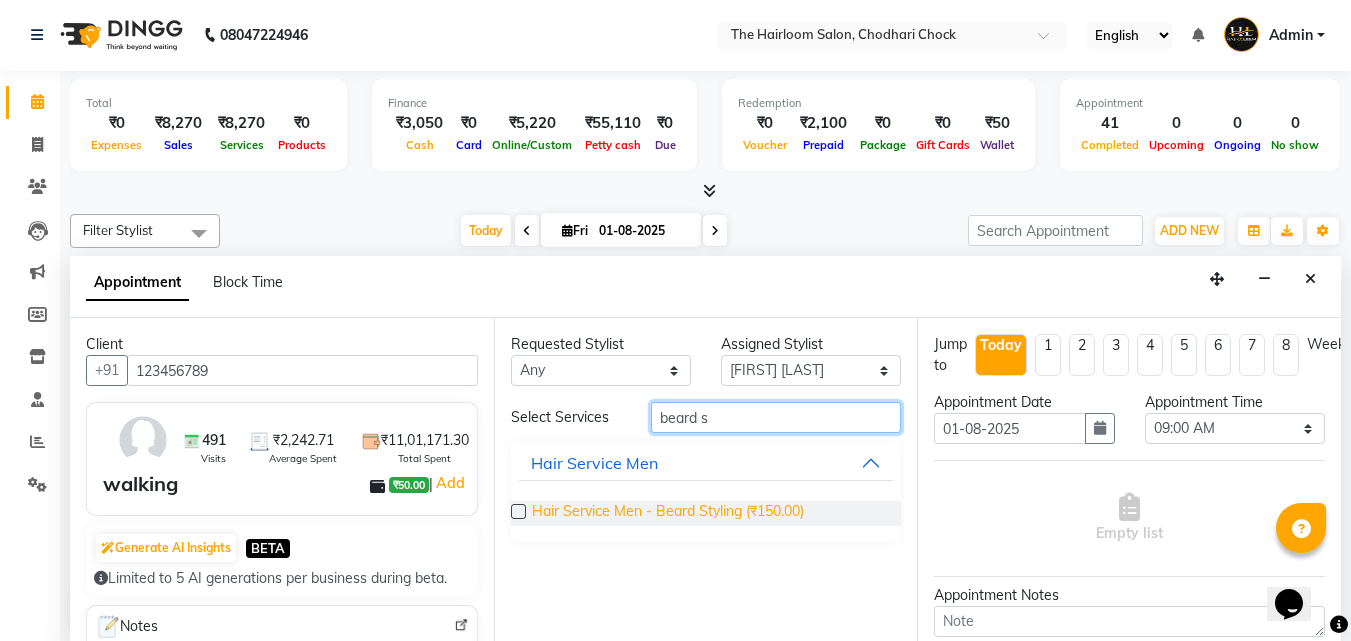 type on "beard s" 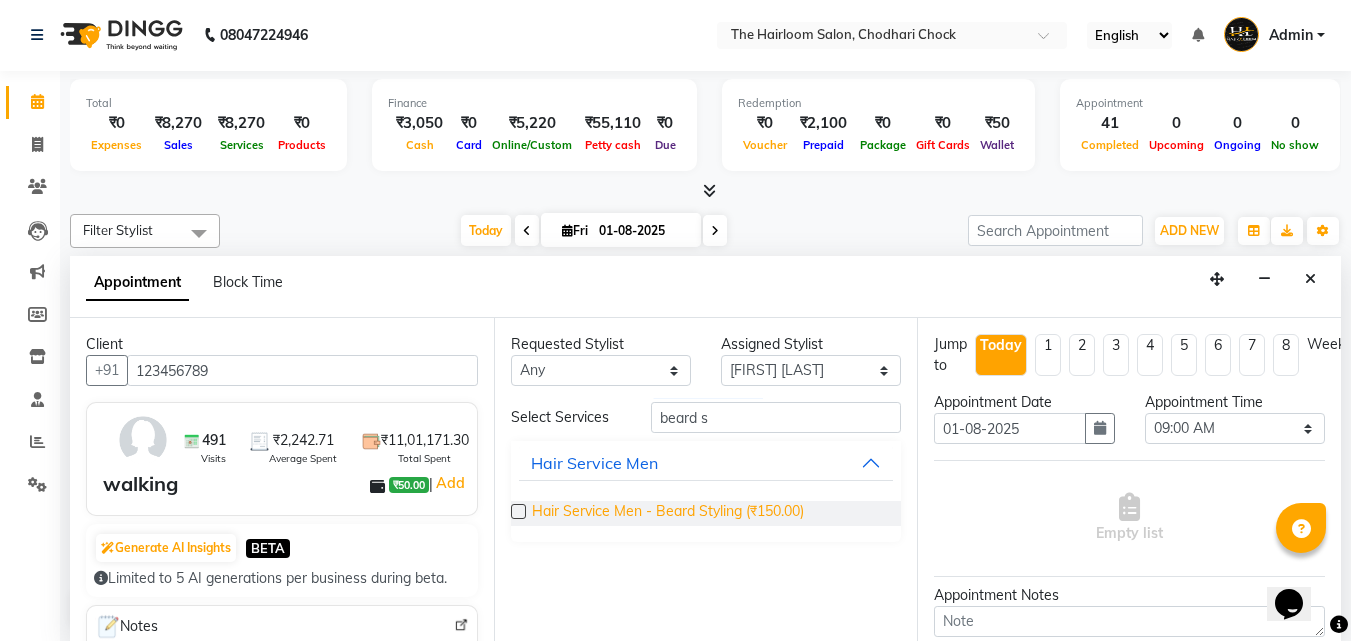 click on "Hair Service Men  - Beard Styling (₹150.00)" at bounding box center [668, 513] 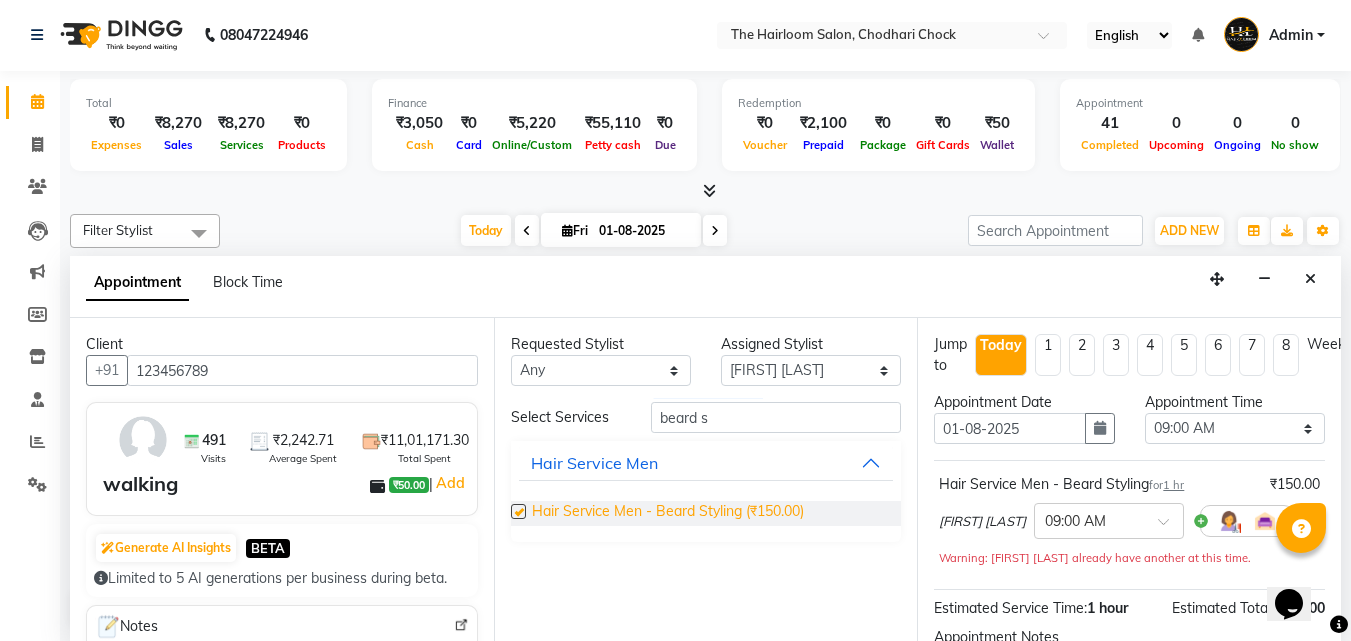 checkbox on "false" 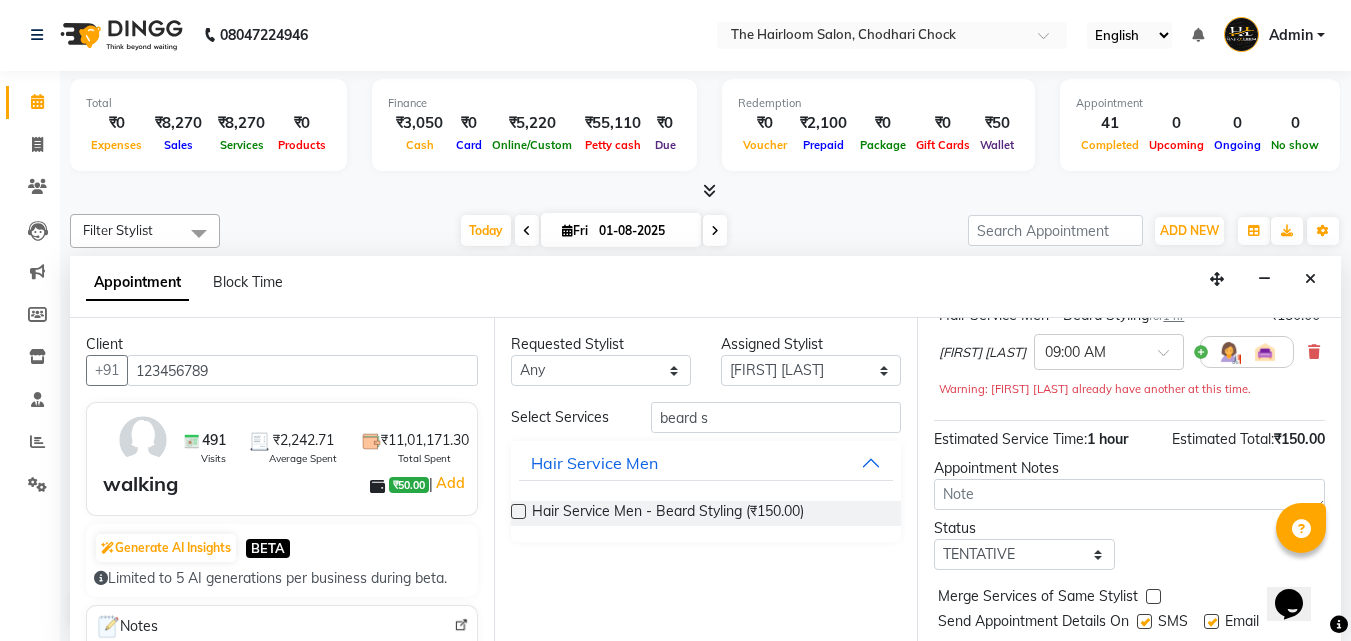 scroll, scrollTop: 242, scrollLeft: 0, axis: vertical 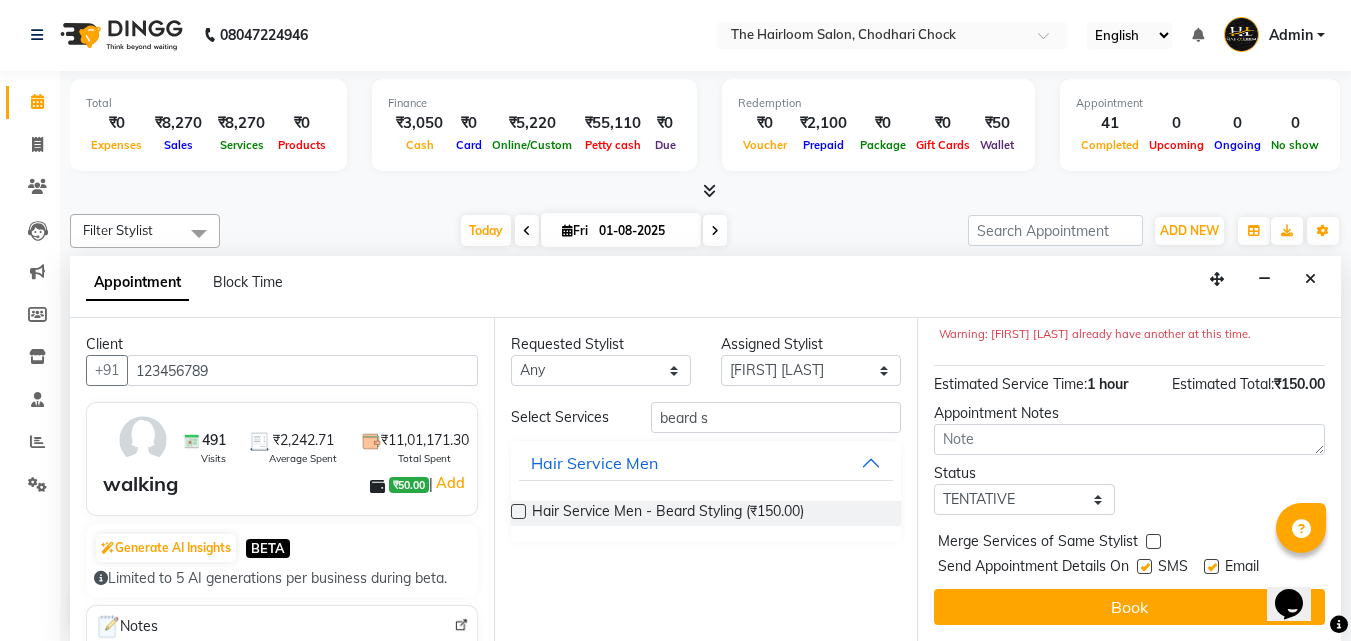 click at bounding box center [1144, 566] 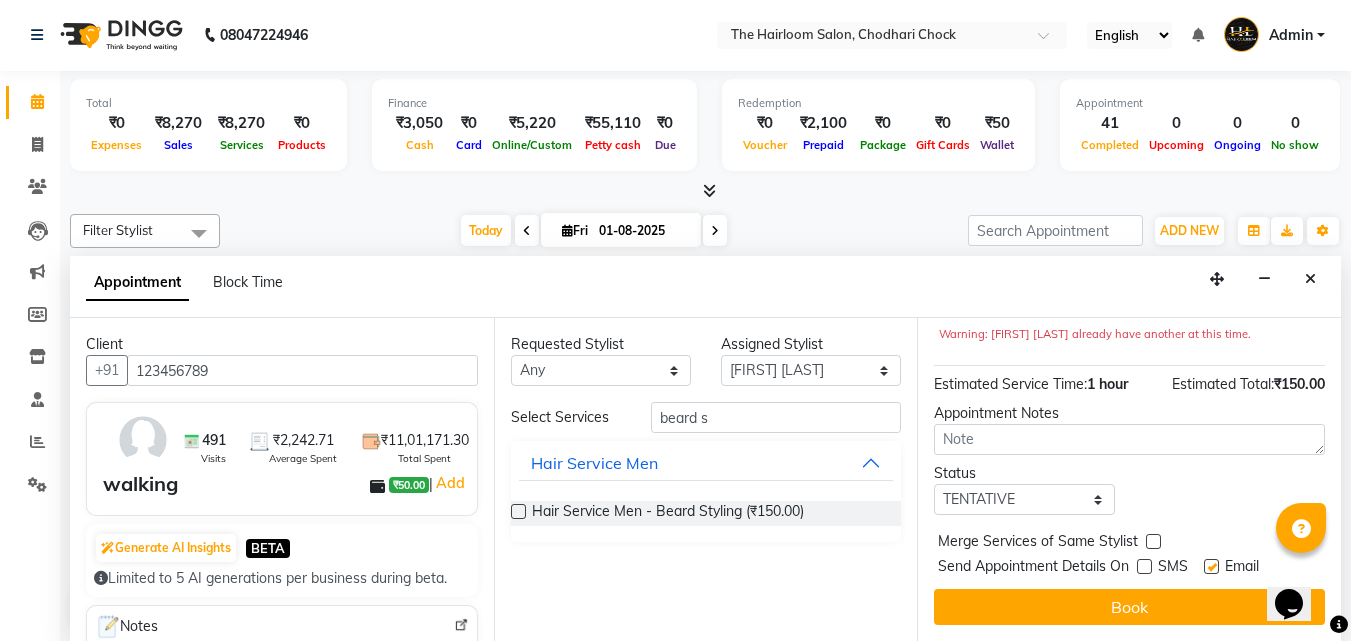 click at bounding box center (1211, 566) 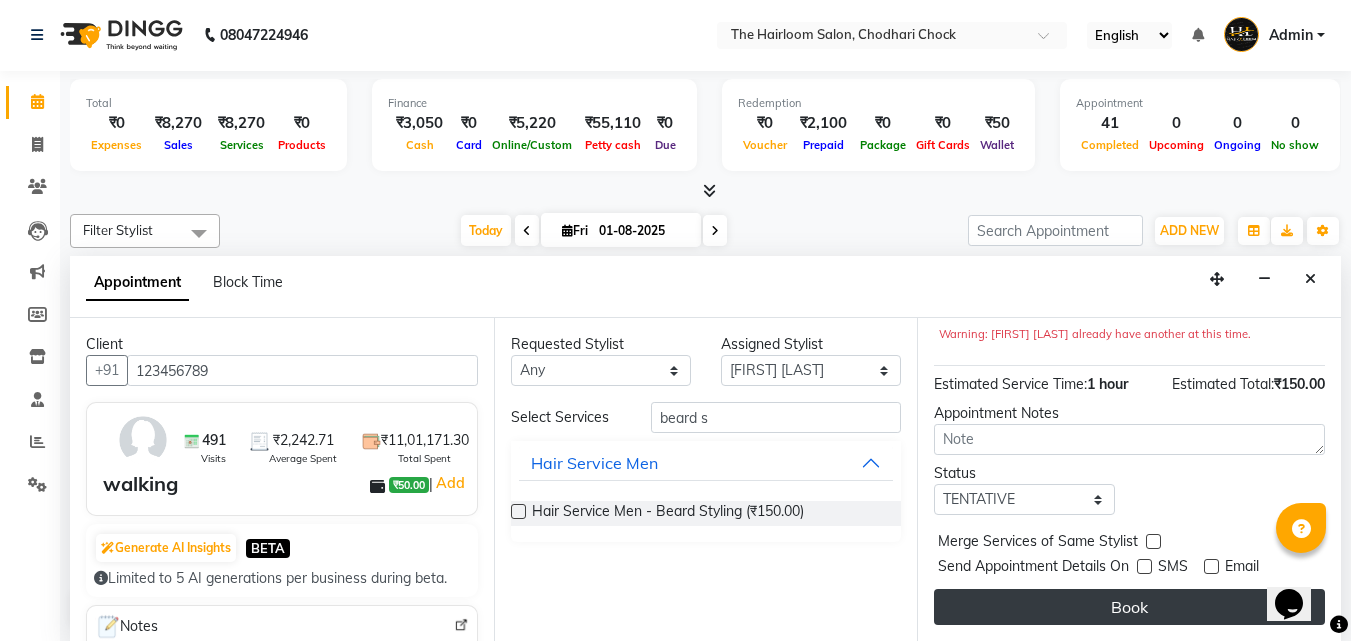 click on "Book" at bounding box center [1129, 607] 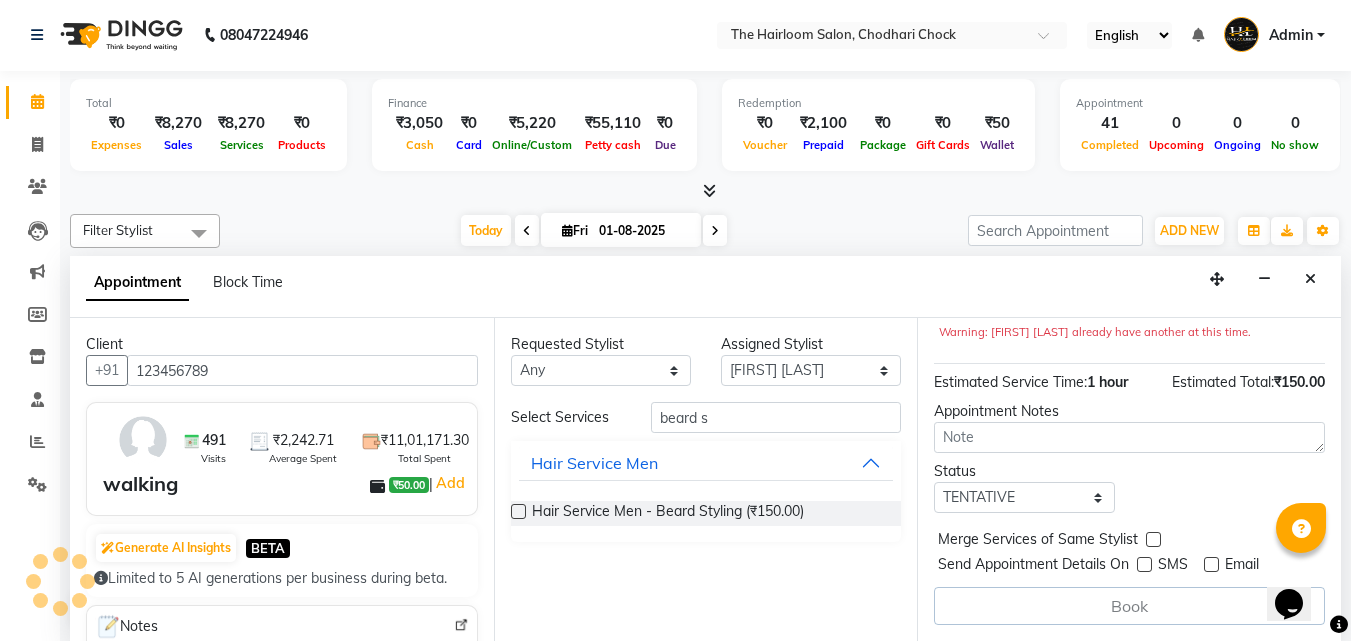 scroll, scrollTop: 244, scrollLeft: 0, axis: vertical 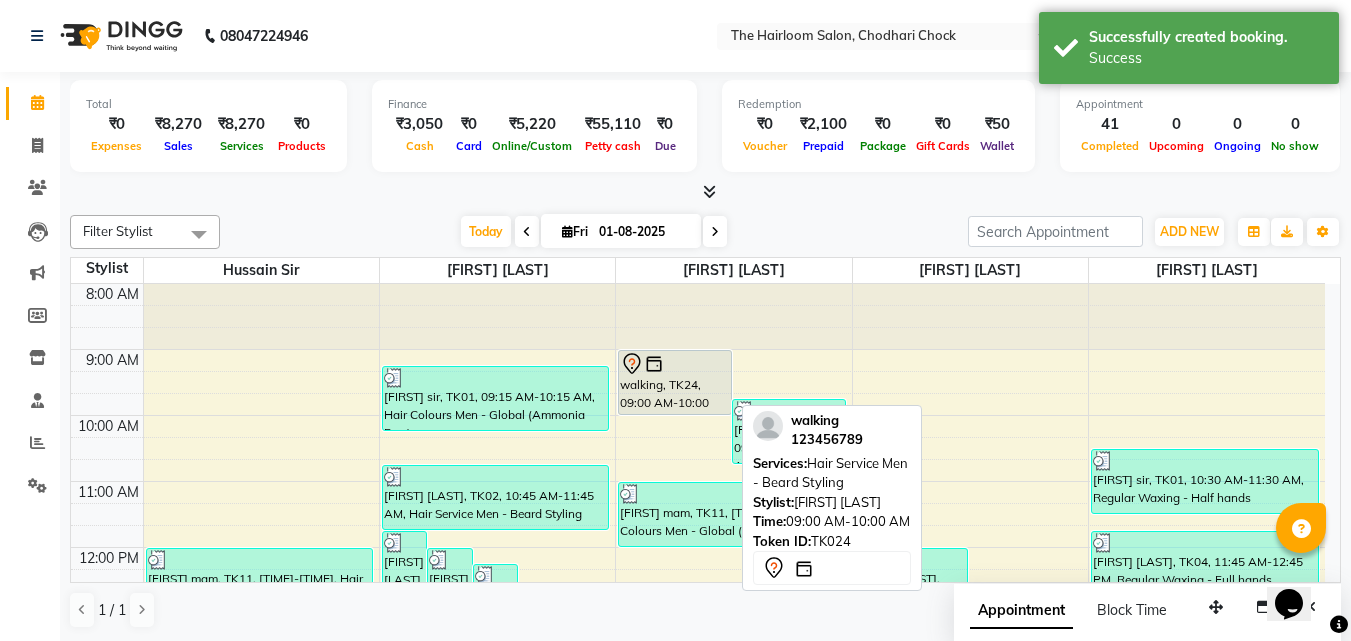 click on "walking, TK24, 09:00 AM-10:00 AM, Hair Service Men  - Beard Styling" at bounding box center (675, 382) 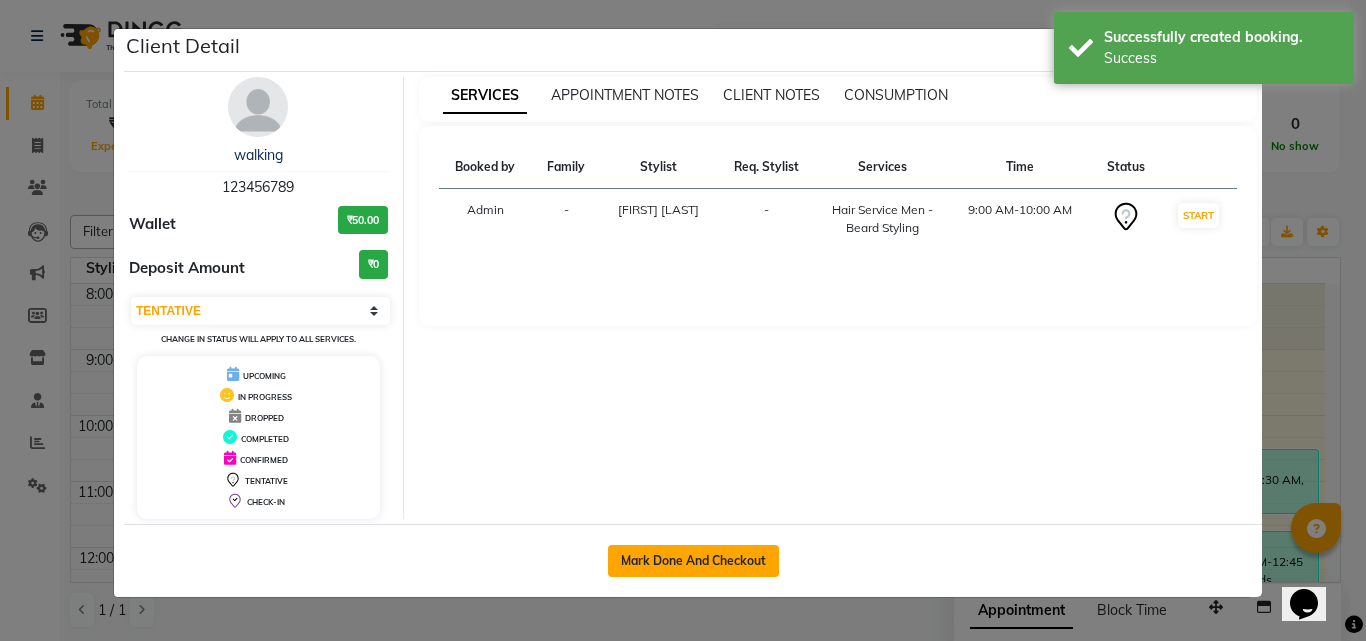 click on "Mark Done And Checkout" 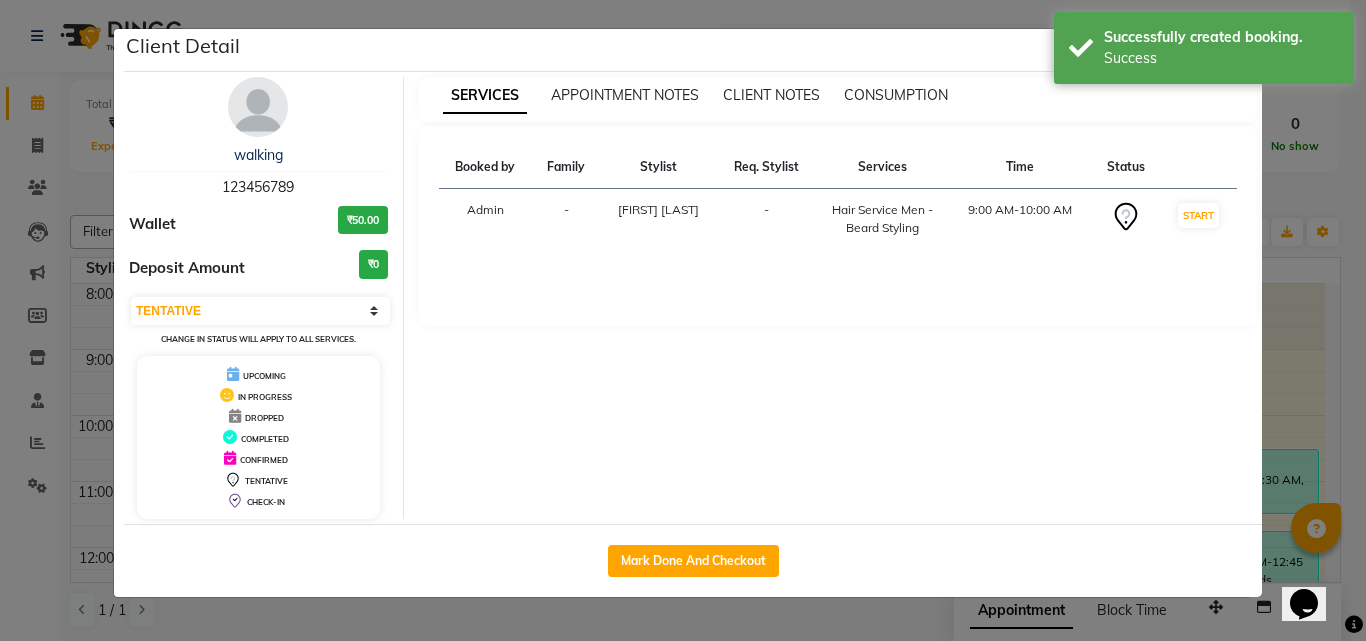 select on "service" 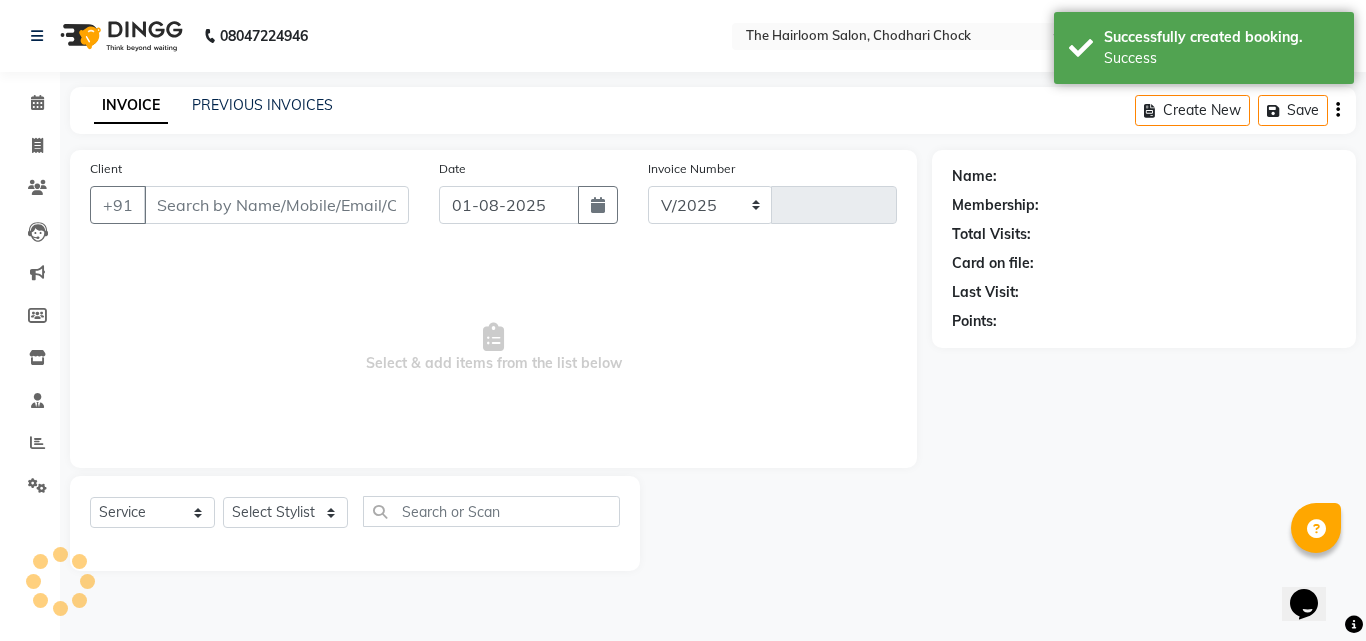 type 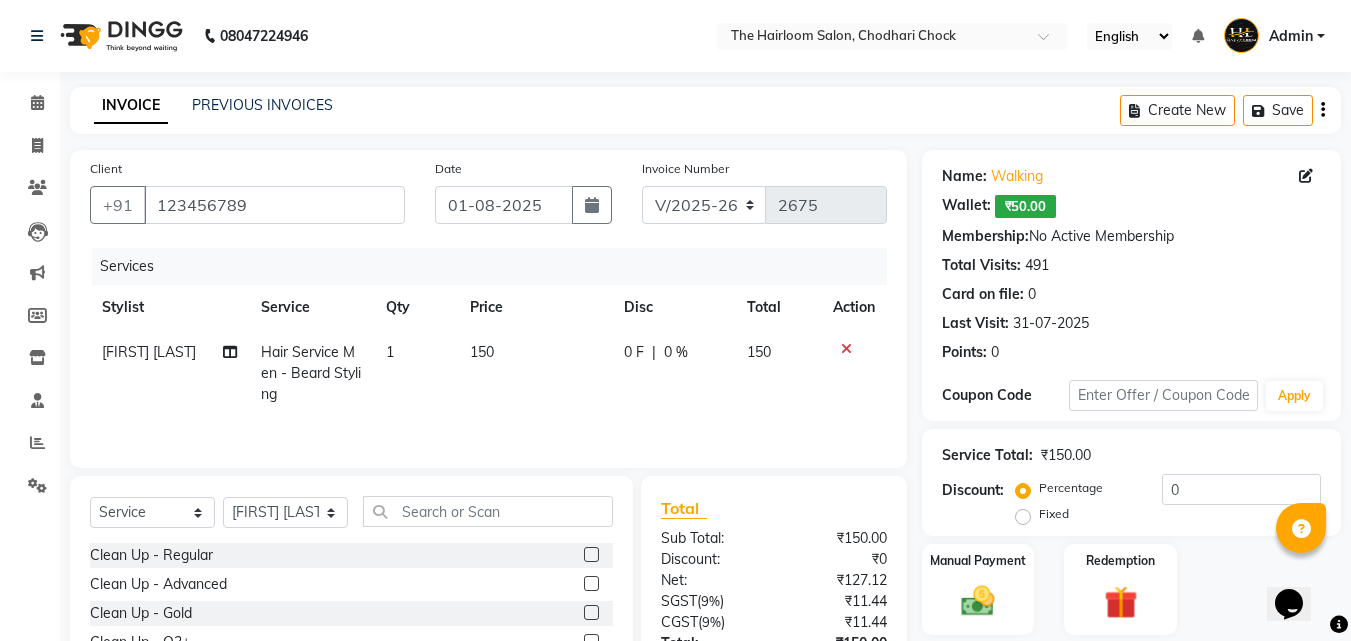 click on "150" 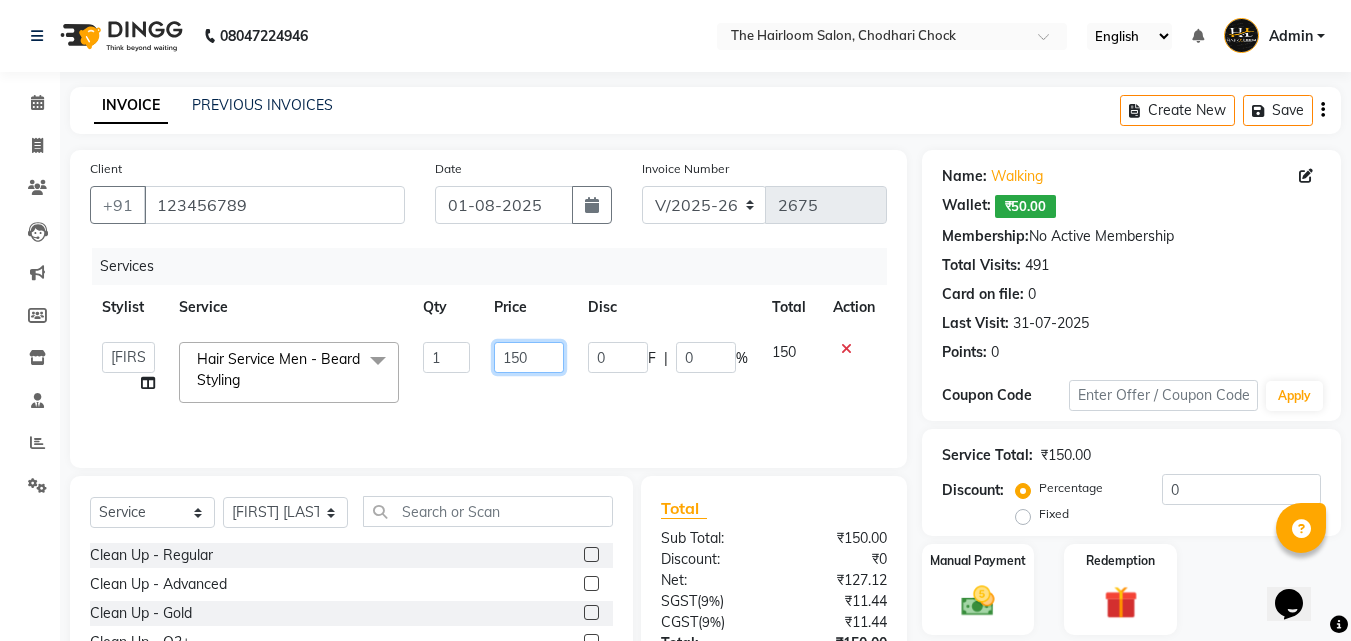 click on "150" 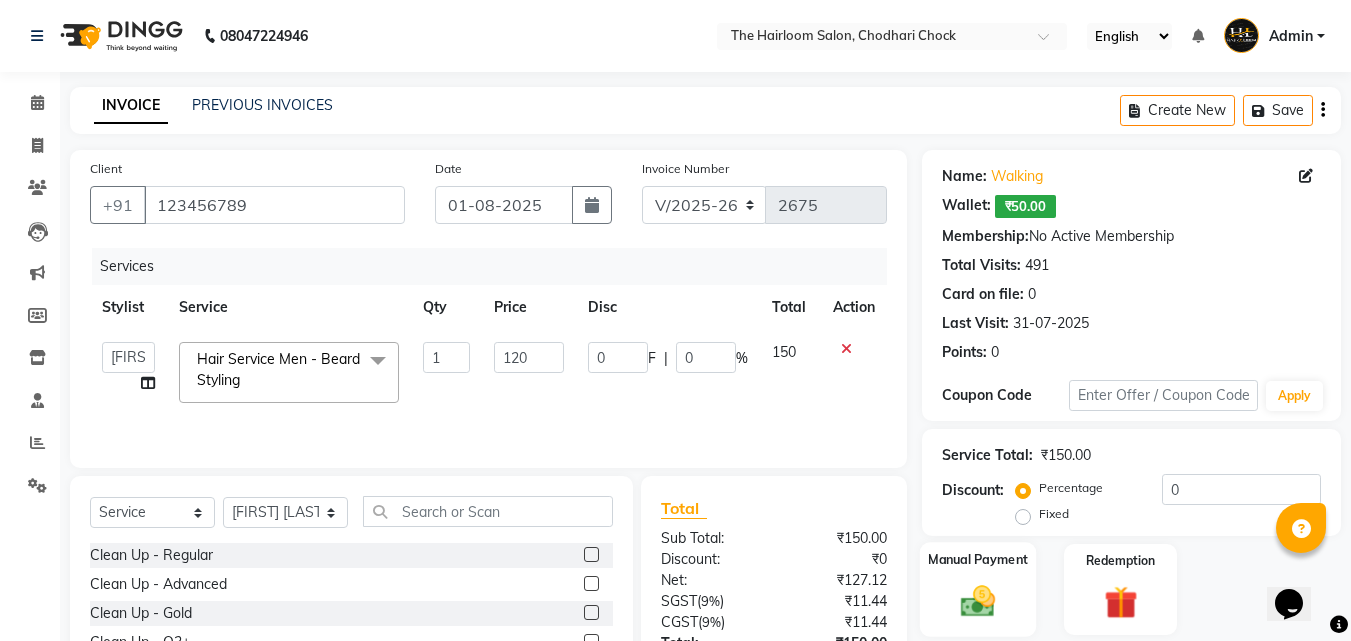 click on "Manual Payment" 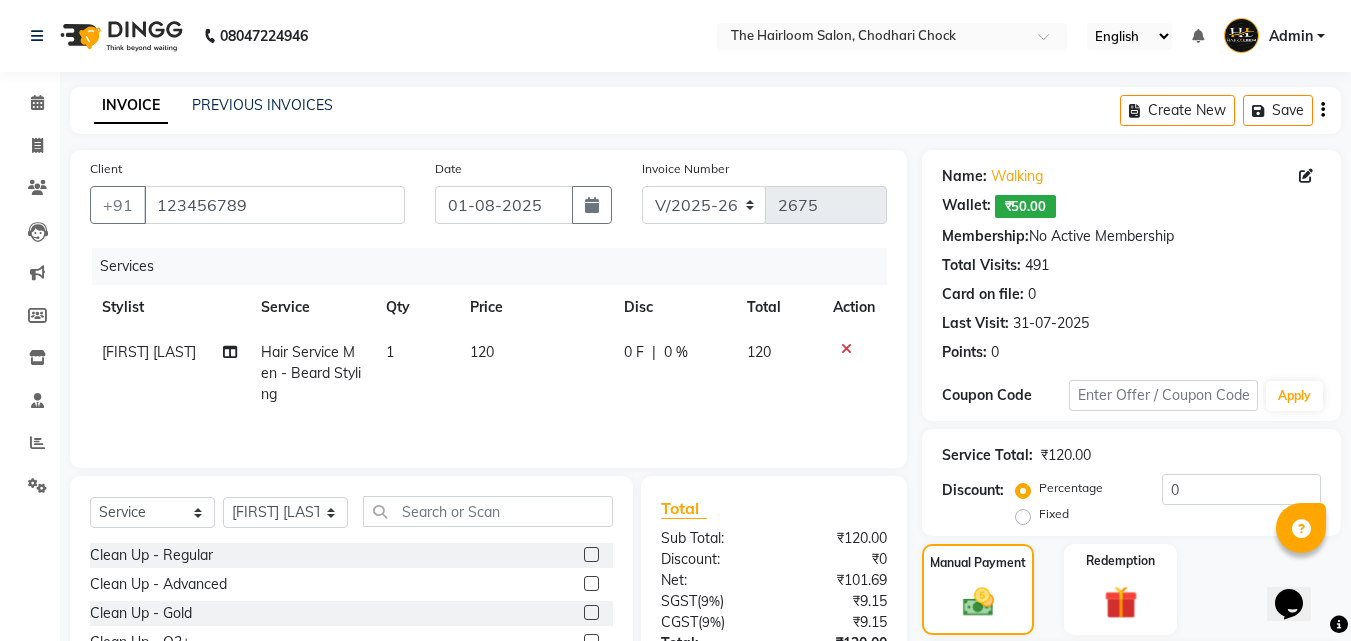 scroll, scrollTop: 193, scrollLeft: 0, axis: vertical 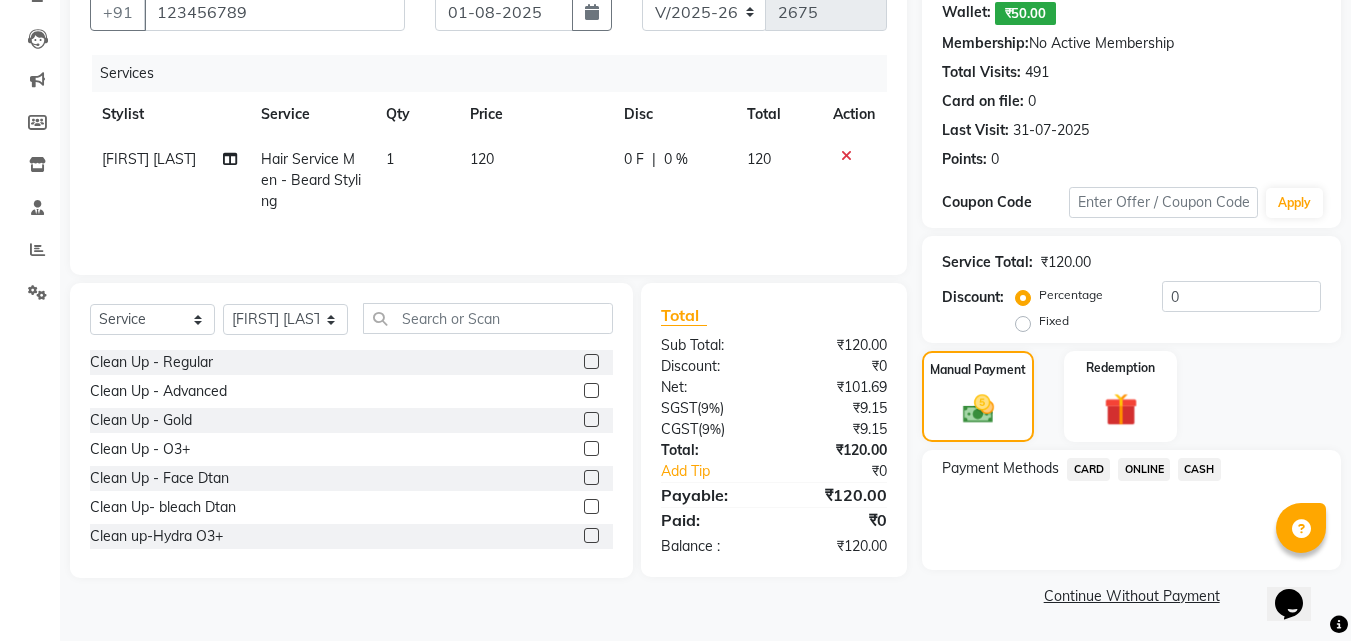 click on "CASH" 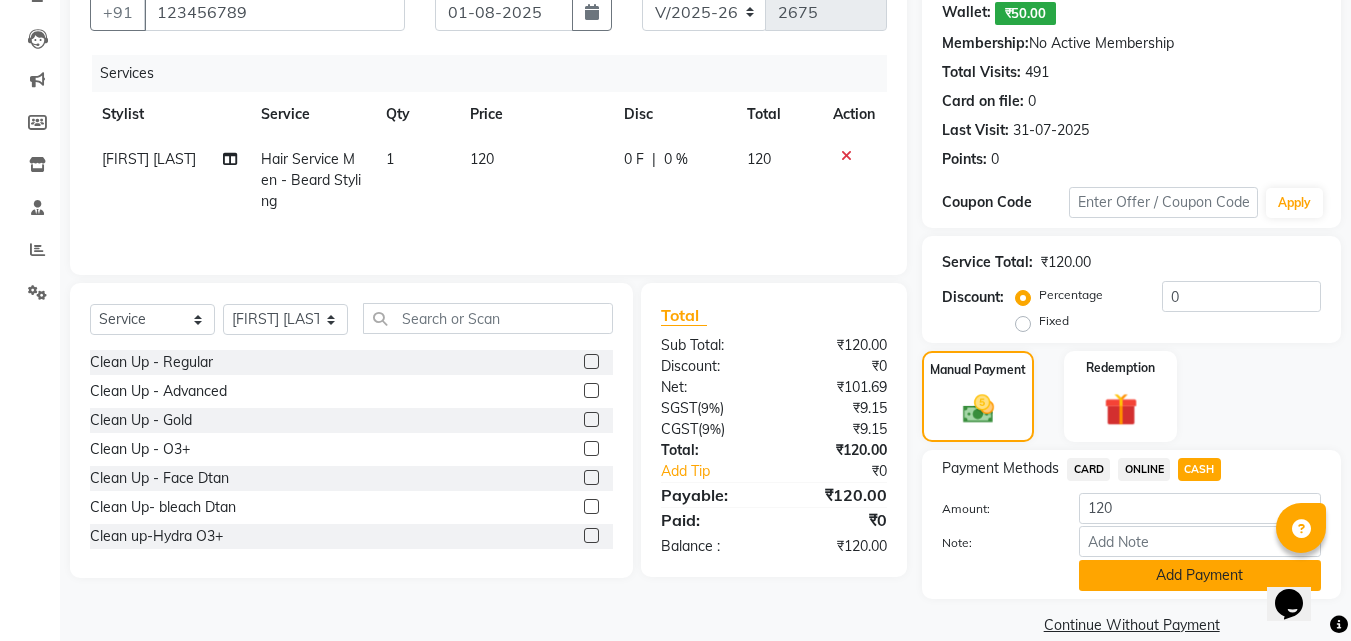 click on "Add Payment" 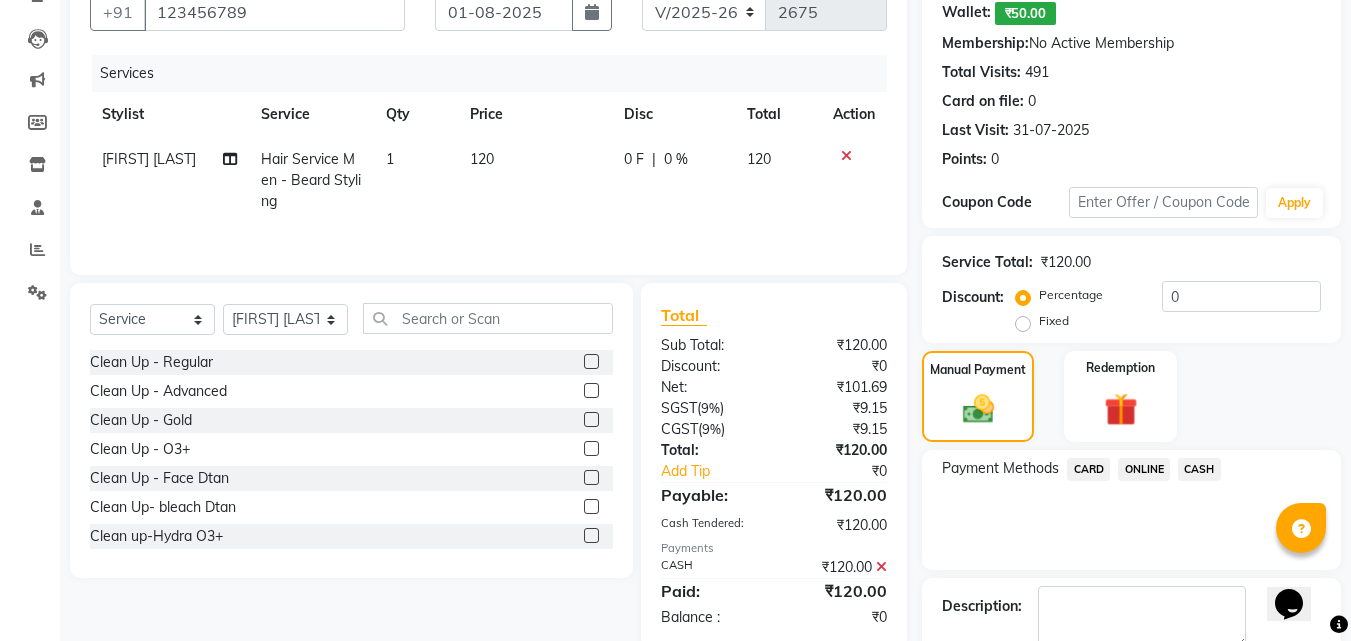scroll, scrollTop: 222, scrollLeft: 0, axis: vertical 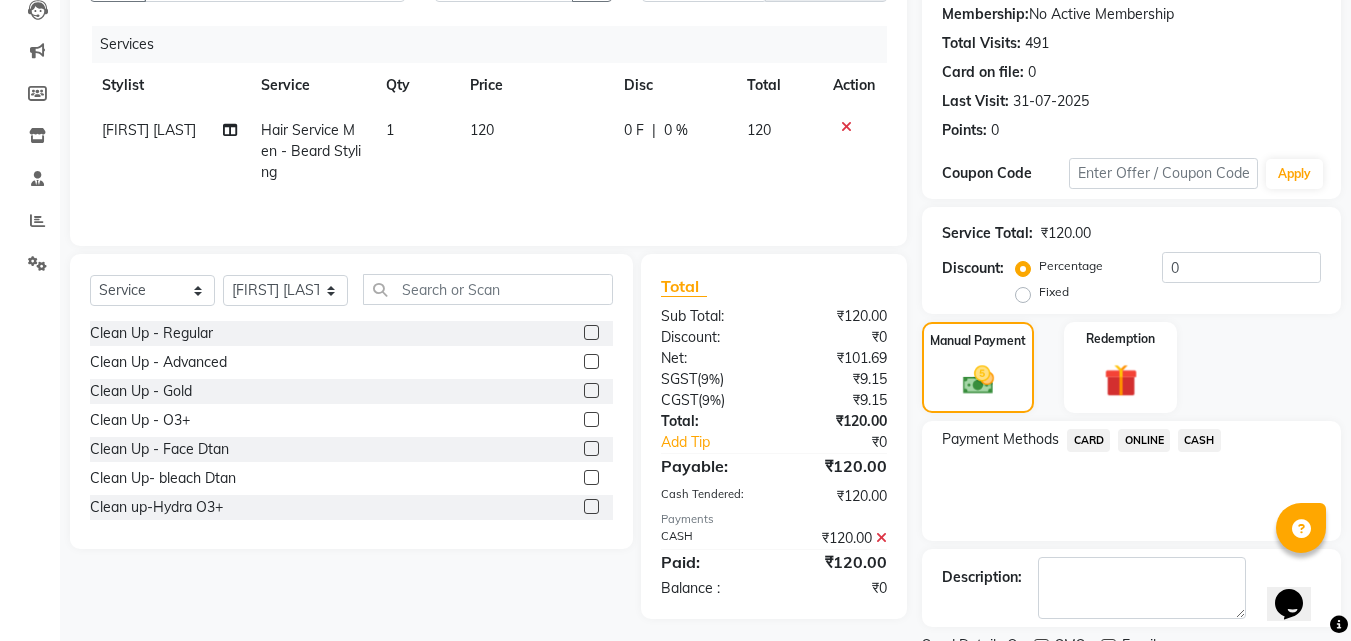 click 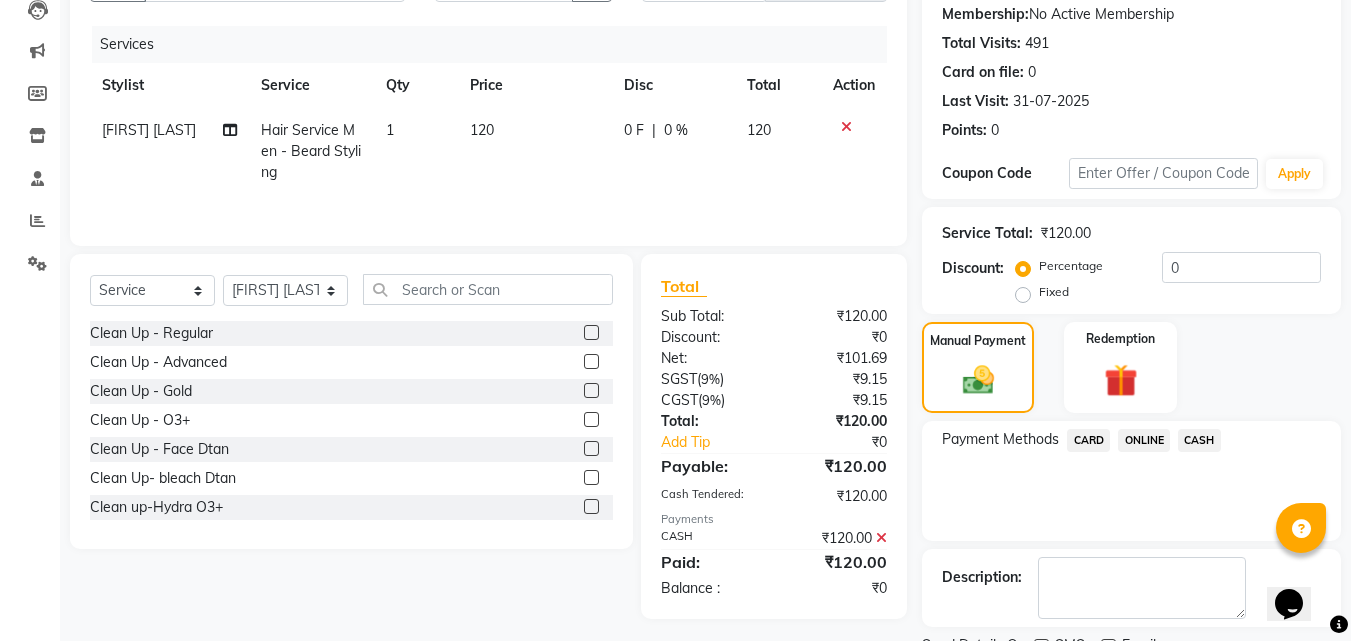 scroll, scrollTop: 306, scrollLeft: 0, axis: vertical 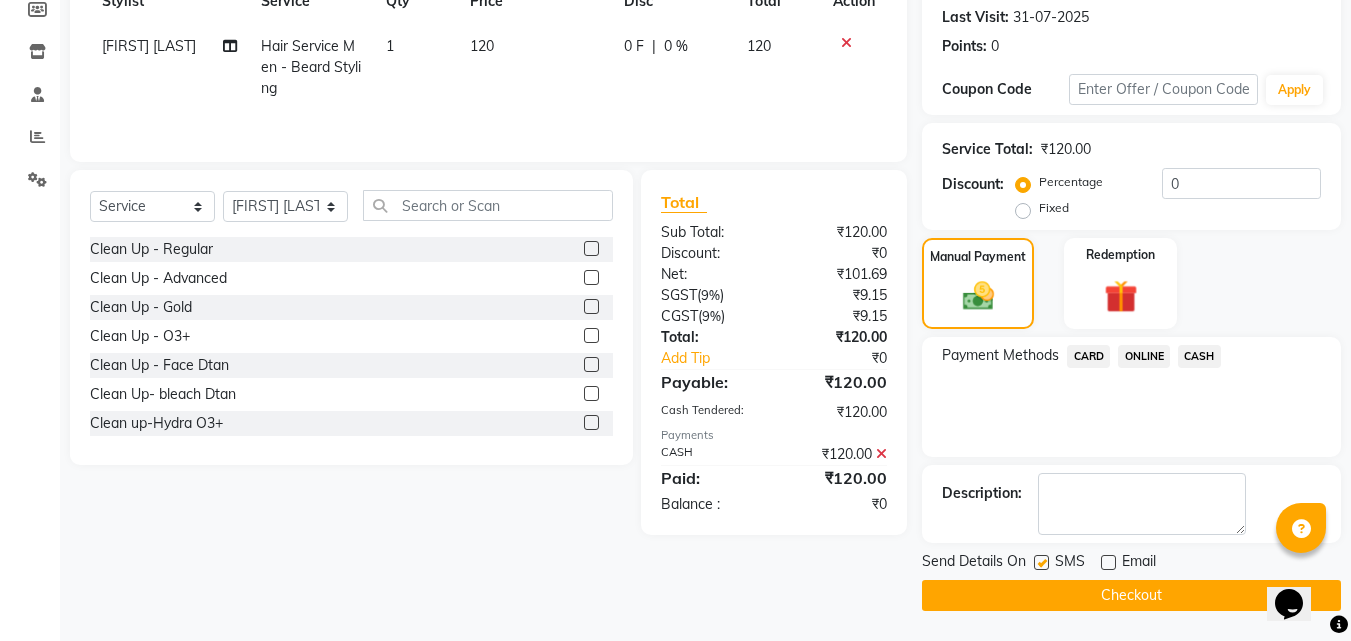 drag, startPoint x: 1038, startPoint y: 559, endPoint x: 1054, endPoint y: 582, distance: 28.01785 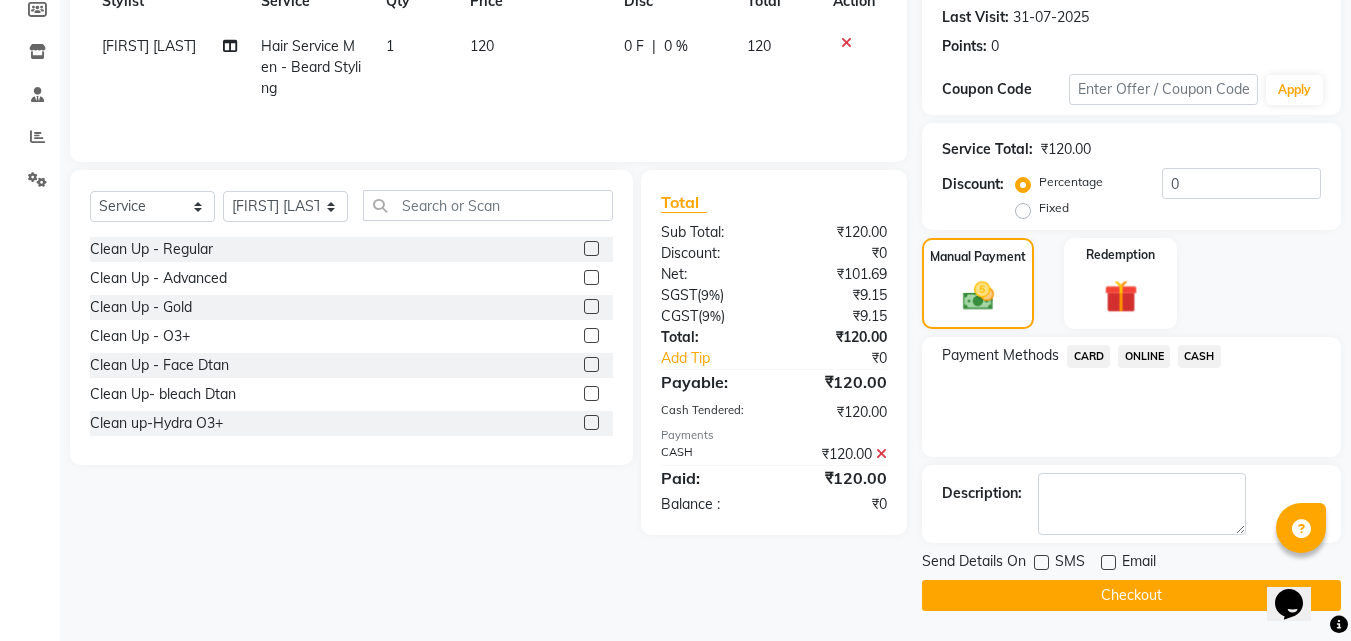click on "Checkout" 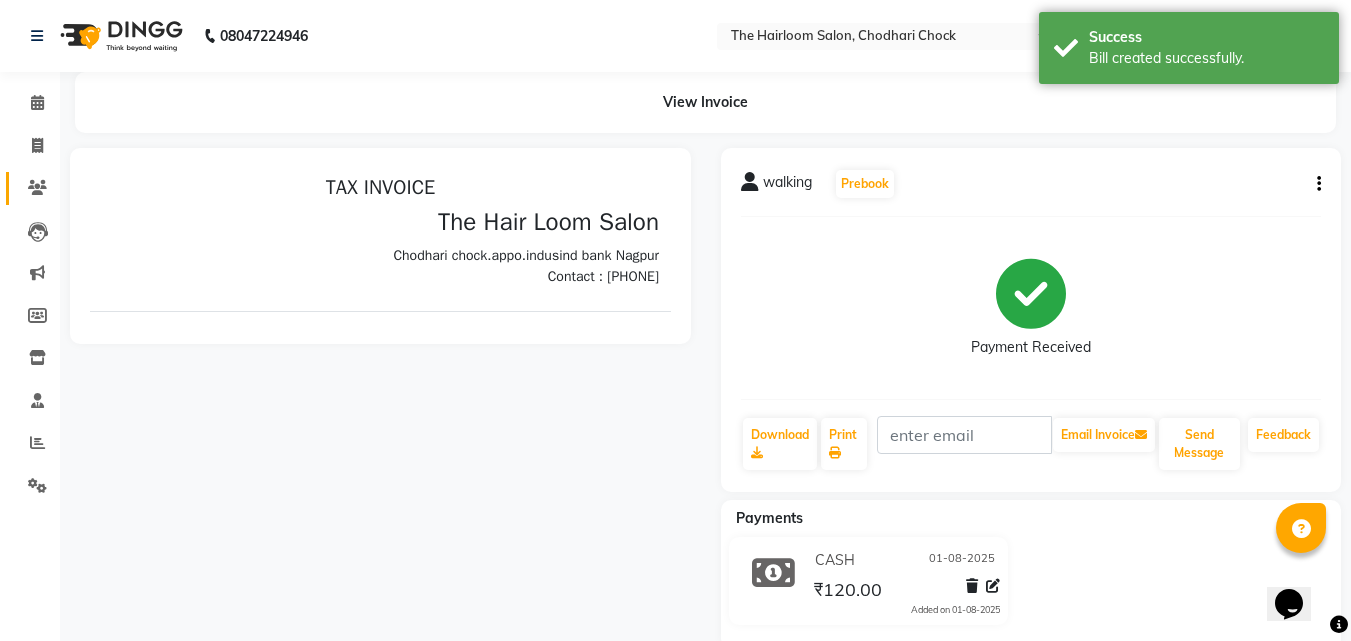 scroll, scrollTop: 0, scrollLeft: 0, axis: both 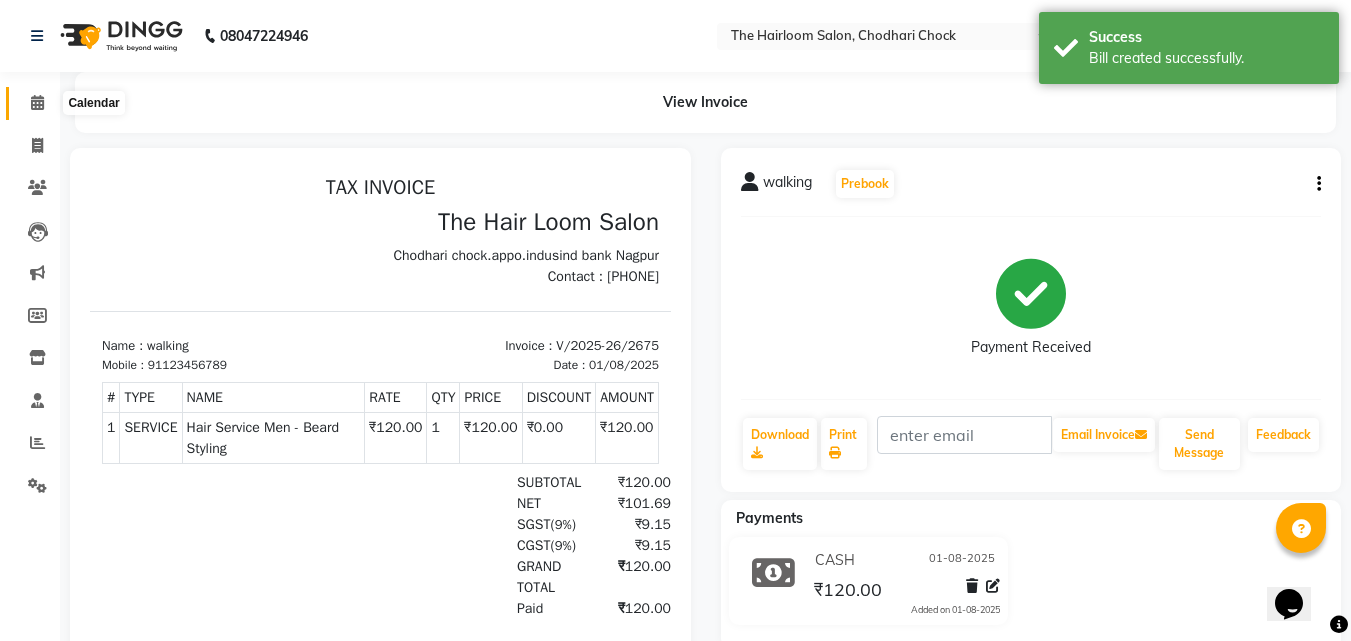 click 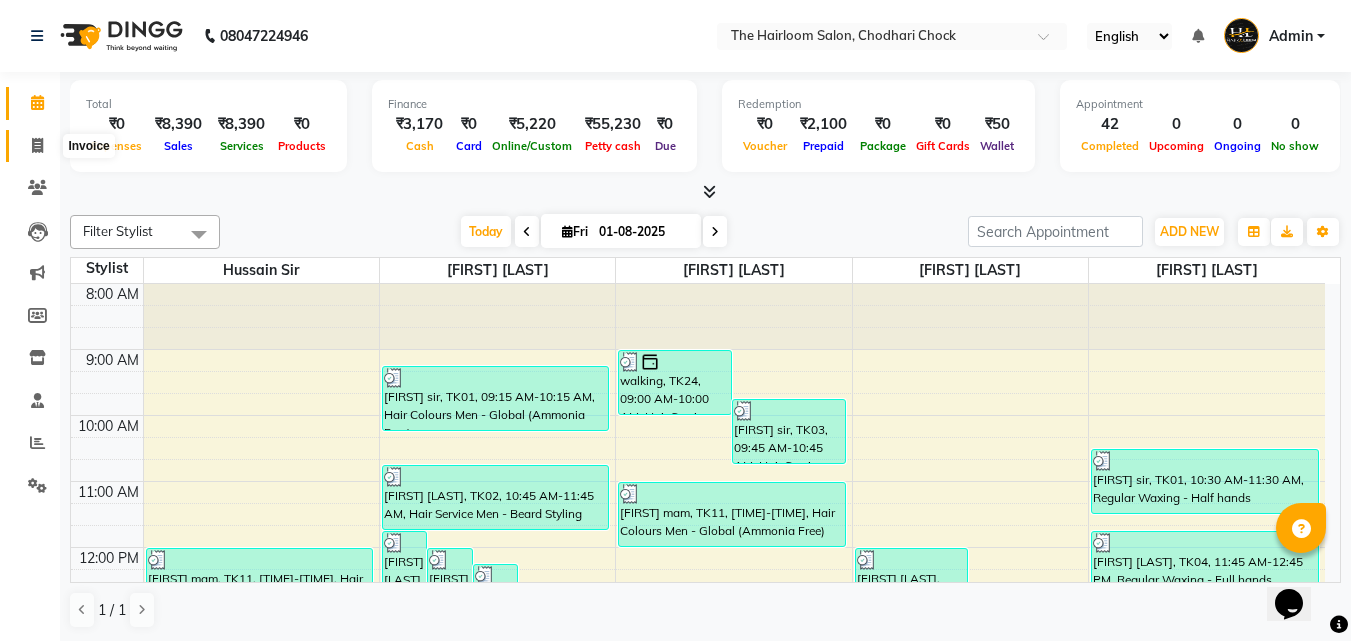 click 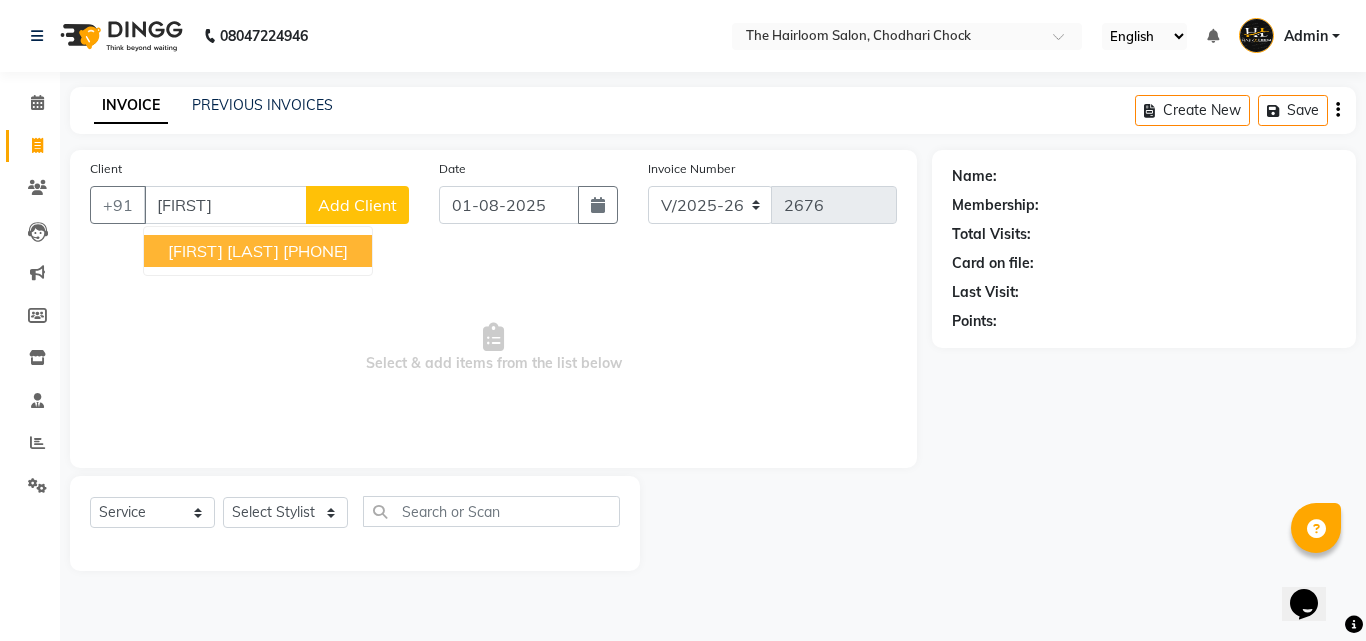 click on "[FIRST] [LAST]" at bounding box center [223, 251] 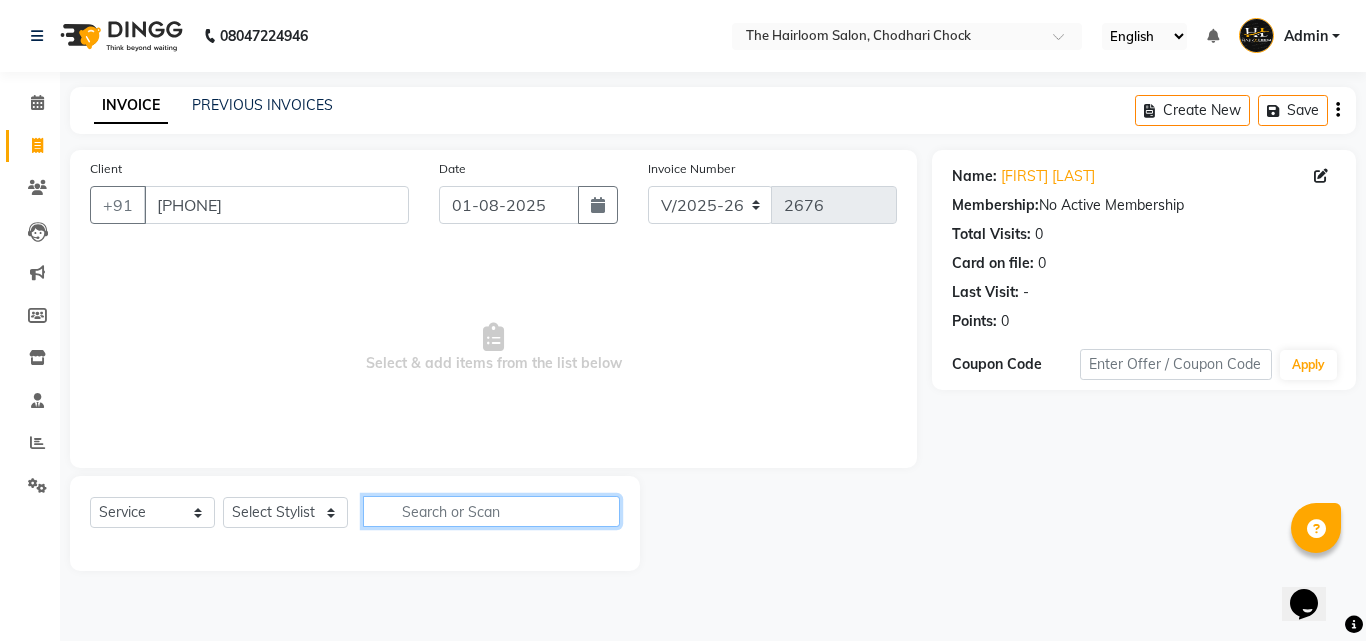 click 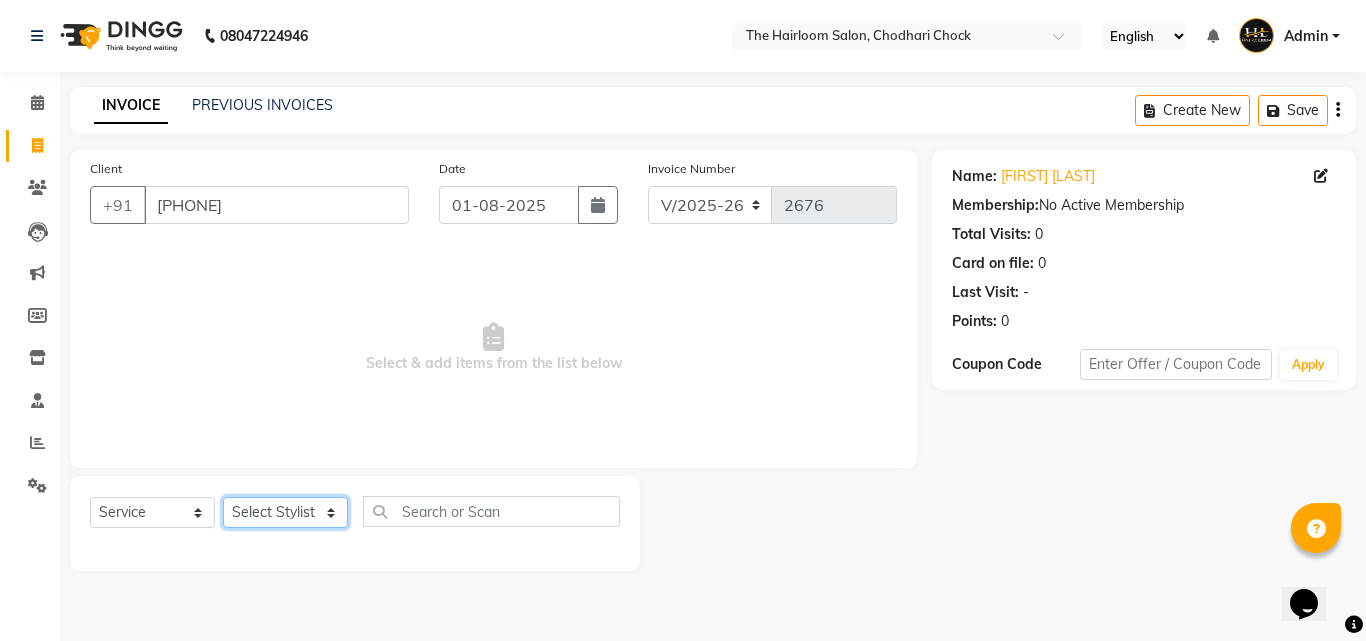 click on "Select Stylist [FIRST] [LAST] Hussain sir puja nagapure Shahzad khan sujal wandewar" 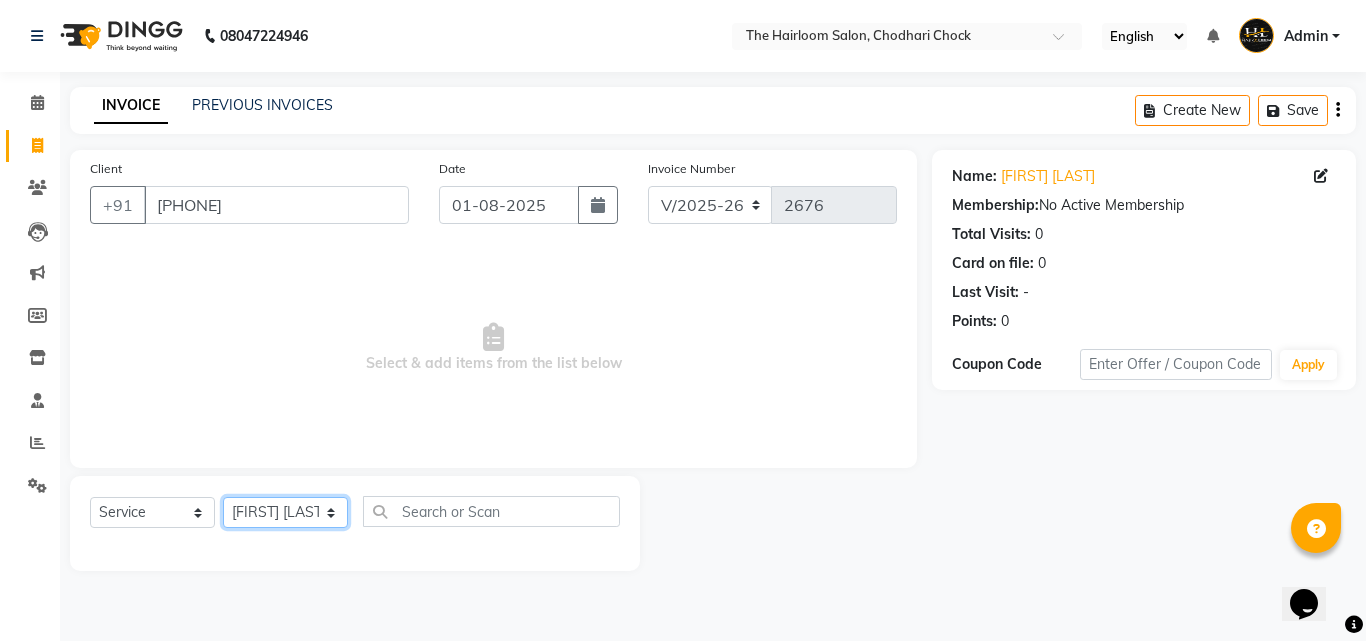 click on "Select Stylist [FIRST] [LAST] Hussain sir puja nagapure Shahzad khan sujal wandewar" 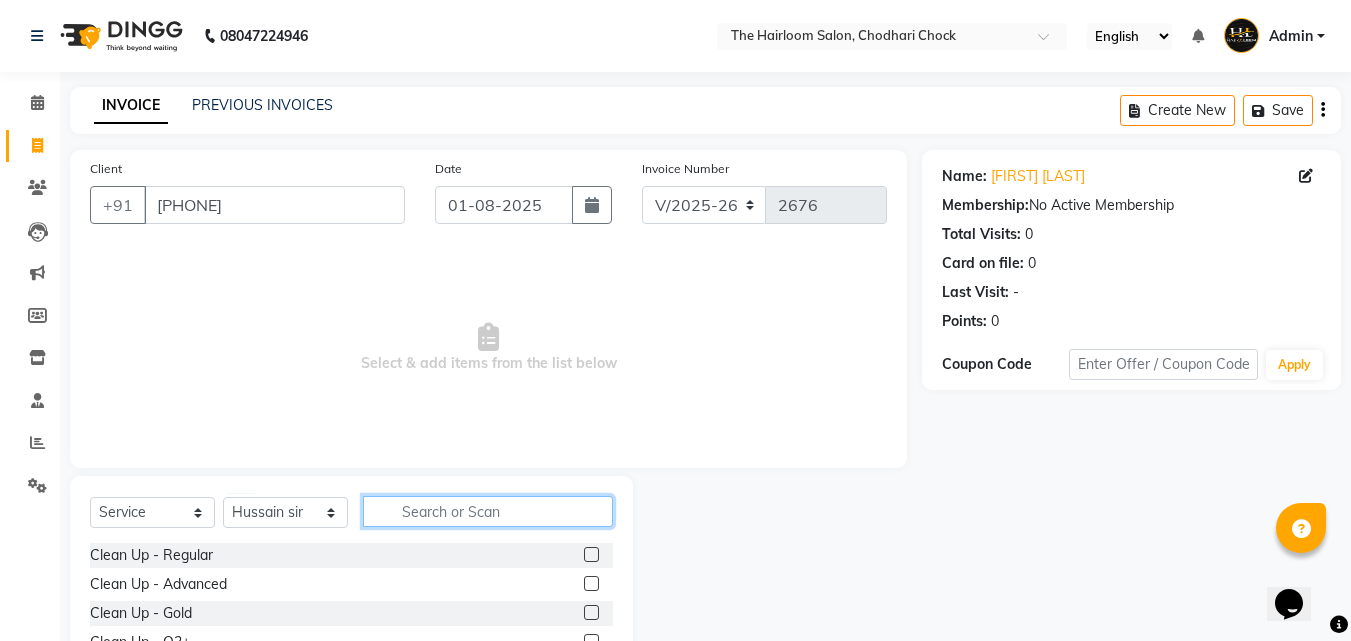 click 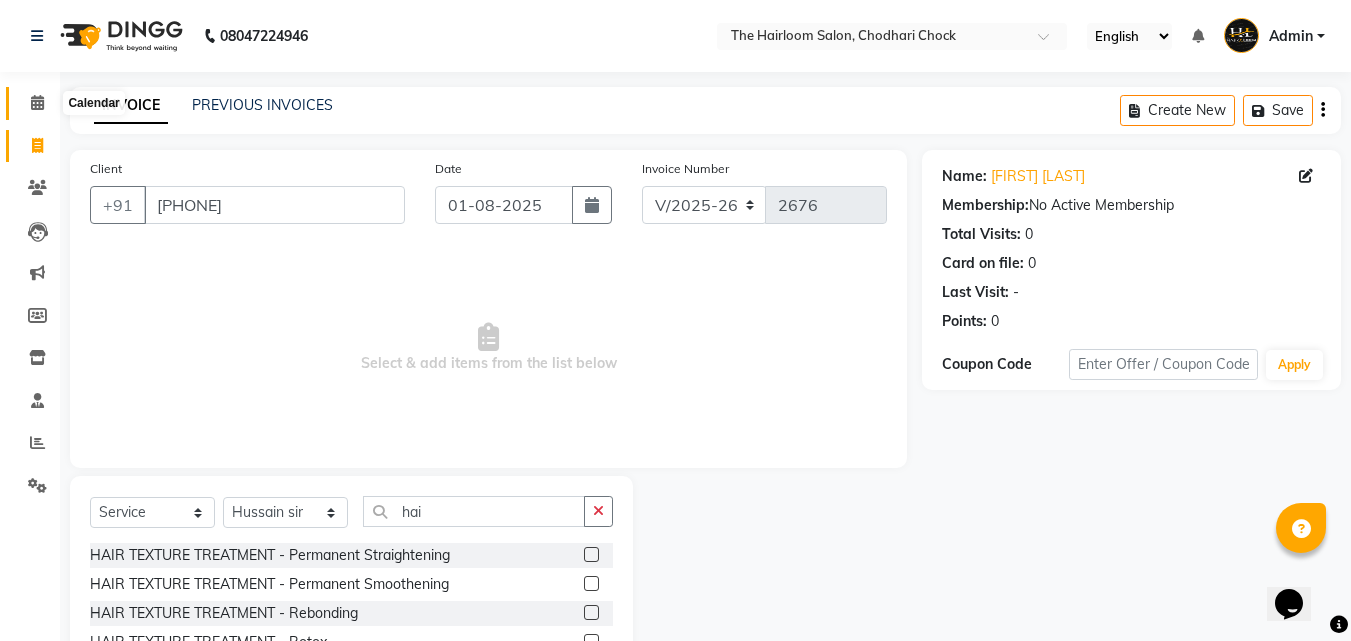click 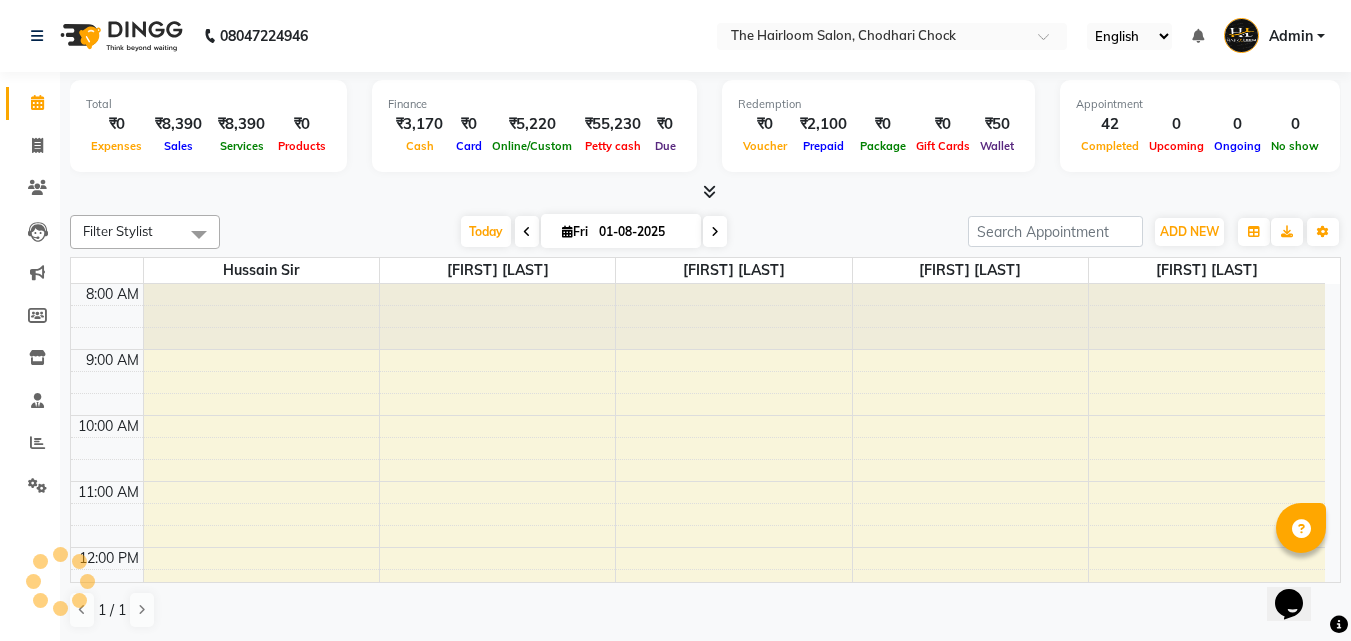 scroll, scrollTop: 0, scrollLeft: 0, axis: both 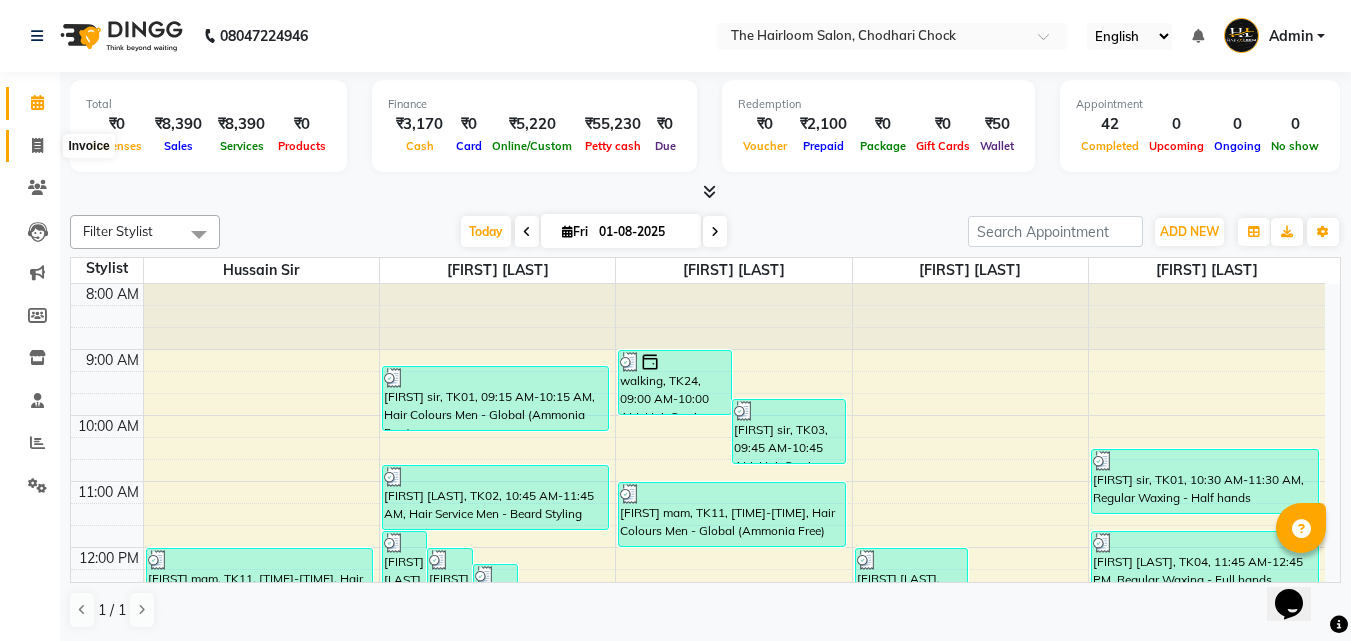 click 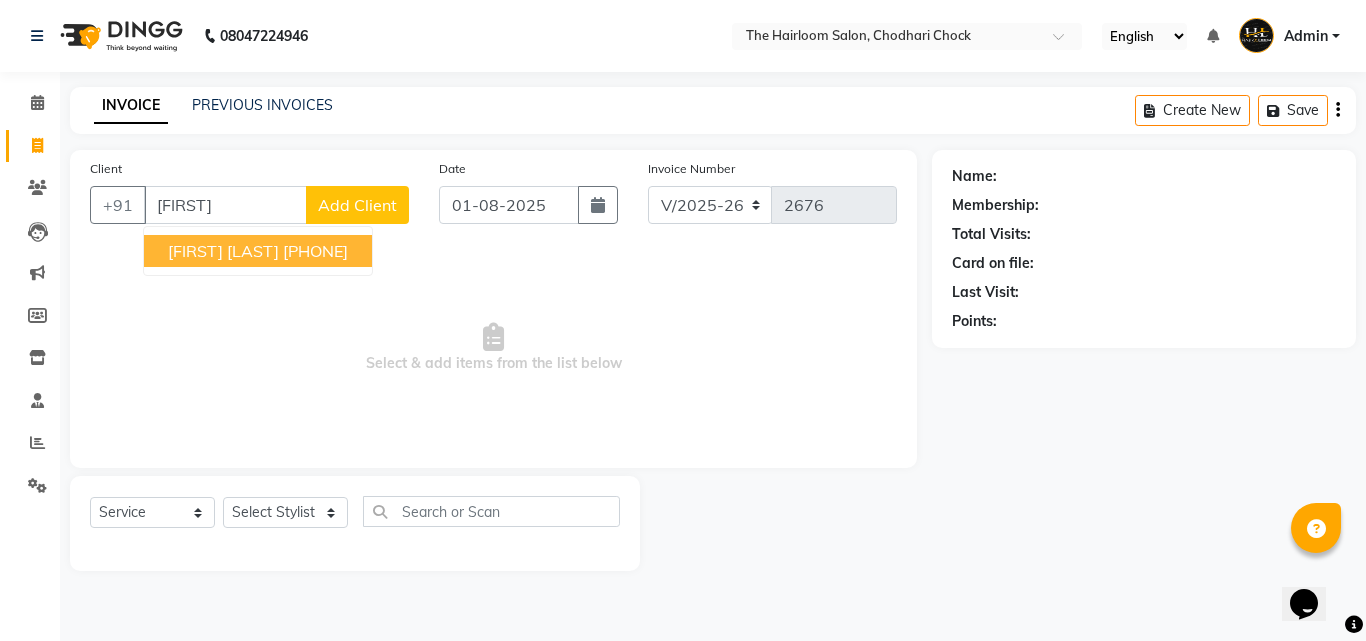 click on "[PHONE]" at bounding box center (315, 251) 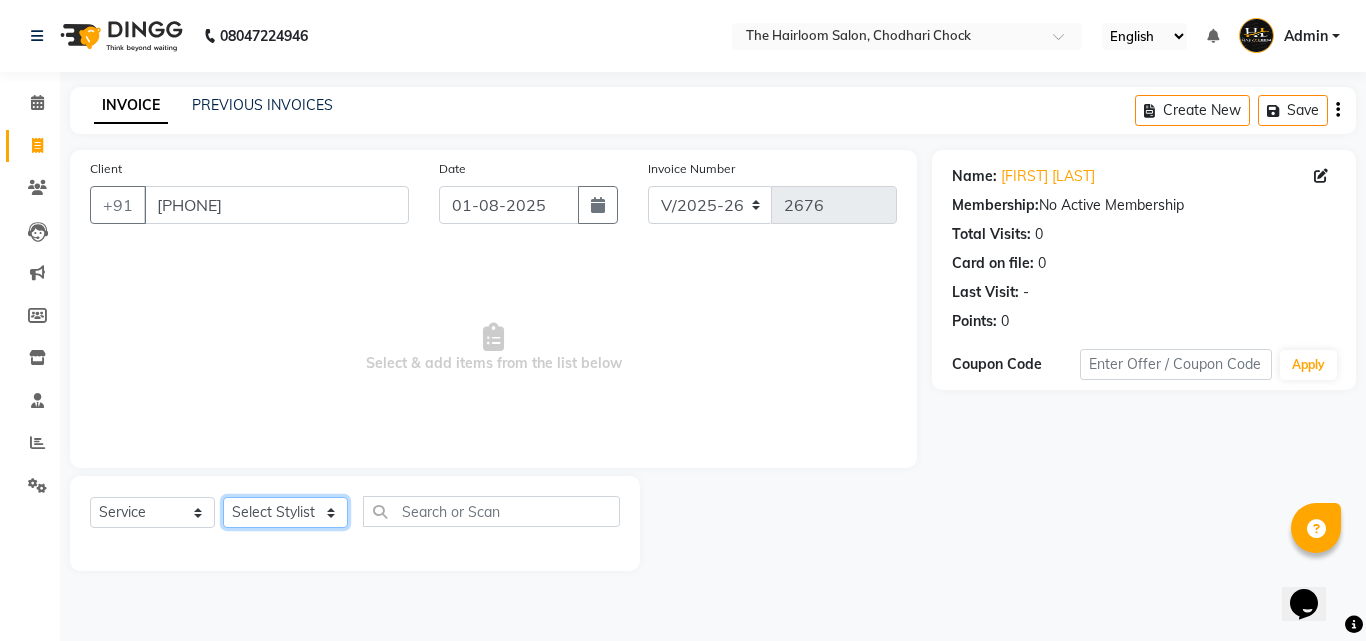 click on "Select Stylist [FIRST] [LAST] Hussain sir puja nagapure Shahzad khan sujal wandewar" 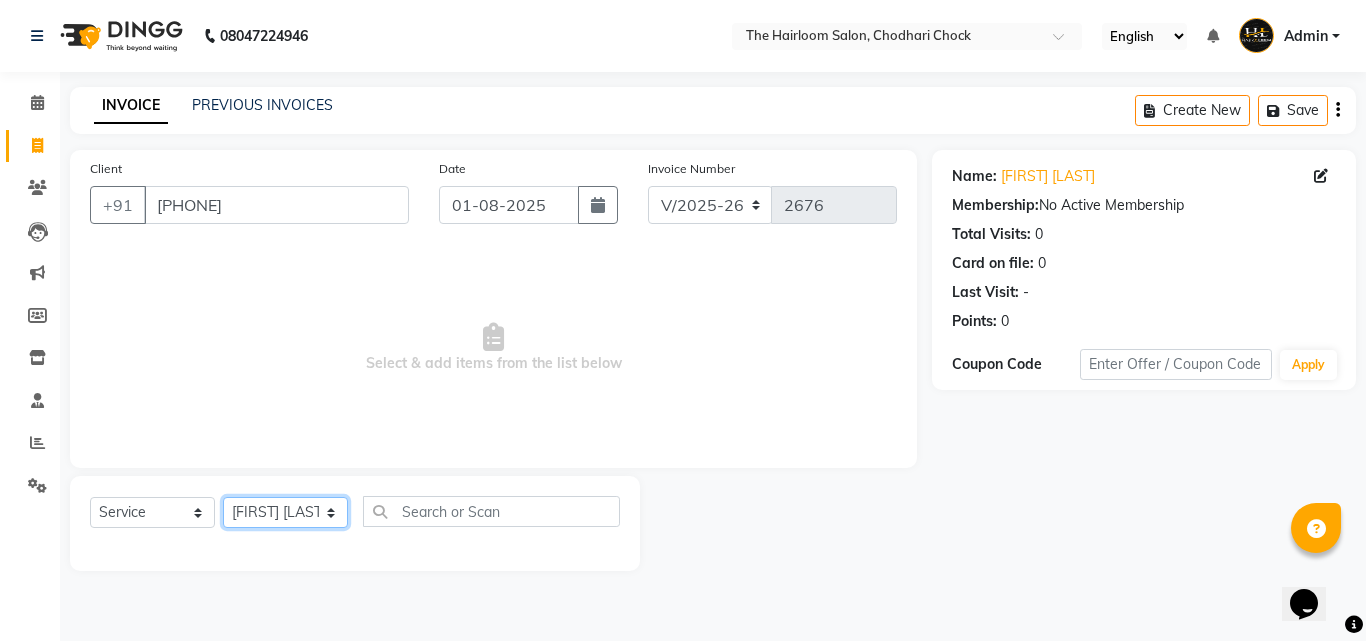 click on "Select Stylist [FIRST] [LAST] Hussain sir puja nagapure Shahzad khan sujal wandewar" 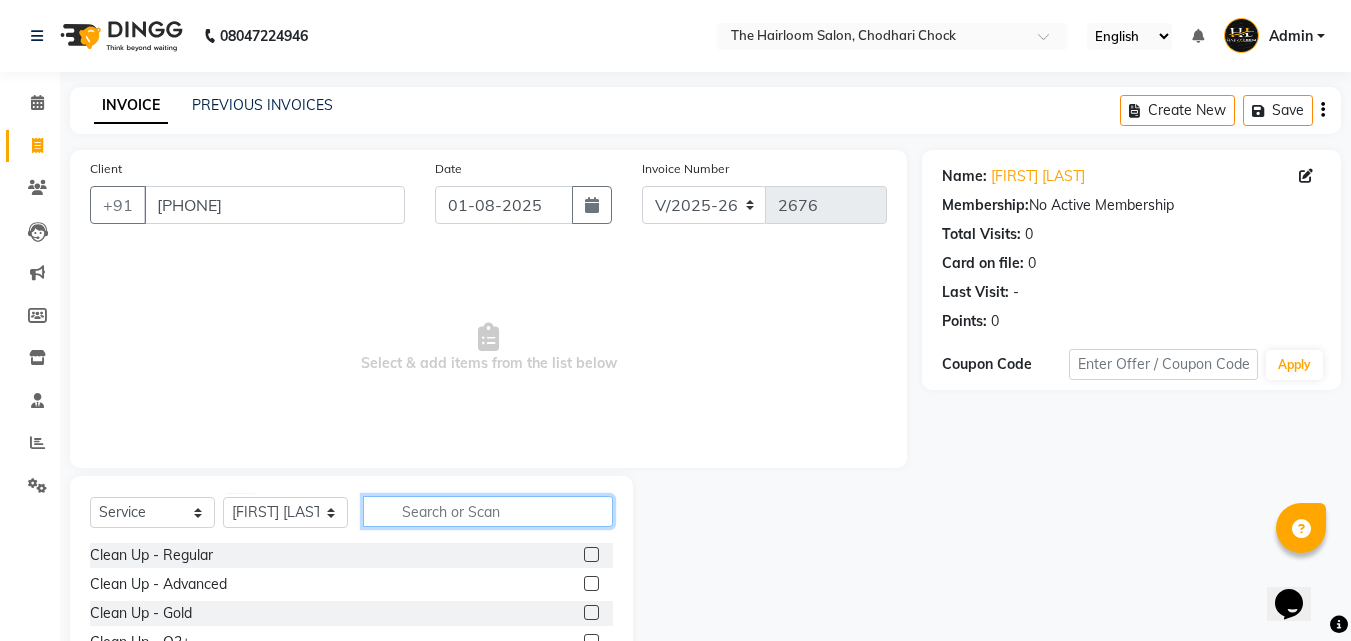 click 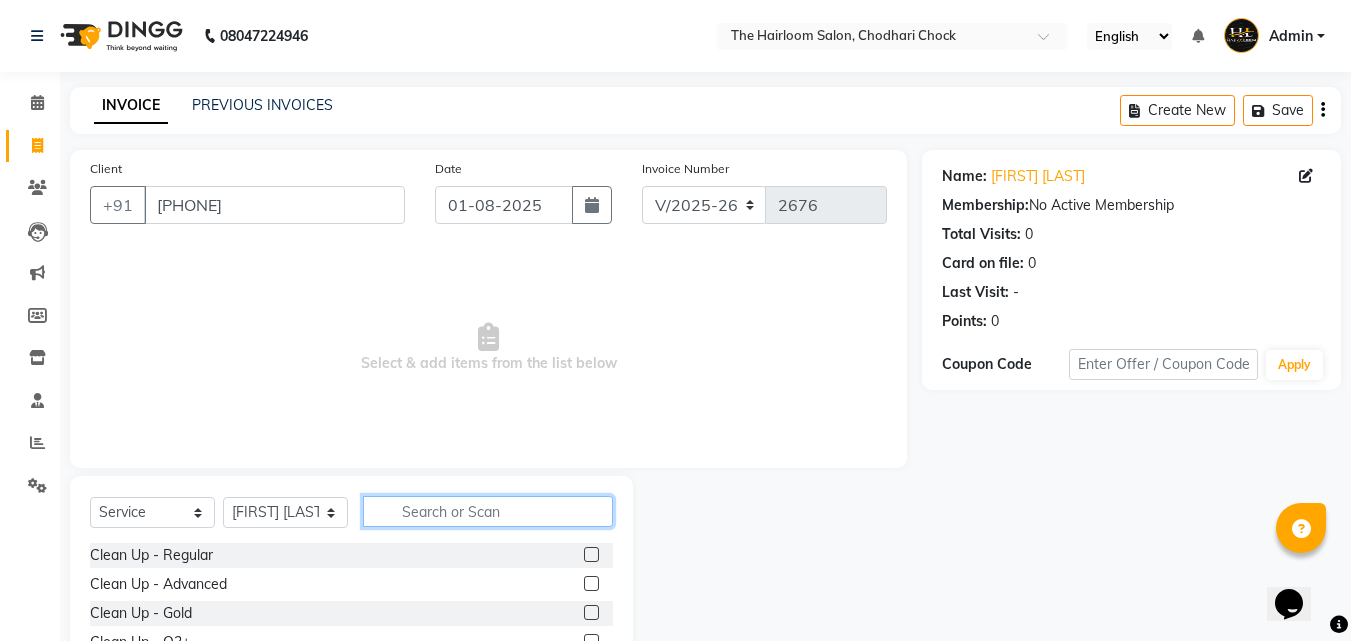 click 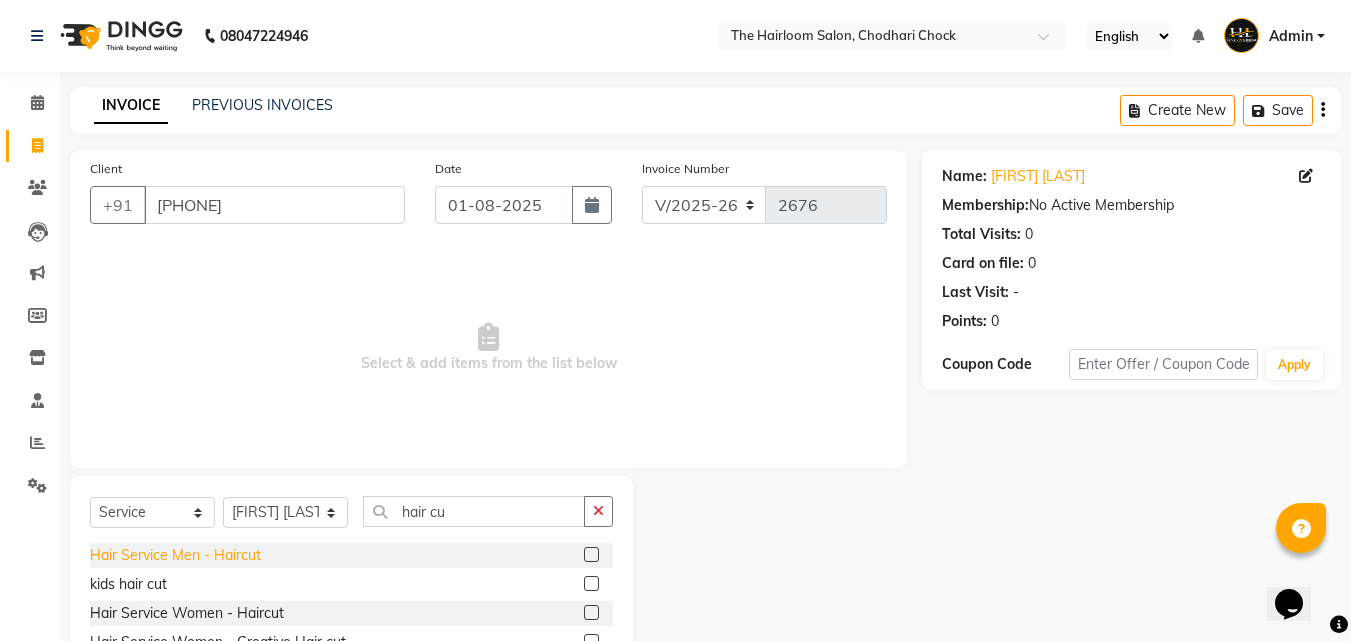 click on "Hair Service Men  - Haircut" 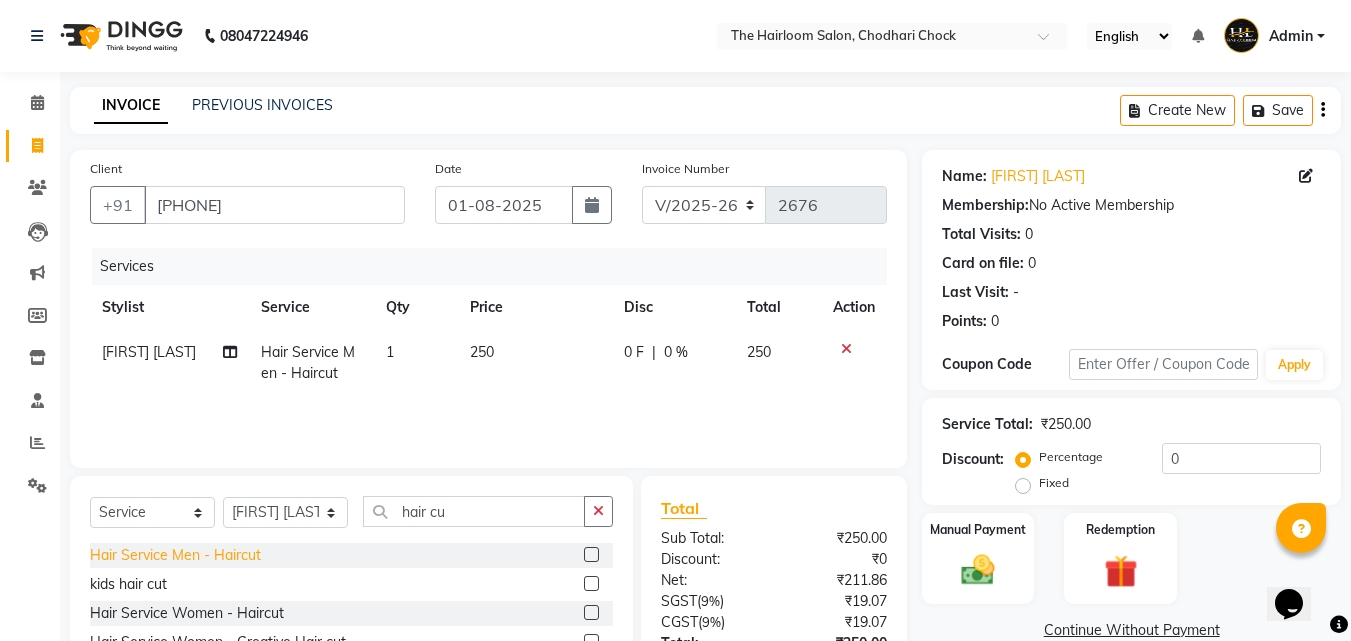 click on "Hair Service Men  - Haircut" 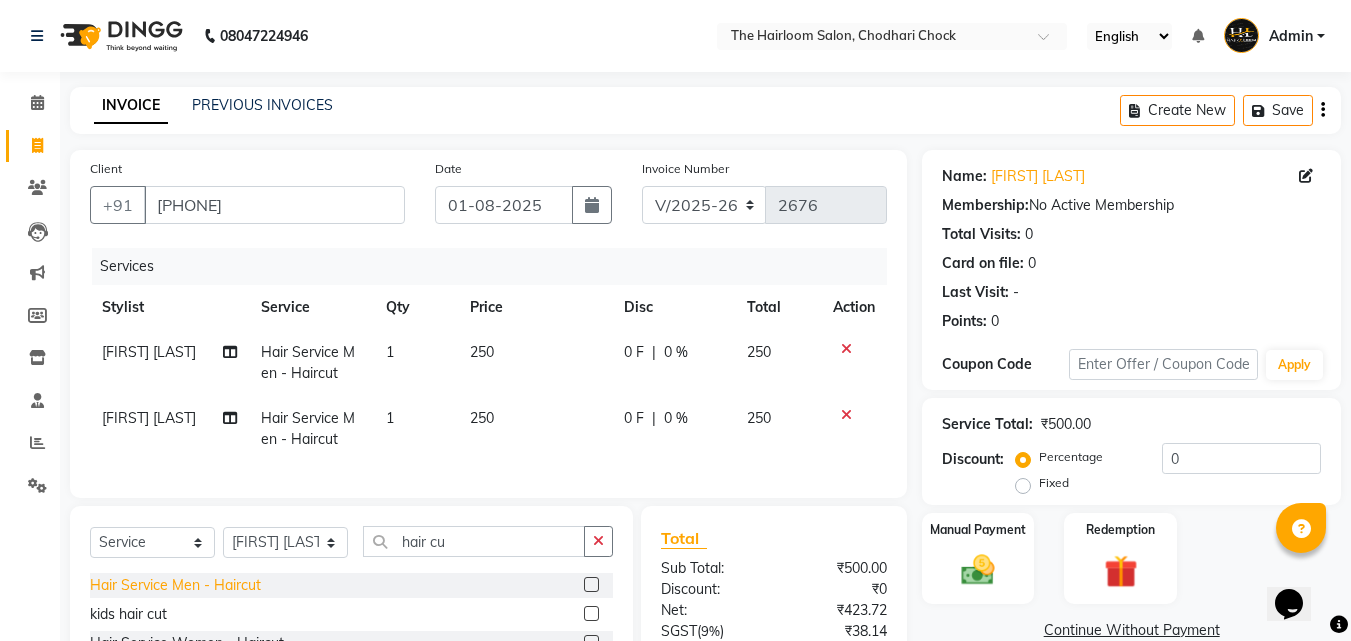click on "Hair Service Men  - Haircut" 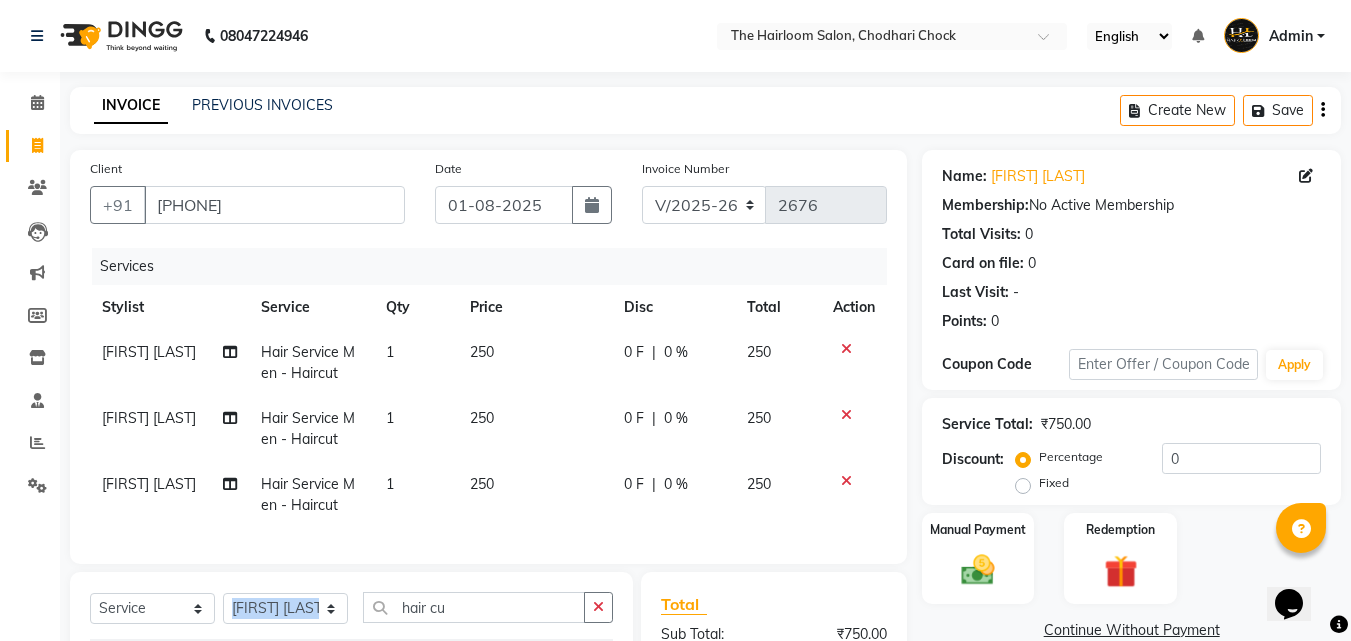 click on "Select  Service  Product  Membership  Package Voucher Prepaid Gift Card  Select Stylist [FIRST] [LAST] [FIRST] sir [FIRST] [LAST] [FIRST] [LAST] [FIRST] [LAST] hair cu Hair Service Men  - Haircut   kids hair cut  Hair Service Women  - Haircut  Hair Service Women  - Creative Hair cut  hair service women kids hair cut" 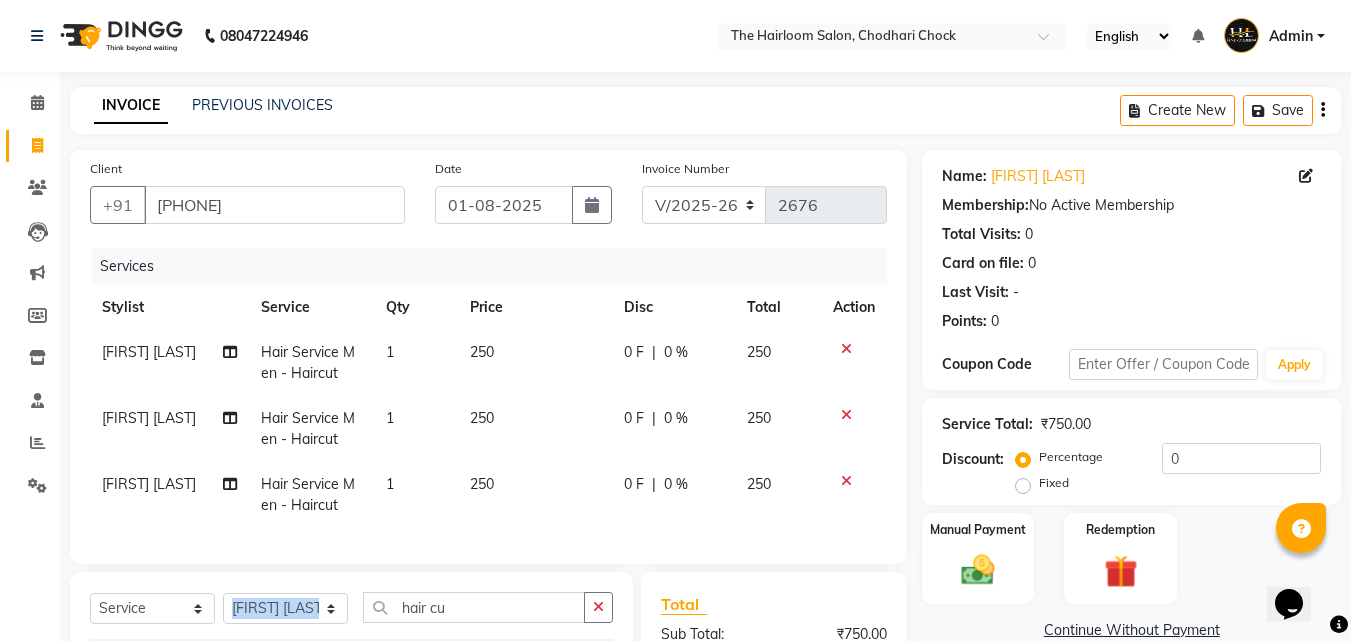 scroll, scrollTop: 270, scrollLeft: 0, axis: vertical 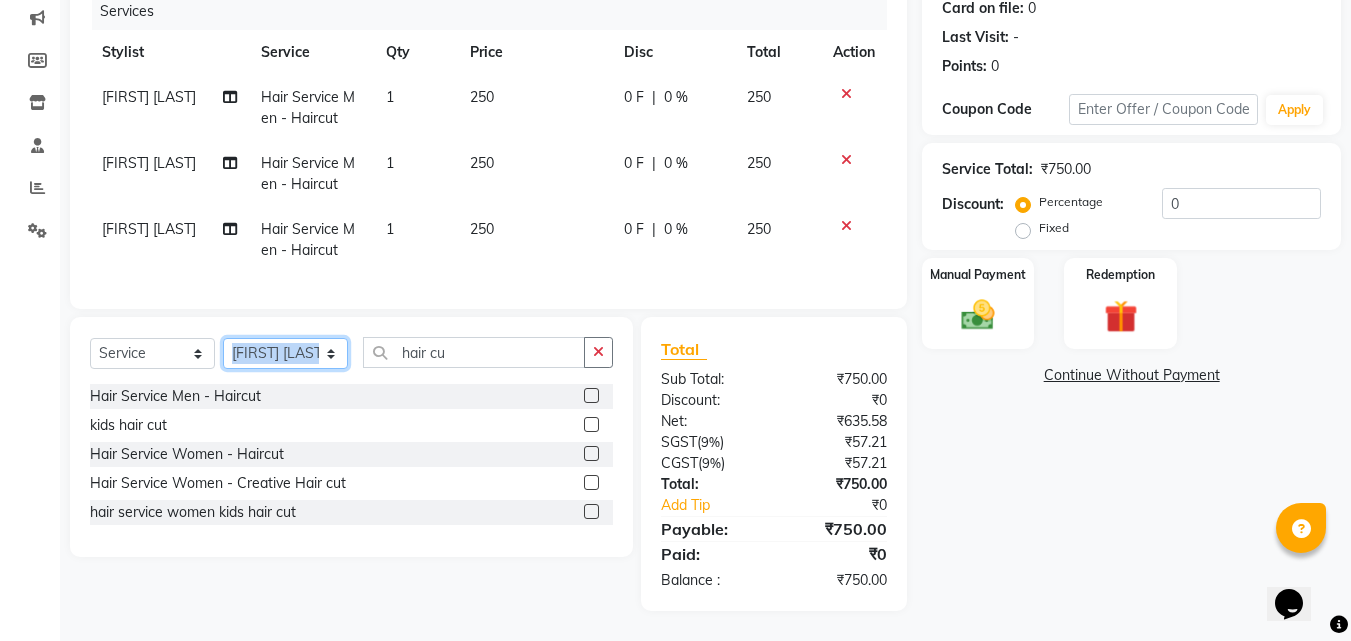 click on "Select Stylist [FIRST] [LAST] Hussain sir puja nagapure Shahzad khan sujal wandewar" 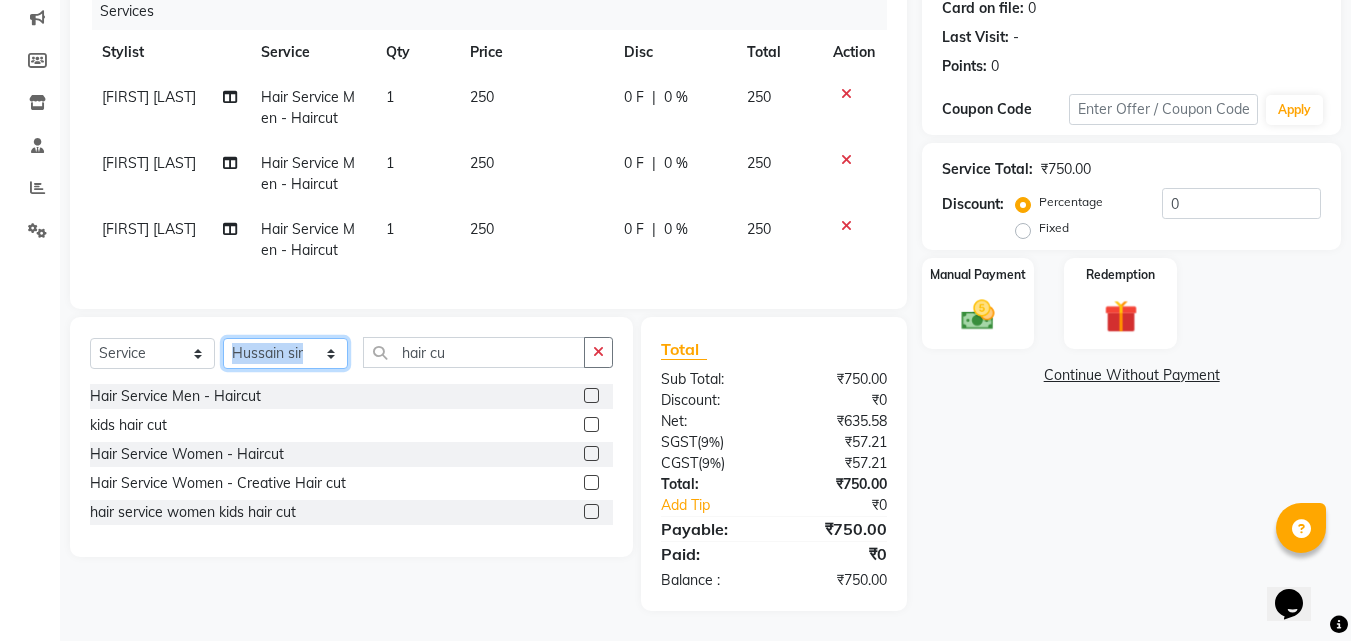 click on "Select Stylist [FIRST] [LAST] Hussain sir puja nagapure Shahzad khan sujal wandewar" 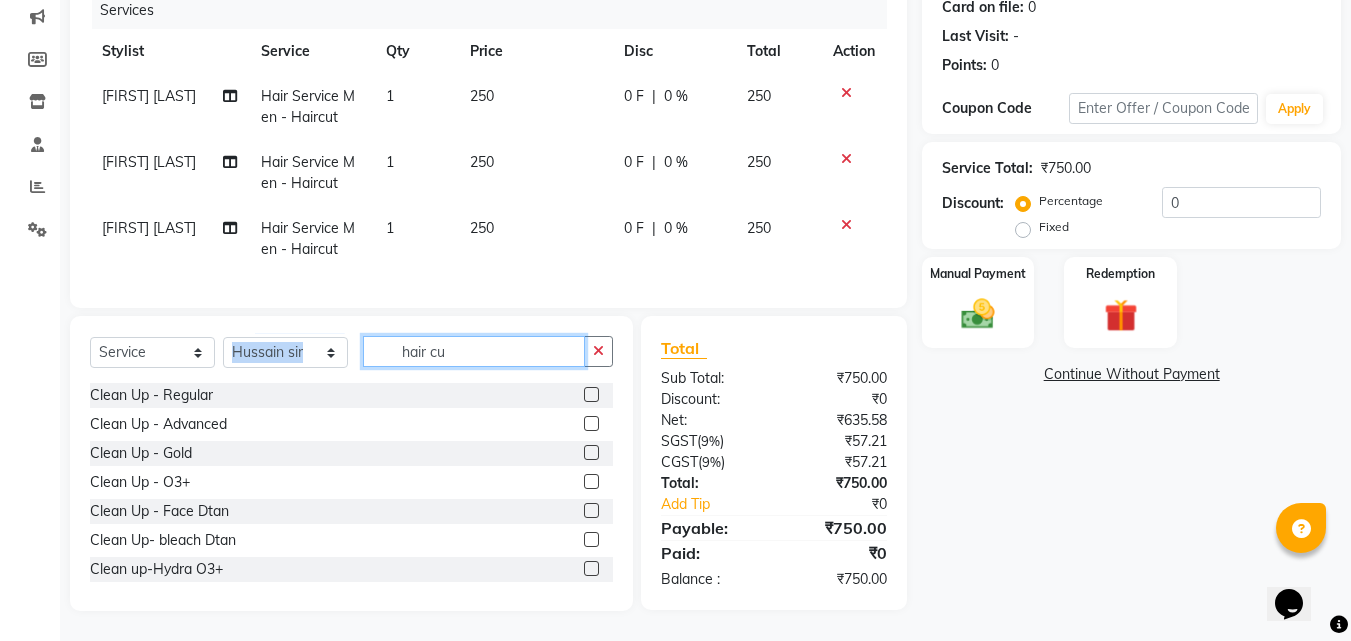 click on "hair cu" 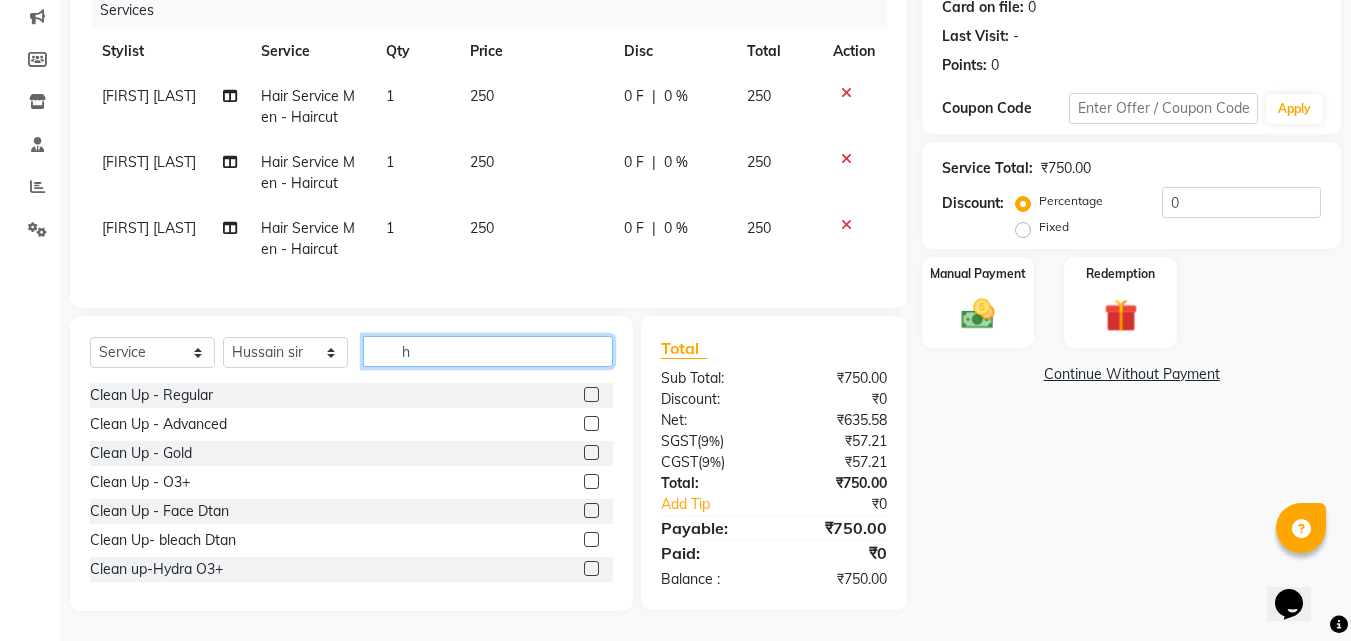 click on "h" 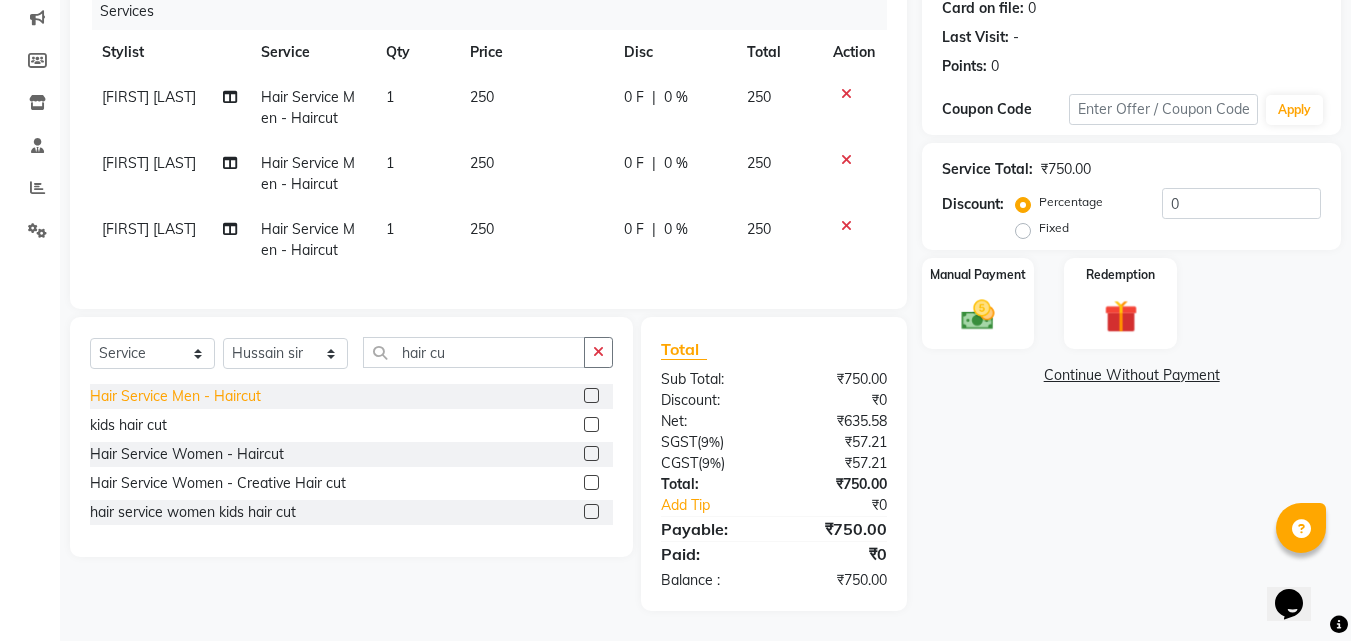 click on "Hair Service Men  - Haircut" 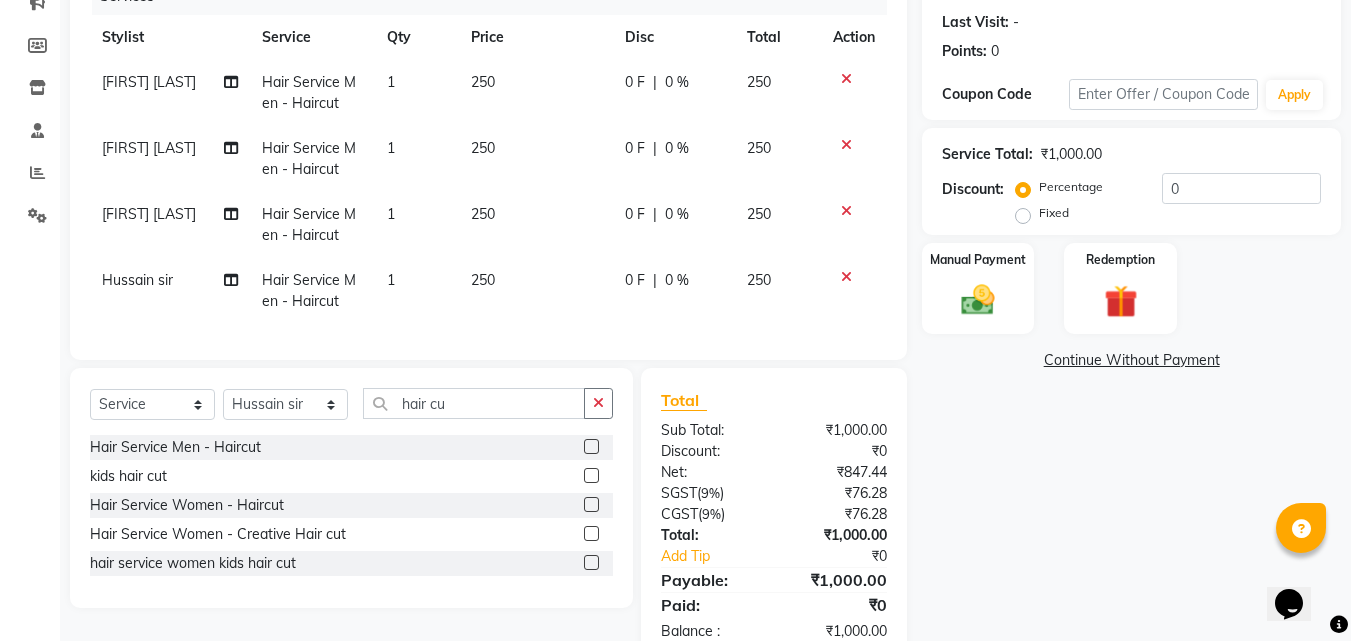 click on "Select  Service  Product  Membership  Package Voucher Prepaid Gift Card  Select Stylist [FIRST] [LAST] [FIRST] sir [FIRST] [LAST] [FIRST] [LAST] [FIRST] [LAST] hair cu Hair Service Men  - Haircut   kids hair cut  Hair Service Women  - Haircut  Hair Service Women  - Creative Hair cut  hair service women kids hair cut" 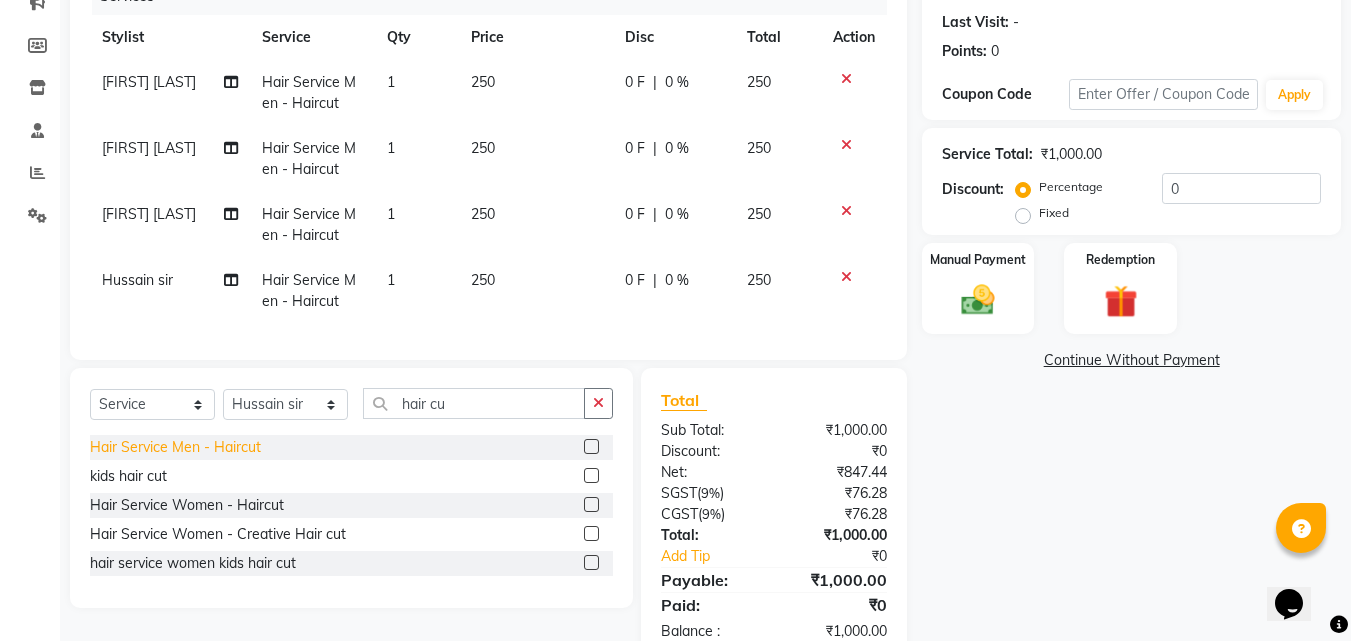 click on "Hair Service Men  - Haircut" 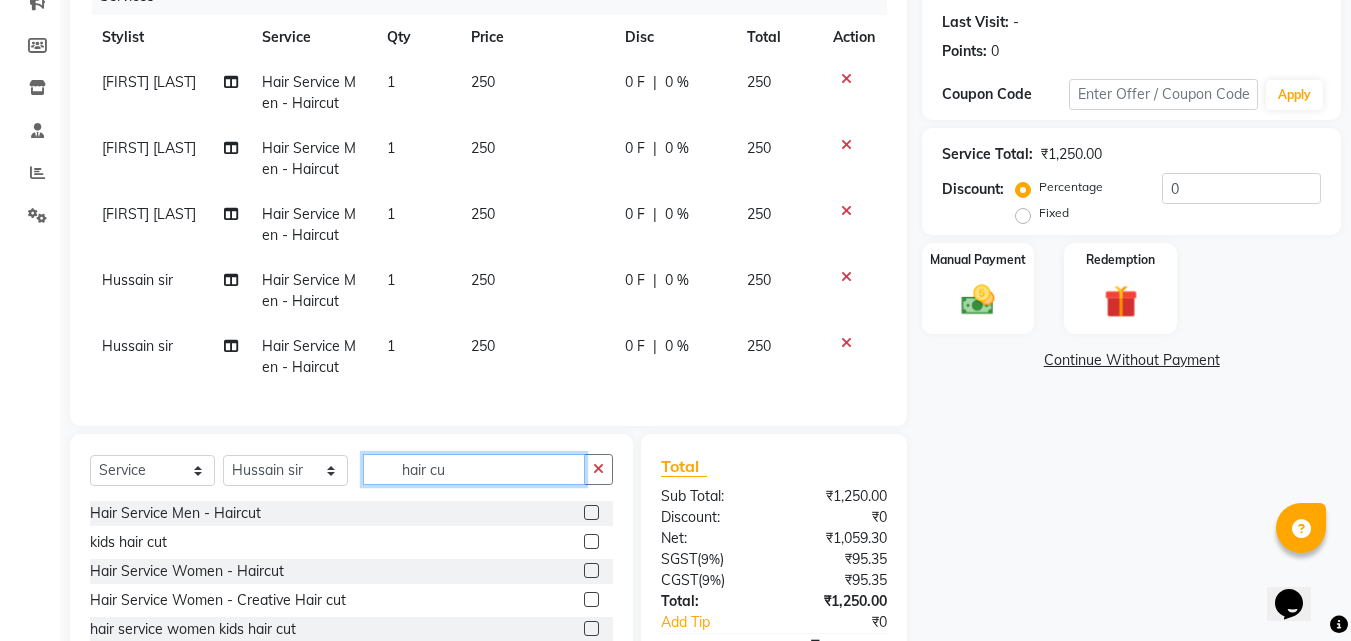 click on "hair cu" 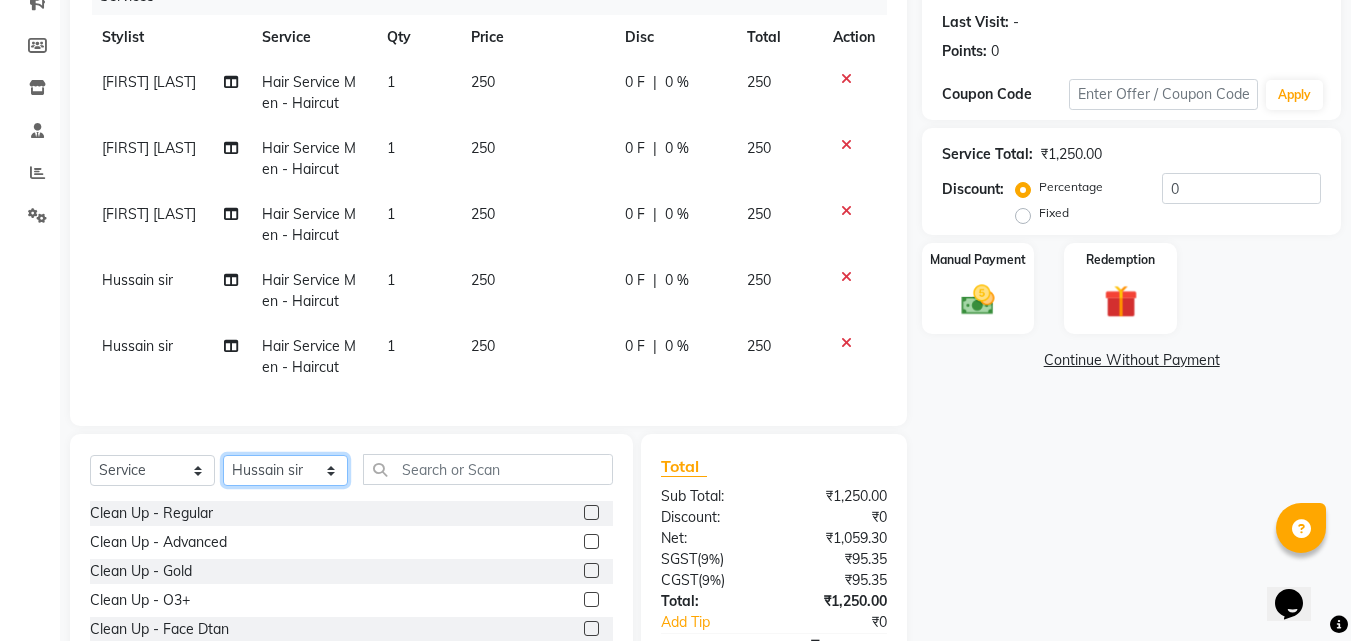 click on "Select Stylist [FIRST] [LAST] Hussain sir puja nagapure Shahzad khan sujal wandewar" 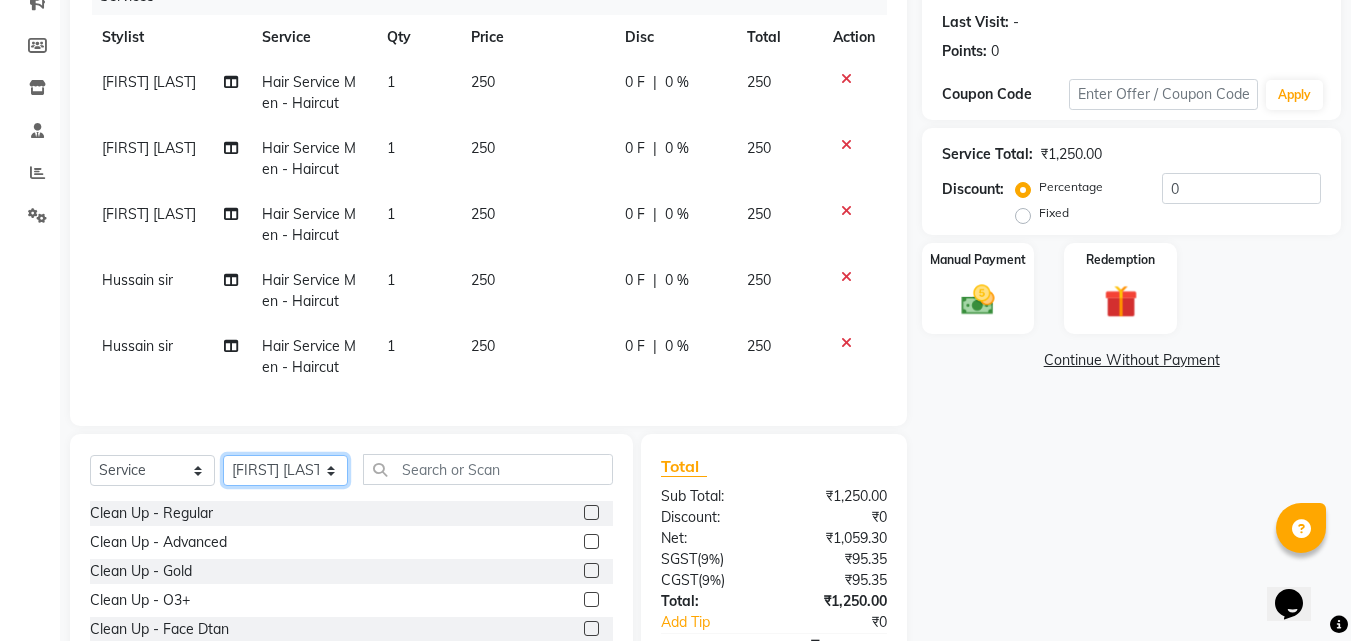 click on "Select Stylist [FIRST] [LAST] Hussain sir puja nagapure Shahzad khan sujal wandewar" 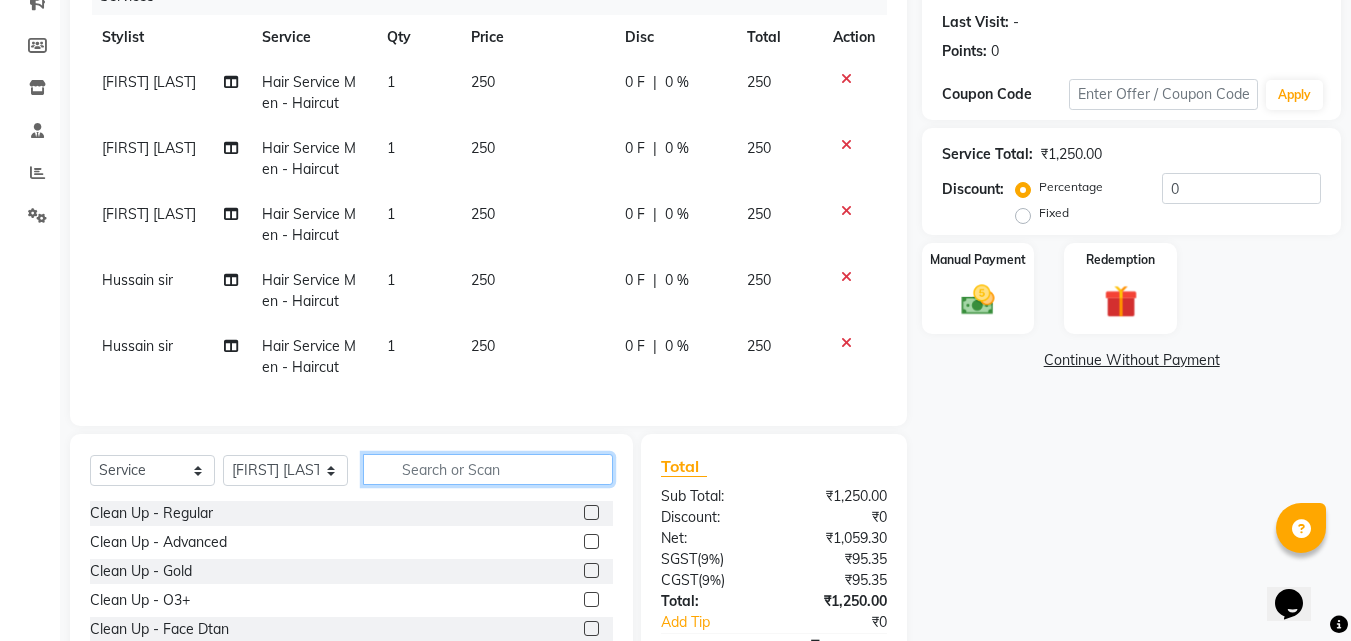 click 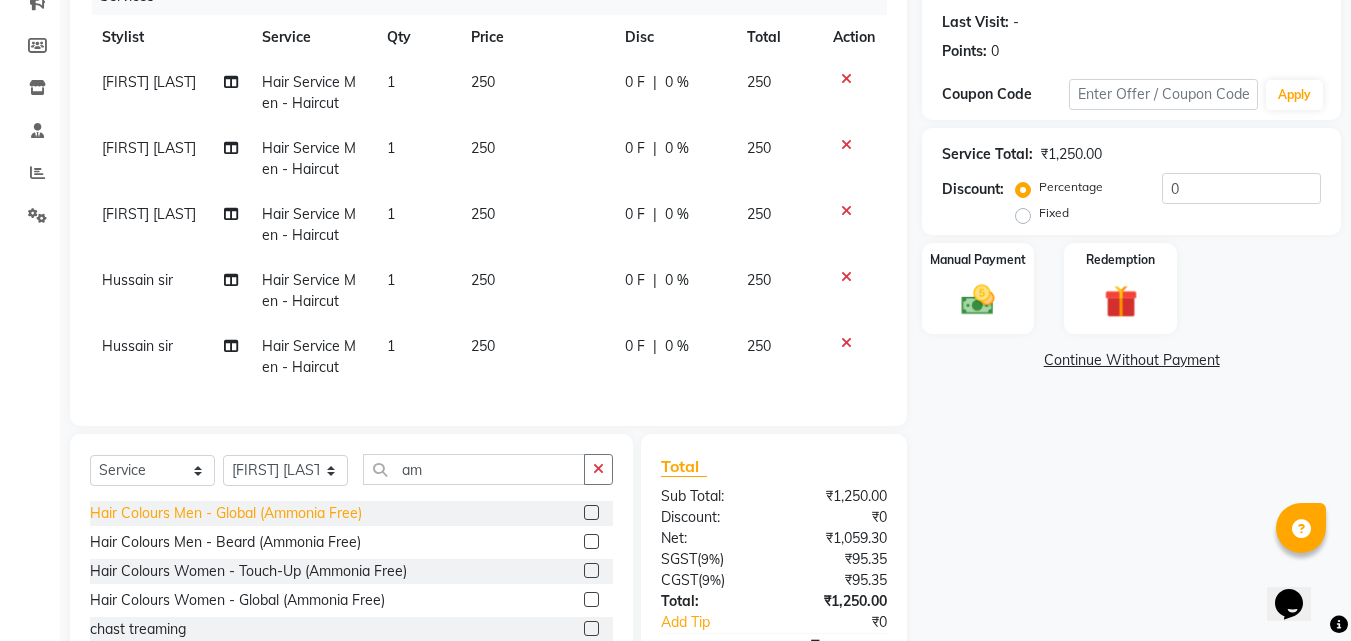 click on "Hair Colours Men  - Global (Ammonia Free)" 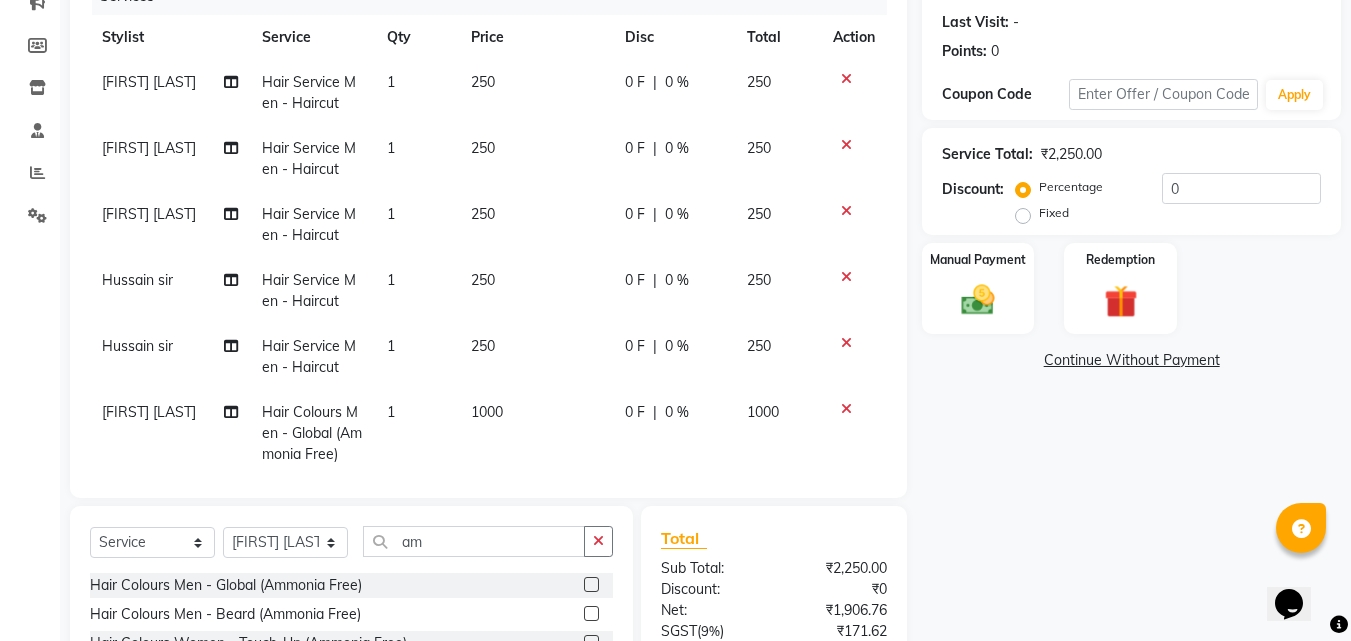 scroll, scrollTop: 370, scrollLeft: 0, axis: vertical 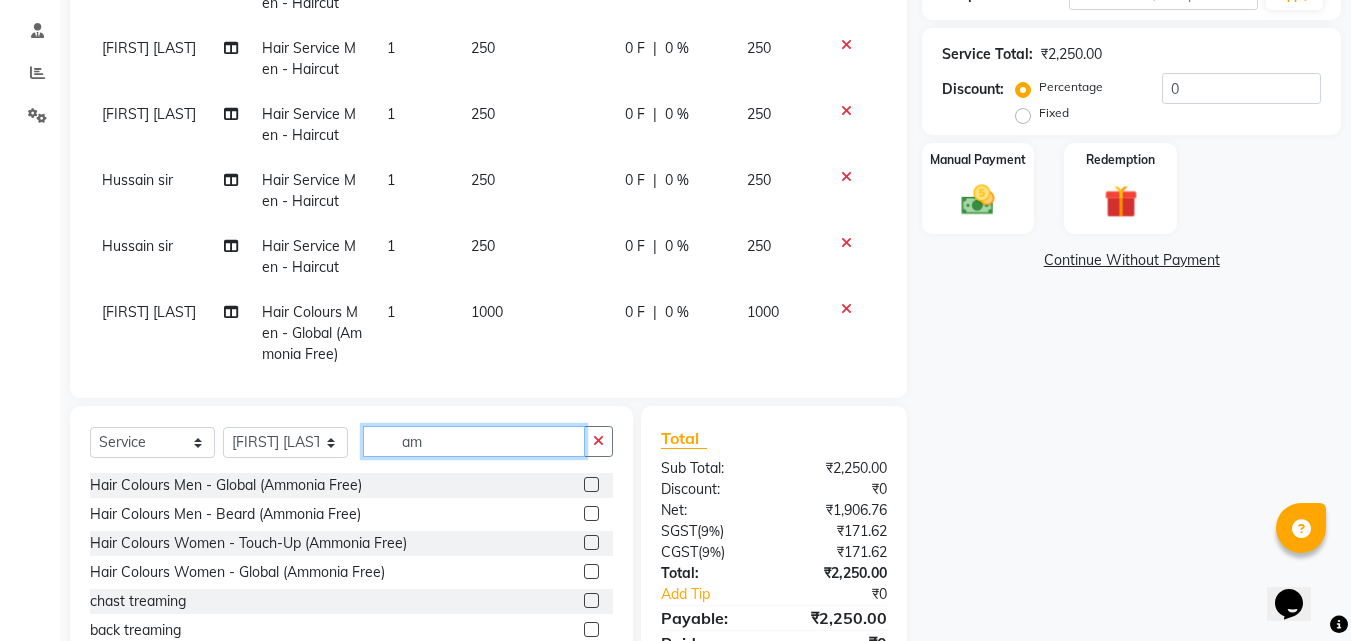 click on "am" 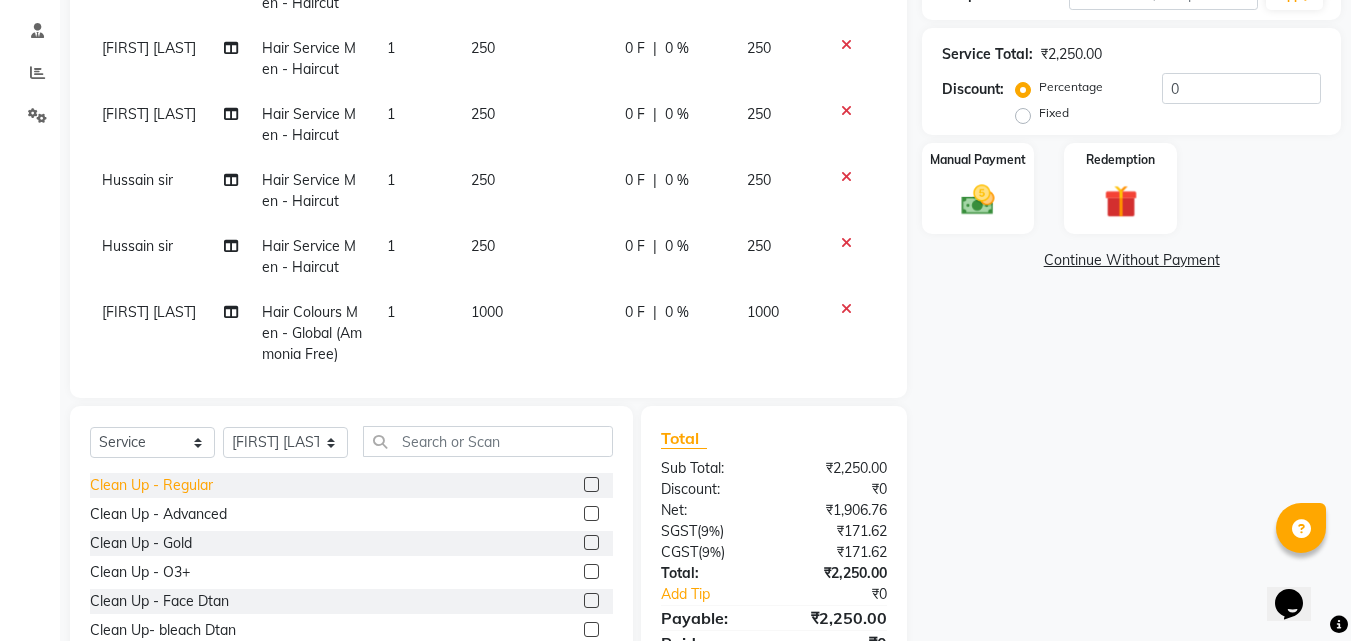 click on "Clean Up - Regular" 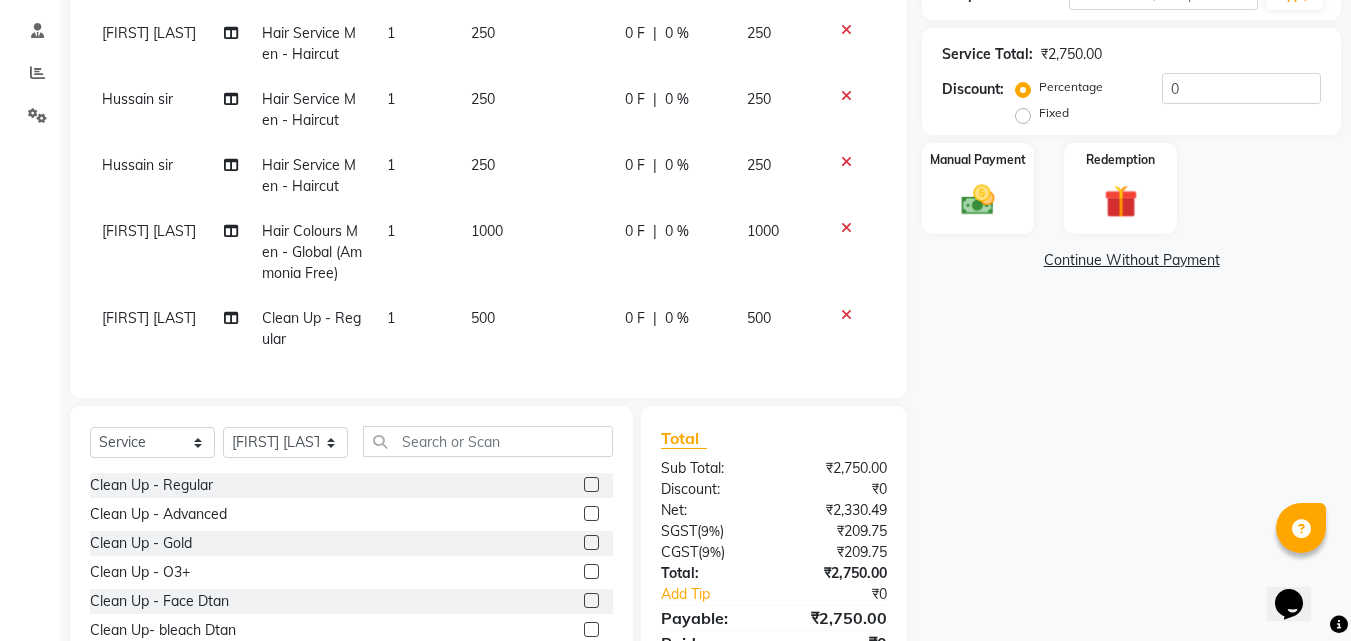 scroll, scrollTop: 0, scrollLeft: 0, axis: both 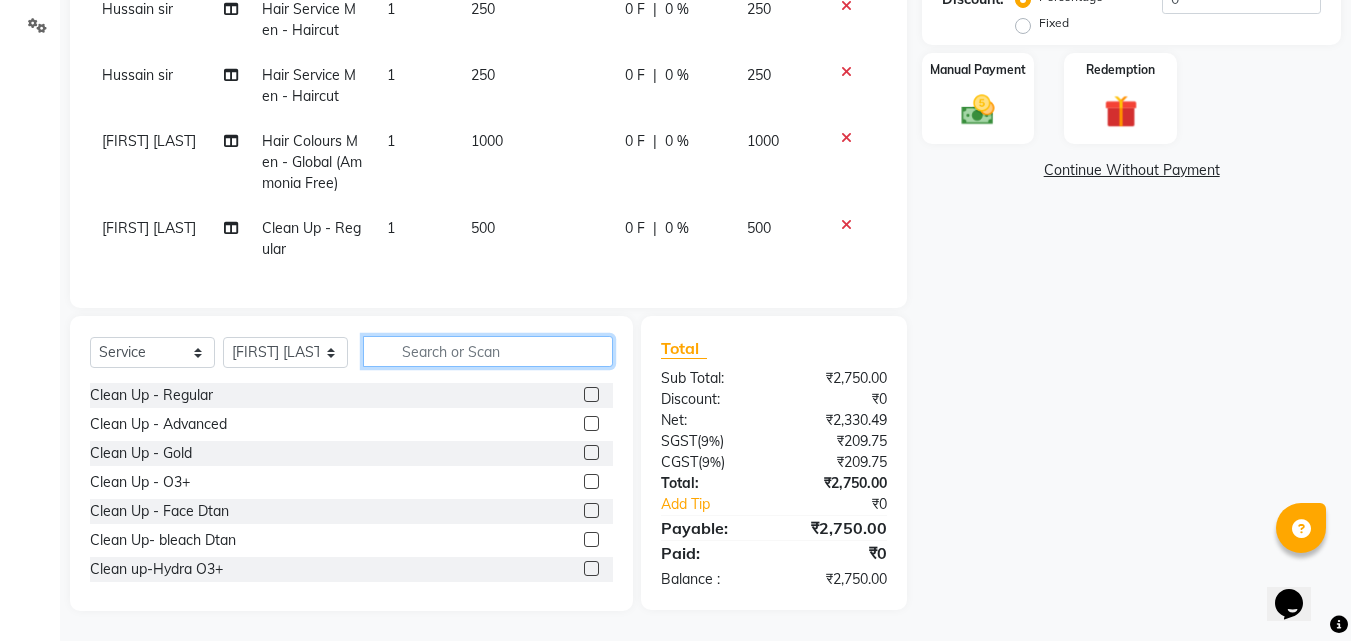 click 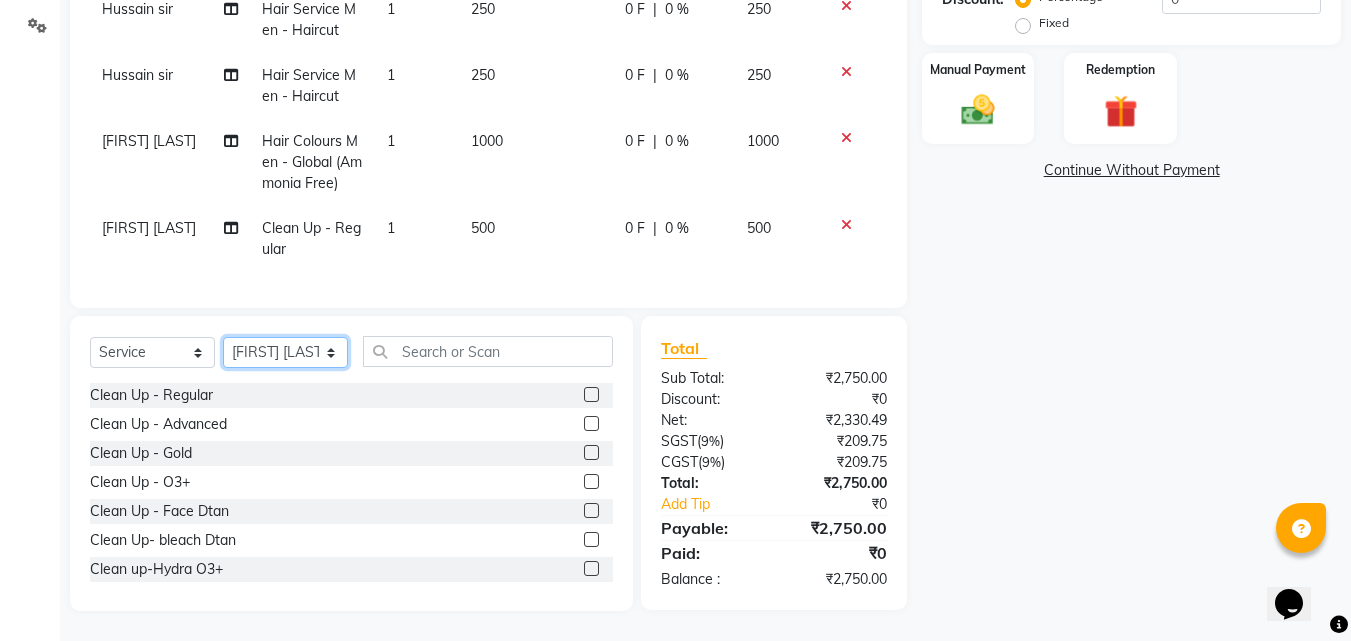 click on "Select Stylist [FIRST] [LAST] Hussain sir puja nagapure Shahzad khan sujal wandewar" 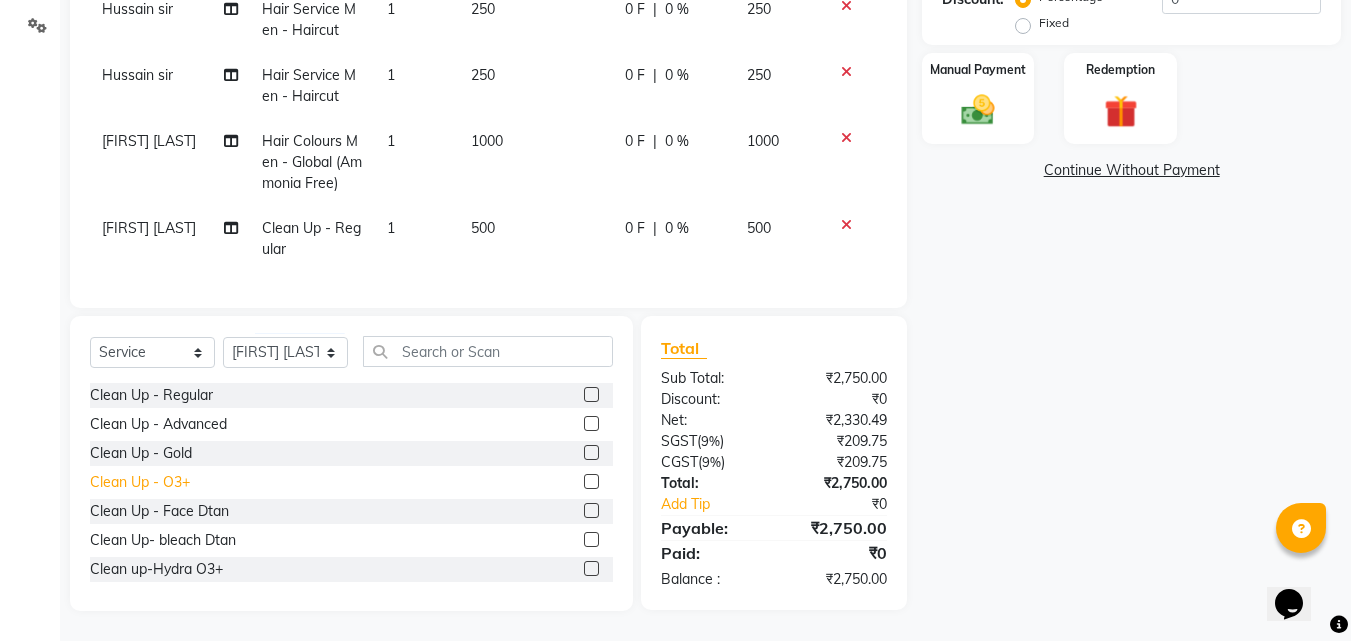 click on "Clean Up - O3+" 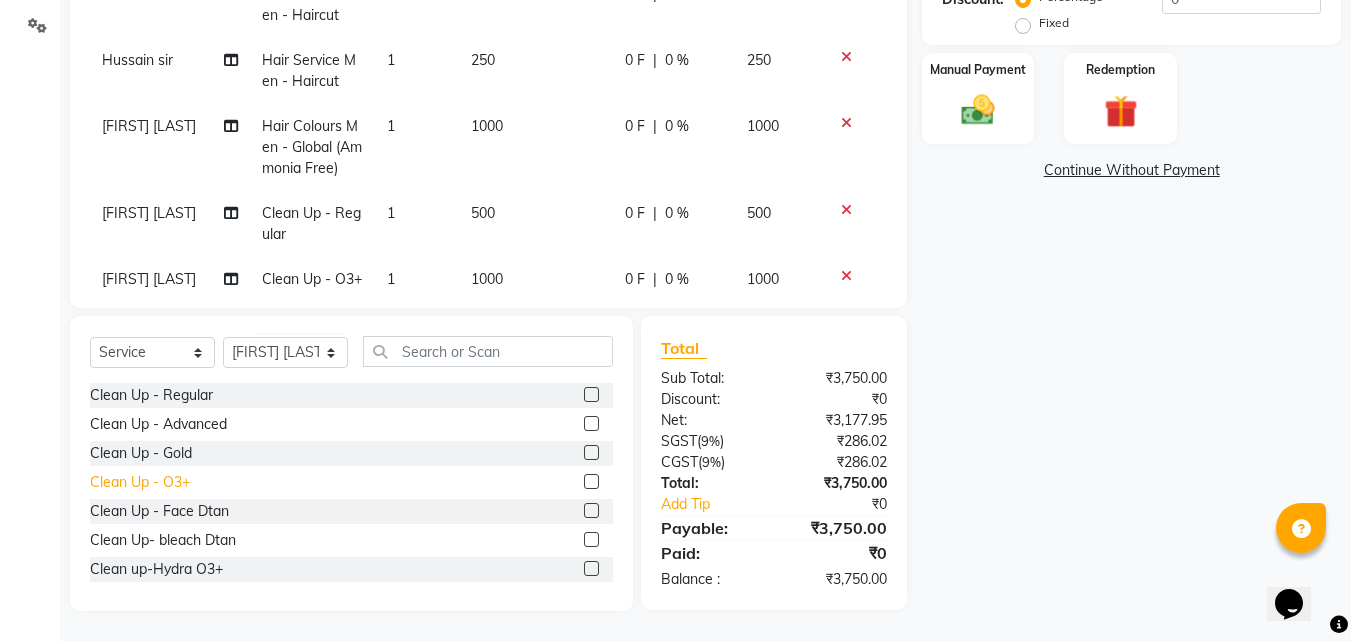 click on "Clean Up - O3+" 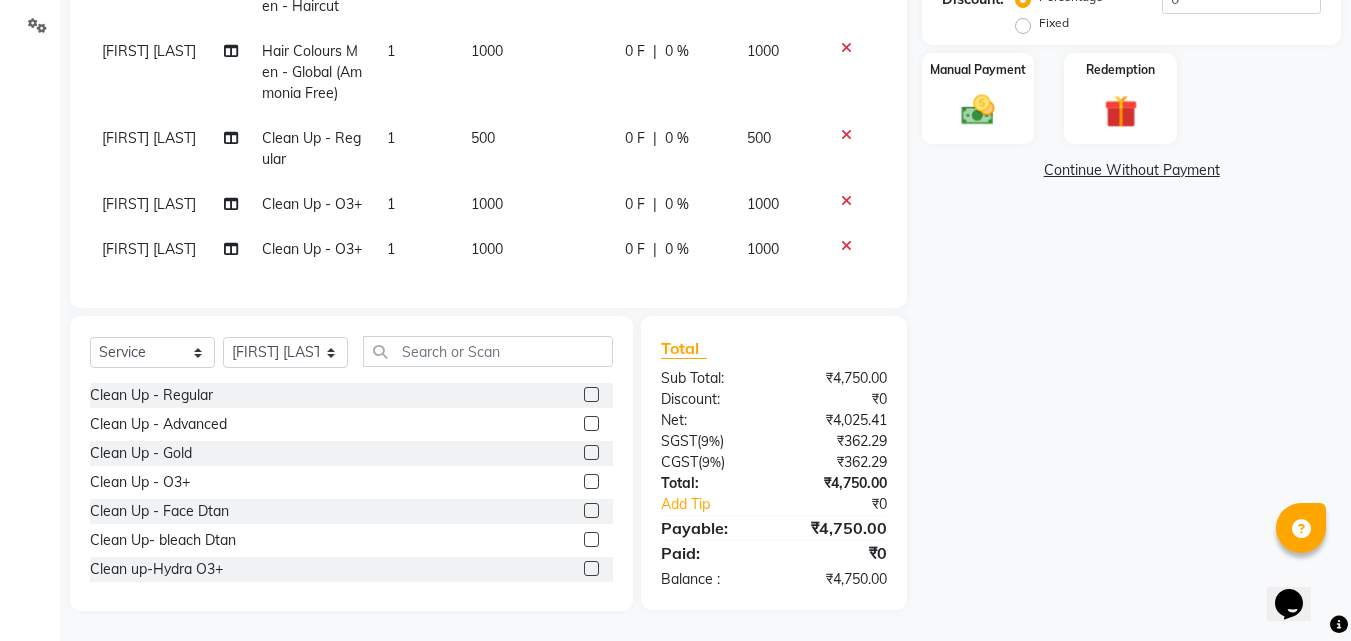 scroll, scrollTop: 228, scrollLeft: 0, axis: vertical 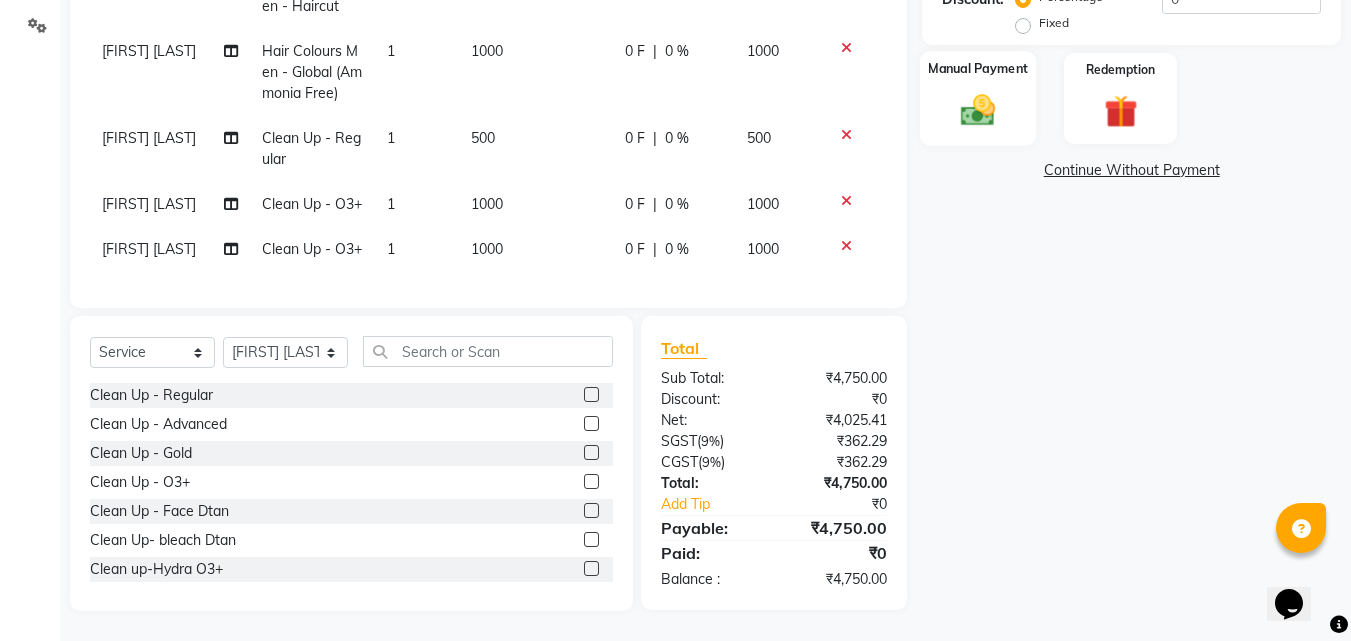 click 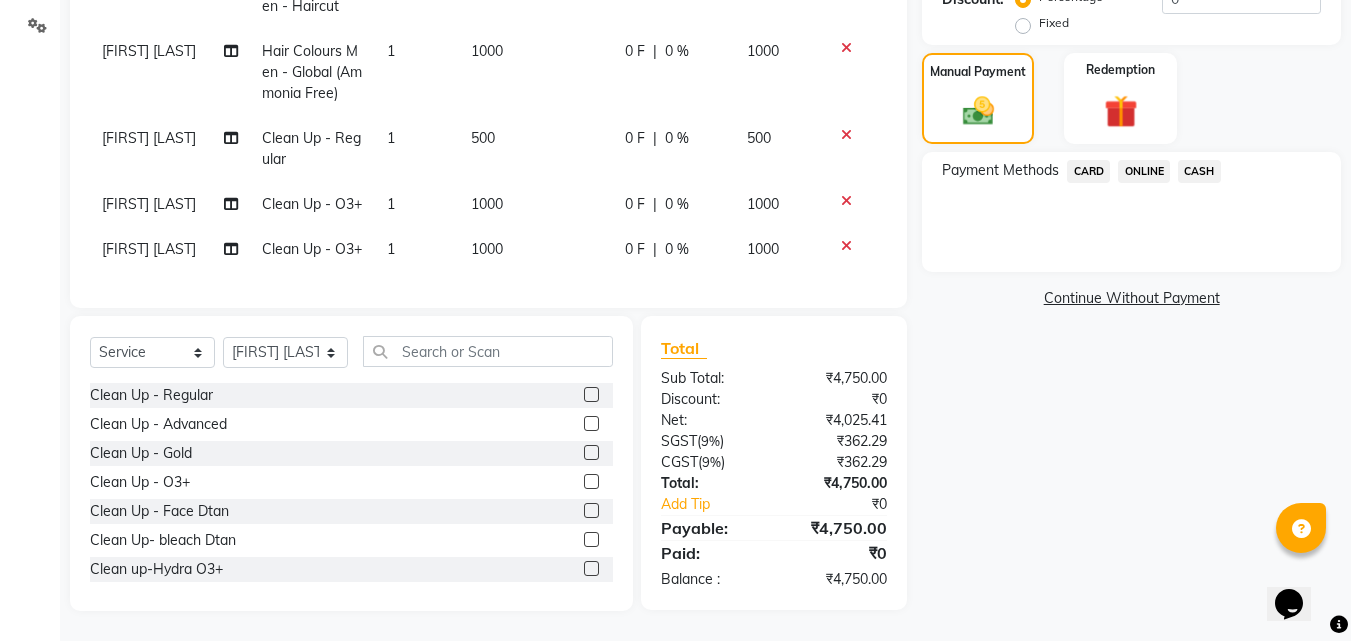 click on "ONLINE" 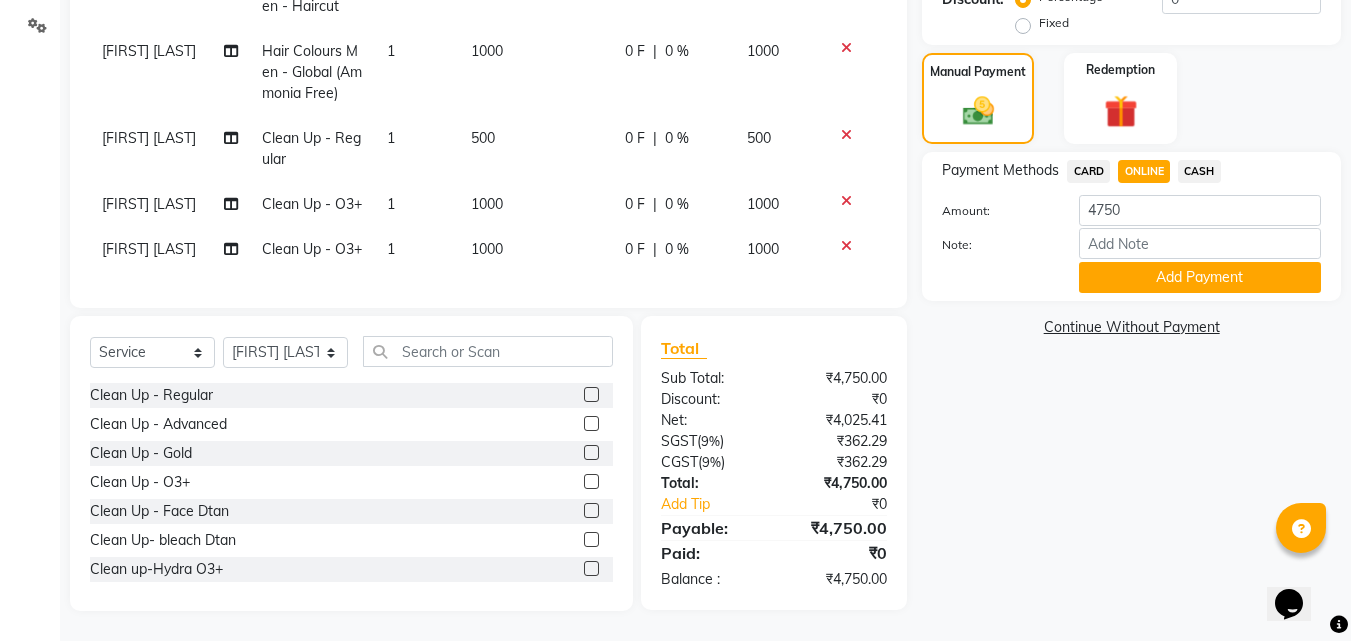 scroll, scrollTop: 228, scrollLeft: 0, axis: vertical 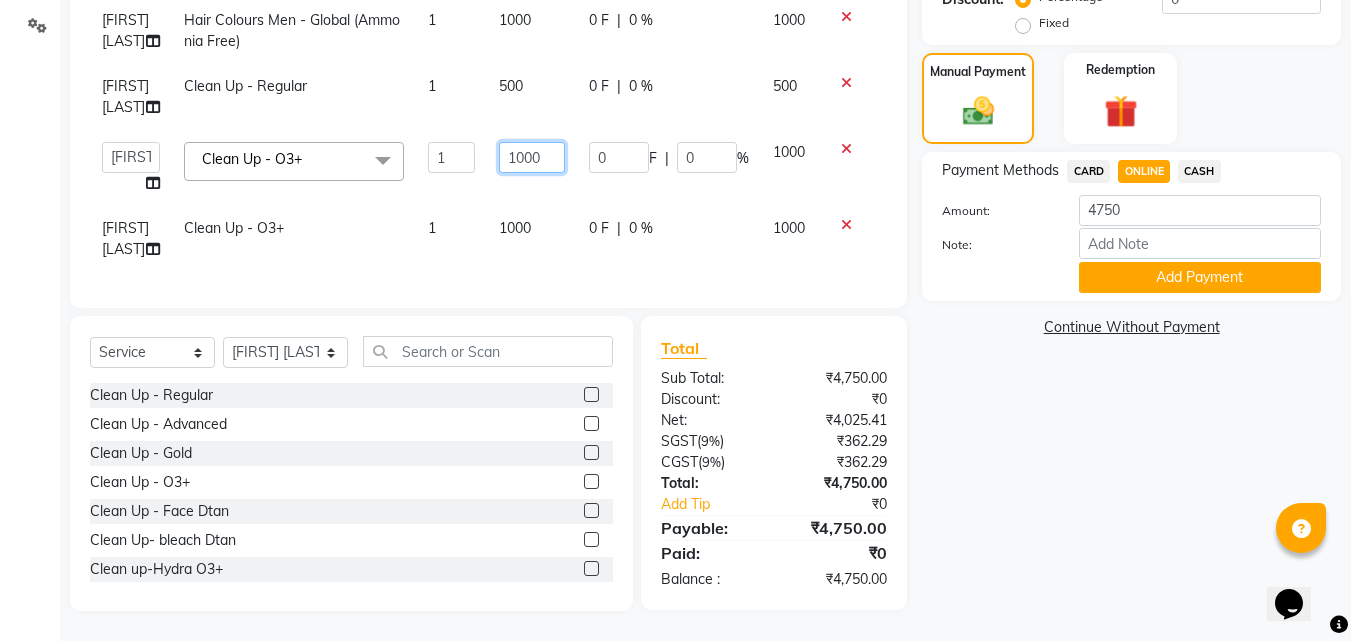 click on "1000" 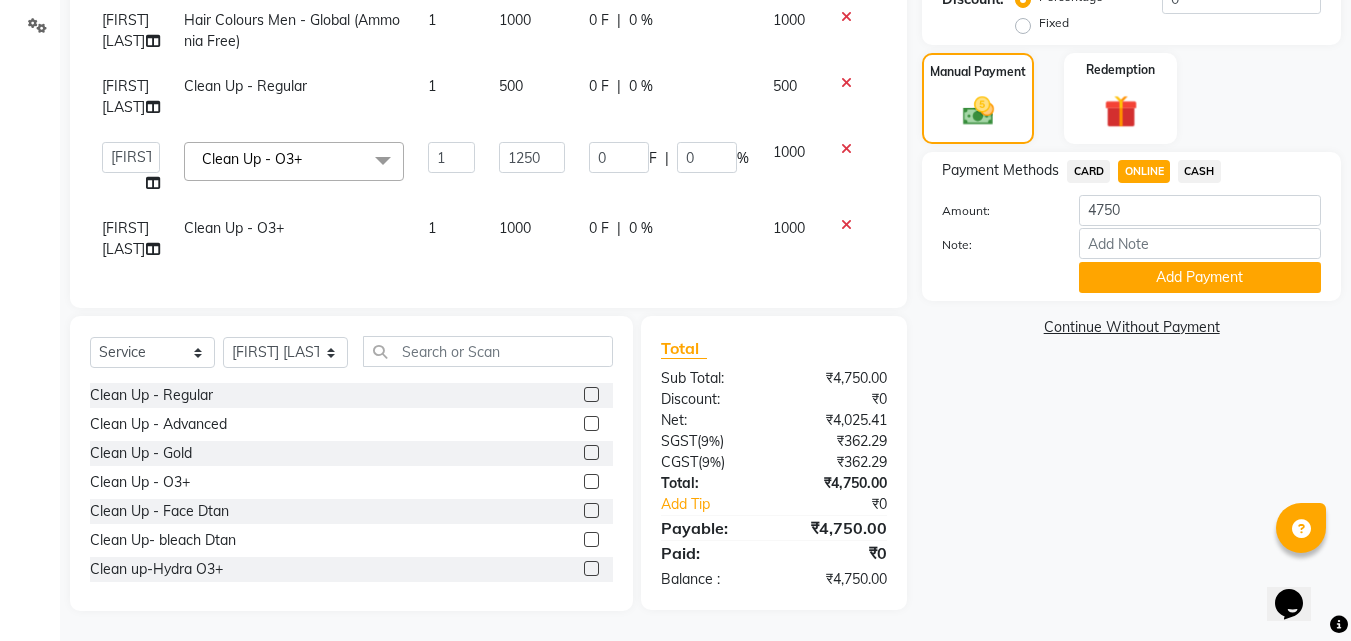 click on "ONLINE" 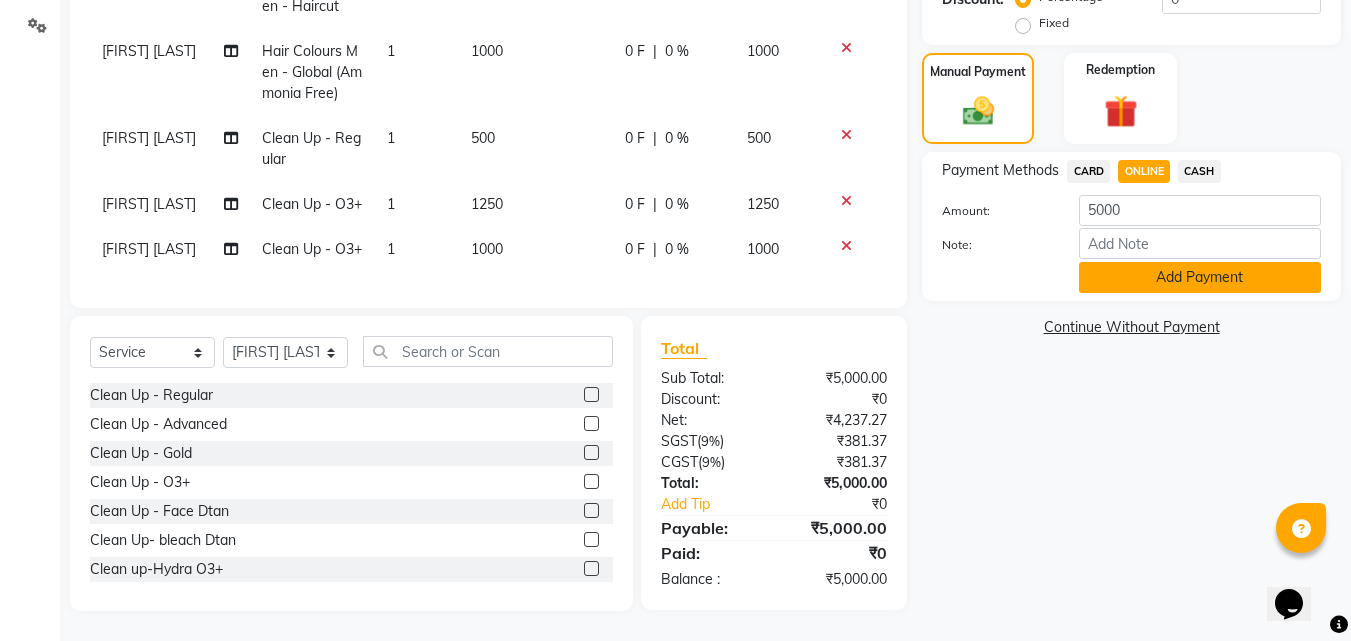 click on "Add Payment" 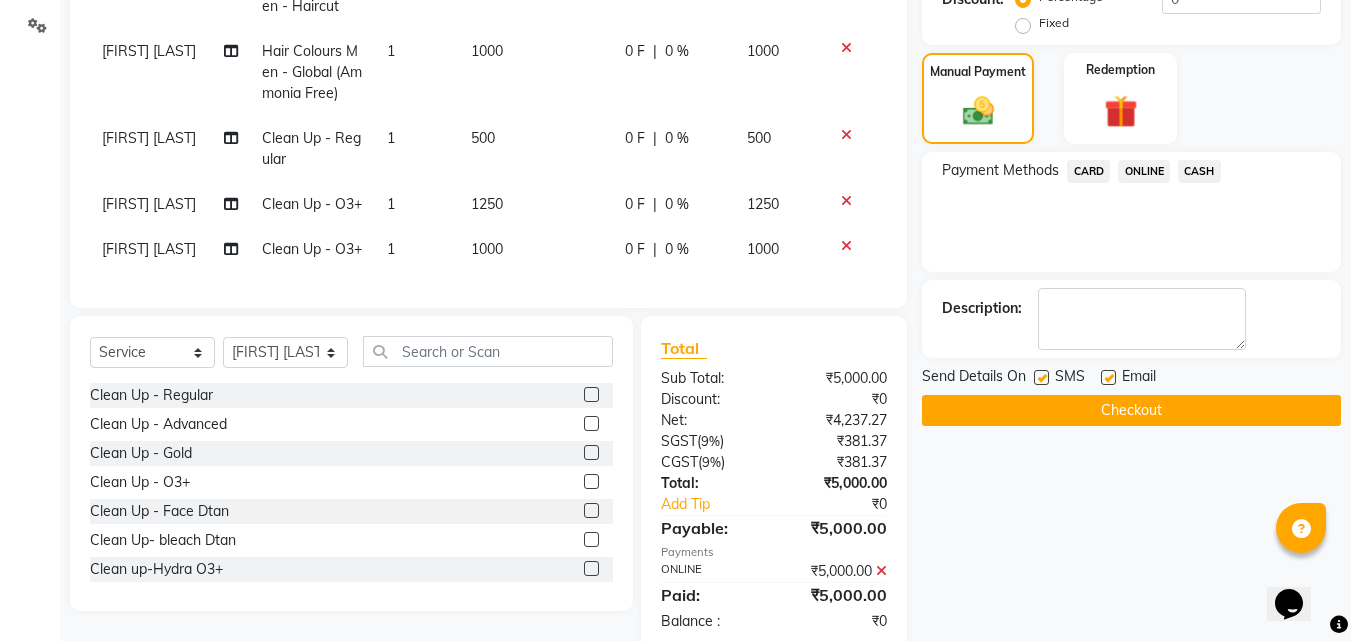 scroll, scrollTop: 501, scrollLeft: 0, axis: vertical 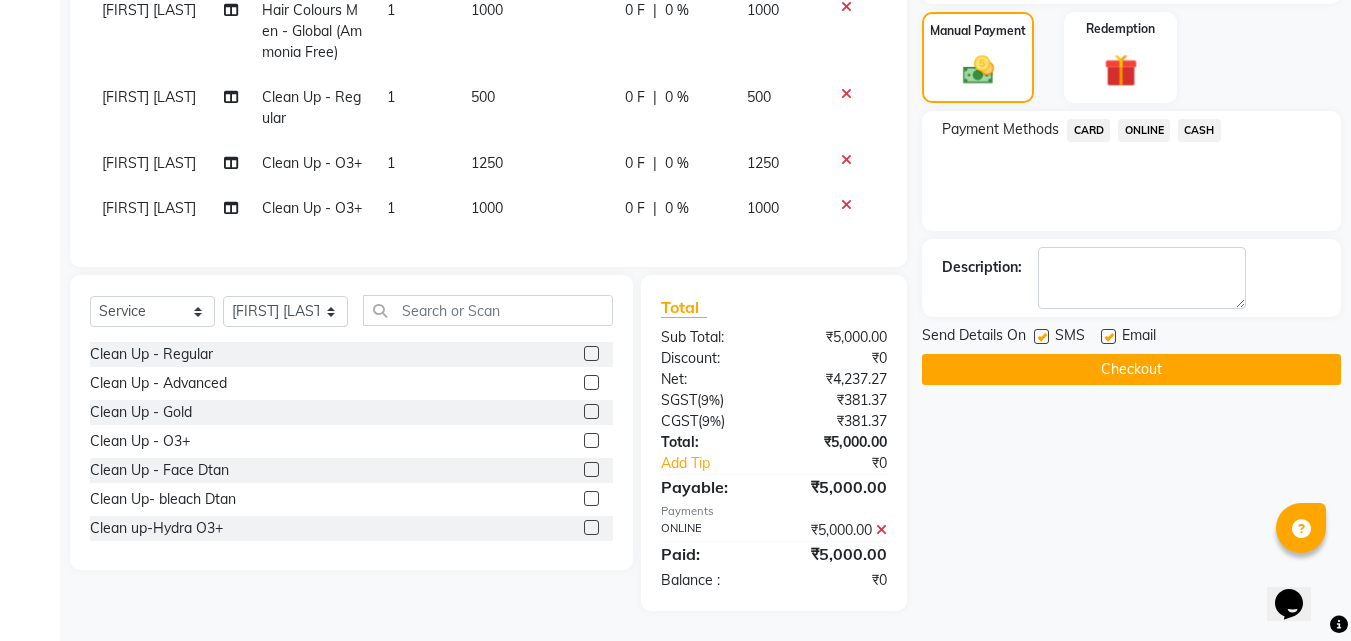 click 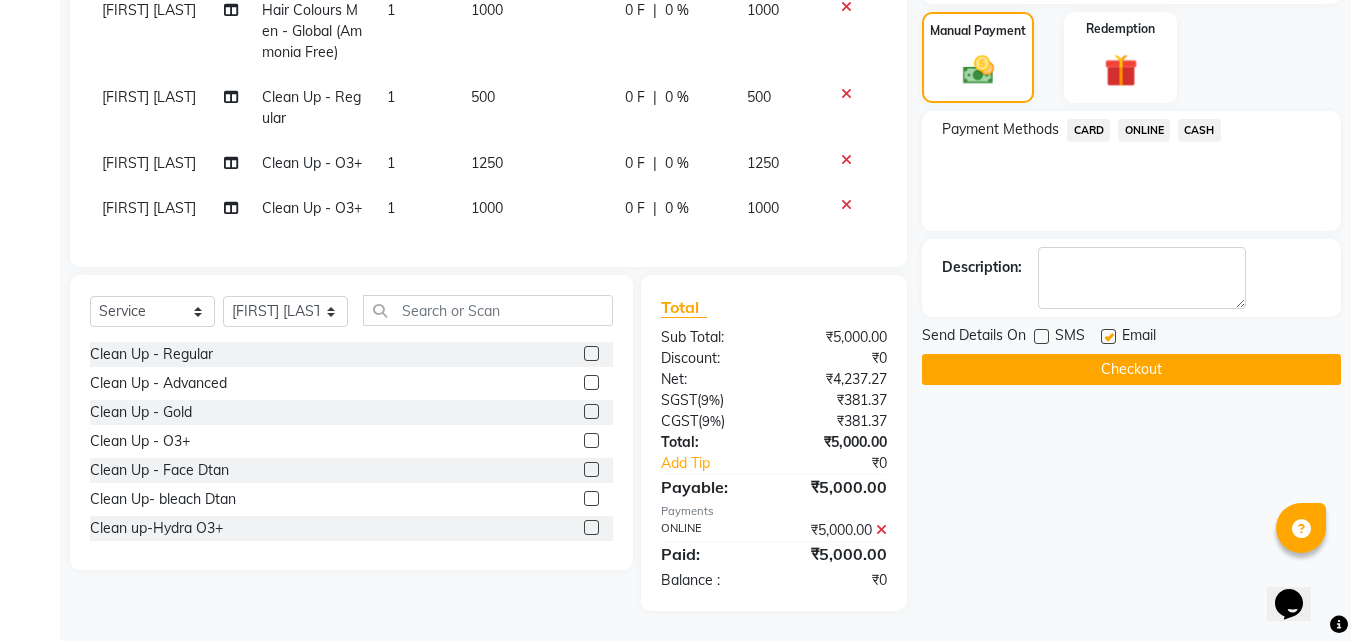 click 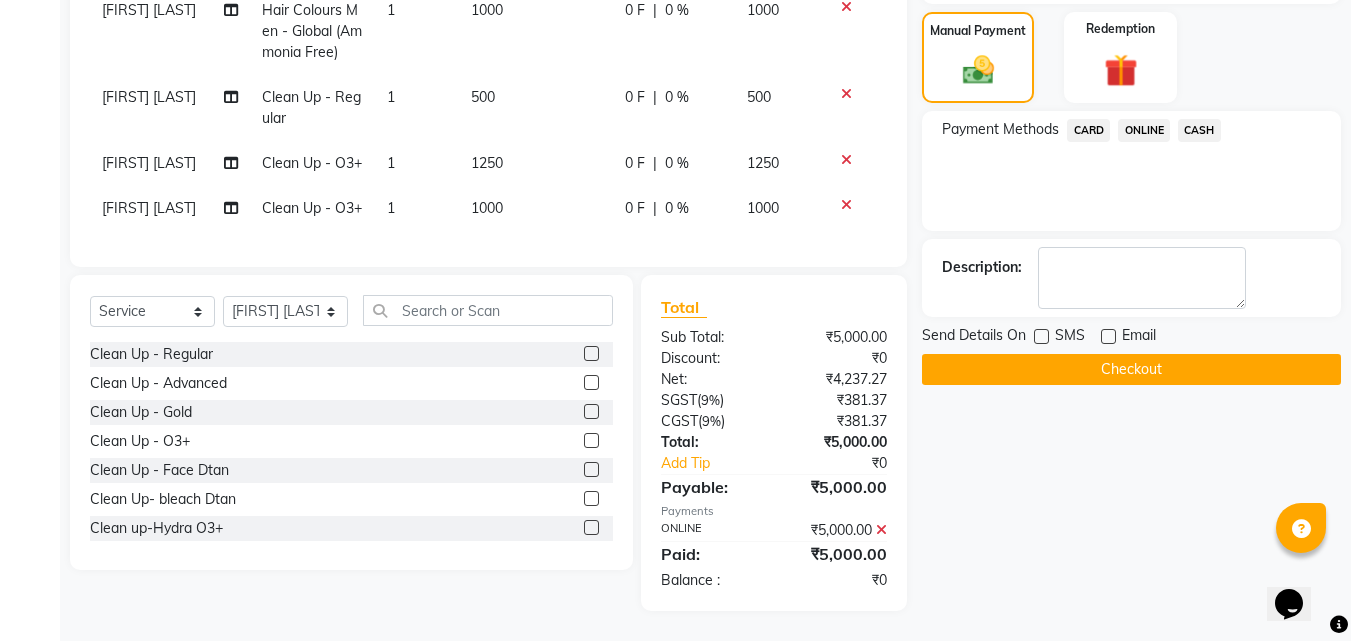 click on "Checkout" 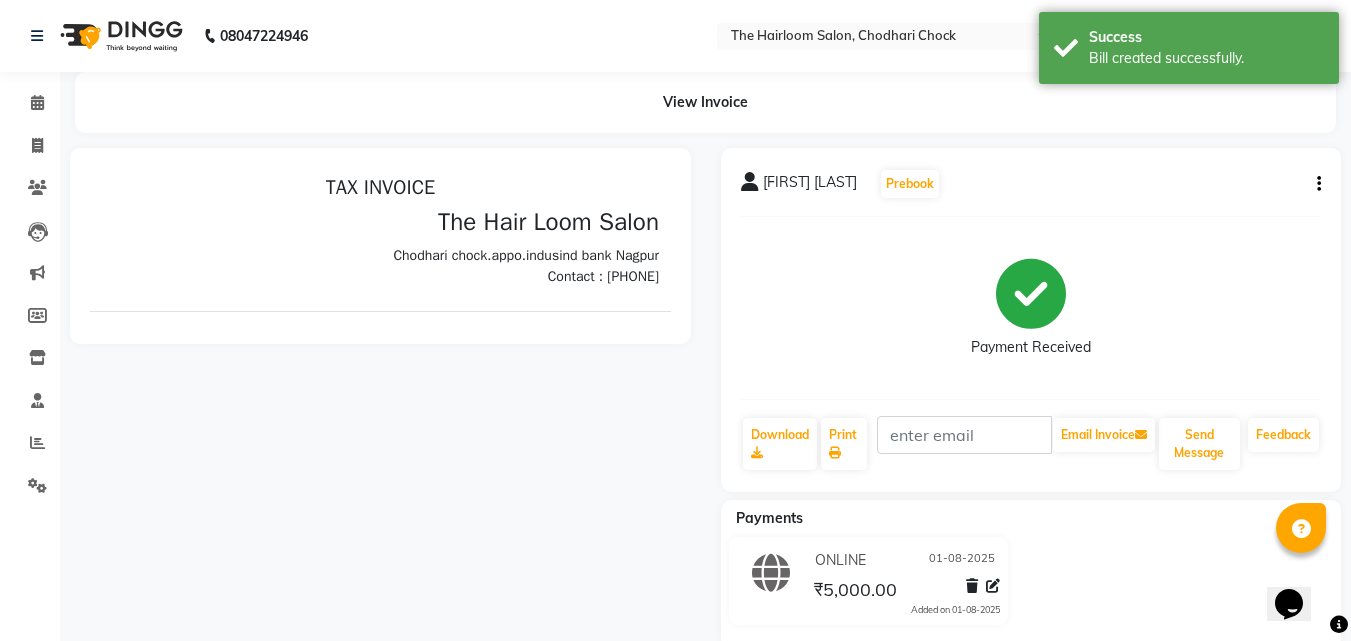 scroll, scrollTop: 0, scrollLeft: 0, axis: both 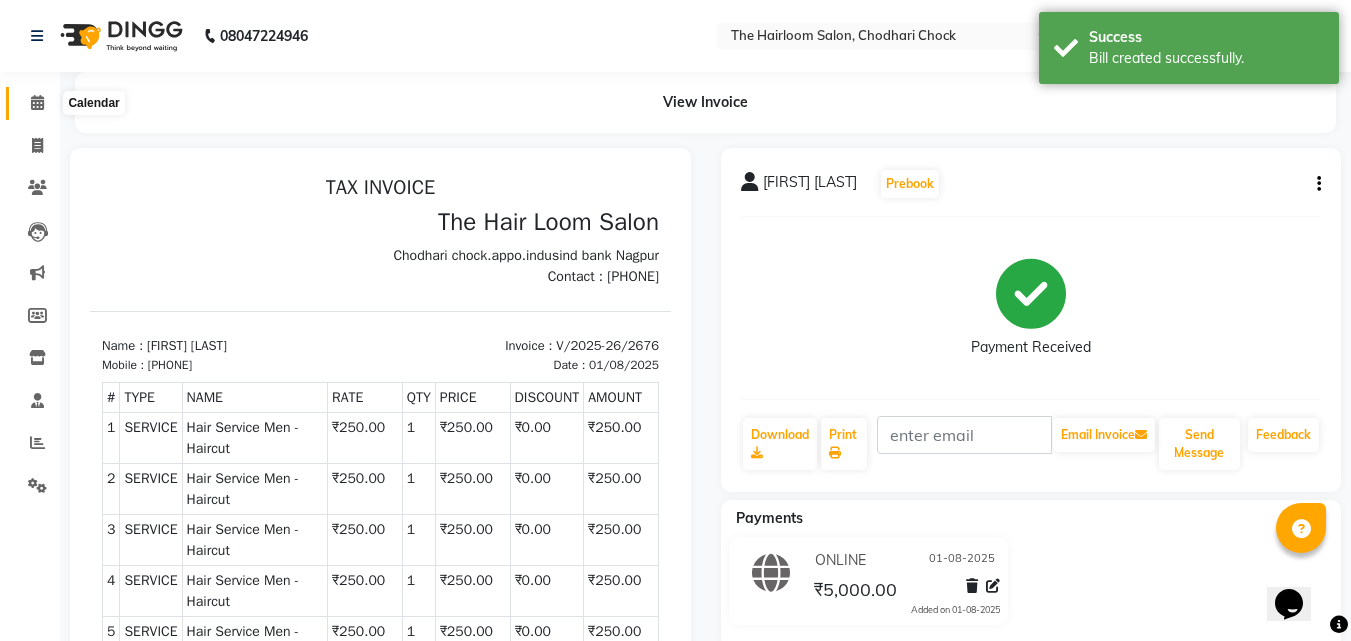 click 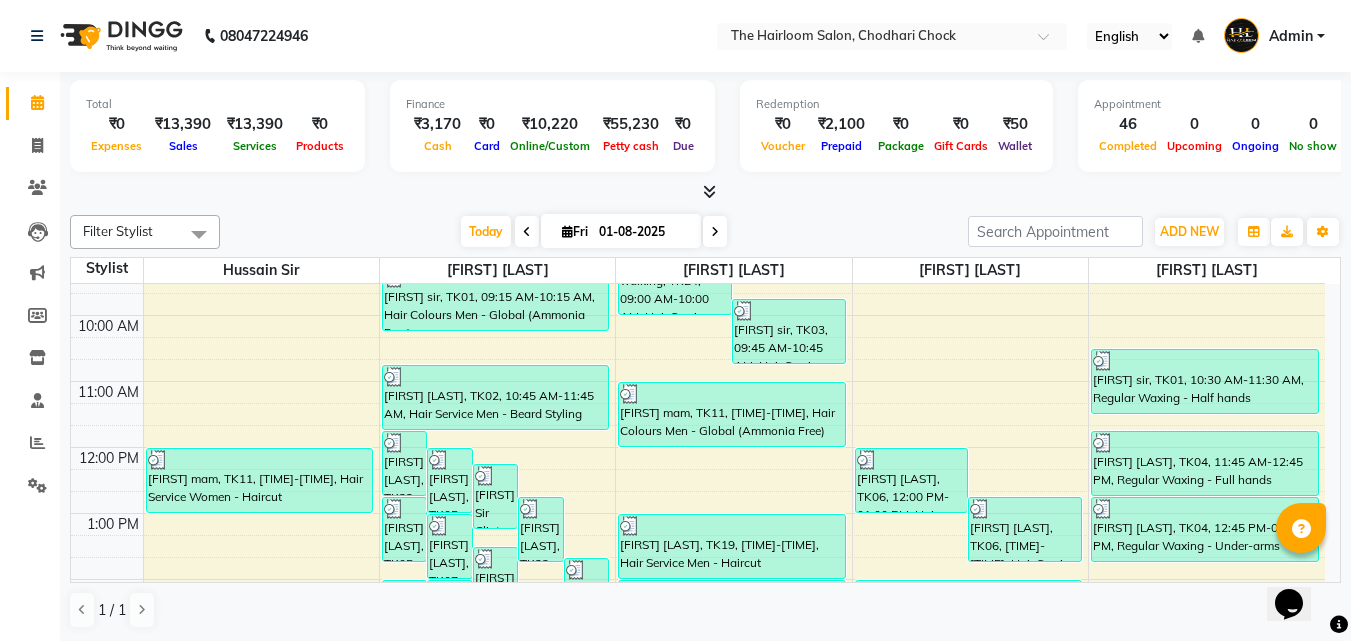 scroll, scrollTop: 200, scrollLeft: 0, axis: vertical 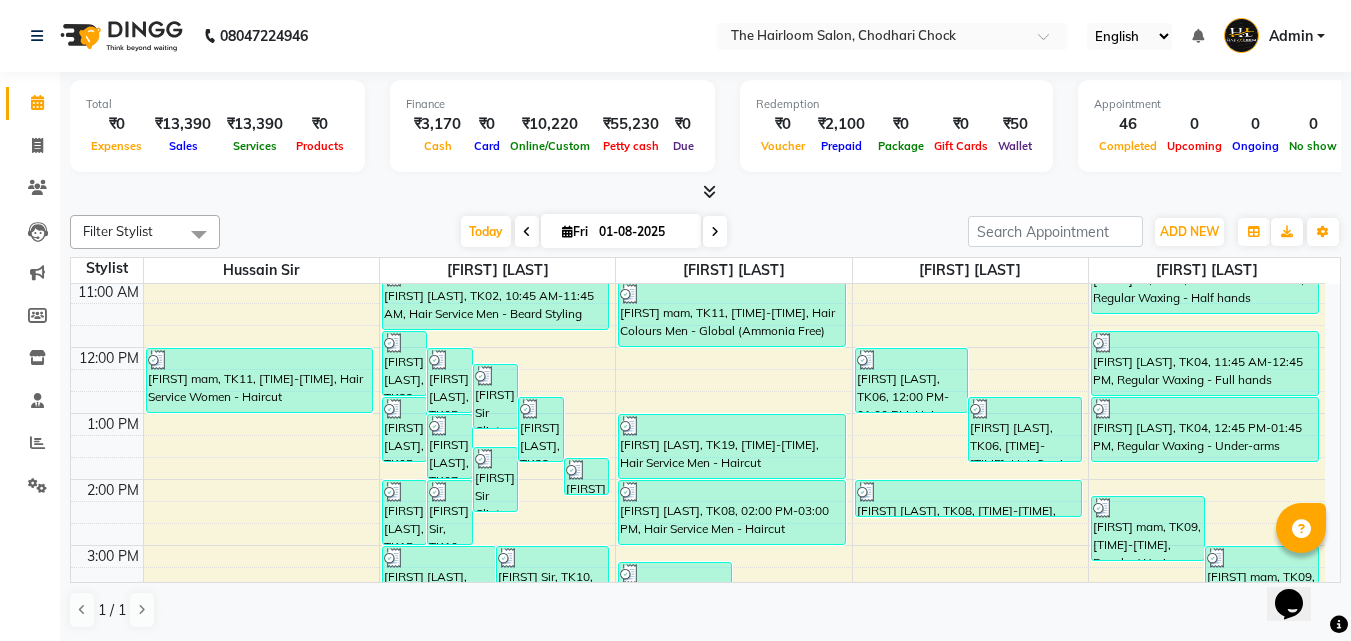 click on "8:00 AM 9:00 AM 10:00 AM 11:00 AM 12:00 PM 1:00 PM 2:00 PM 3:00 PM 4:00 PM 5:00 PM 6:00 PM 7:00 PM 8:00 PM 9:00 PM 10:00 PM 11:00 PM     [FIRST] sir, TK17, 06:00 PM-07:00 PM, Hair Service Men  - Haircut     [FIRST] sir, TK17, 06:45 PM-07:45 PM, Hair Service Men  - Beard Styling     [FIRST] mam, TK11, 12:00 PM-01:00 PM, Hair Service Women  - Haircut     [FIRST] [LAST], TK16, 04:00 PM-05:00 PM, Hair Service Men  - Haircut     [FIRST] [LAST], TK25, 09:45 PM-11:45 PM, Hair Service Men  - Haircut,Hair Service Men  - Haircut     [FIRST] [LAST], TK22, 11:45 AM-12:45 PM, Hair Service Men  - Haircut     [FIRST] [LAST], TK05, 12:00 PM-01:00 PM, Hair Service Men  - Haircut     [FIRST] Sir Clinte, TK12, 12:15 PM-01:15 PM, Hair Service Men  - Haircut     [FIRST] [LAST], TK22, 12:45 PM-01:45 PM, Hair Service Men  - Beard Styling     [FIRST] [LAST], TK07, 01:40 PM-02:15 PM, kids hair cut     [FIRST] [LAST], TK05, 12:45 PM-01:45 PM, Hair Service Men  - Beard Styling     [FIRST] [LAST], TK07, 01:00 PM-02:00 PM, Hair Service Men  - Haircut" at bounding box center [698, 611] 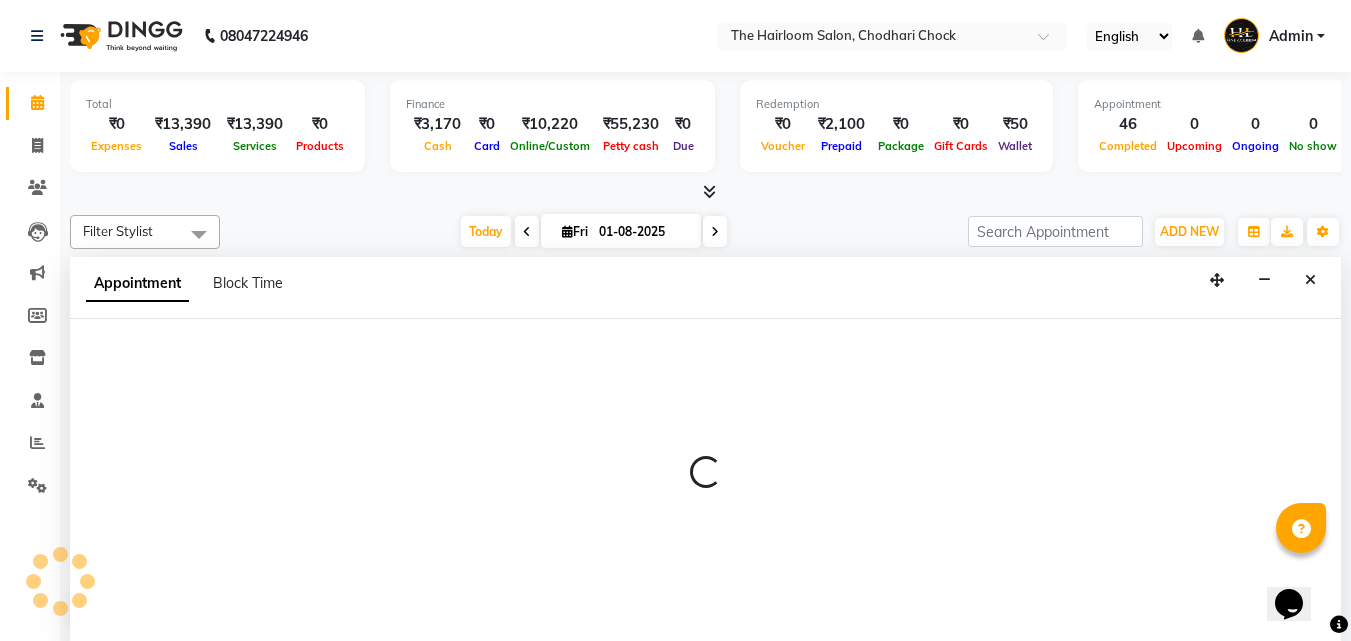 scroll, scrollTop: 1, scrollLeft: 0, axis: vertical 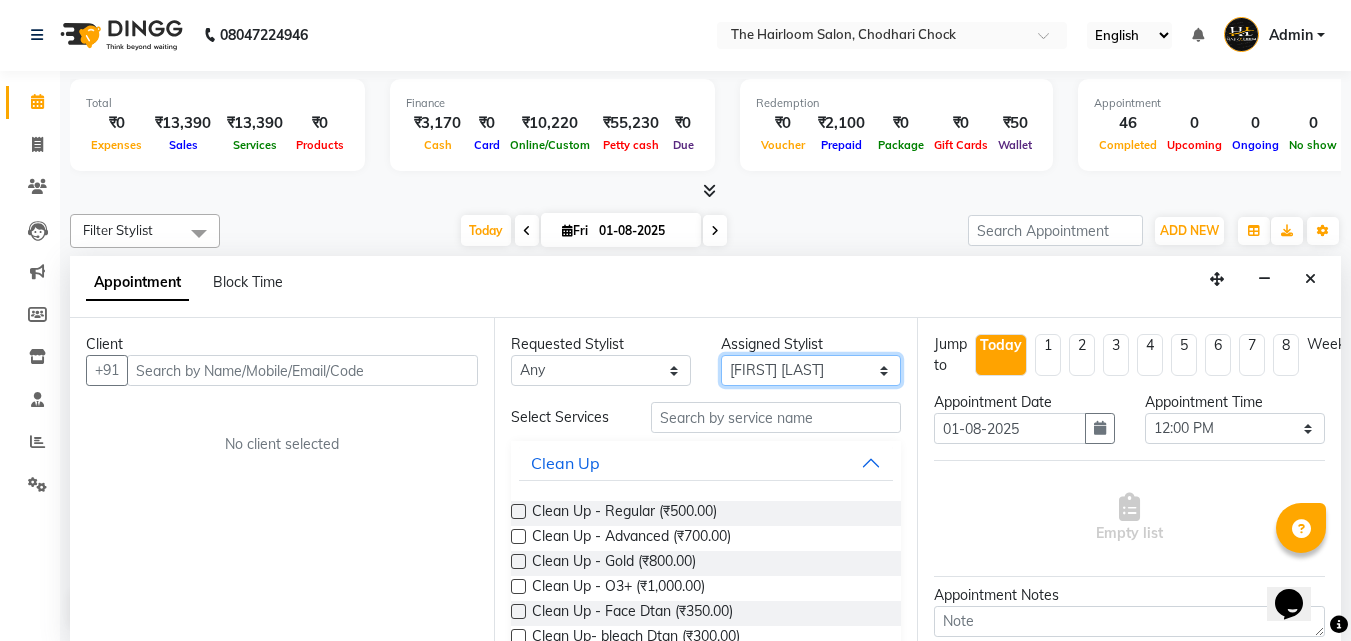click on "Select [FIRST] [LAST] Hussain sir puja nagapure Shahzad khan sujal wandewar" at bounding box center (811, 370) 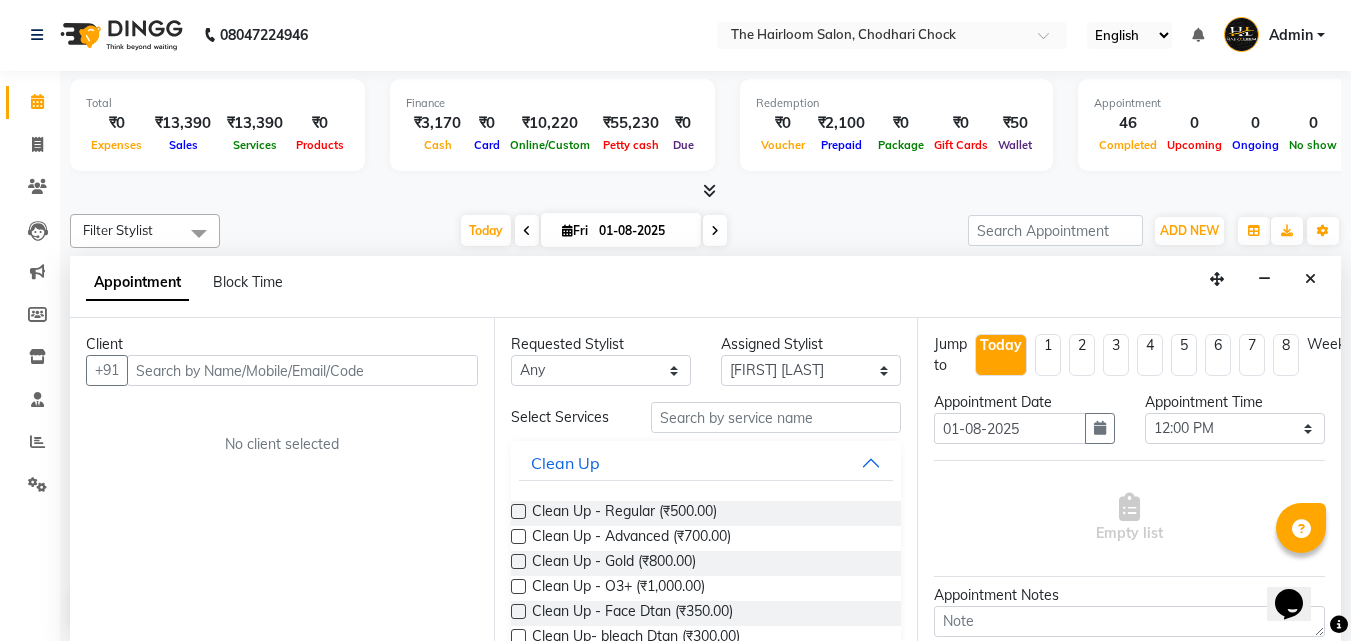click on "Requested Stylist Any [FIRST] [LAST] Hussain sir puja nagapure Shahzad khan sujal wandewar Assigned Stylist Select [FIRST] [LAST] Hussain sir puja nagapure Shahzad khan sujal wandewar Select Services    Clean Up Clean Up - Regular (₹500.00) Clean Up - Advanced (₹700.00) Clean Up - Gold (₹800.00) Clean Up - O3+ (₹1,000.00) Clean Up - Face Dtan (₹350.00) Clean Up- bleach Dtan (₹300.00) Clean up-Hydra O3+ (₹2,000.00) Assistant Service (₹100.00) face massage (₹300.00) ear presing (₹300.00) face scrab (₹250.00)    Facial    Regular Waxing    Rica Waxing    Manicure    Pedicure    HAIR TEXTURE TREATMENT    Hair Colours Men    Hair Colours Women    Hair Treatment Men    Hair Treatment Women    Makeup Men    Makeup Women    Threading    Nail Service    Skin Polishing    Hair Service Men    Hair Service Women" at bounding box center [706, 479] 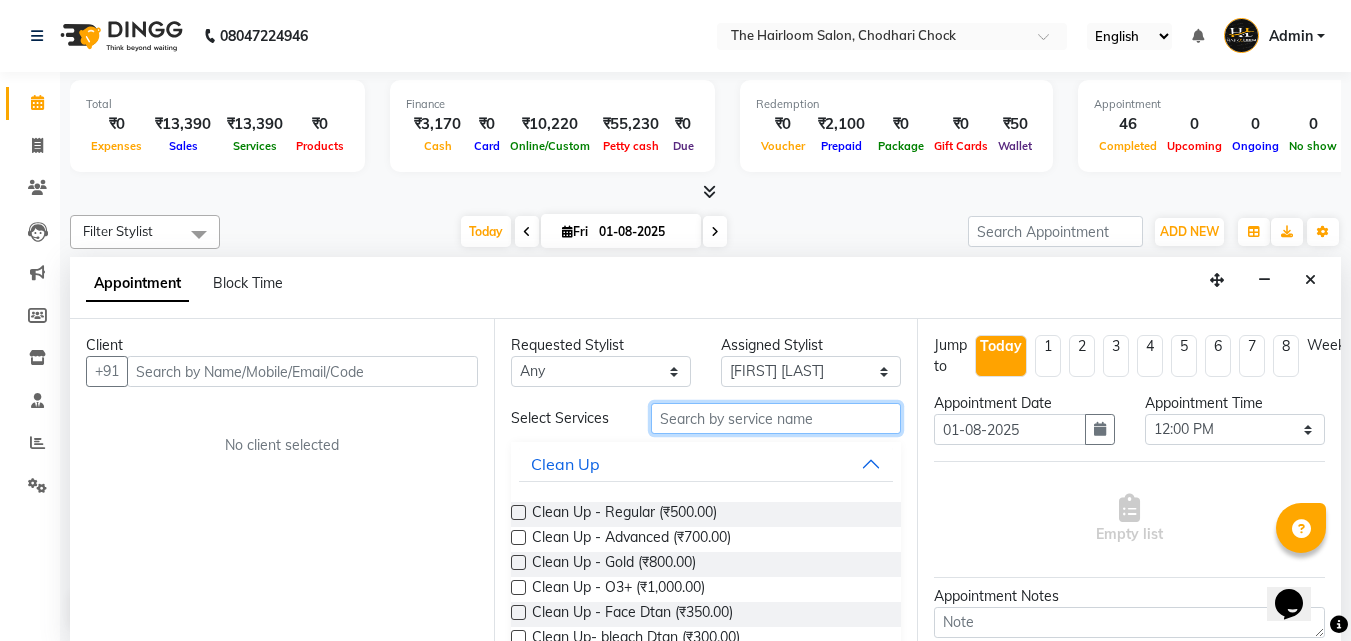 click at bounding box center (776, 418) 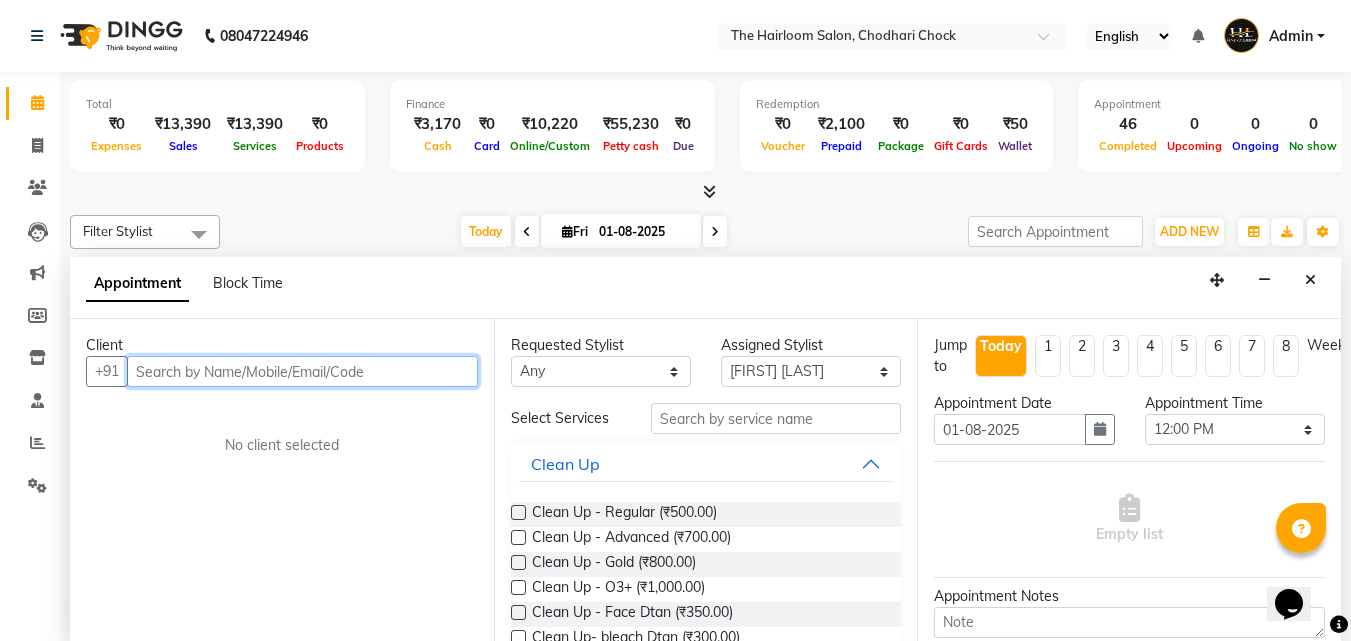 click at bounding box center (302, 371) 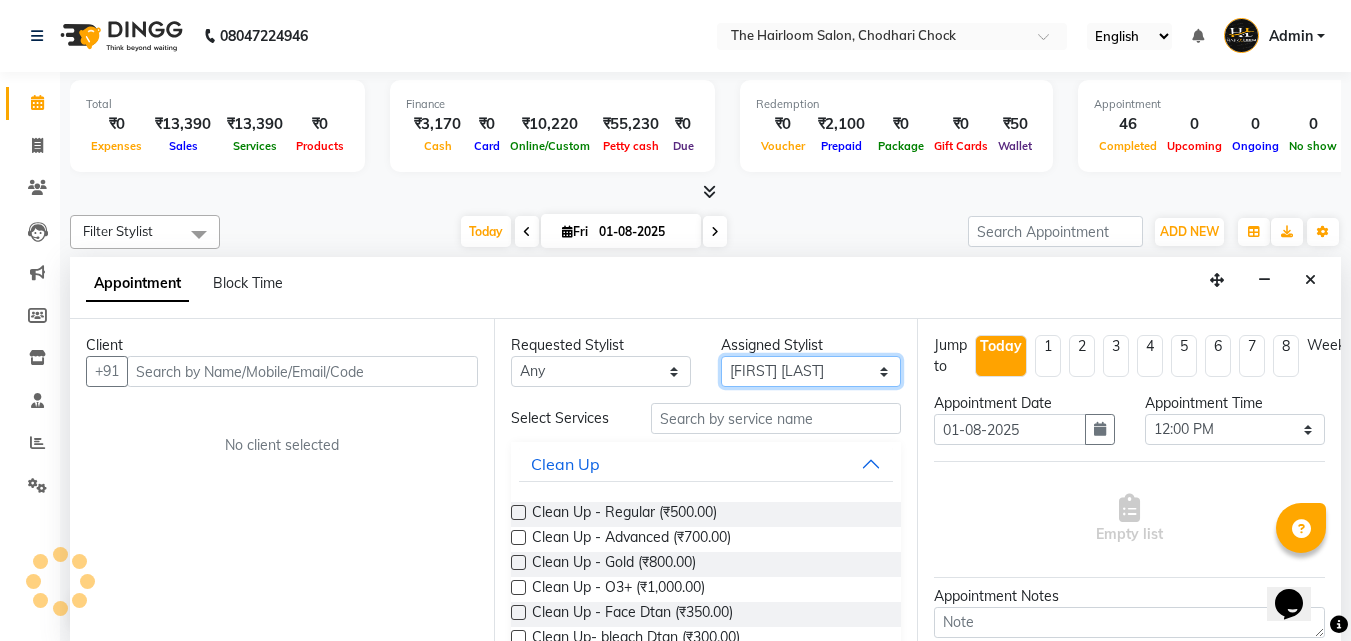 click on "Select [FIRST] [LAST] Hussain sir puja nagapure Shahzad khan sujal wandewar" at bounding box center (811, 371) 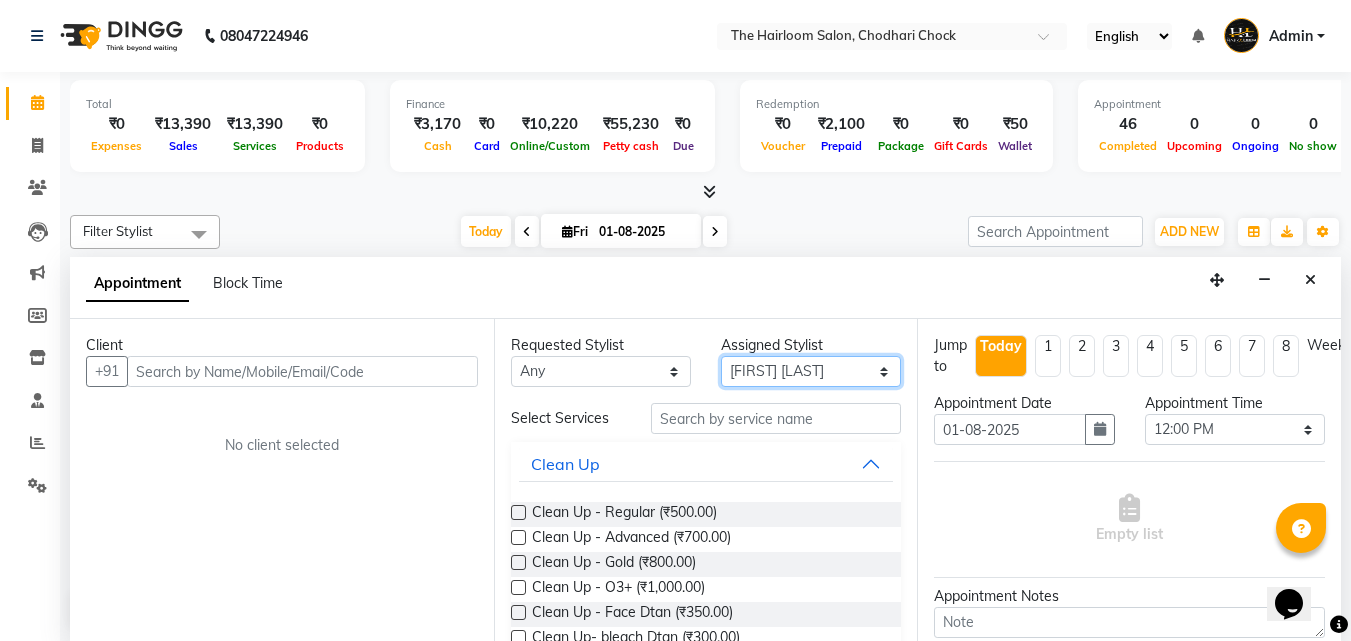 click on "Select [FIRST] [LAST] Hussain sir puja nagapure Shahzad khan sujal wandewar" at bounding box center [811, 371] 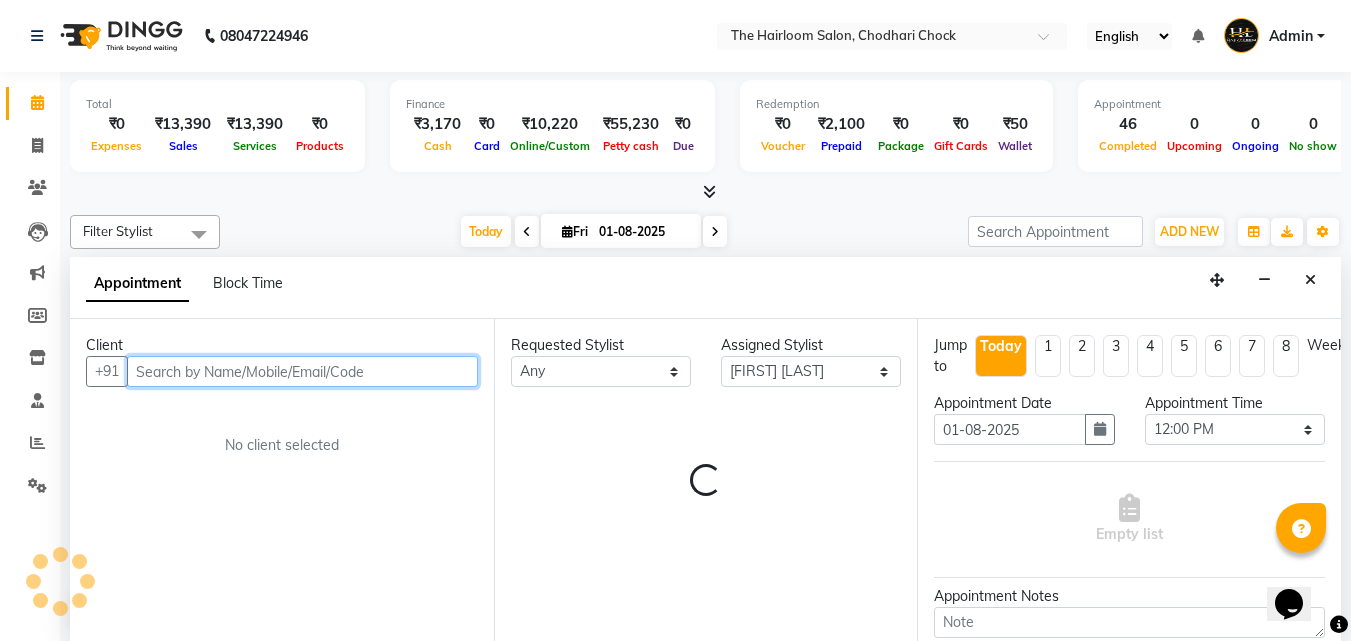 click at bounding box center (302, 371) 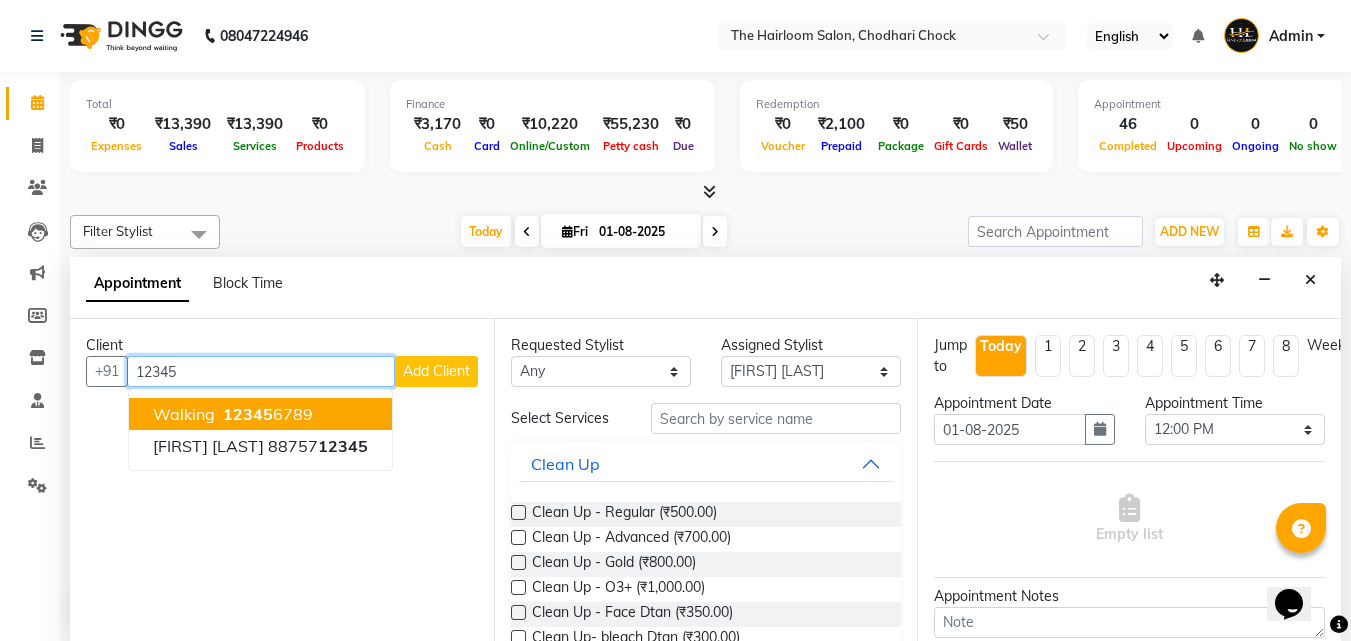click on "12345" at bounding box center [248, 414] 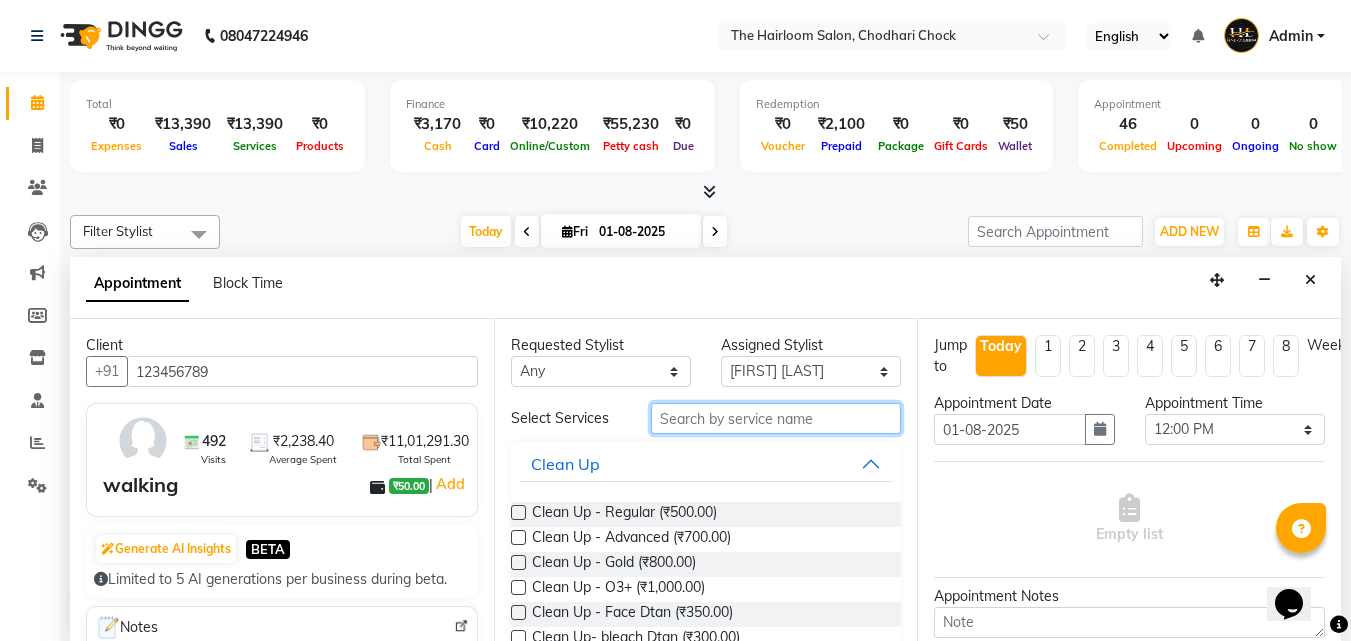 click at bounding box center (776, 418) 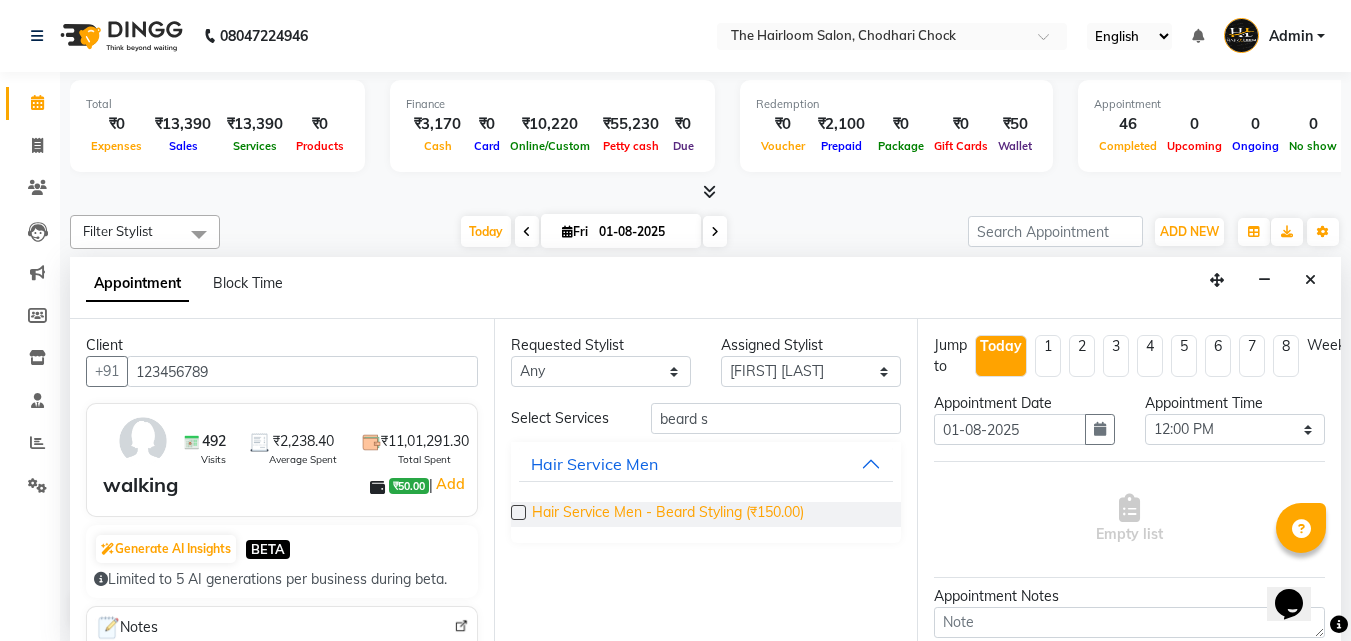 drag, startPoint x: 737, startPoint y: 515, endPoint x: 750, endPoint y: 511, distance: 13.601471 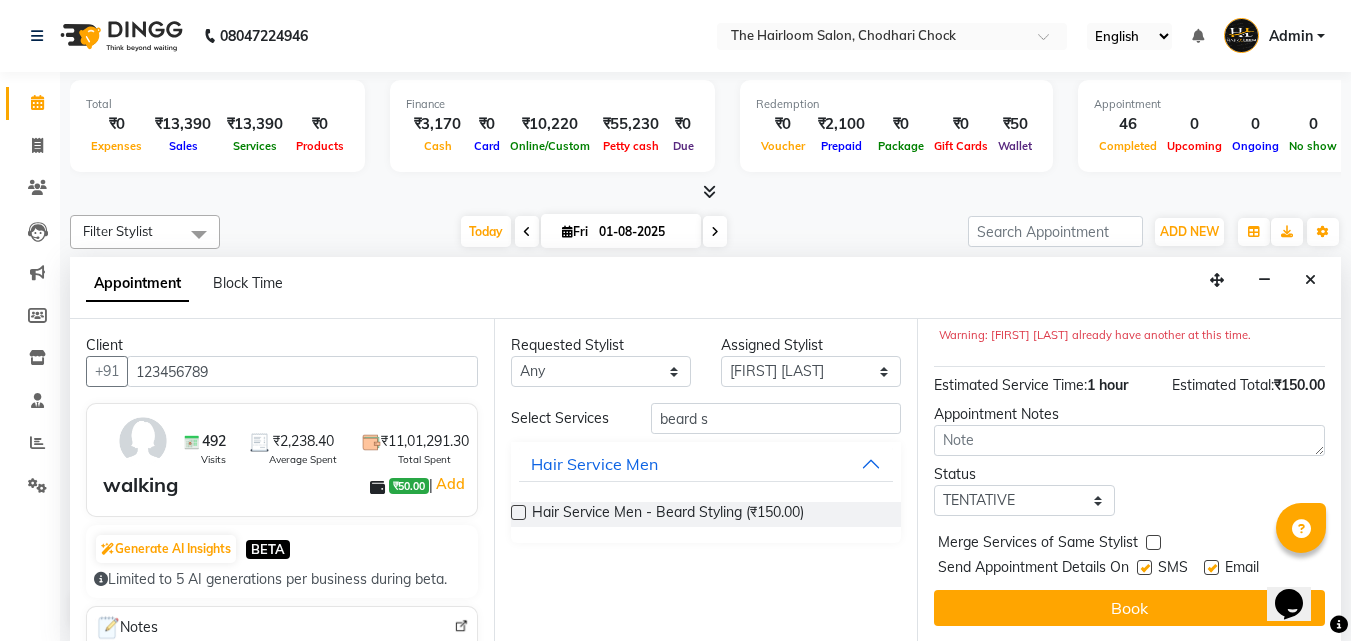 scroll, scrollTop: 239, scrollLeft: 0, axis: vertical 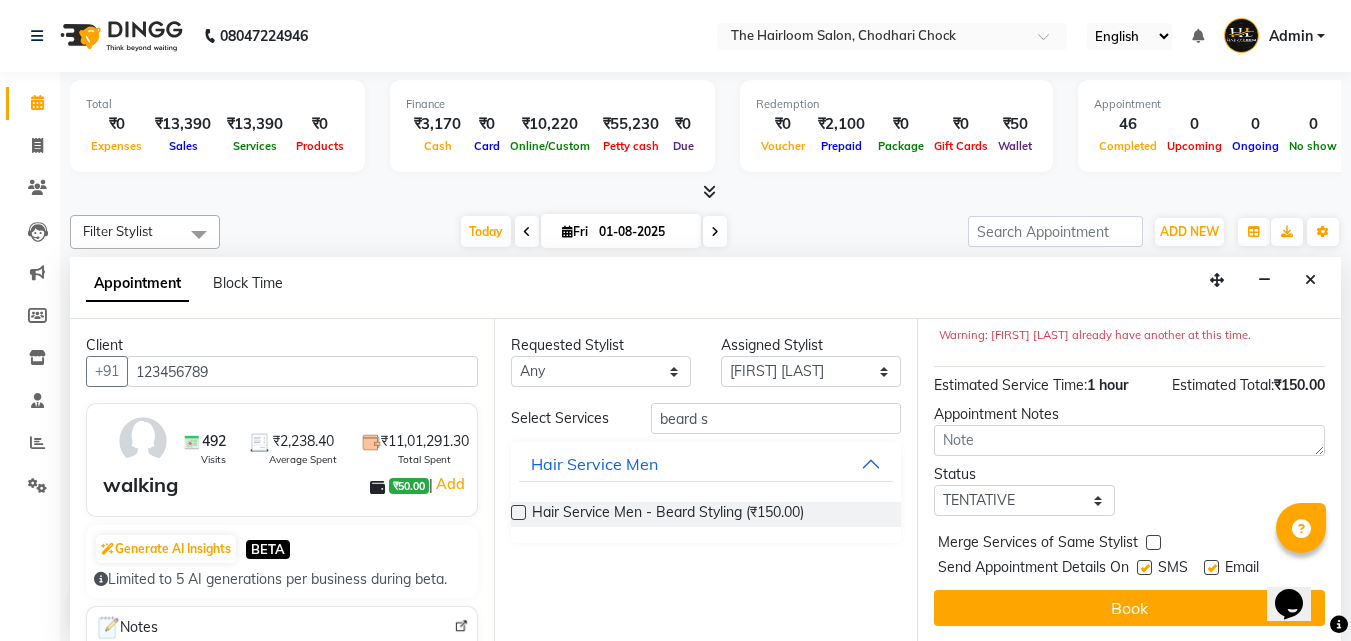 click at bounding box center [1144, 567] 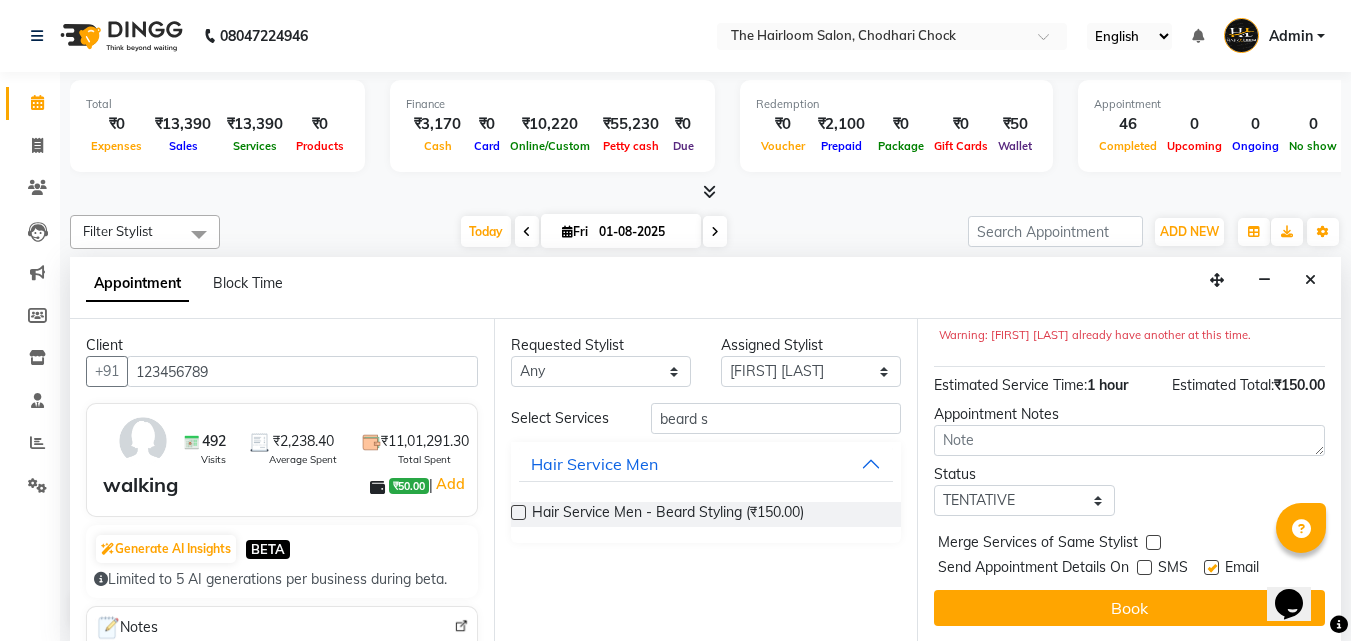 click at bounding box center [1211, 567] 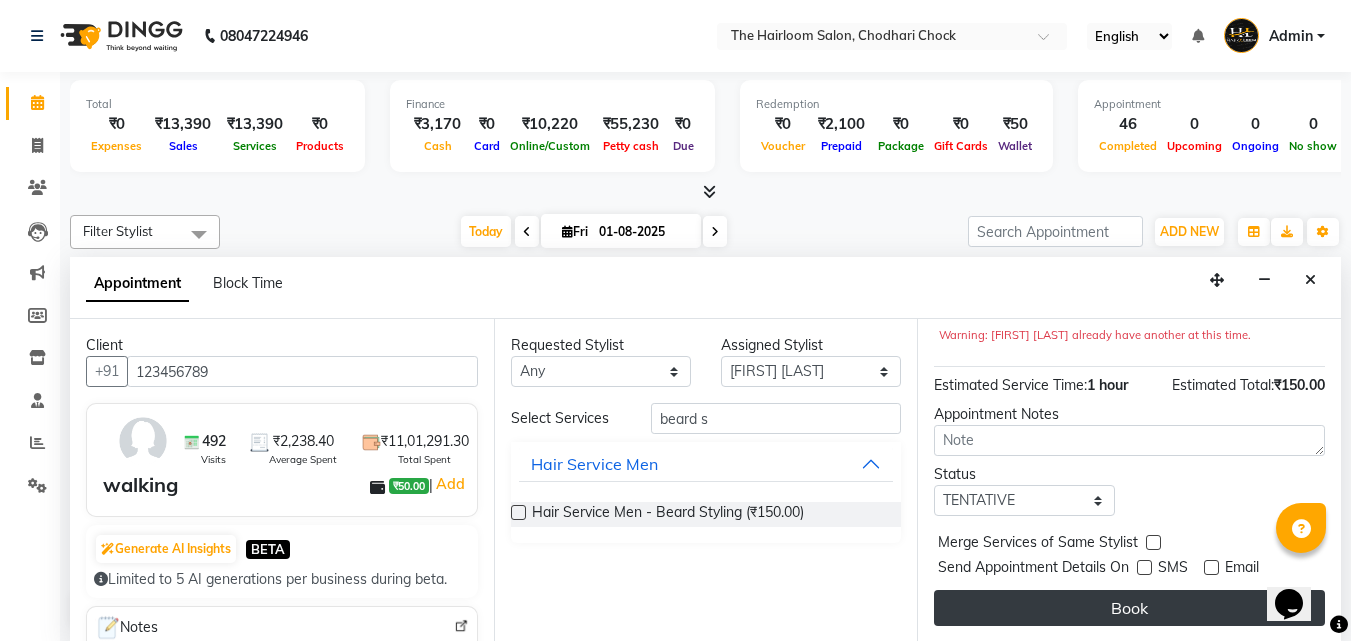 click on "Book" at bounding box center [1129, 608] 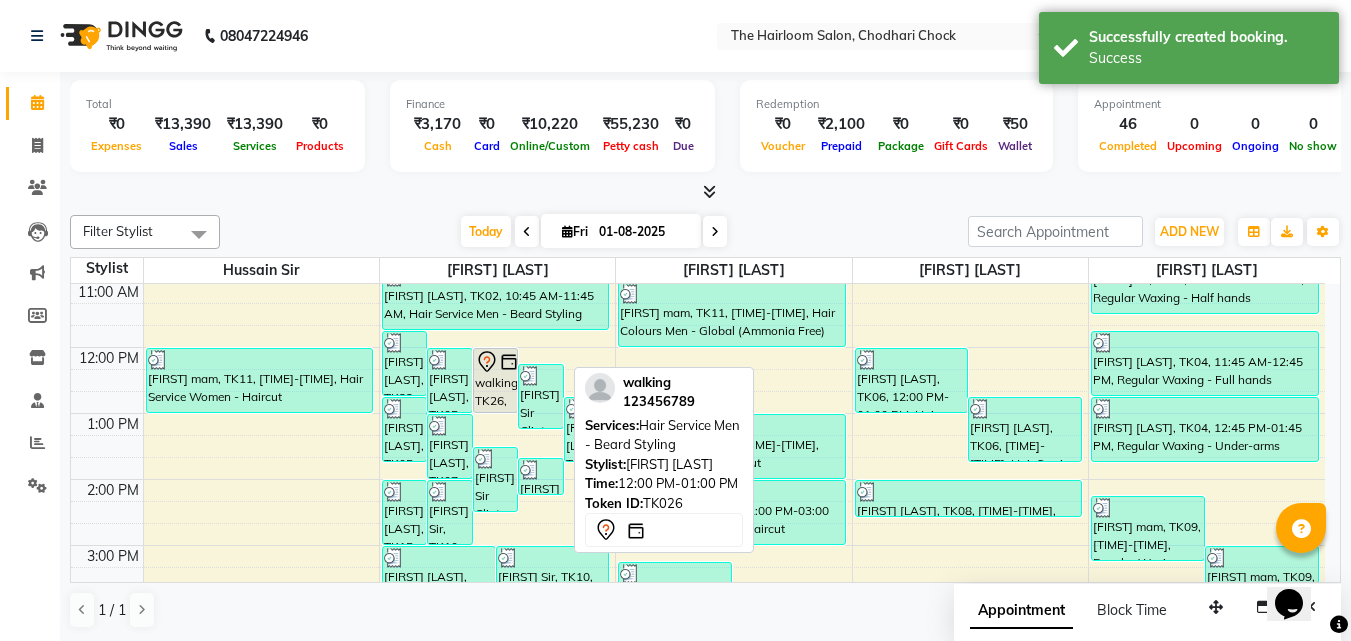 click on "walking, TK26, 12:00 PM-01:00 PM, Hair Service Men  - Beard Styling" at bounding box center [496, 380] 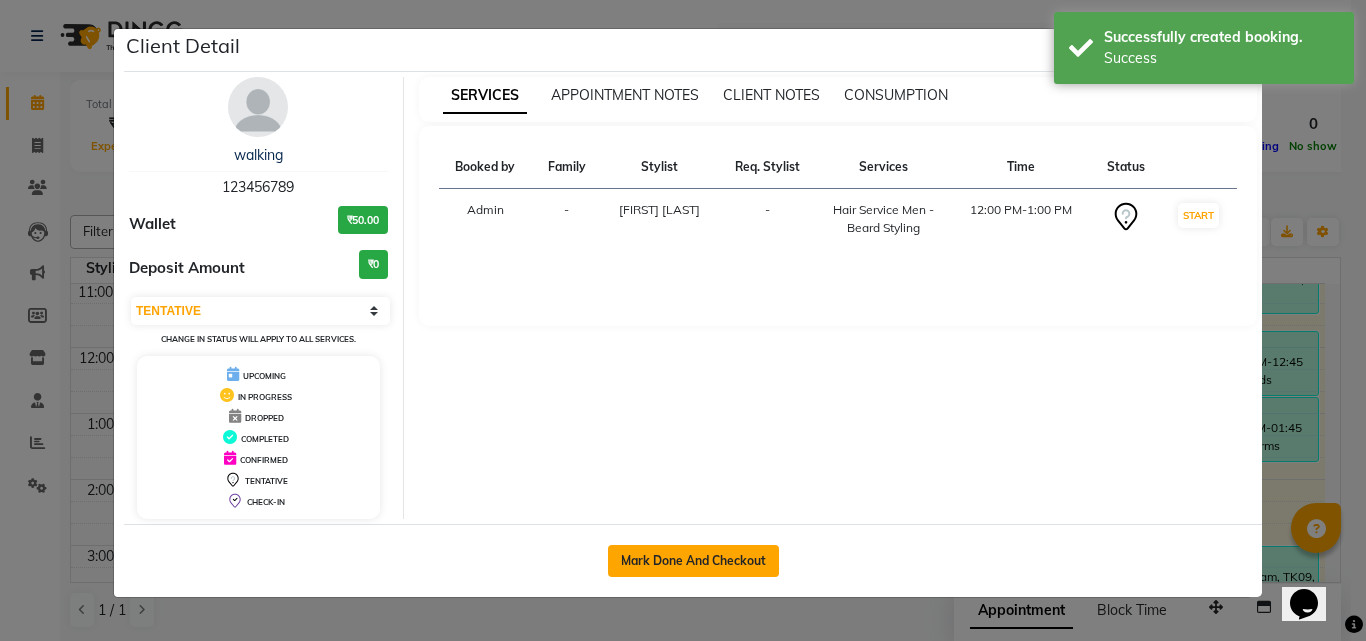 click on "Mark Done And Checkout" 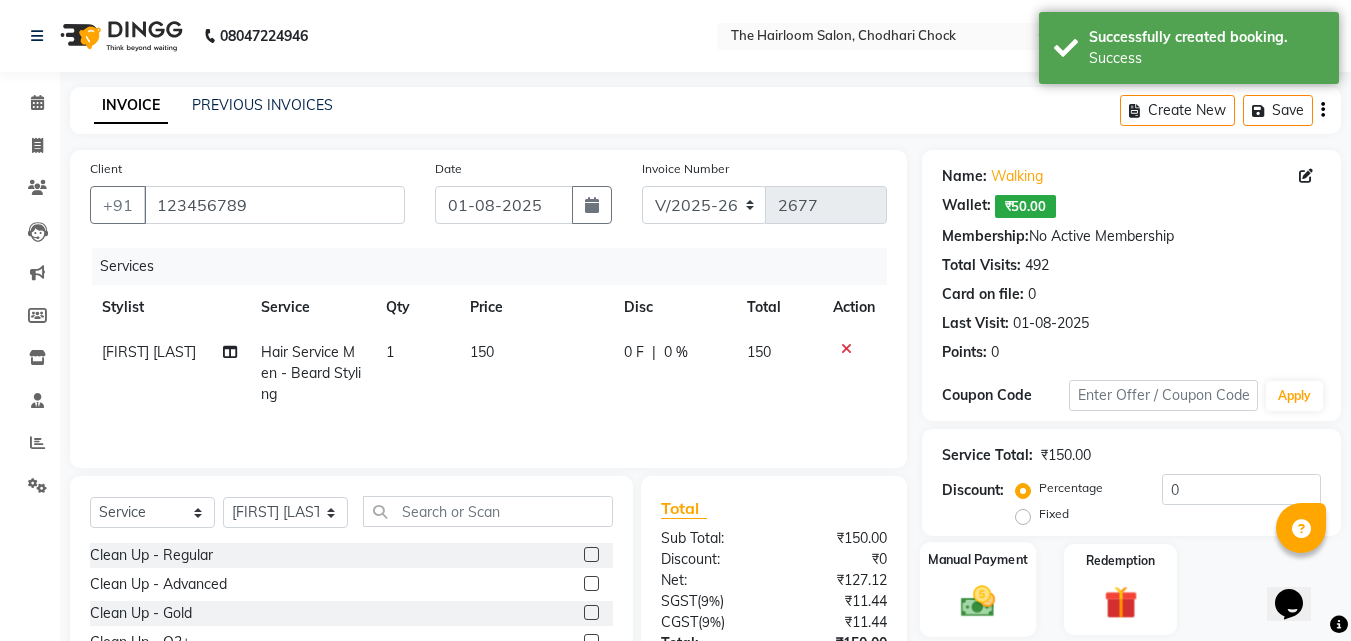 click on "Manual Payment" 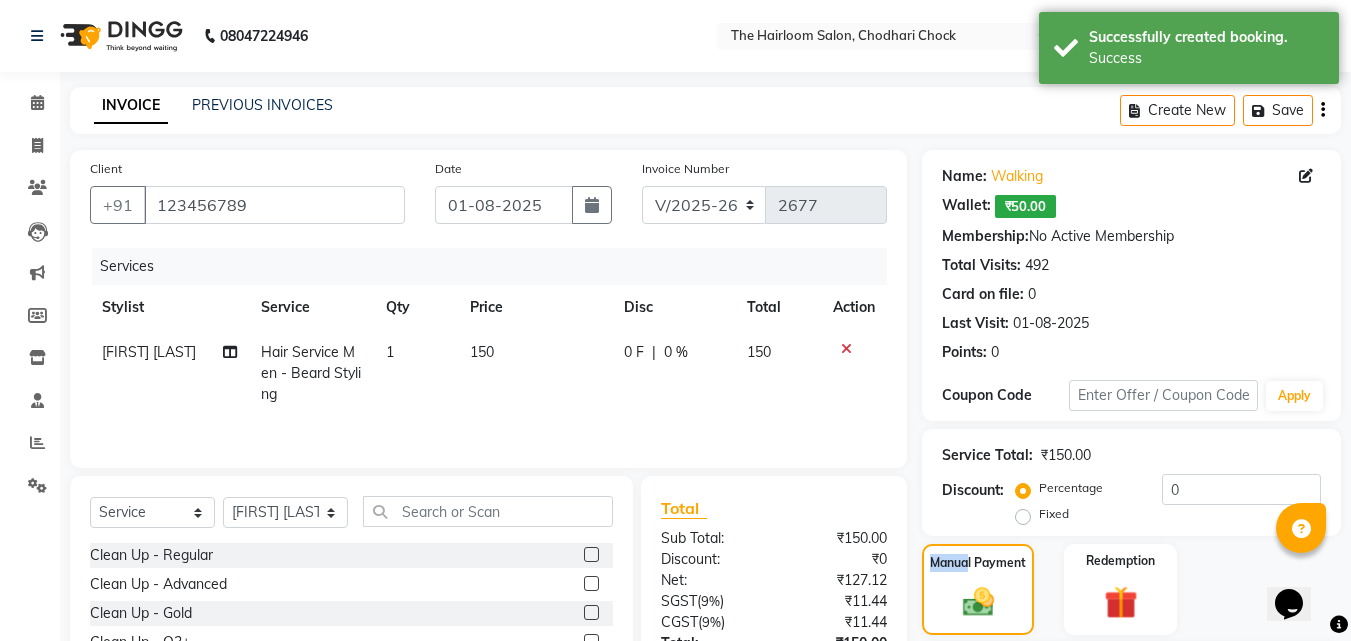 click on "CASH" 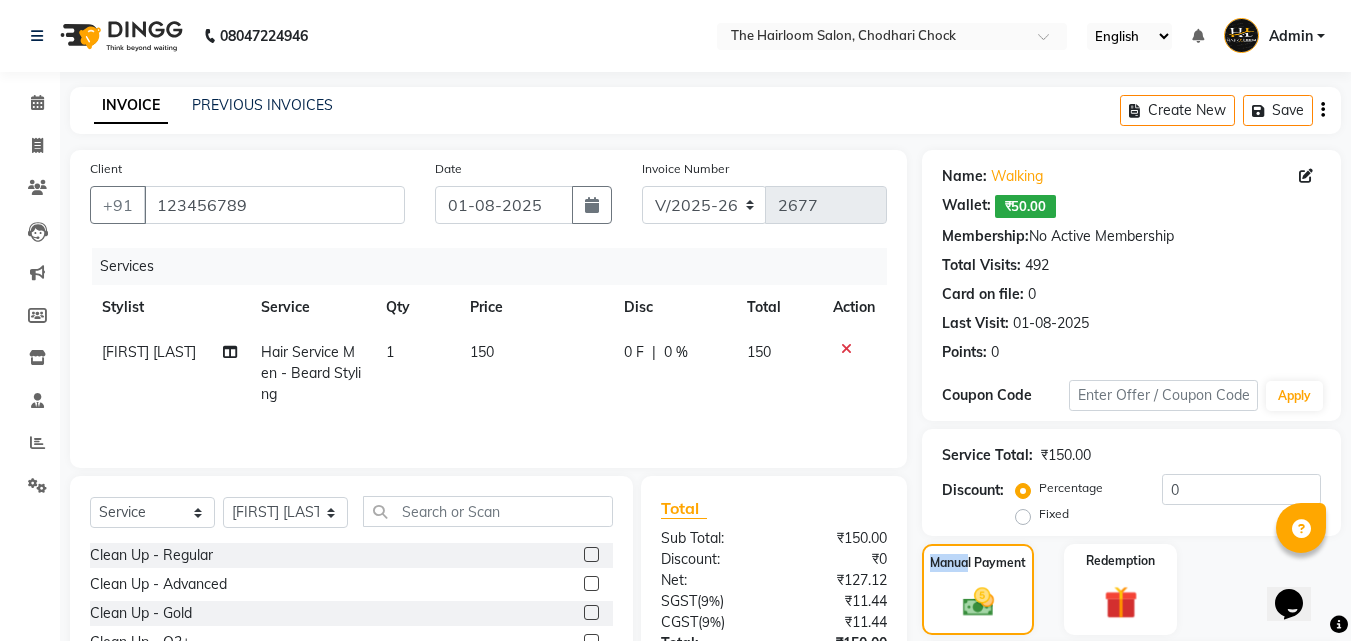 scroll, scrollTop: 222, scrollLeft: 0, axis: vertical 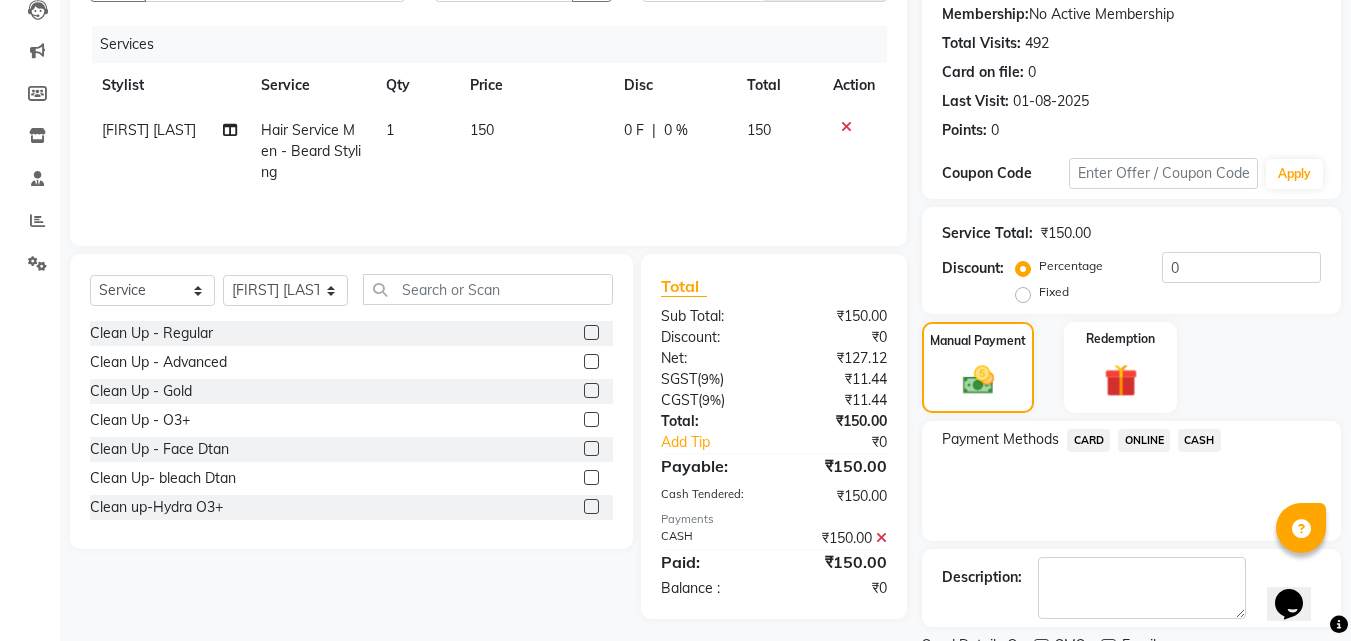 click 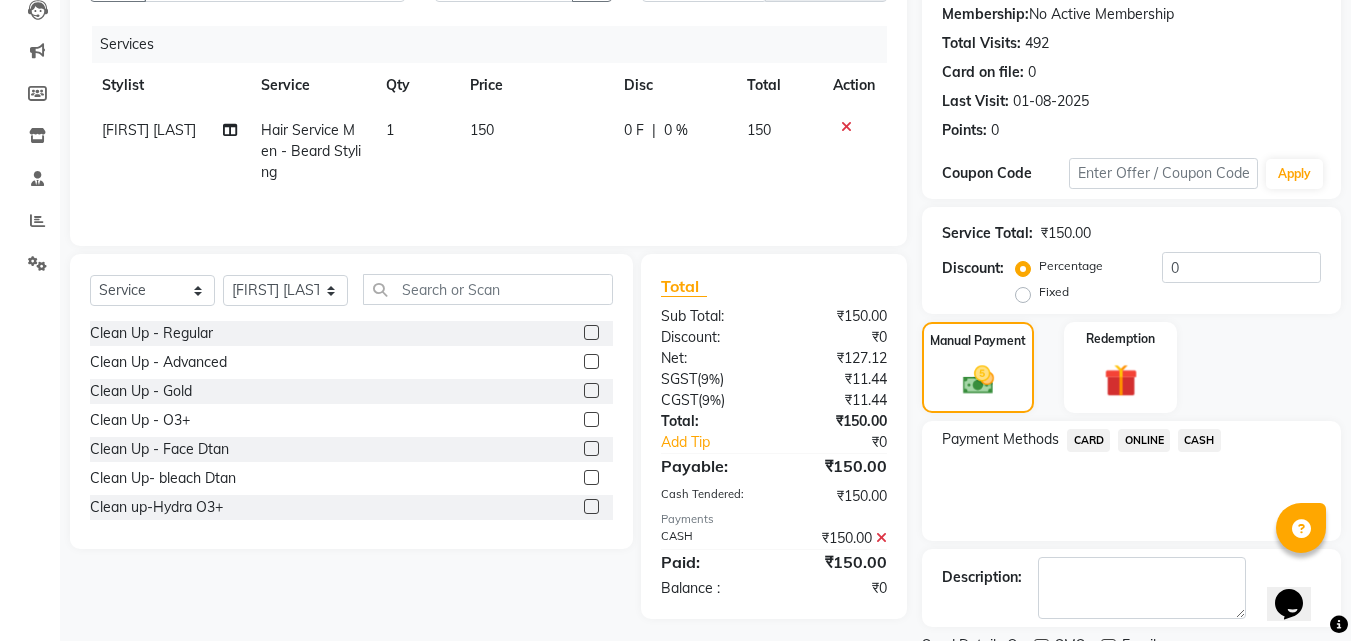 scroll, scrollTop: 306, scrollLeft: 0, axis: vertical 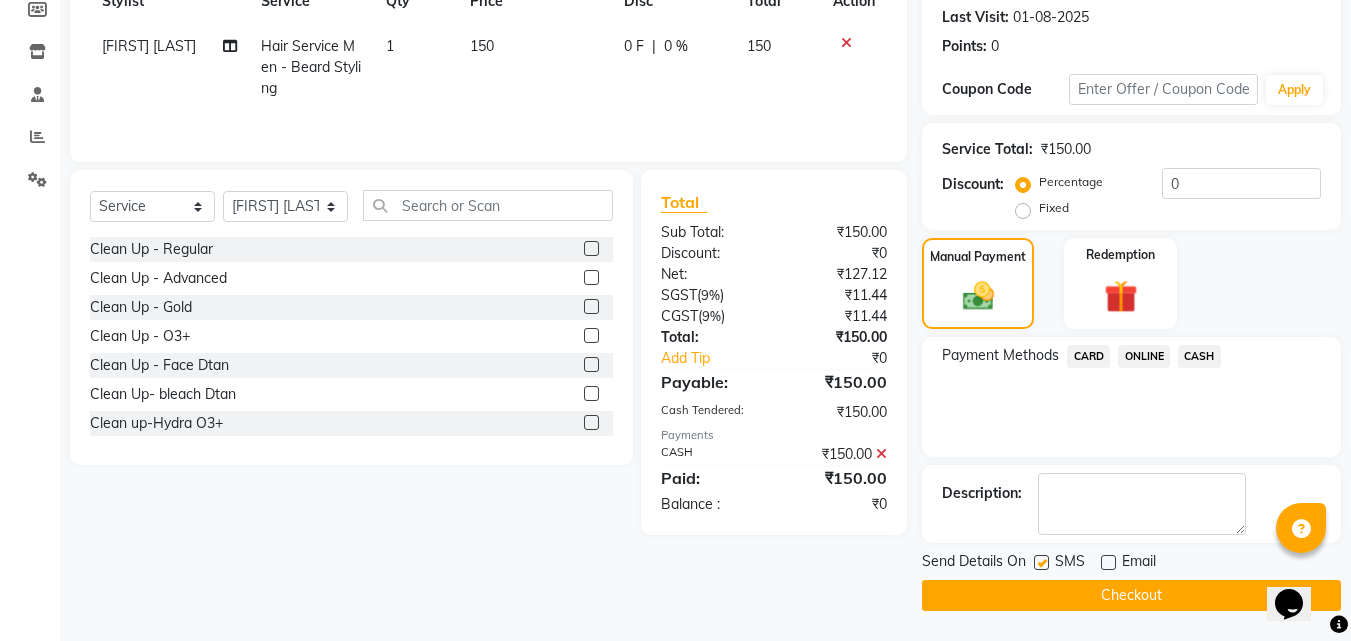 click 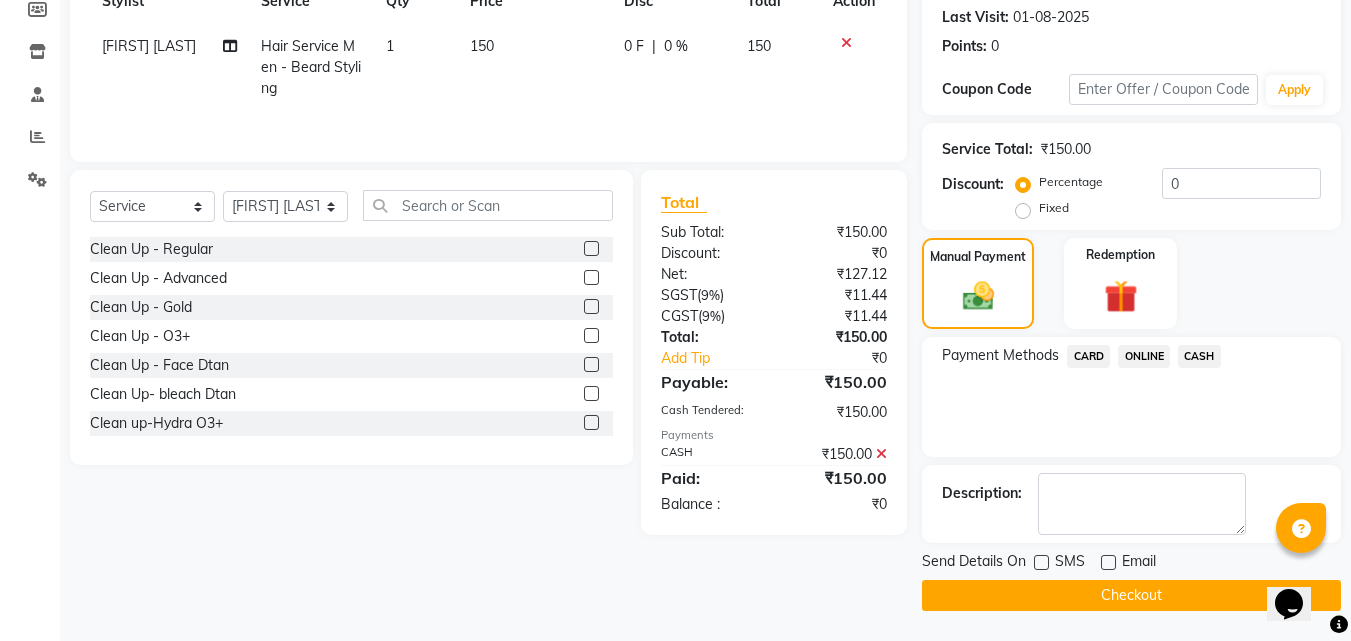 click on "Checkout" 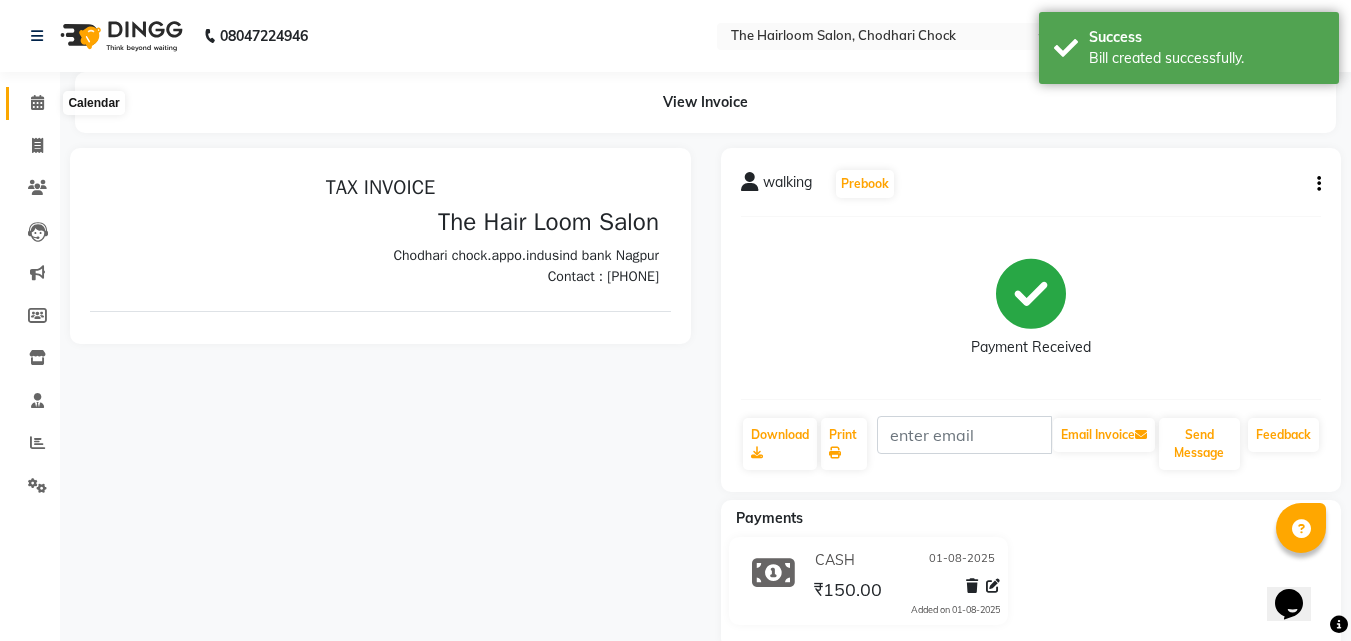 scroll, scrollTop: 0, scrollLeft: 0, axis: both 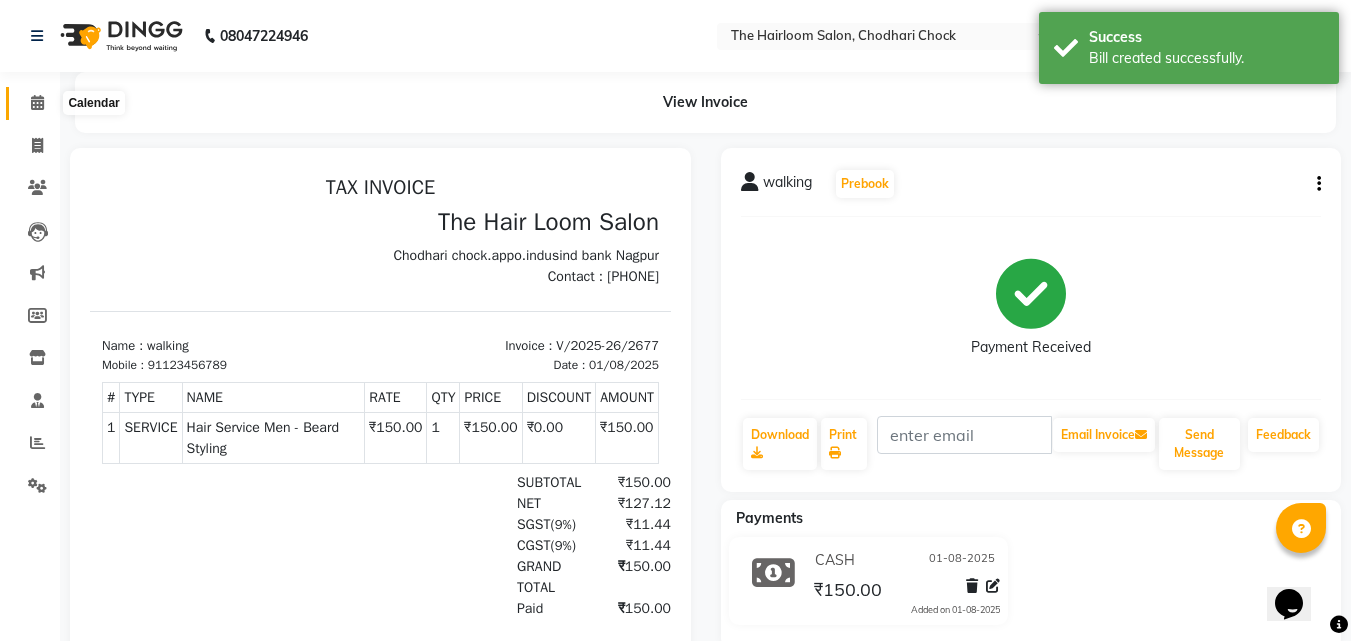 click 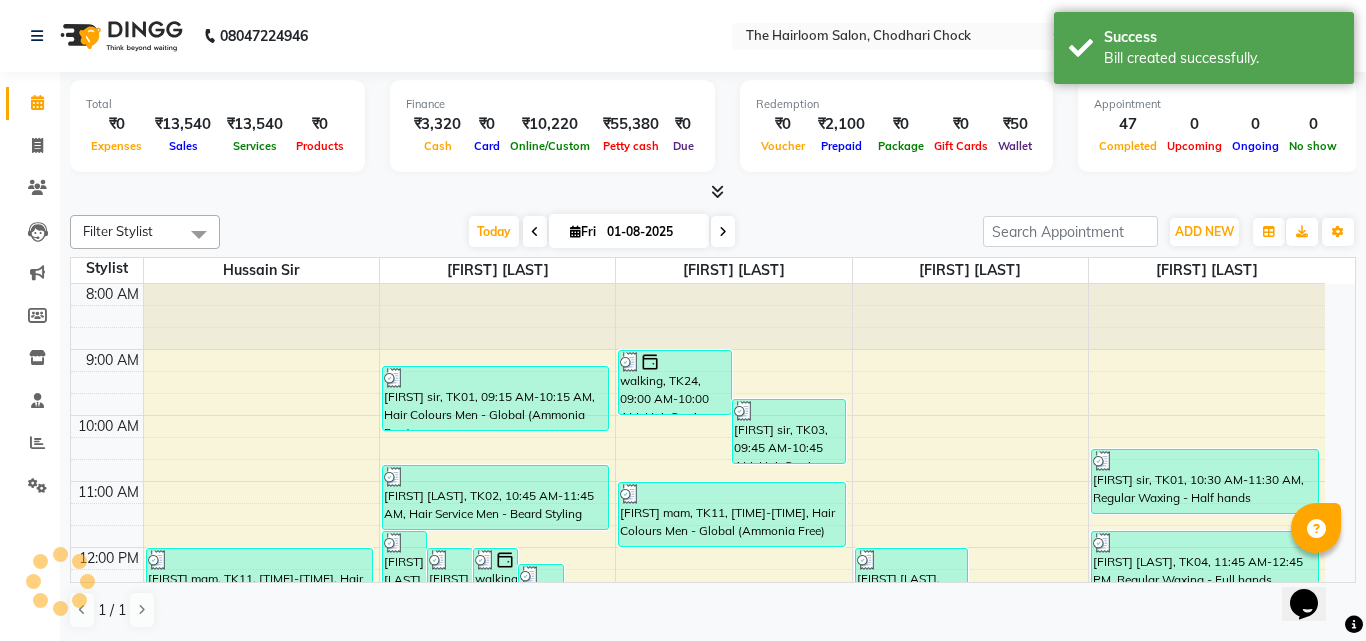 click 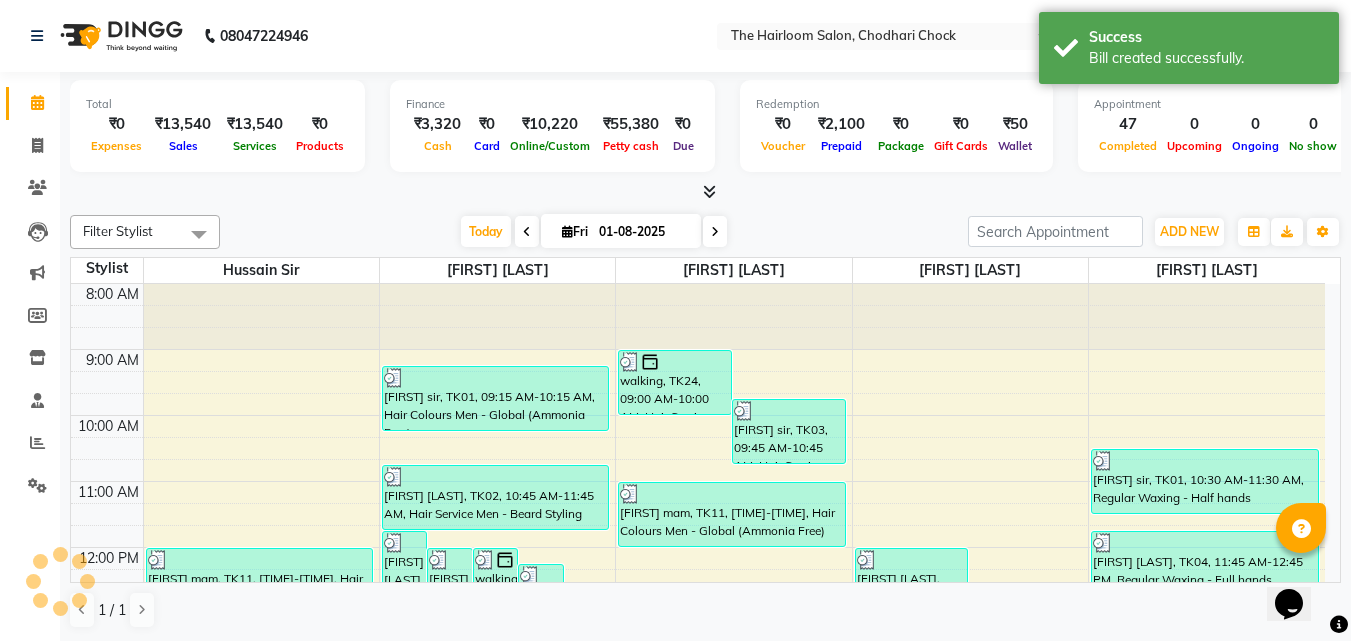 scroll, scrollTop: 0, scrollLeft: 0, axis: both 